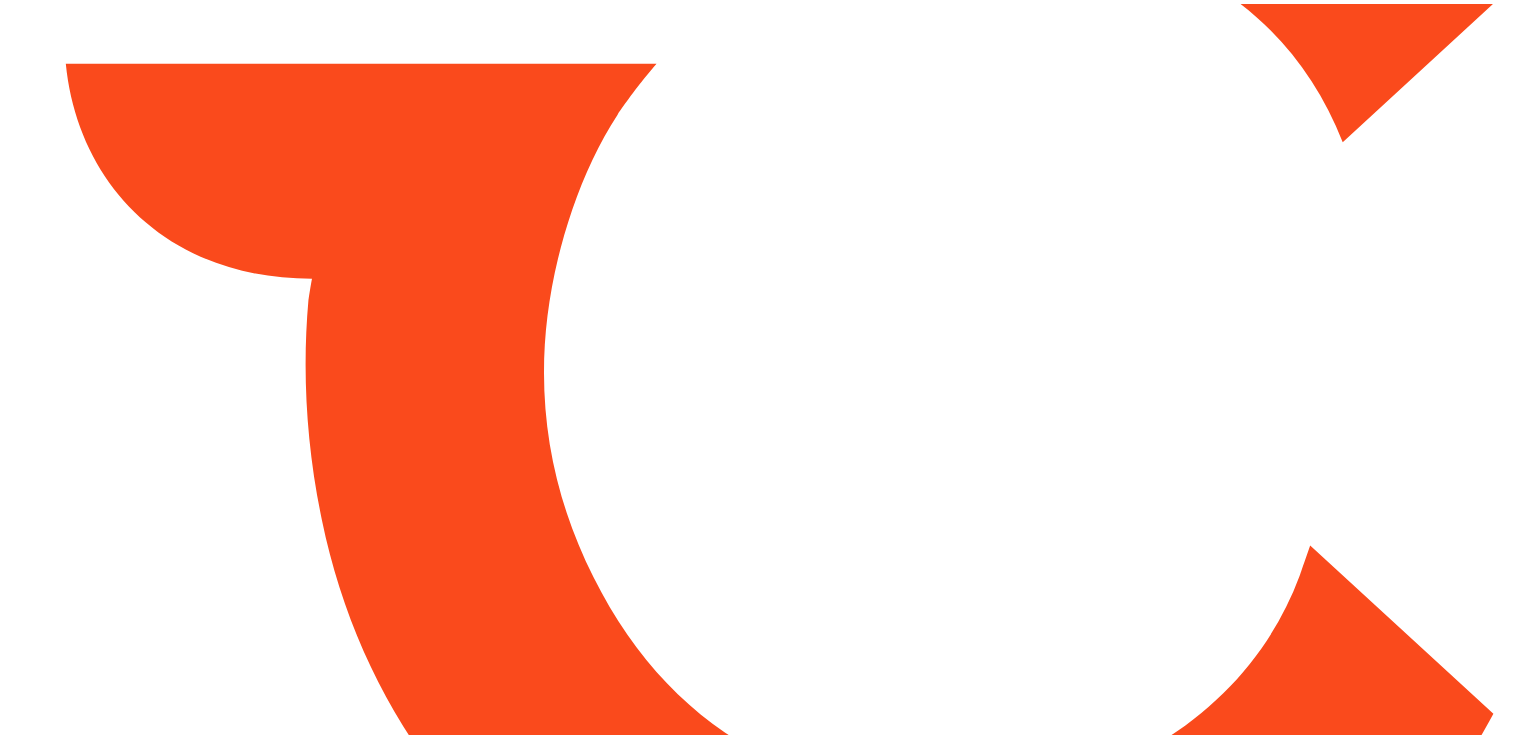 scroll, scrollTop: 0, scrollLeft: 0, axis: both 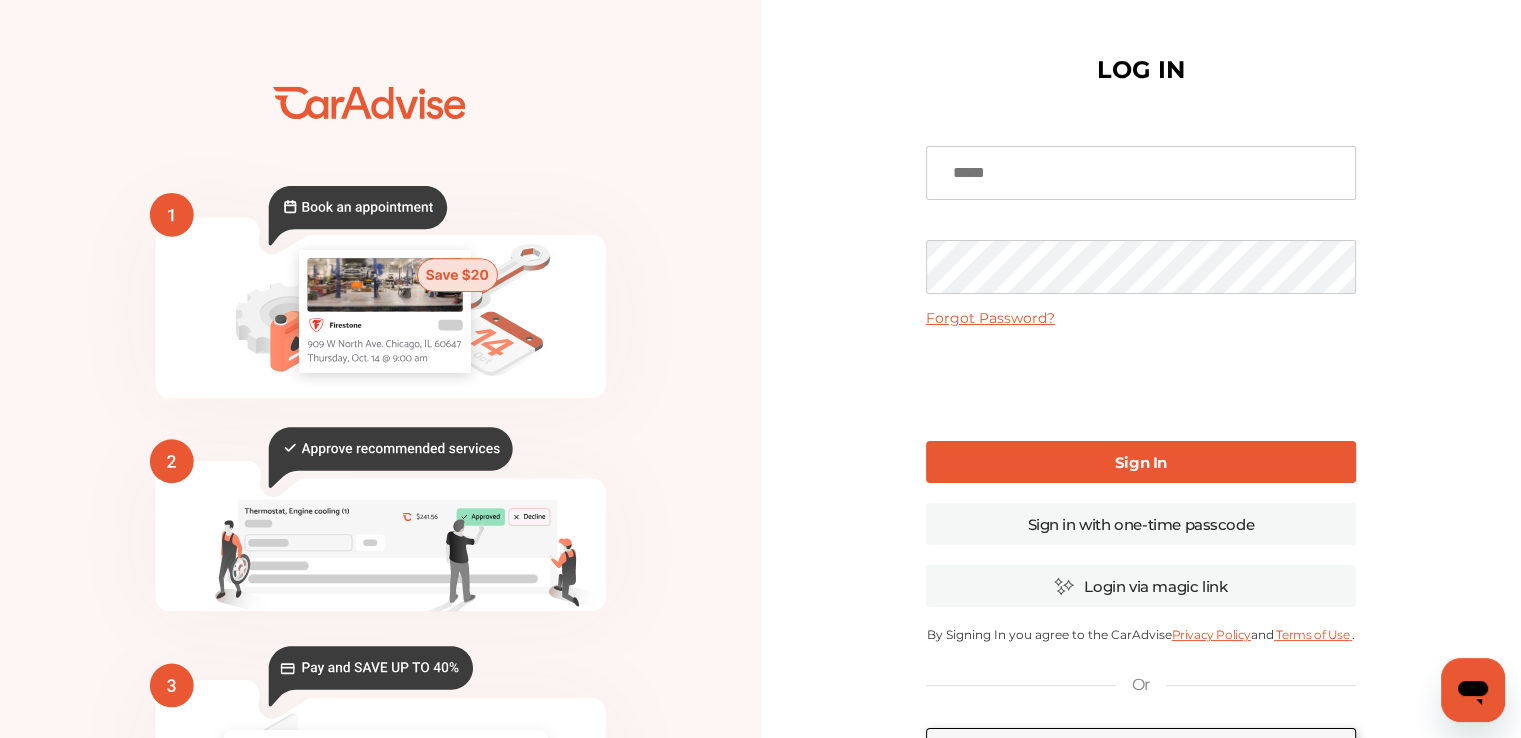click at bounding box center (1141, 173) 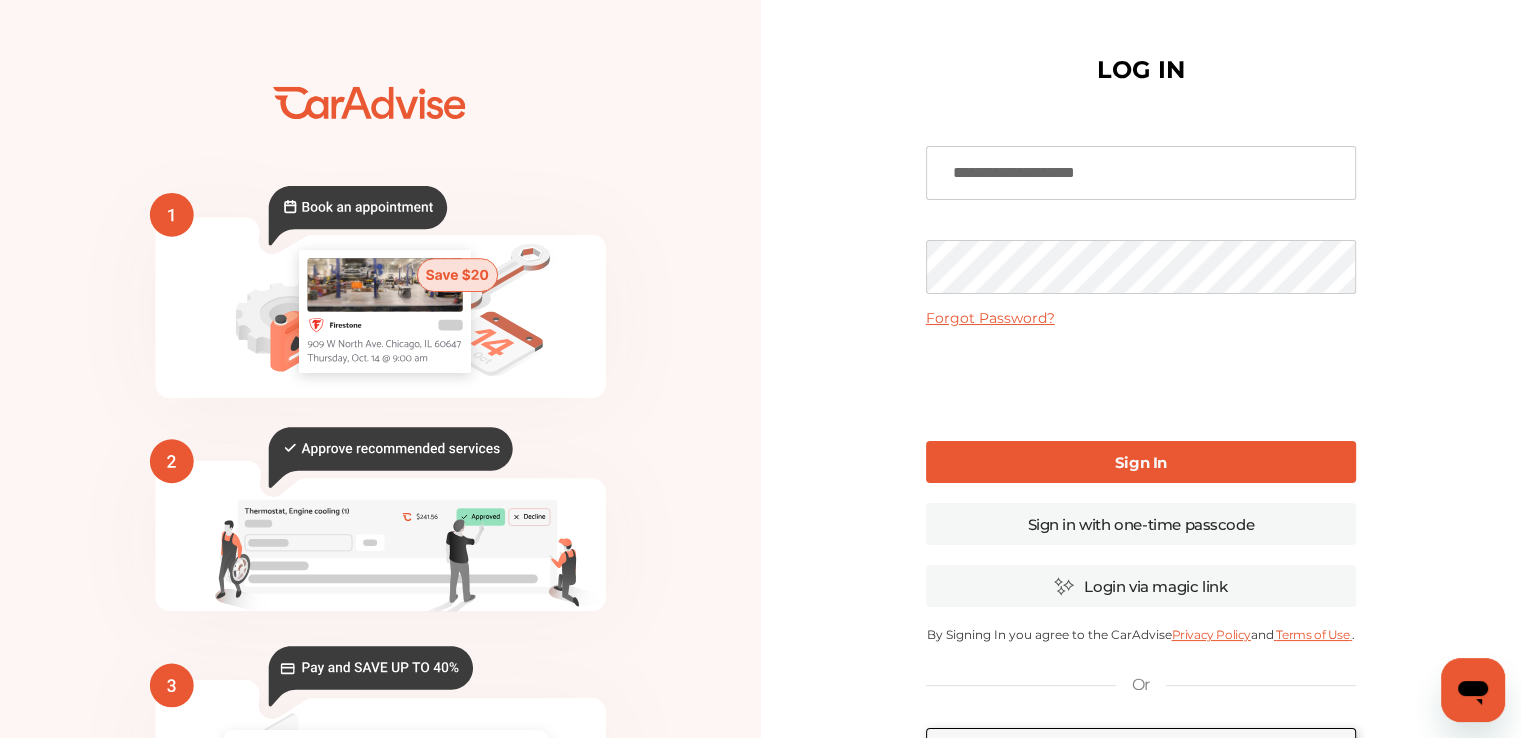 click on "Sign In" at bounding box center (1141, 462) 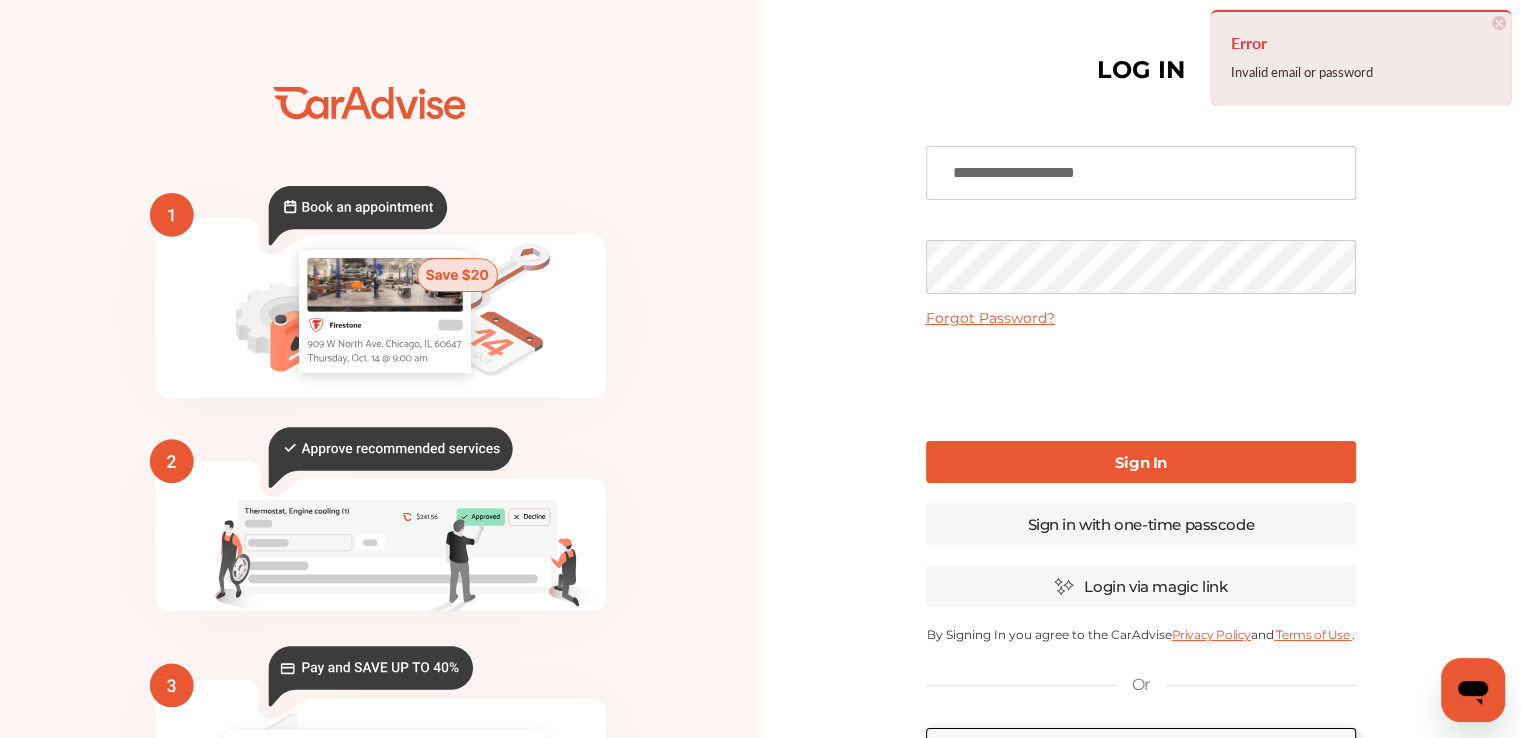click on "💰" at bounding box center (760, 487) 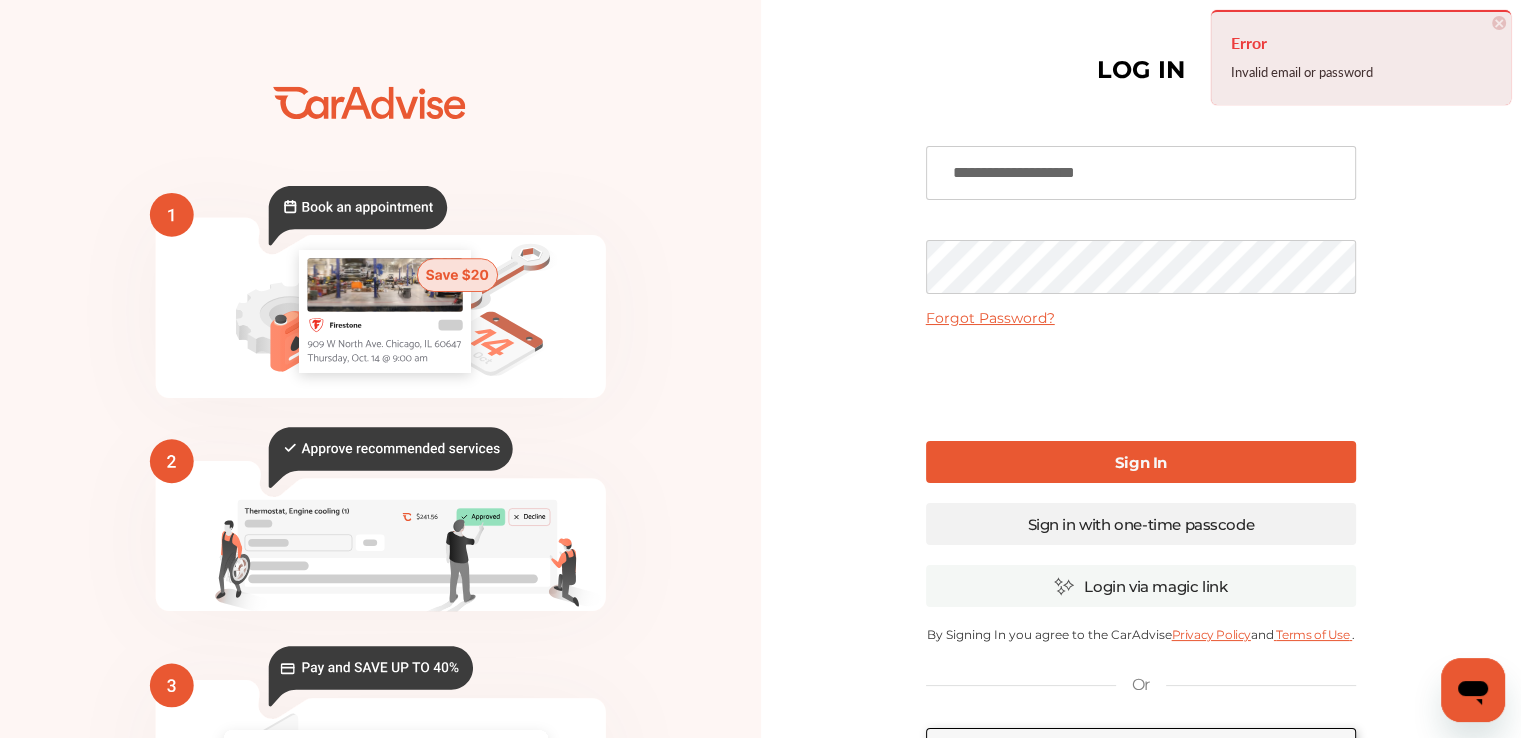 click on "Sign in with one-time passcode" at bounding box center [1141, 524] 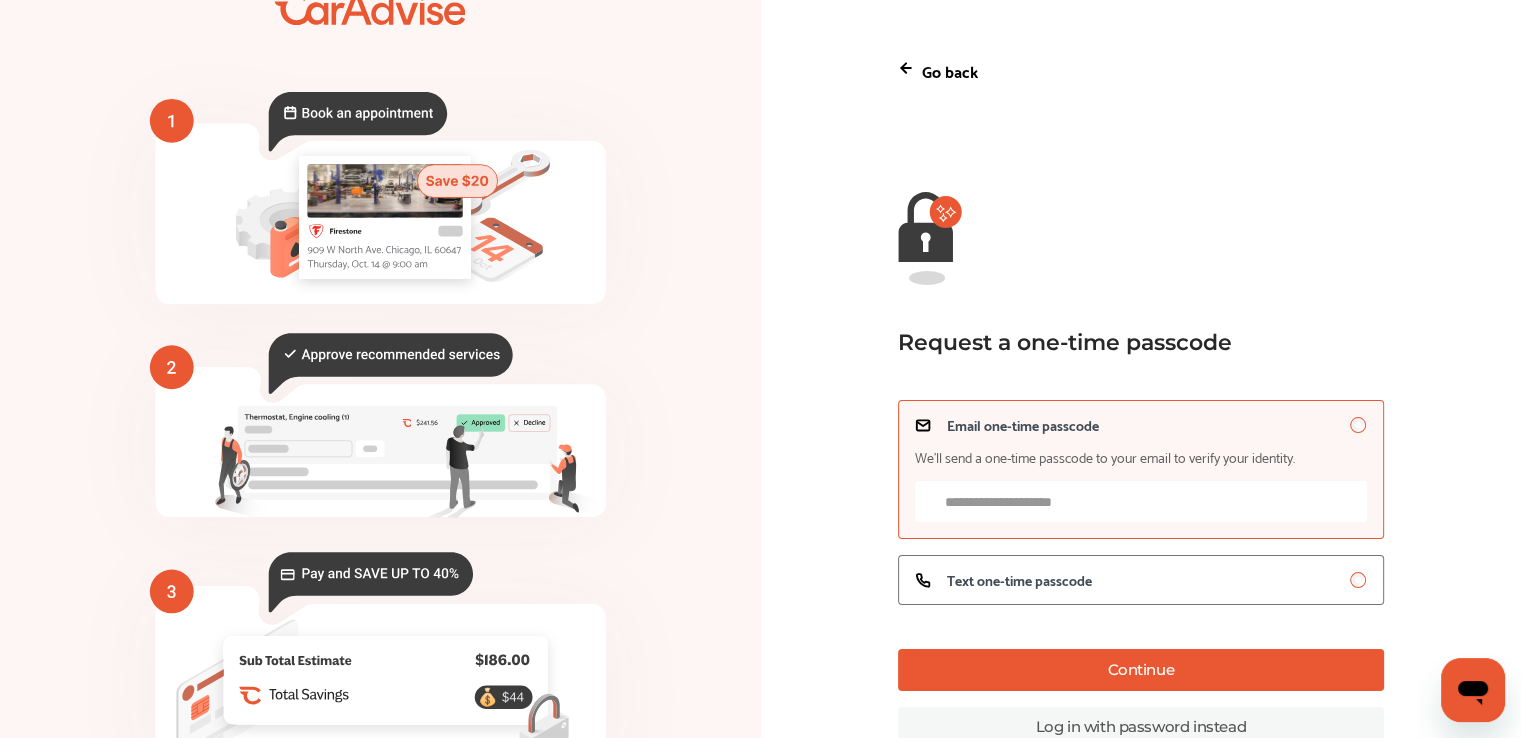 scroll, scrollTop: 166, scrollLeft: 0, axis: vertical 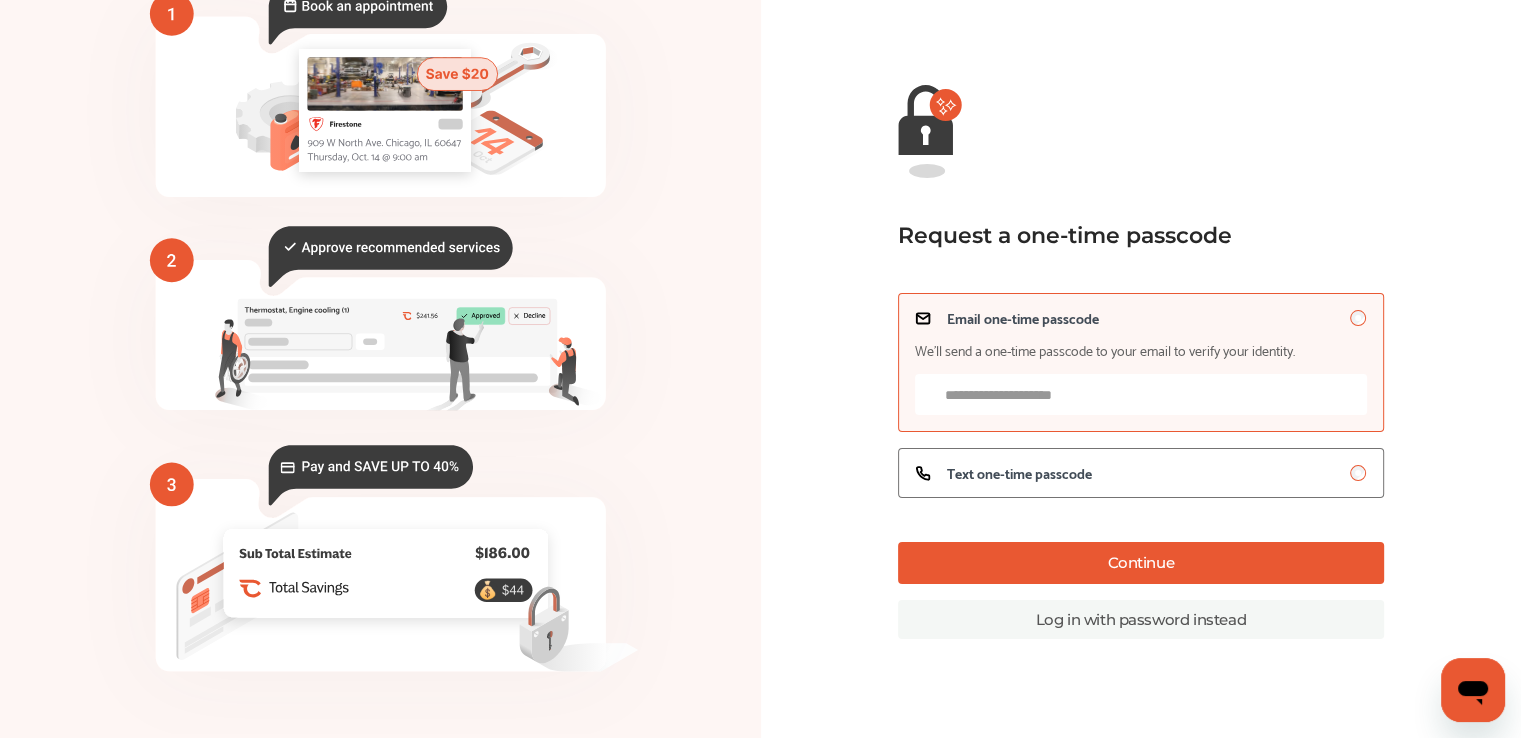 click on "Email one-time passcode We’ll send a one-time passcode to your email to verify your identity." at bounding box center (1141, 394) 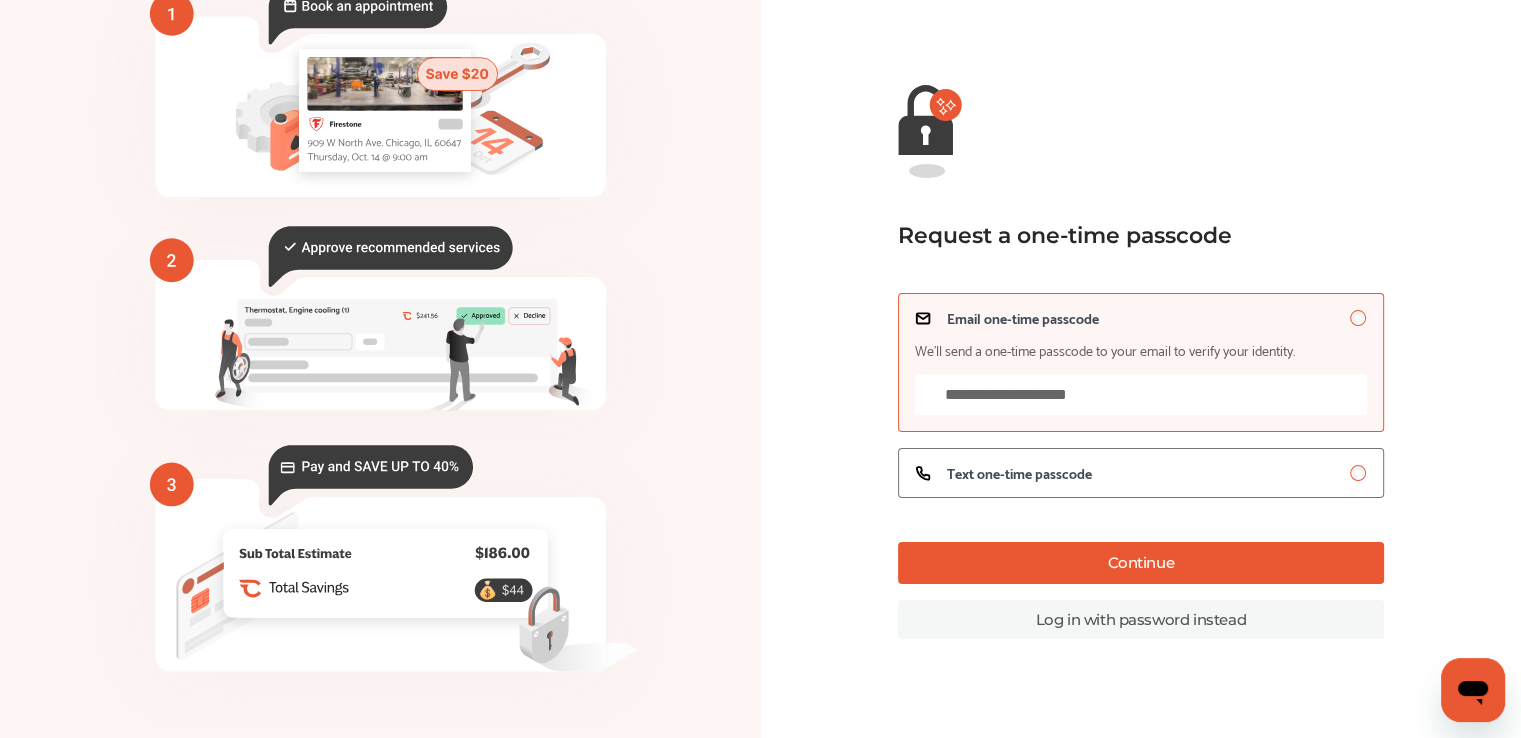 type on "**********" 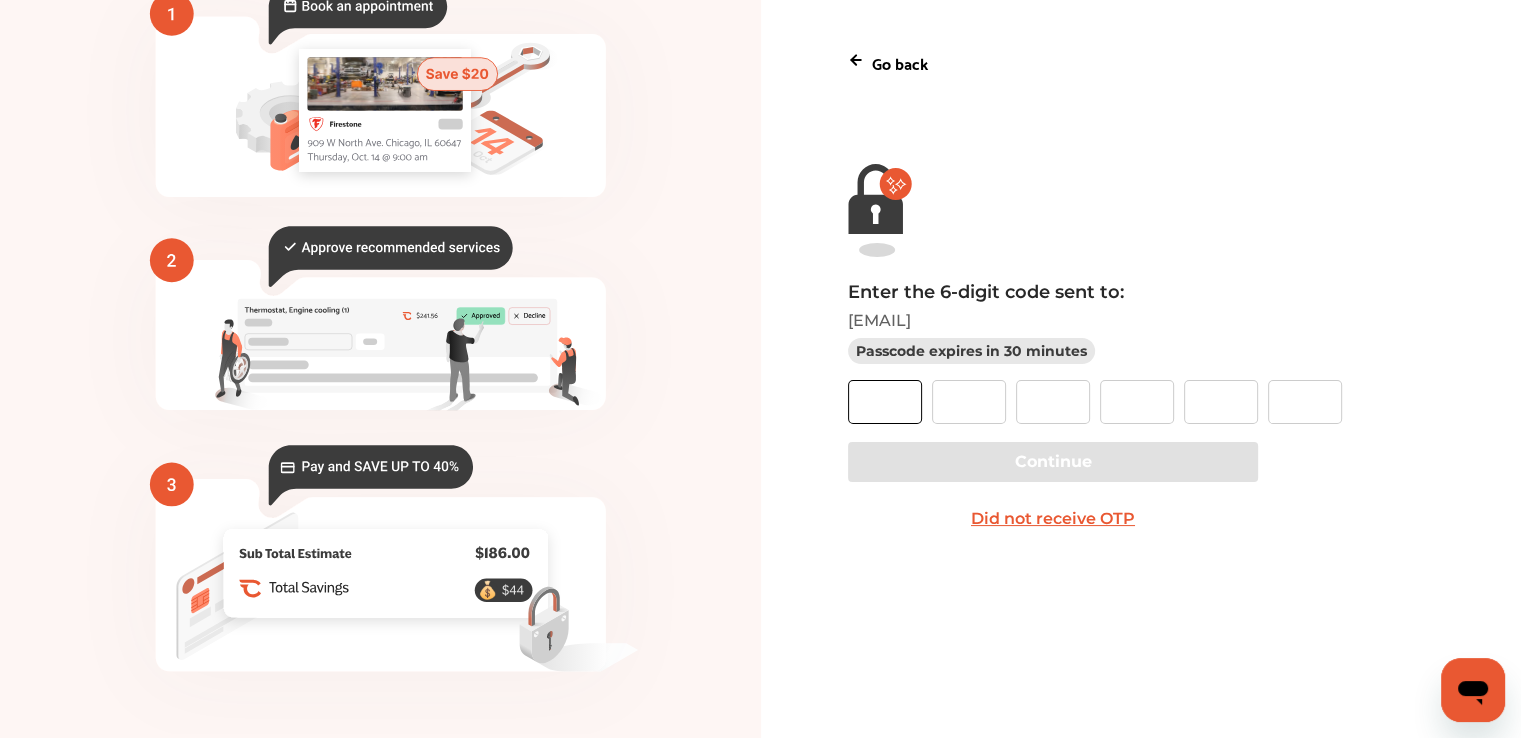 click at bounding box center (885, 402) 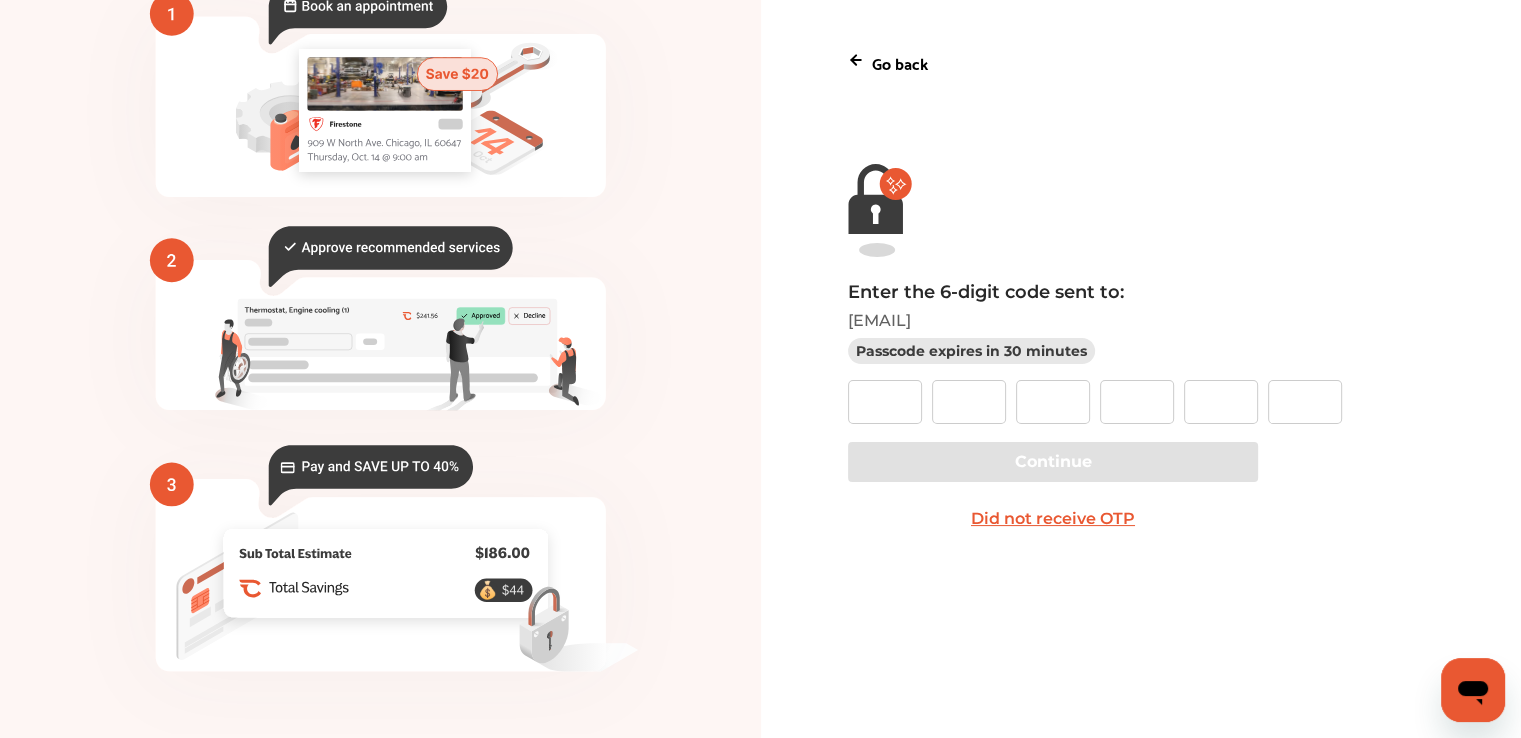 drag, startPoint x: 992, startPoint y: 494, endPoint x: 1008, endPoint y: 516, distance: 27.202942 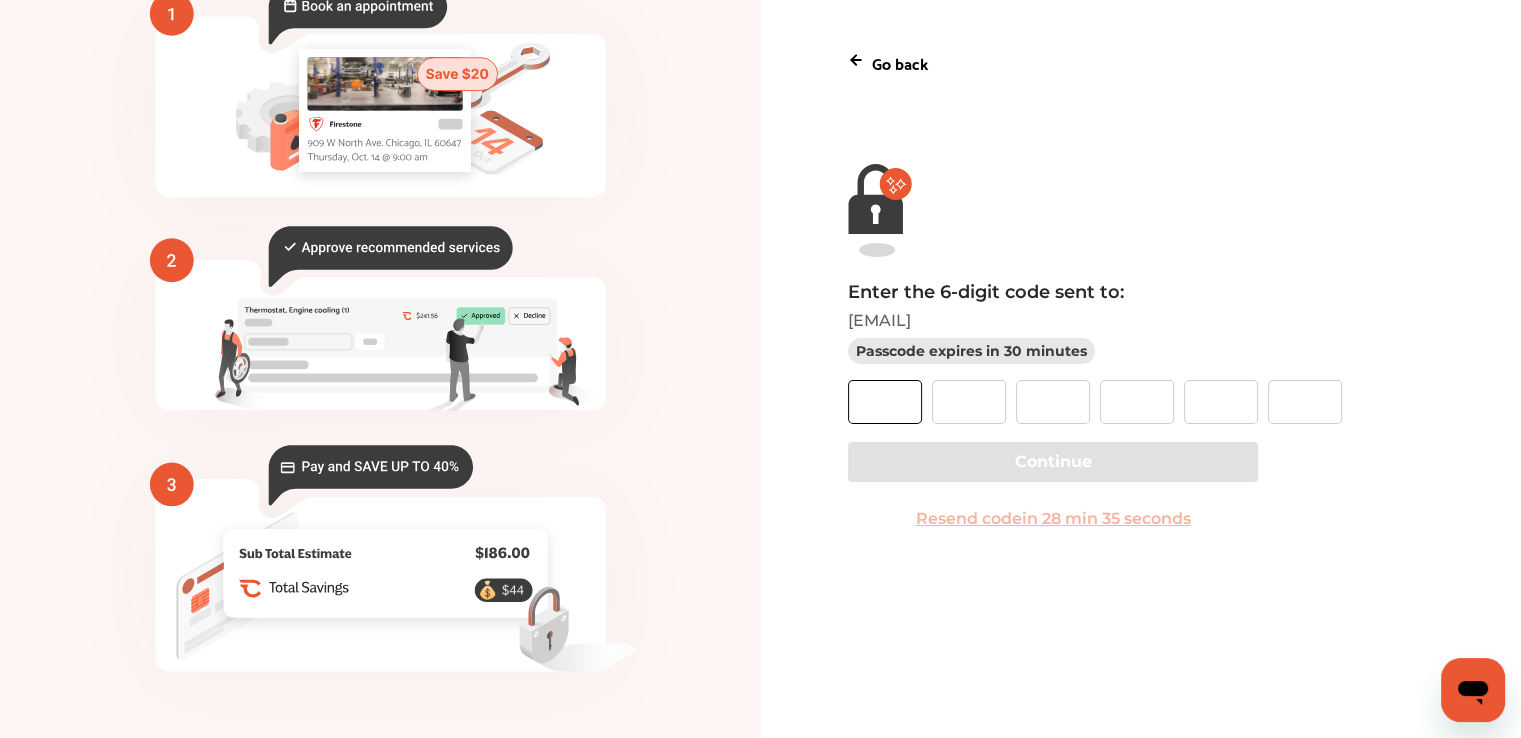 click at bounding box center [885, 402] 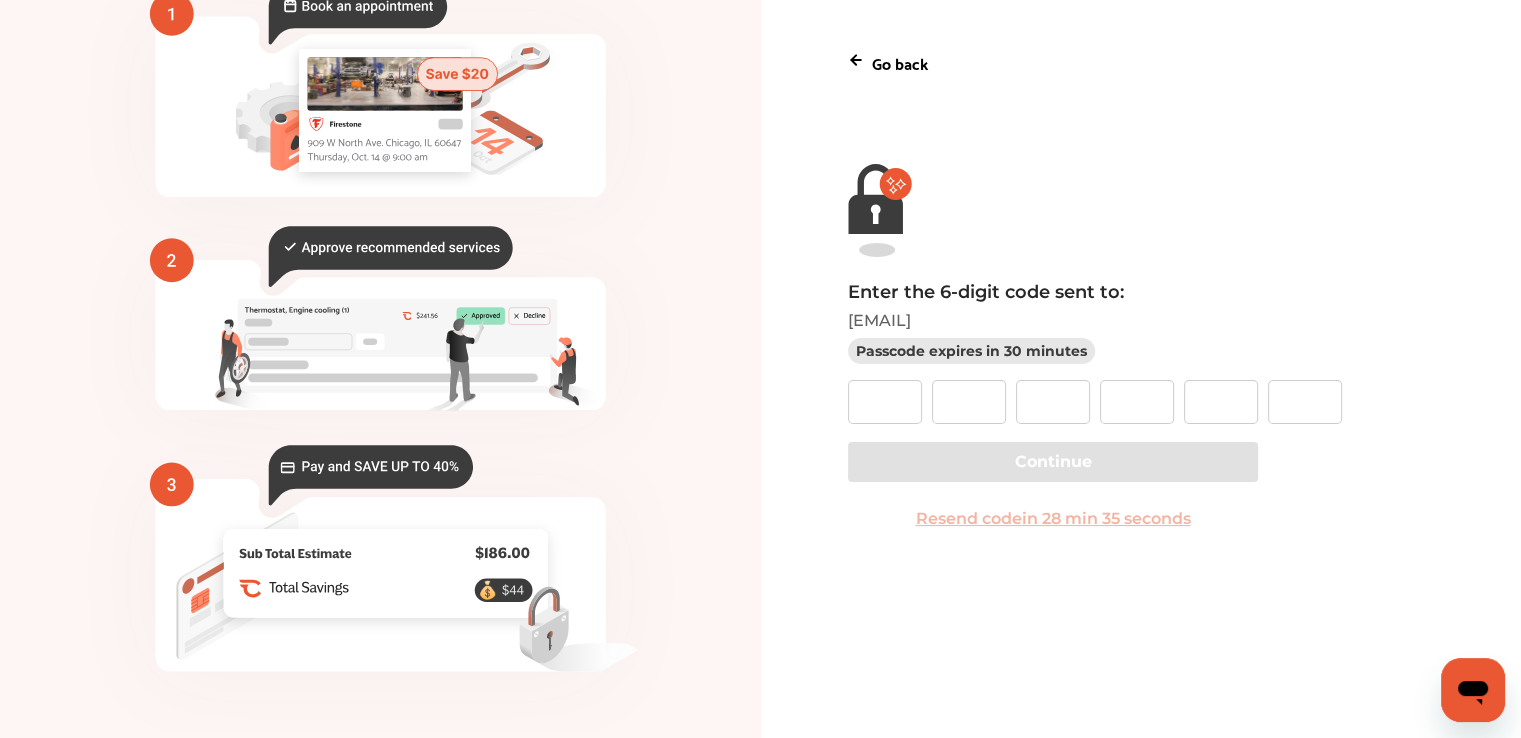 click on "Go back" at bounding box center [900, 62] 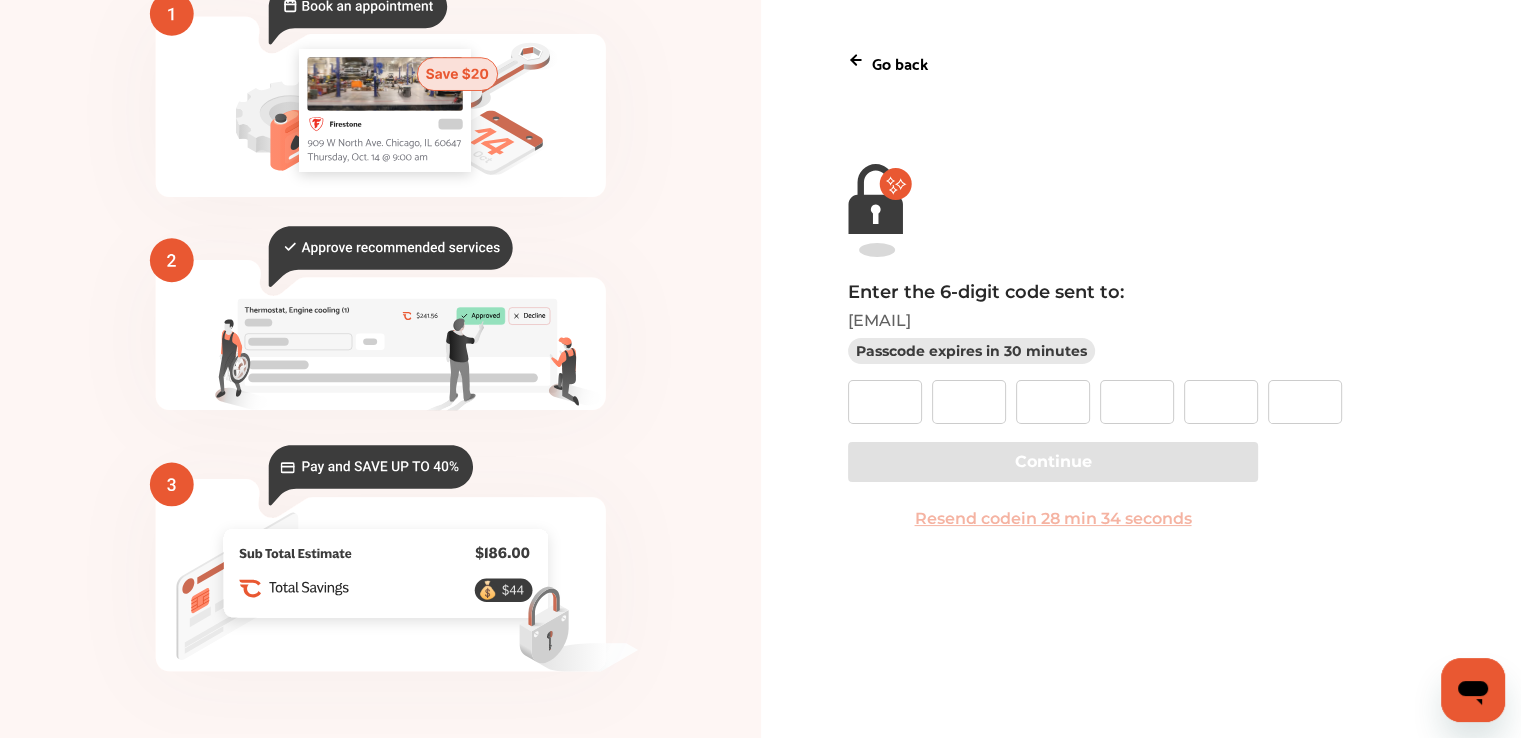 click on "Go back" at bounding box center [1141, 62] 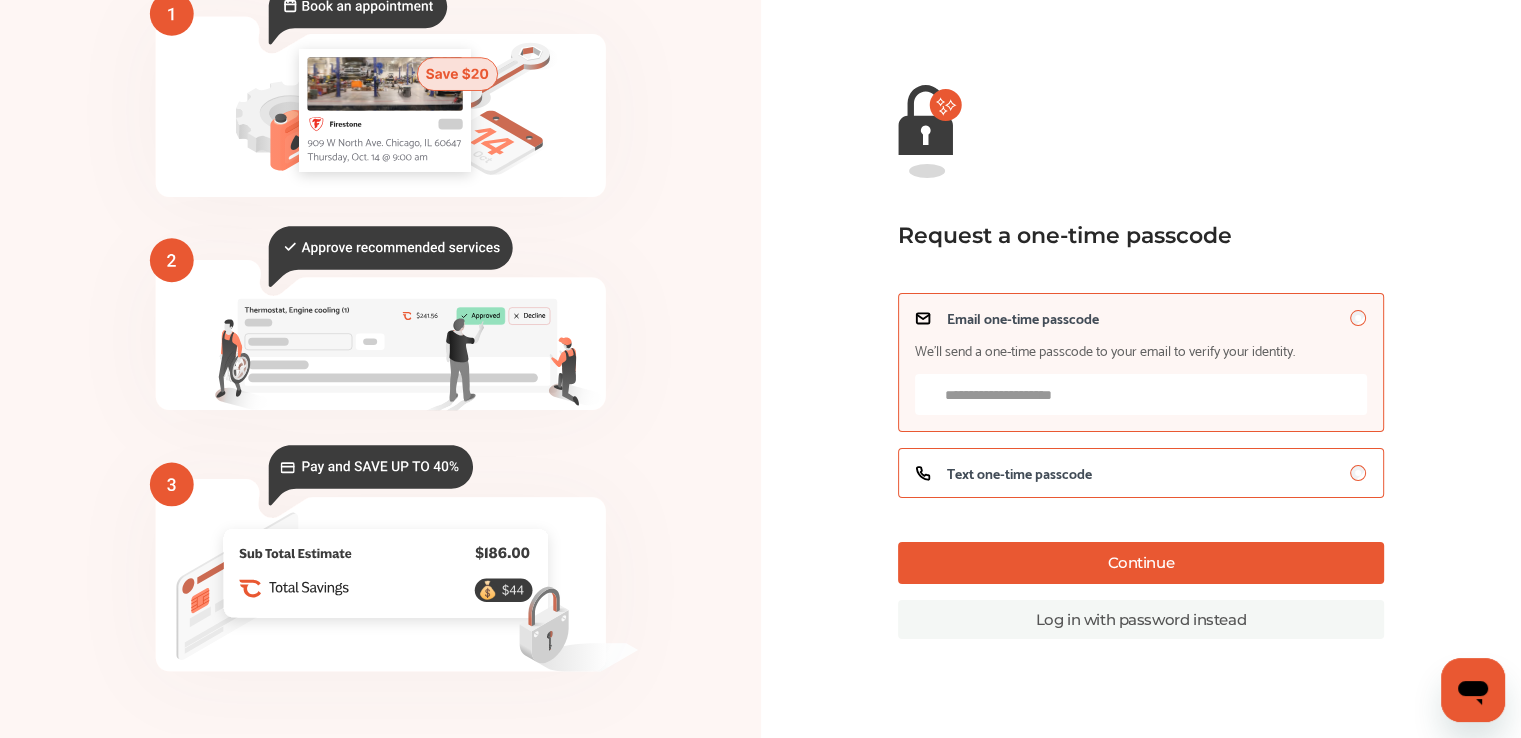 click on "Text one-time passcode" at bounding box center (1019, 473) 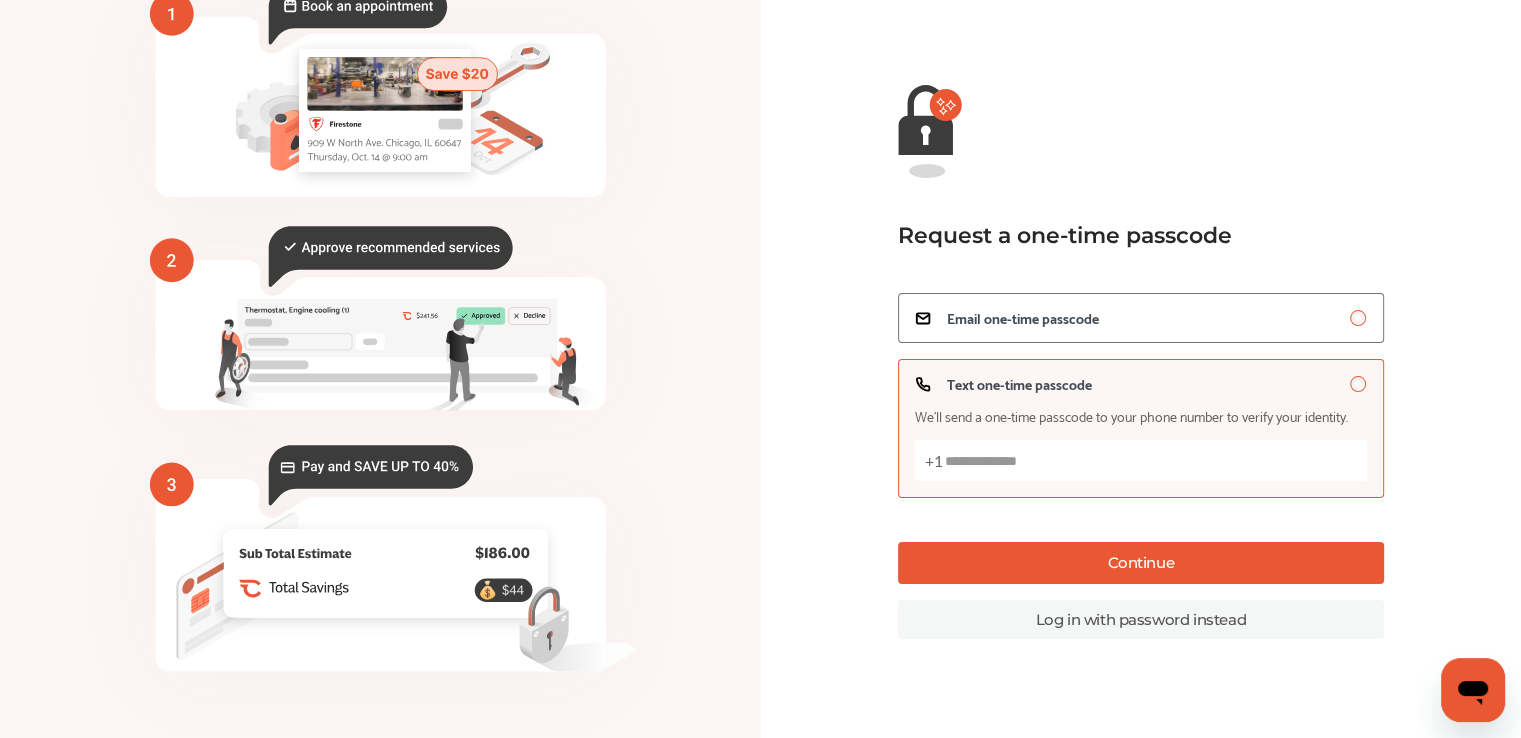 drag, startPoint x: 1001, startPoint y: 465, endPoint x: 1015, endPoint y: 453, distance: 18.439089 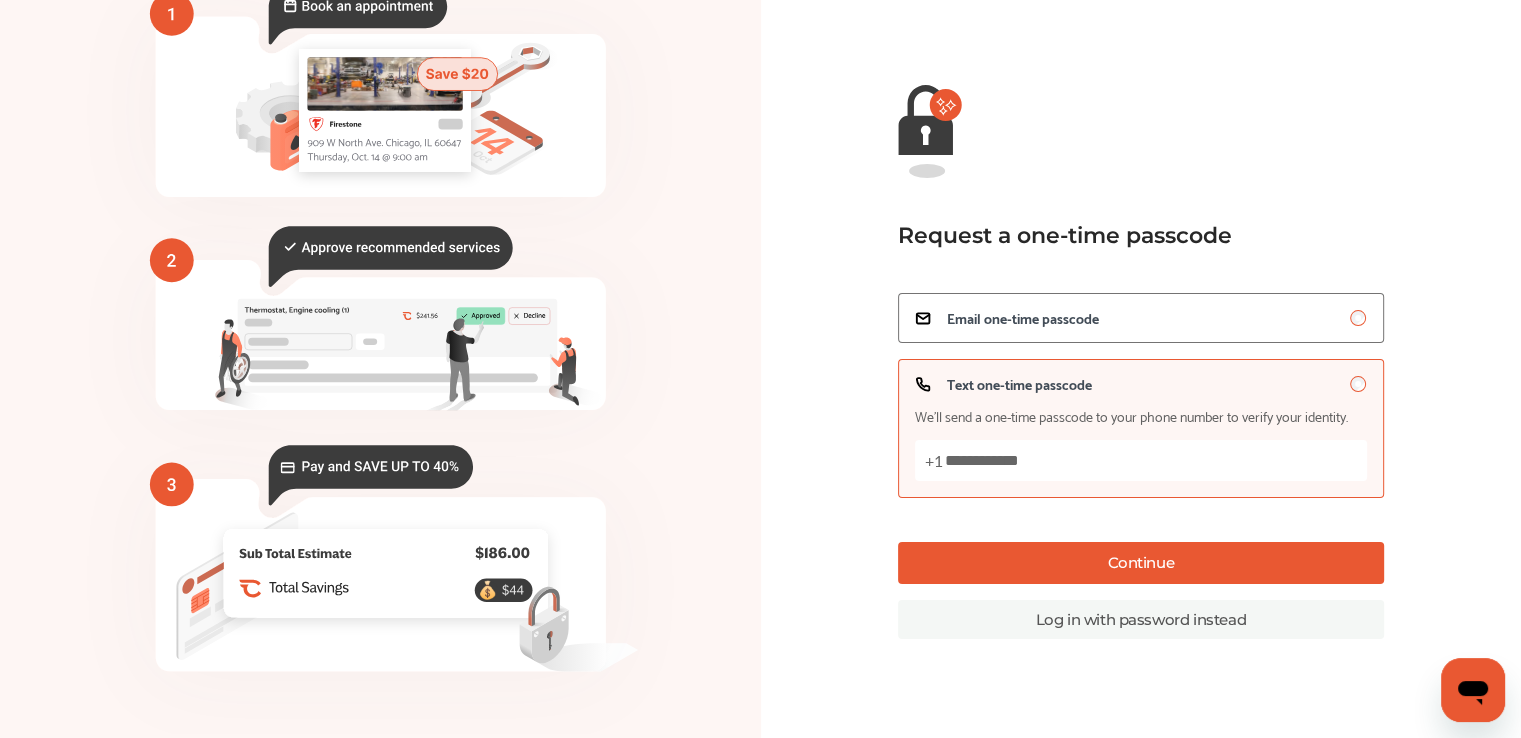 click on "Continue" at bounding box center (1141, 563) 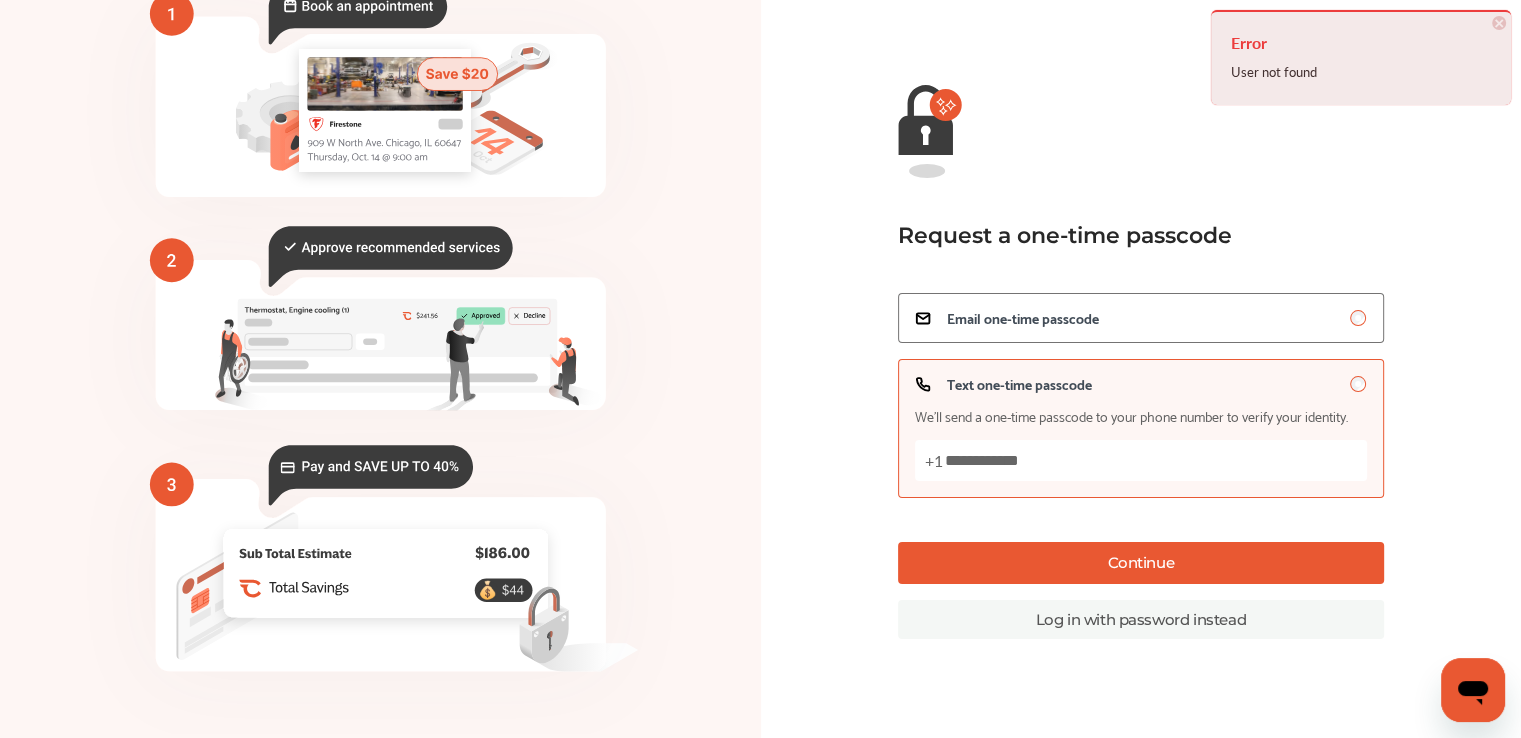 drag, startPoint x: 1070, startPoint y: 466, endPoint x: 416, endPoint y: 413, distance: 656.14404 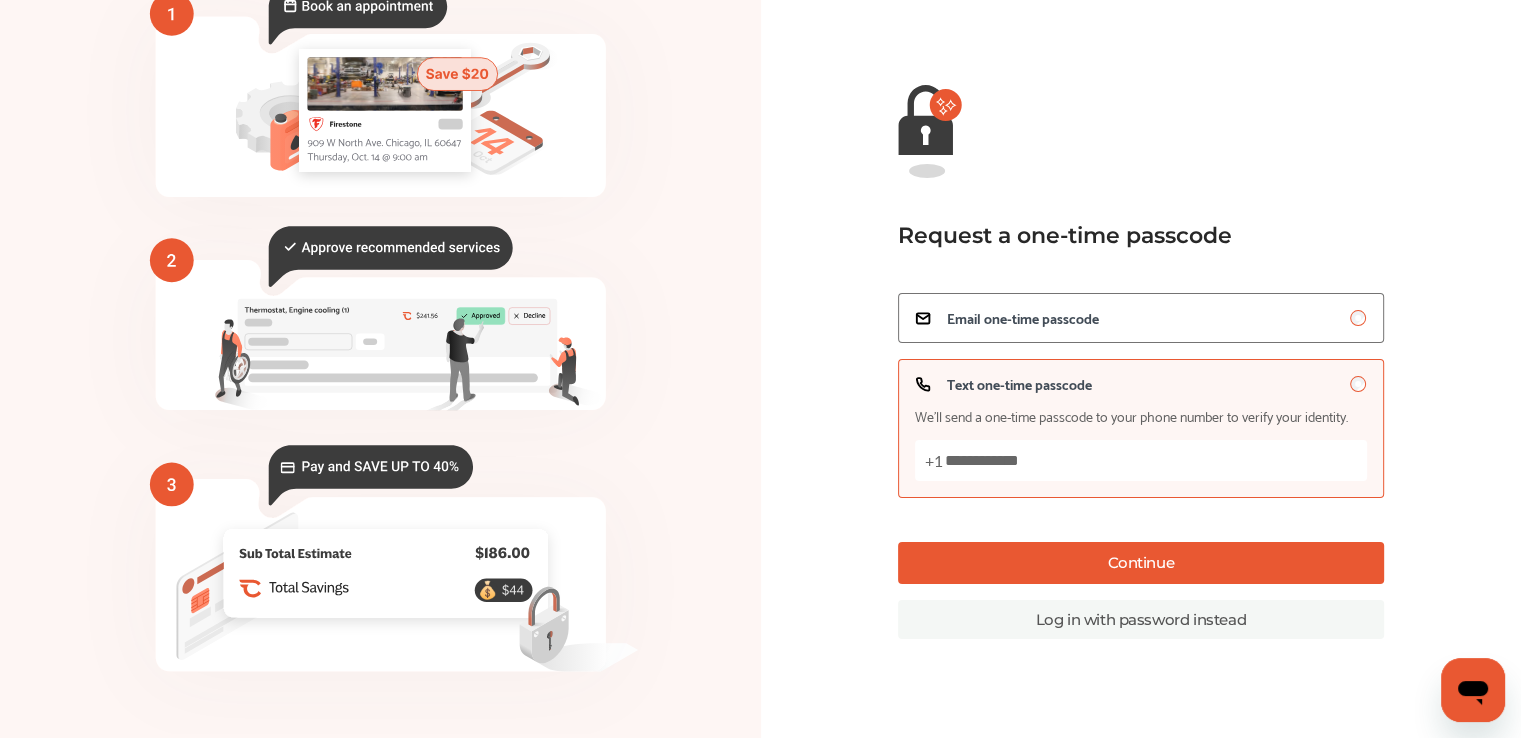 click on "Continue" at bounding box center [1141, 563] 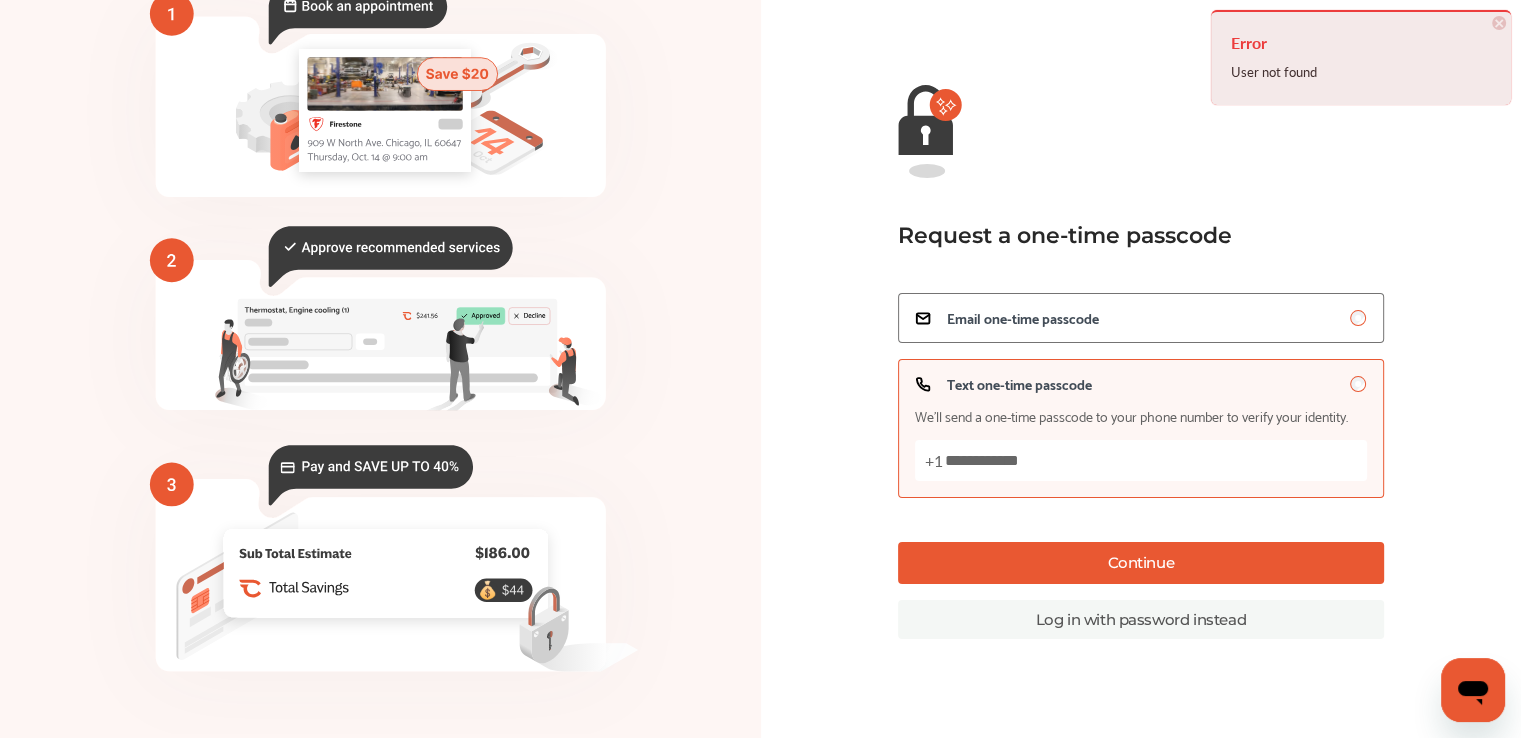 drag, startPoint x: 696, startPoint y: 450, endPoint x: 527, endPoint y: 454, distance: 169.04733 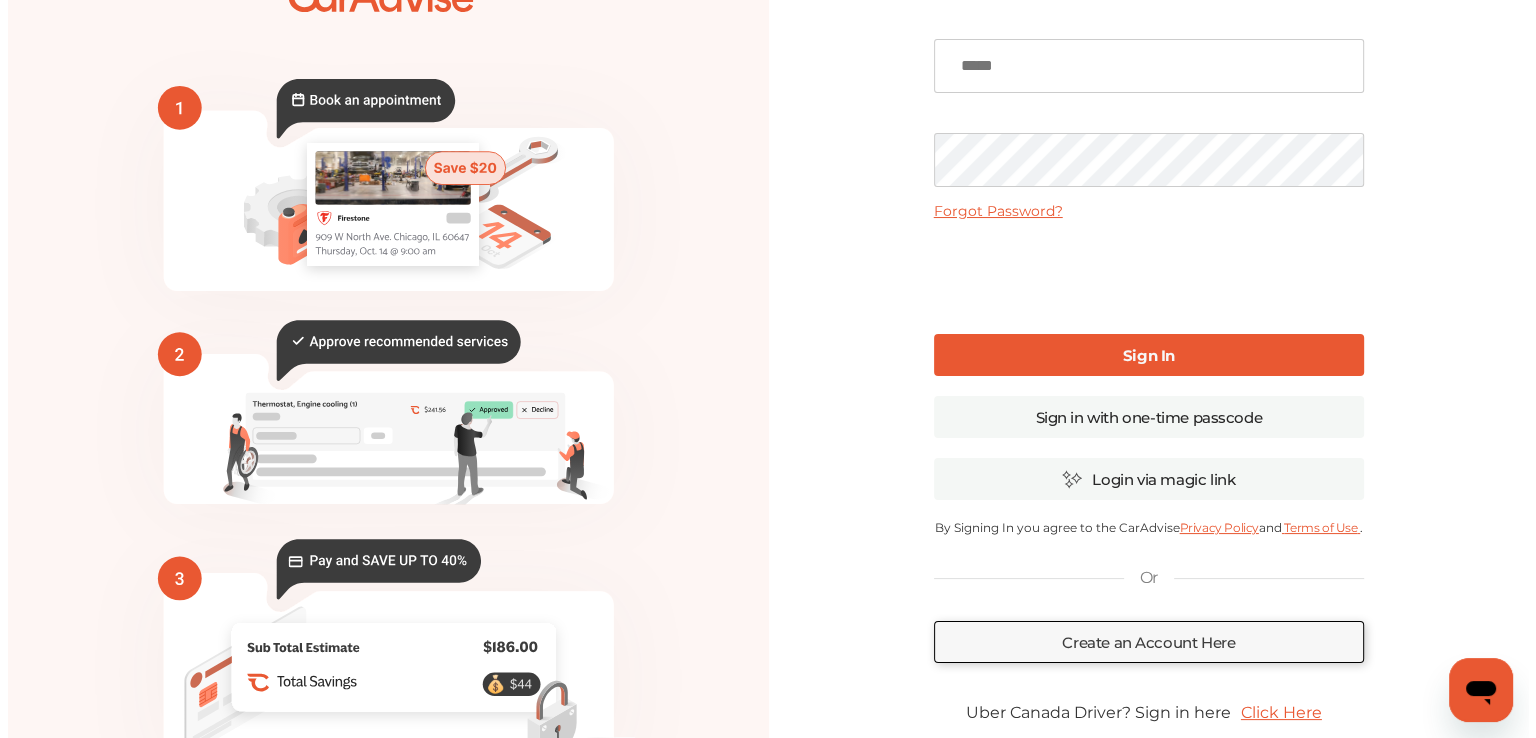 scroll, scrollTop: 0, scrollLeft: 0, axis: both 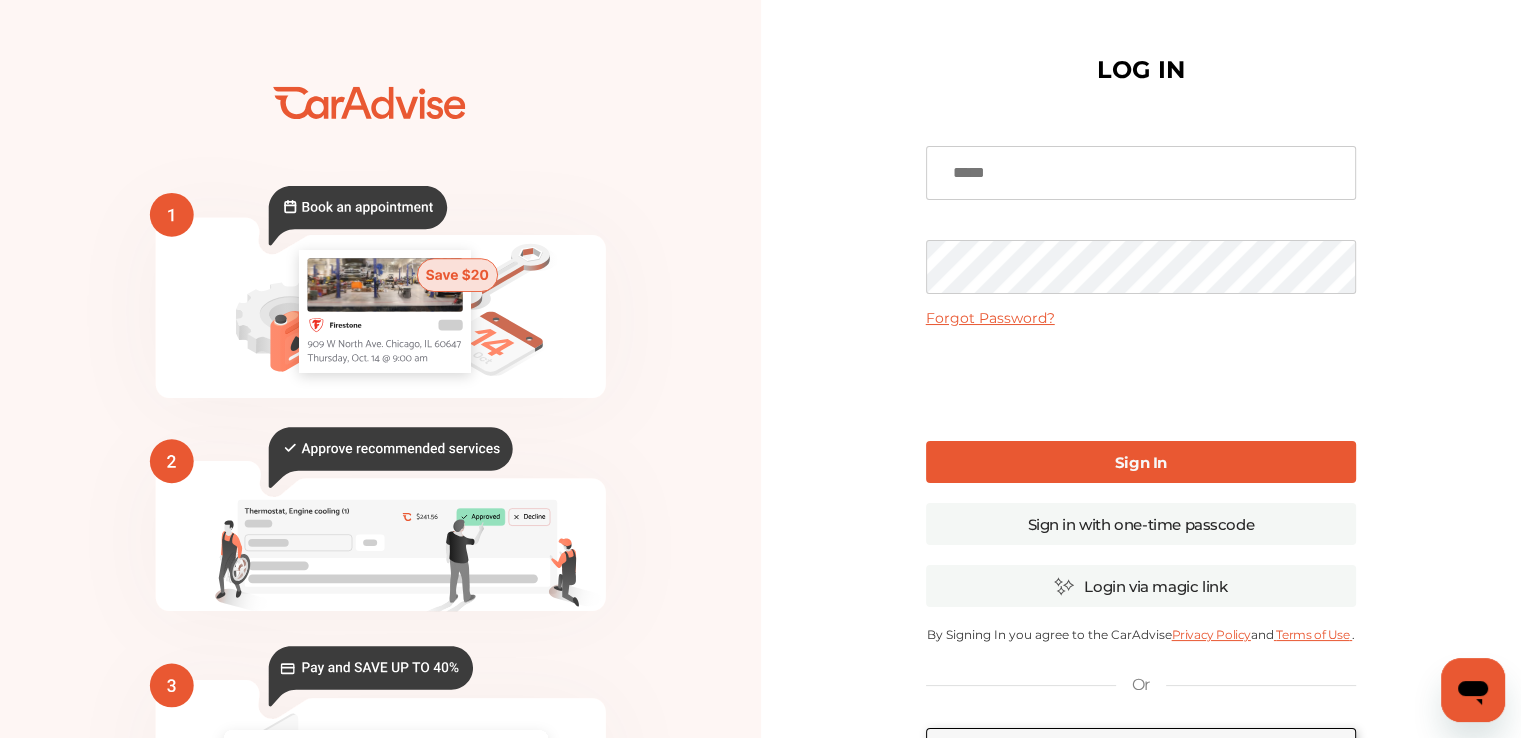 click on "Forgot Password?" at bounding box center (990, 318) 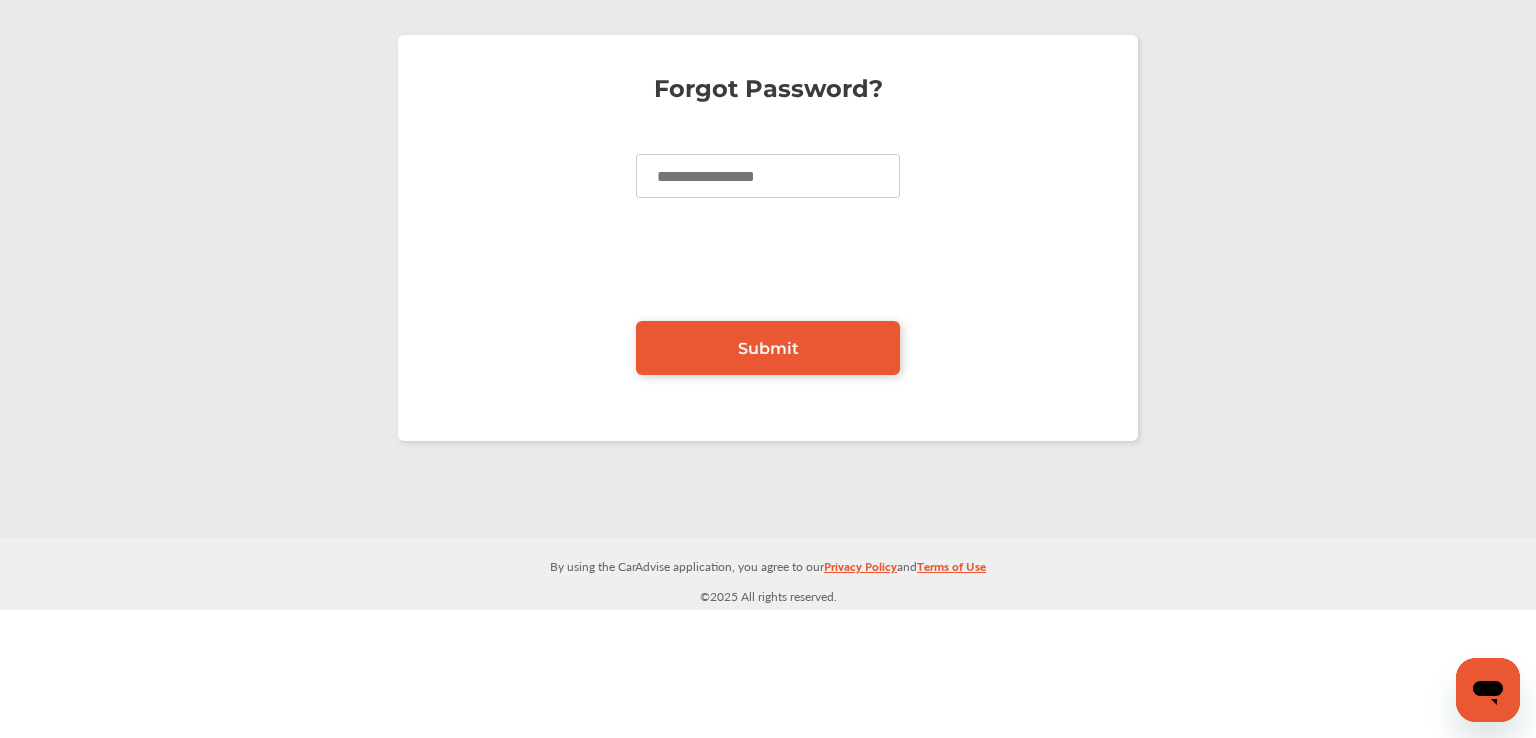 click at bounding box center [768, 176] 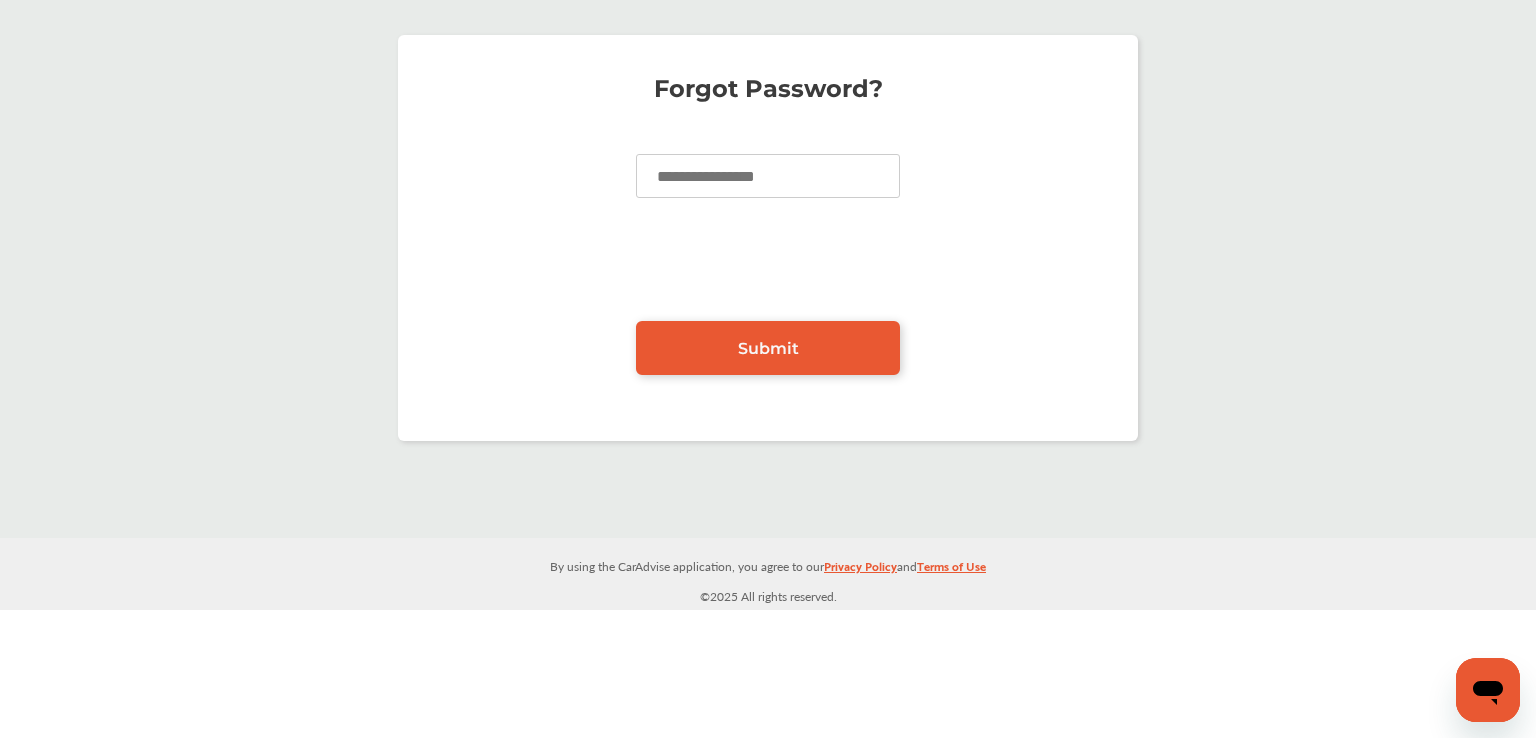 type on "**********" 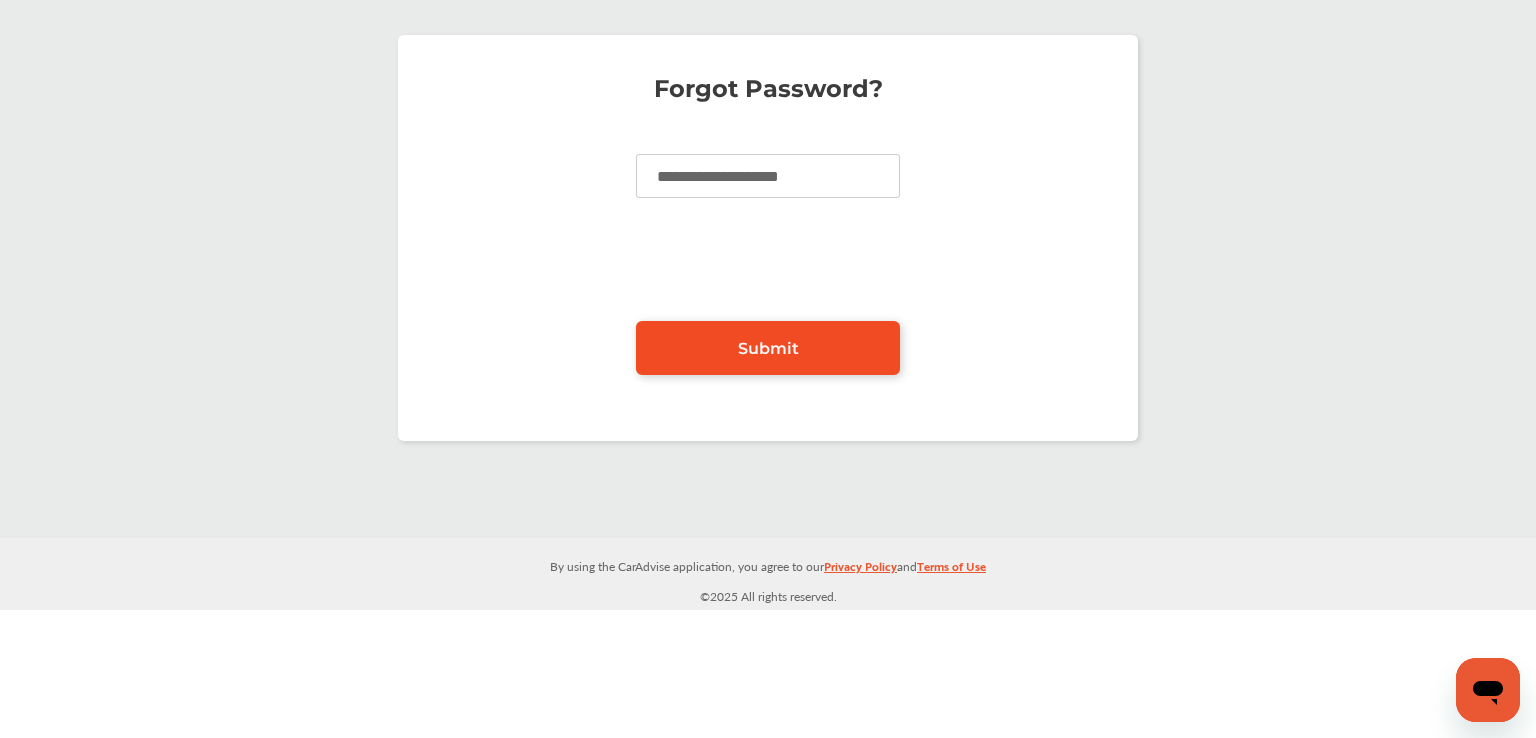 click on "Submit" at bounding box center [768, 348] 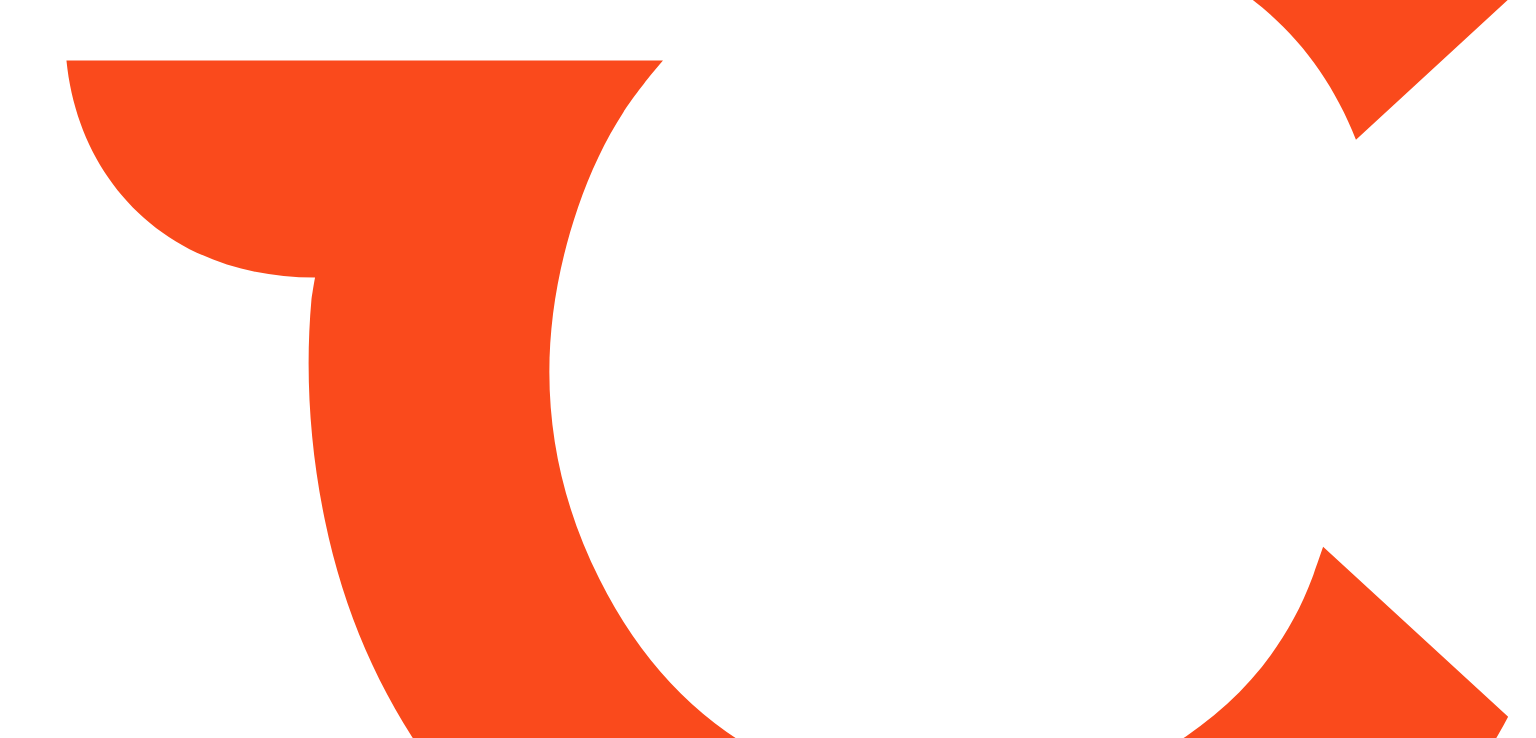 scroll, scrollTop: 0, scrollLeft: 0, axis: both 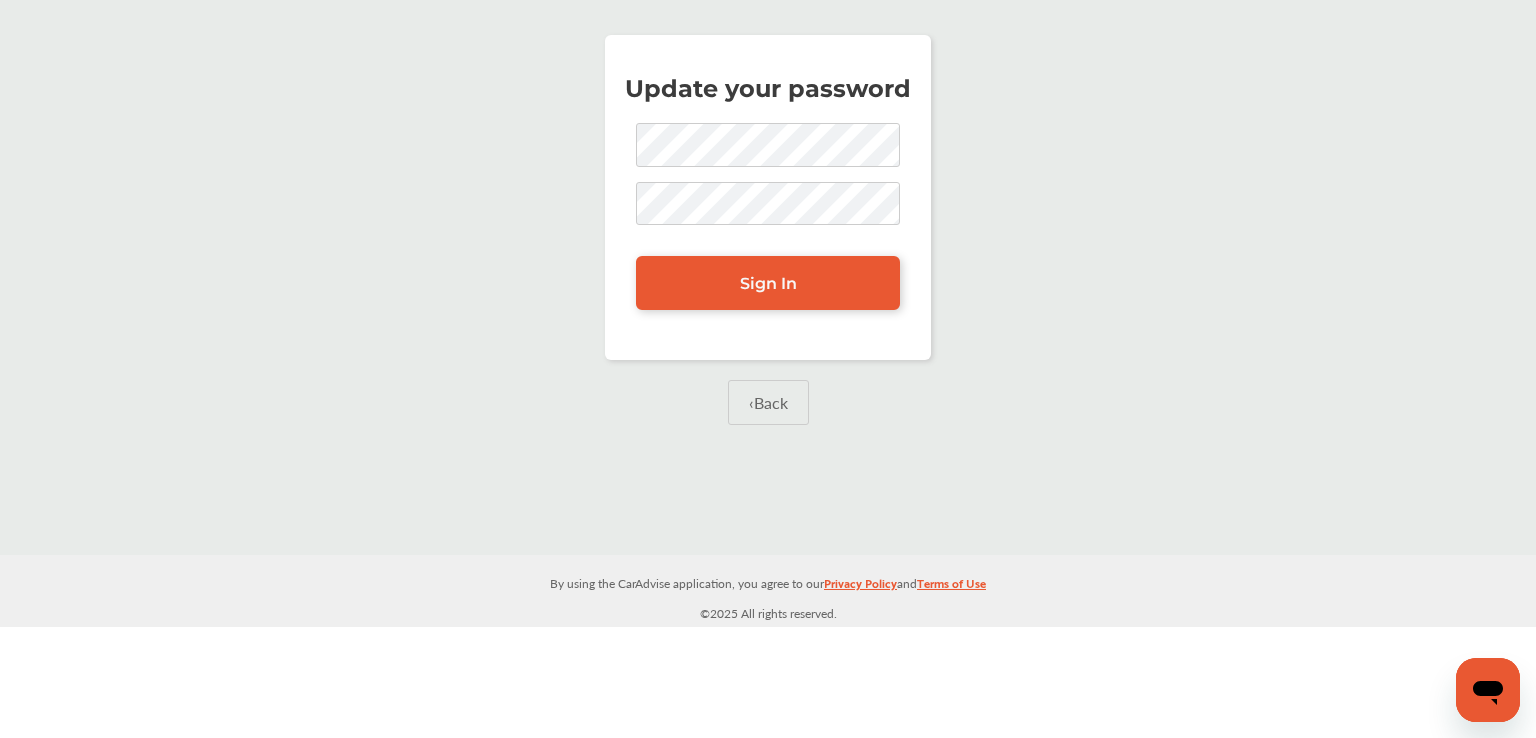 click on "Update your password Sign In ‹  Back" at bounding box center [768, 255] 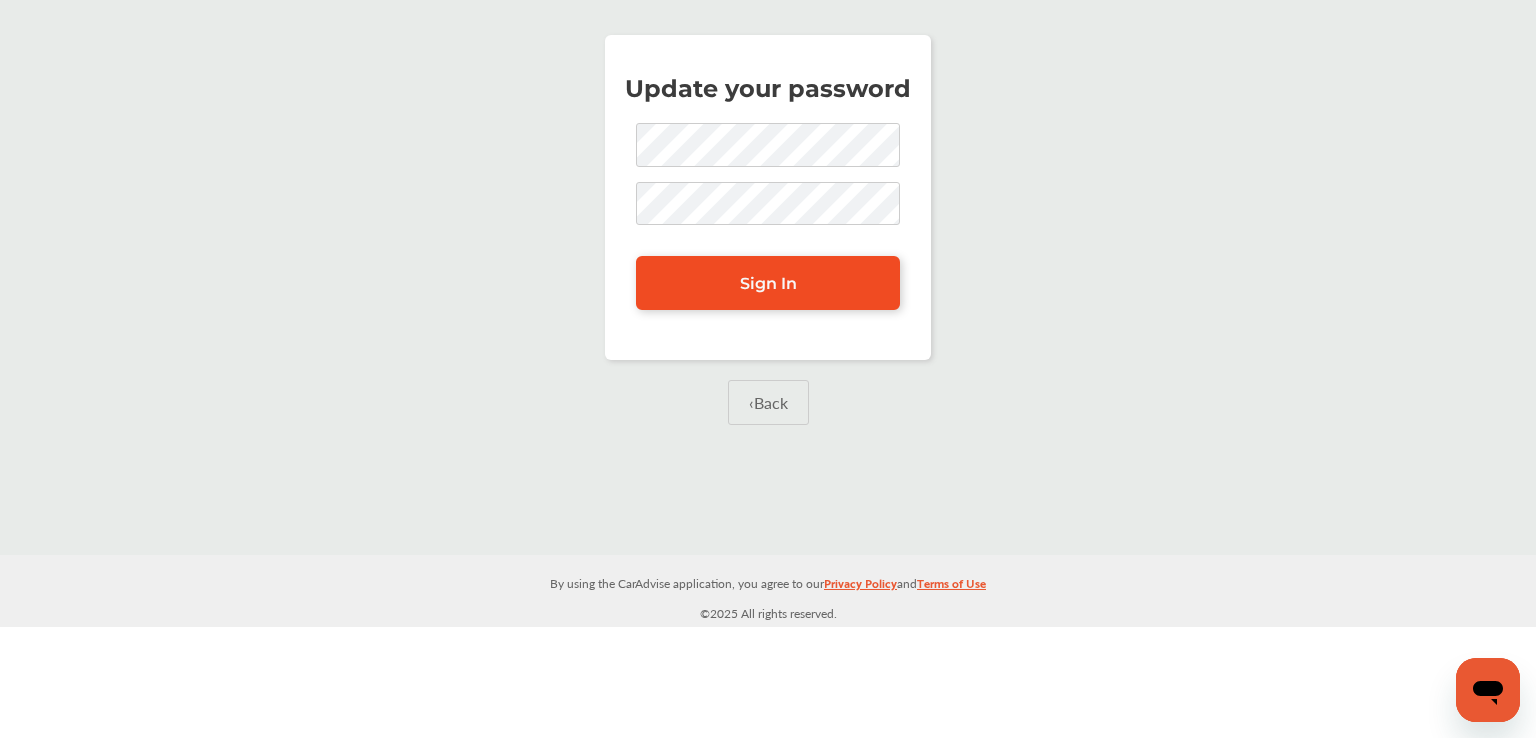 click on "Sign In" at bounding box center [768, 283] 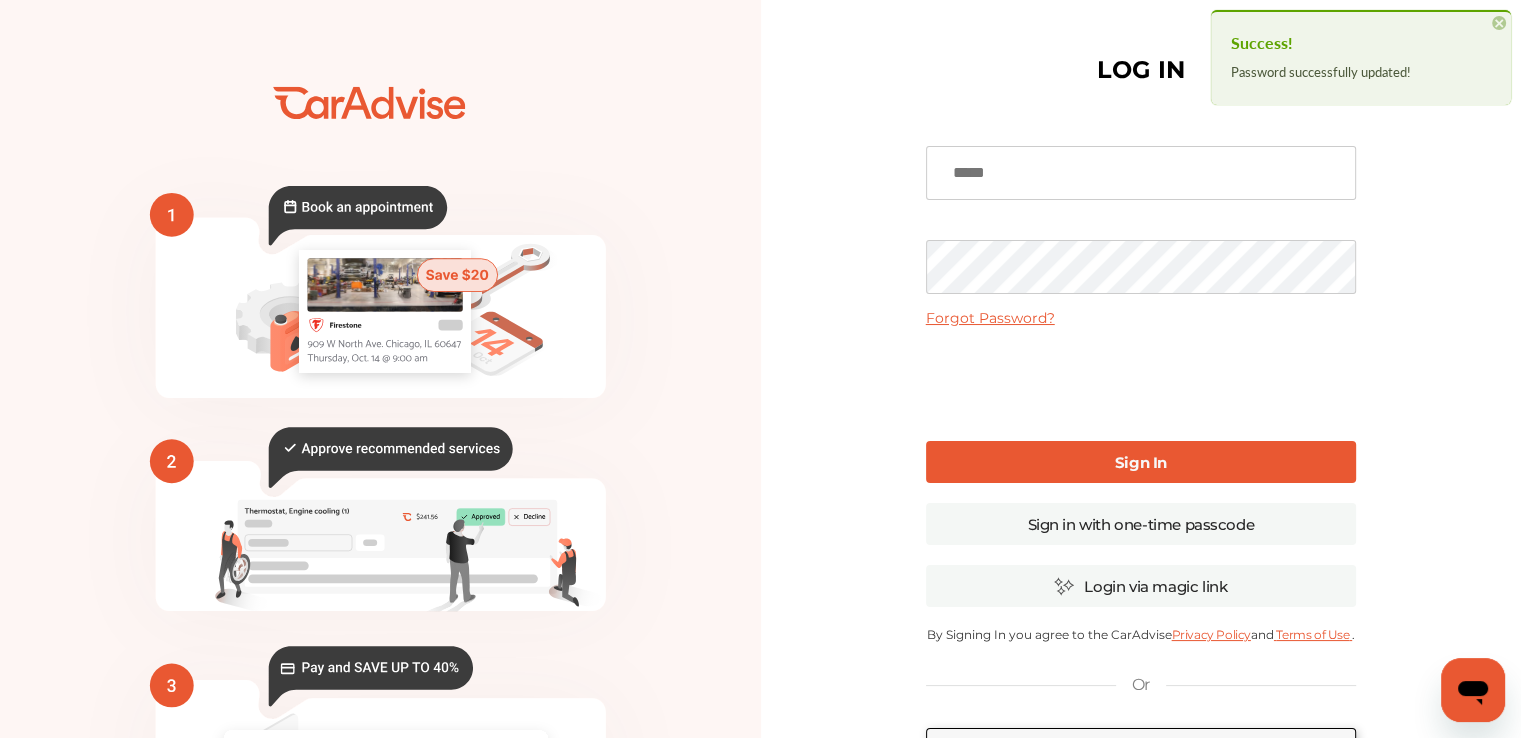 click on "Forgot Password? Sign In Sign in with one-time passcode Login via magic link By clicking Sign In, you authorize The General to release your policy information to CarAdvise By Signing In you agree to the CarAdvise  Privacy Policy  and    Terms of Use   . Or Create an Account Here Uber Canada Driver? Sign in here Click Here" at bounding box center [1141, 487] 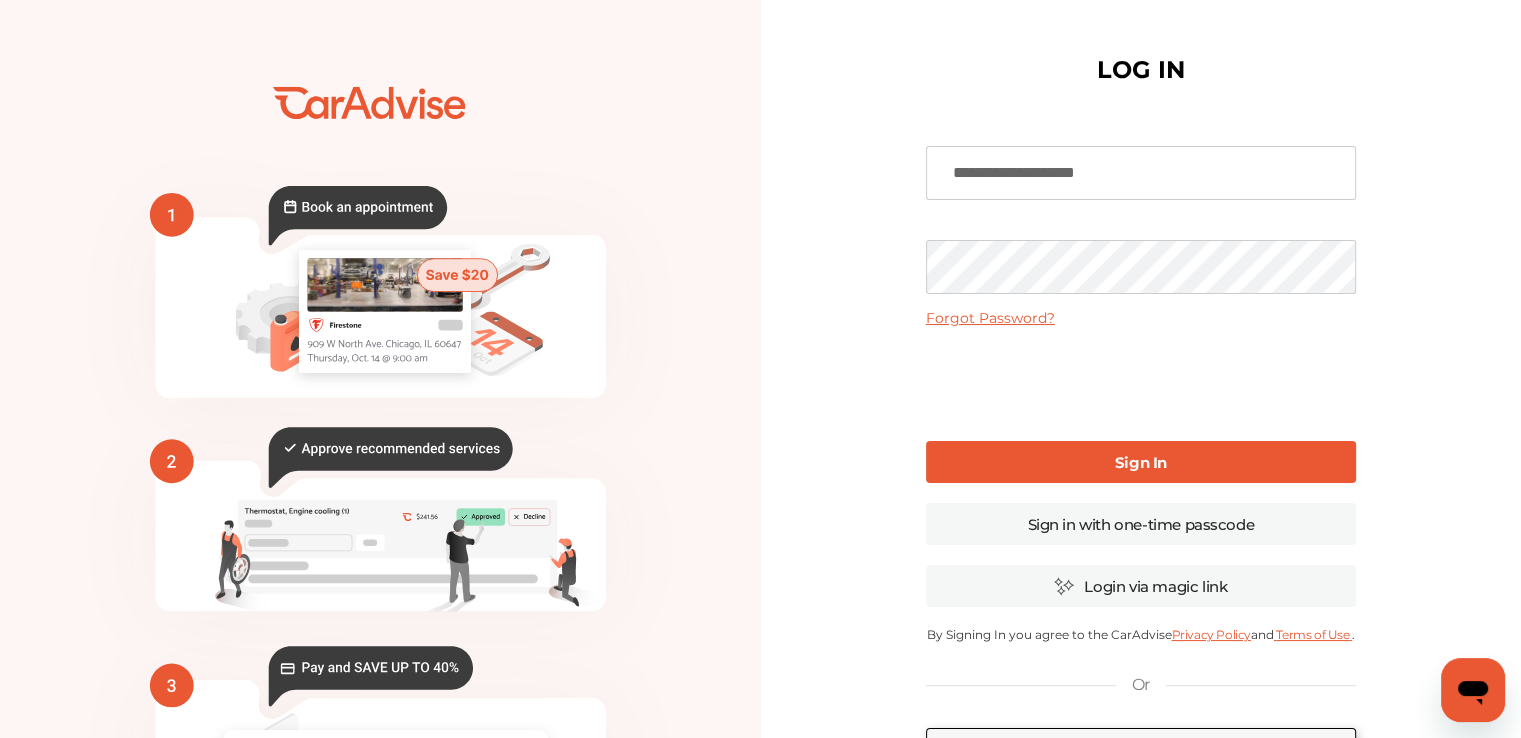 click on "Sign In" at bounding box center [1141, 462] 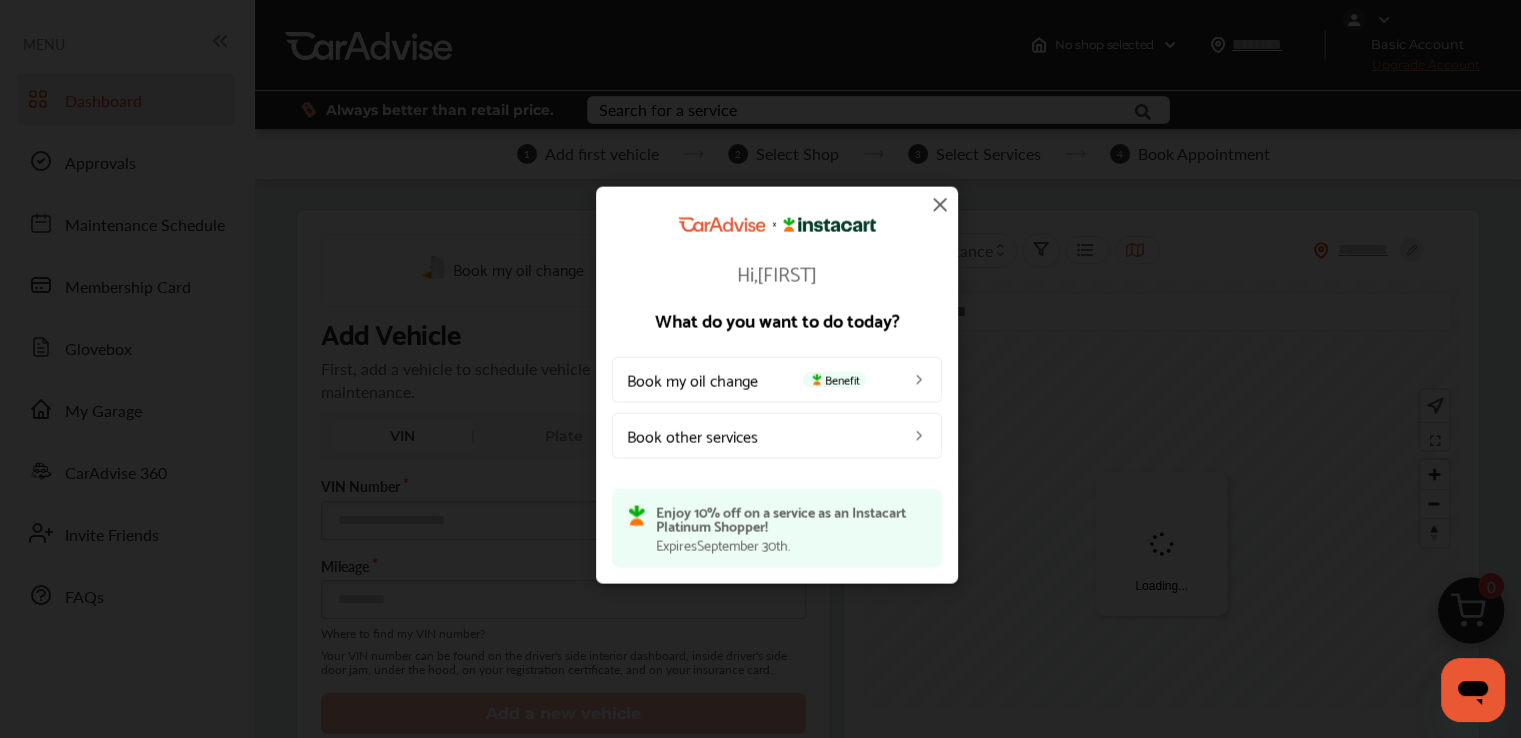 click on "Book my oil change Benefit" at bounding box center (777, 379) 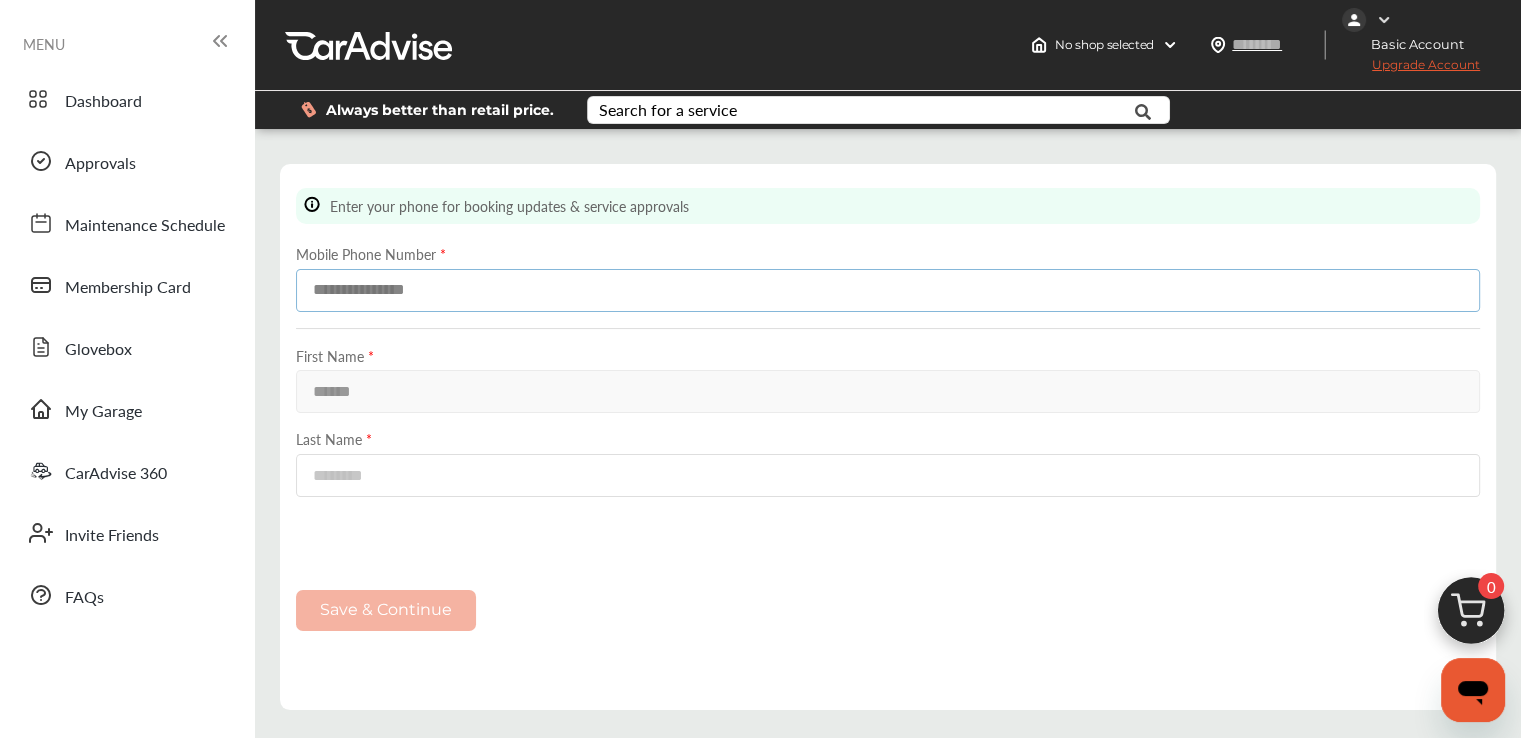 click at bounding box center (888, 290) 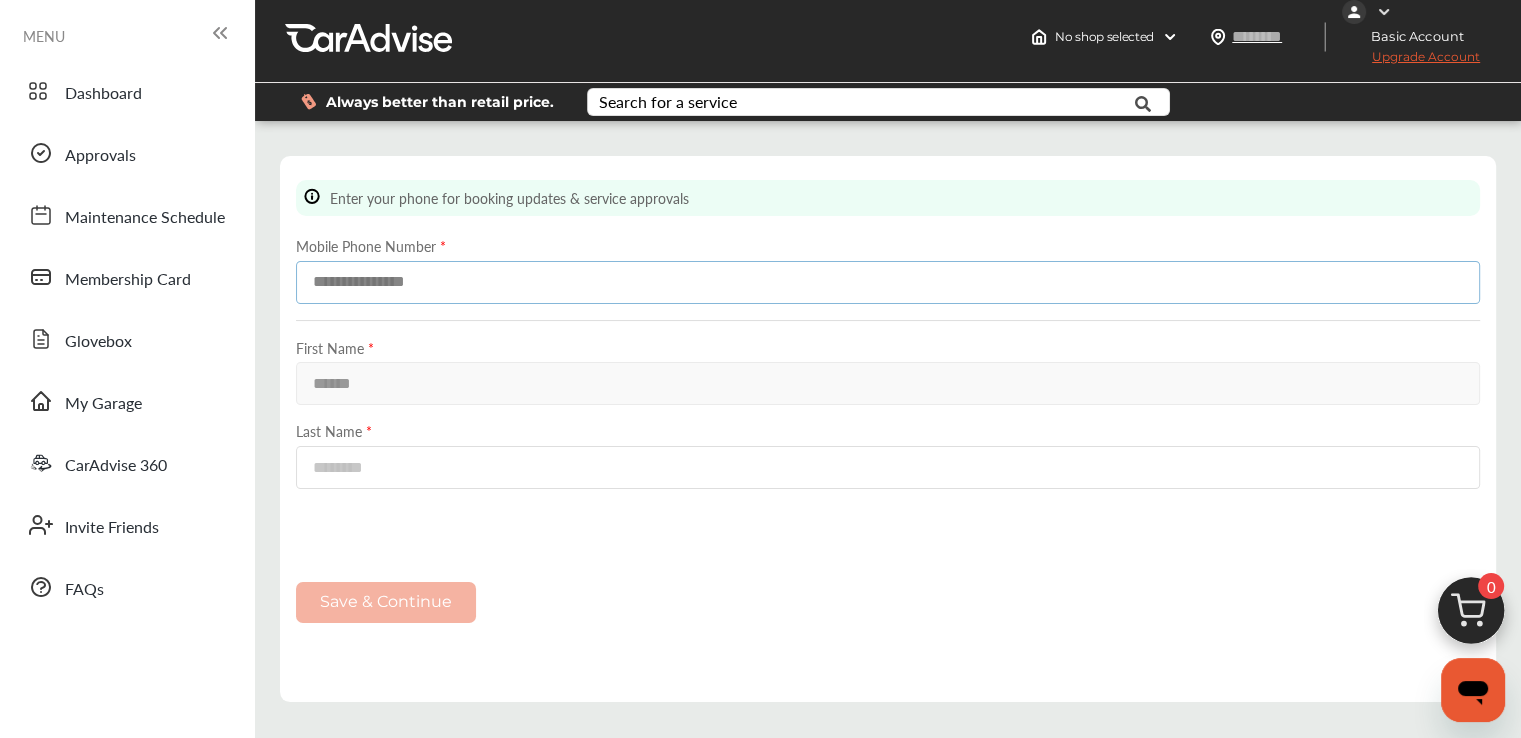 scroll, scrollTop: 4, scrollLeft: 0, axis: vertical 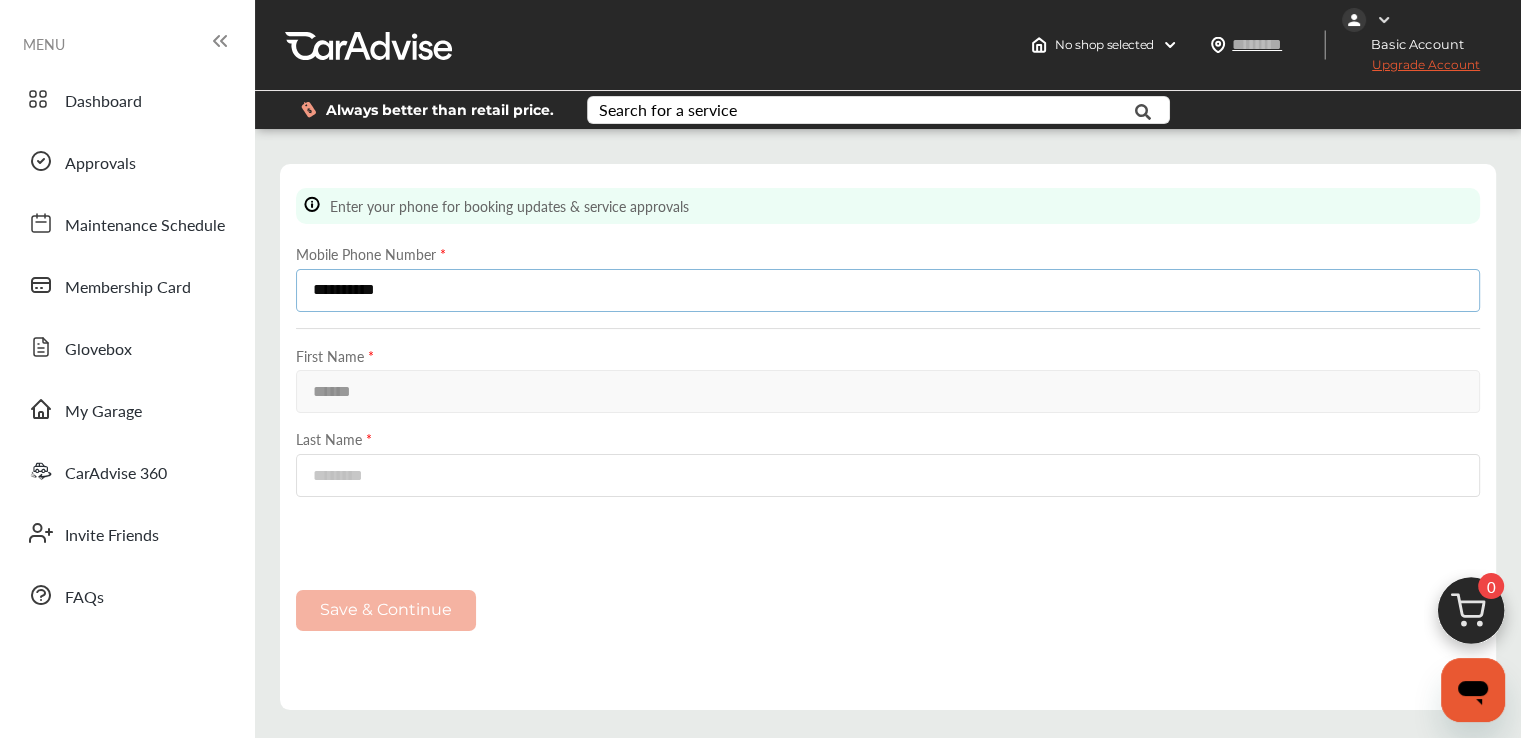 type on "**********" 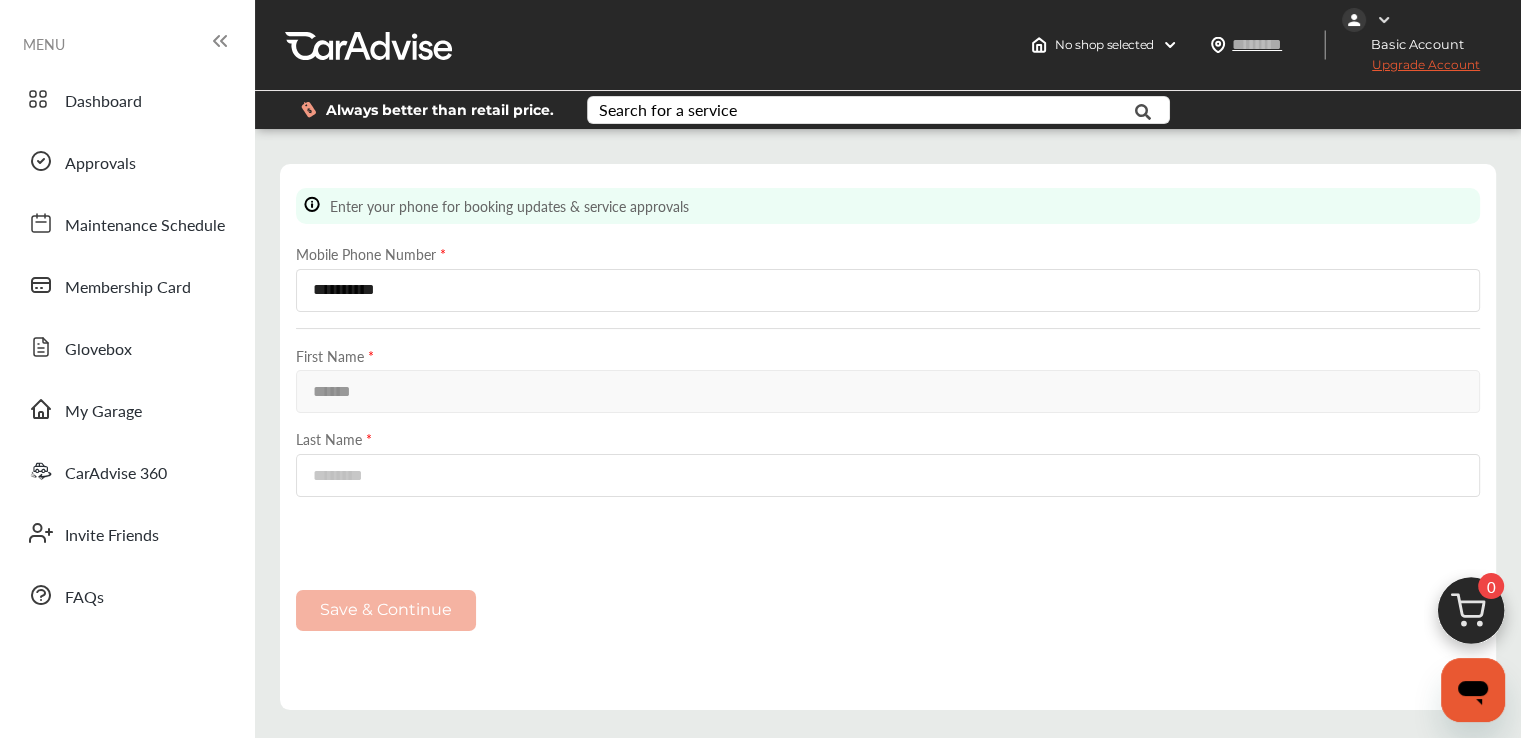 click on "**********" at bounding box center (888, 342) 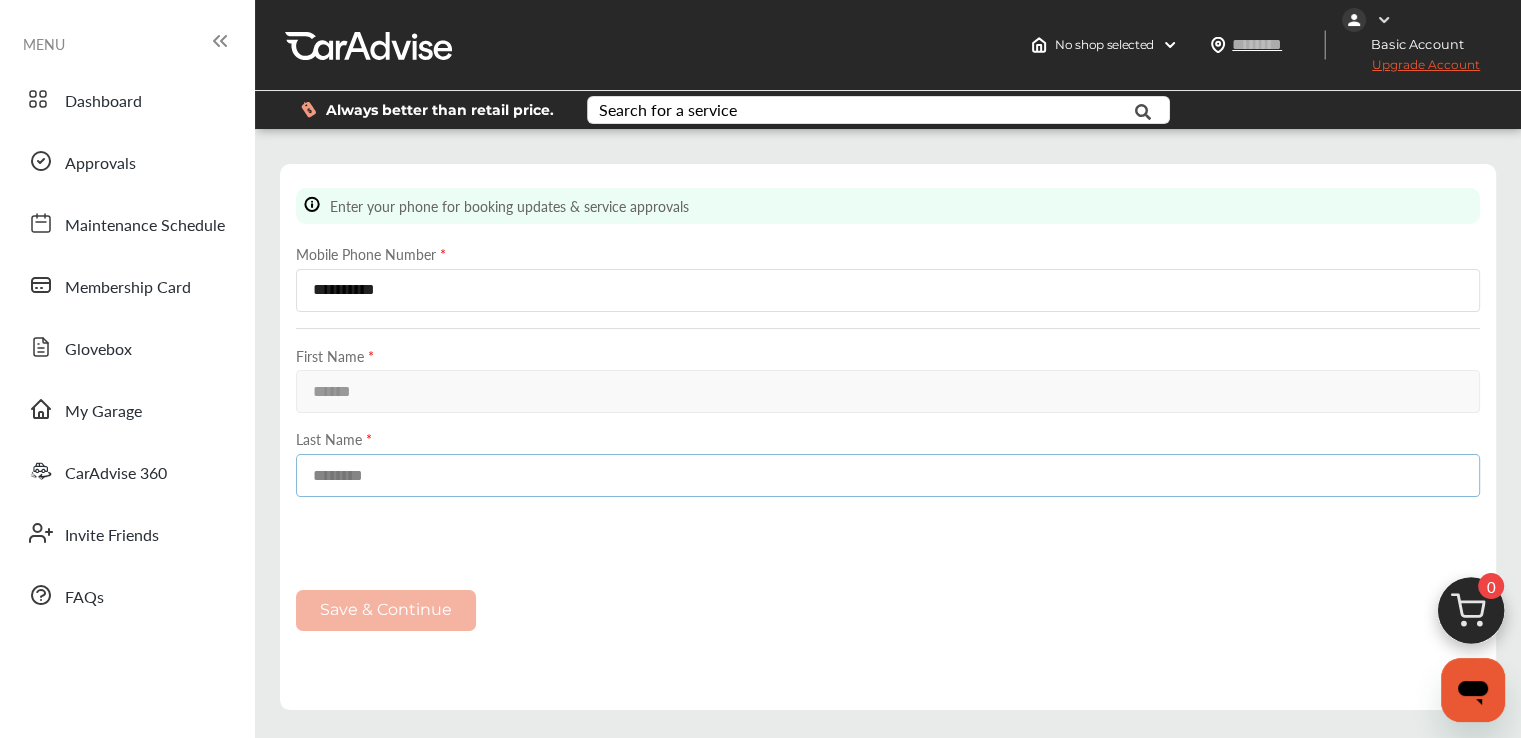 click at bounding box center [888, 475] 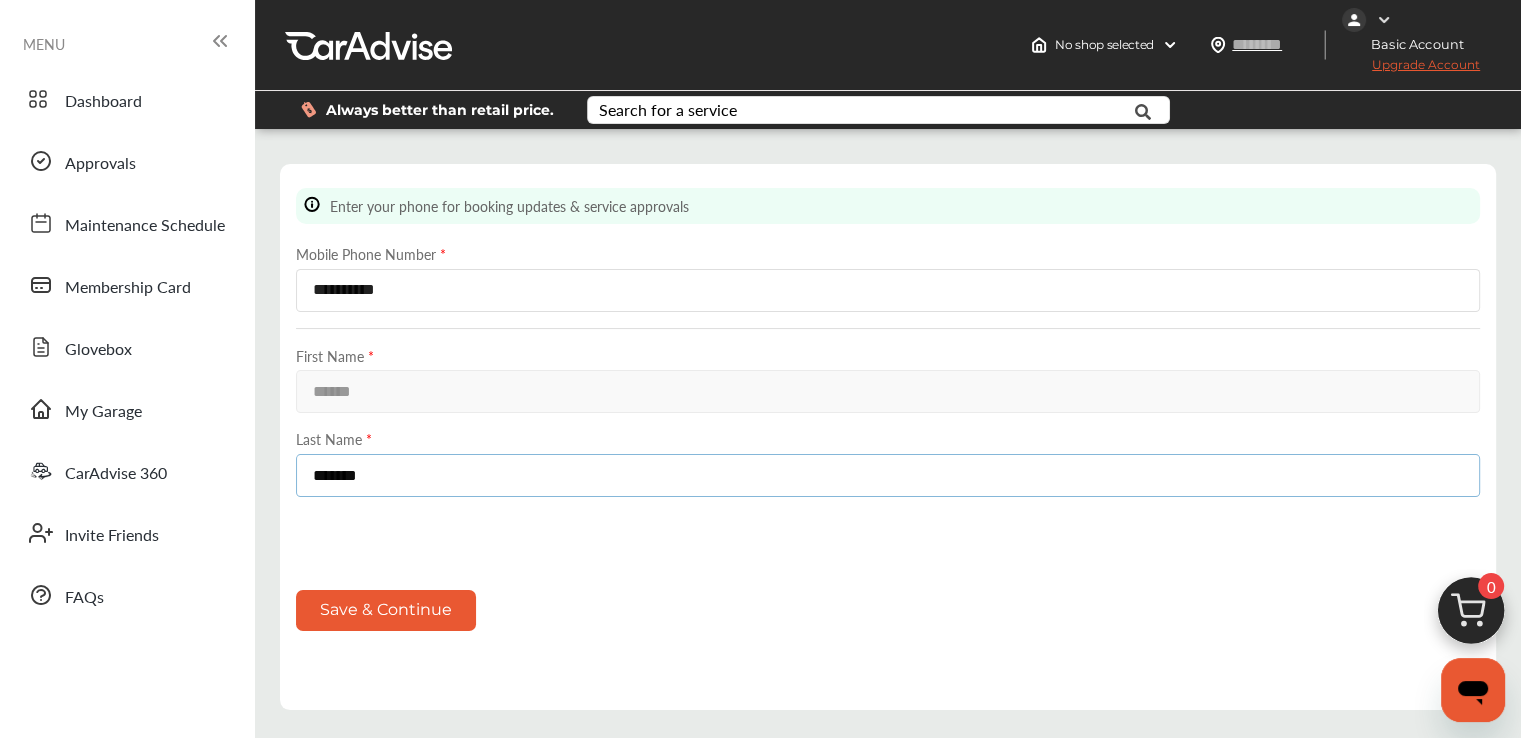 type on "*******" 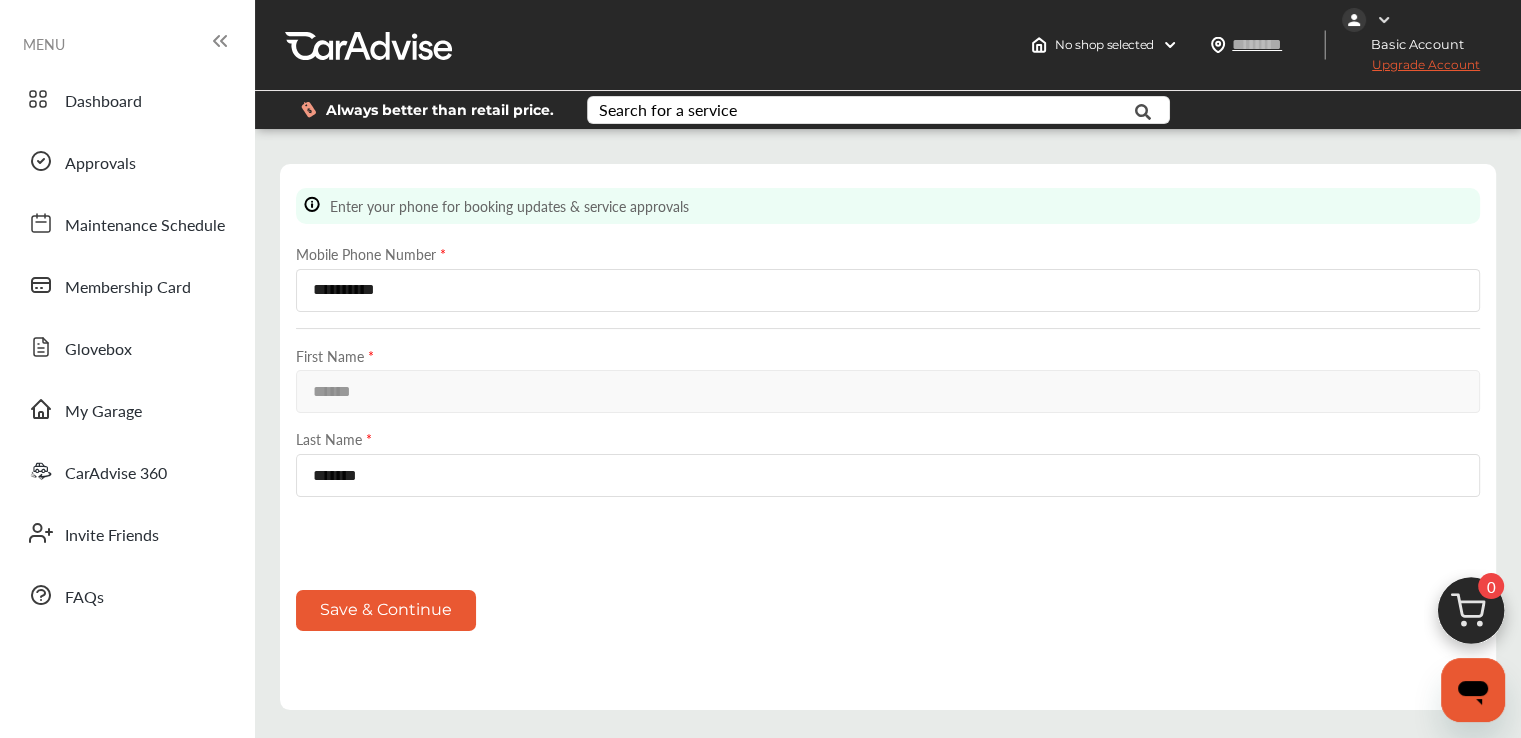 click on "Save & Continue" at bounding box center (386, 610) 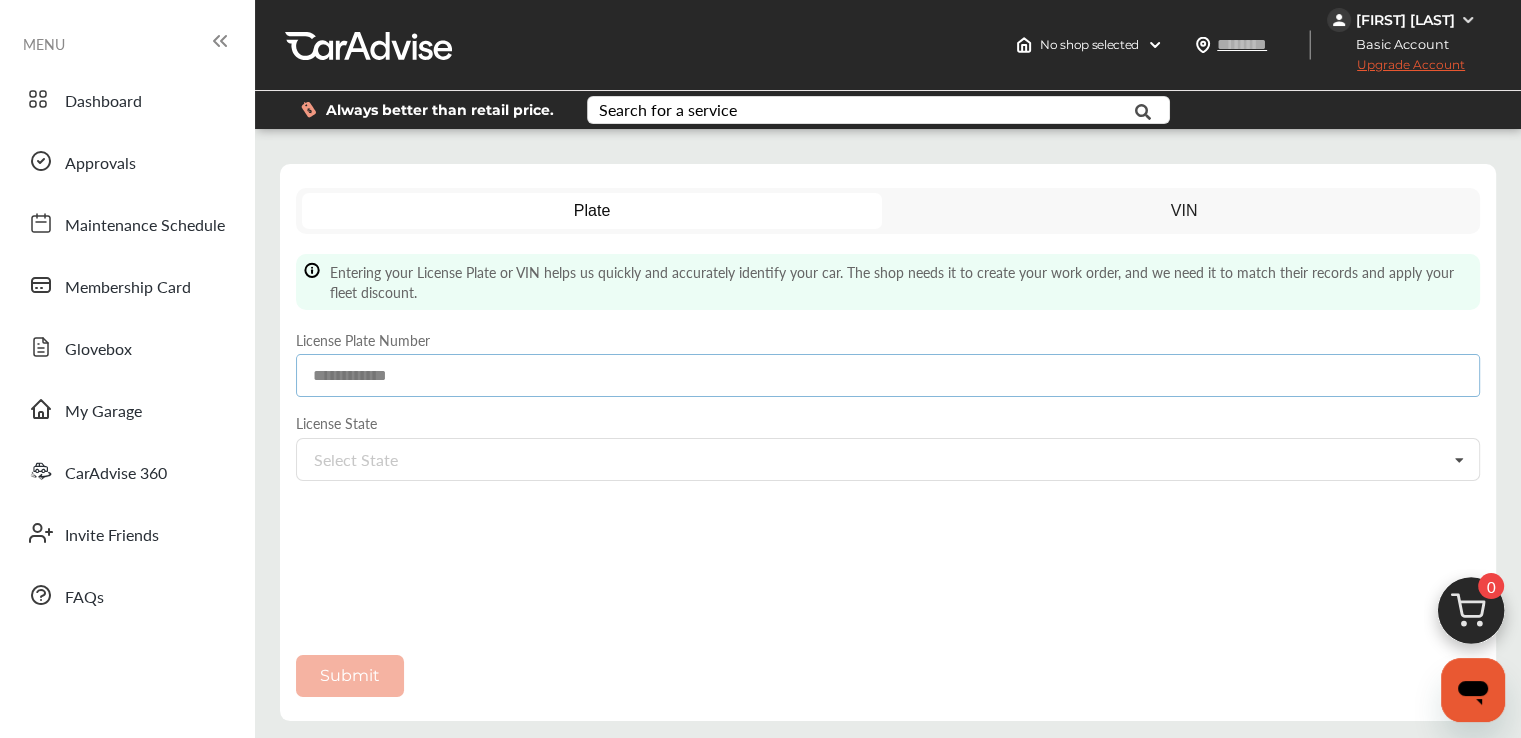 click at bounding box center [888, 375] 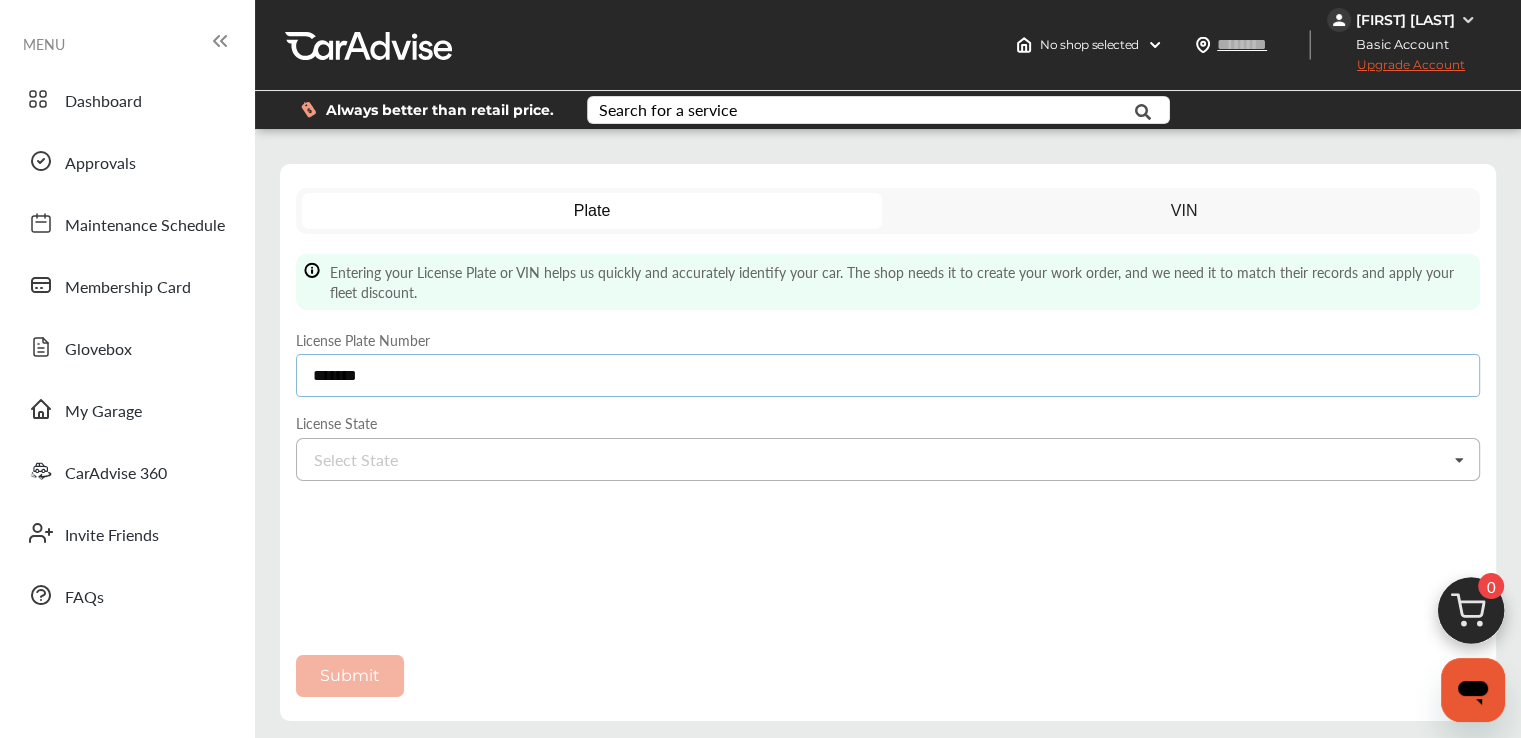 type on "*******" 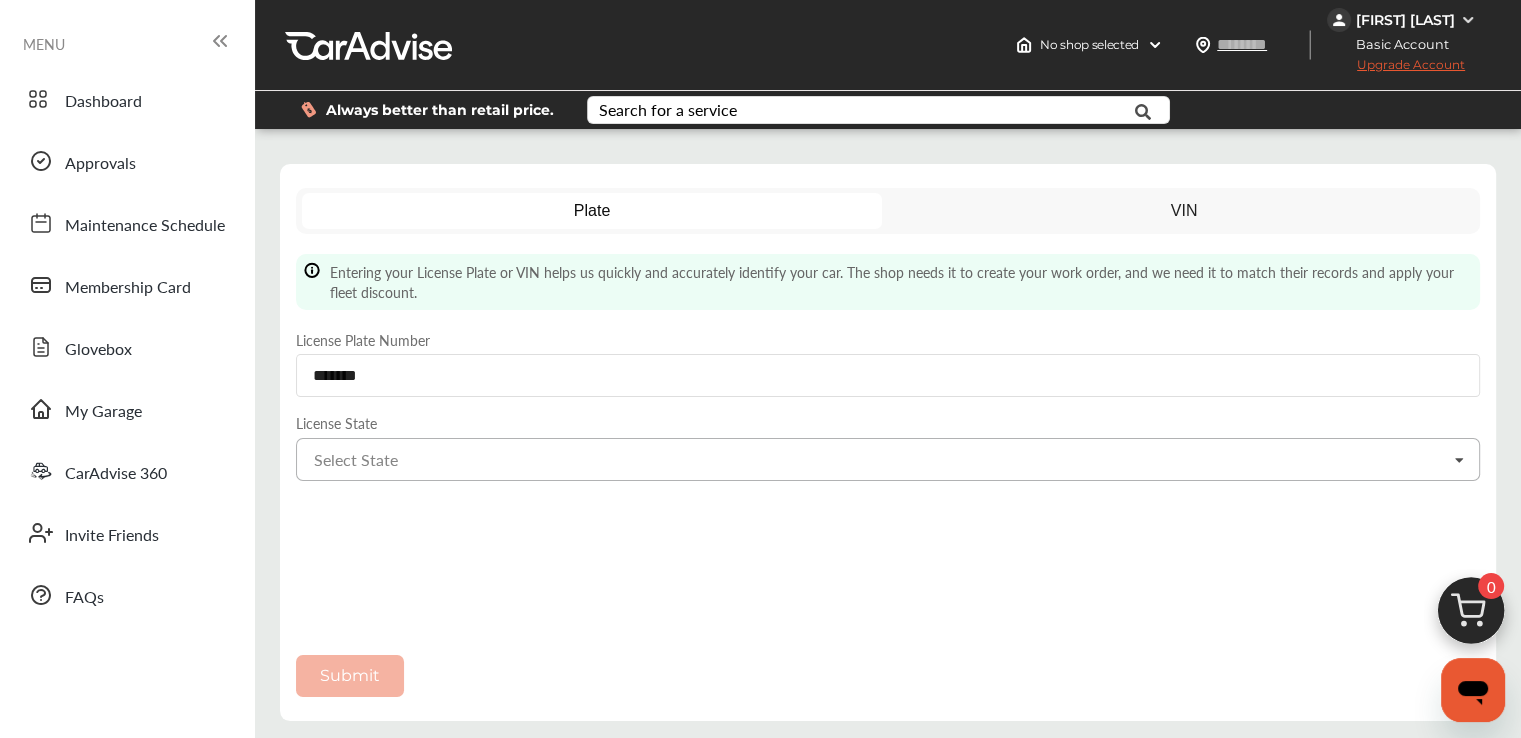 click at bounding box center [394, 459] 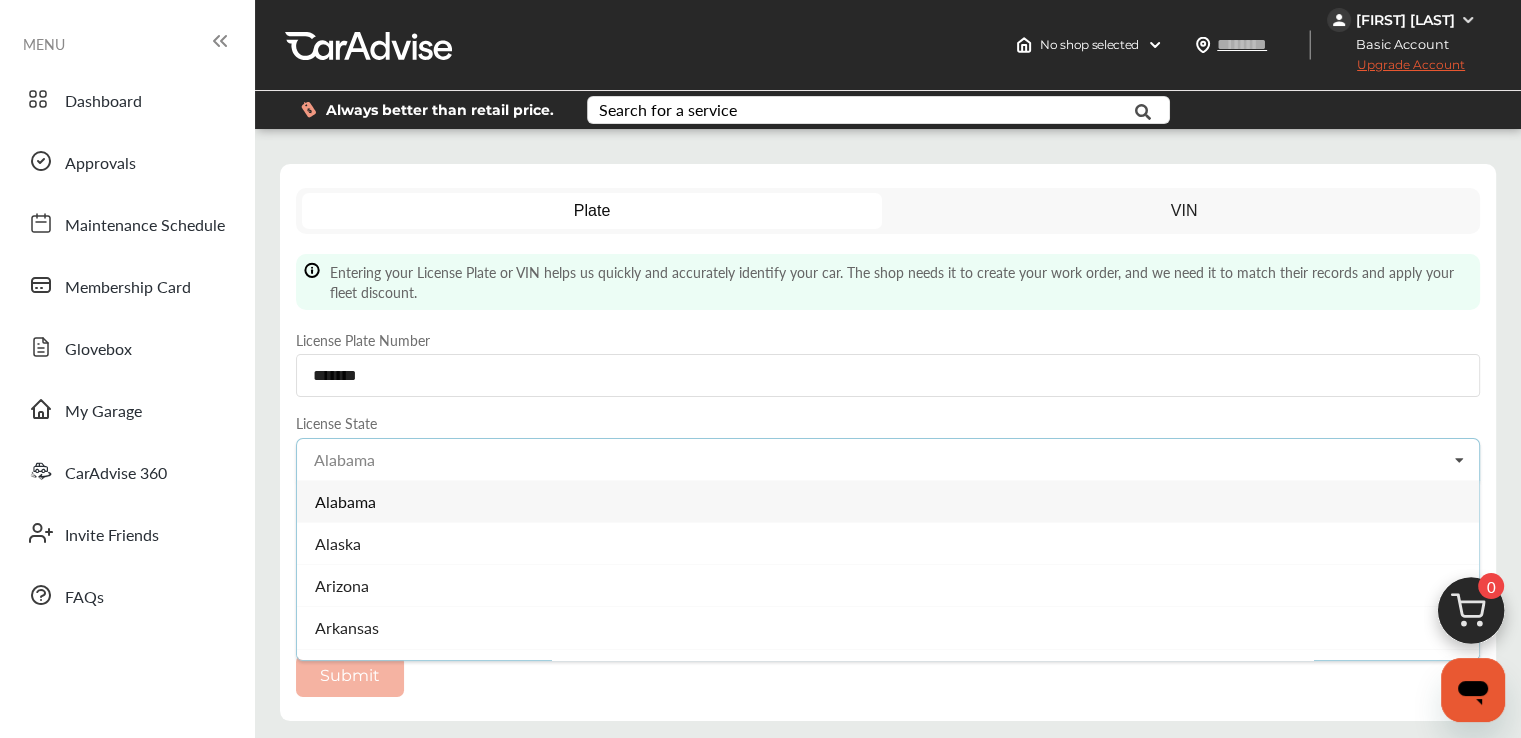 click at bounding box center [394, 459] 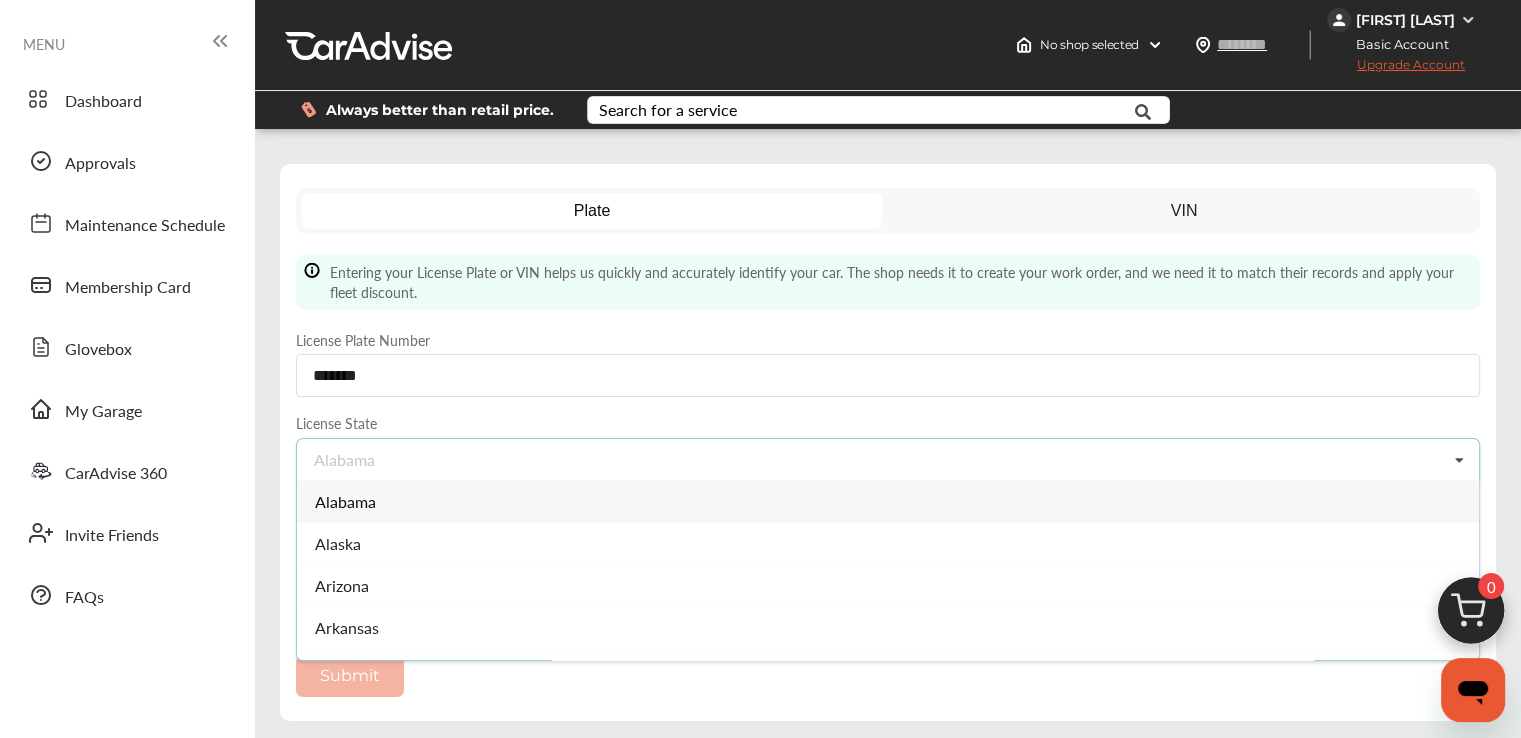 click on "Alabama" at bounding box center (888, 501) 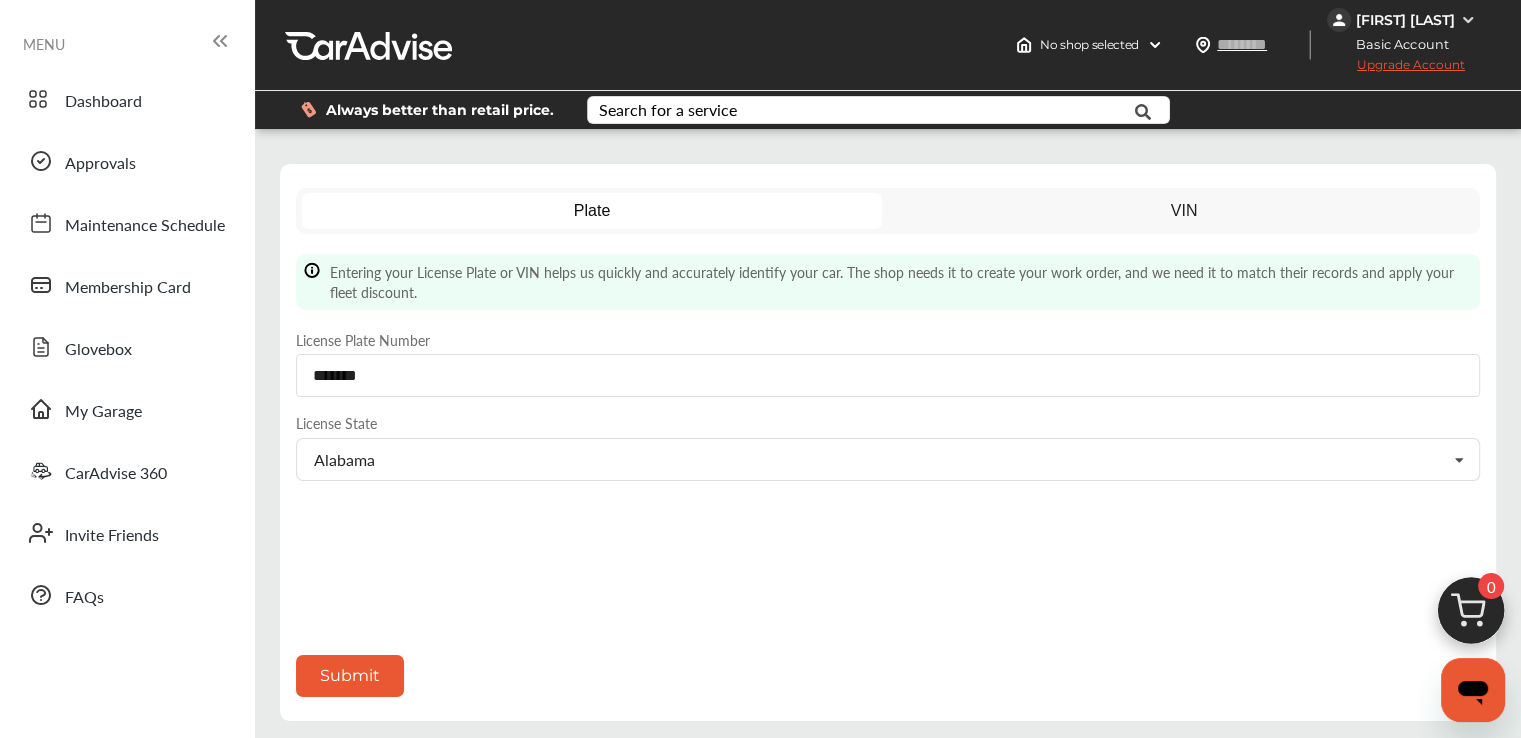 click on "Submit" at bounding box center [350, 675] 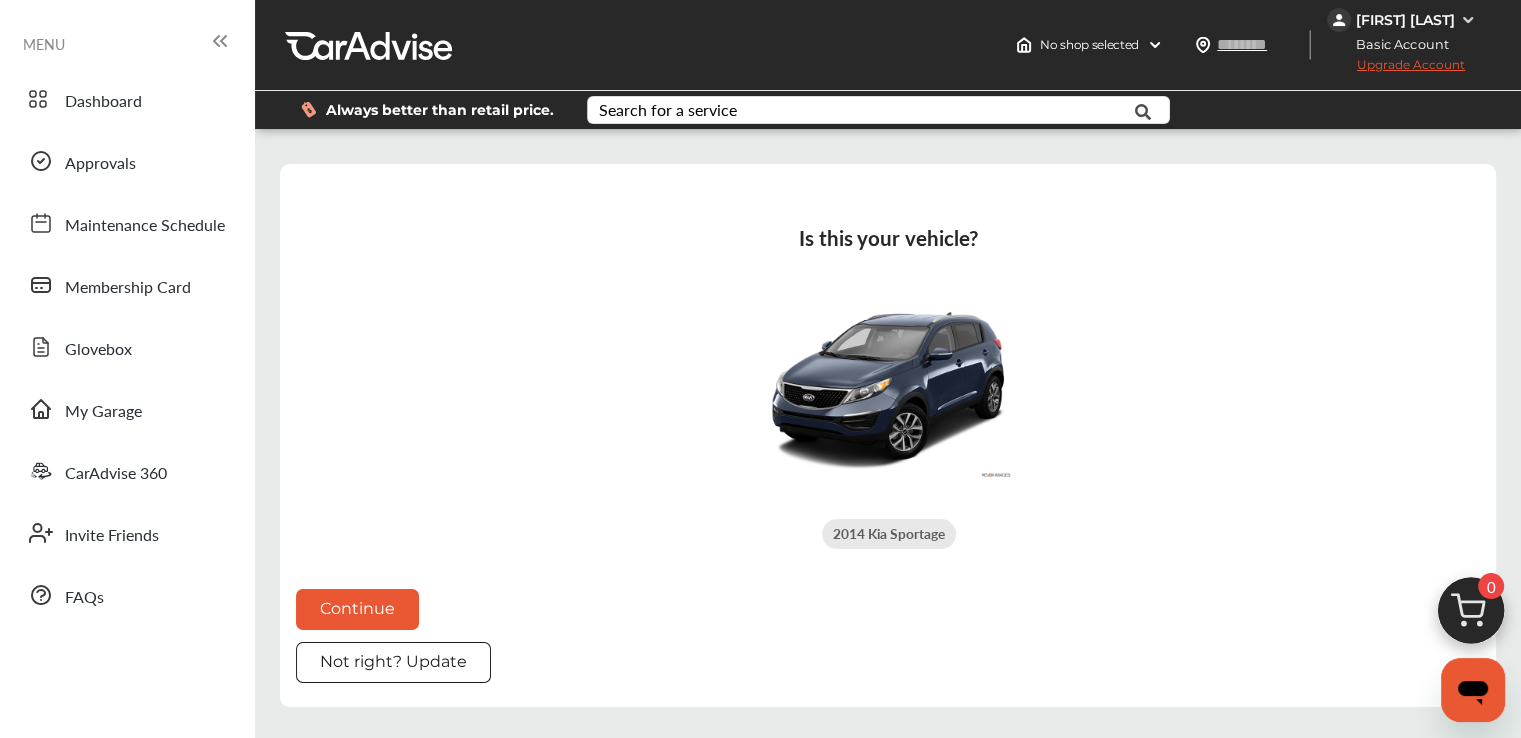 click on "Continue" at bounding box center [357, 609] 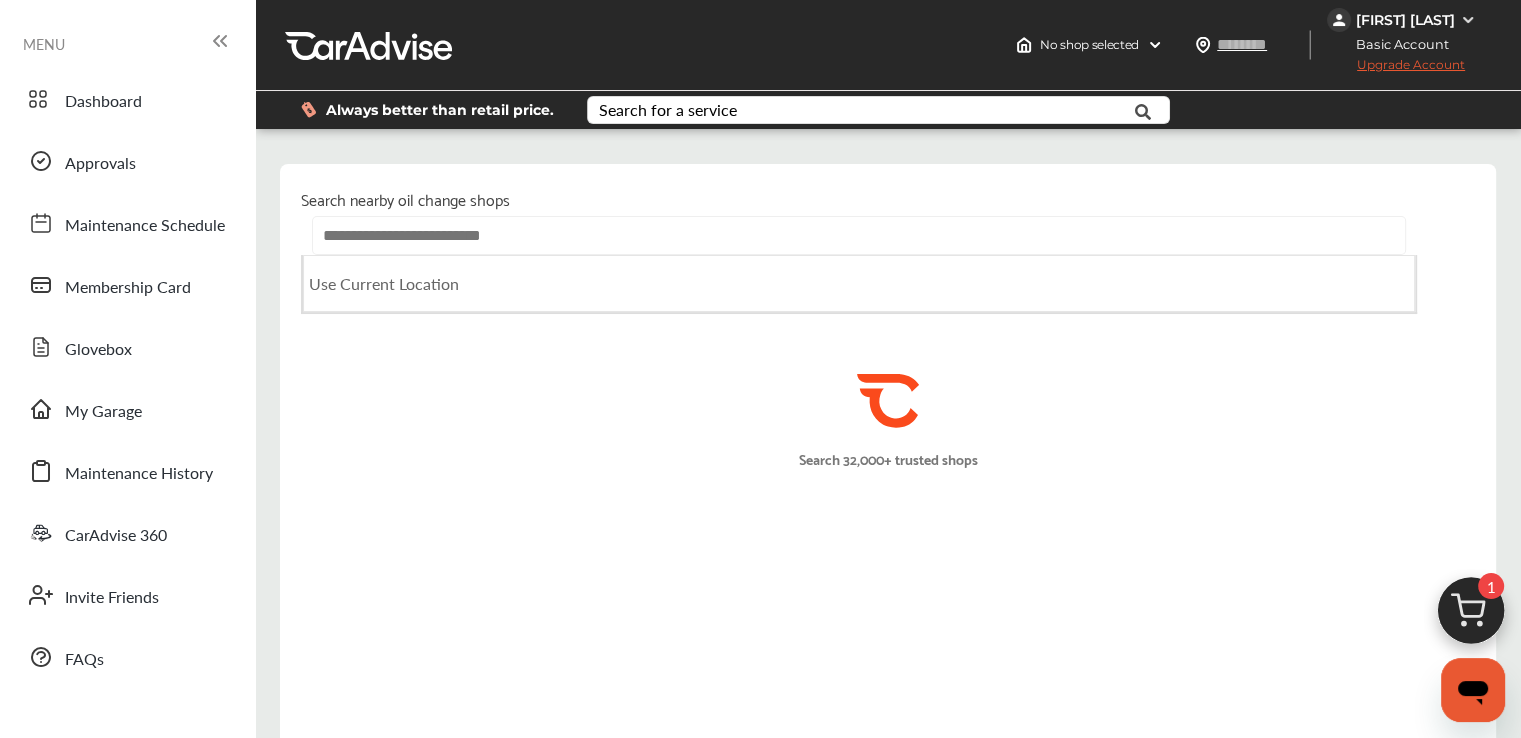 click at bounding box center [858, 235] 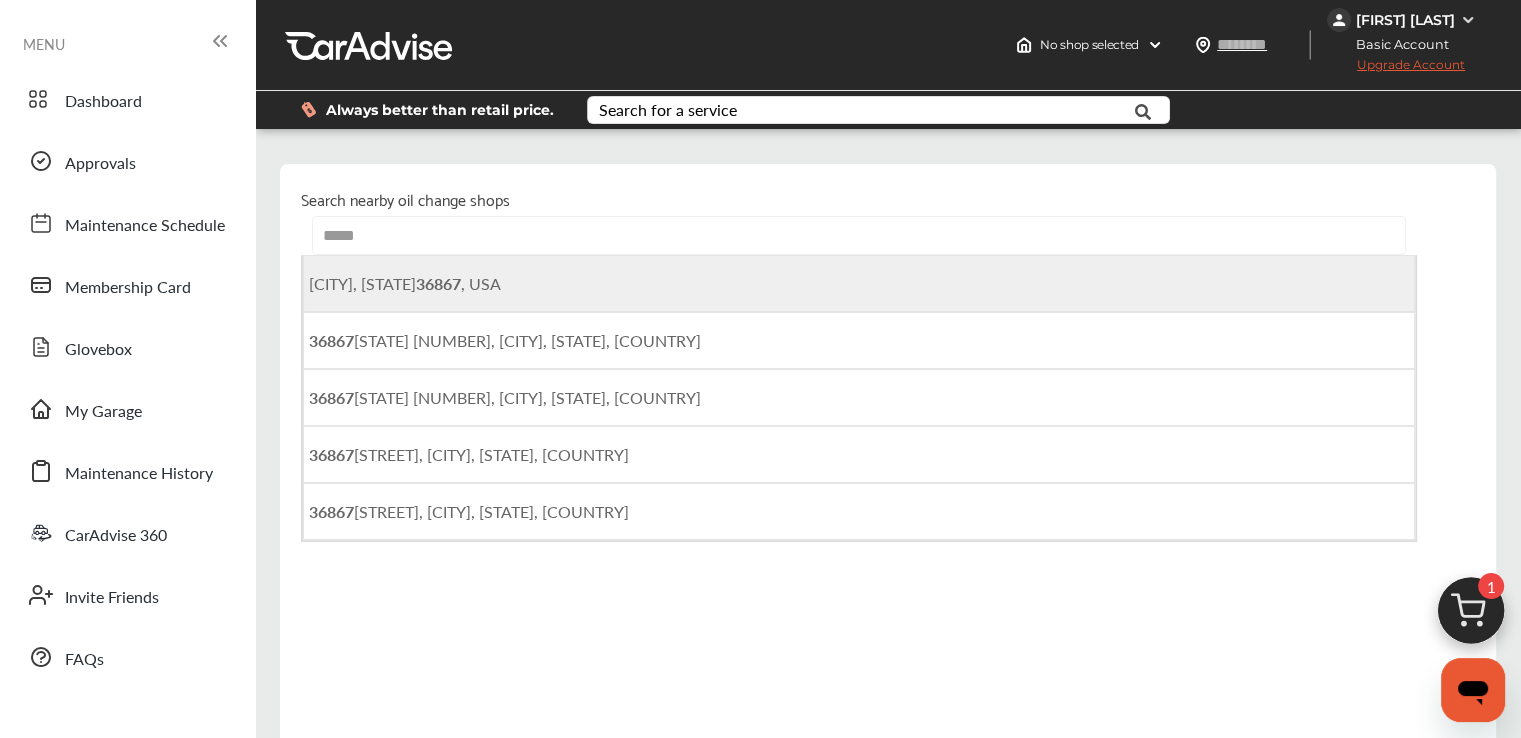 click on "Phenix City, AL  36867 , USA" at bounding box center (405, 283) 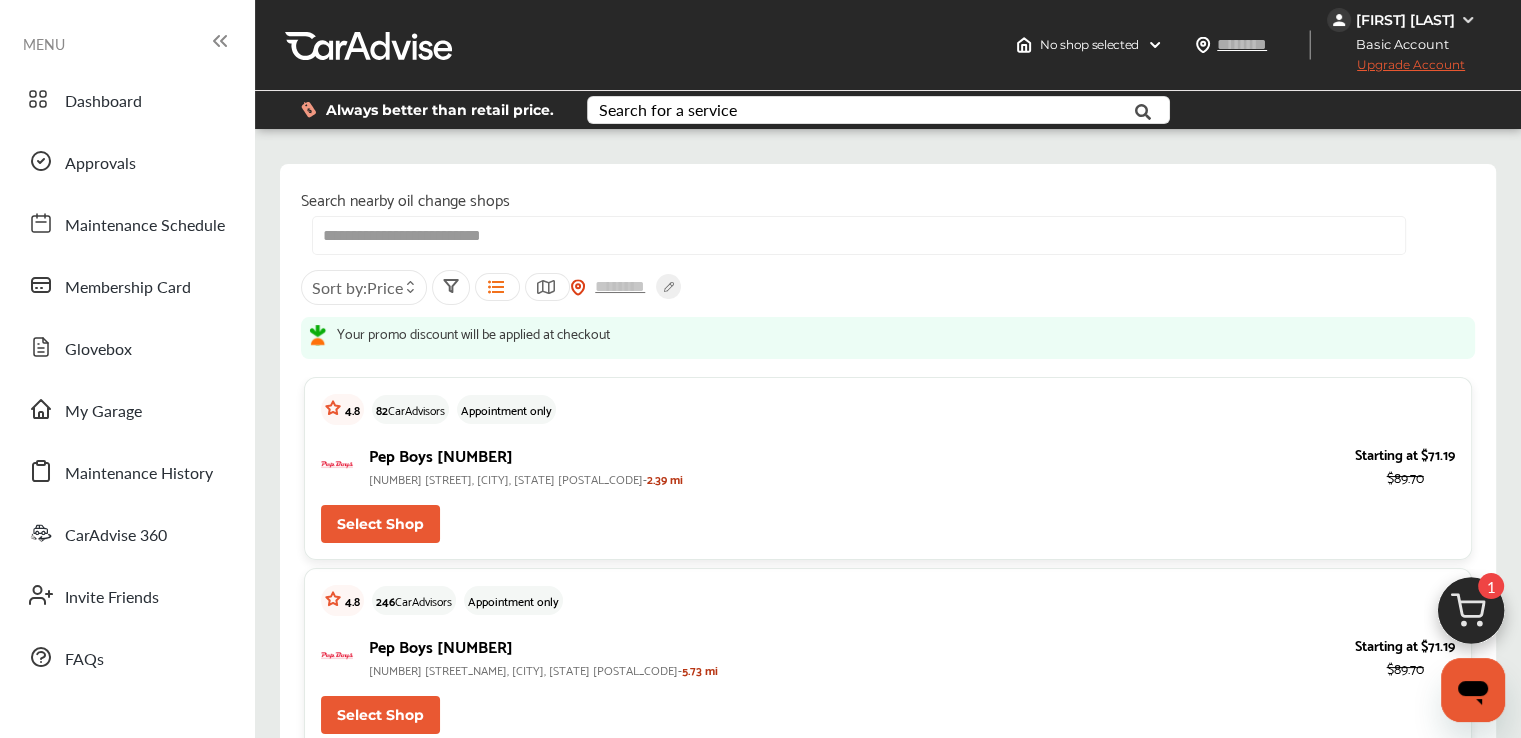 scroll, scrollTop: 1600, scrollLeft: 0, axis: vertical 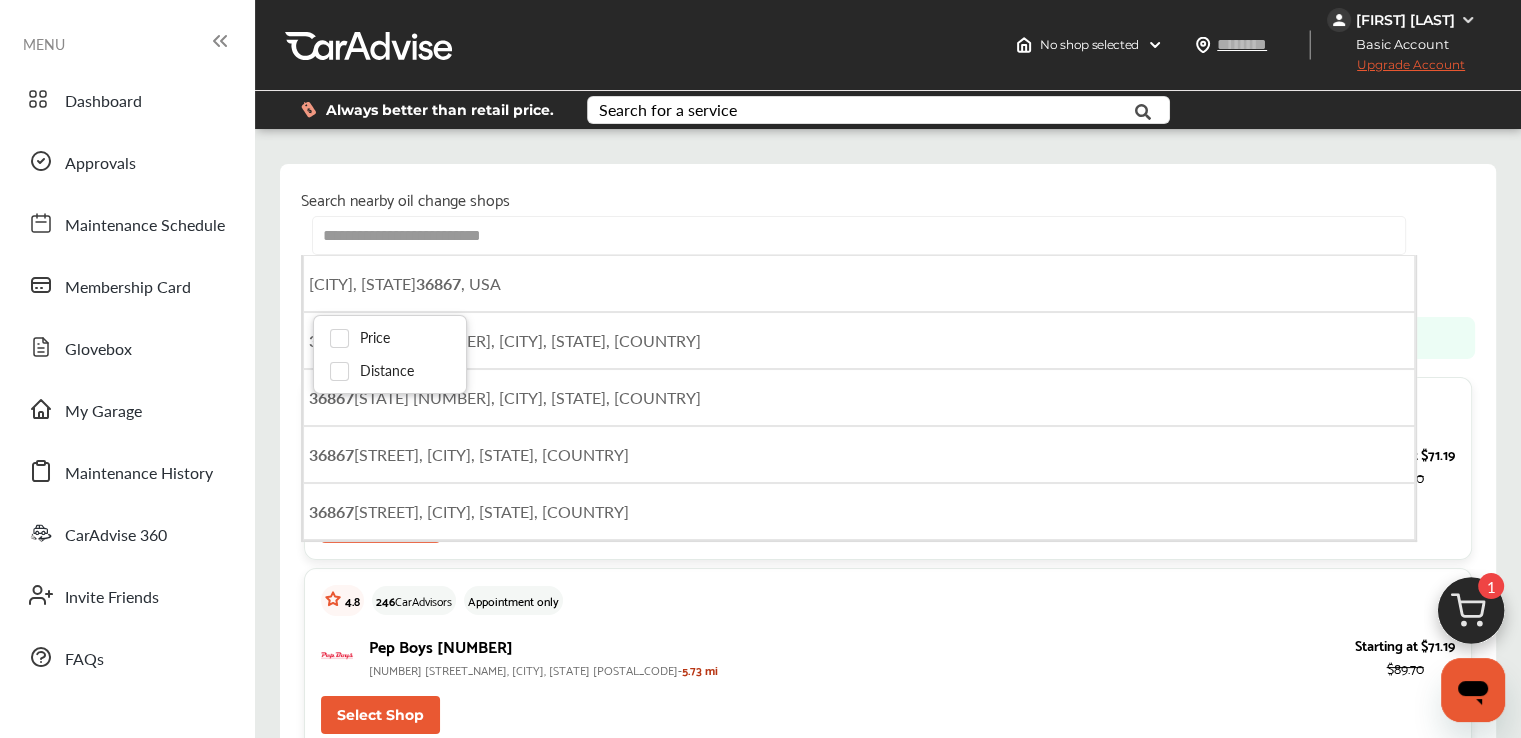 click on "**********" at bounding box center [858, 235] 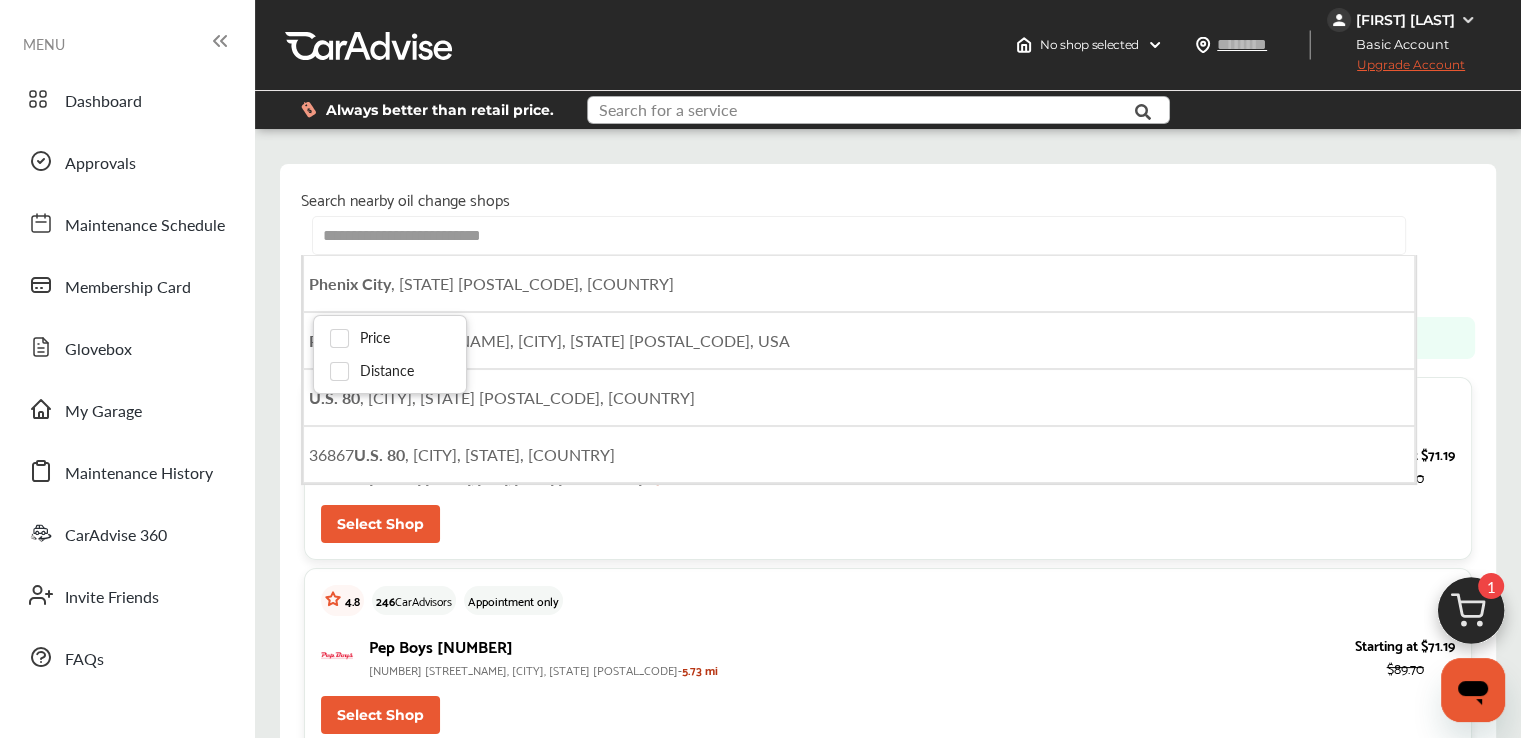 click at bounding box center (860, 112) 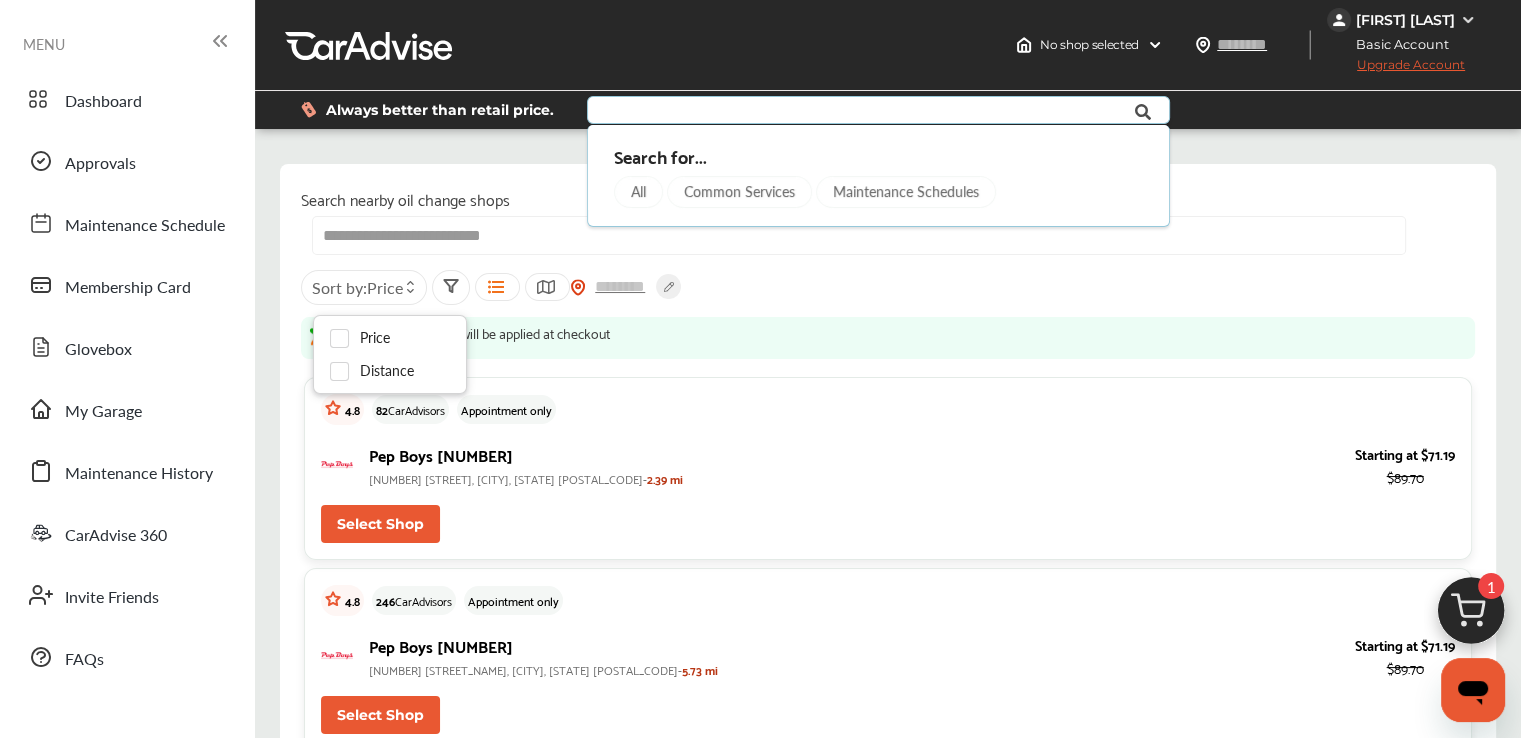 click on "Always better than retail price. Search for... All Common Services Maintenance Schedules" at bounding box center (888, 110) 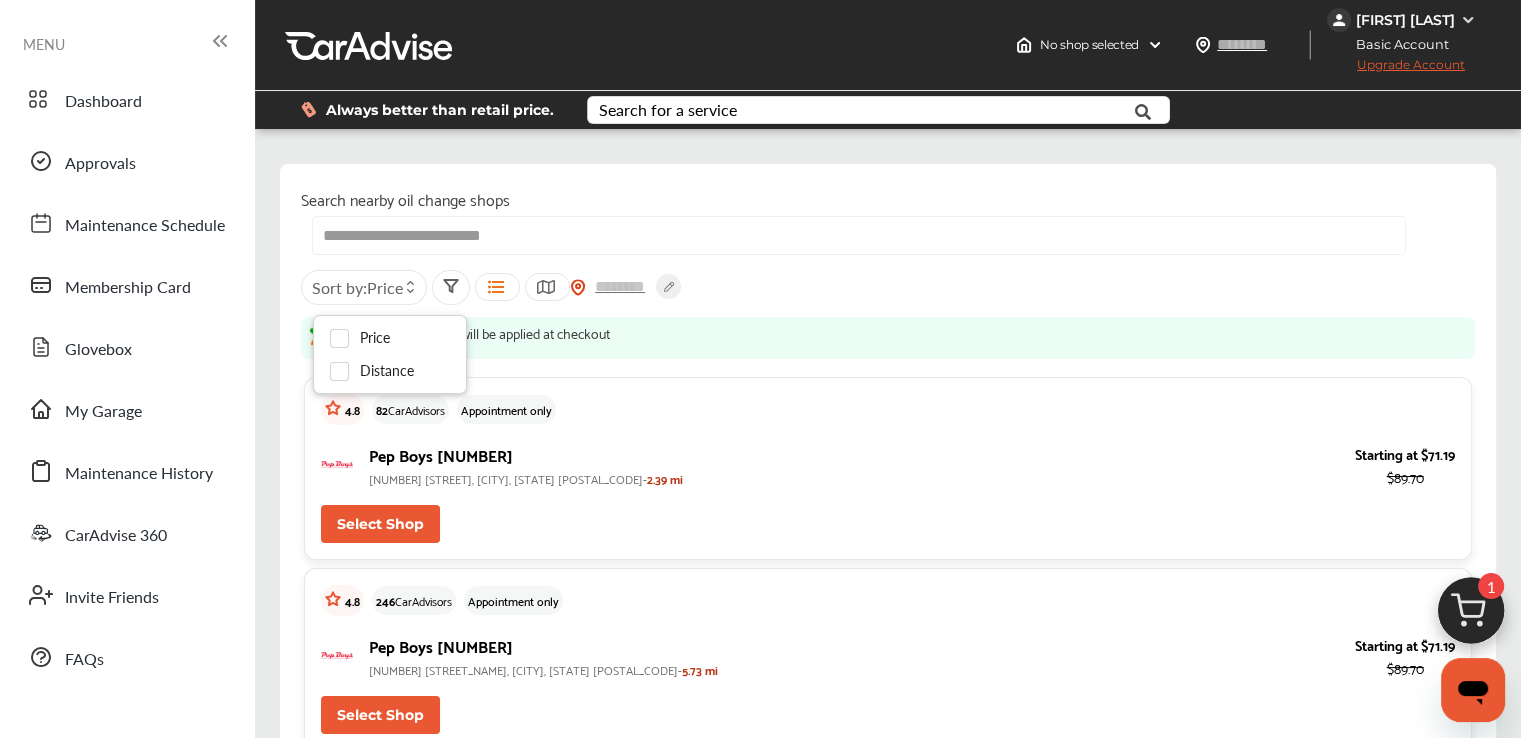 click on "**********" at bounding box center (888, 2765) 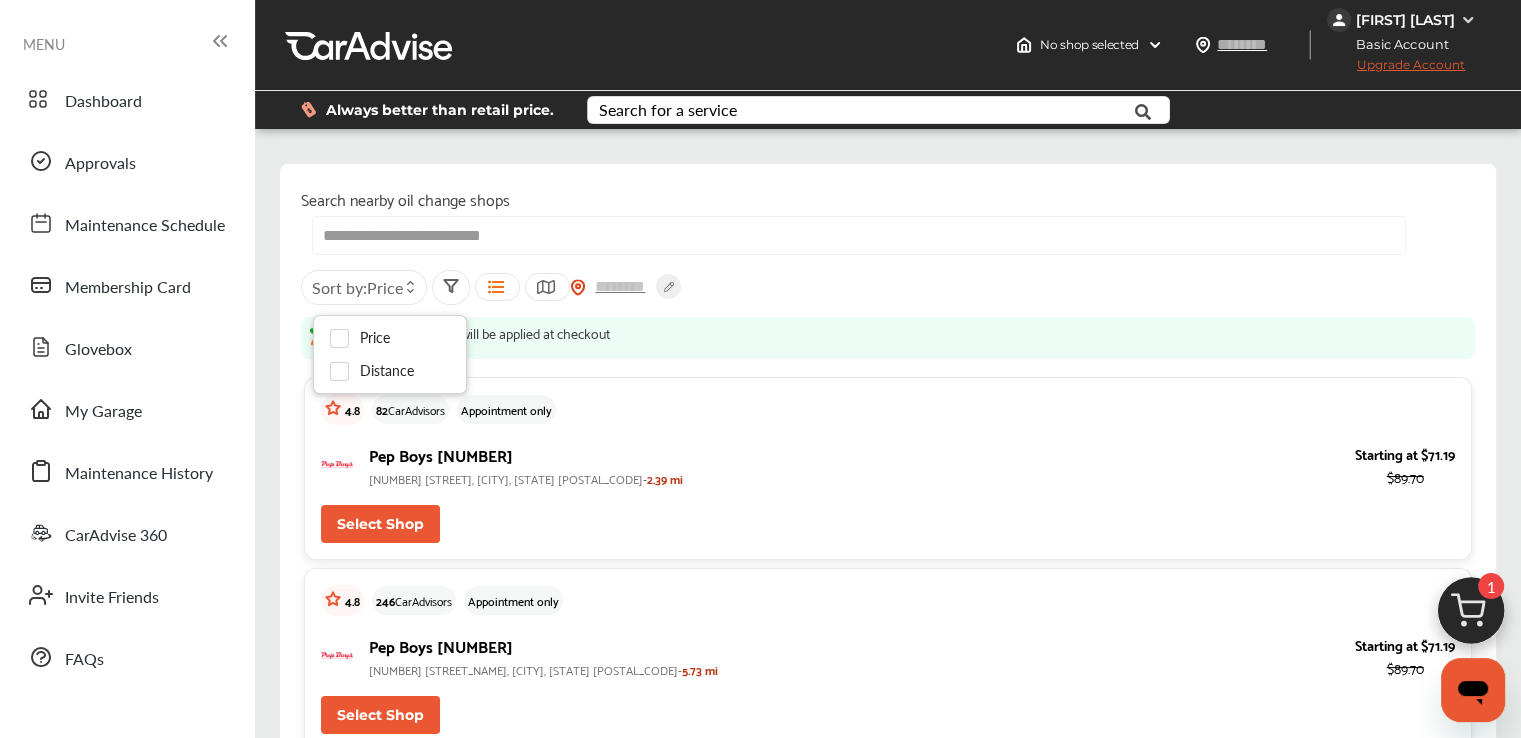scroll, scrollTop: 3536, scrollLeft: 0, axis: vertical 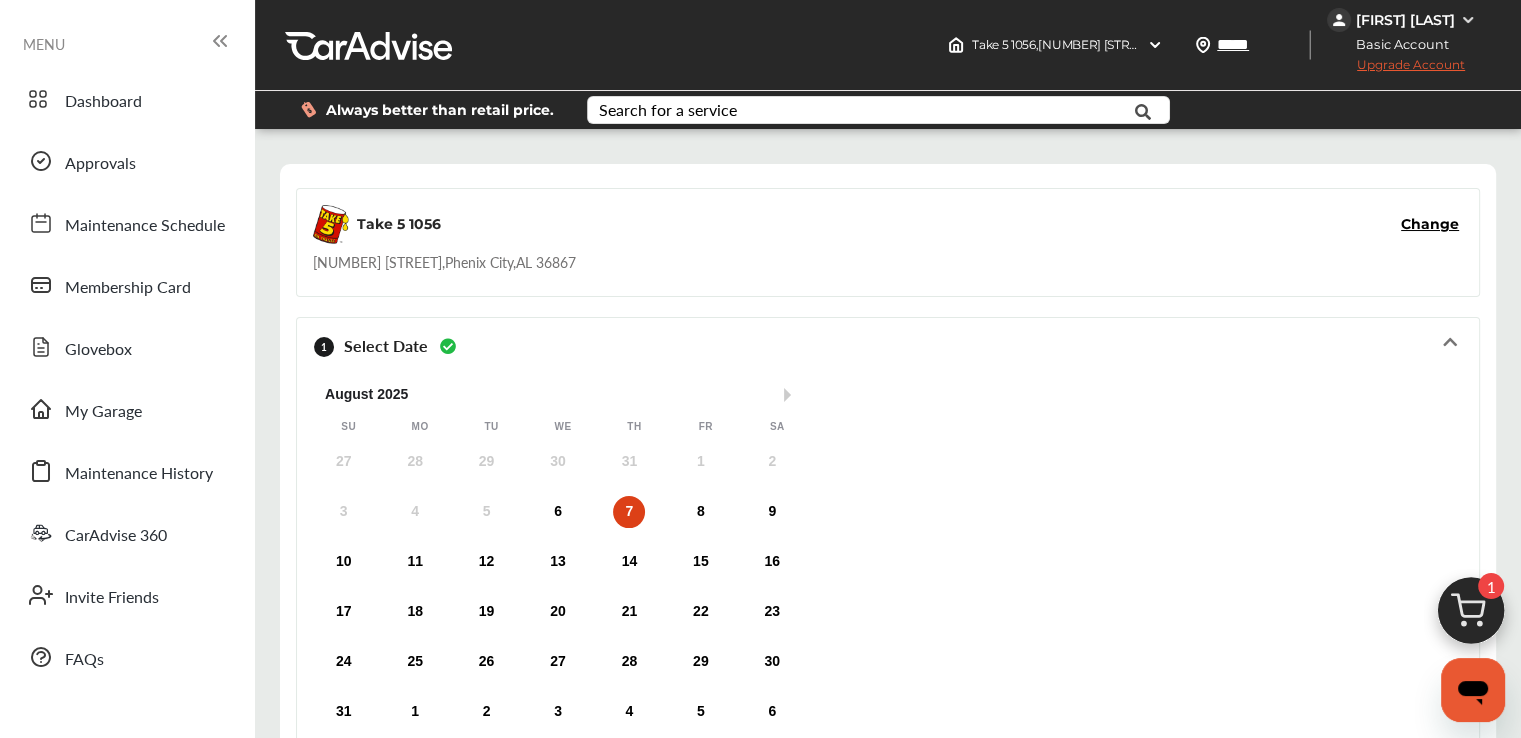 click on "2 Select Time" at bounding box center [734, 803] 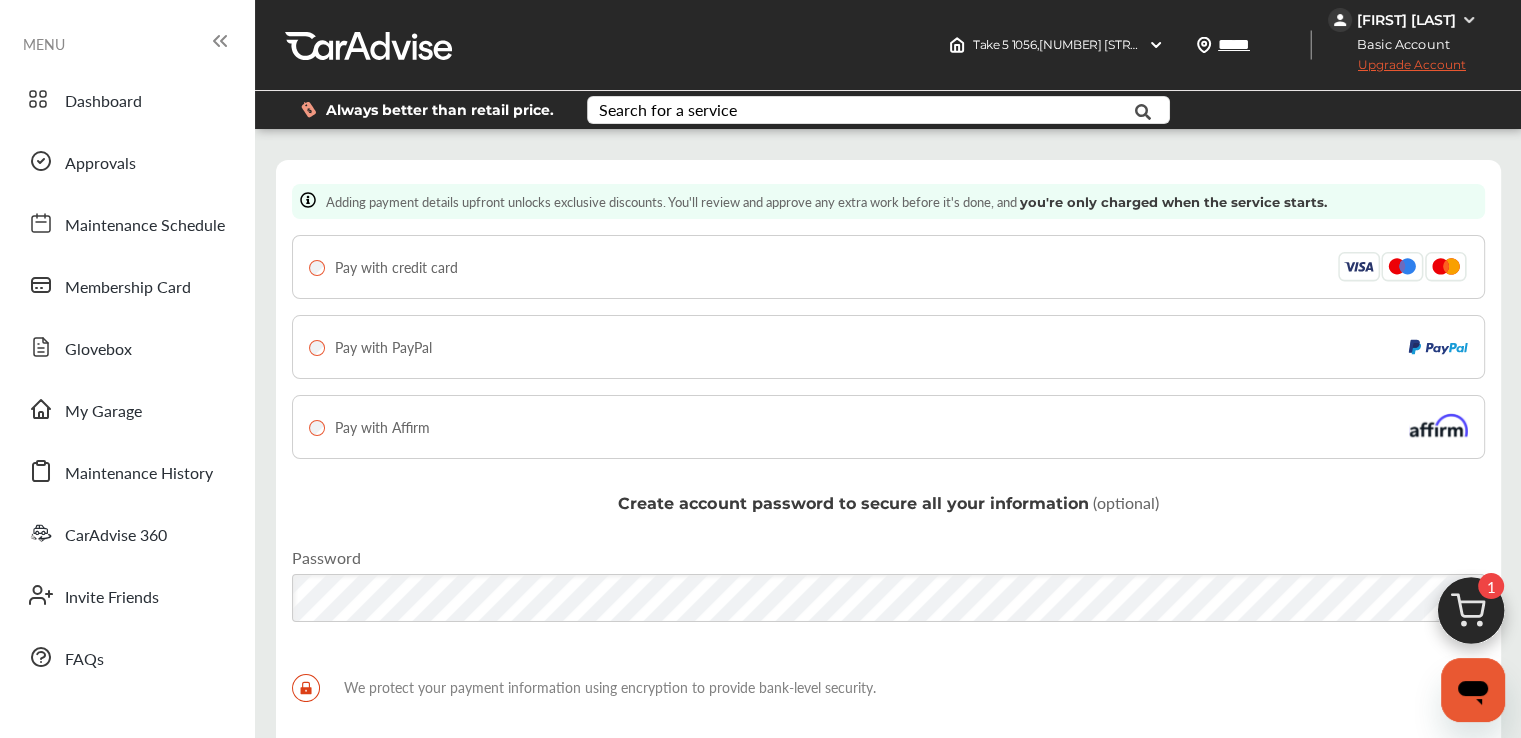 scroll, scrollTop: 0, scrollLeft: 0, axis: both 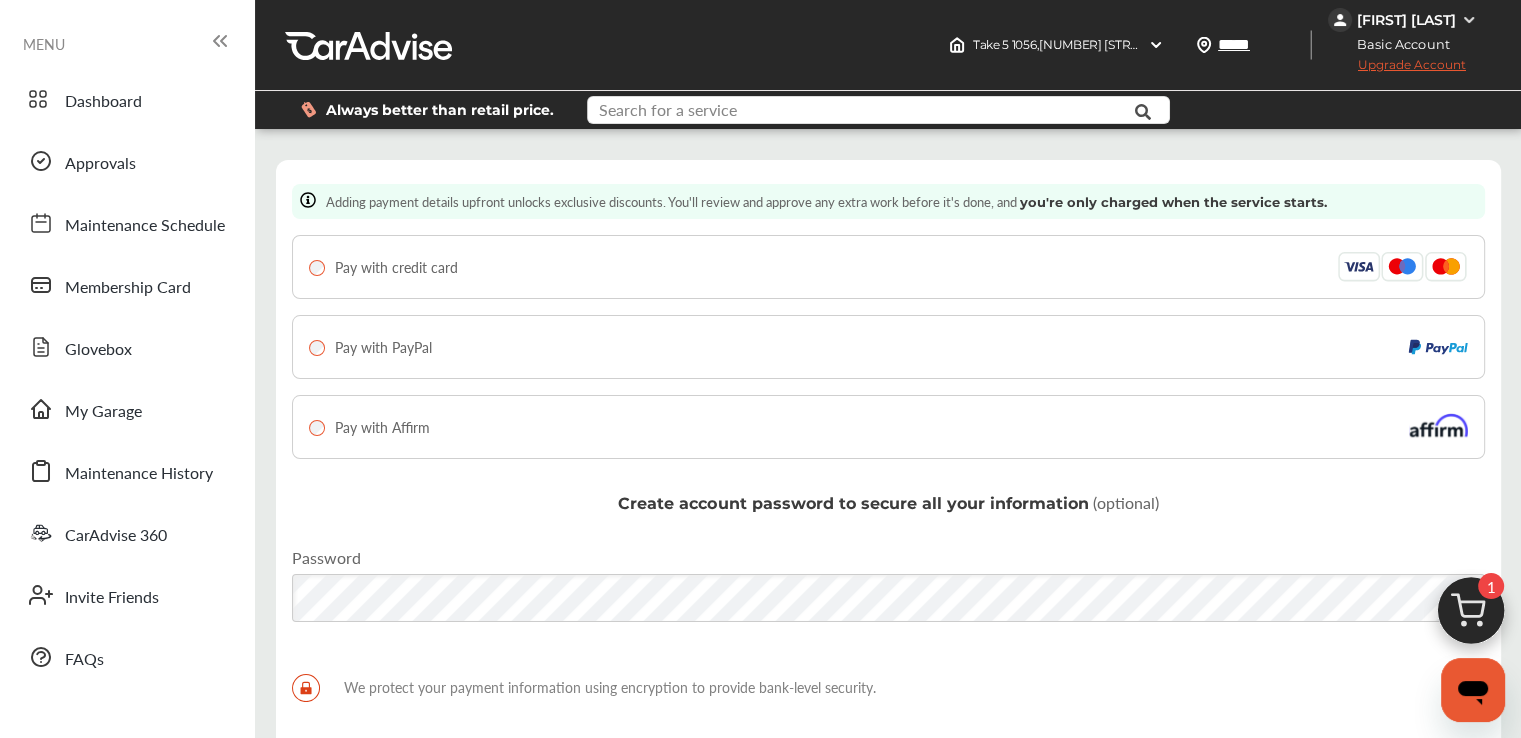 type on "**********" 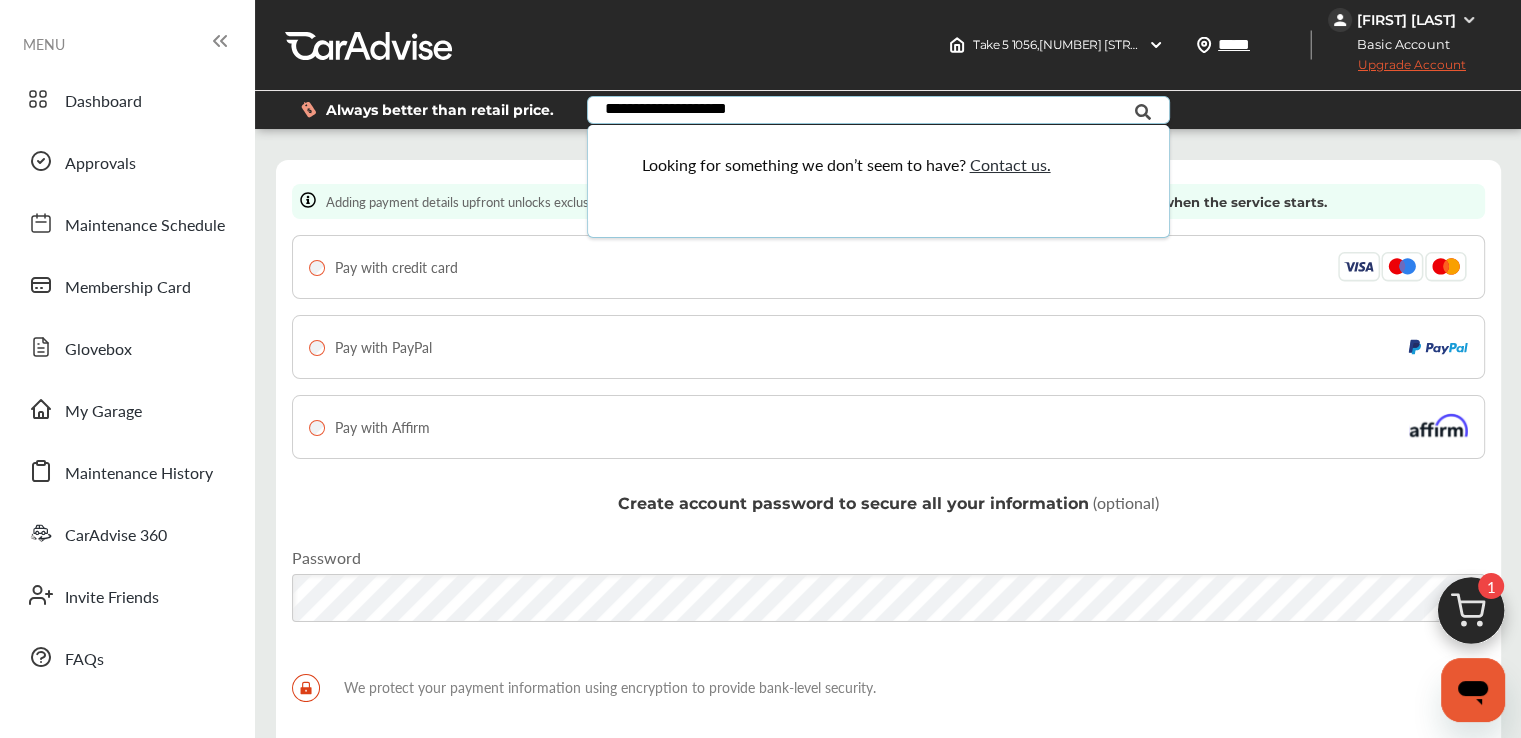 scroll, scrollTop: 0, scrollLeft: 0, axis: both 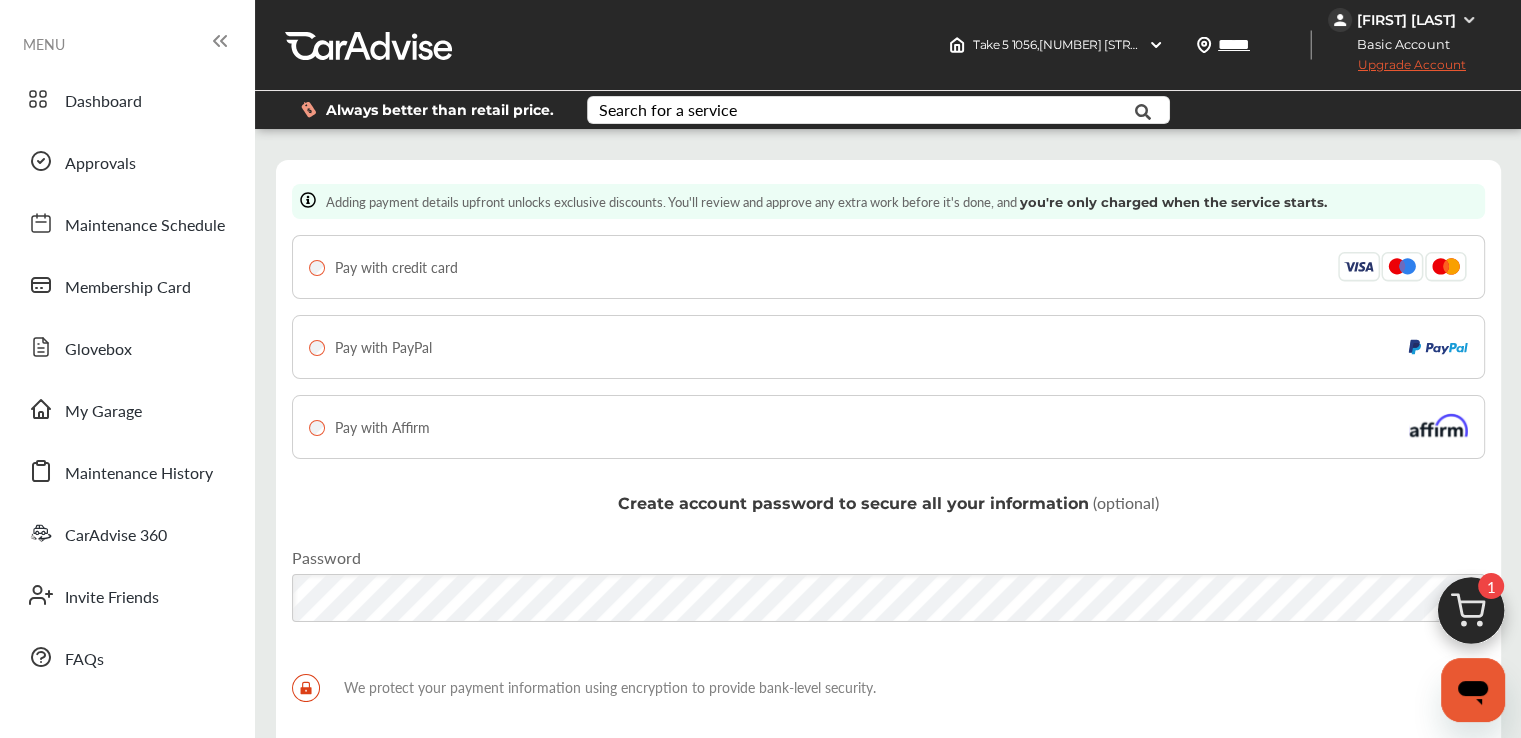 click on "Always better than retail price. Search for a service Search for... All Common Services Maintenance Schedules" at bounding box center (888, 110) 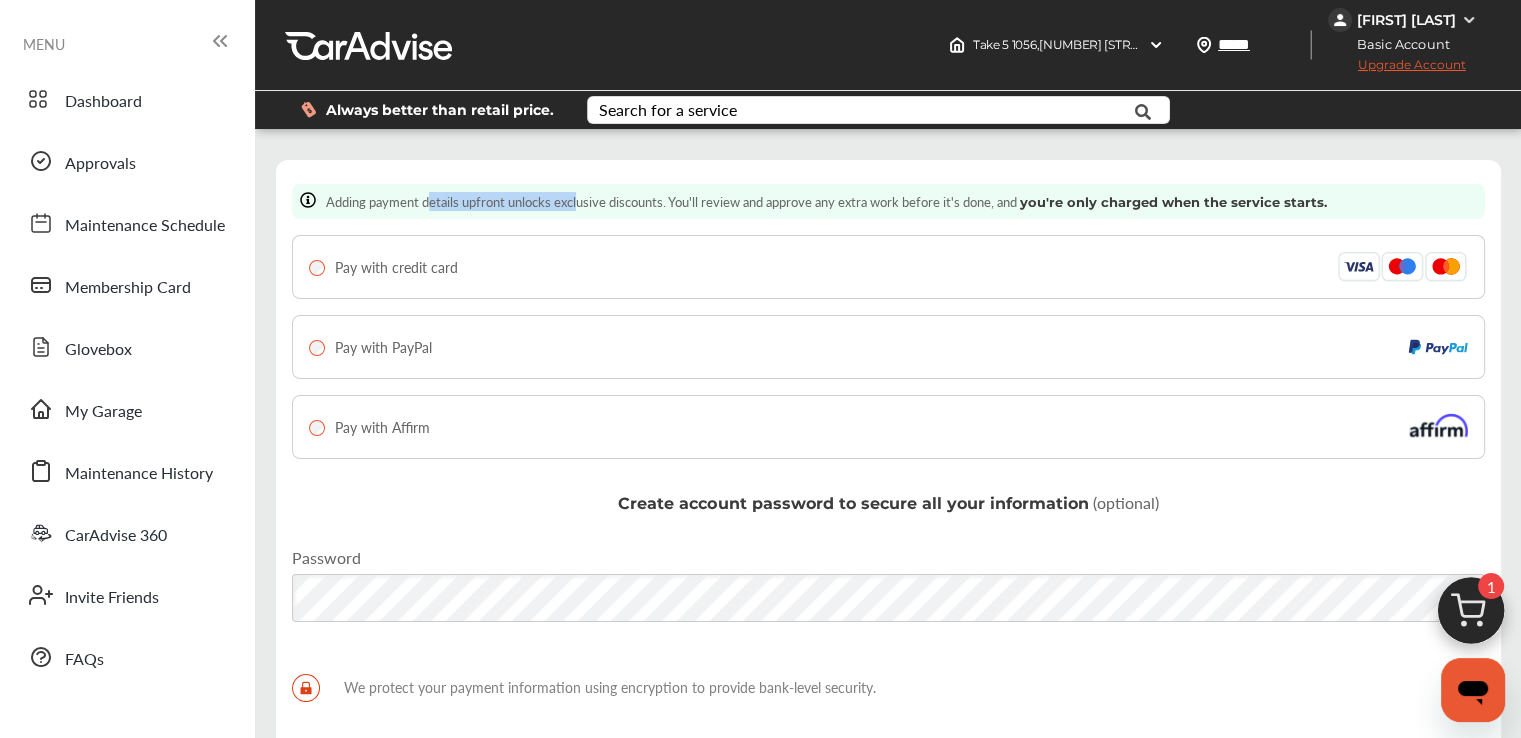 drag, startPoint x: 426, startPoint y: 208, endPoint x: 674, endPoint y: 213, distance: 248.0504 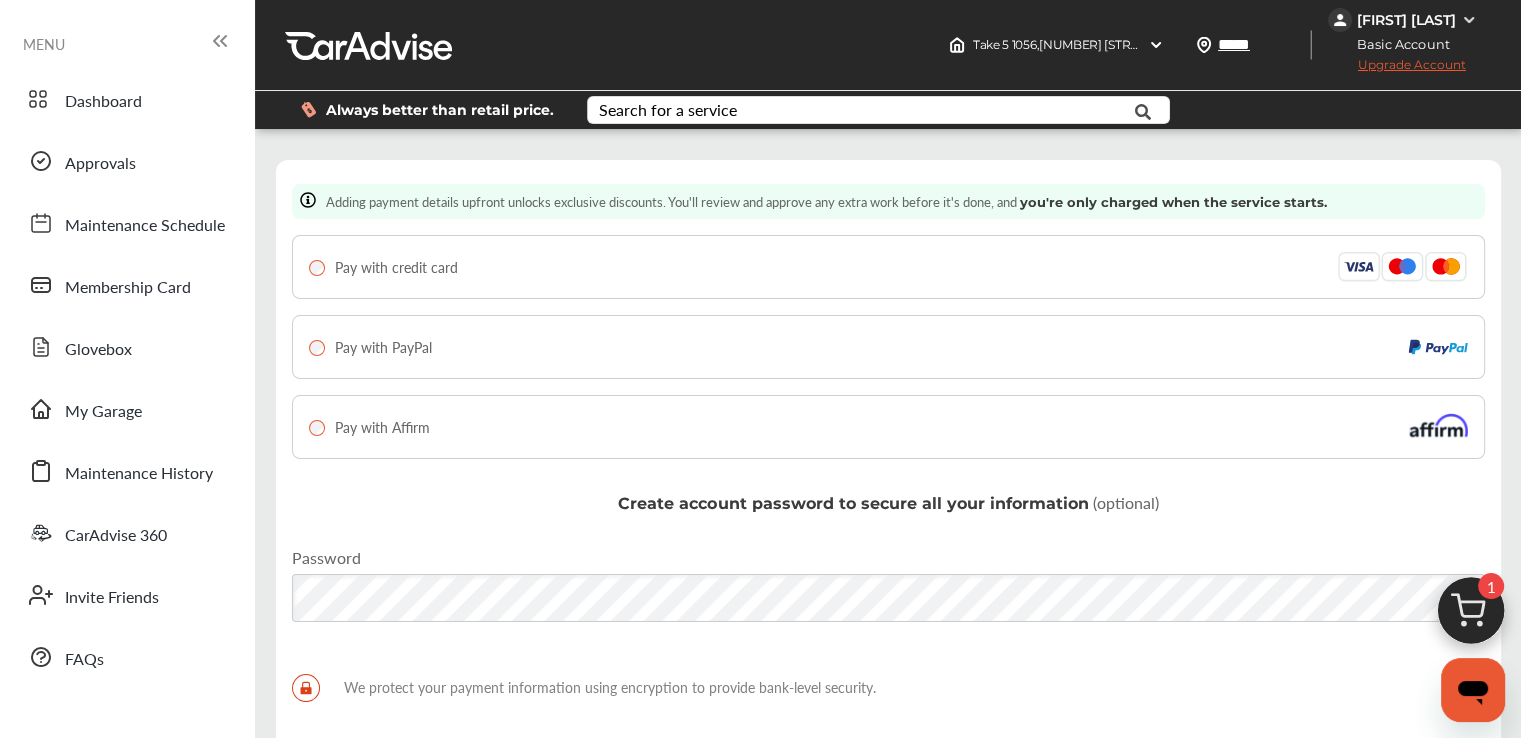 click on "Adding payment details upfront unlocks exclusive discounts. You'll review and approve any extra work before it's done, and   you're only charged when the service starts." at bounding box center [888, 201] 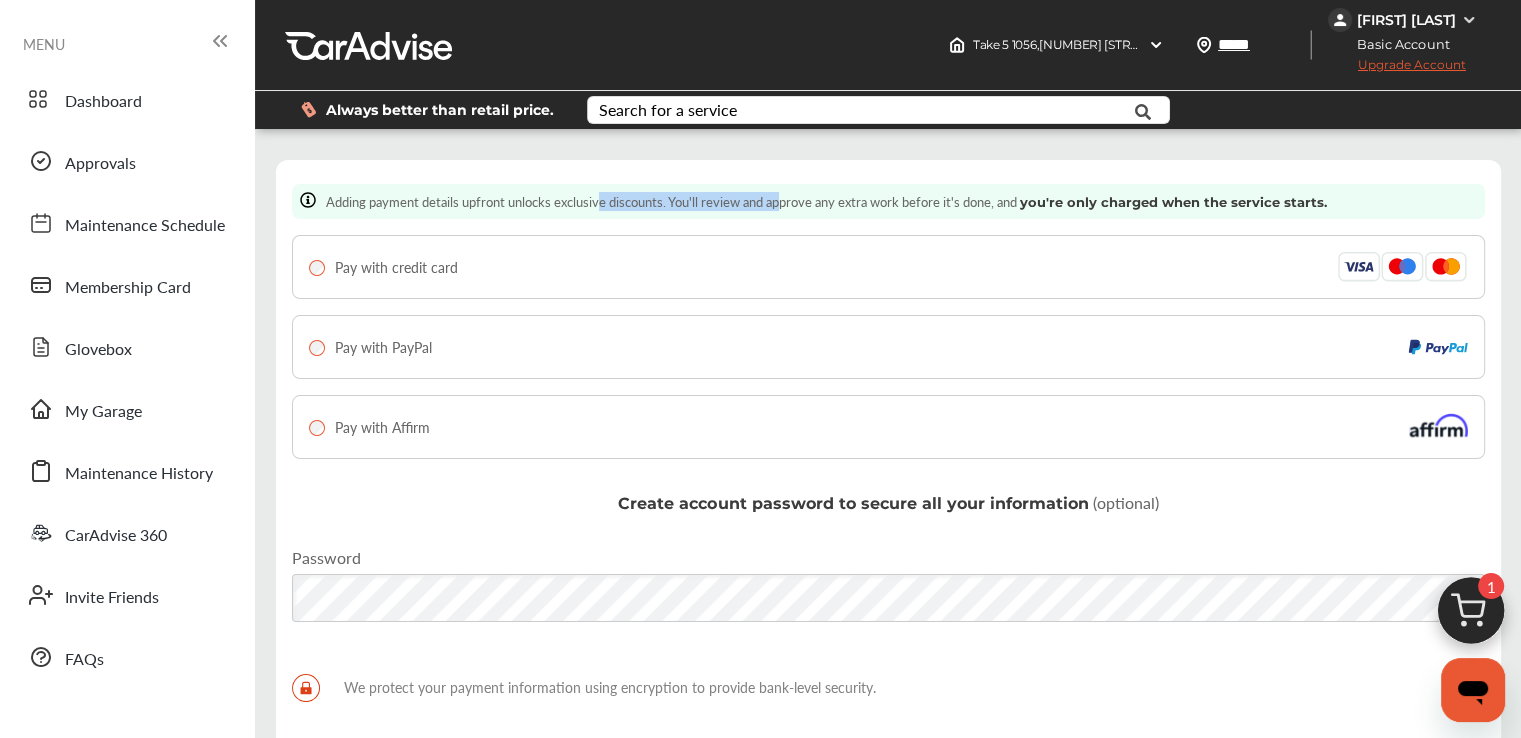 drag, startPoint x: 602, startPoint y: 197, endPoint x: 790, endPoint y: 215, distance: 188.85974 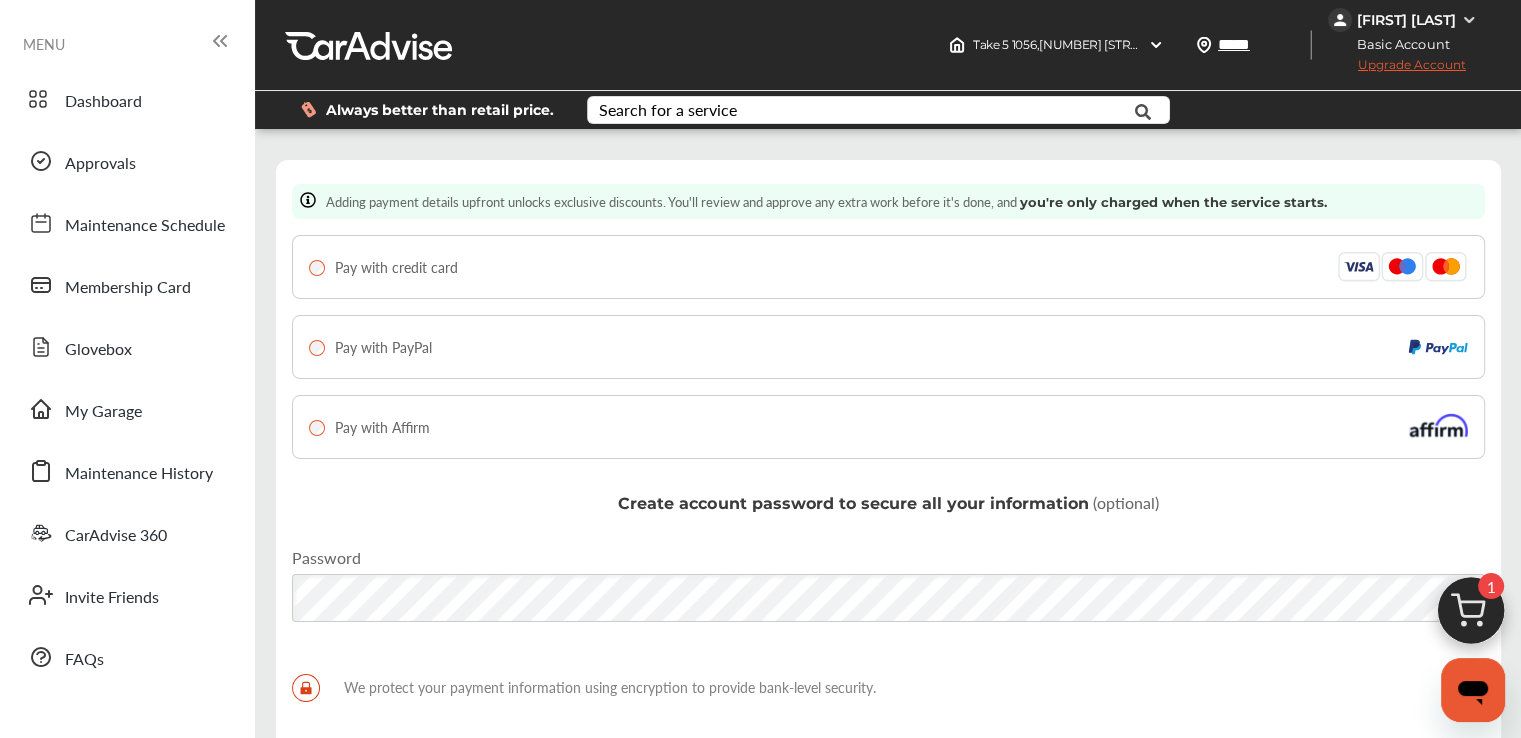 click on "Adding payment details upfront unlocks exclusive discounts. You'll review and approve any extra work before it's done, and   you're only charged when the service starts. Pay with credit card Pay with PayPal Pay with Affirm Create account password to secure all your information   (optional) Password We protect your payment information using encryption to provide bank-level security. Proceed to review" at bounding box center [888, 486] 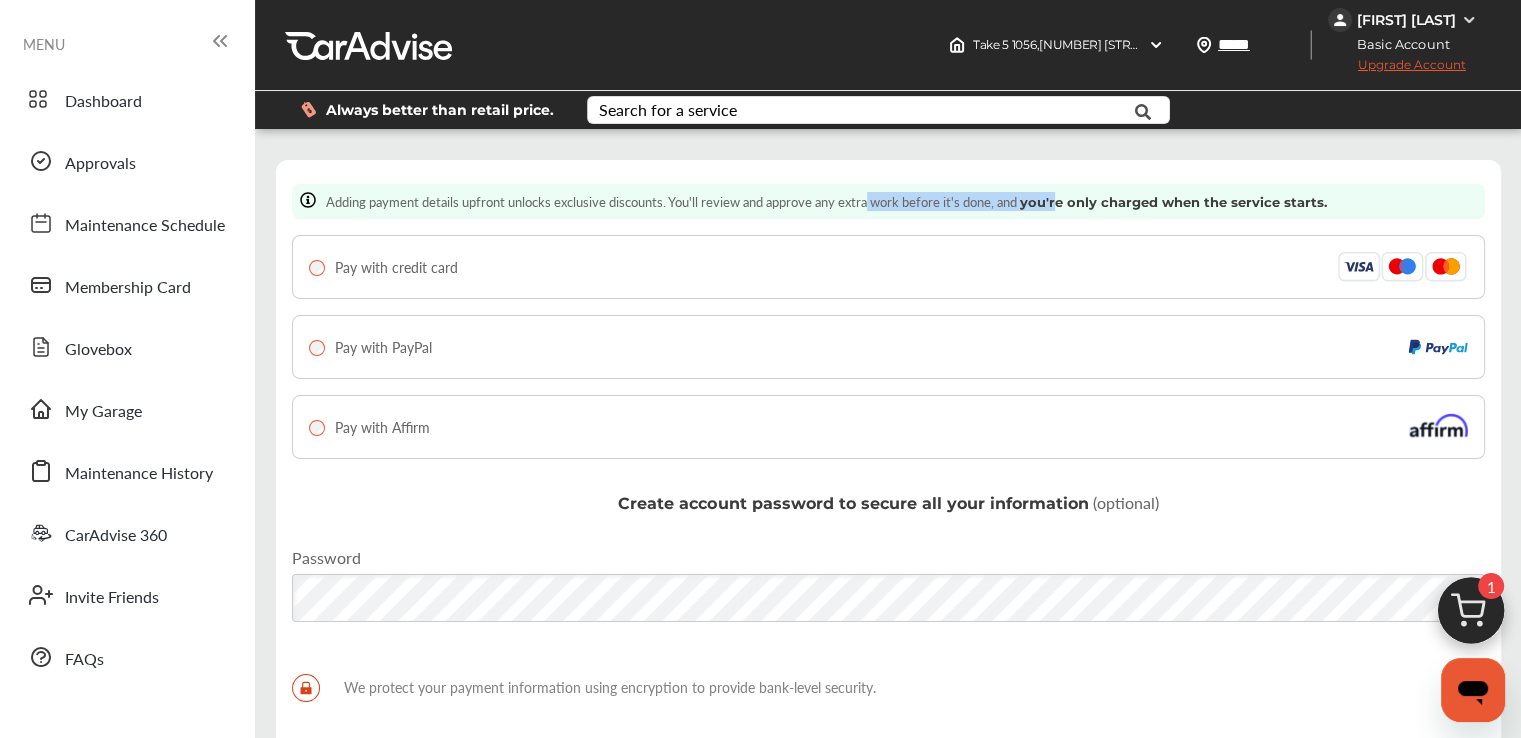 drag, startPoint x: 879, startPoint y: 197, endPoint x: 1062, endPoint y: 198, distance: 183.00273 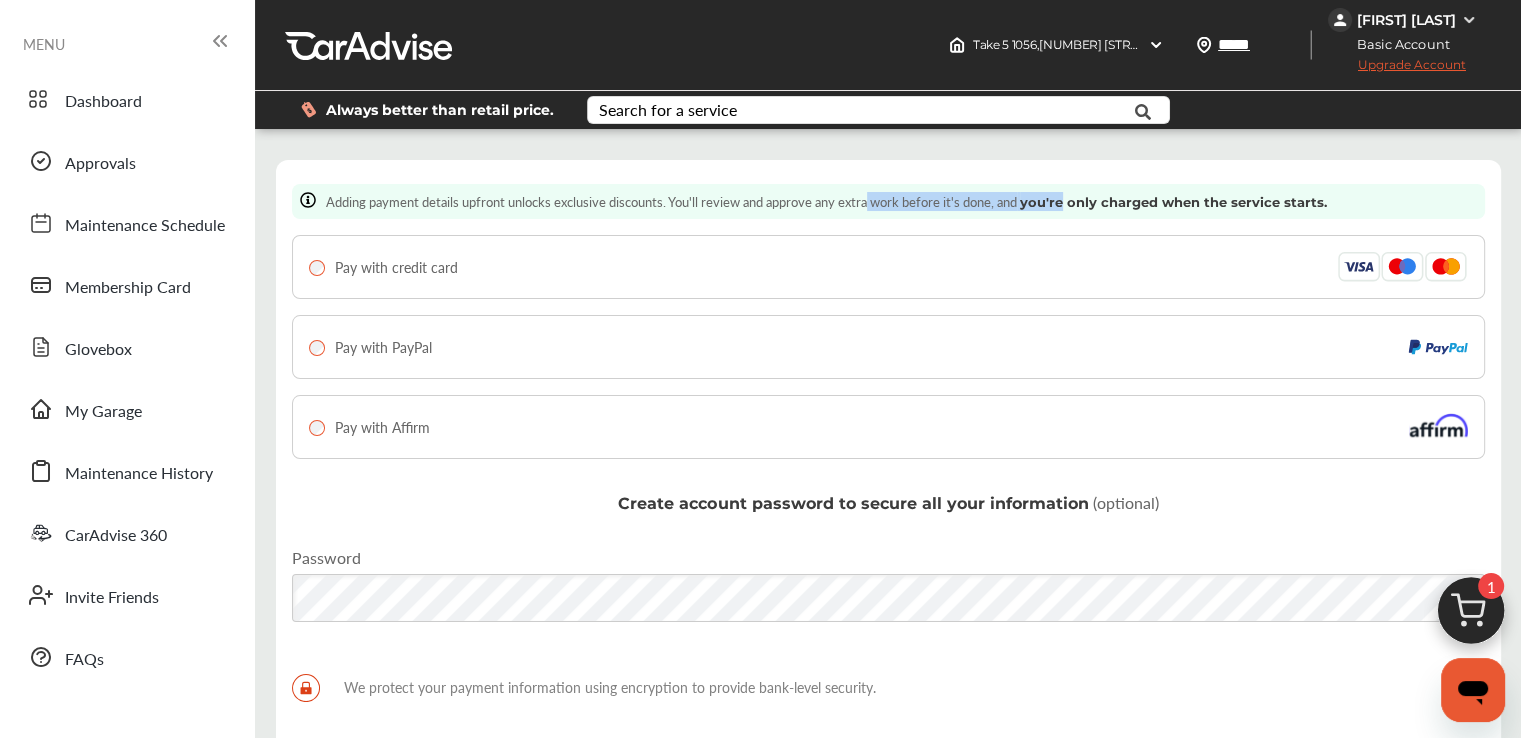 click on "you're only charged when the service starts." at bounding box center (1173, 202) 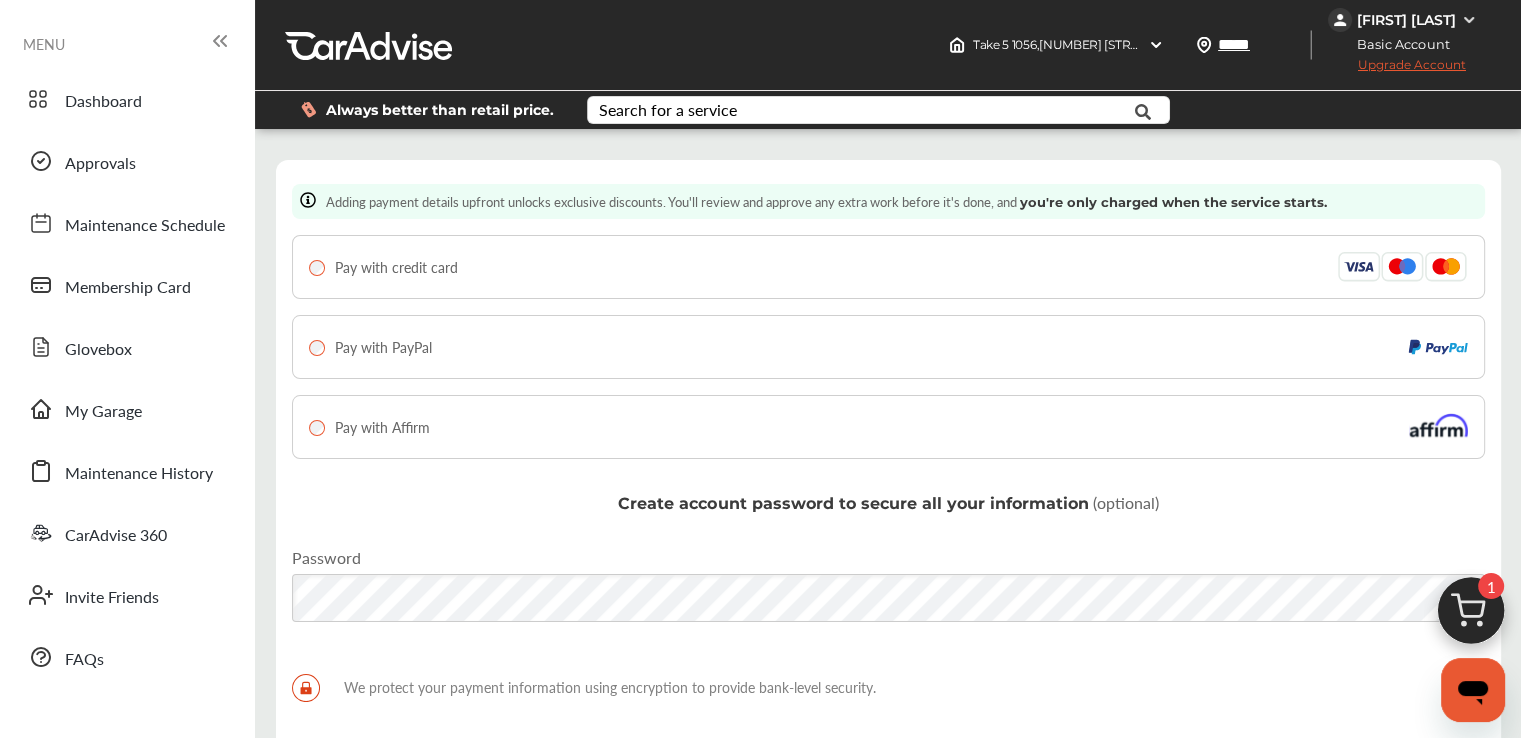 scroll, scrollTop: 220, scrollLeft: 0, axis: vertical 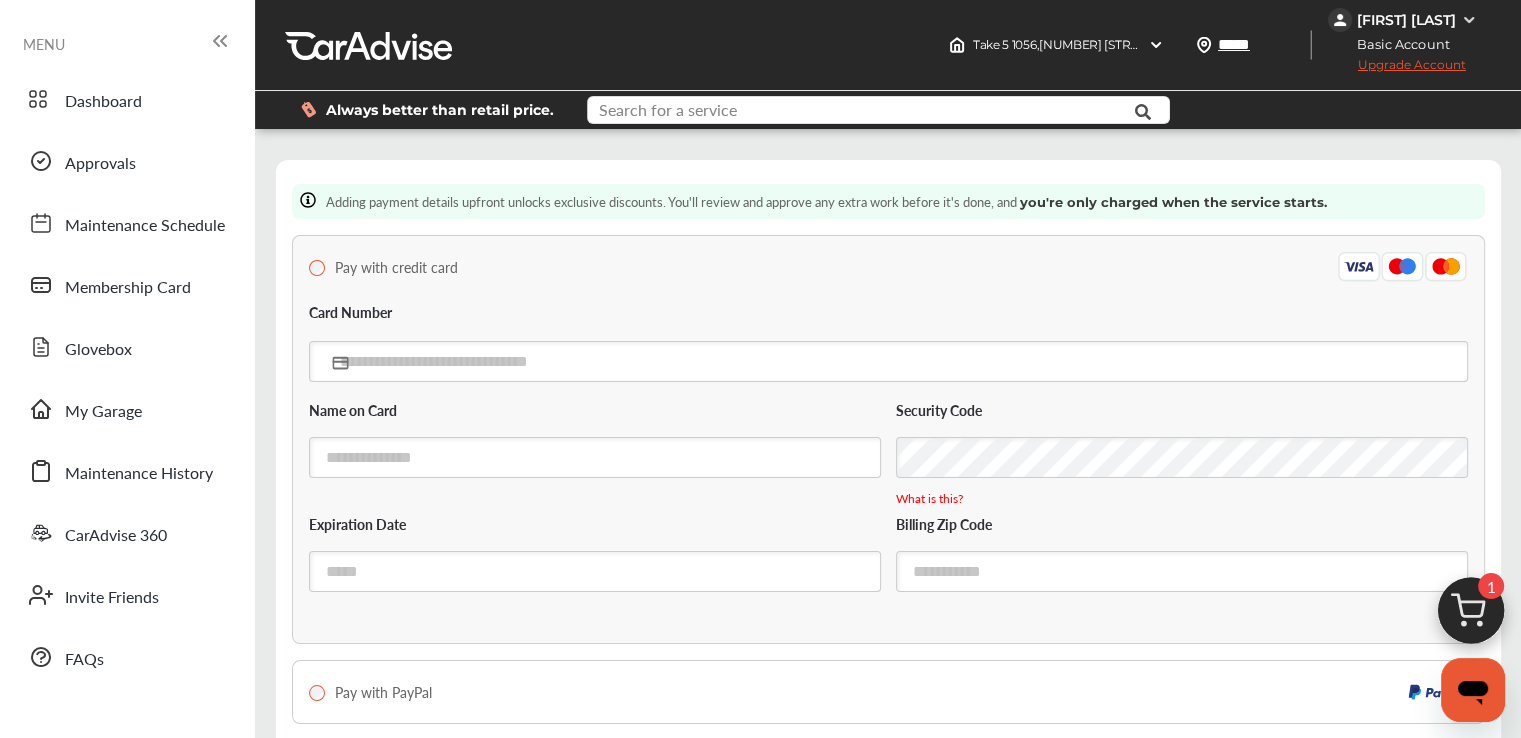 type on "**********" 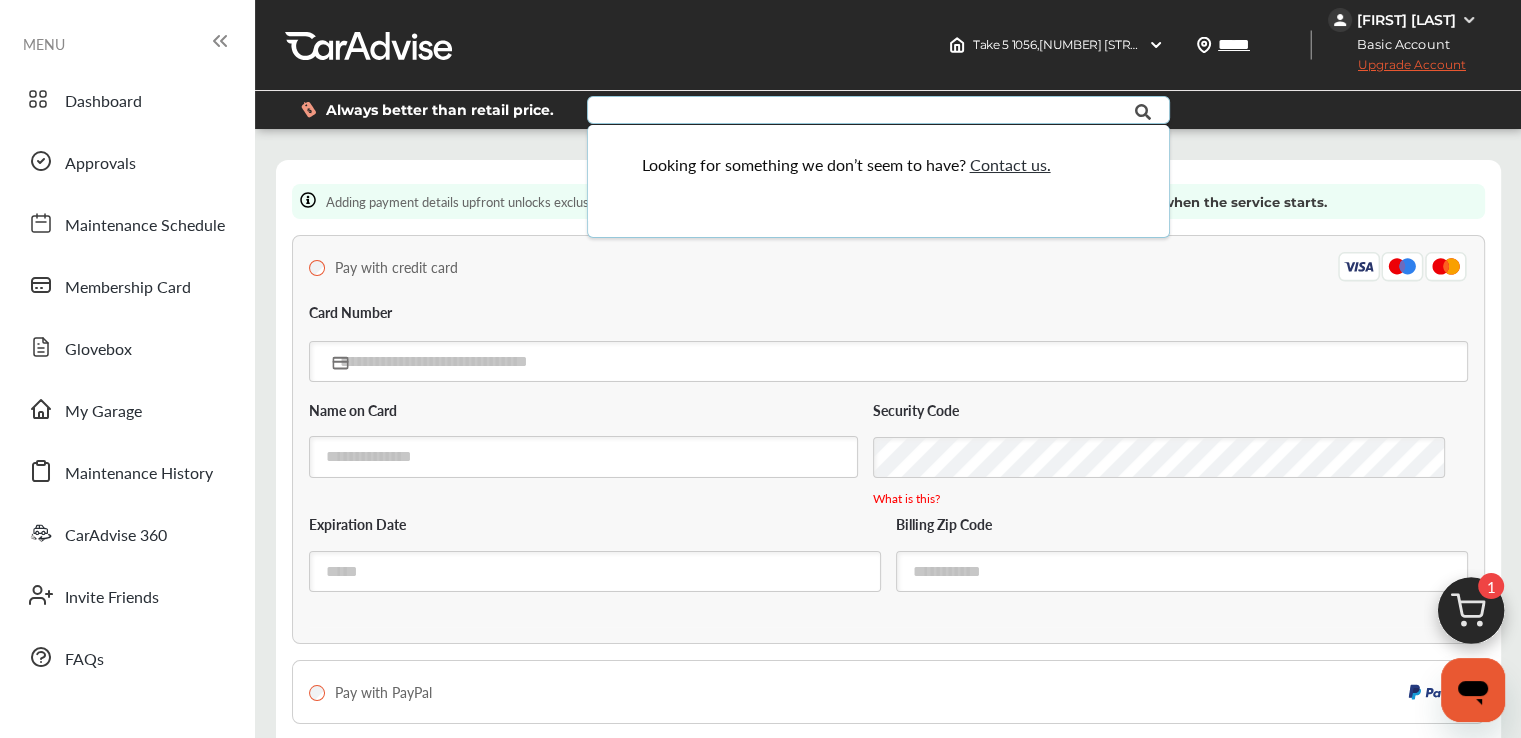 click on "Adding payment details upfront unlocks exclusive discounts. You'll review and approve any extra work before it's done, and   you're only charged when the service starts. Pay with credit card Card Number
Name on Card Security Code What is this? Expiration Date Billing Zip Code Pay with PayPal Pay with Affirm Create account password to secure all your information   (optional) Password We protect your payment information using encryption to provide bank-level security. Proceed to review" at bounding box center [888, 658] 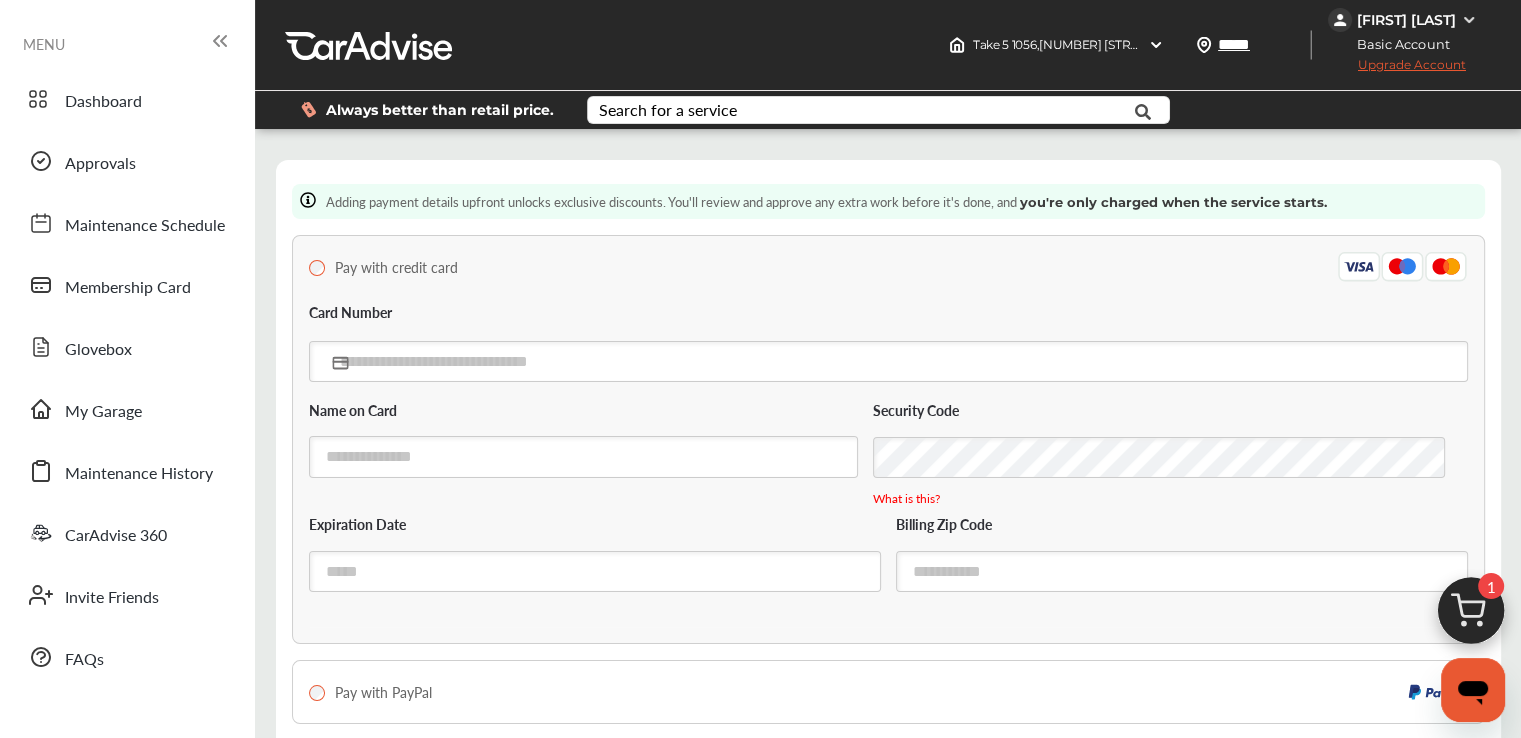 scroll, scrollTop: 0, scrollLeft: 0, axis: both 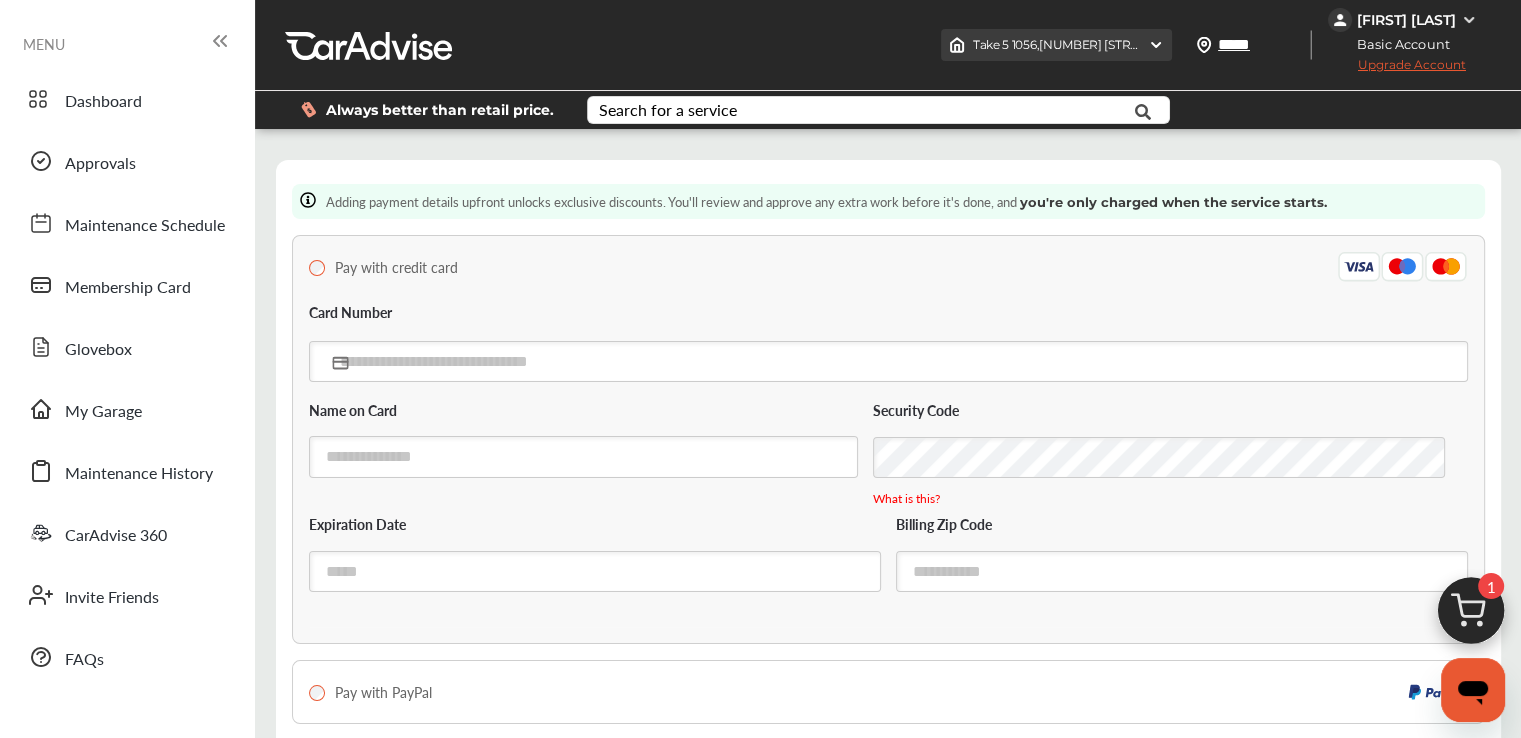 click on "Take 5 1056 ,  1426 US-280   Phenix City ,  AL   36867" at bounding box center [1126, 44] 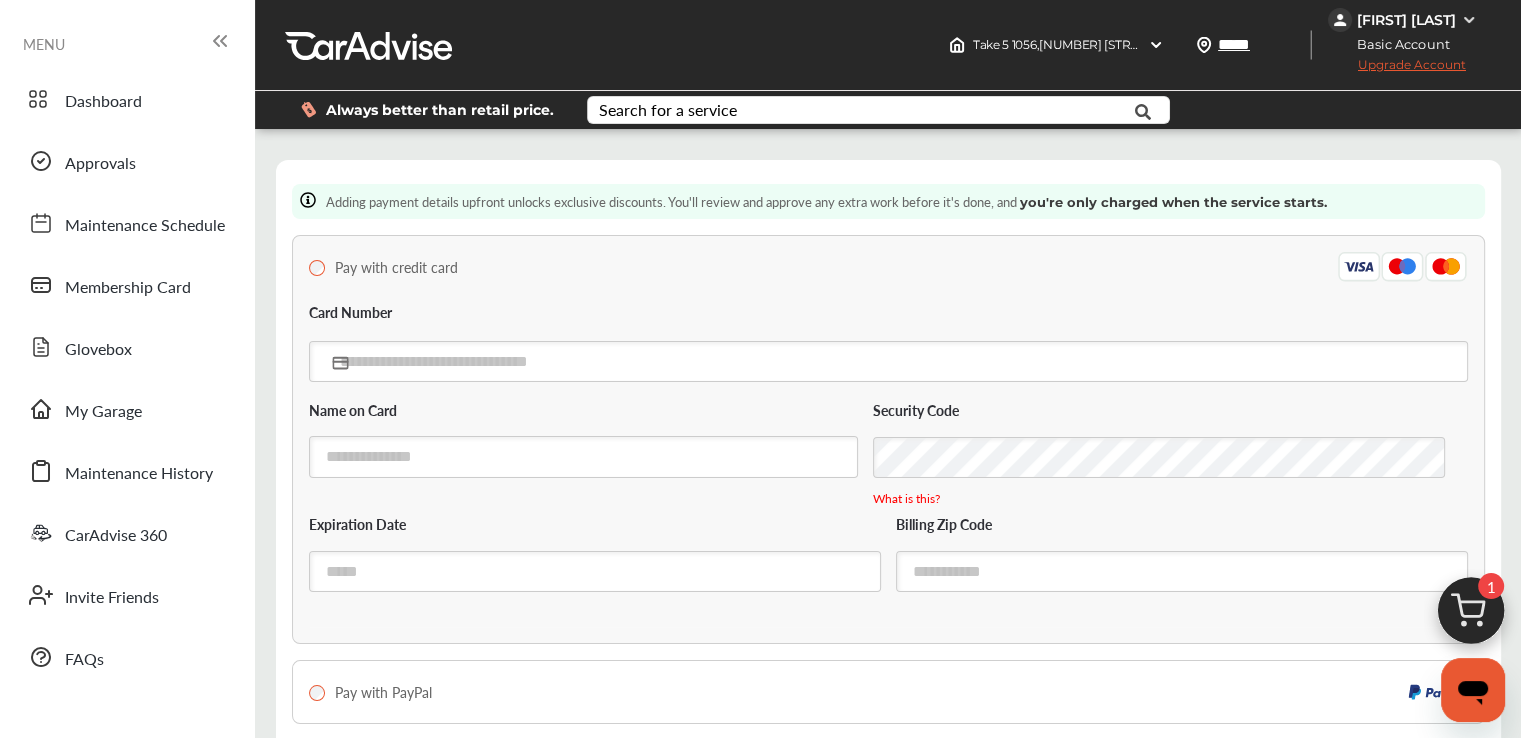 click on "[FIRST] [LAST]" at bounding box center [1406, 20] 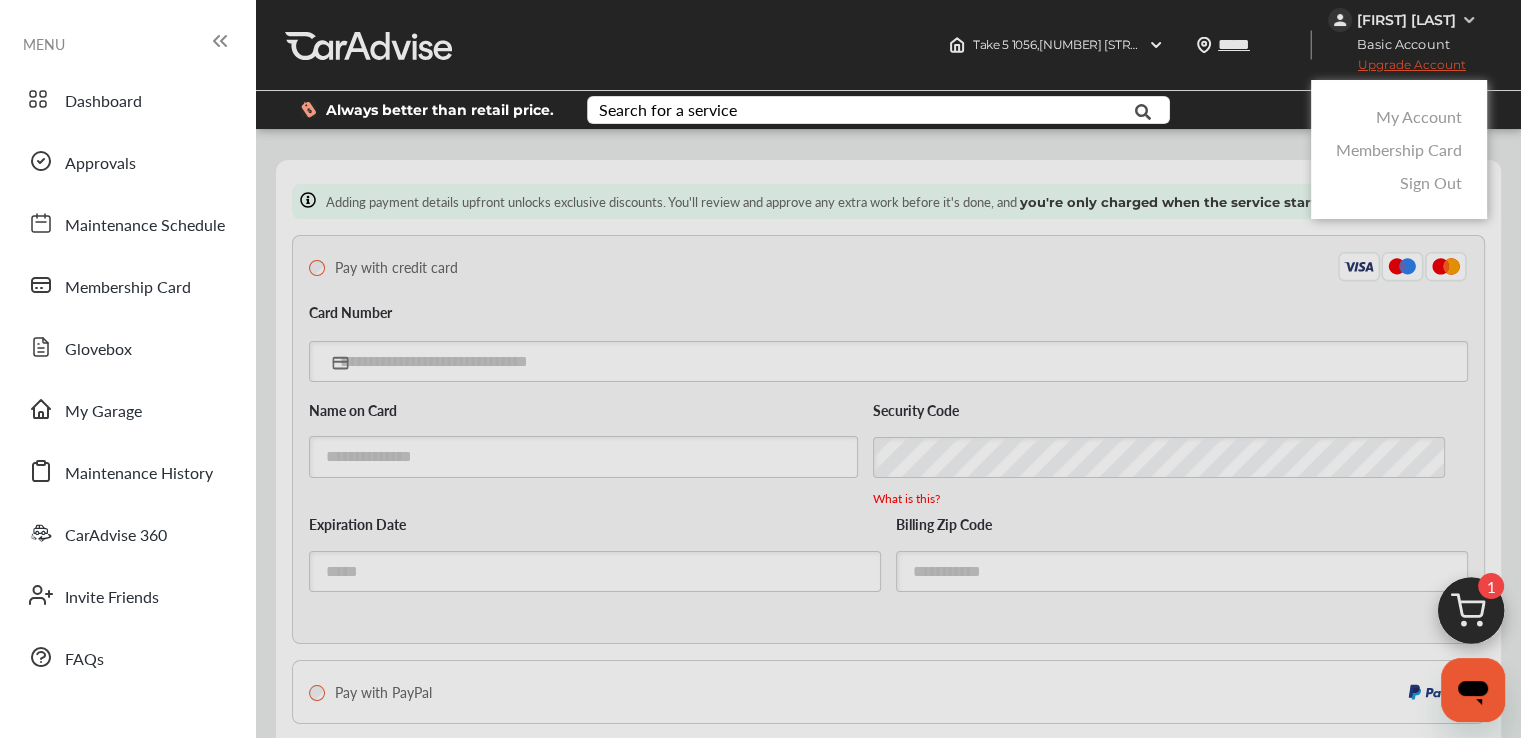 click on "My Account" at bounding box center [1419, 116] 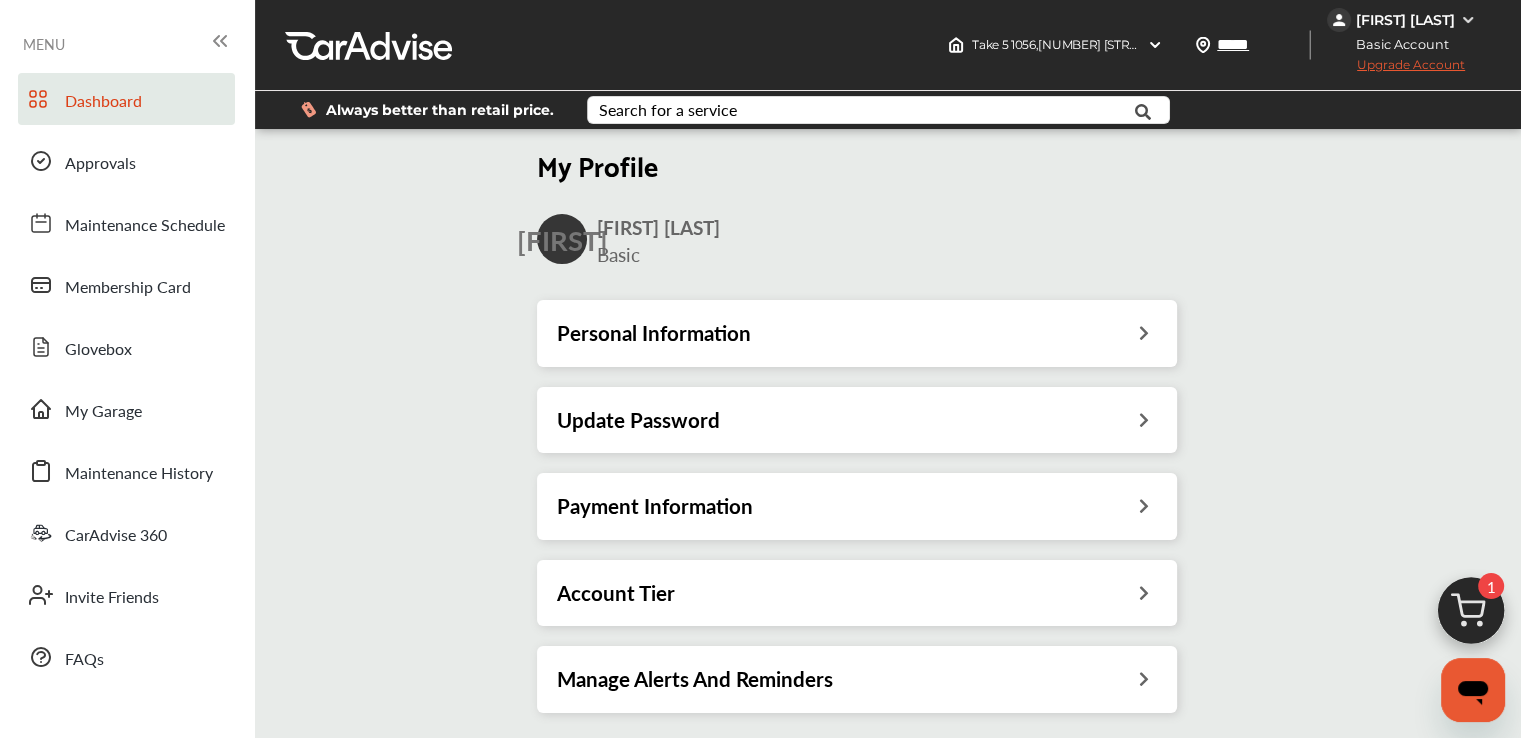 scroll, scrollTop: 0, scrollLeft: 0, axis: both 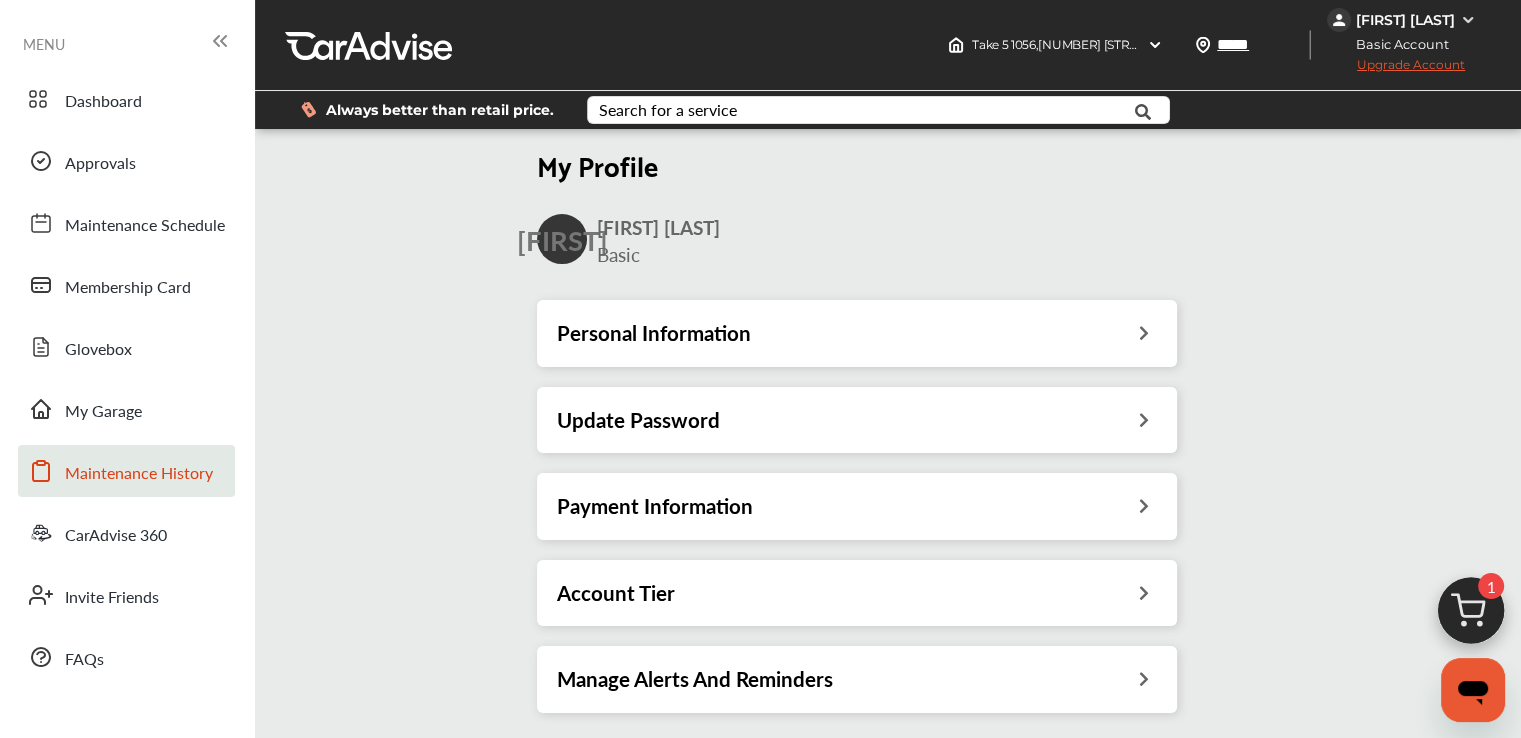 click on "Maintenance History" at bounding box center (139, 474) 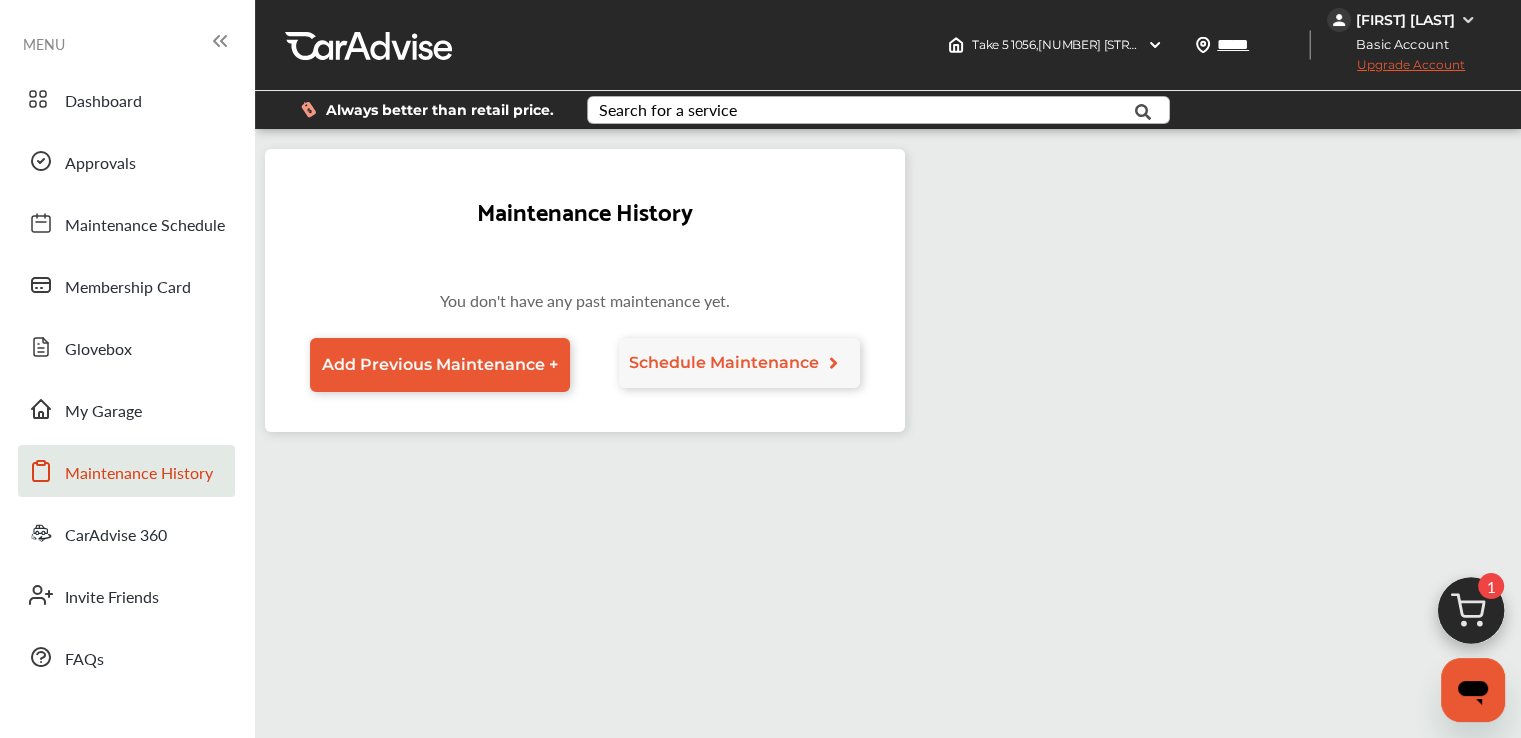 click on "Search for a service" at bounding box center [668, 110] 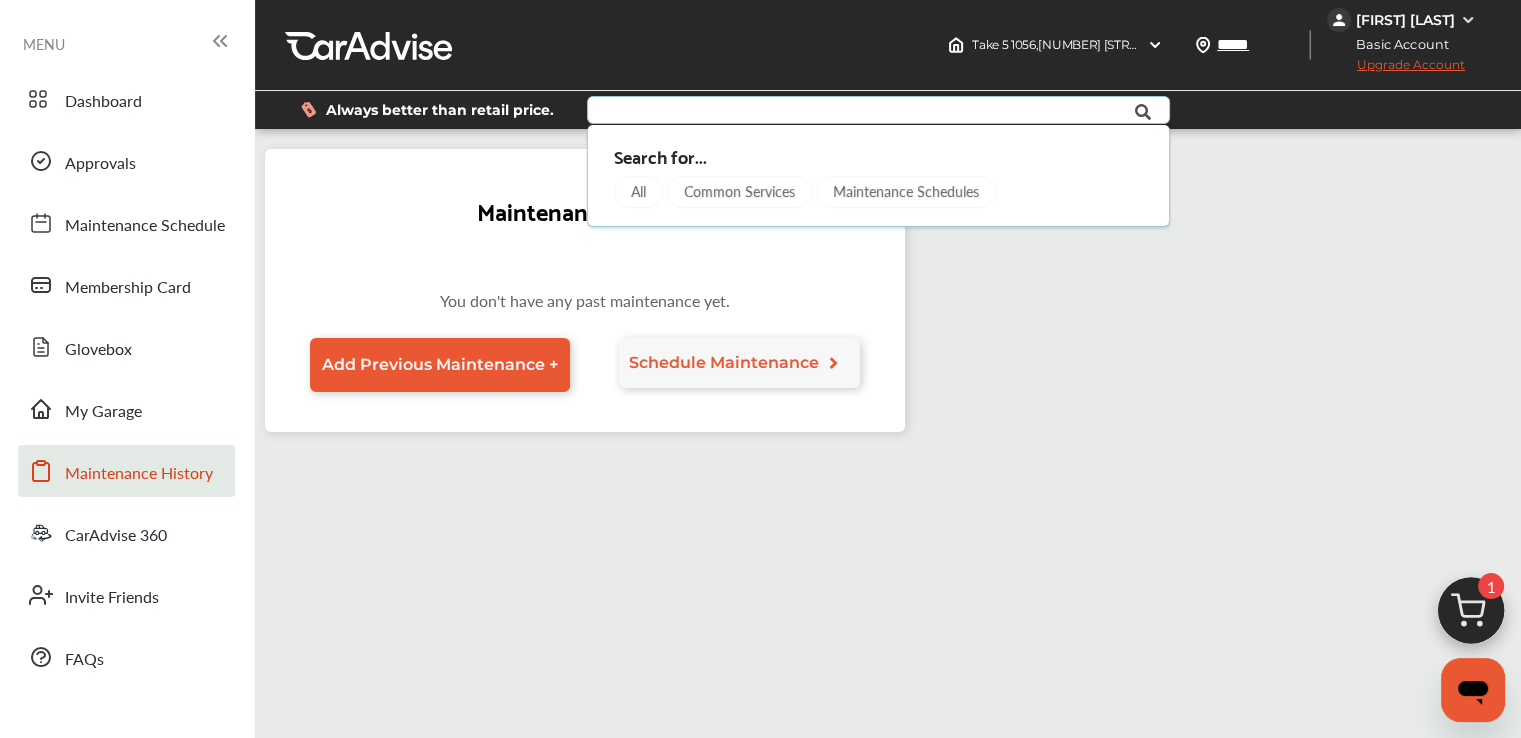 click on "All" at bounding box center [638, 192] 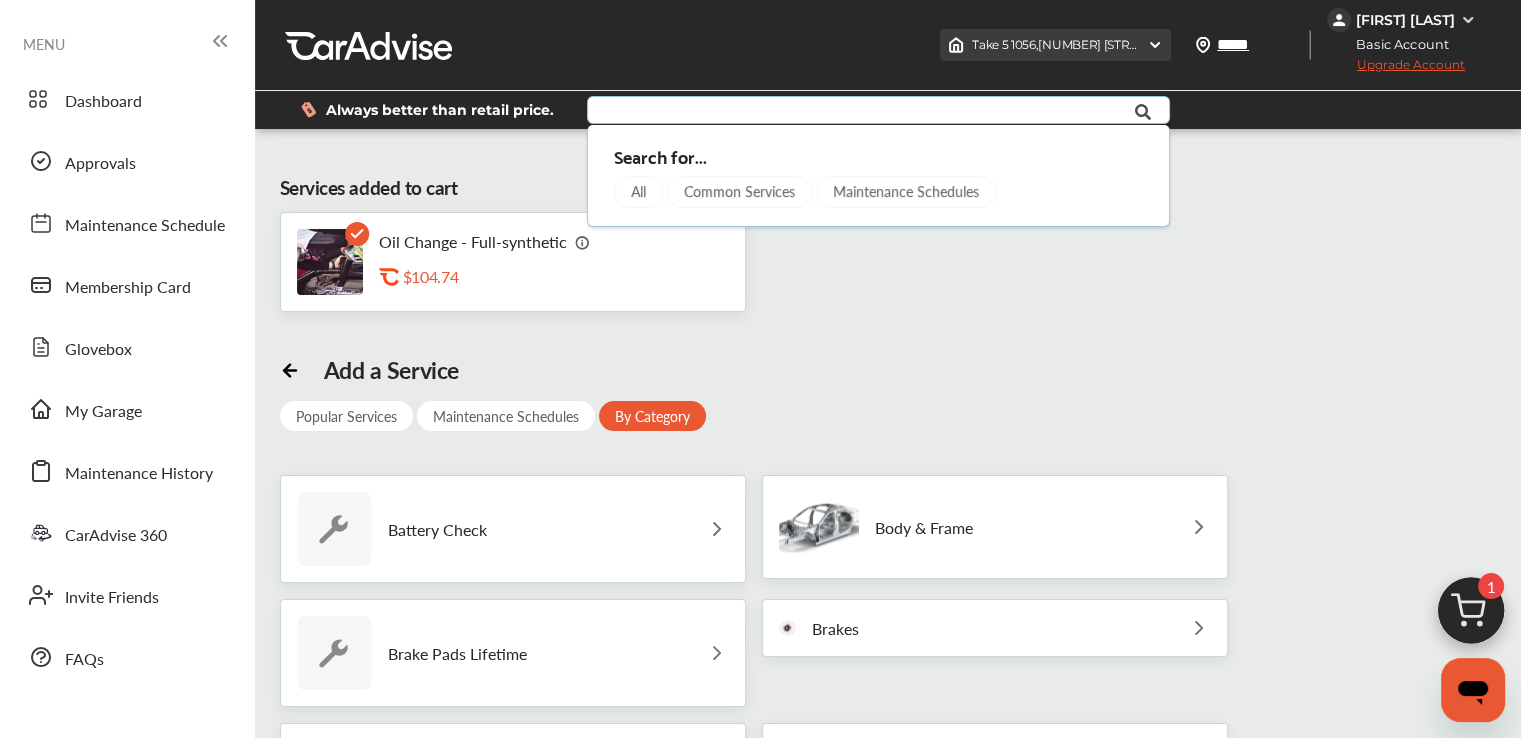 click on "Take 5 1056 ,  1426 US-280   Phenix City ,  AL   36867" at bounding box center (1125, 44) 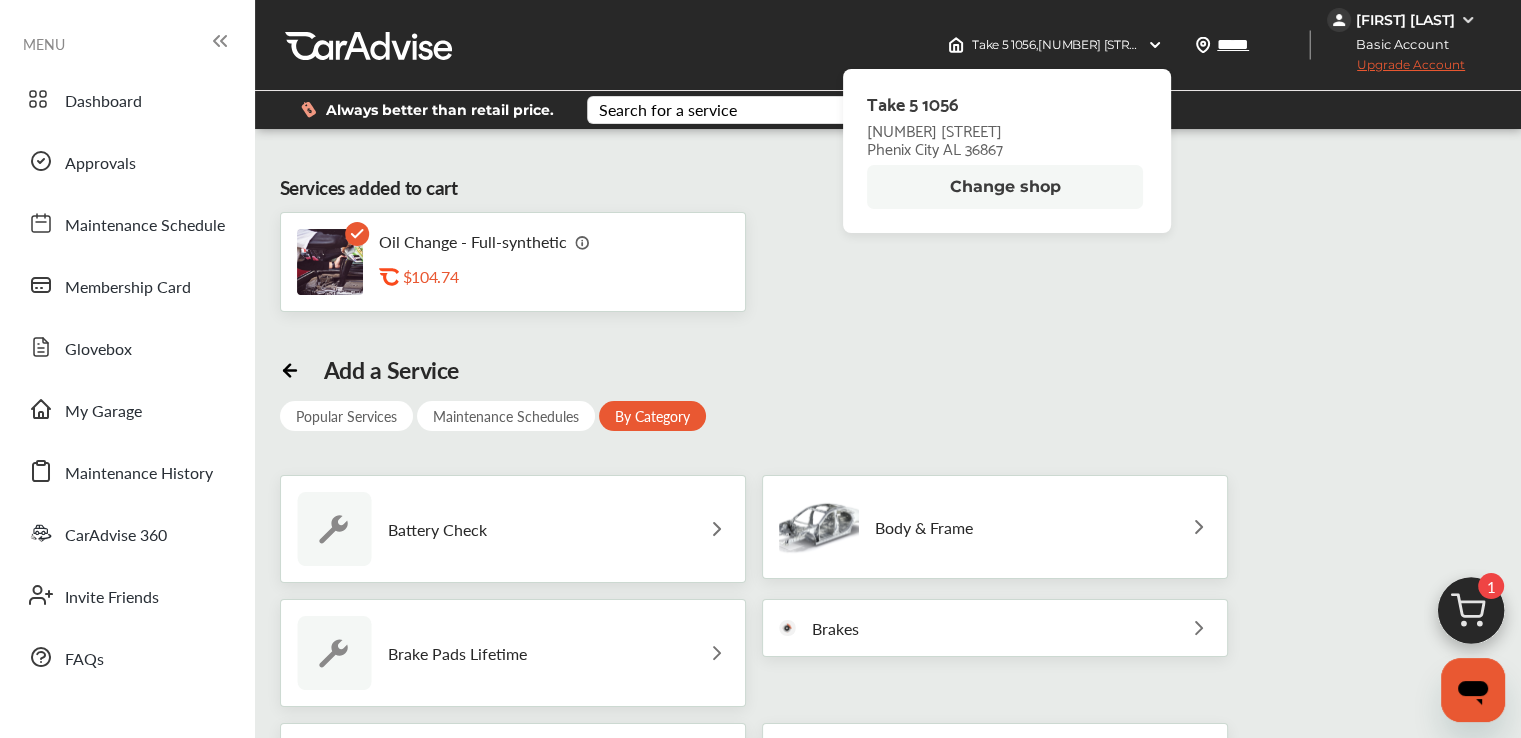click on "Change shop" at bounding box center (1005, 187) 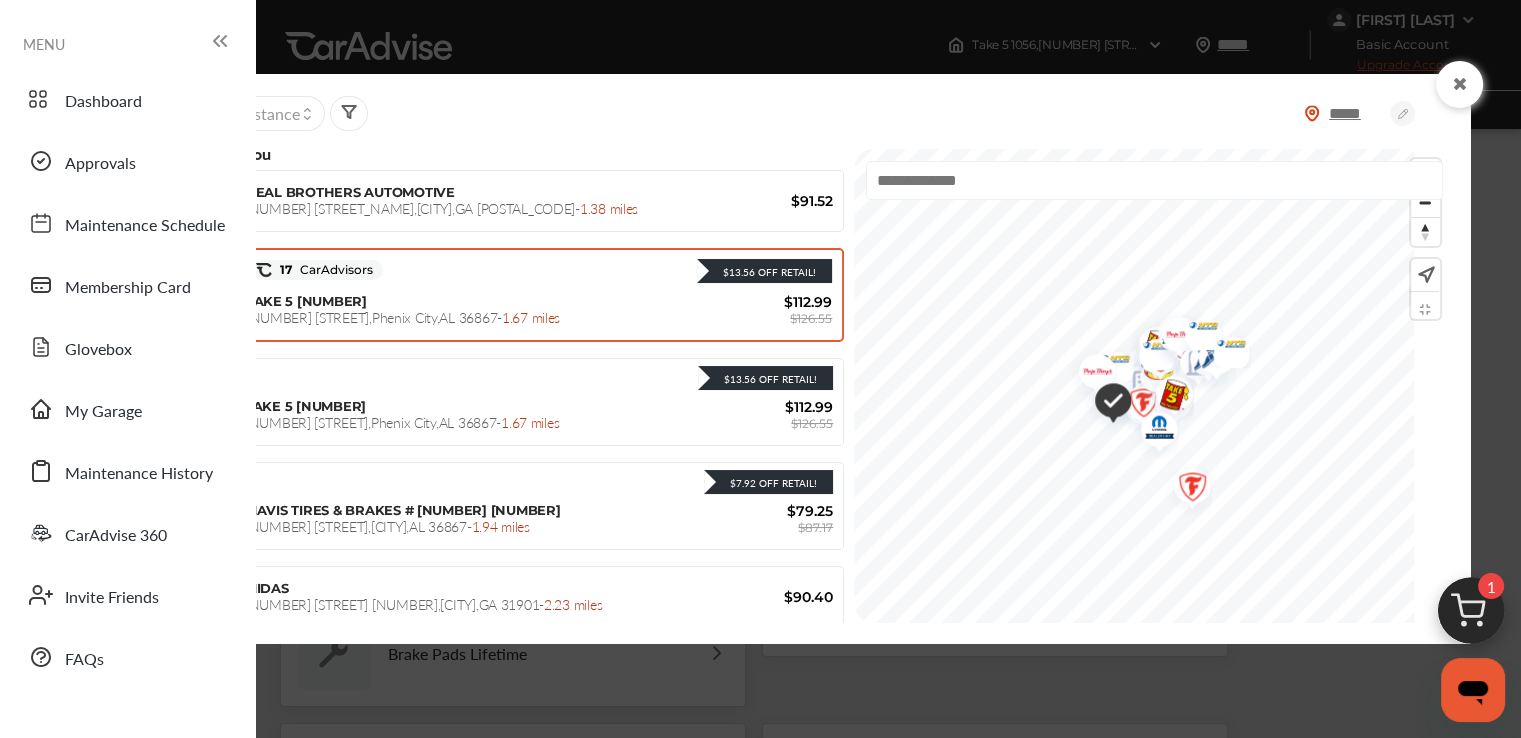click on "Distance" at bounding box center [269, 113] 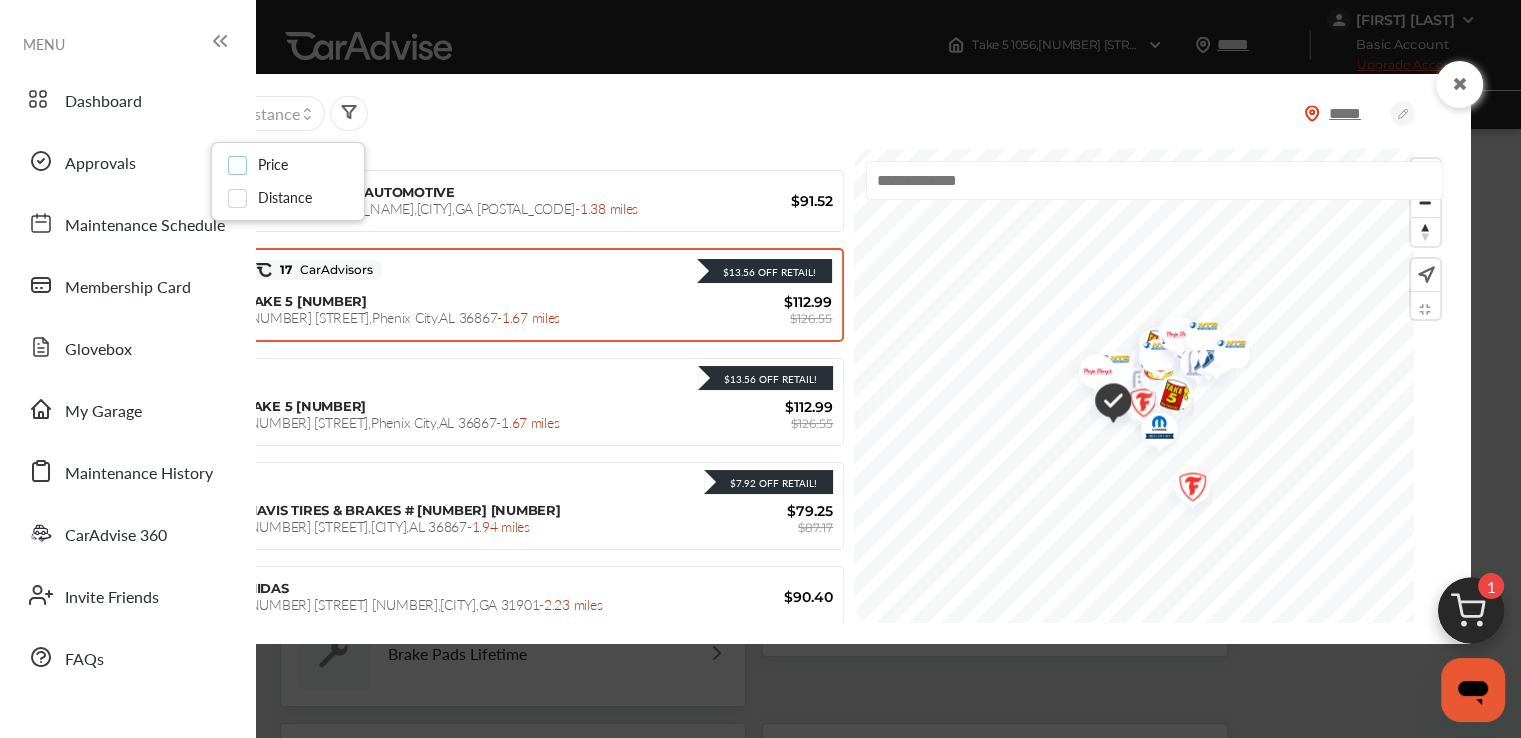 click at bounding box center (243, 157) 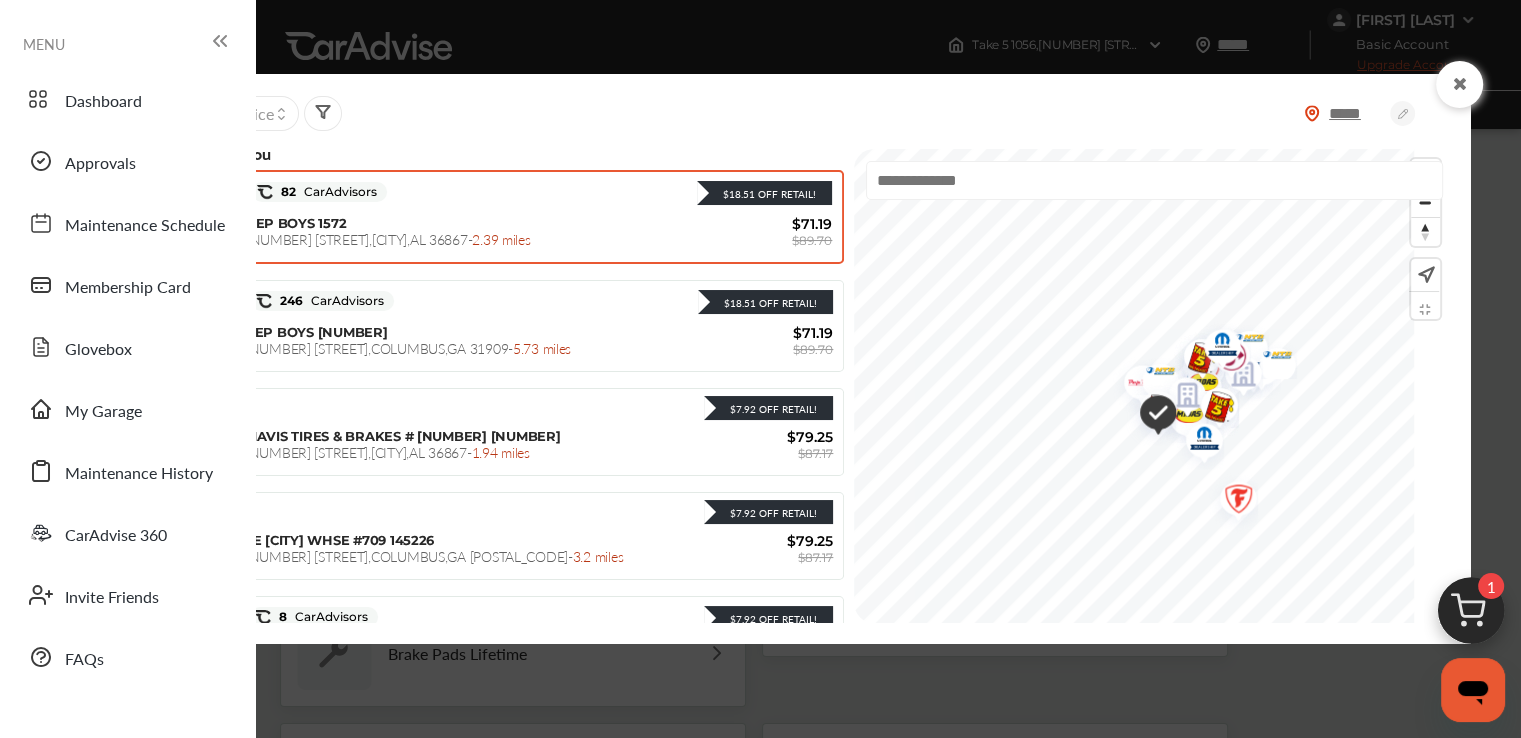 click on "$18.51 Off Retail!" at bounding box center (609, 192) 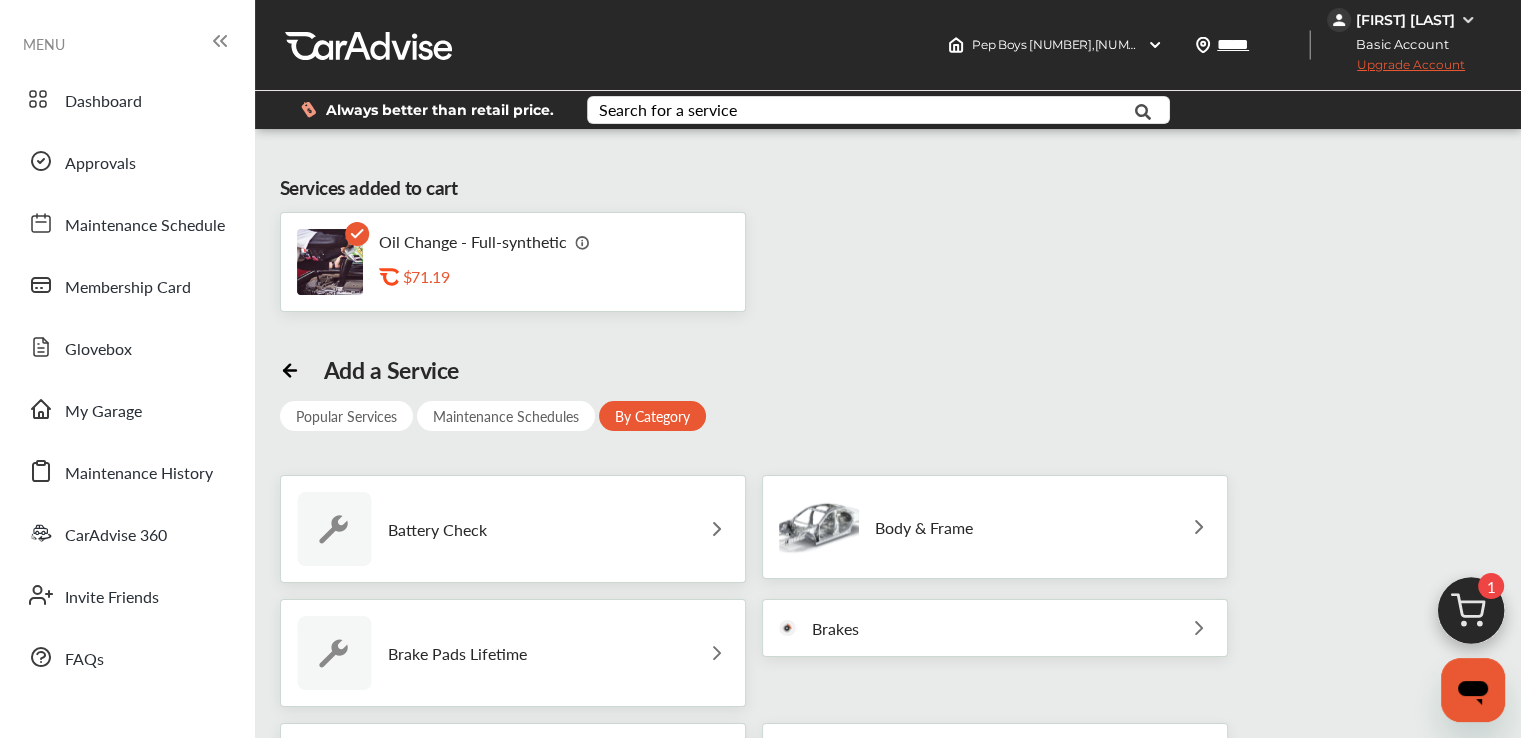 scroll, scrollTop: 0, scrollLeft: 0, axis: both 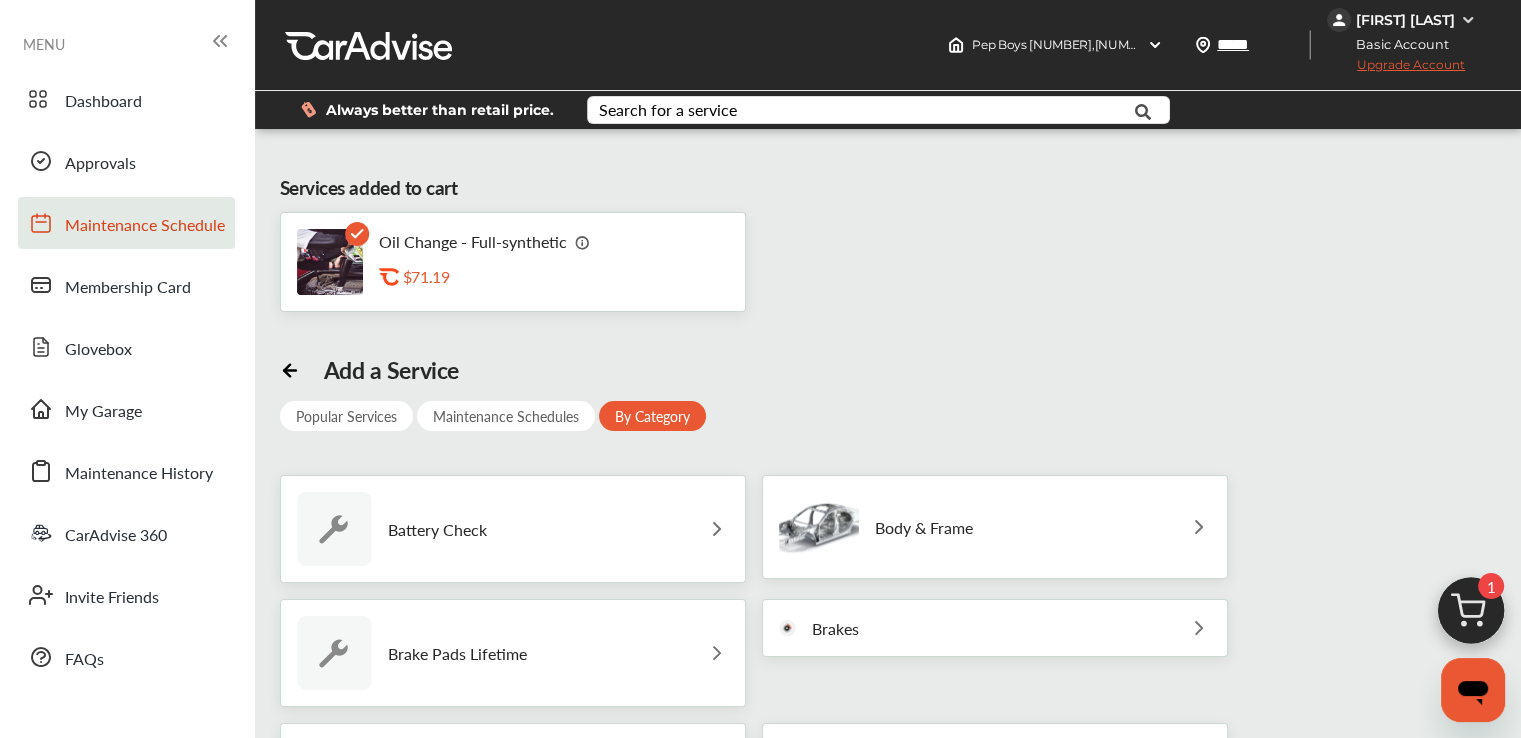click on "Maintenance Schedule" at bounding box center (145, 226) 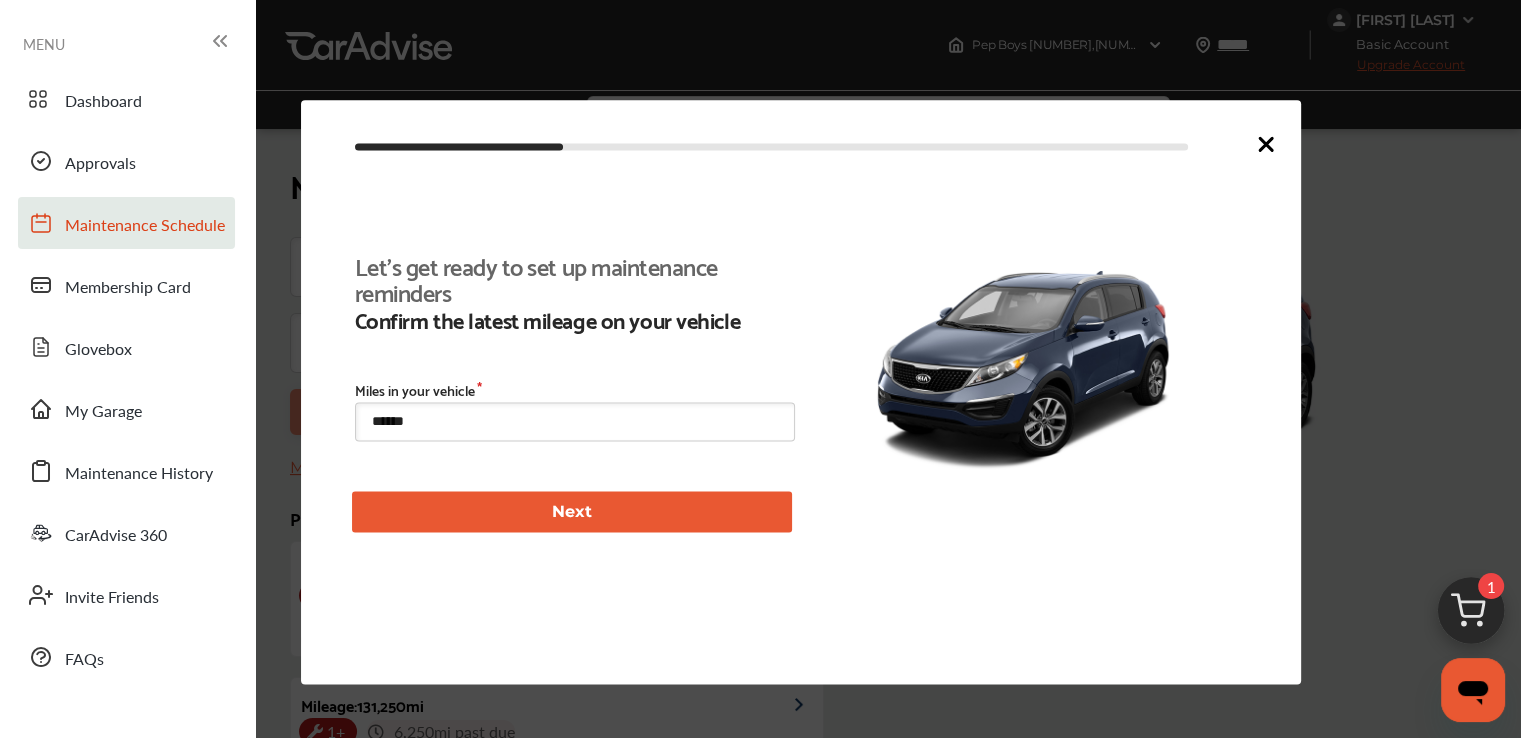 scroll, scrollTop: 396, scrollLeft: 0, axis: vertical 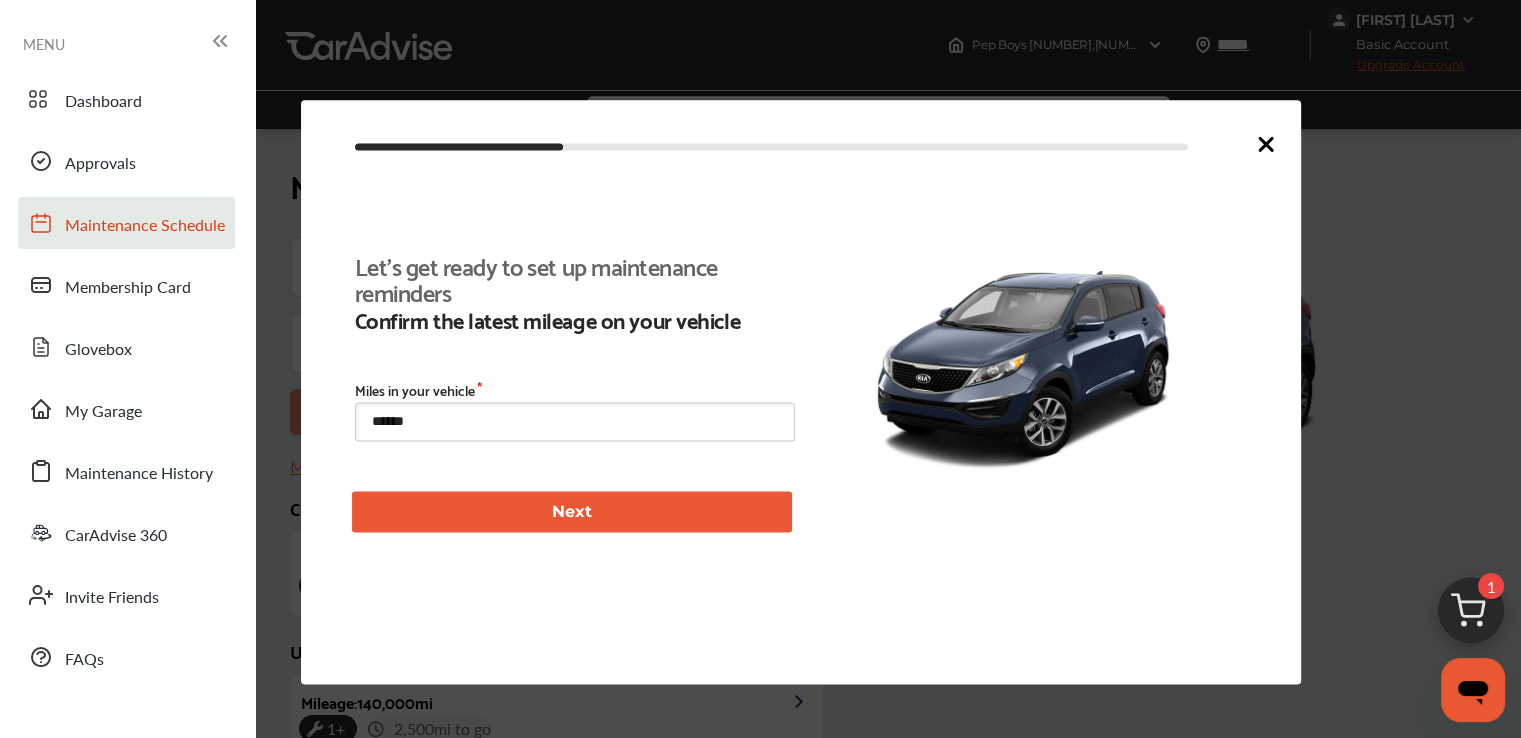 click 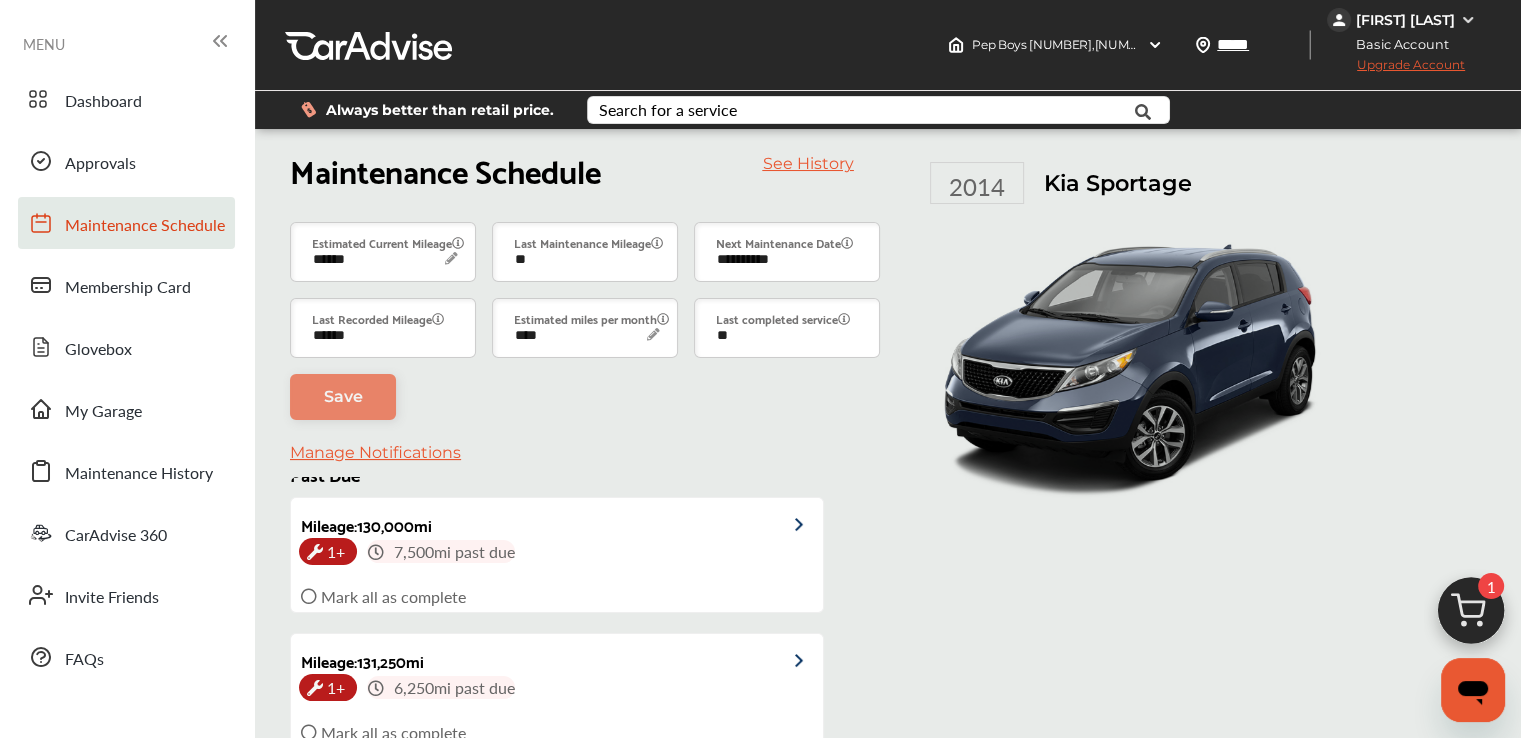 scroll, scrollTop: 0, scrollLeft: 0, axis: both 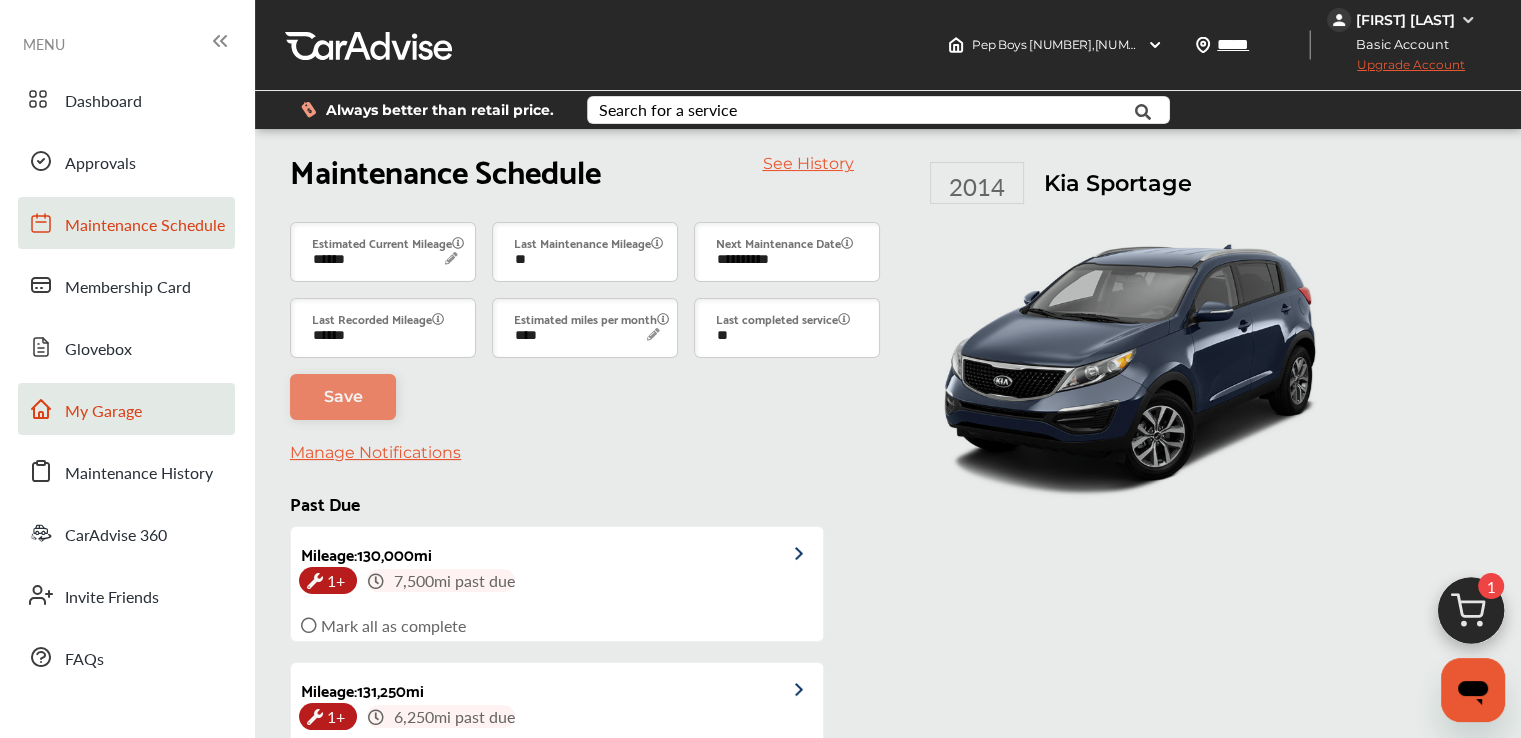 click on "My Garage" at bounding box center [103, 412] 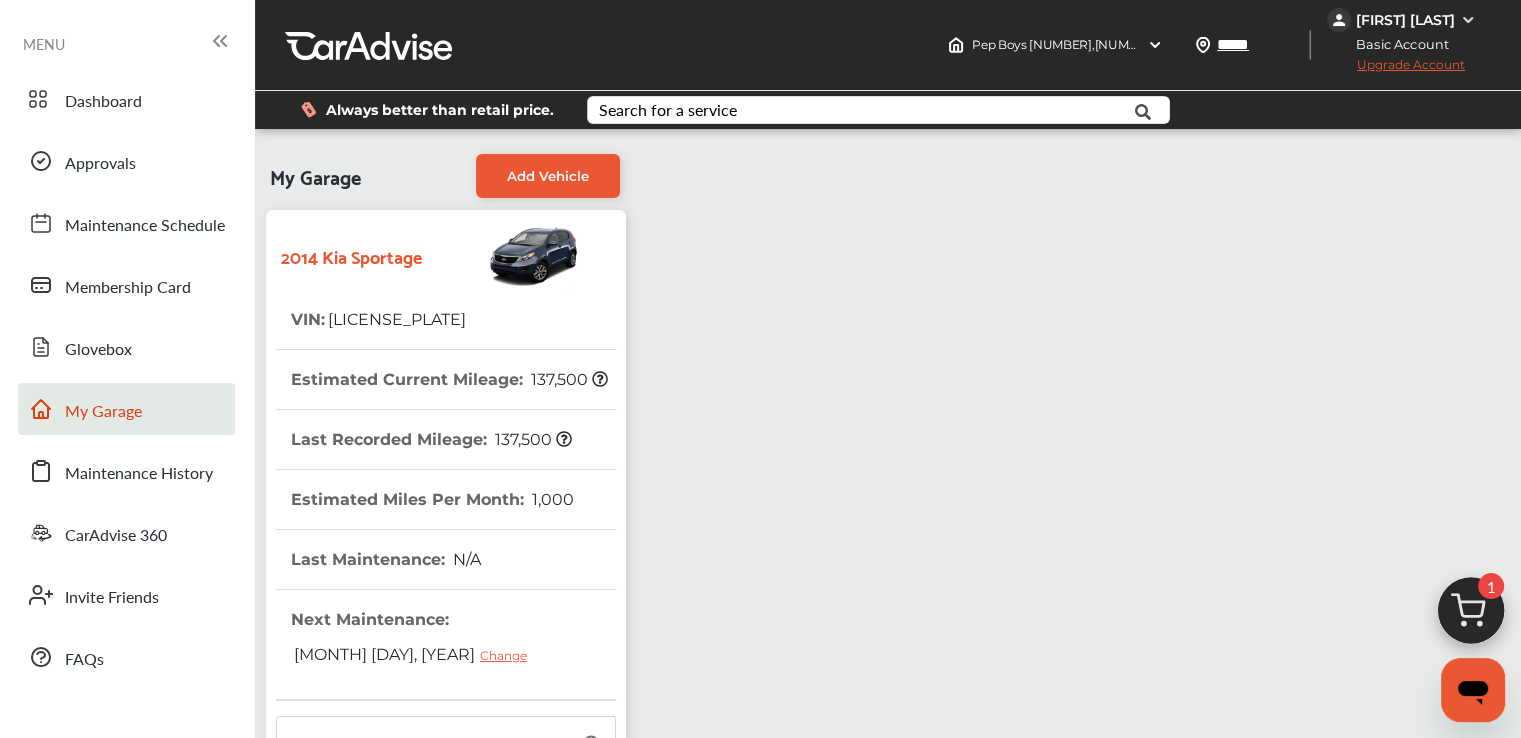 scroll, scrollTop: 0, scrollLeft: 0, axis: both 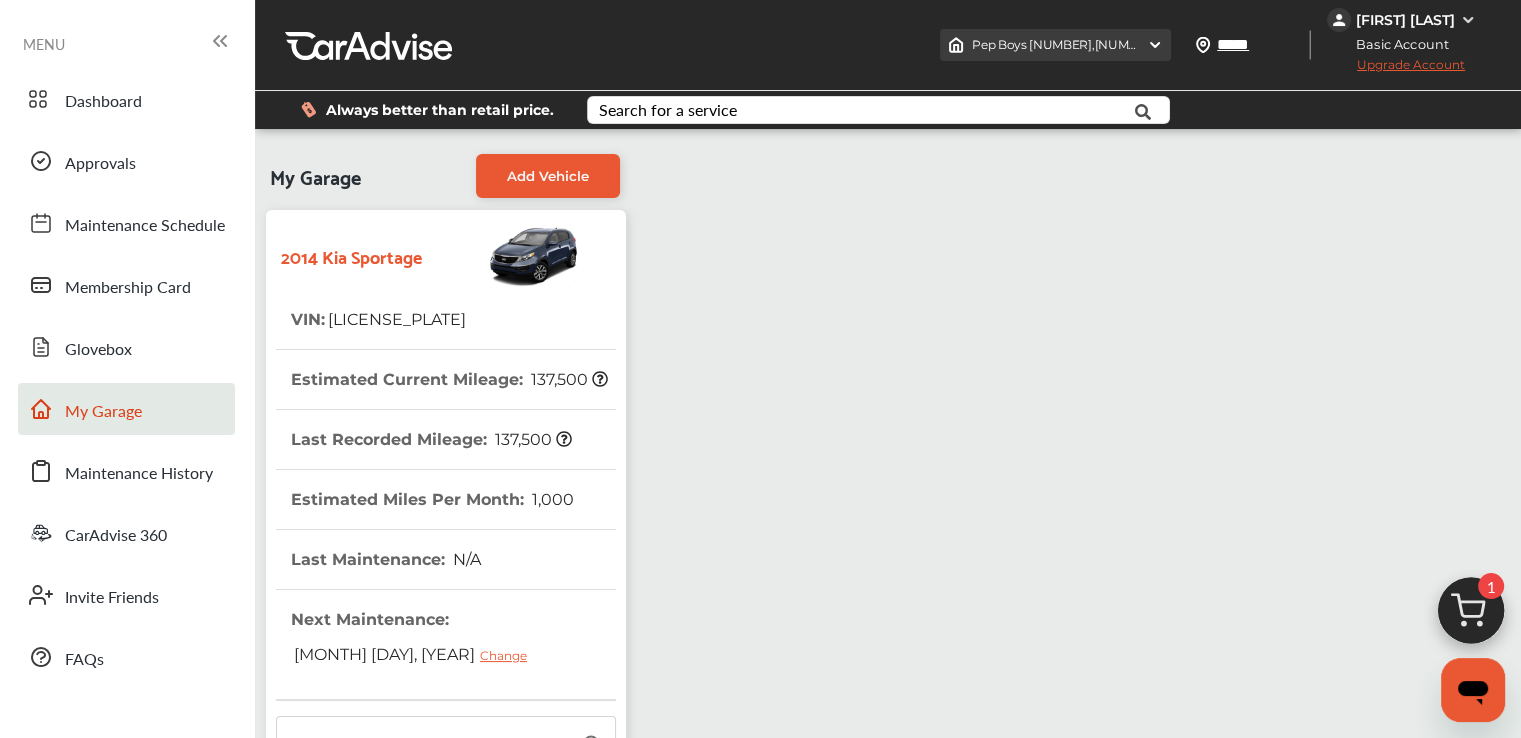 click on "Pep Boys 1572 ,  5 ASHWOOD DRIVE   PHENIX CITY ,  AL   36867" at bounding box center [1055, 45] 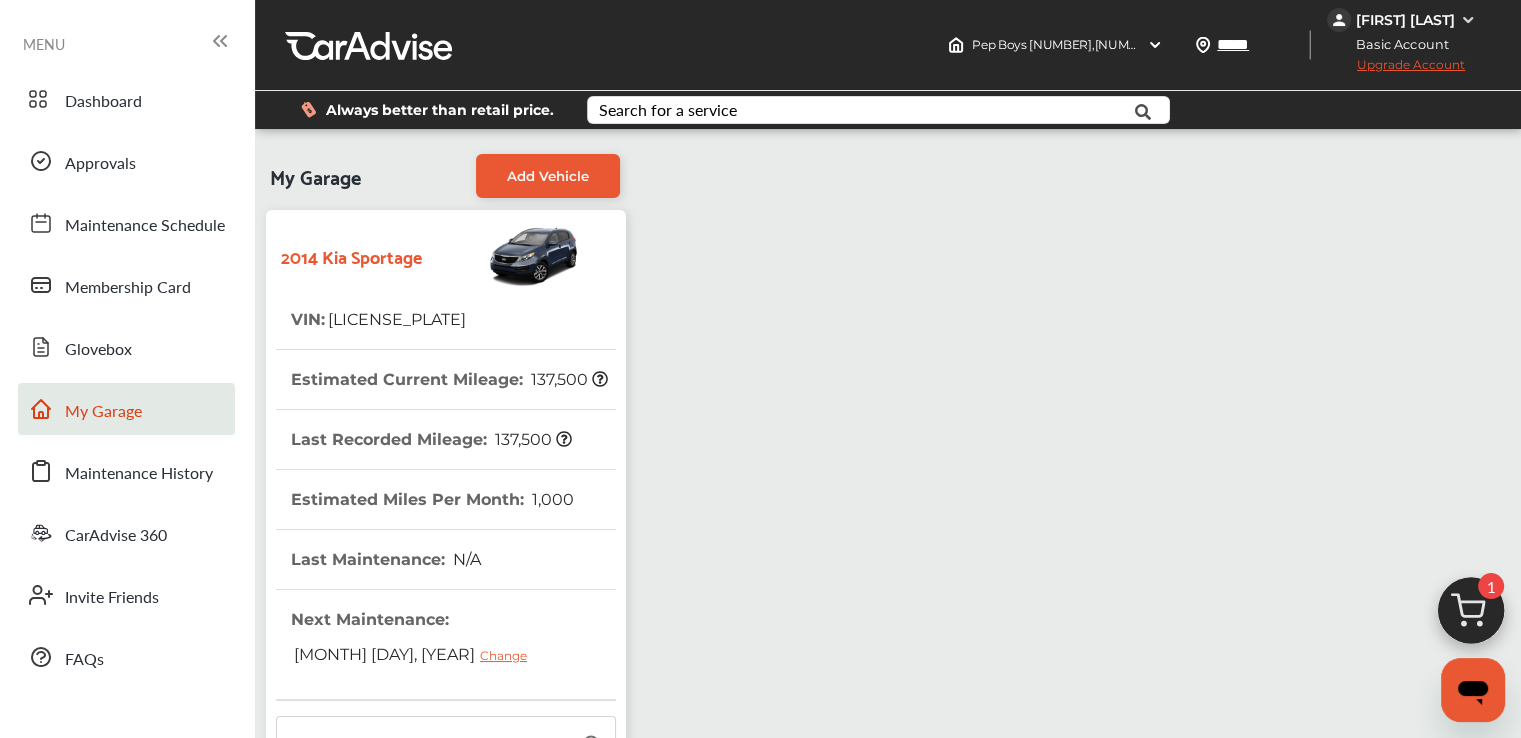 click on "My Garage Add Vehicle 2014   Kia   Sportage   VIN :  KNDPB3AC7E7608258 Estimated Current Mileage :   137,500   Last Recorded Mileage :   137,500   Estimated Miles Per Month :   1,000 Last Maintenance :   N/A   Next Maintenance : September 13, 2025 Change Tread Depth Tracker
Want to track if your tires need a replacement soon? At your next appointment, have the shop measure your tread depth. 0/0" 0/0" 0/0" 0/0" Tire Details Edit Vehicle Glovebox Default" at bounding box center [888, 637] 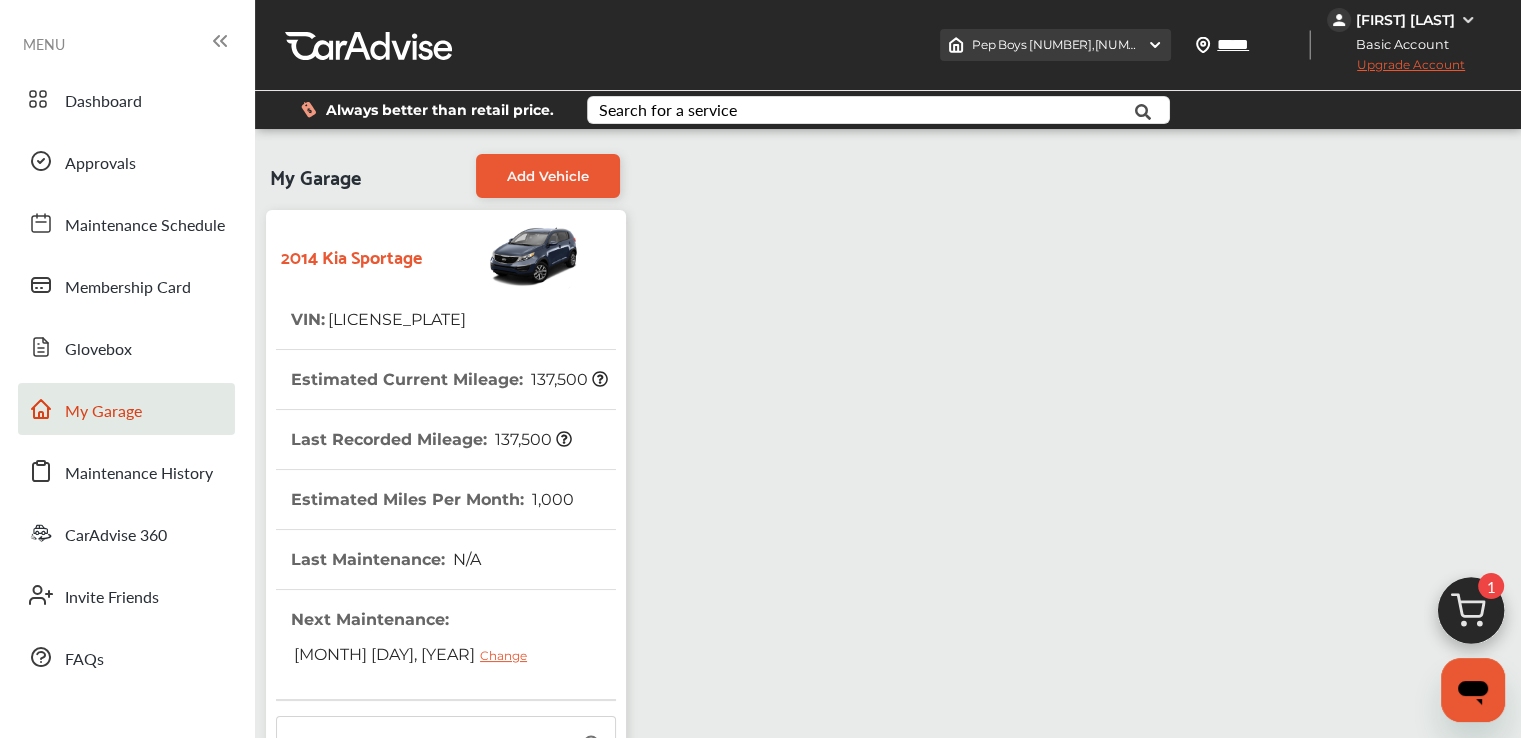 click on "Pep Boys 1572 ,  5 ASHWOOD DRIVE   PHENIX CITY ,  AL   36867" at bounding box center [1055, 45] 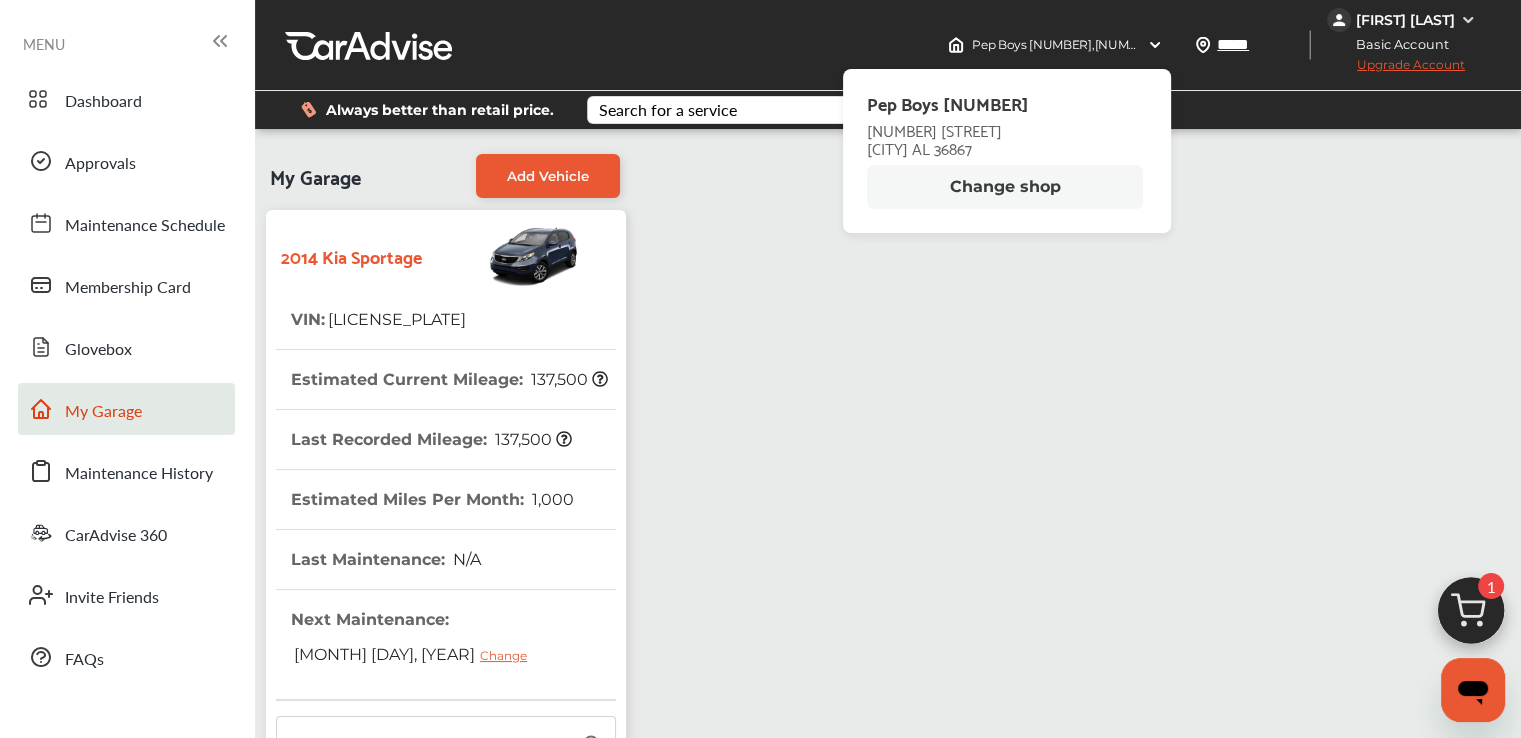 click on "Pep Boys 1572" at bounding box center (948, 103) 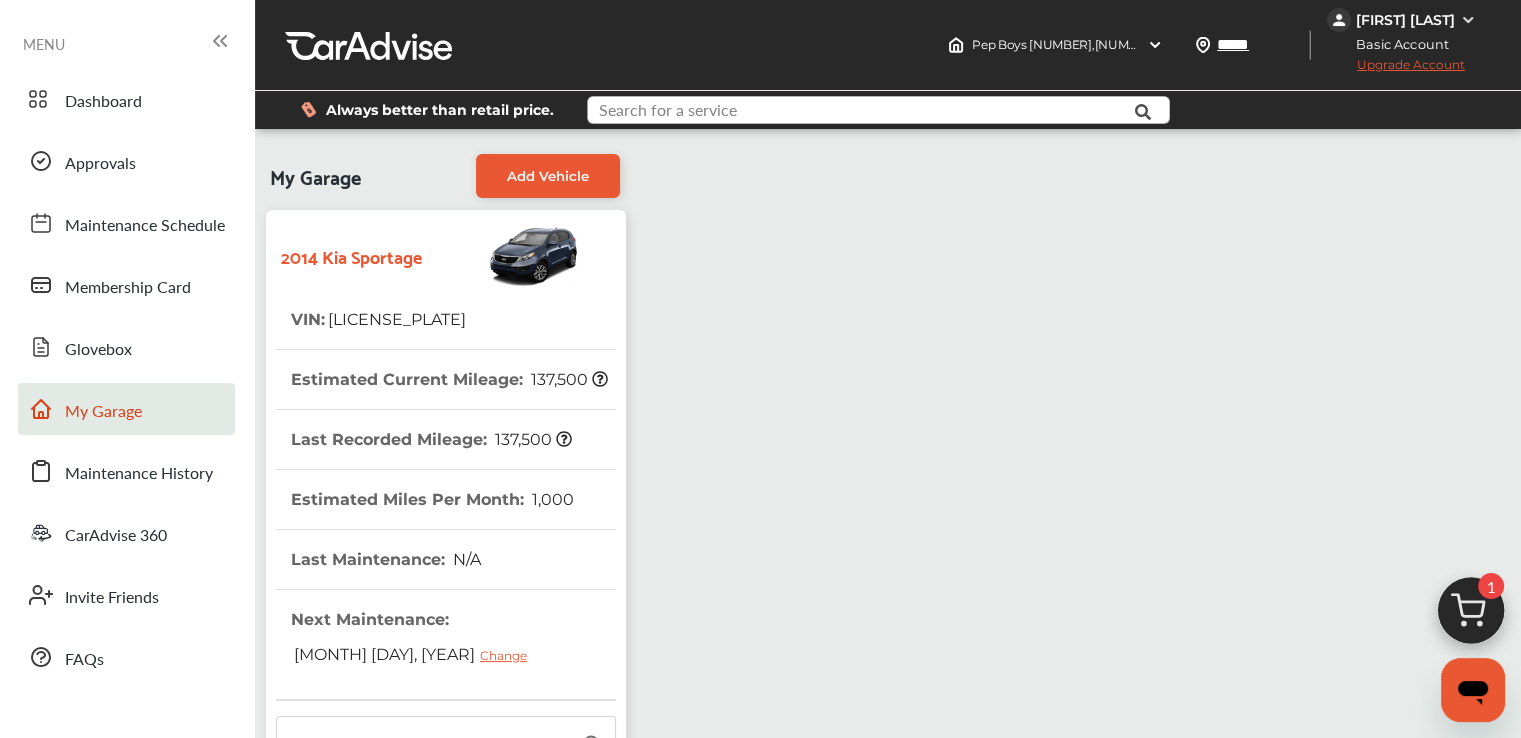 click at bounding box center (860, 112) 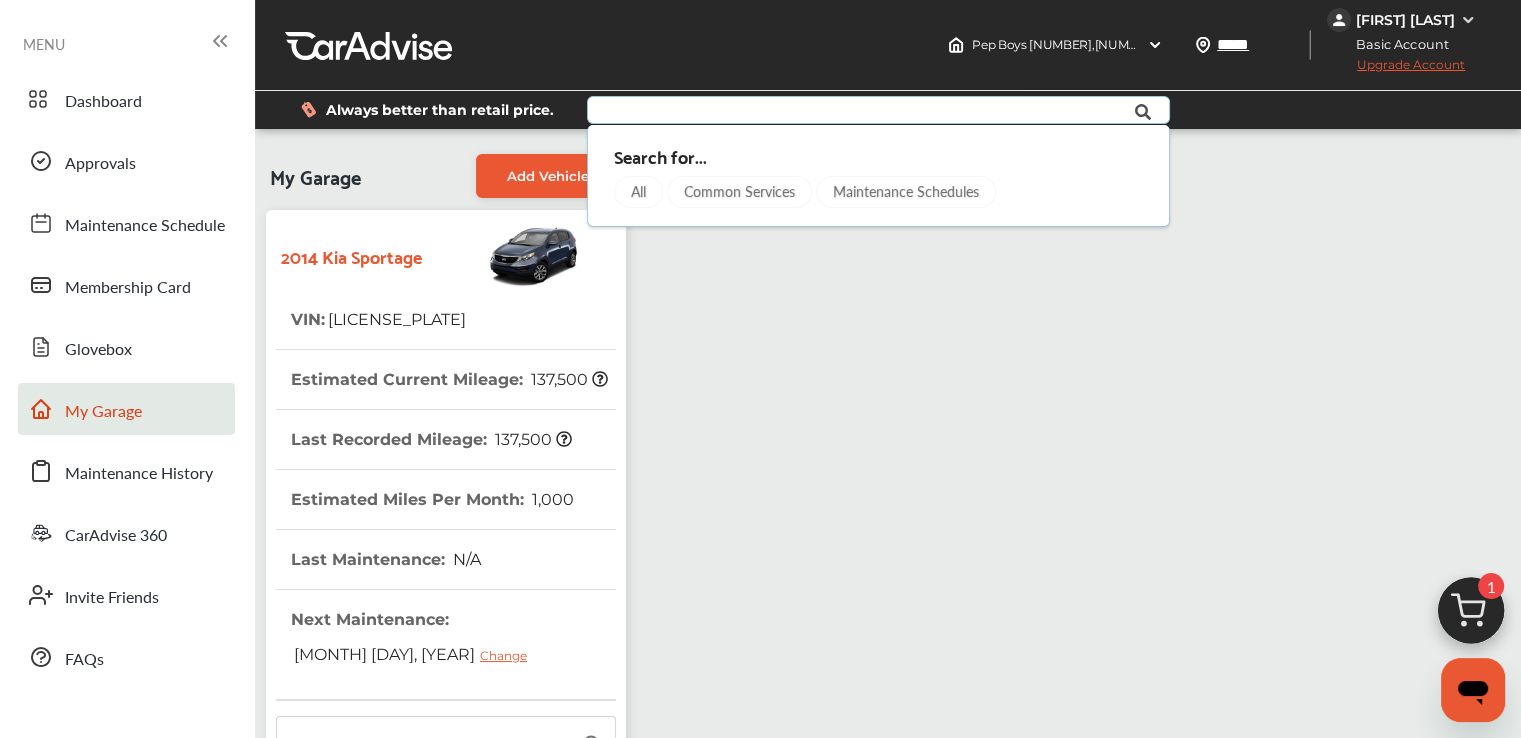 click at bounding box center [860, 112] 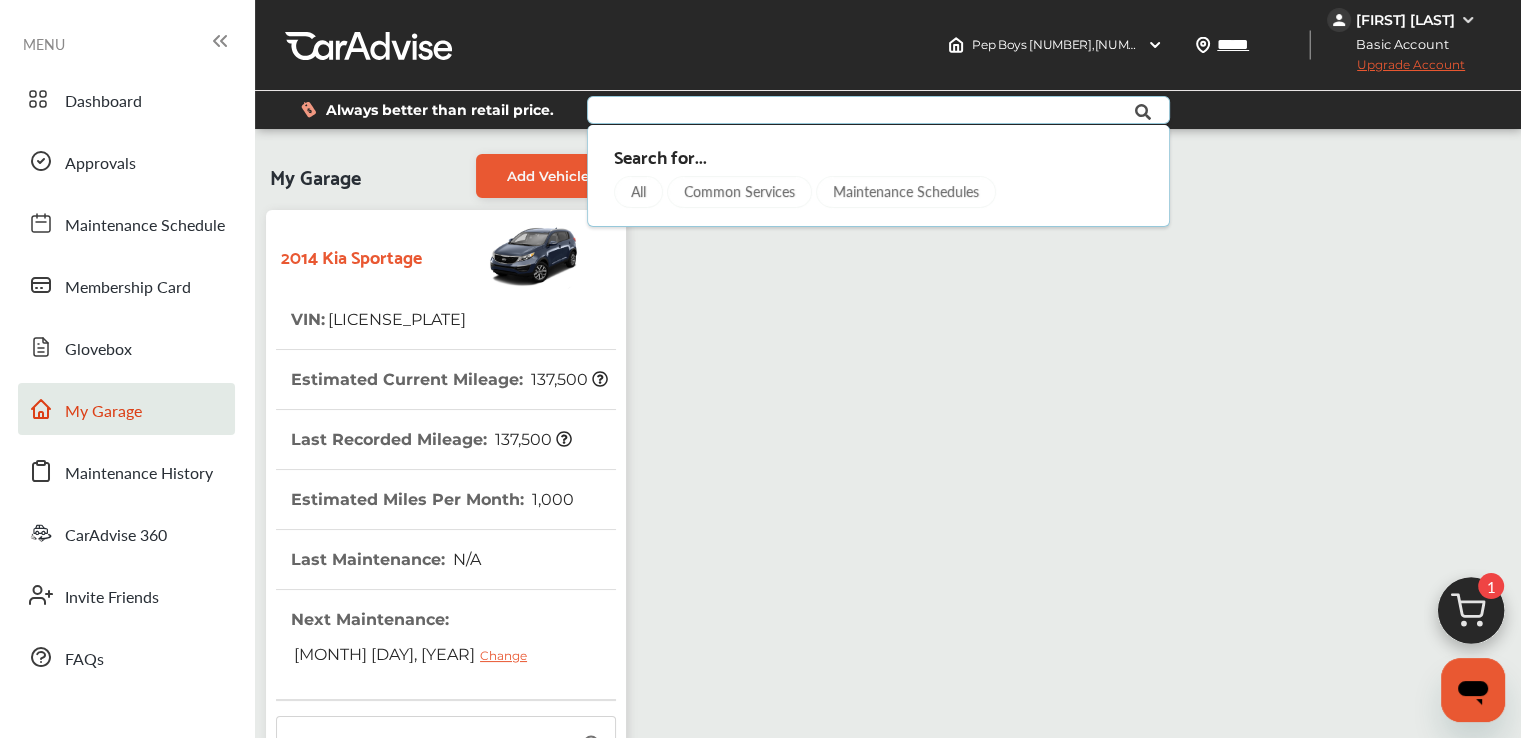 click at bounding box center [860, 112] 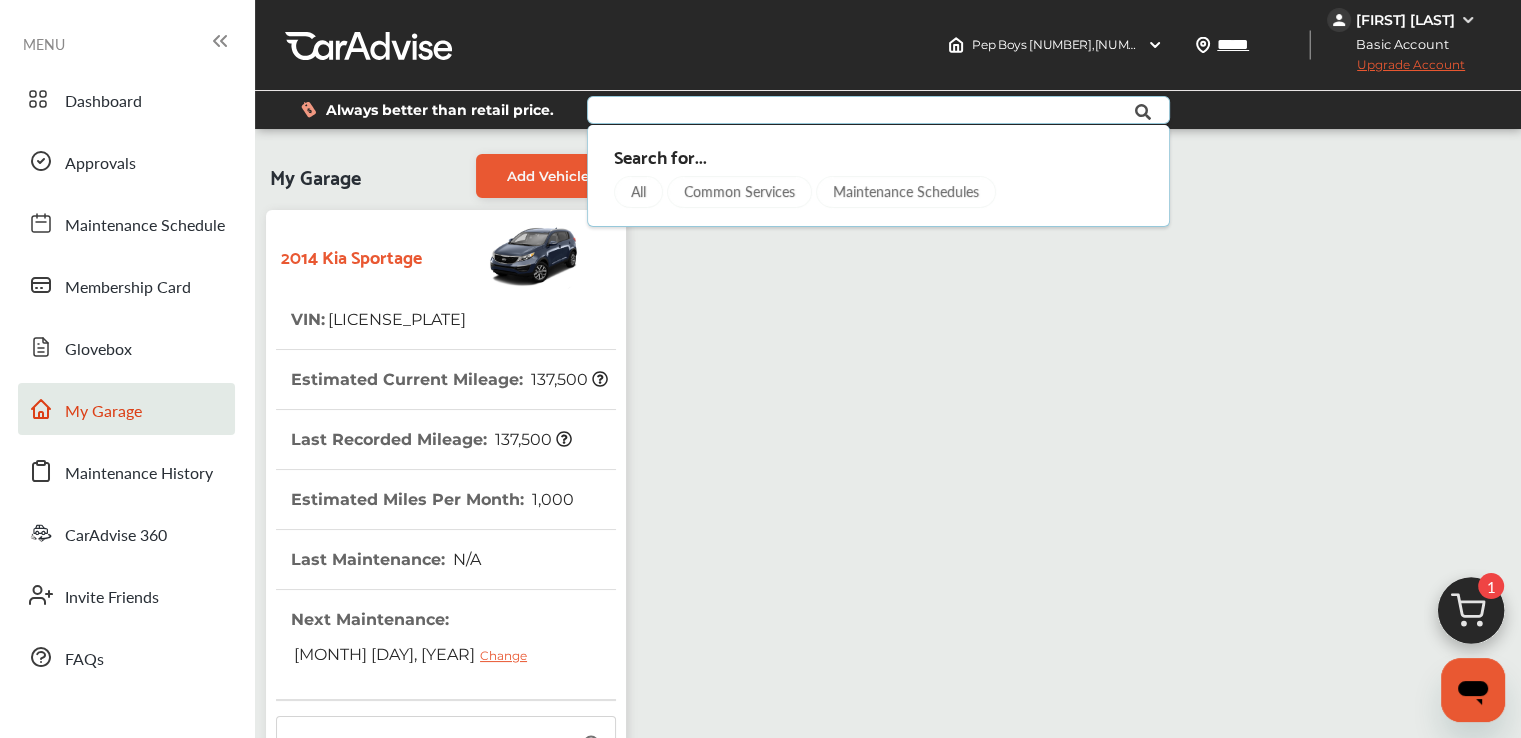 click at bounding box center [860, 112] 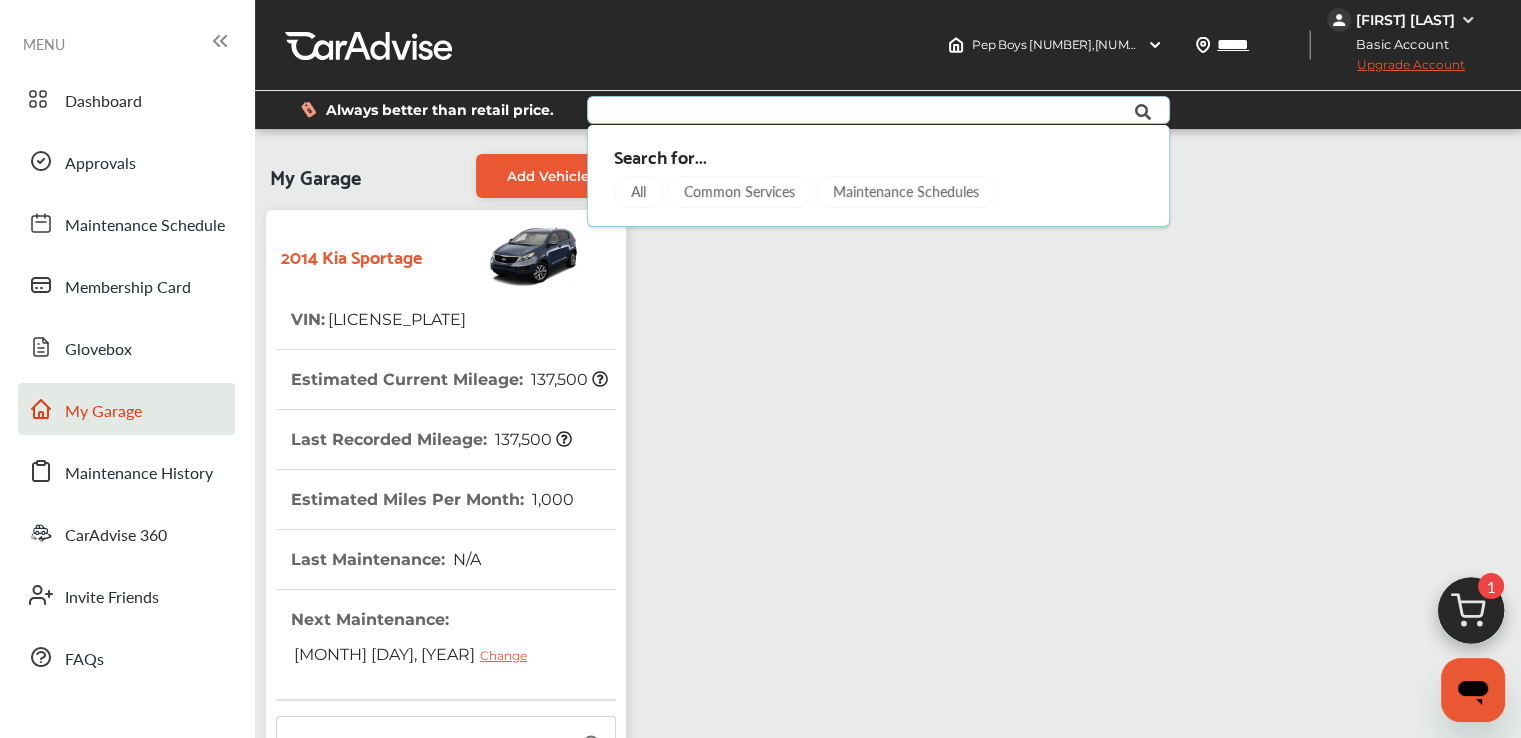 click at bounding box center (860, 112) 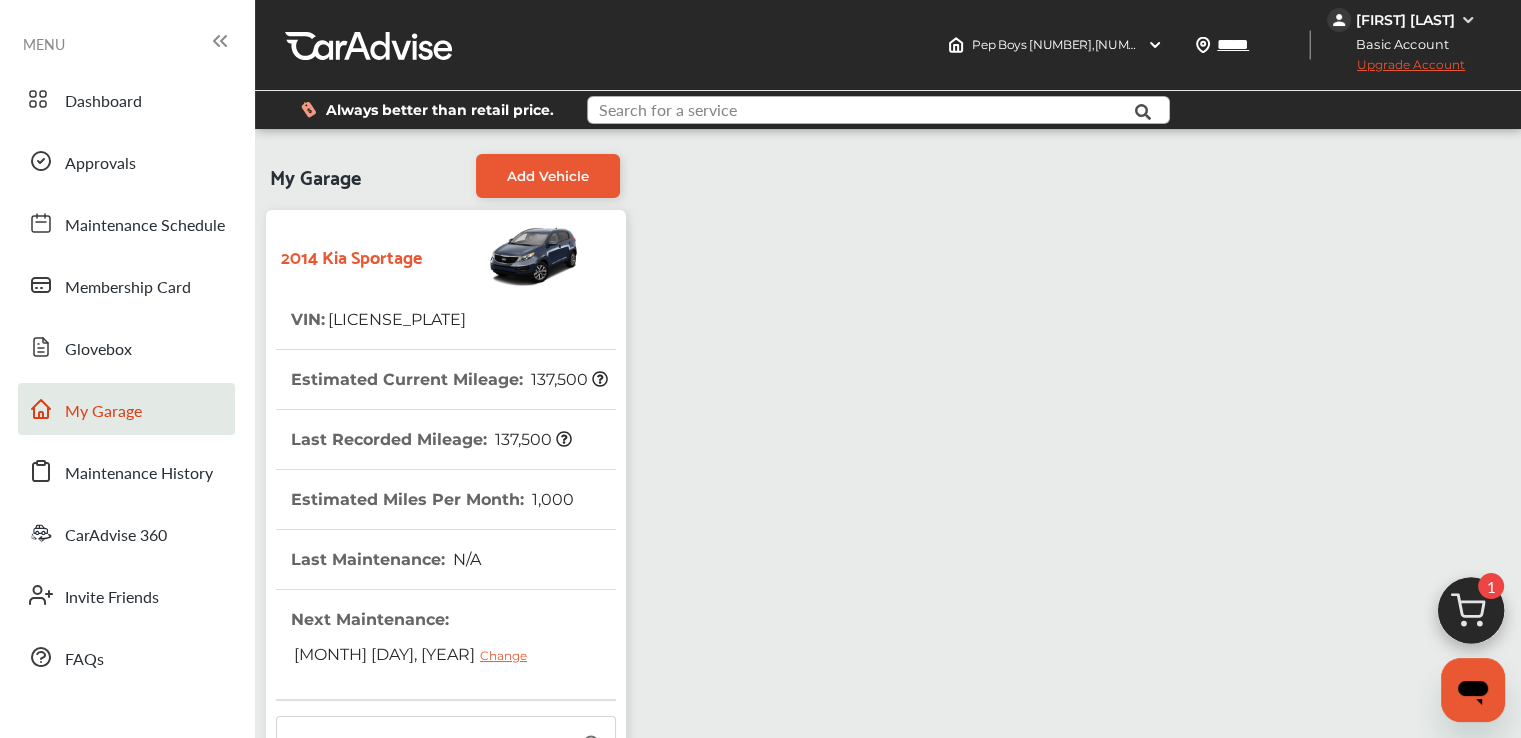 click at bounding box center [860, 112] 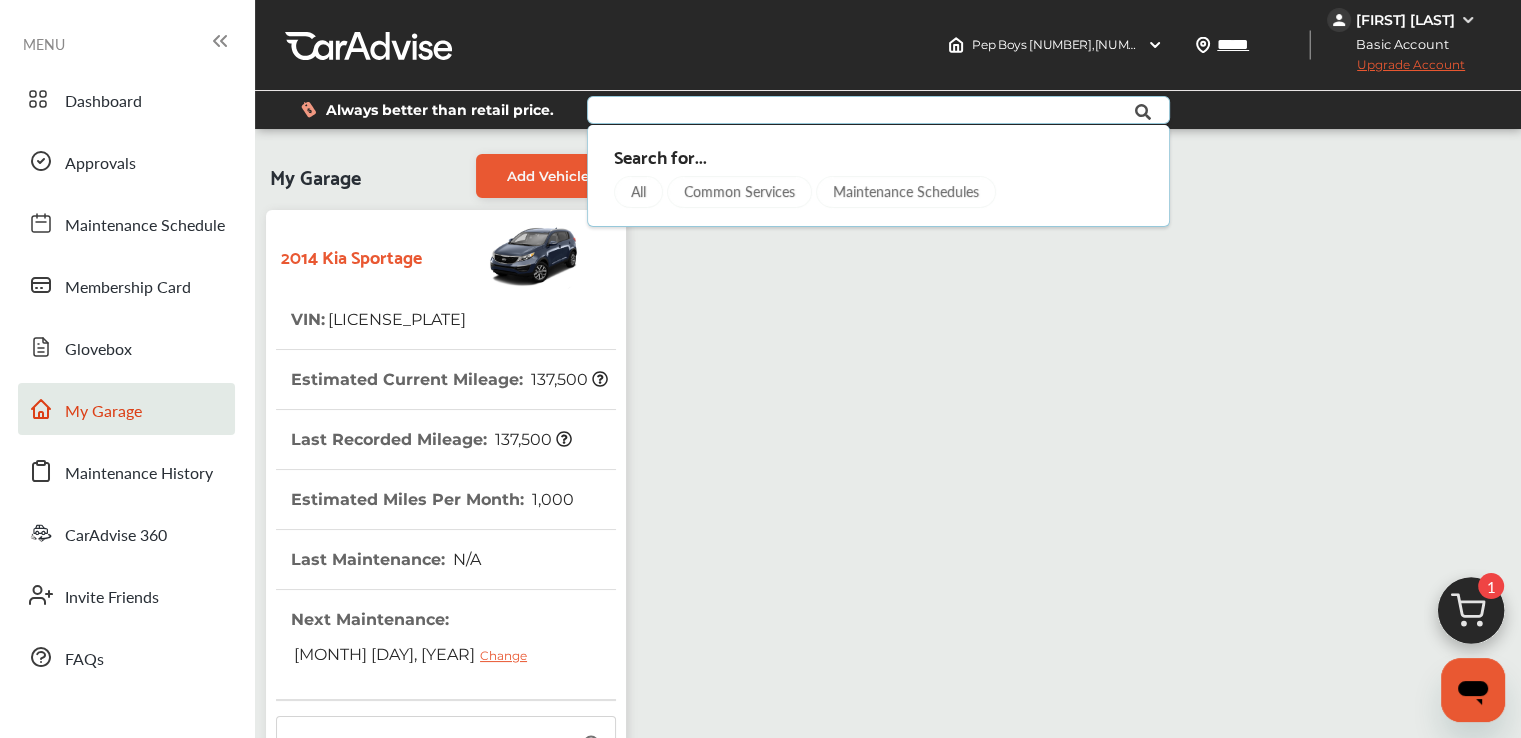 click at bounding box center (860, 112) 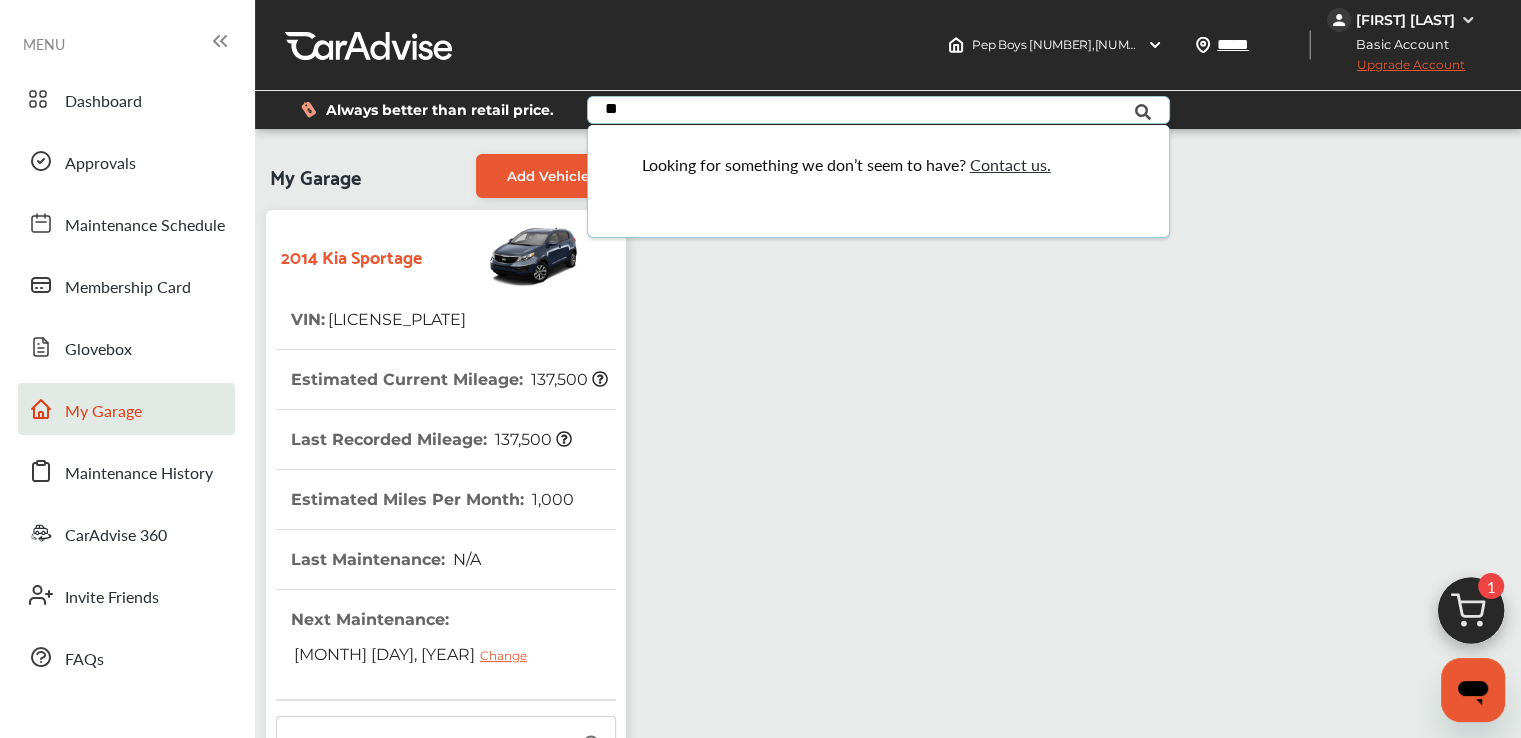 type on "*" 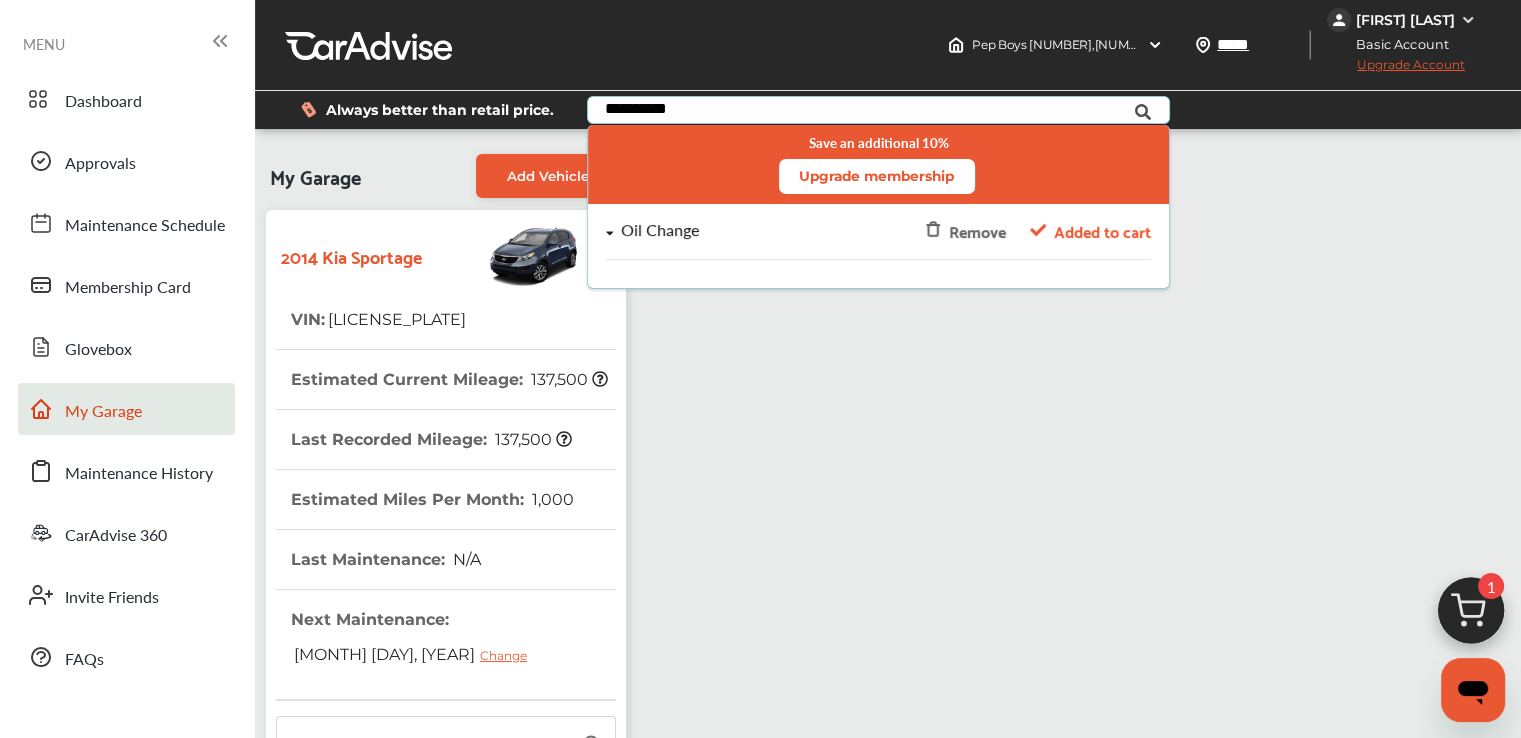type on "**********" 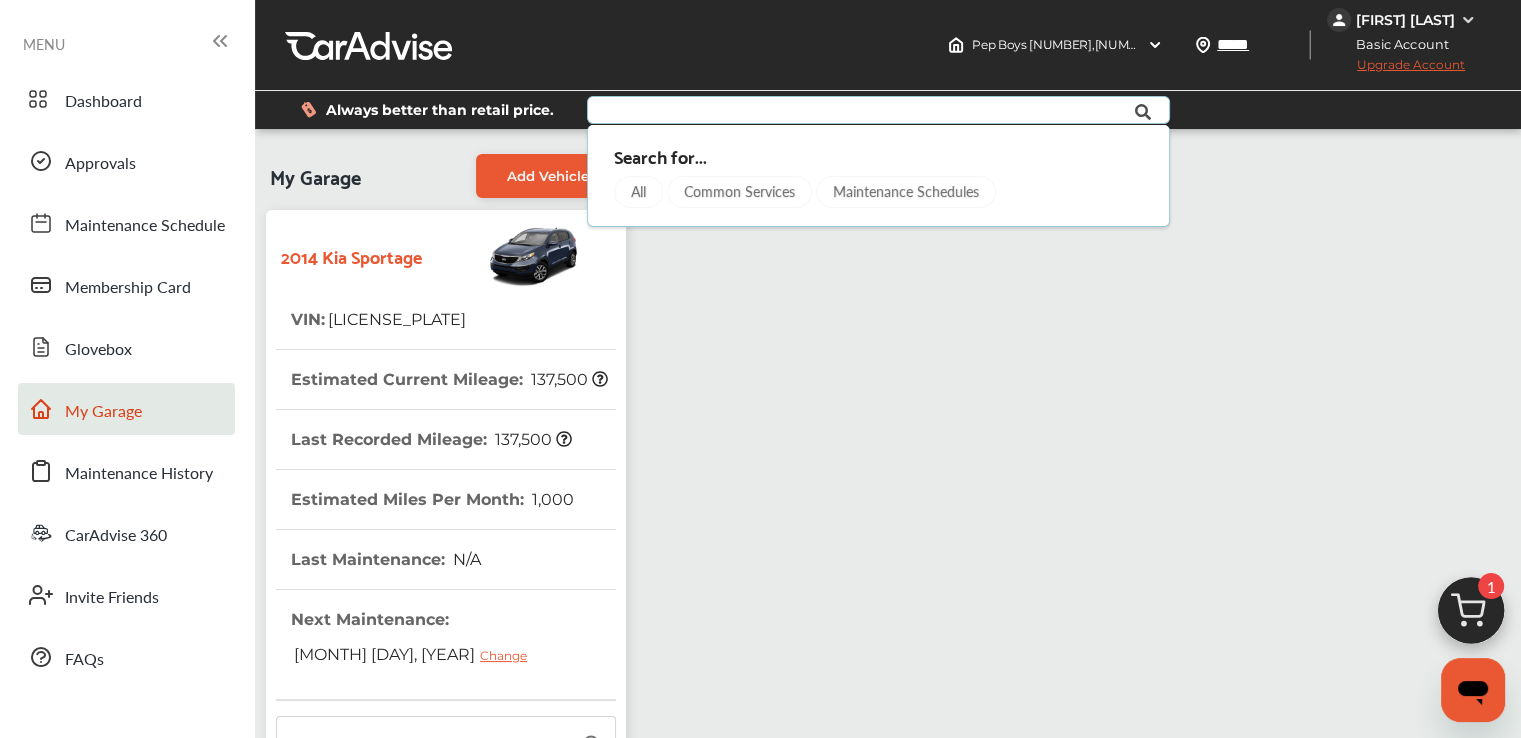 click on "All" at bounding box center (638, 192) 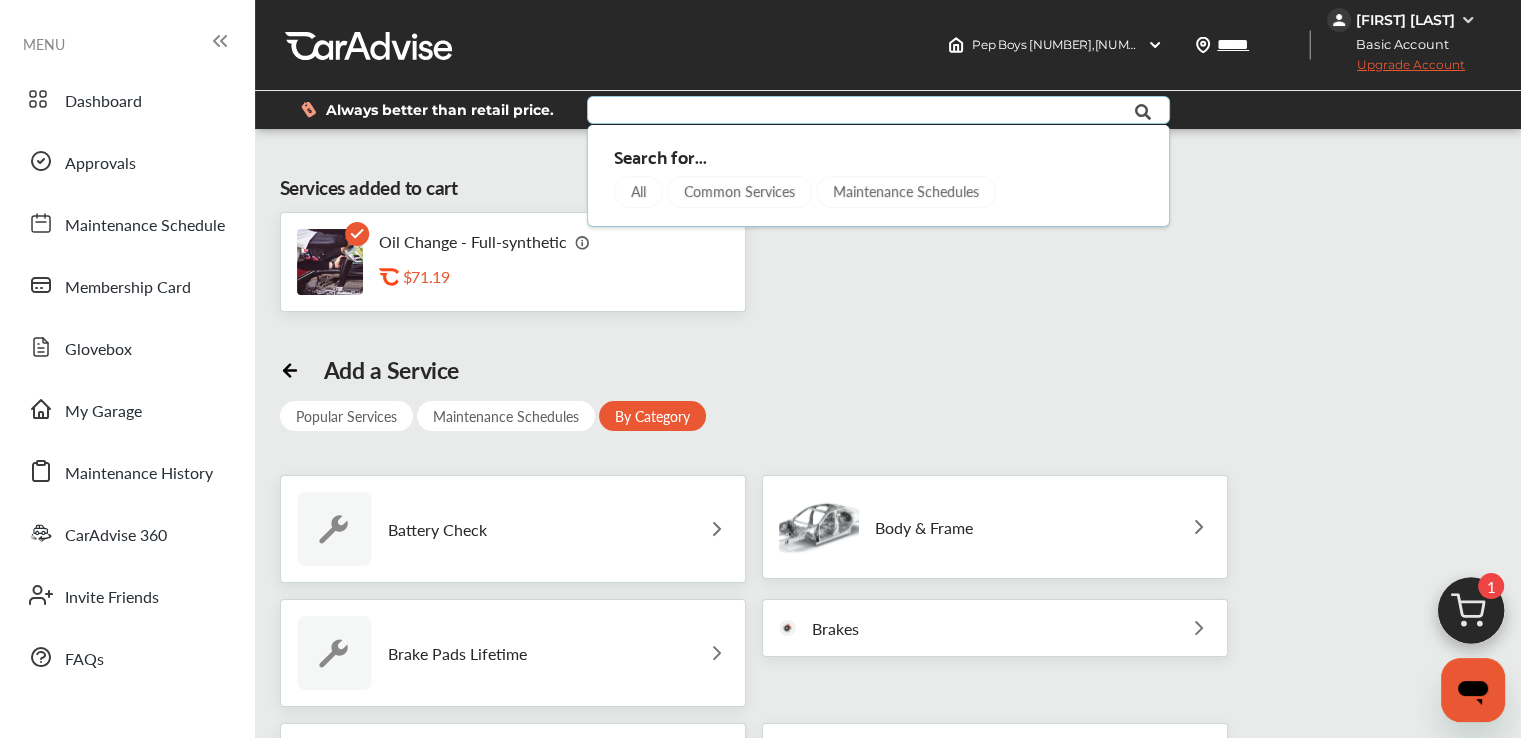 click at bounding box center [860, 112] 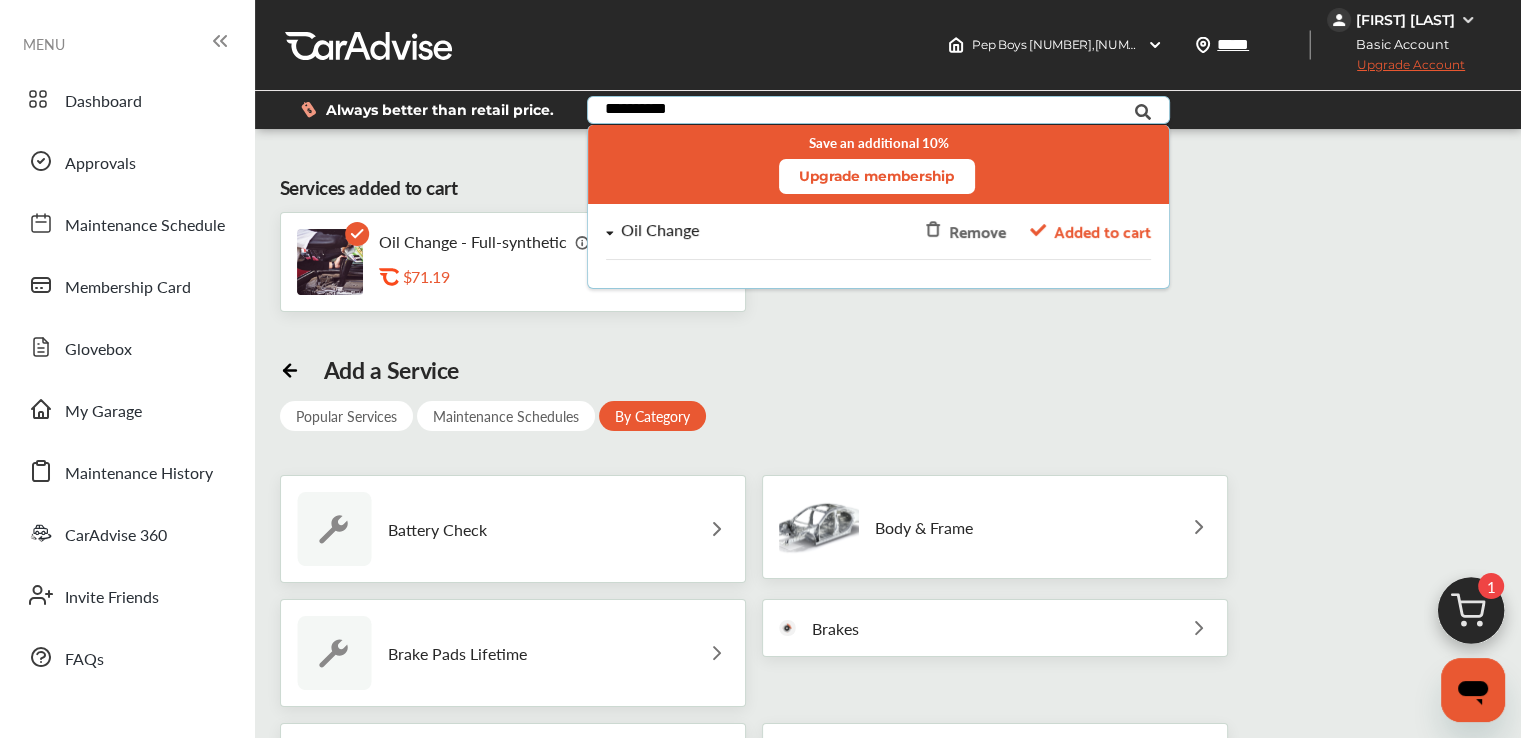 type on "**********" 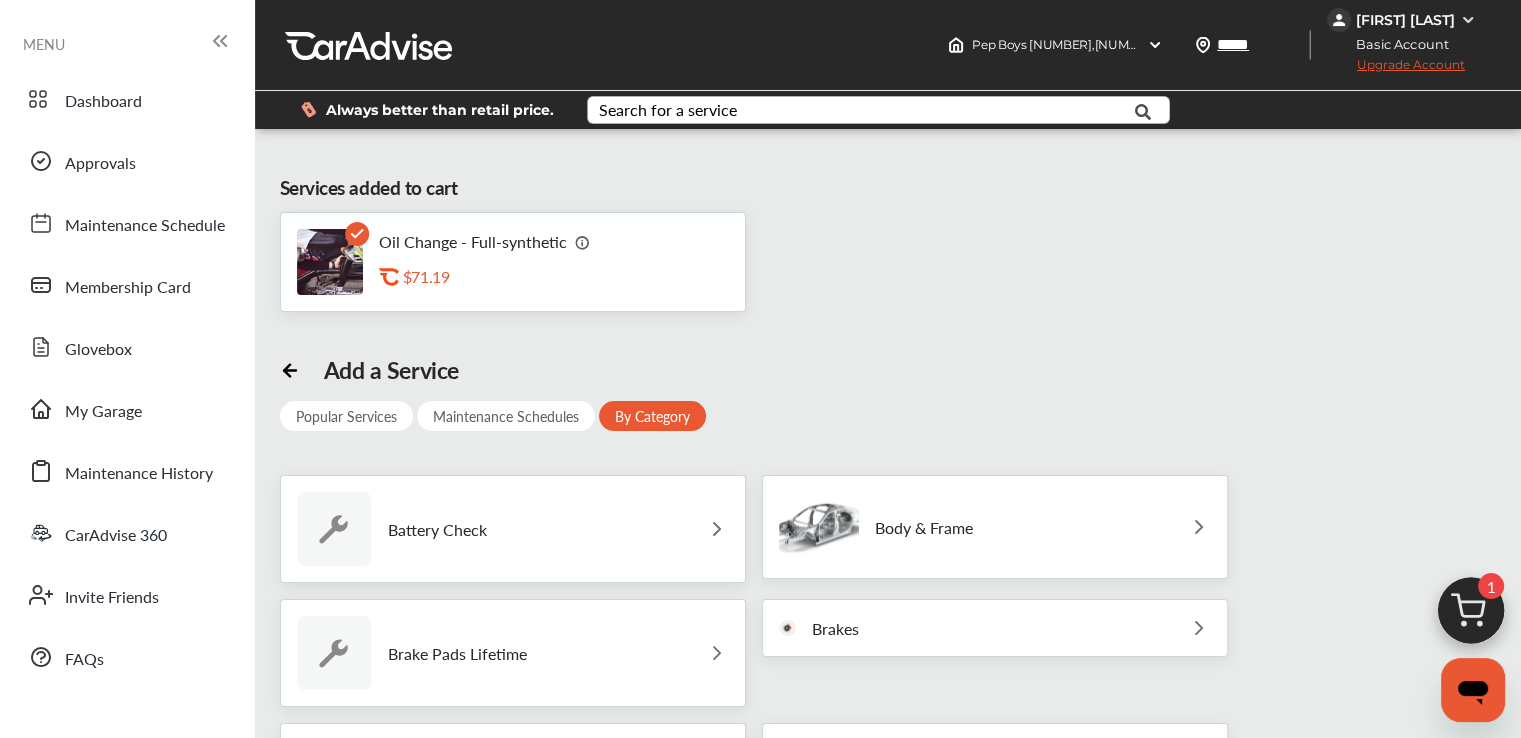click on "Oil Change - Full-synthetic
.st0{fill:#FA4A1C;}
$71.19" at bounding box center (888, 262) 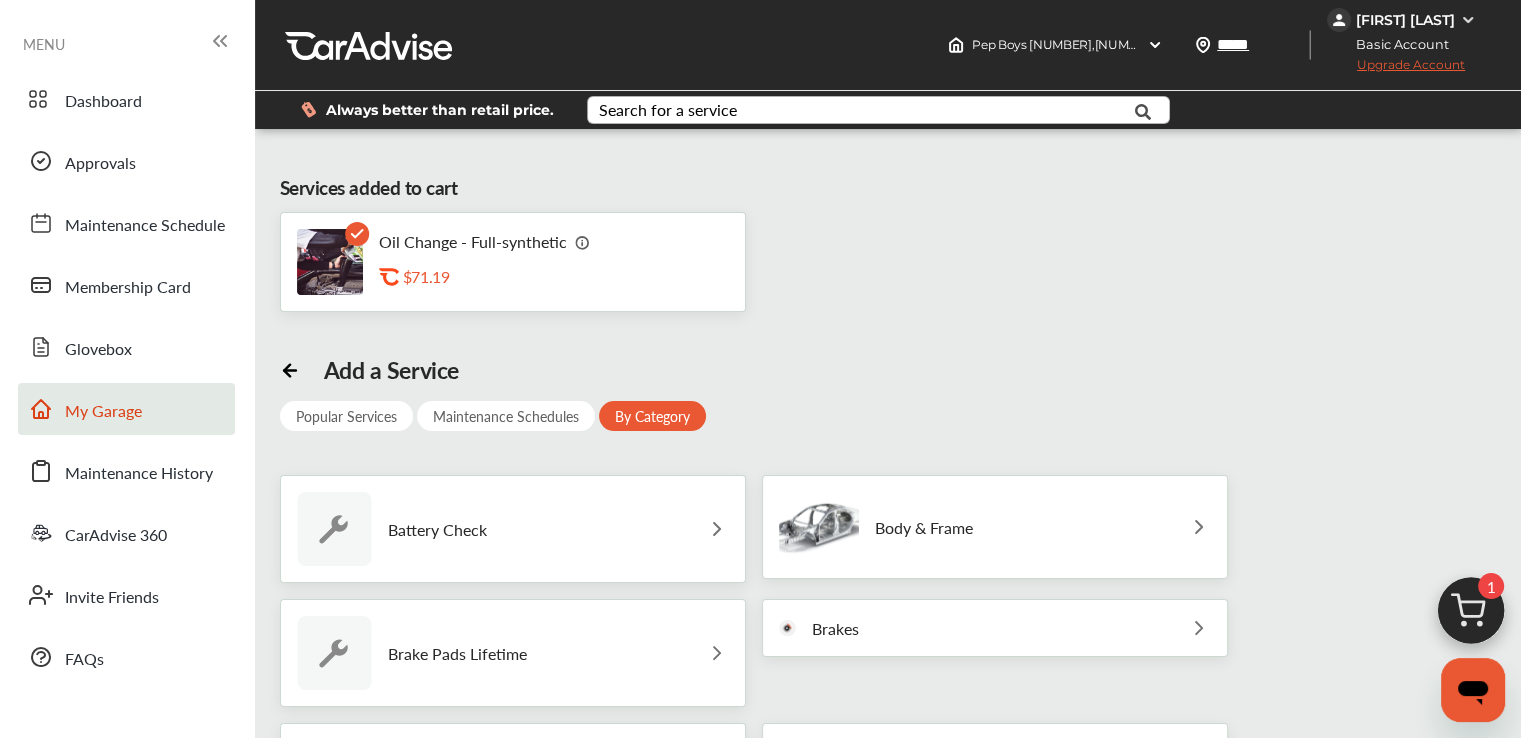 scroll, scrollTop: 100, scrollLeft: 0, axis: vertical 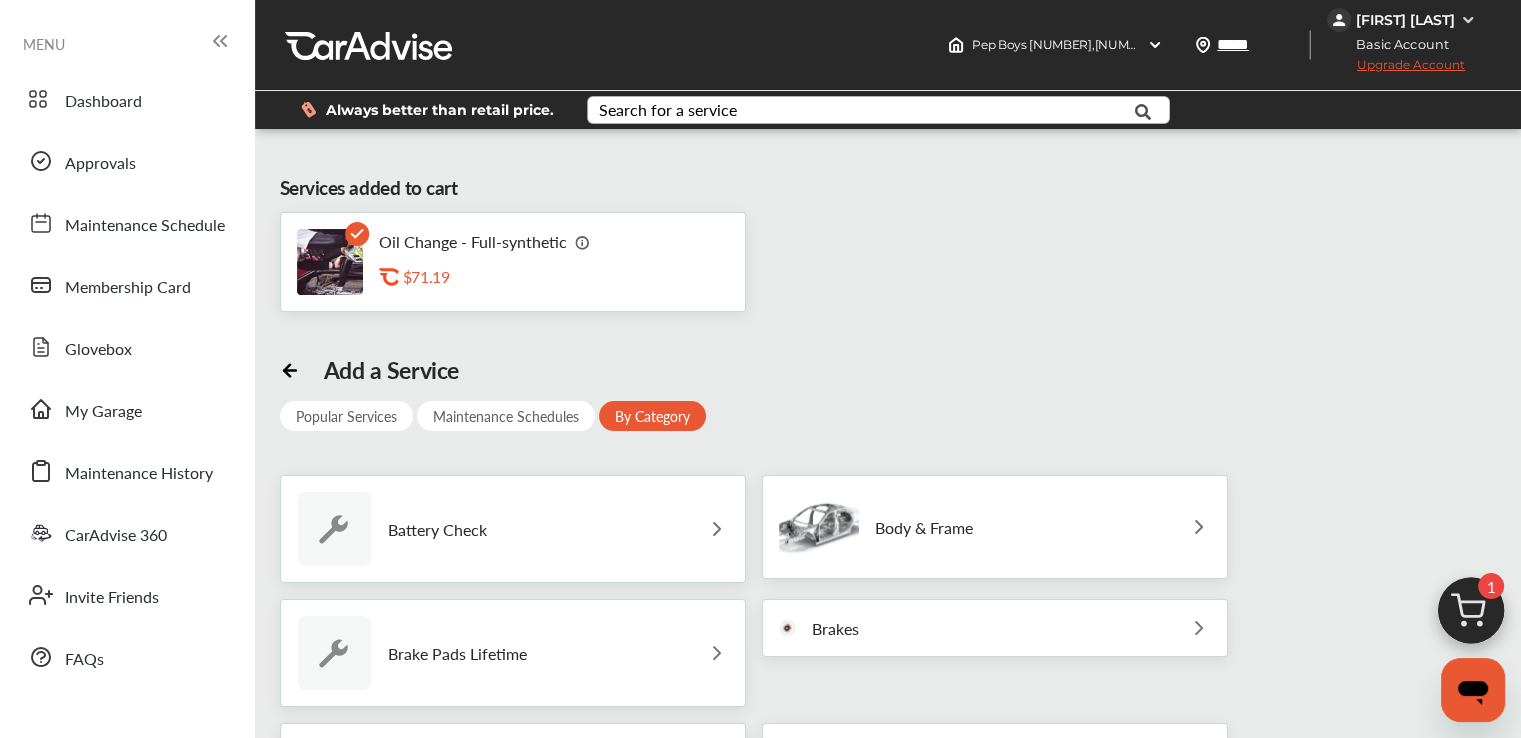 click on "Oil Change - Full-synthetic
.st0{fill:#FA4A1C;}
$71.19" at bounding box center (491, 262) 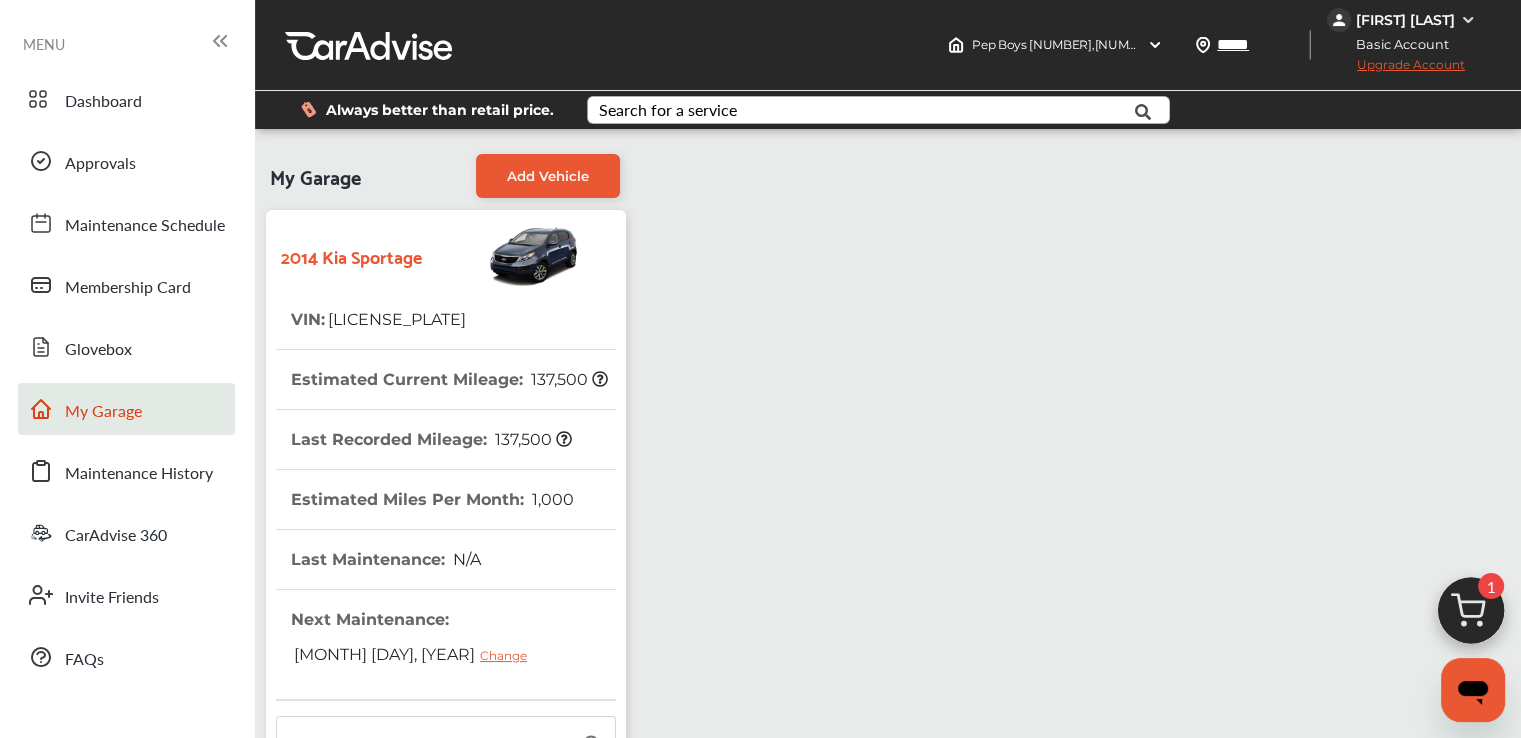 scroll, scrollTop: 0, scrollLeft: 0, axis: both 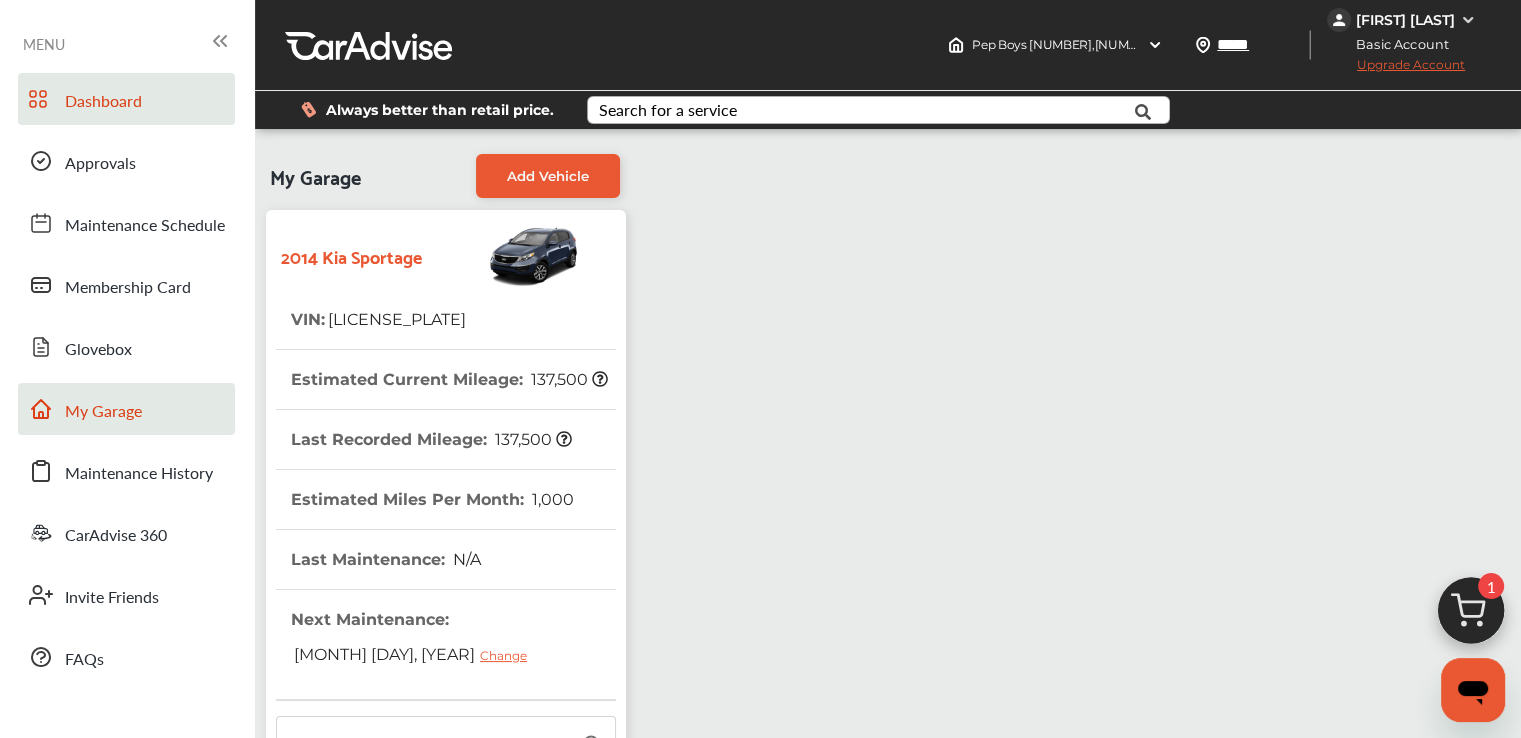 click on "Dashboard" at bounding box center [103, 102] 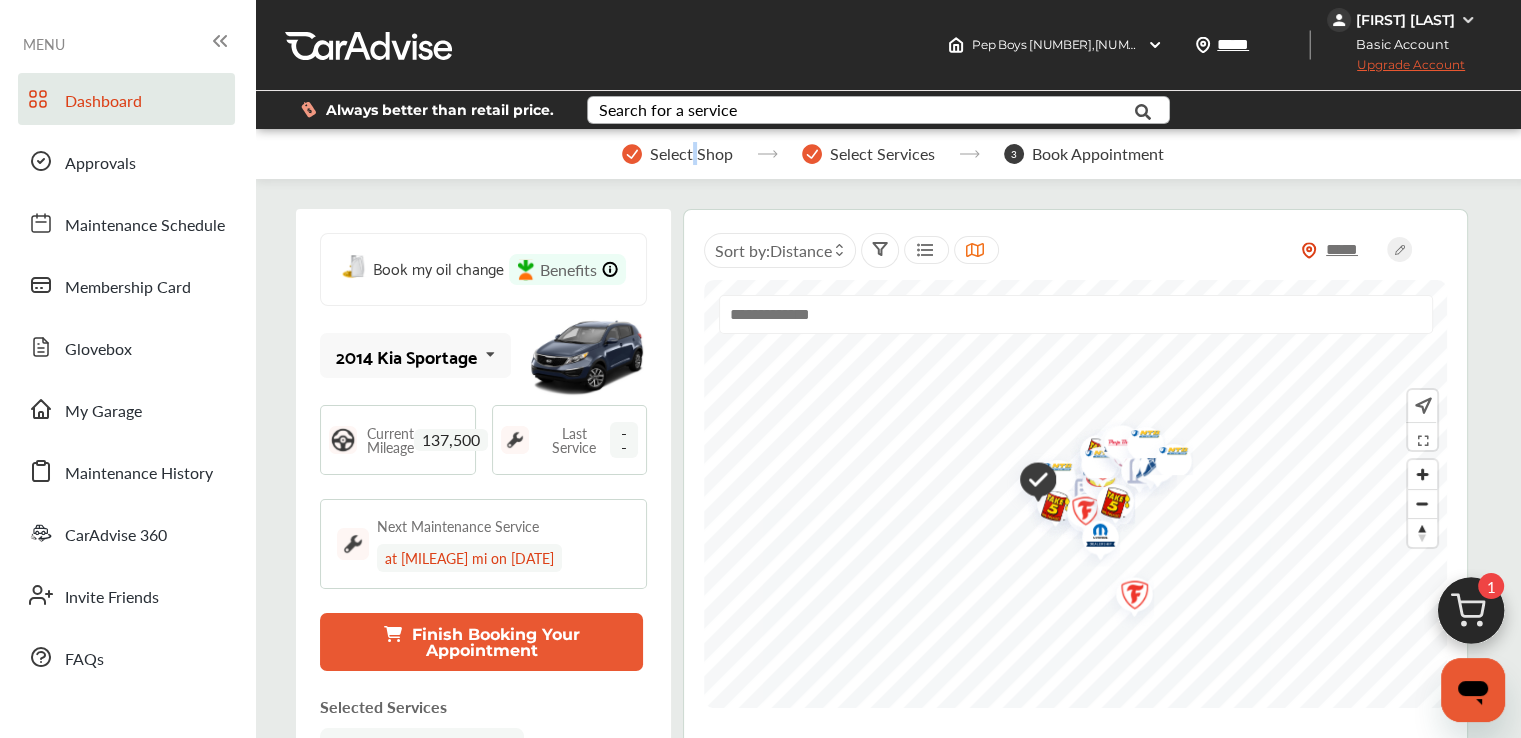 click on "Select Shop" at bounding box center [691, 154] 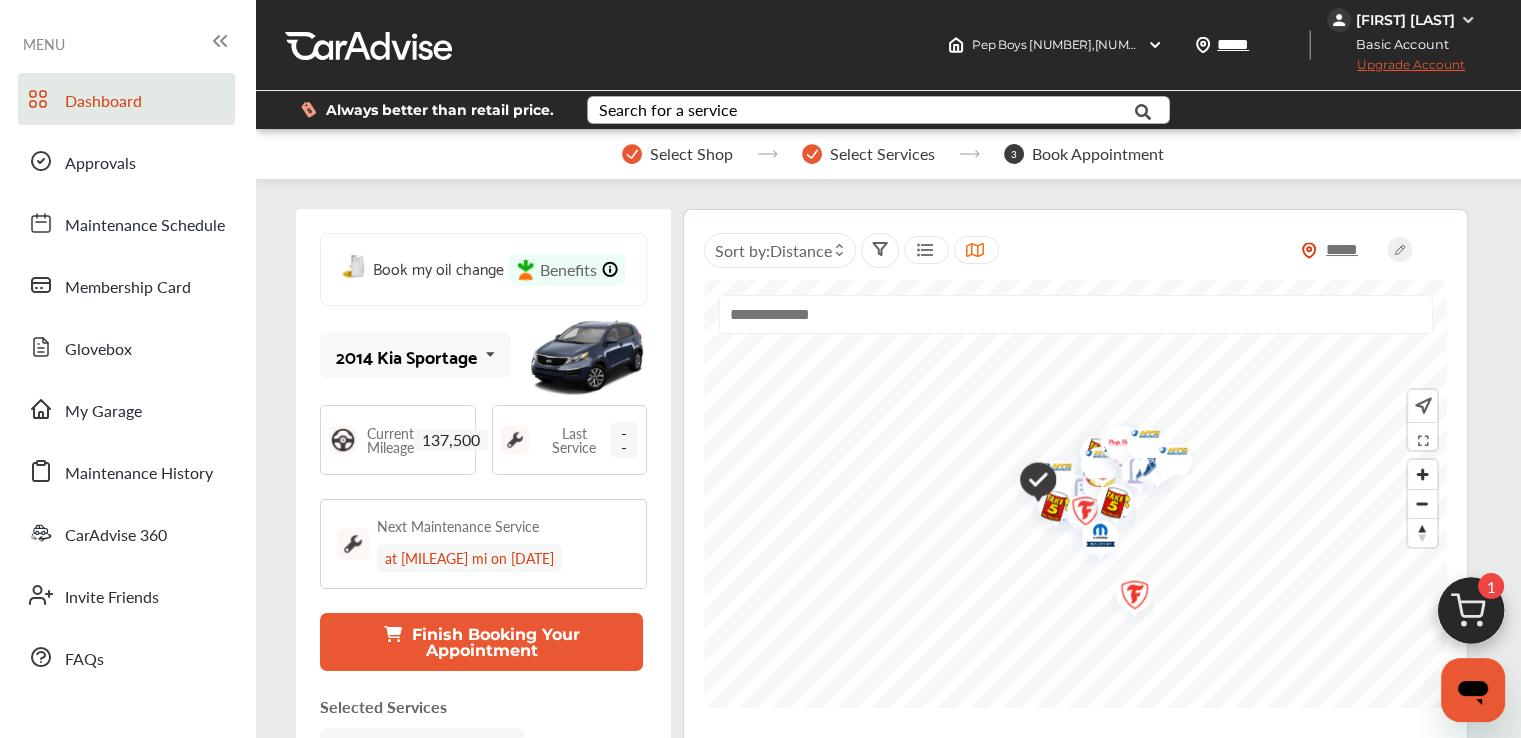 click on "Select Shop Select Services 3 Book Appointment" at bounding box center [893, 154] 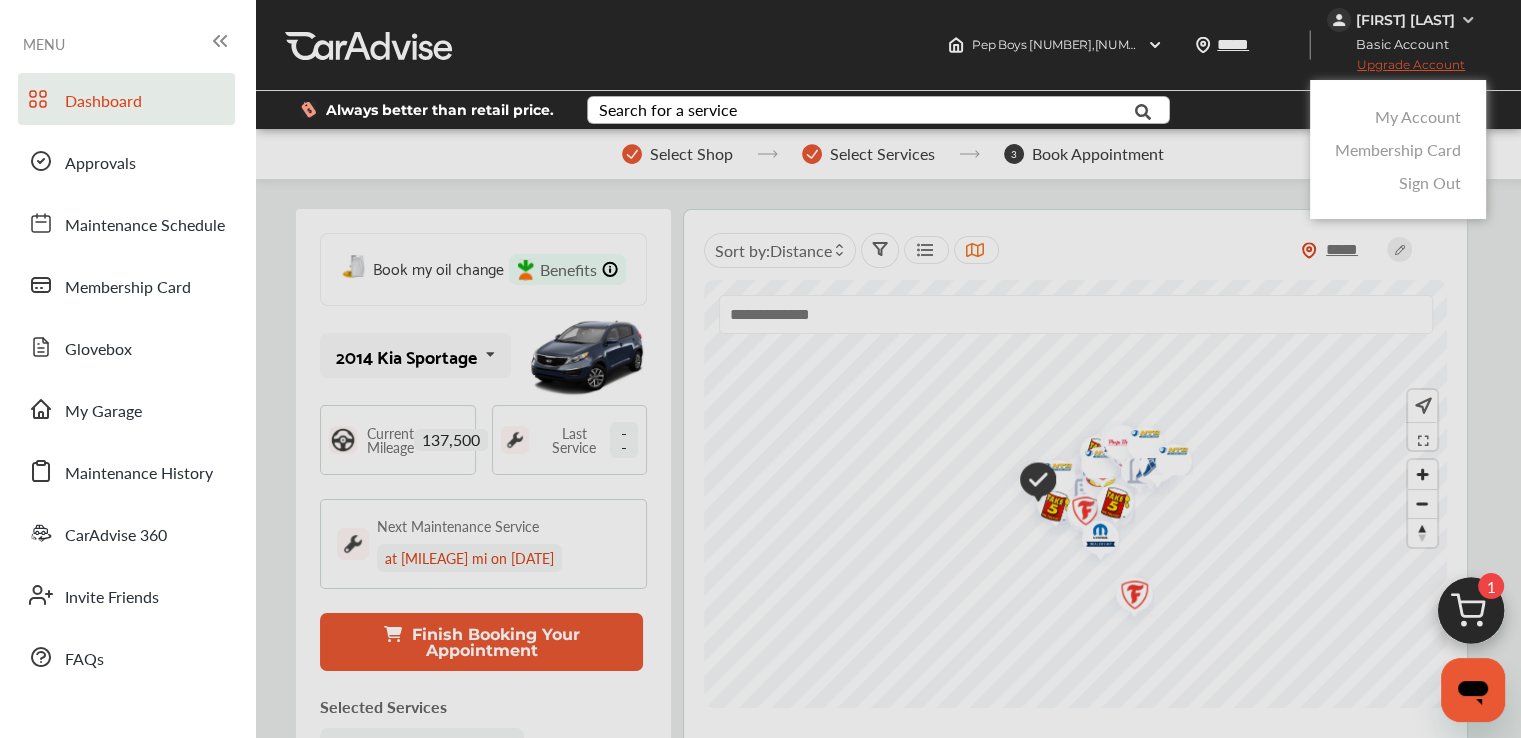 click at bounding box center [760, 419] 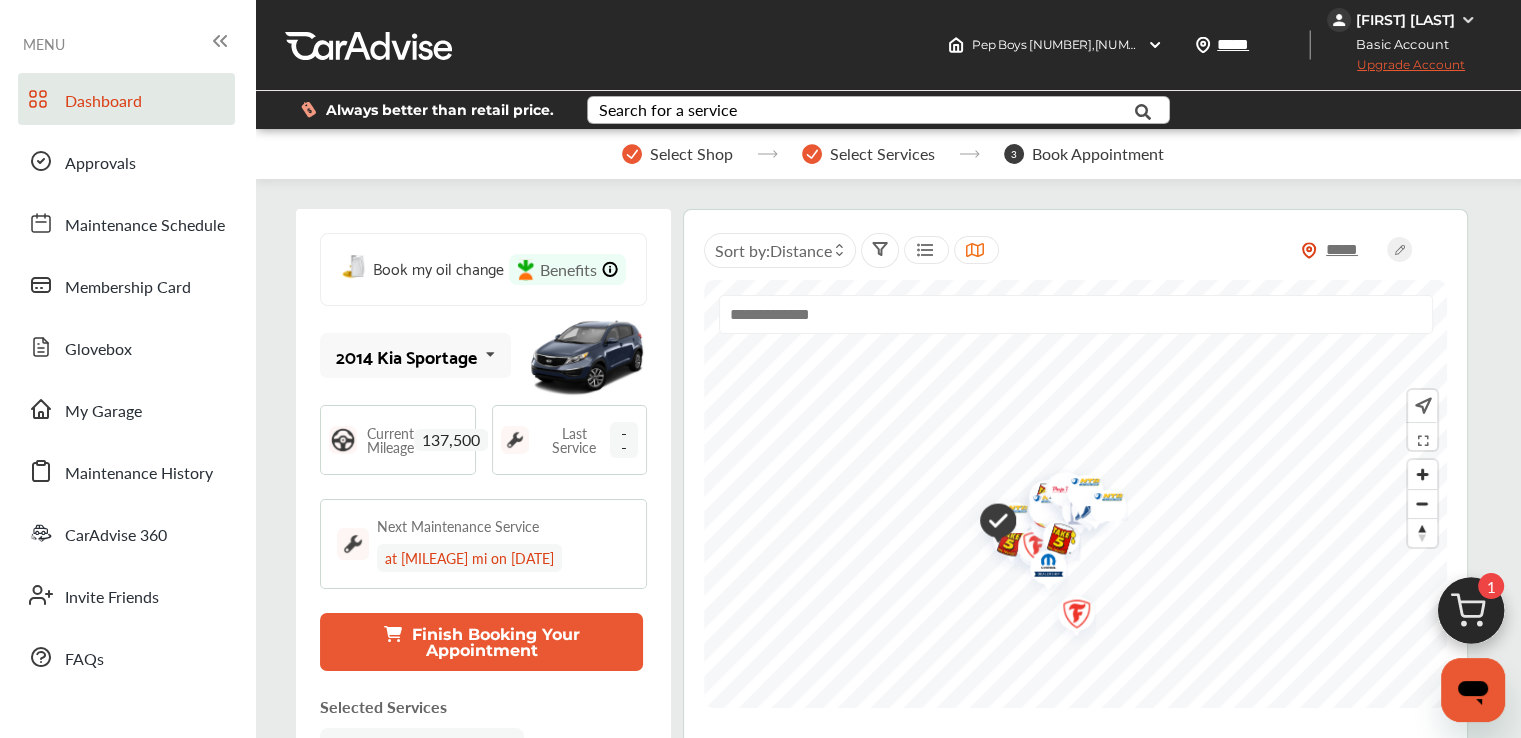 scroll, scrollTop: 0, scrollLeft: 0, axis: both 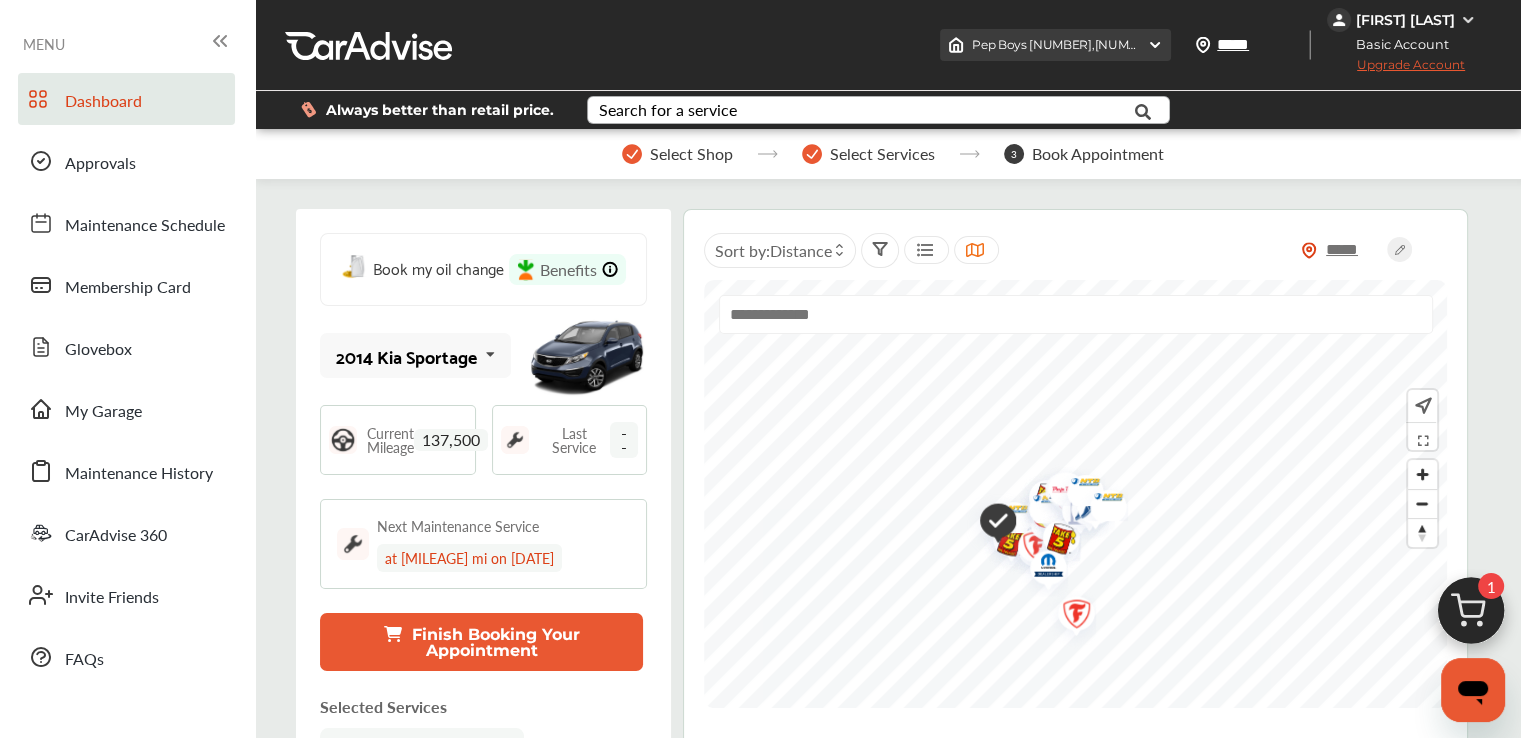 click at bounding box center [1155, 45] 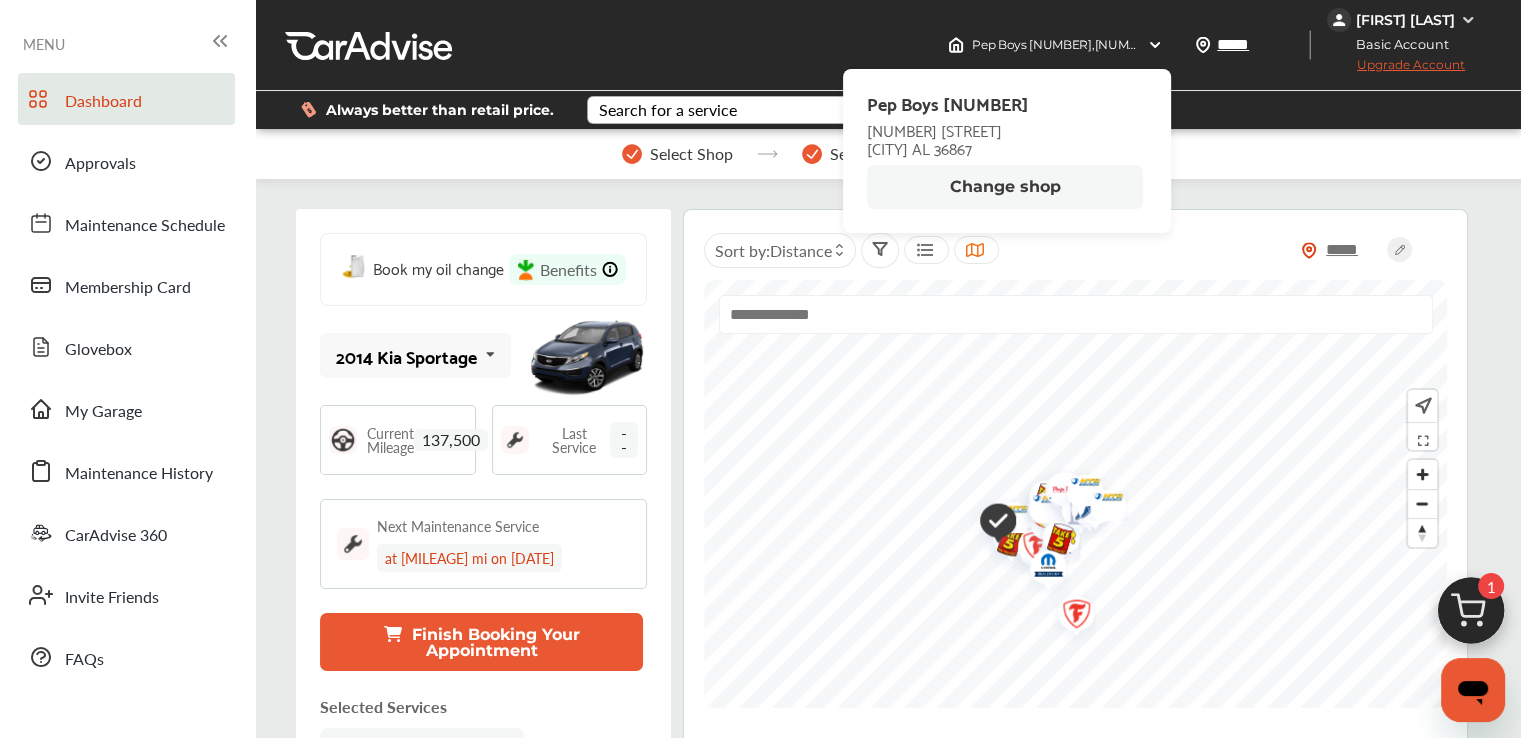 click on "Change shop" at bounding box center [1005, 187] 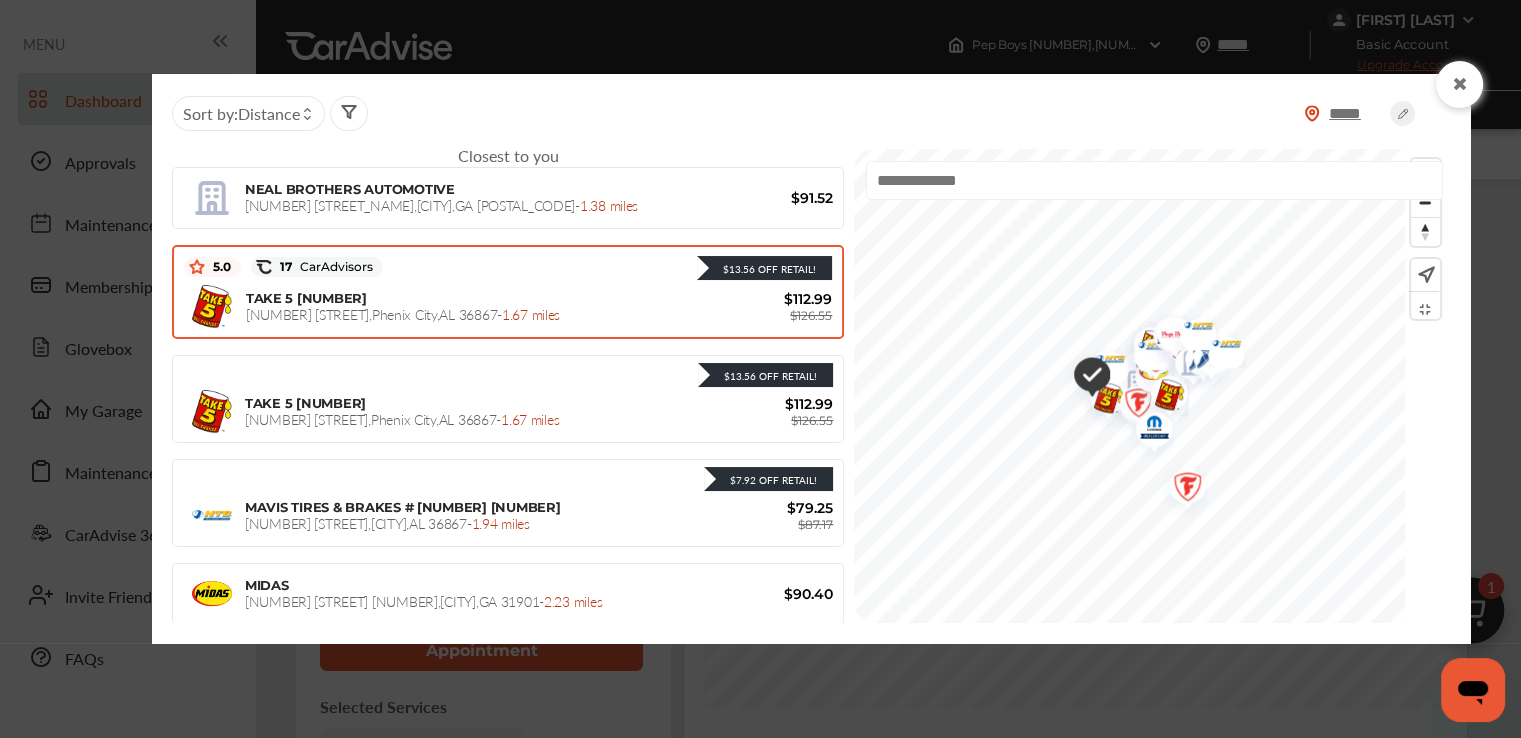 click on "1.67 miles" at bounding box center [531, 314] 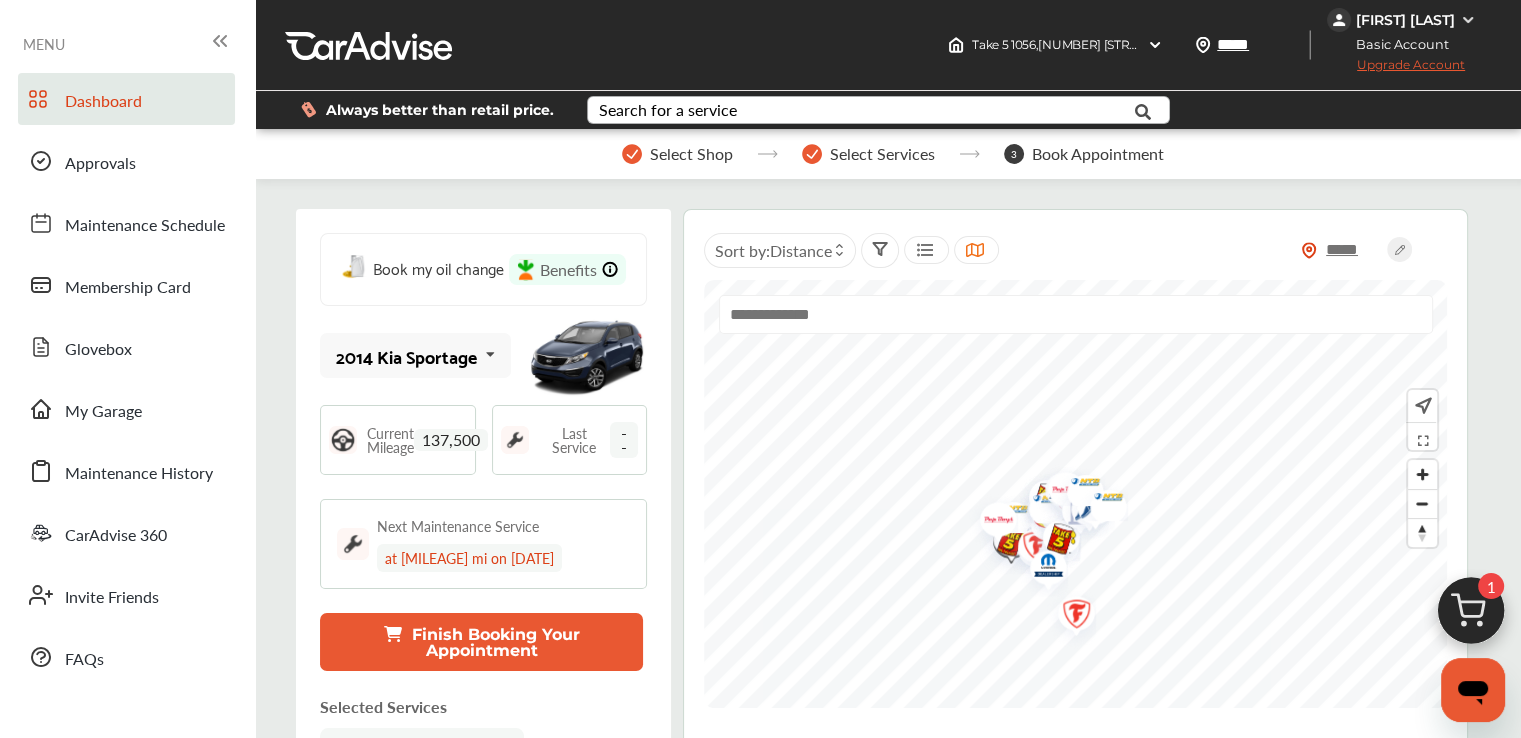 scroll, scrollTop: 0, scrollLeft: 0, axis: both 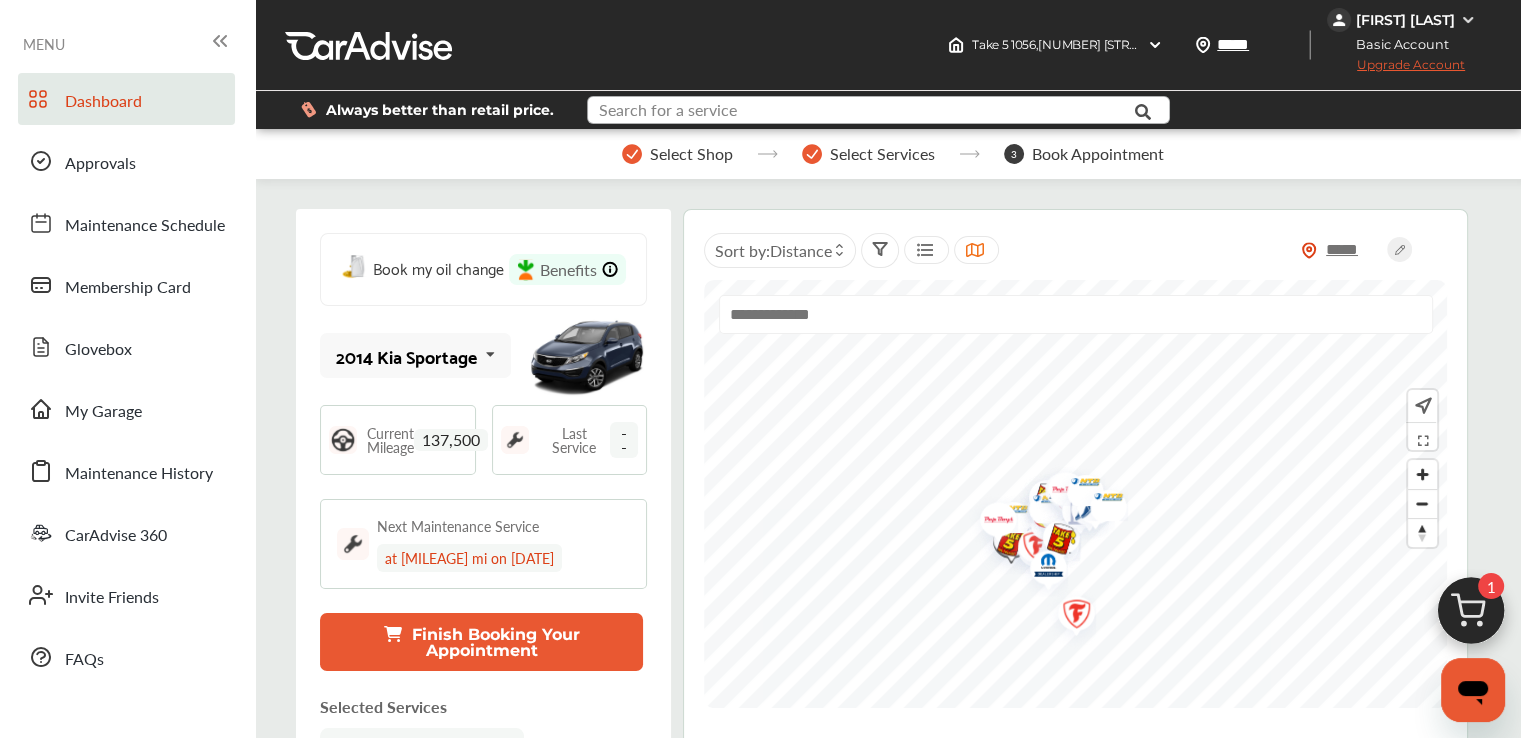 click at bounding box center (860, 112) 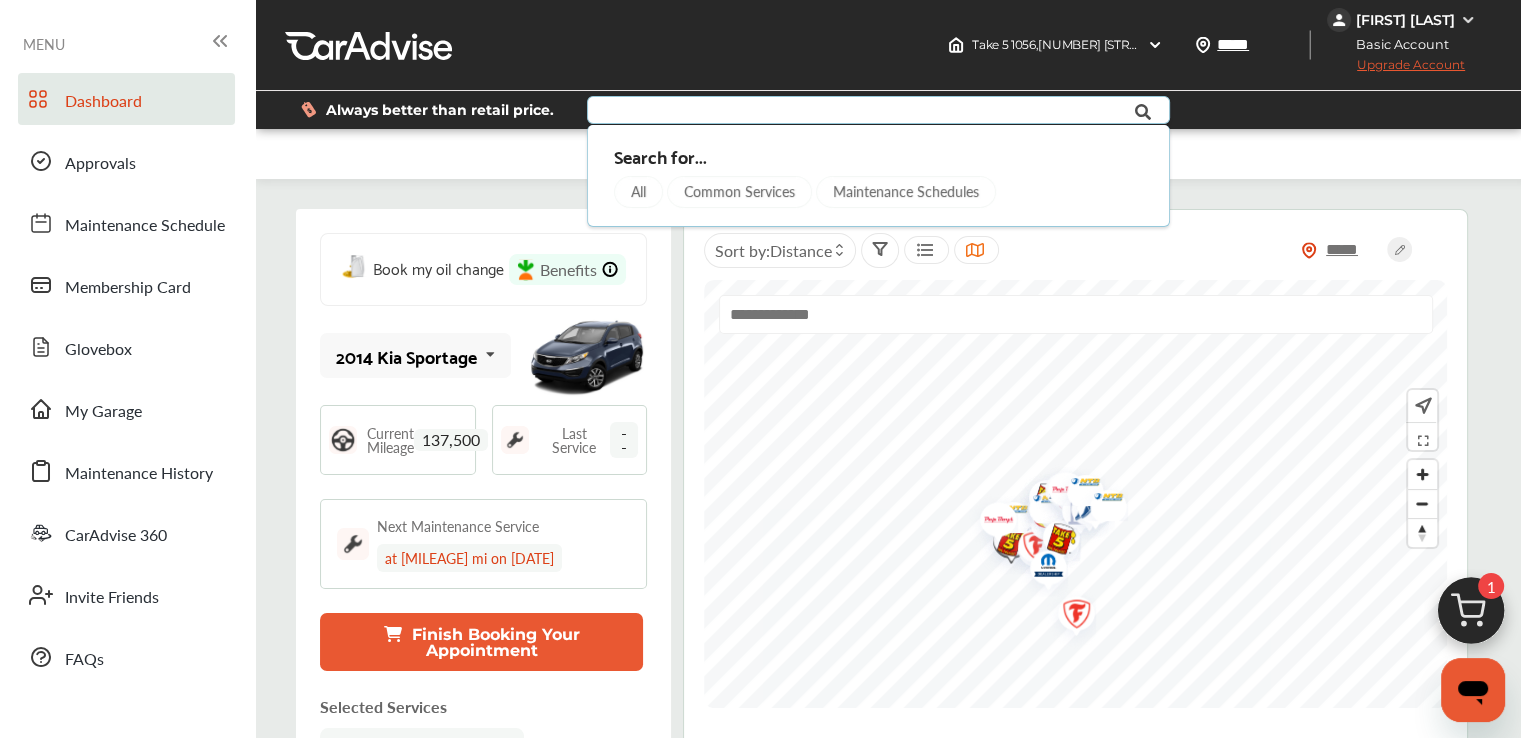 click at bounding box center [860, 112] 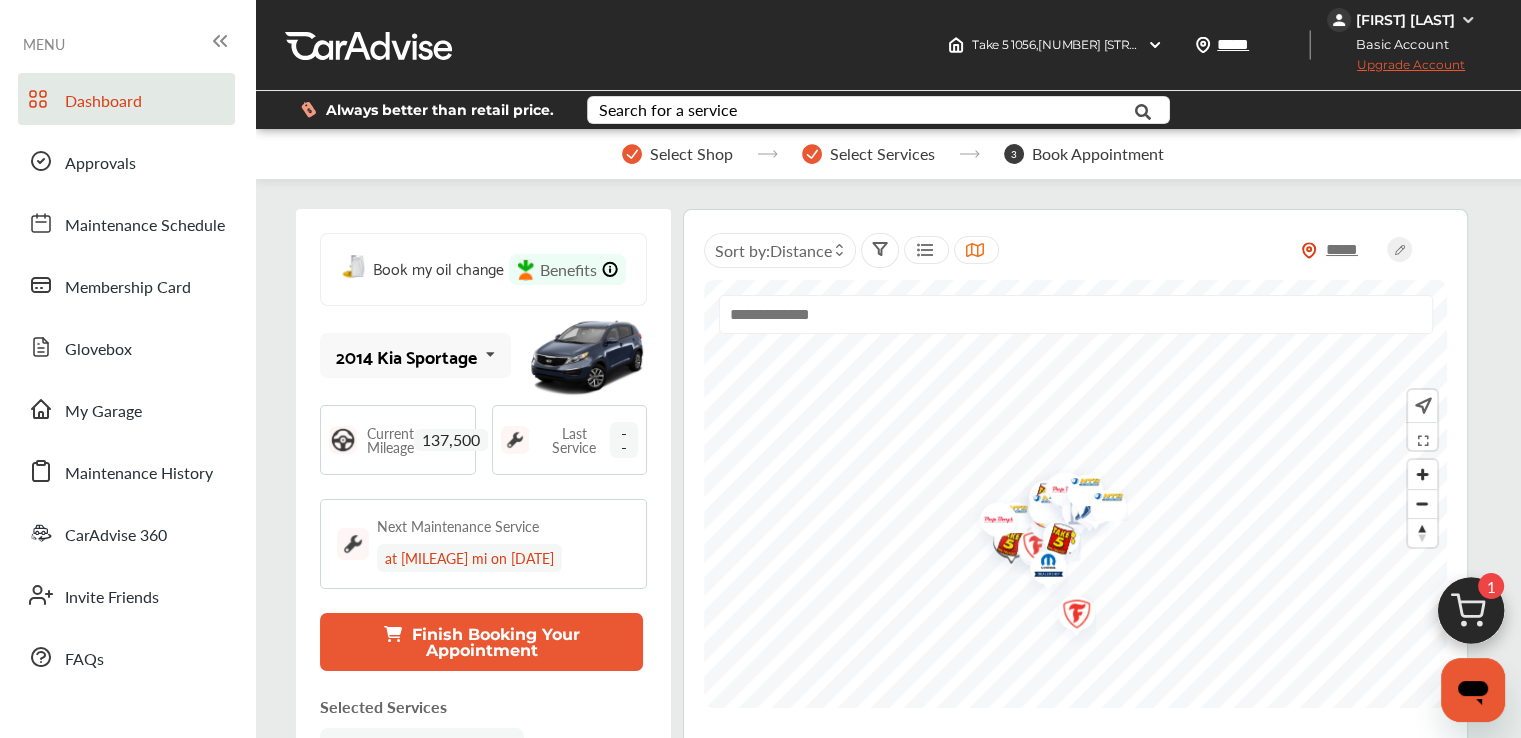 click on "Always better than retail price." at bounding box center [428, 109] 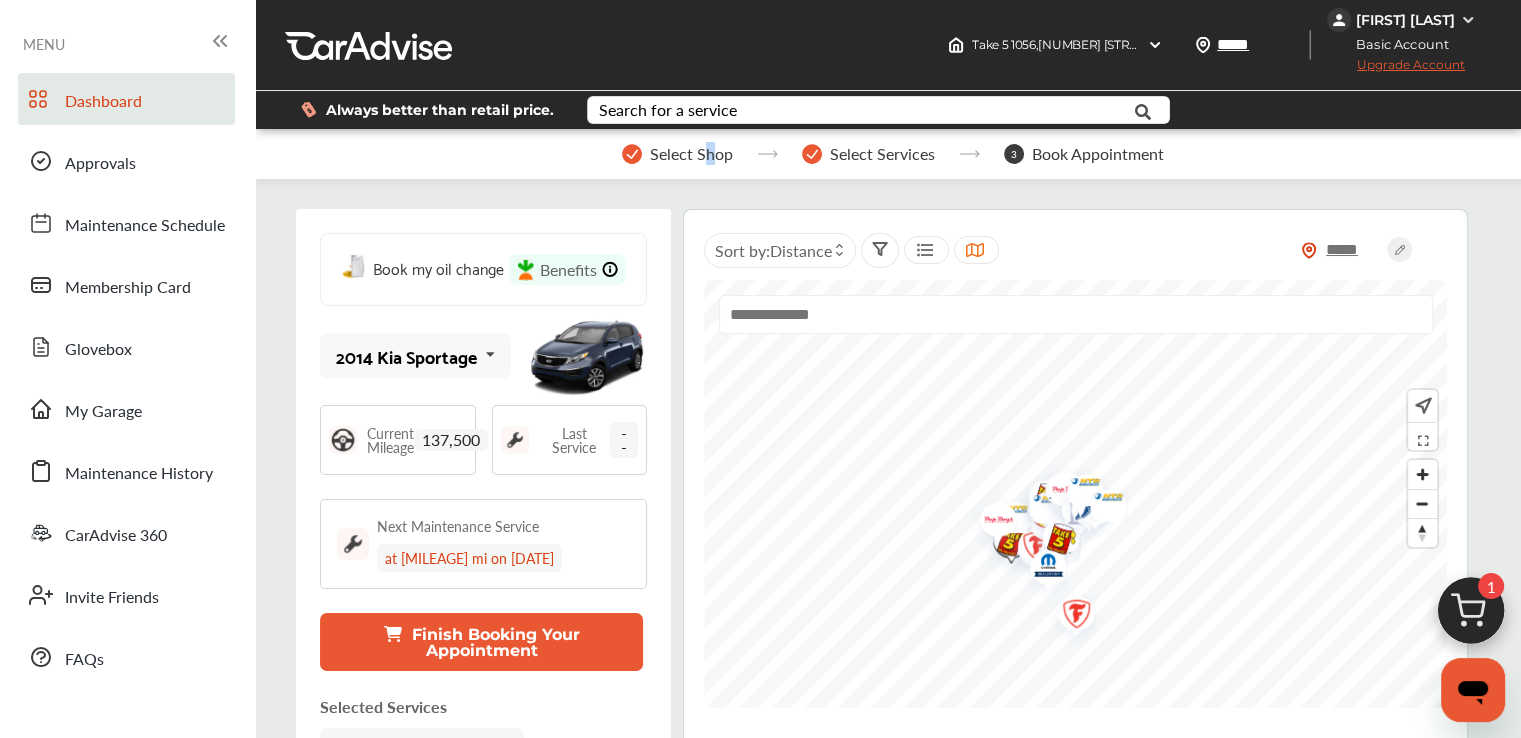 click on "Select Shop Select Services 3 Book Appointment" at bounding box center (893, 154) 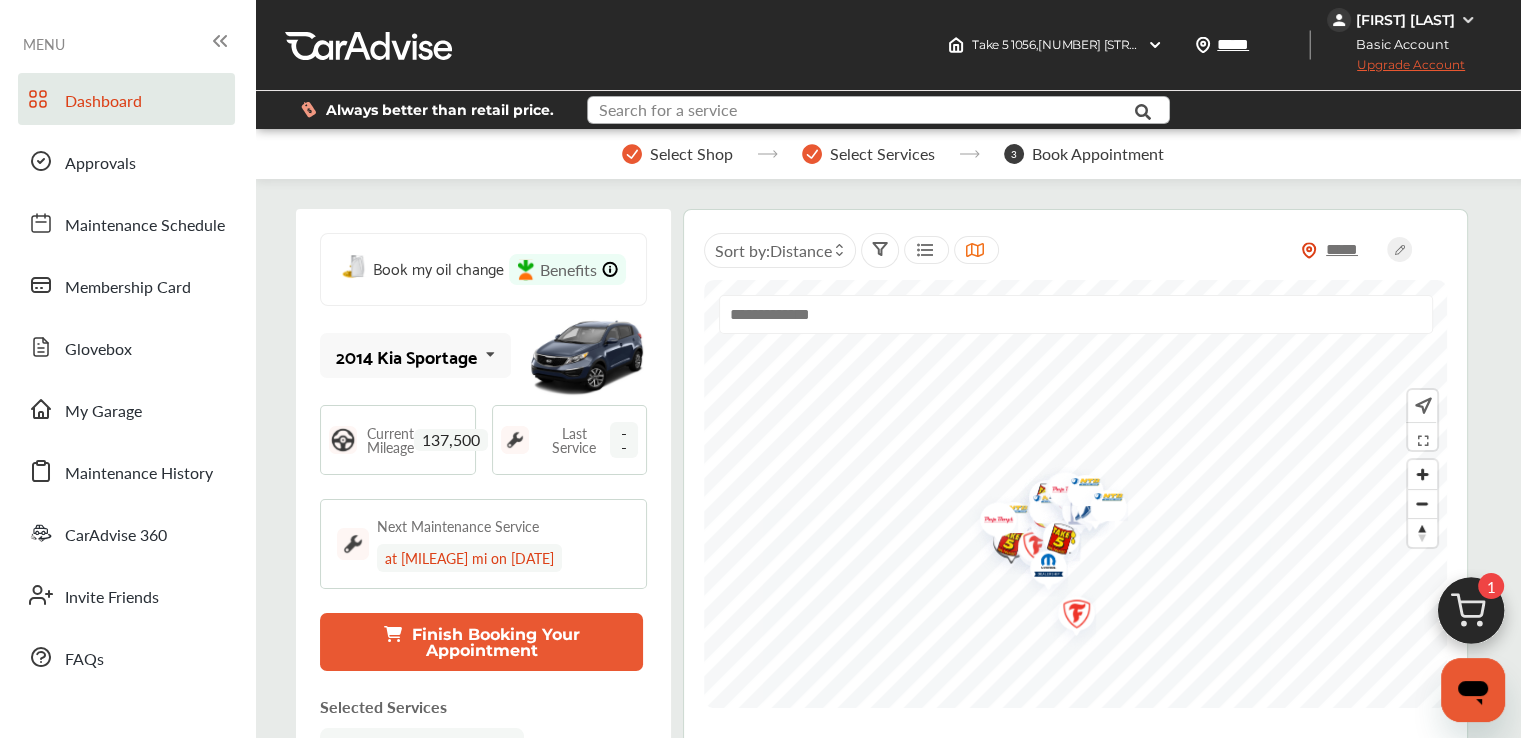 click at bounding box center (860, 112) 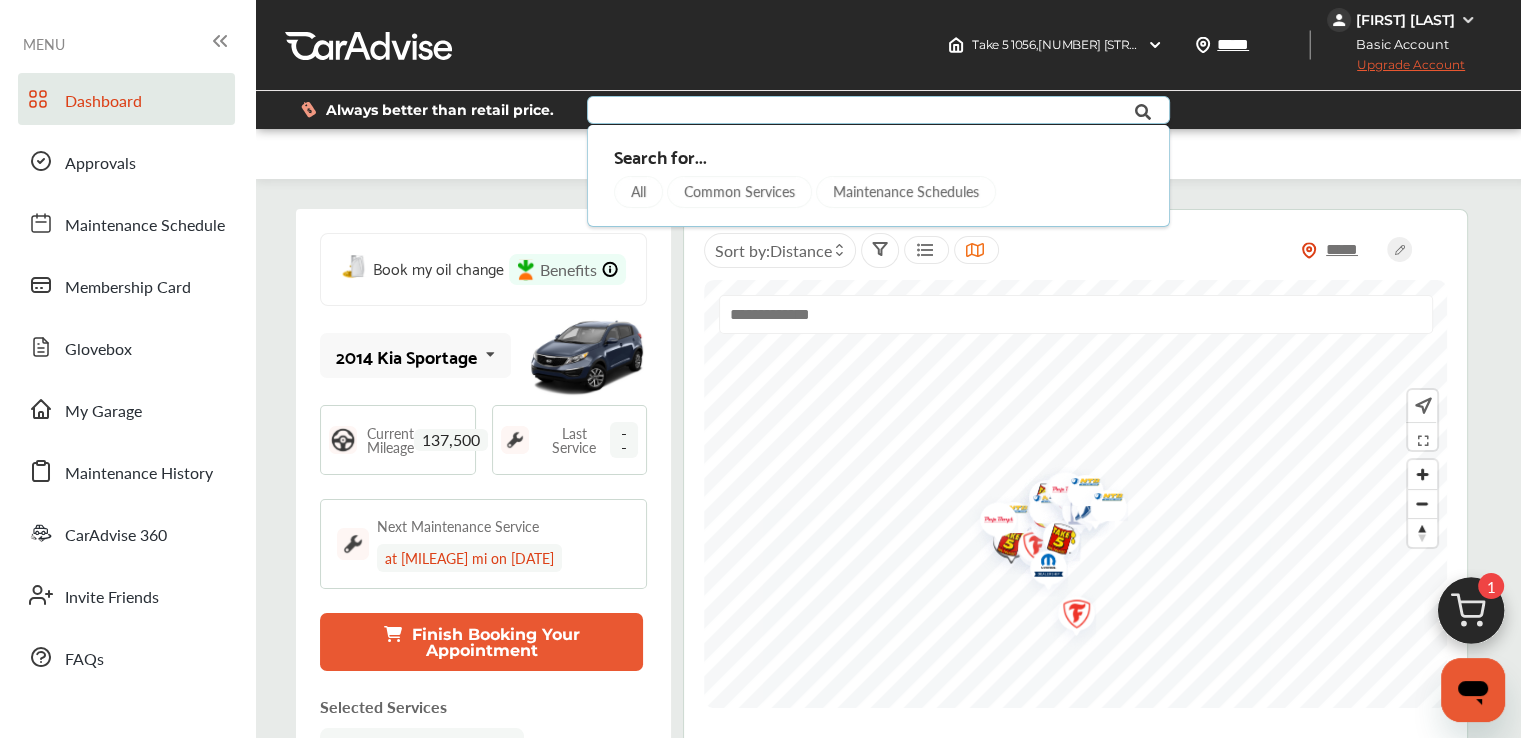 click on "Search for..." at bounding box center [878, 156] 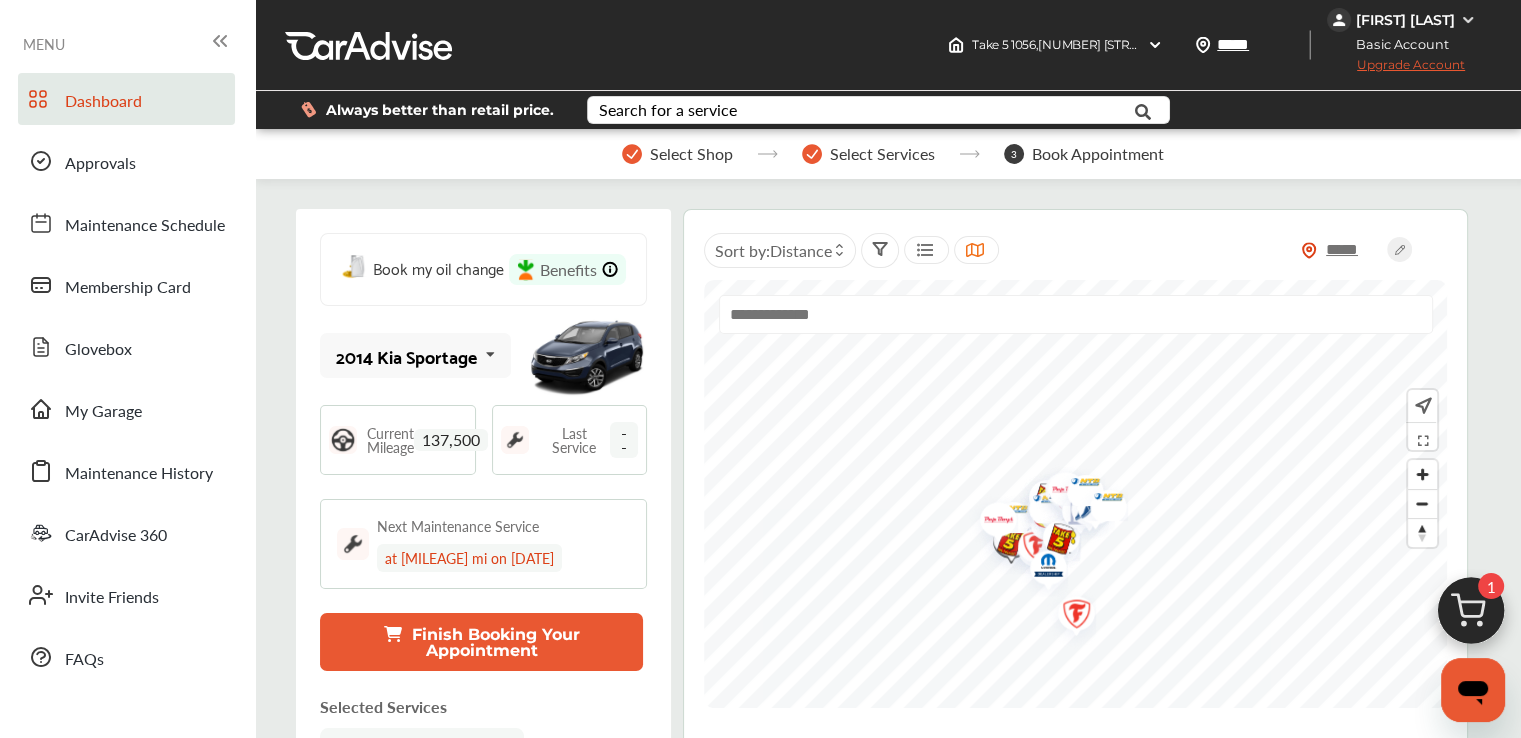 click at bounding box center (1349, 110) 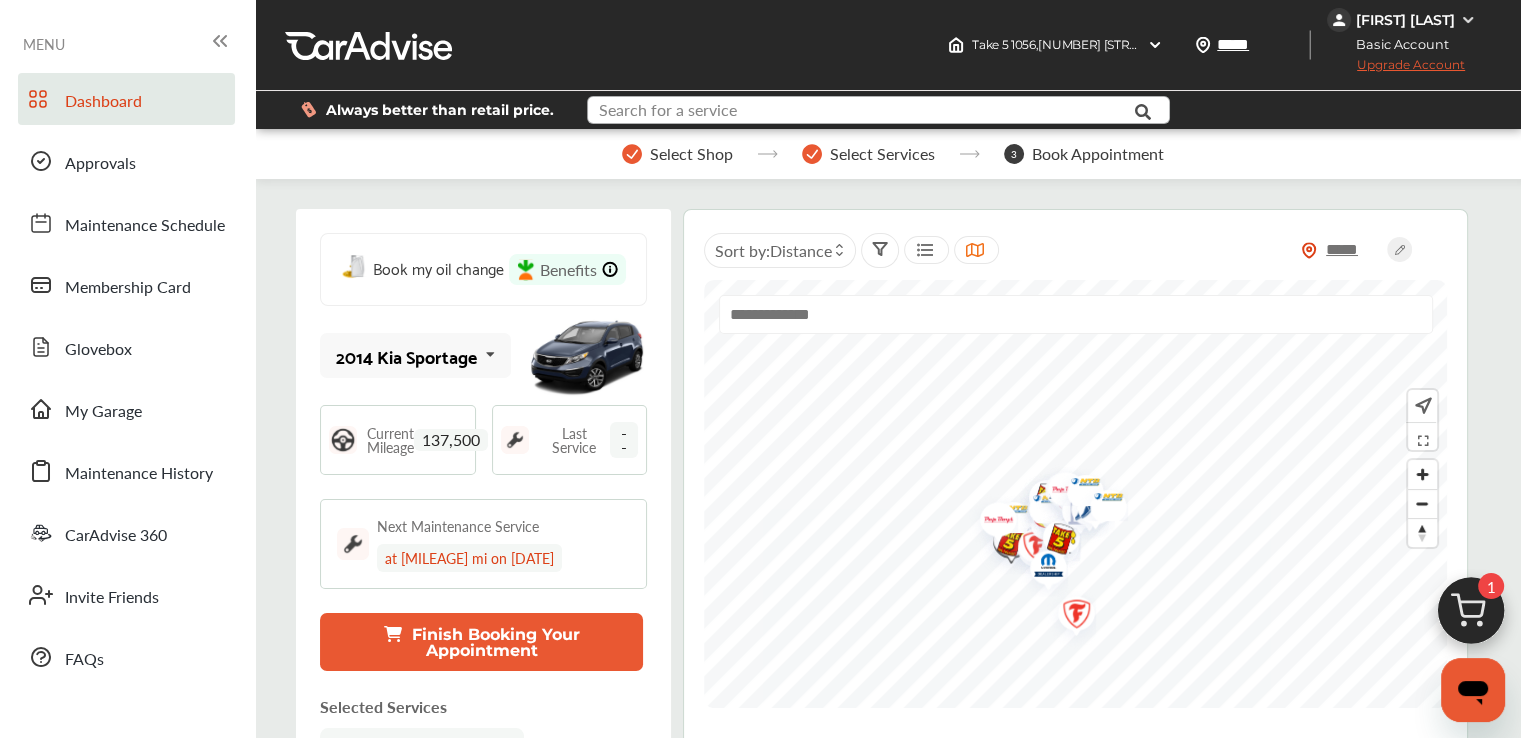 click at bounding box center (860, 112) 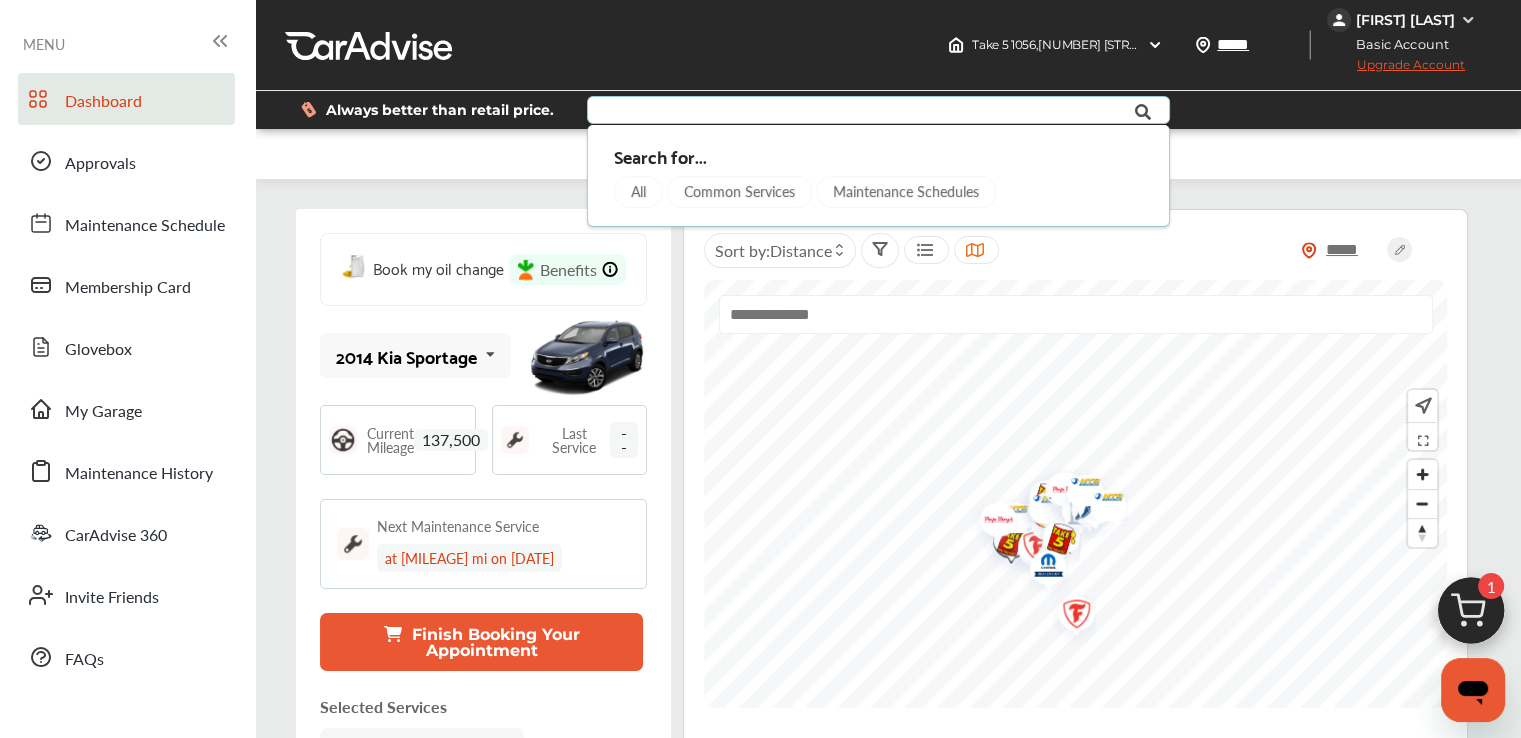 click on "All" at bounding box center (638, 192) 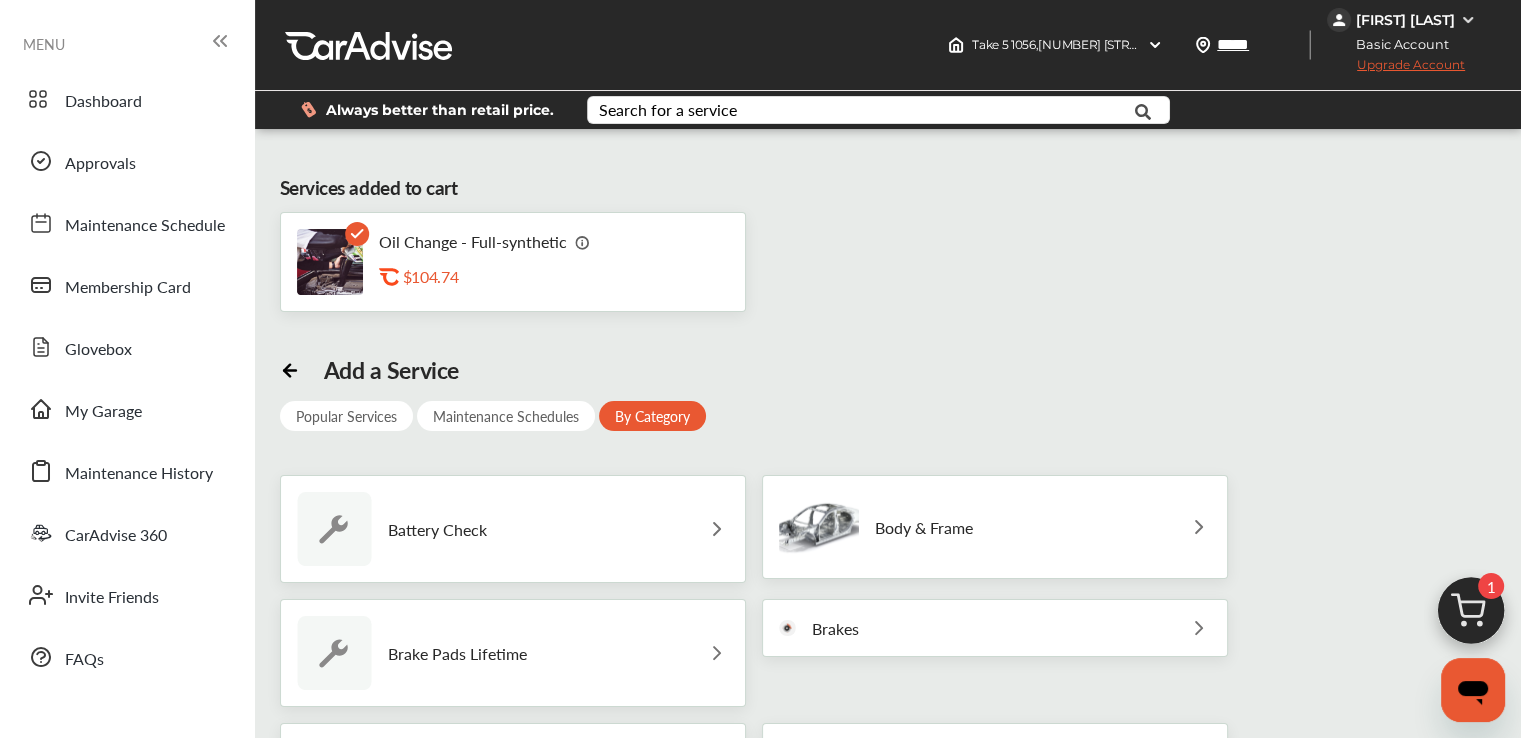 click on "Oil Change - Full-synthetic
.st0{fill:#FA4A1C;}
$104.74" at bounding box center (491, 262) 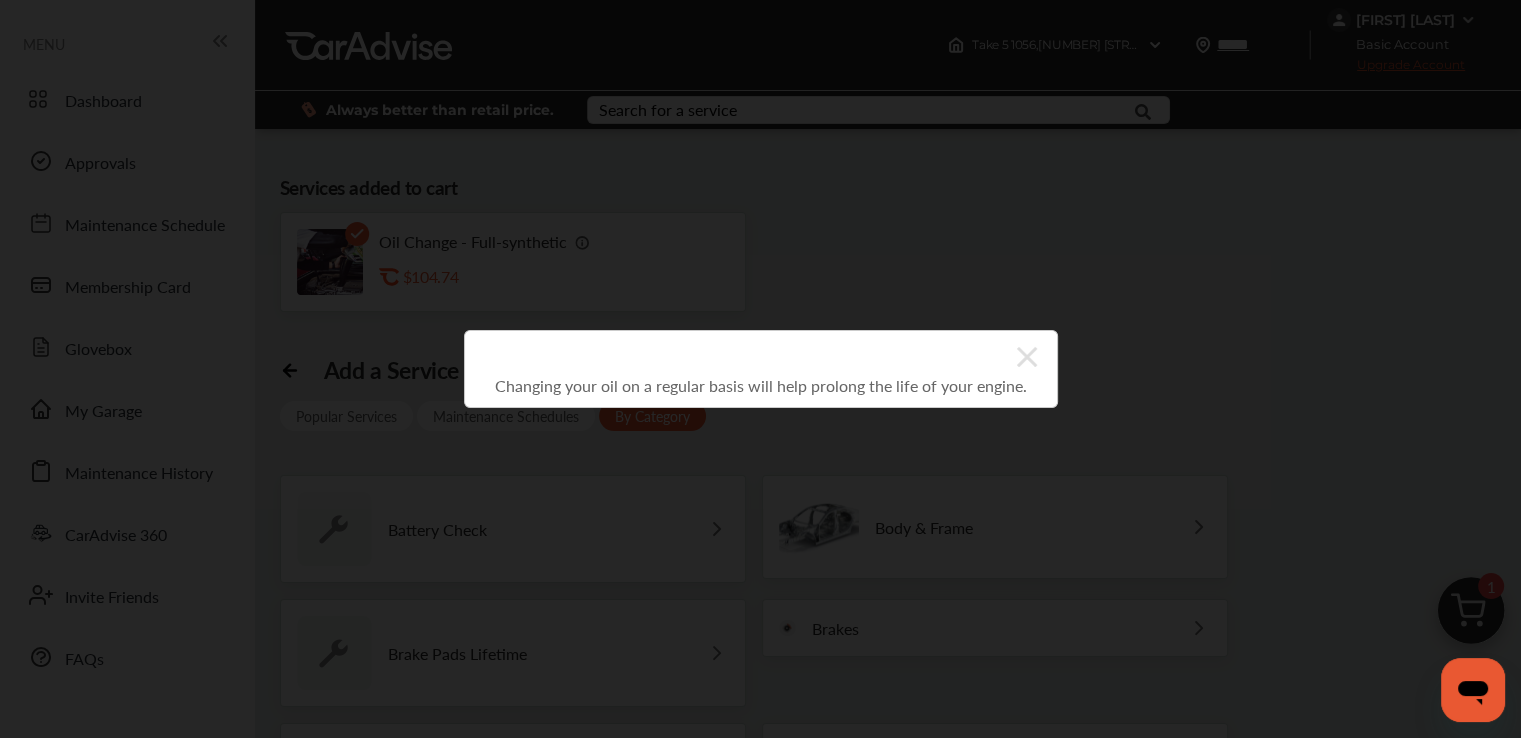 click on "Changing your oil on a regular basis will help prolong the life of your engine." at bounding box center (760, 369) 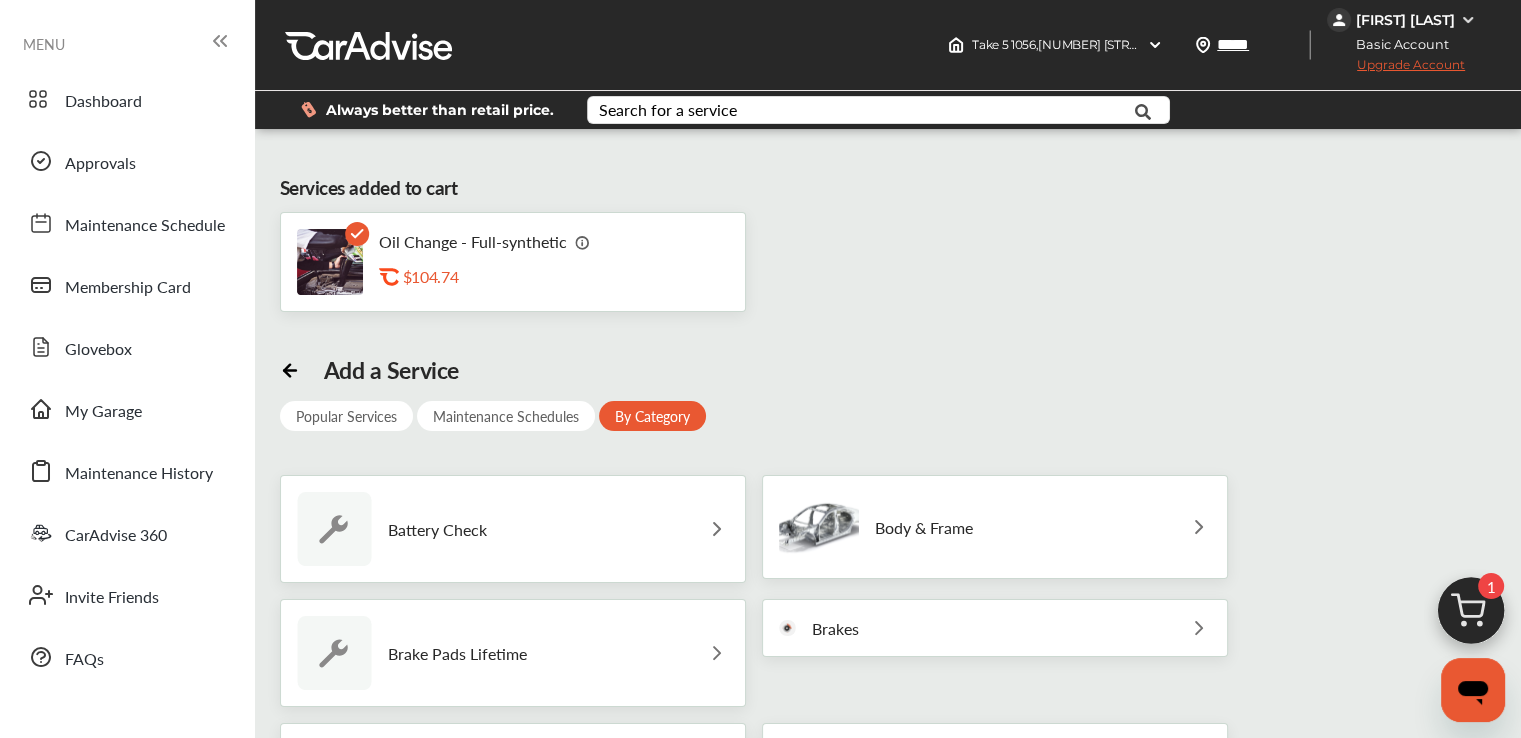 scroll, scrollTop: 0, scrollLeft: 0, axis: both 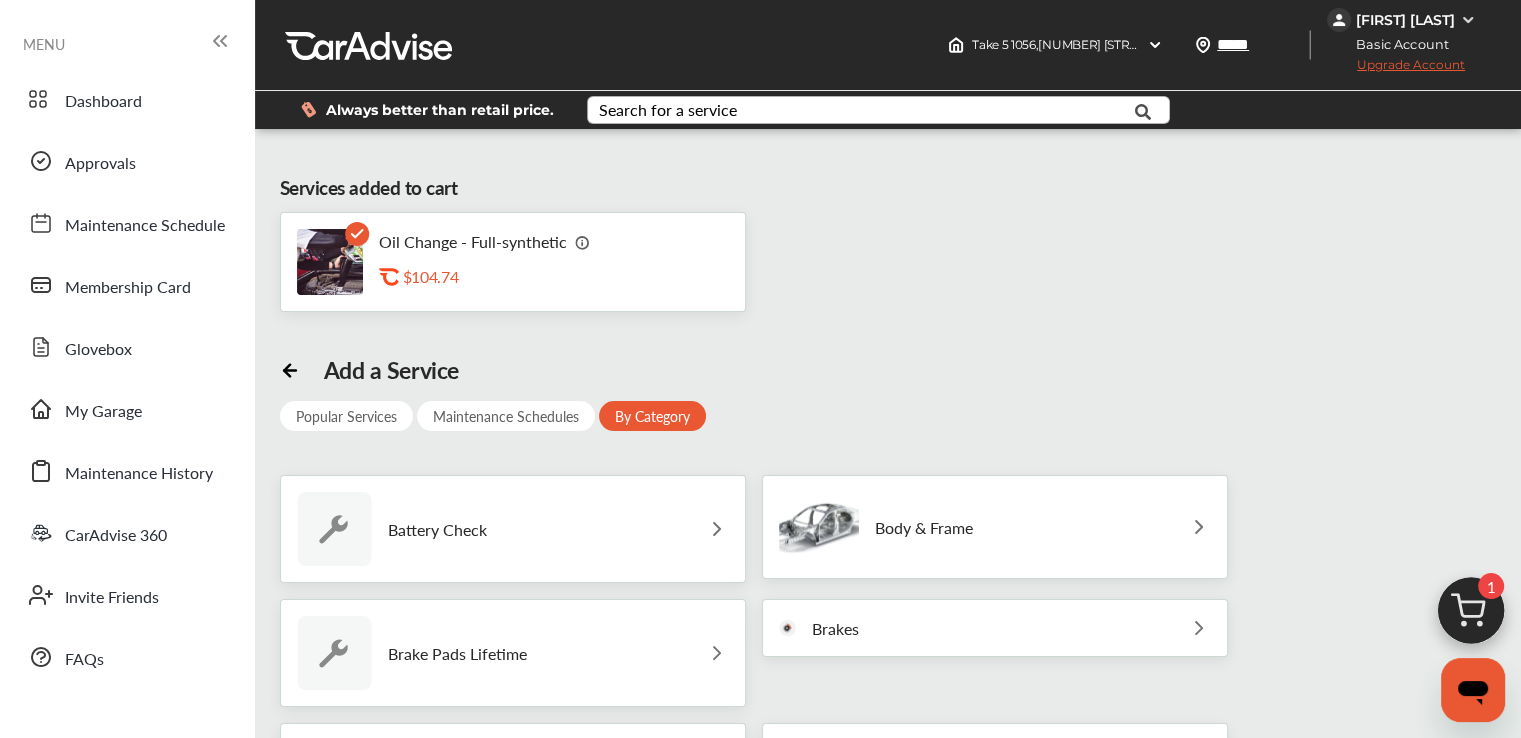 click on "Search for a service" at bounding box center [668, 110] 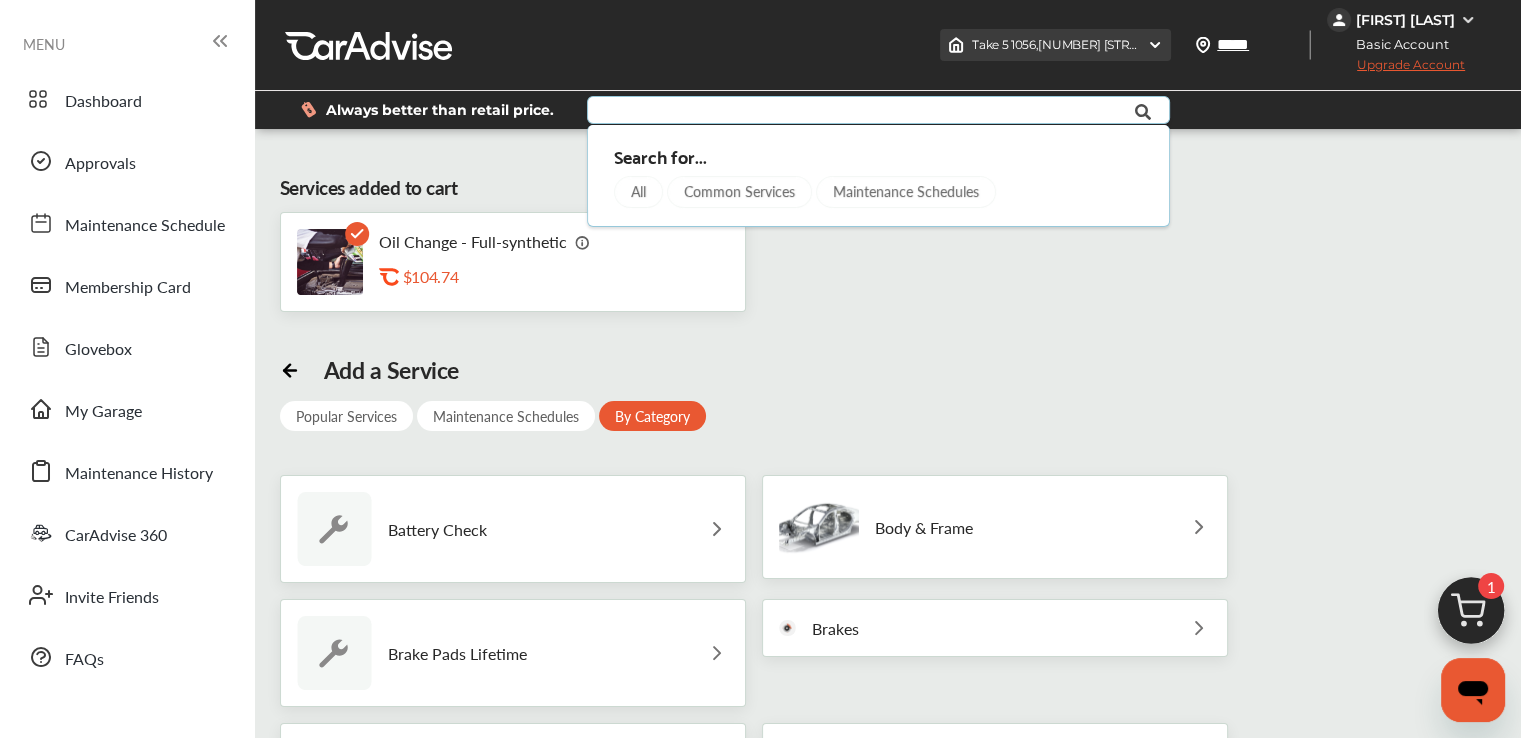 click on "Take 5 1056 ,  1426 US-280   Phenix City ,  AL   36867" at bounding box center [1125, 44] 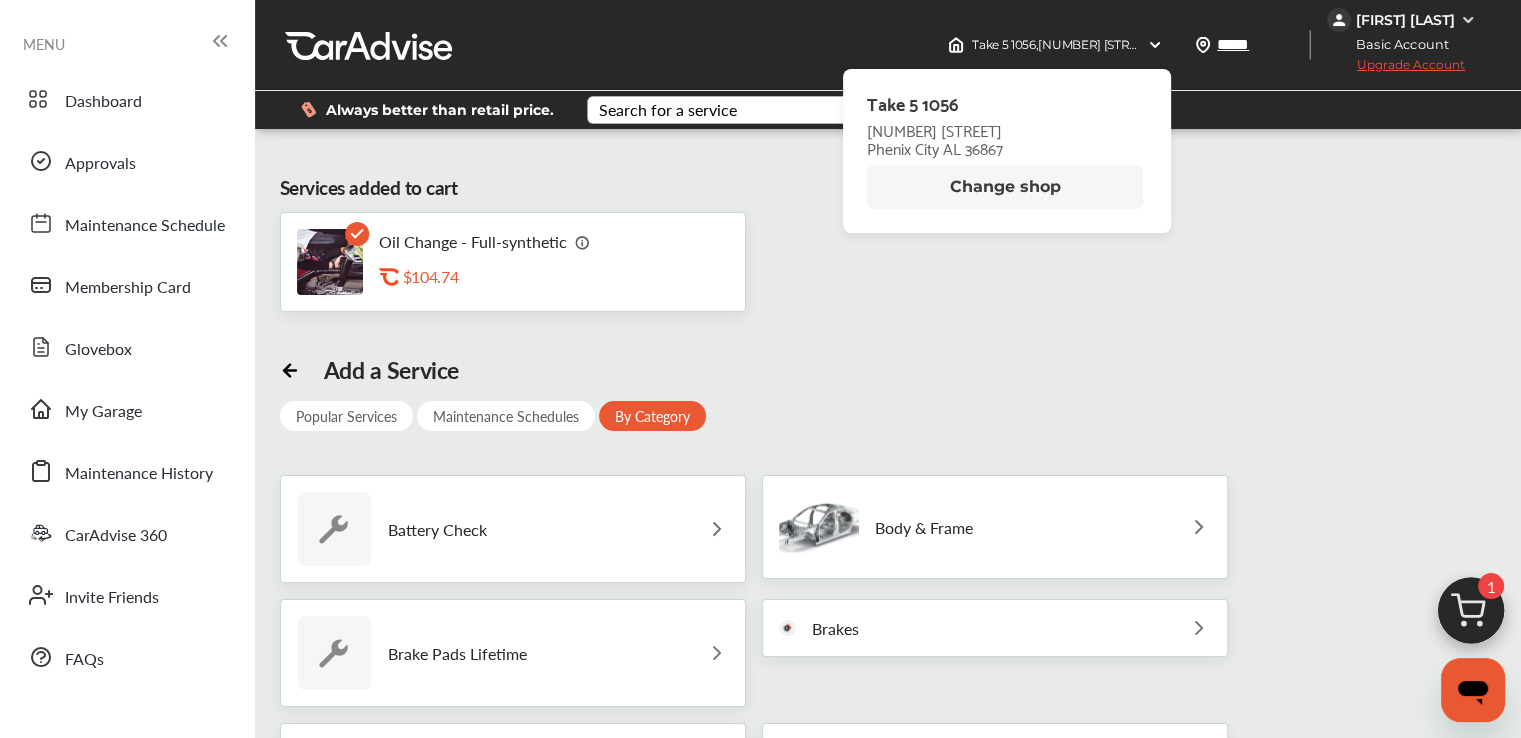 click on "Change shop" at bounding box center (1005, 187) 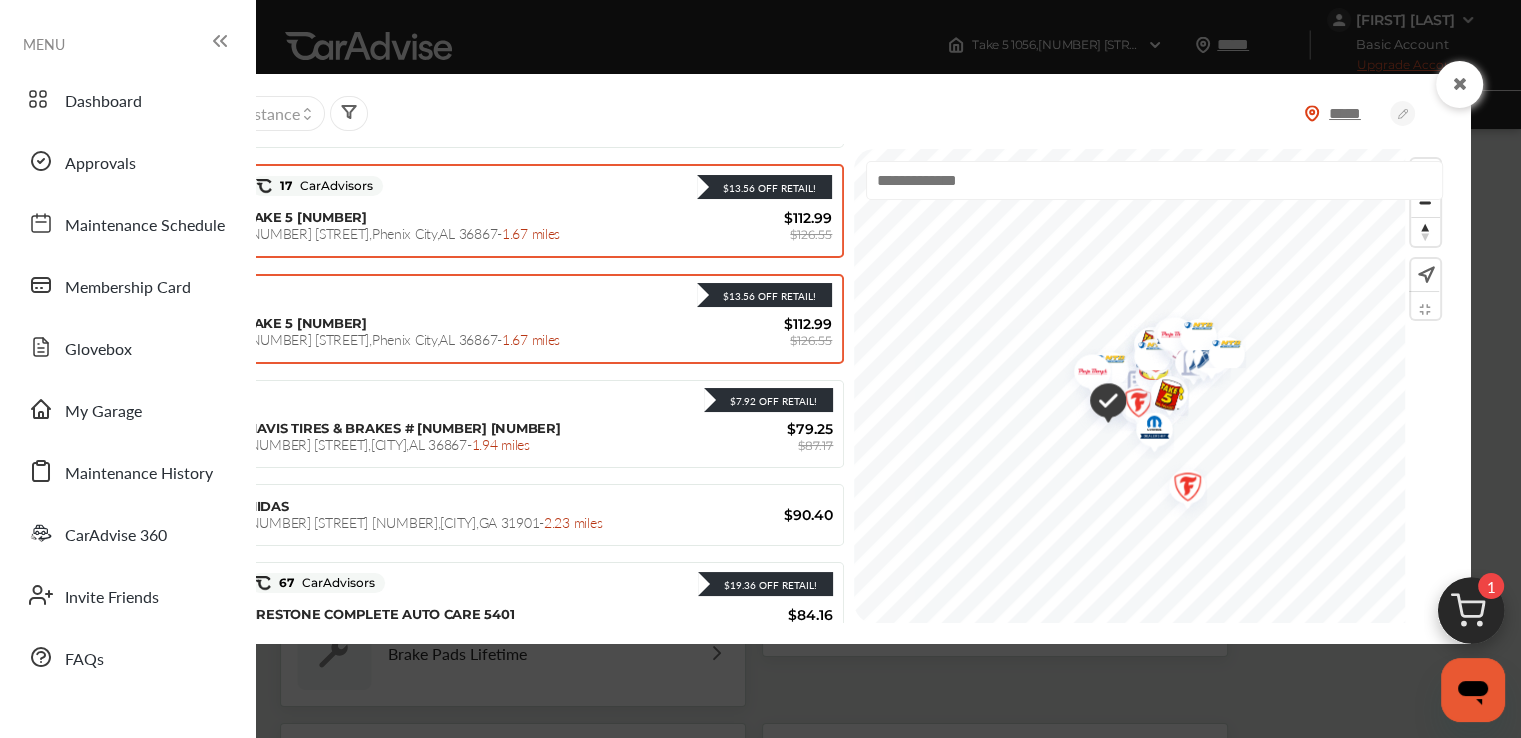 scroll, scrollTop: 0, scrollLeft: 0, axis: both 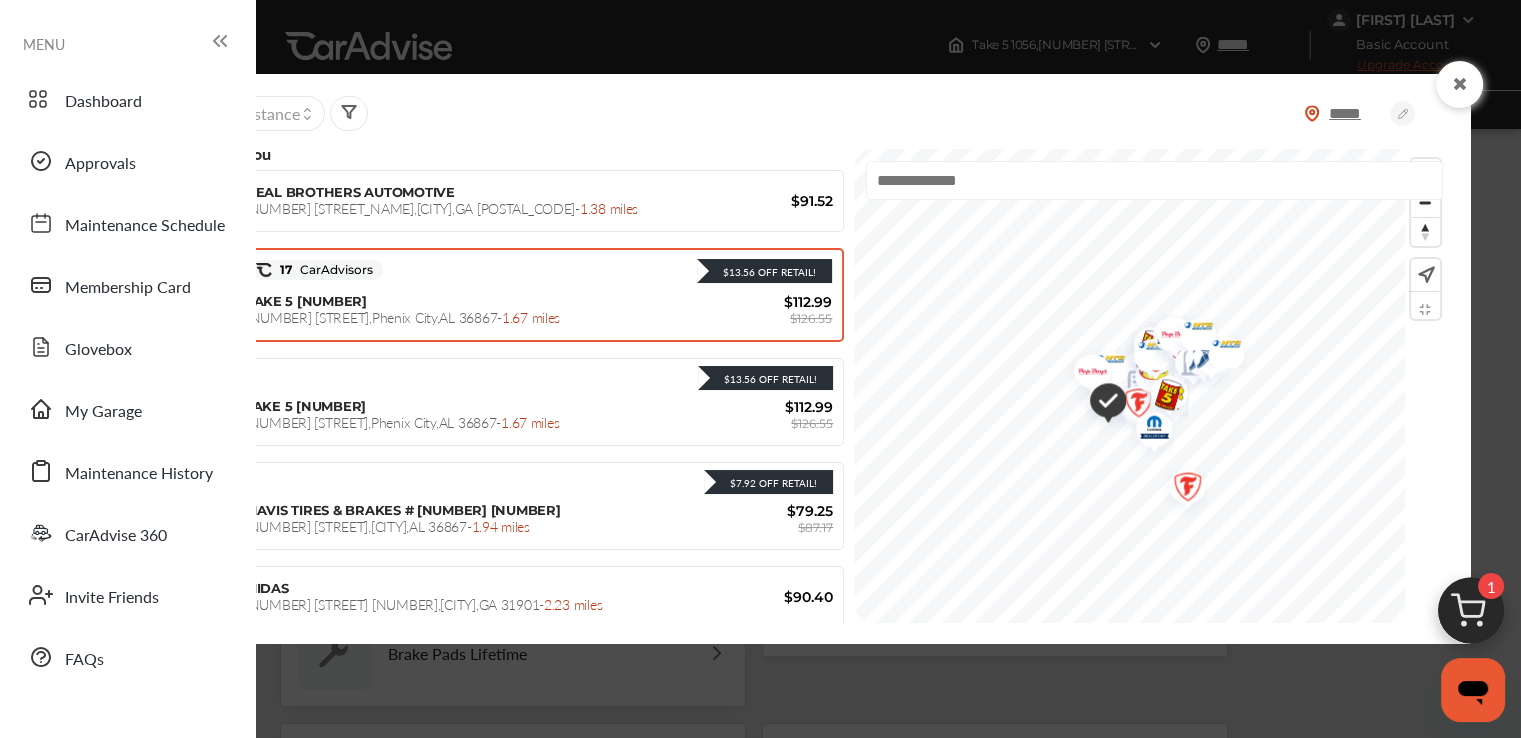 click on "Distance" at bounding box center (269, 113) 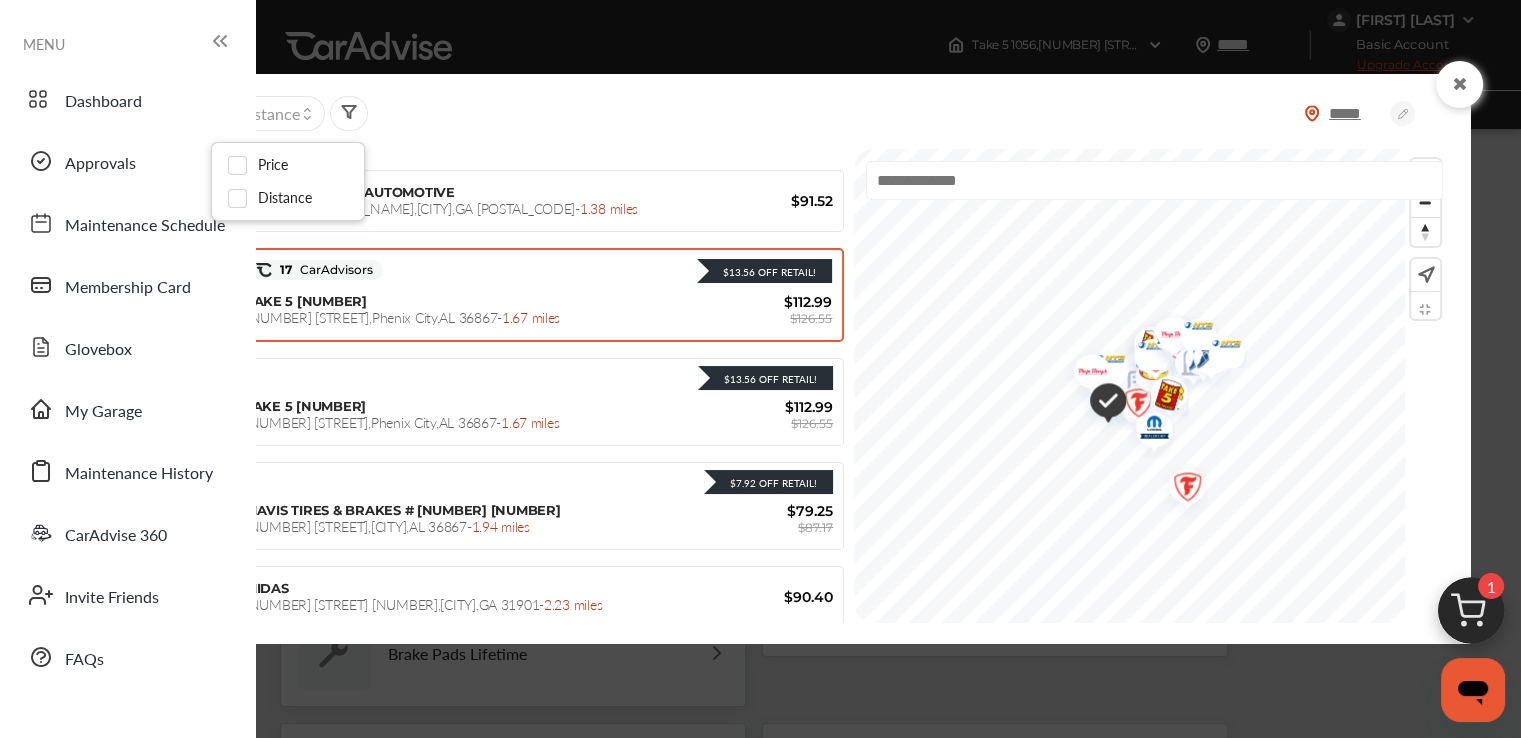 click at bounding box center [288, 182] 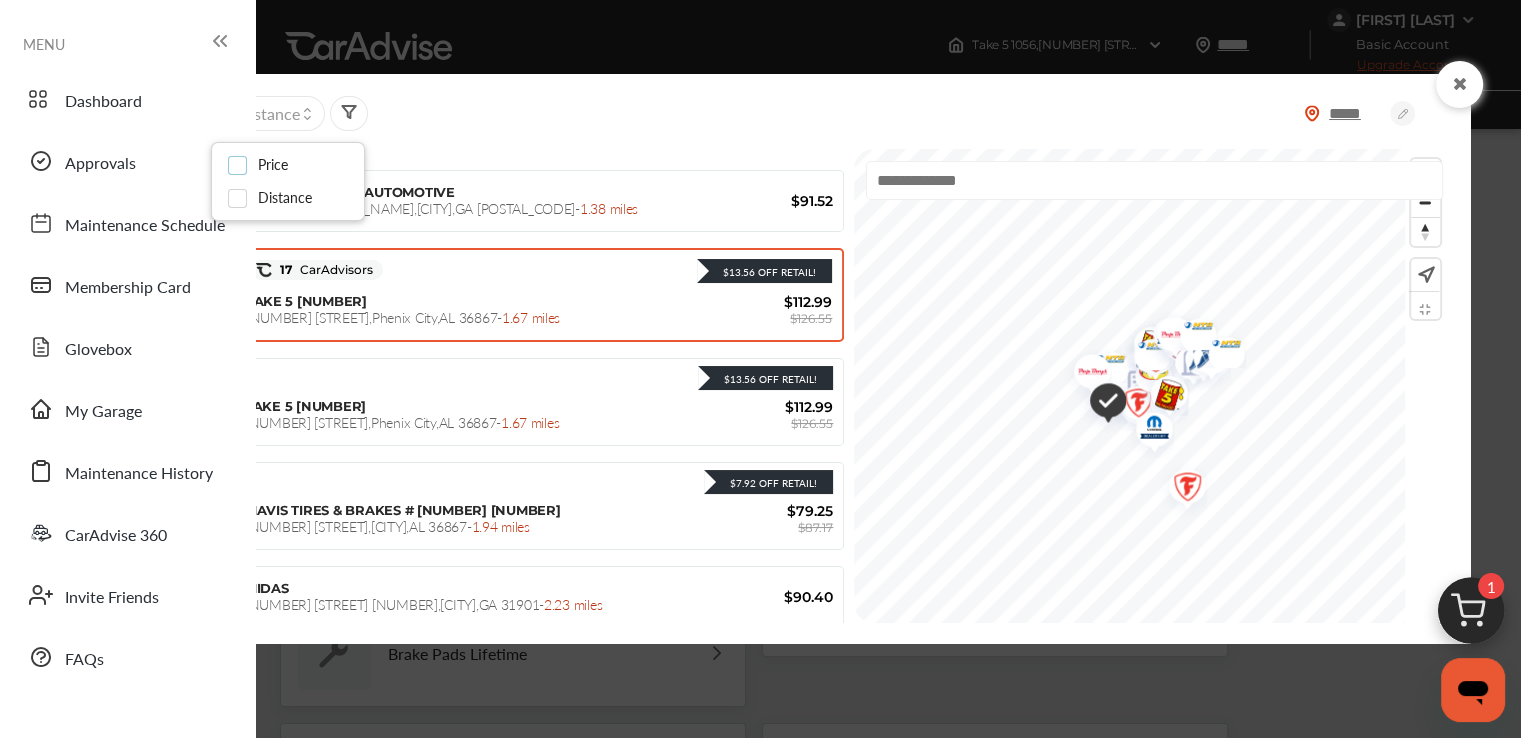 click at bounding box center (243, 165) 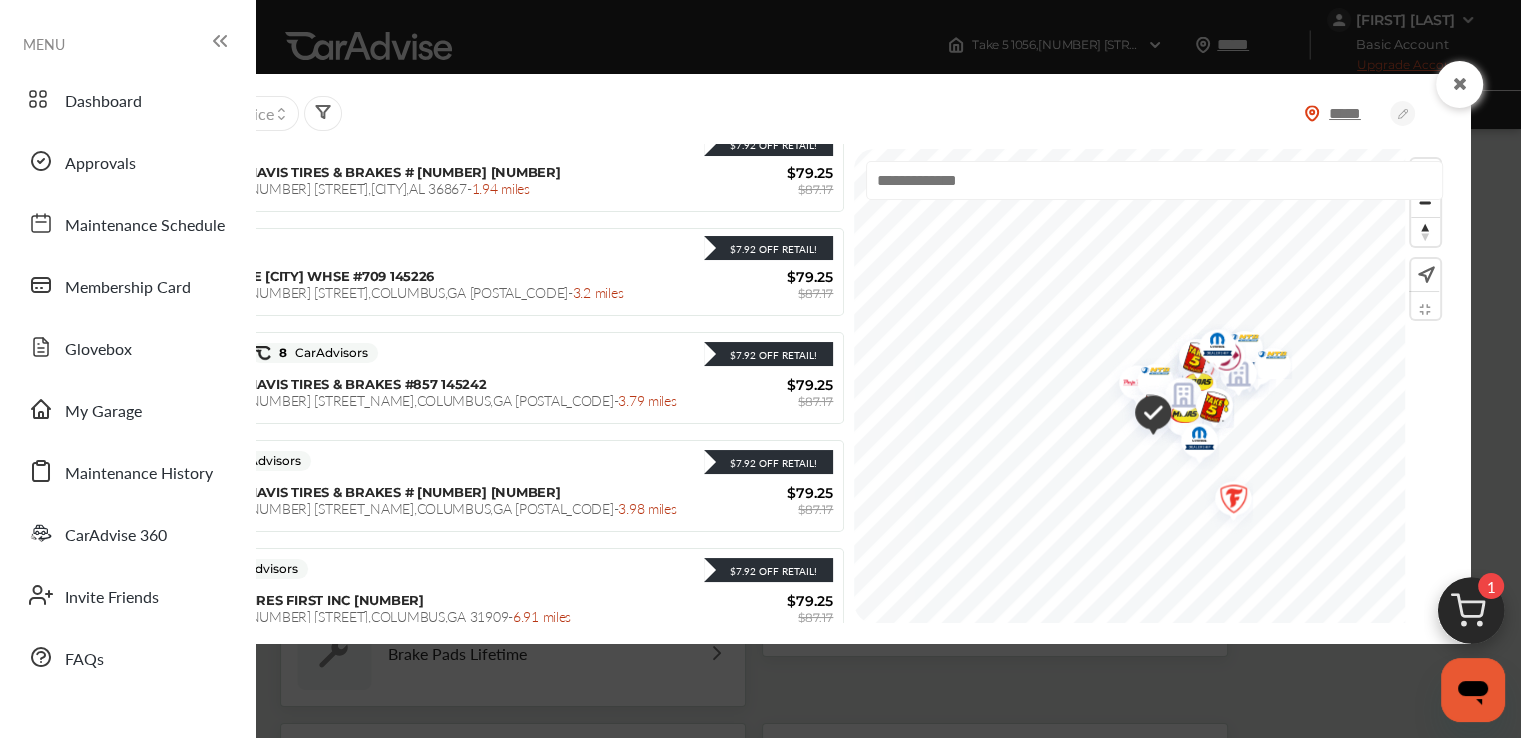 scroll, scrollTop: 0, scrollLeft: 0, axis: both 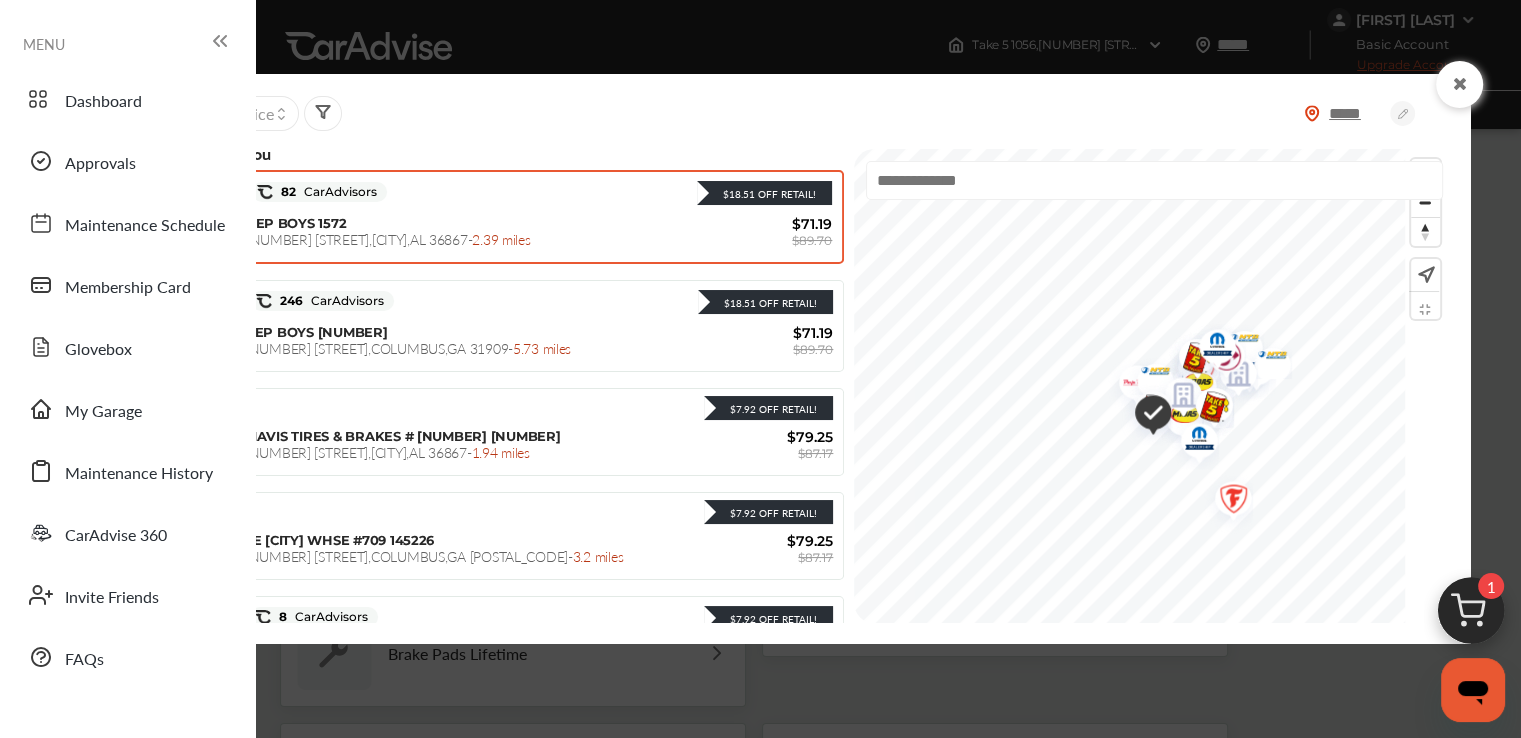 click on "5 ASHWOOD DRIVE ,  PHENIX CITY ,  AL   36867  -  2.39 miles" at bounding box center [388, 239] 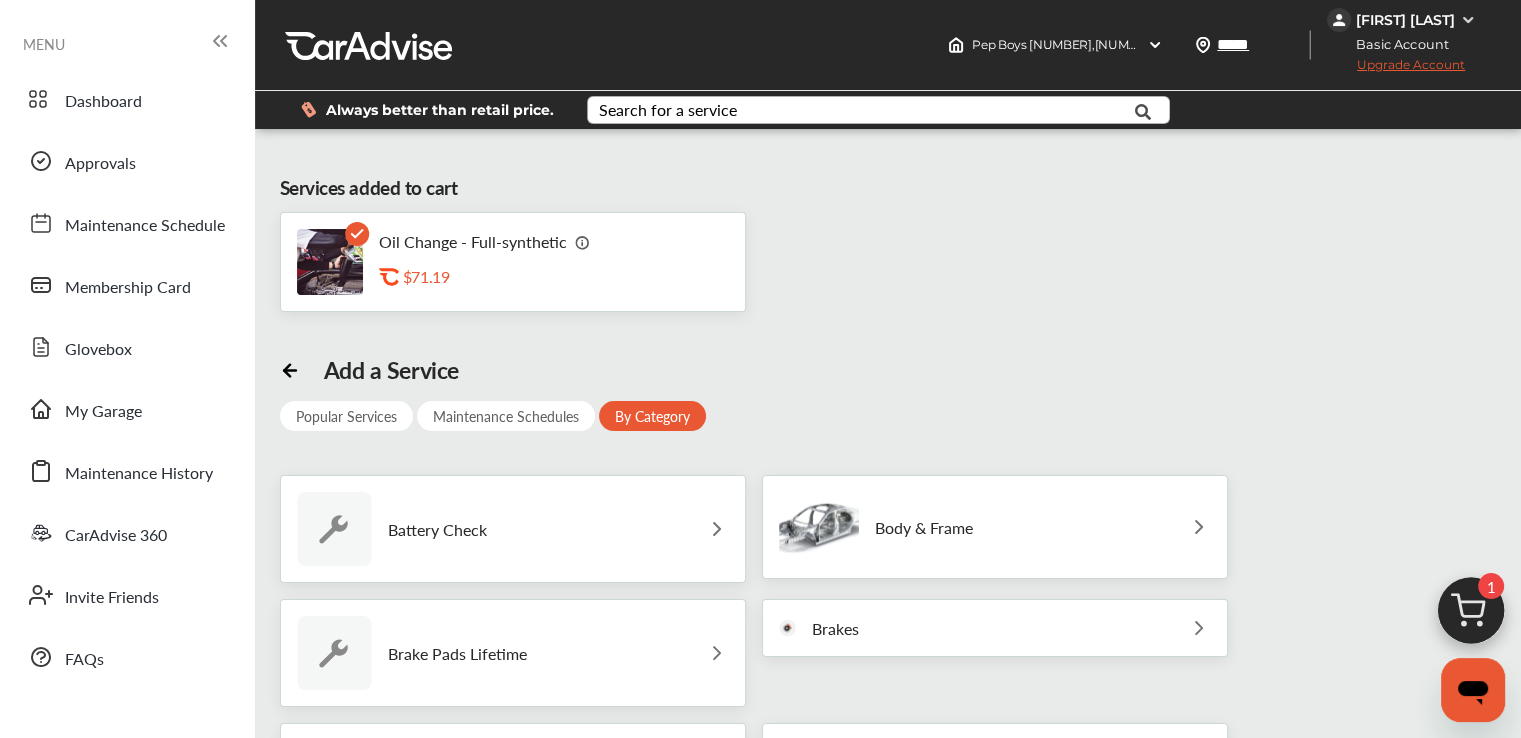 scroll, scrollTop: 0, scrollLeft: 0, axis: both 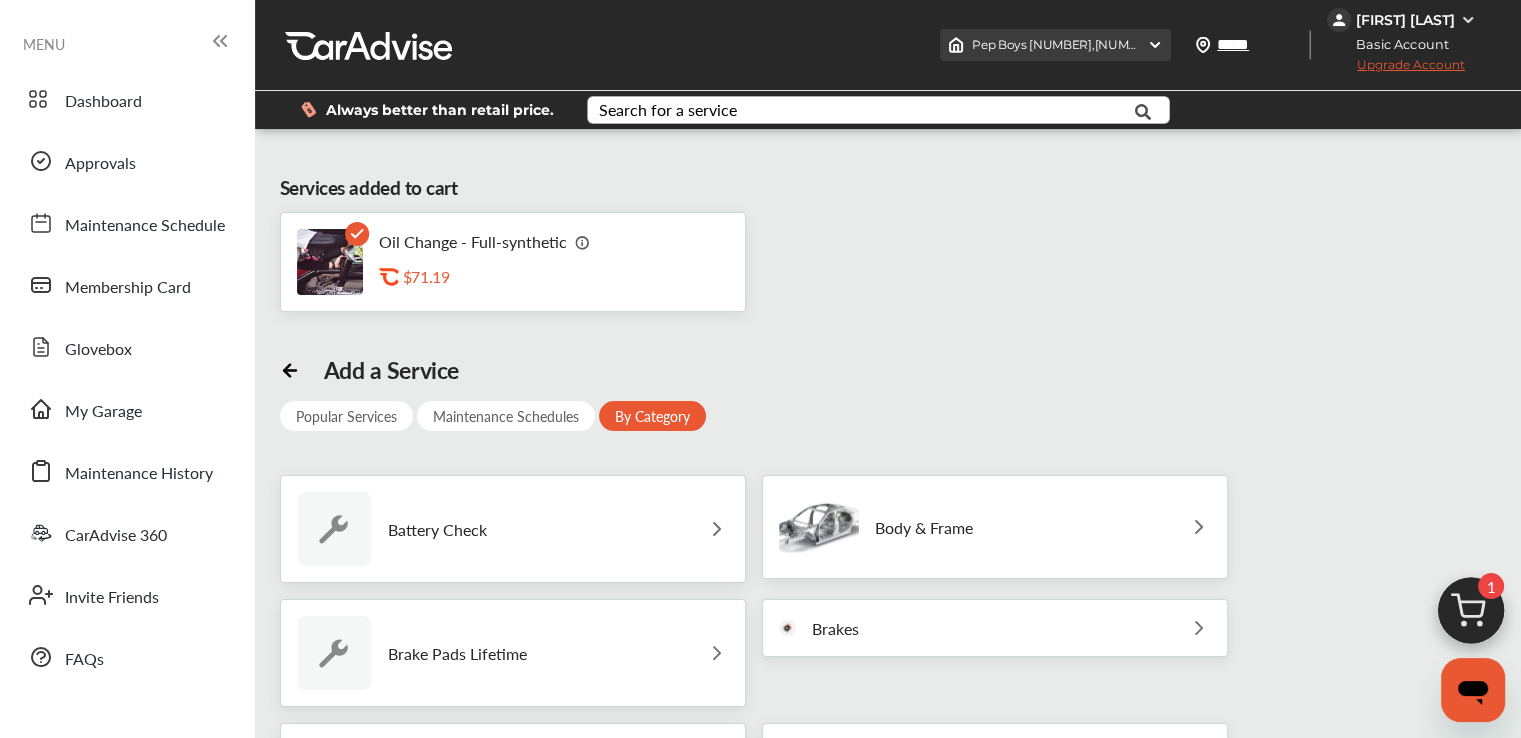 click on "Pep Boys 1572 ,  5 ASHWOOD DRIVE   PHENIX CITY ,  AL   36867" at bounding box center (1137, 44) 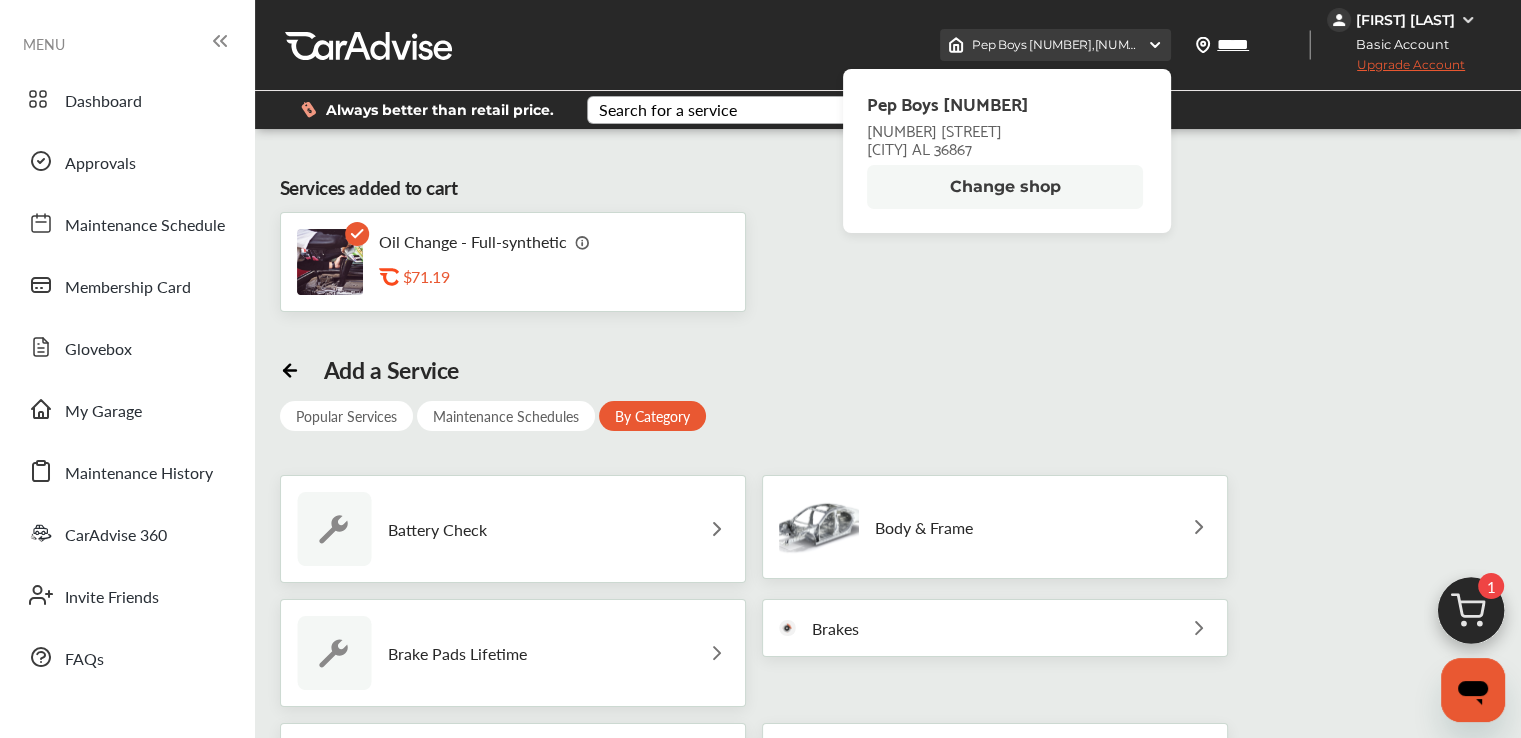 click on "Pep Boys 1572 ,  5 ASHWOOD DRIVE   PHENIX CITY ,  AL   36867" at bounding box center [1137, 44] 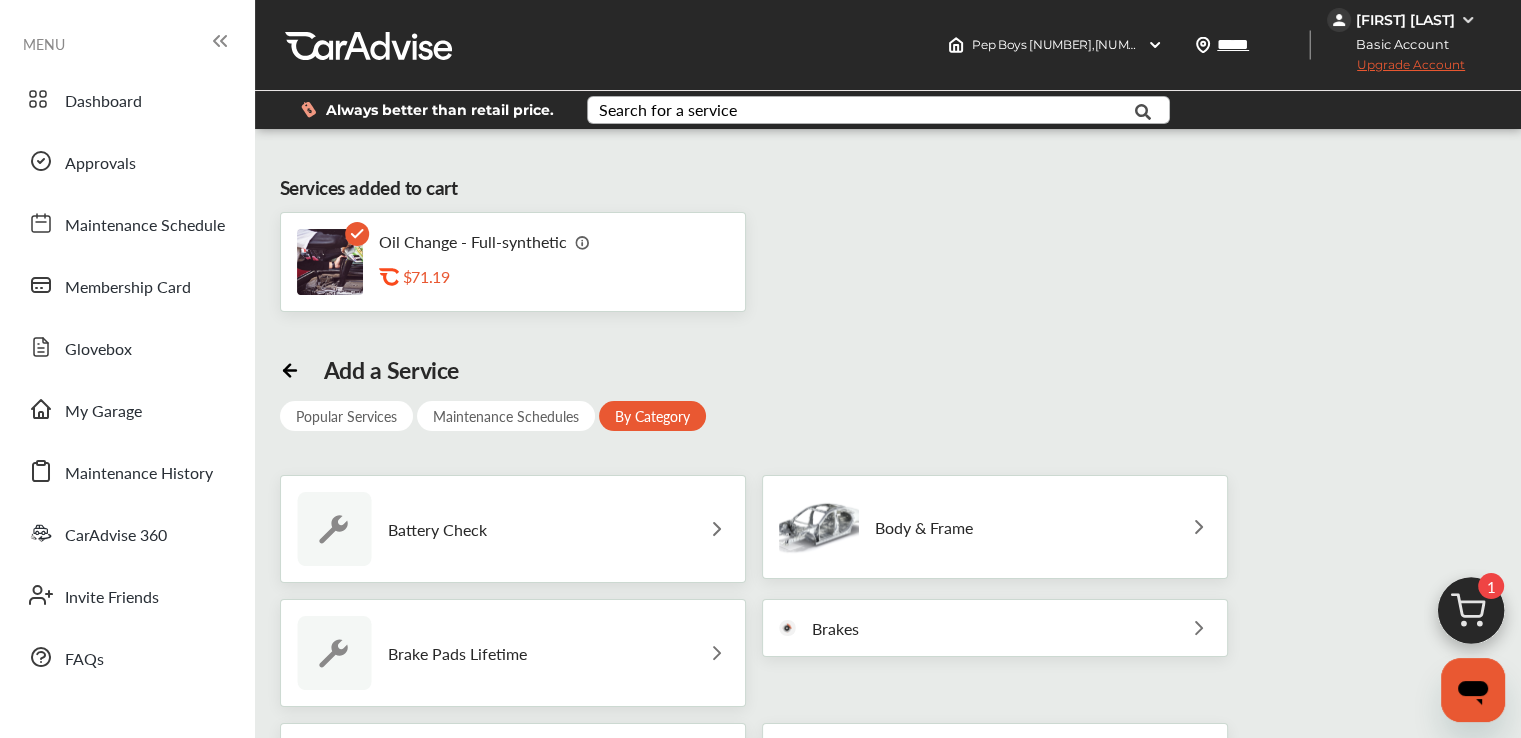 click on "Oil Change - Full-synthetic
.st0{fill:#FA4A1C;}
$71.19" at bounding box center [513, 262] 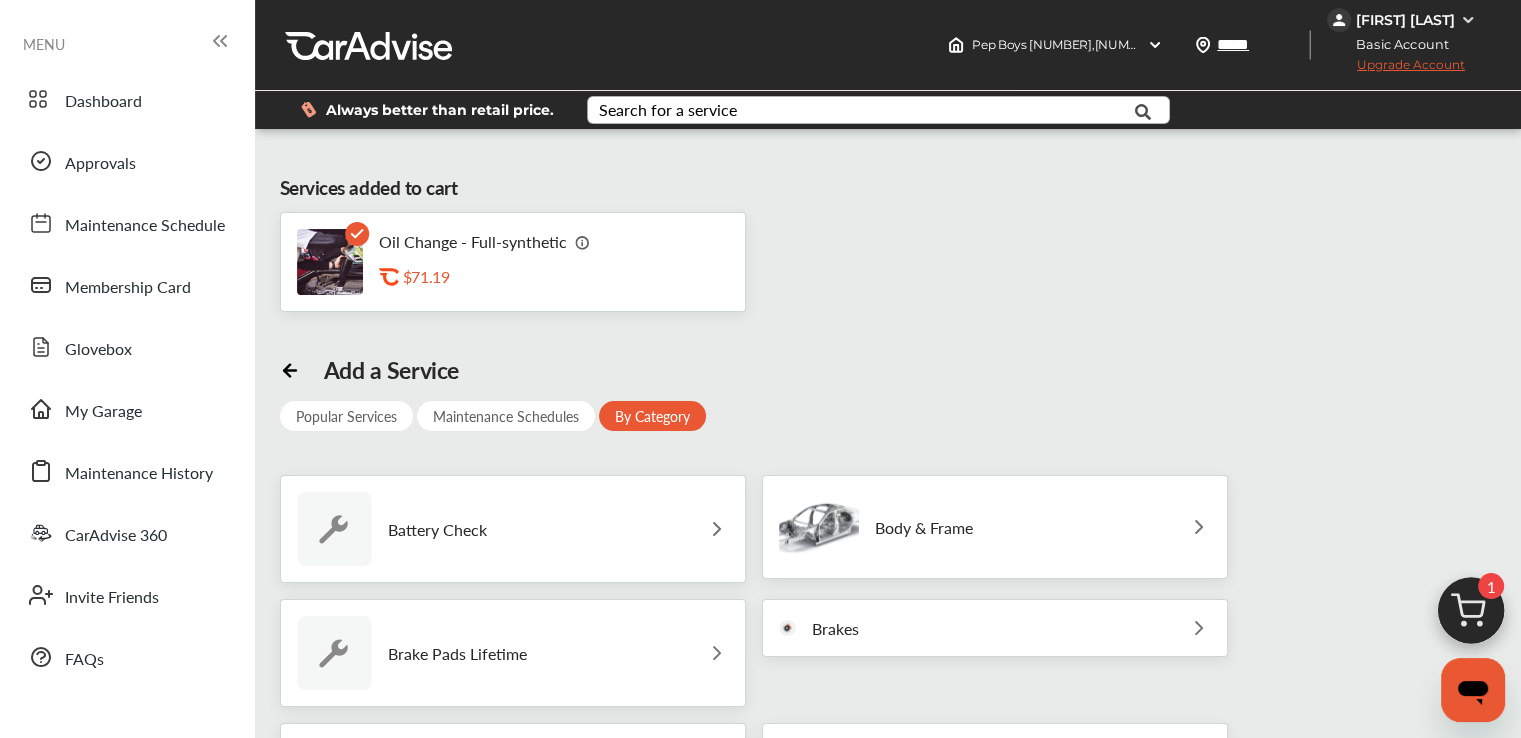 click on "Pep Boys 1572 ,  5 ASHWOOD DRIVE   PHENIX CITY ,  AL   36867 Pep Boys 1572 5 ASHWOOD DRIVE   PHENIX CITY   AL   36867 Change shop *****
Sort by :  Price
***** Justin Palazzi Basic   Account Upgrade Account My Account Membership Card Sign Out" at bounding box center (1230, 45) 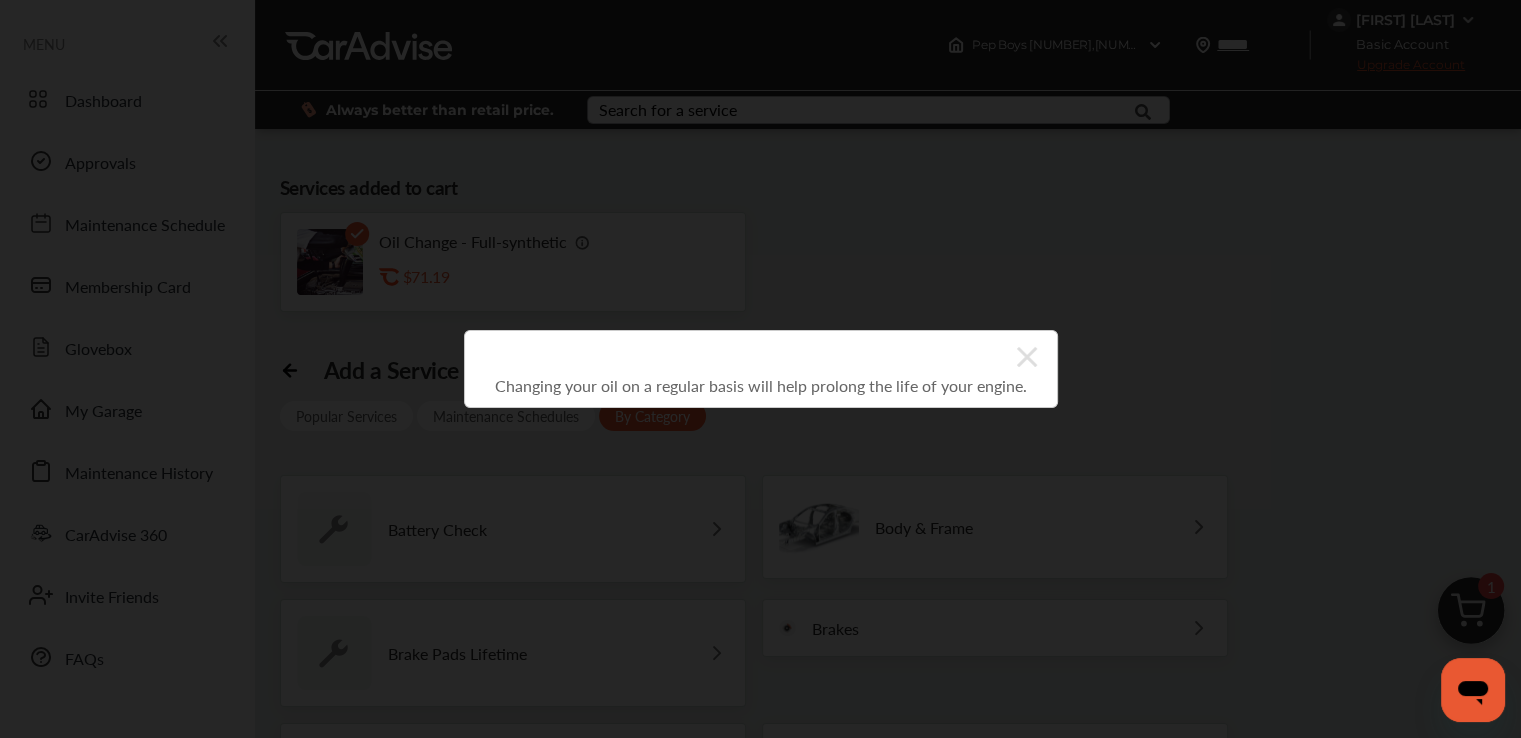 click 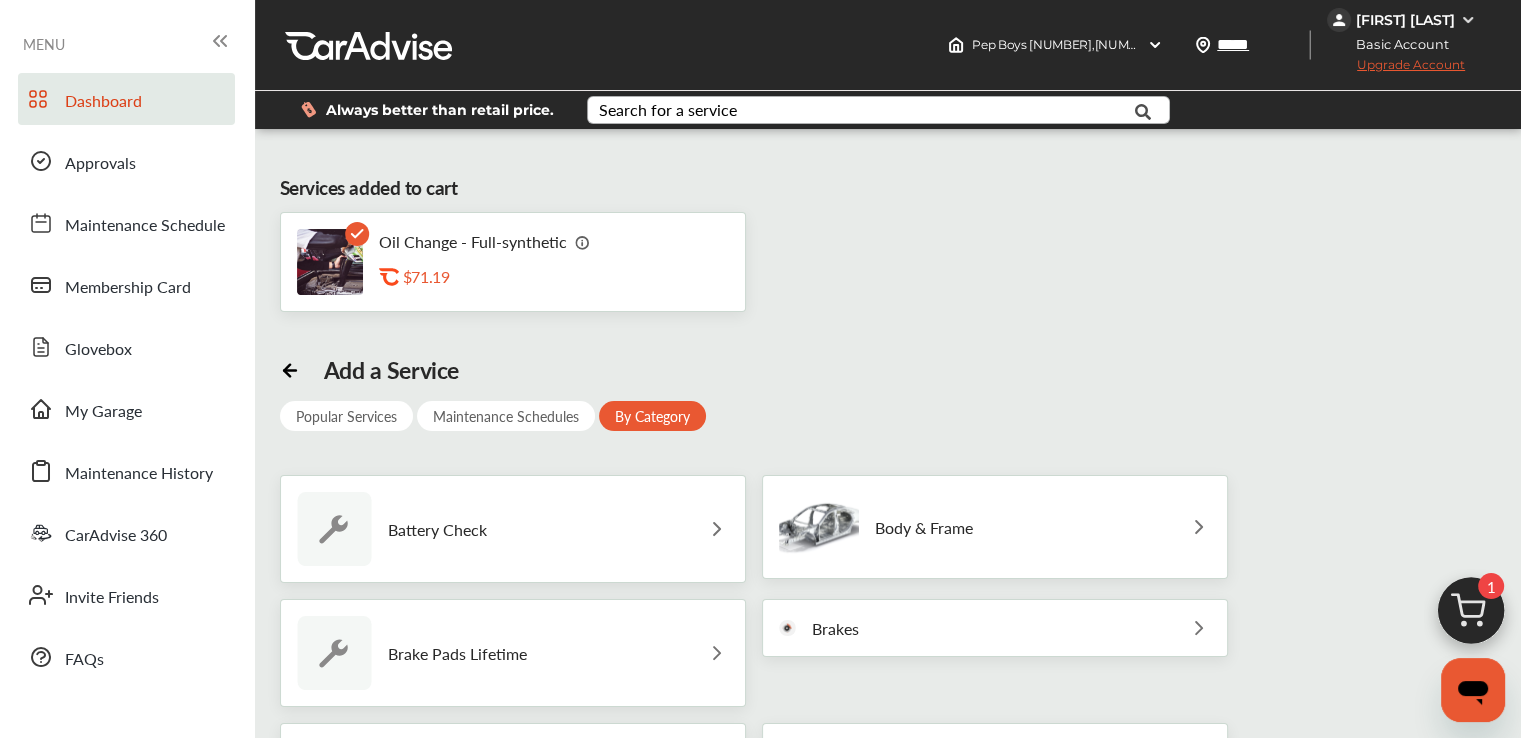 click on "Dashboard" at bounding box center [103, 102] 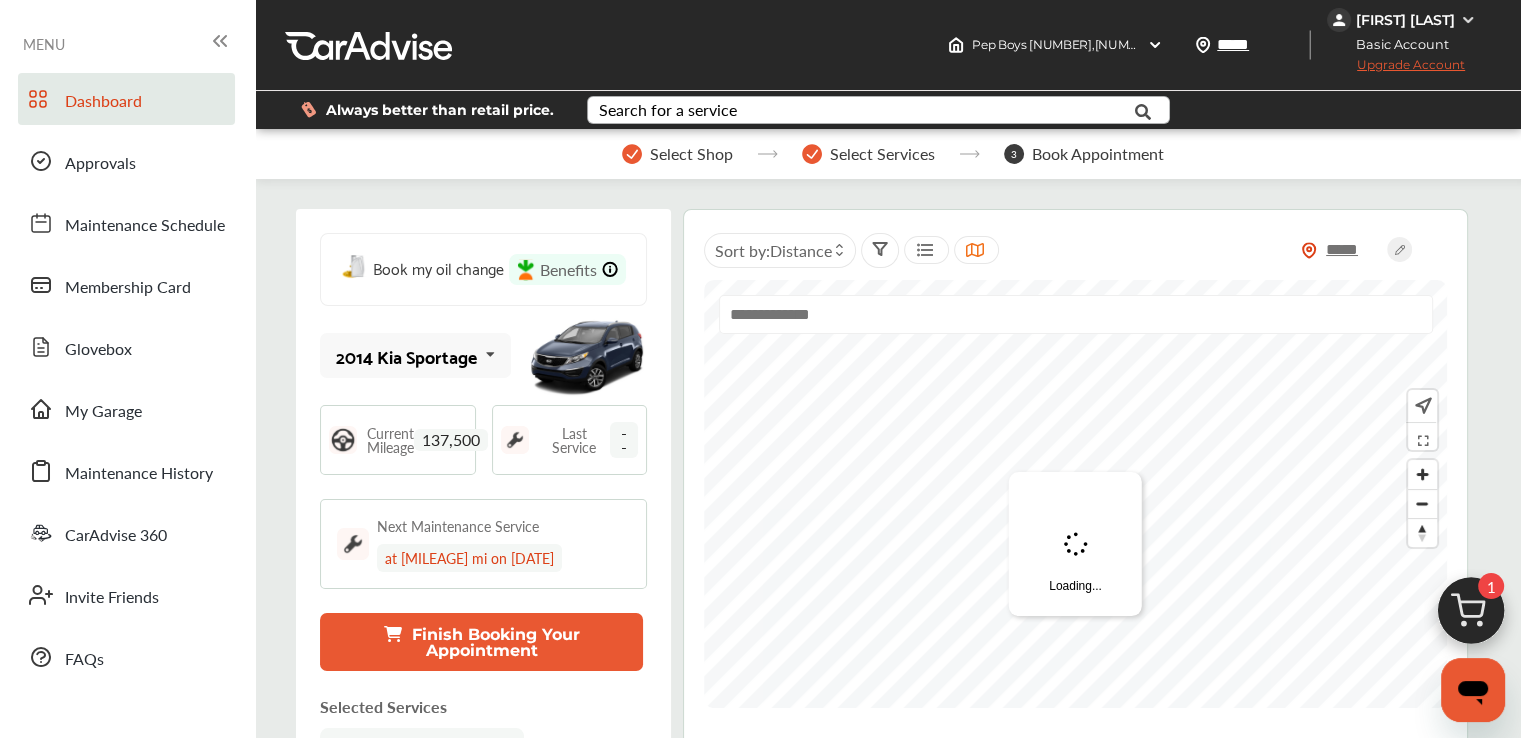 click on "3 Book Appointment" at bounding box center [1084, 154] 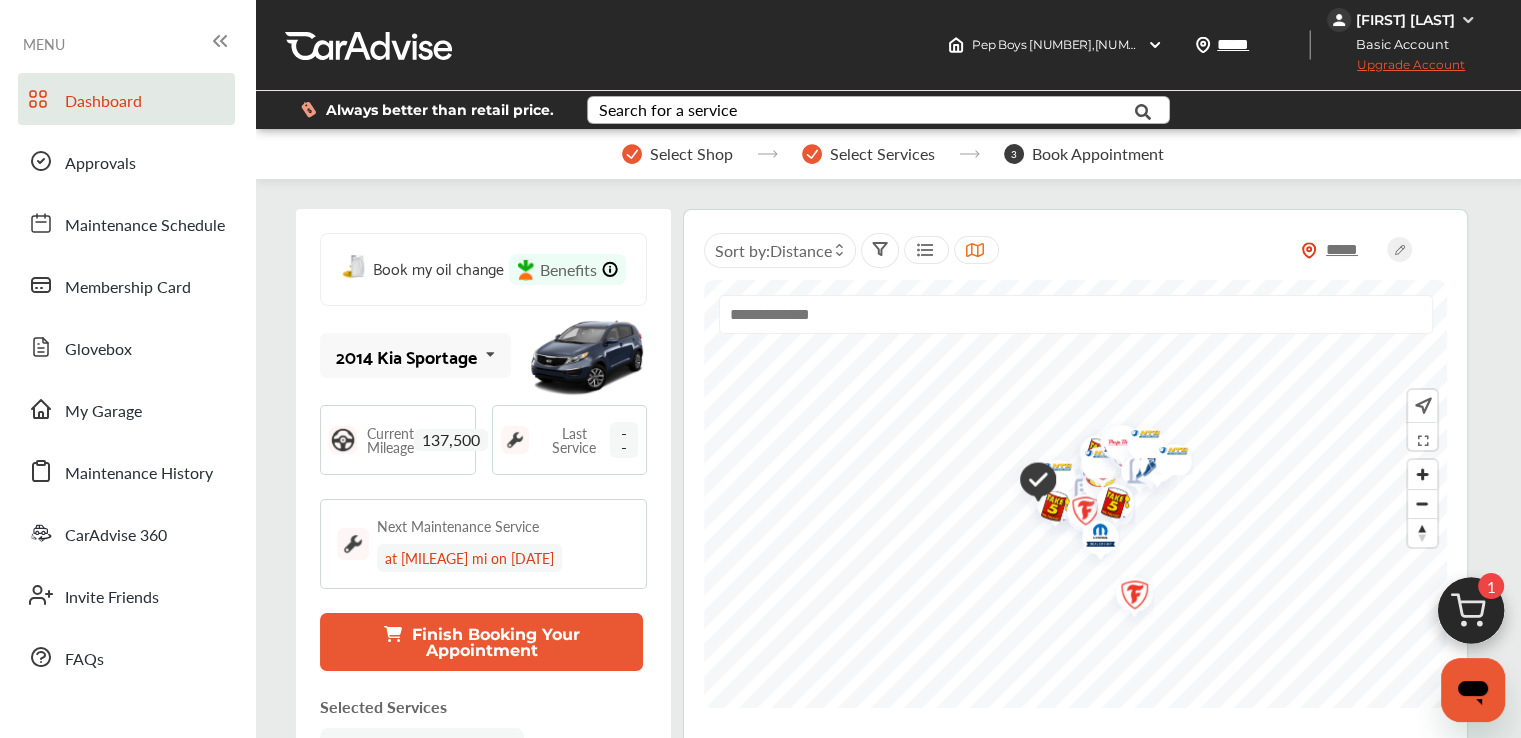 click on "137,500" at bounding box center [451, 440] 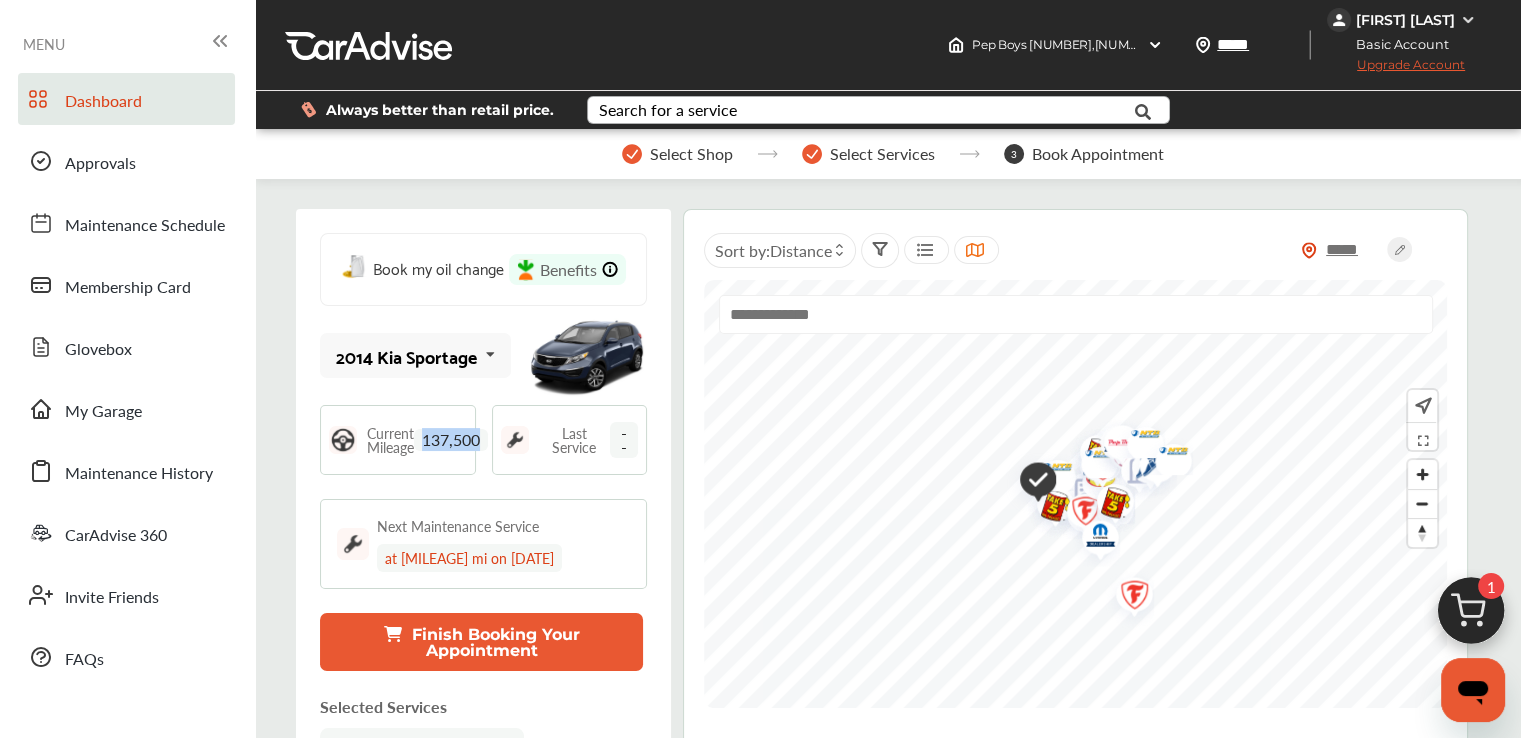 drag, startPoint x: 422, startPoint y: 441, endPoint x: 485, endPoint y: 437, distance: 63.126858 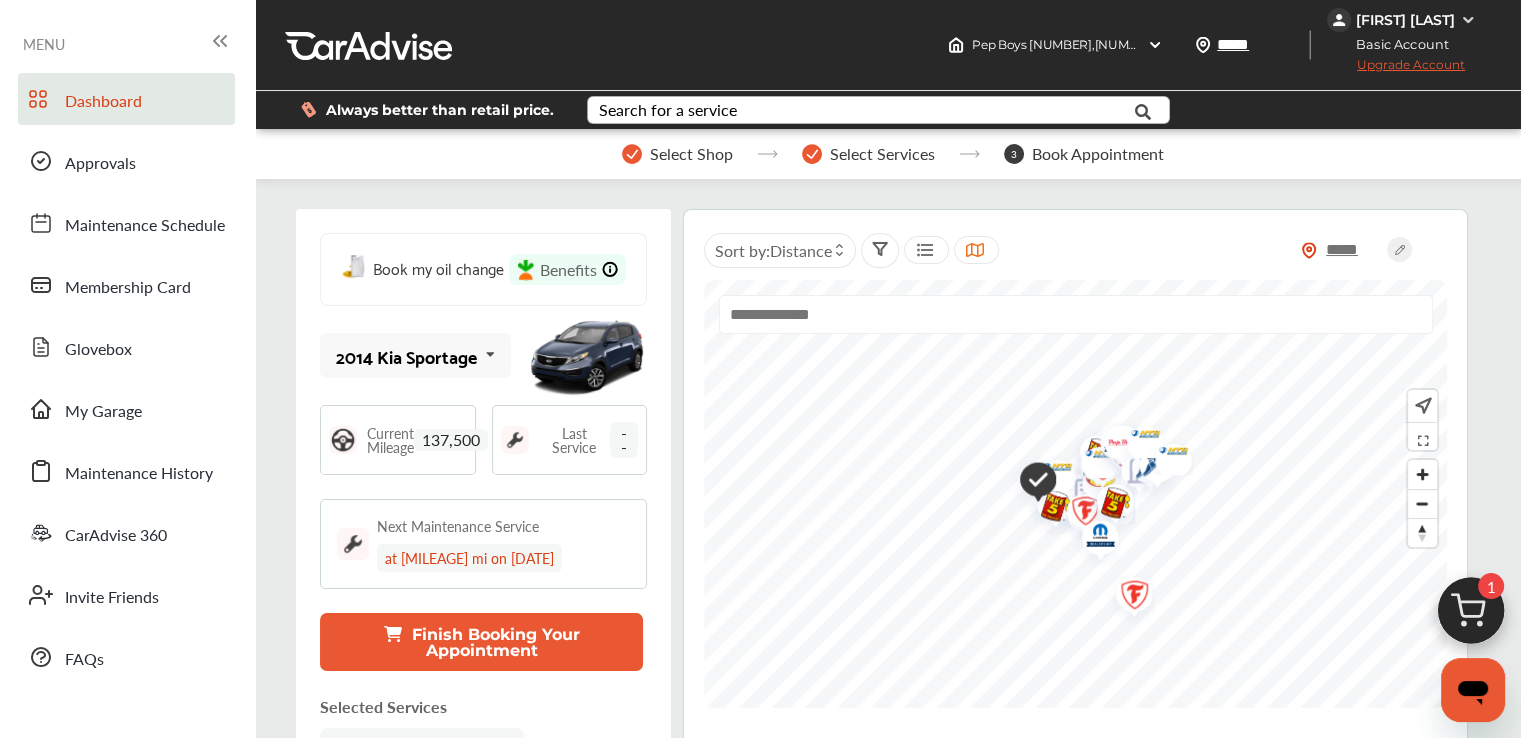 click on "Book my oil change Benefits 2014 Kia Sportage 2014 Kia Sportage Current Mileage 137,500 Last Service -- Next Maintenance Service at 138,750 mi on 09/13/2025 Finish Booking Your Appointment Selected Services Oil Change - Full-synthetic
$71.19 My Cart
Shop Change Pep Boys 1572 5 ASHWOOD DRIVE ,  PHENIX CITY ,  AL   36867 Active vehicle 2014 Kia Sportage Services (1) Add a service
Add more services Oil Change - Full-synthetic Remove
.st0{fill:#FA4A1C;}
$71.19 Estimated Sub Total $35.60 Total Savings
.st0{fill:#FA4A1C;}
$35.60 Continue to checkout" at bounding box center [483, 509] 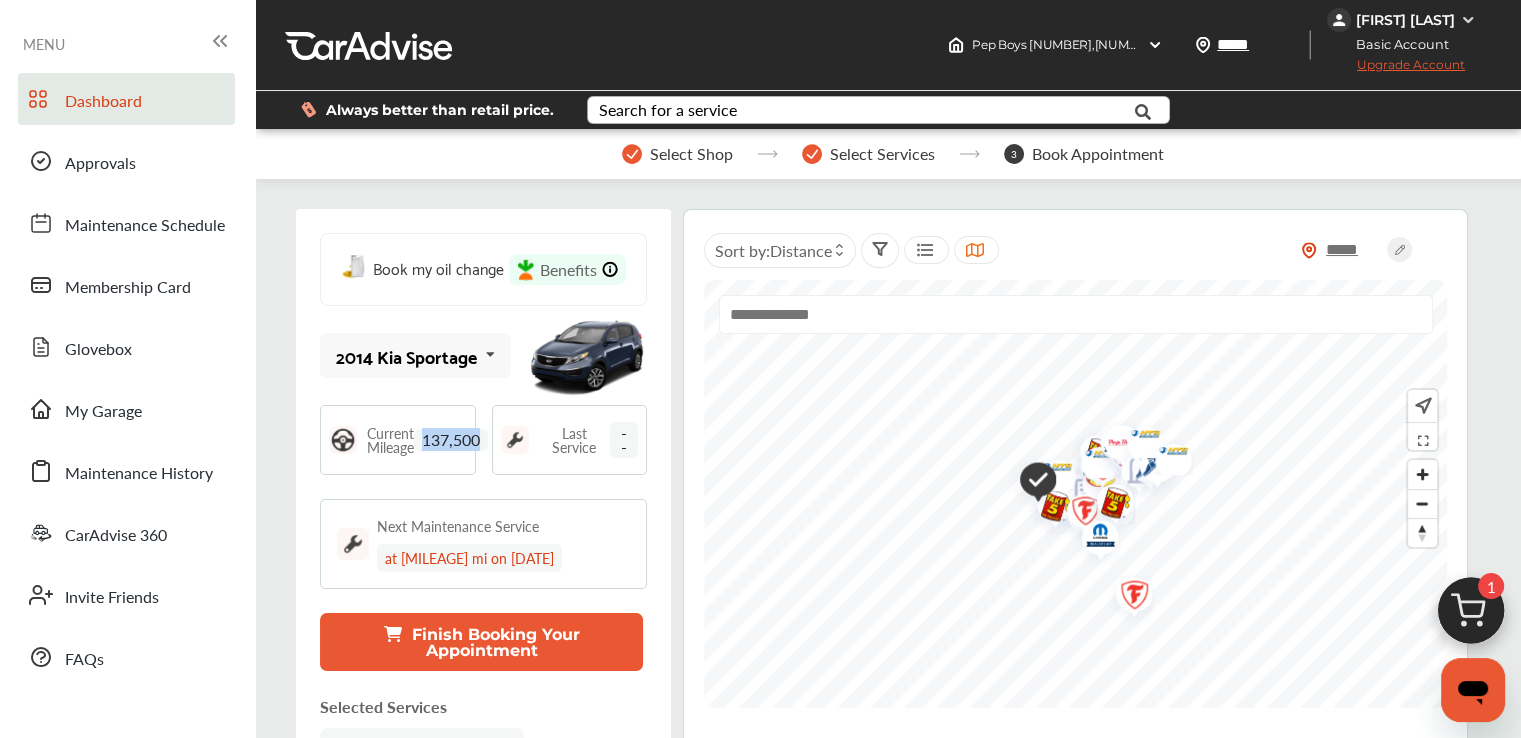 click on "137,500" at bounding box center [451, 440] 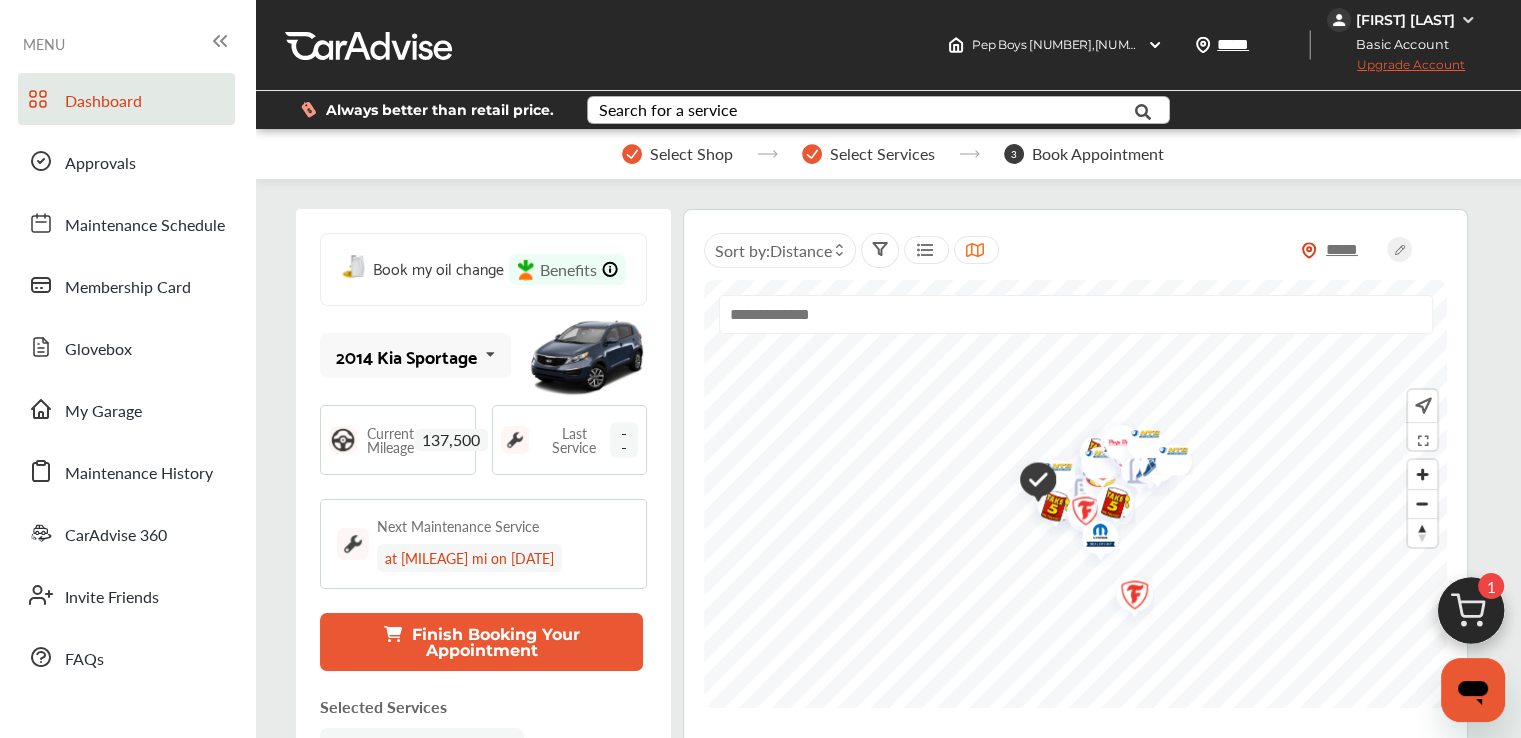 click on "Book my oil change Benefits 2014 Kia Sportage 2014 Kia Sportage Current Mileage 137,500 Last Service -- Next Maintenance Service at 138,750 mi on 09/13/2025 Finish Booking Your Appointment Selected Services Oil Change - Full-synthetic
$71.19 My Cart
Shop Change Pep Boys 1572 5 ASHWOOD DRIVE ,  PHENIX CITY ,  AL   36867 Active vehicle 2014 Kia Sportage Services (1) Add a service
Add more services Oil Change - Full-synthetic Remove
.st0{fill:#FA4A1C;}
$71.19 Estimated Sub Total $35.60 Total Savings
.st0{fill:#FA4A1C;}
$35.60 Continue to checkout" at bounding box center (483, 509) 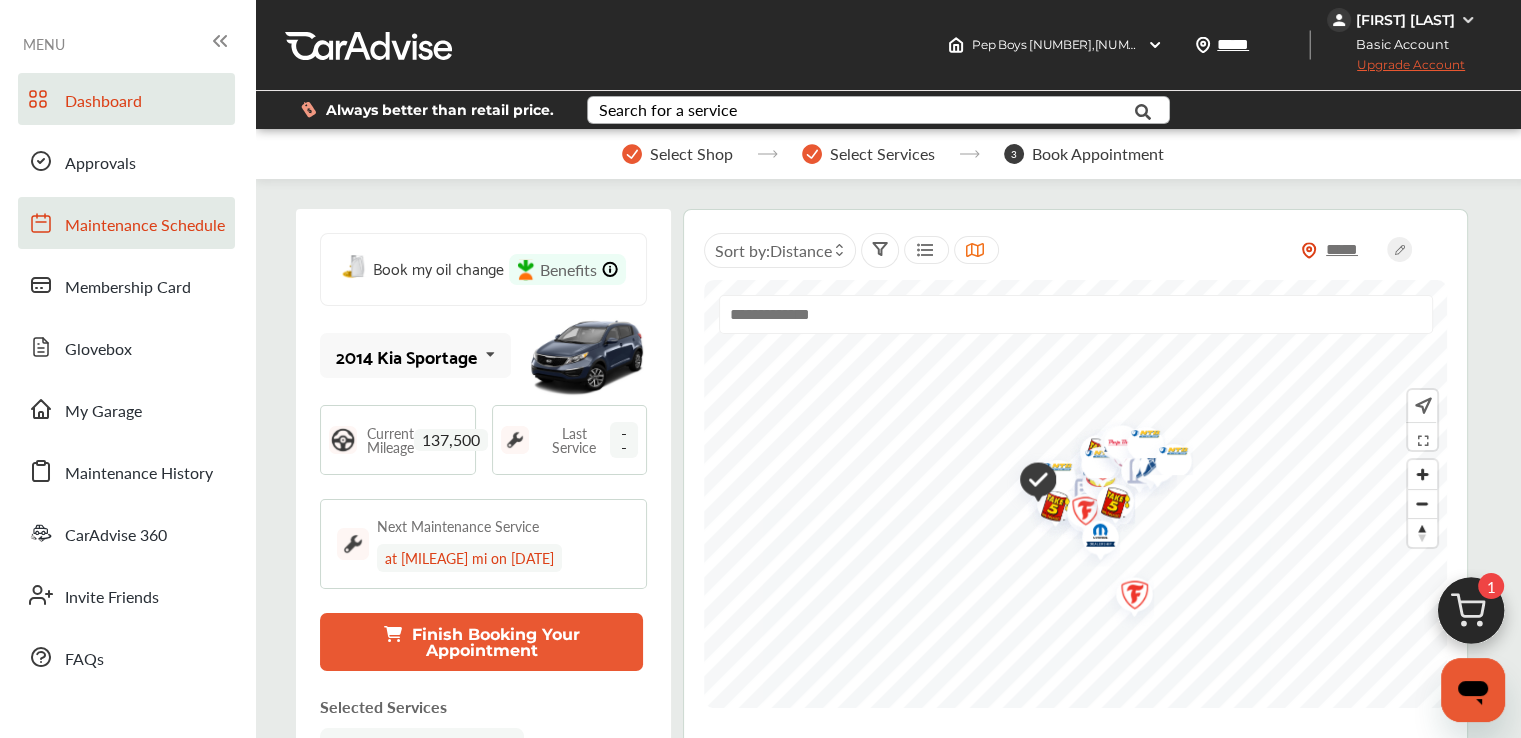 click on "Maintenance Schedule" at bounding box center (145, 226) 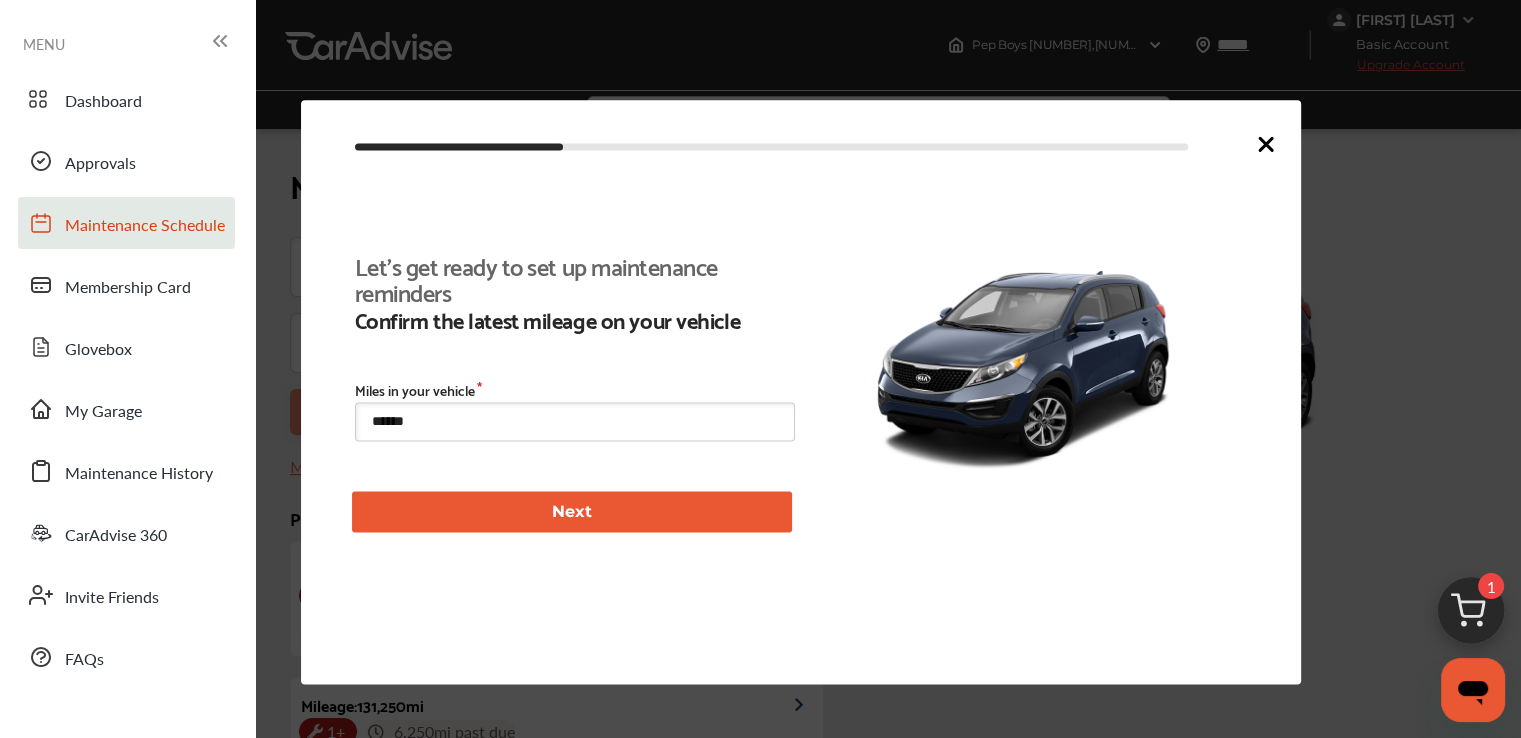 scroll, scrollTop: 396, scrollLeft: 0, axis: vertical 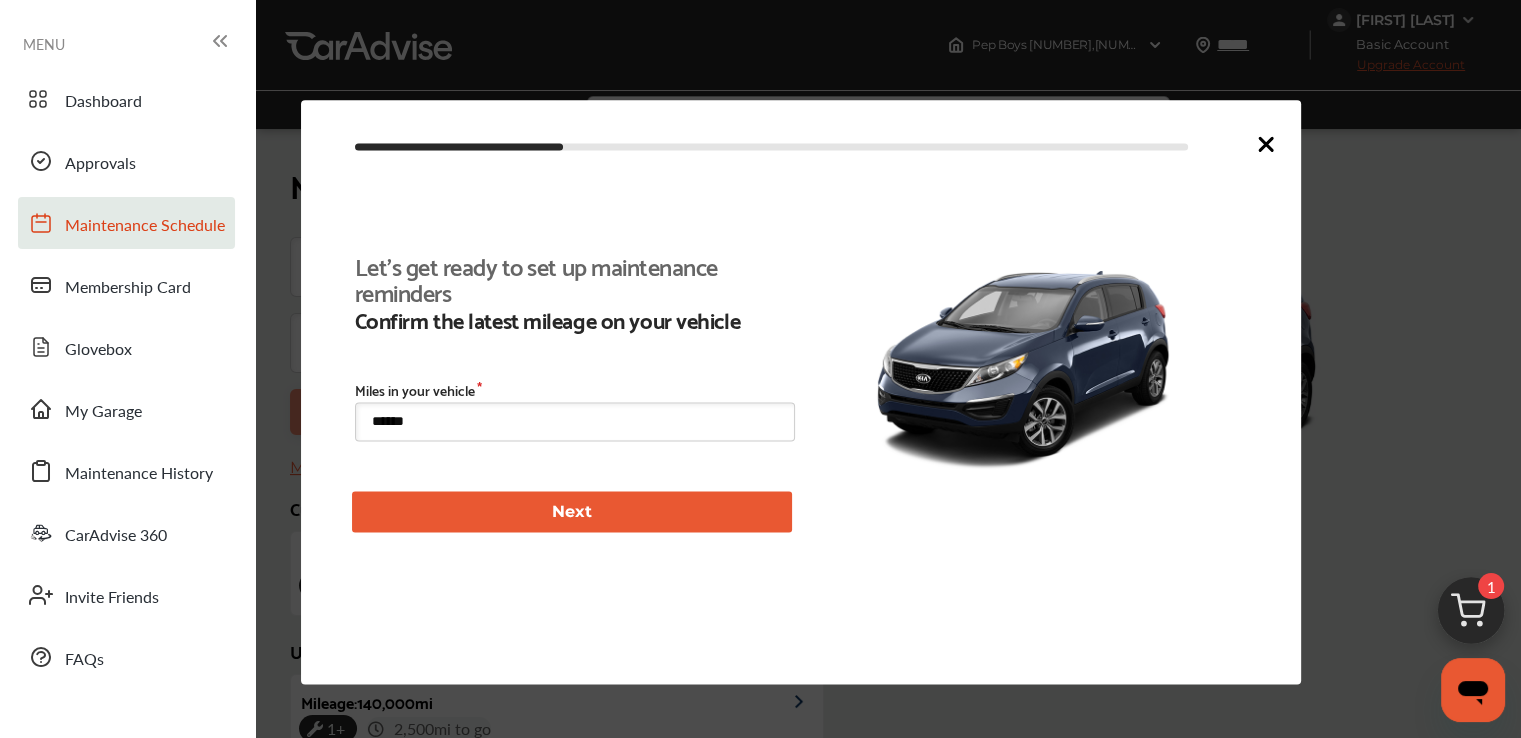 drag, startPoint x: 518, startPoint y: 420, endPoint x: 165, endPoint y: 401, distance: 353.51096 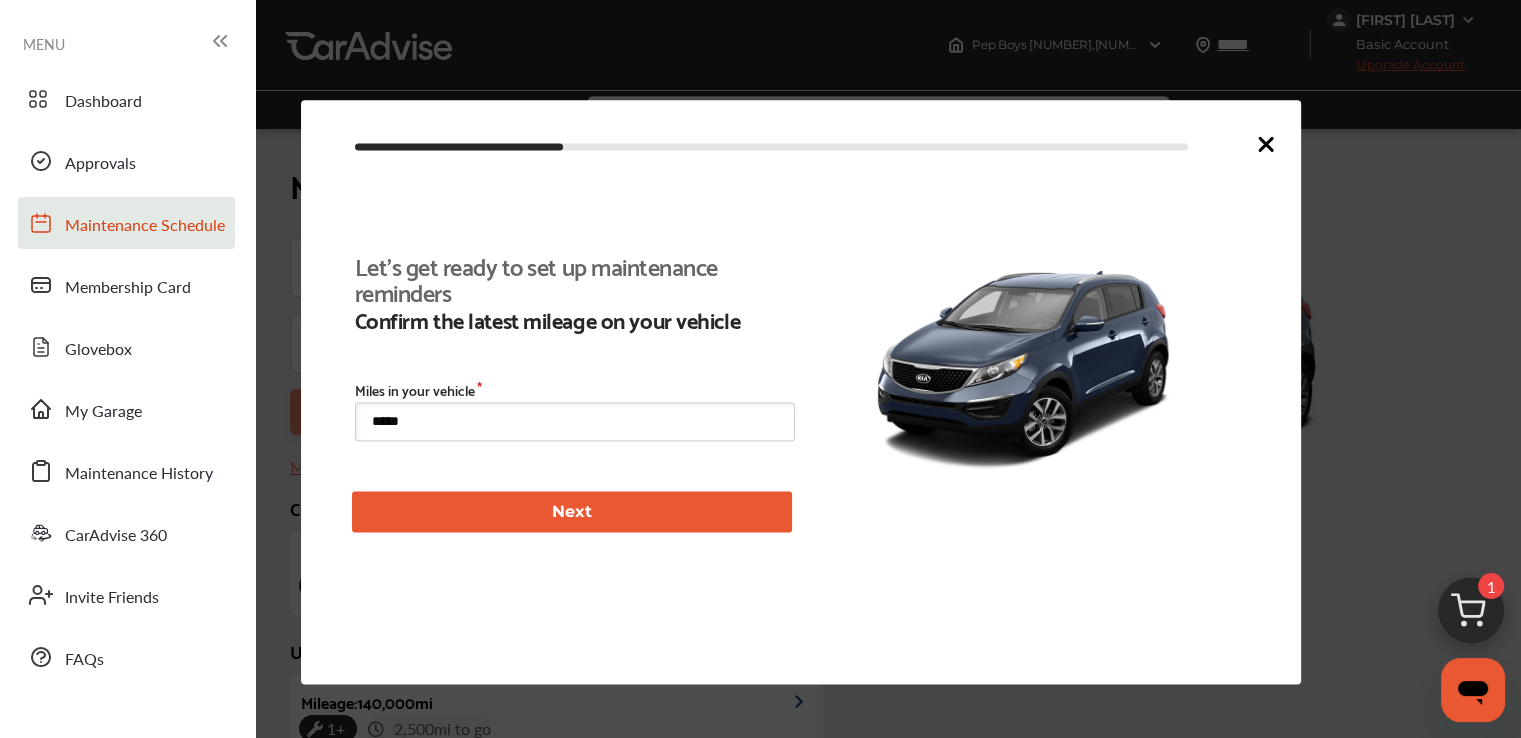 type on "*****" 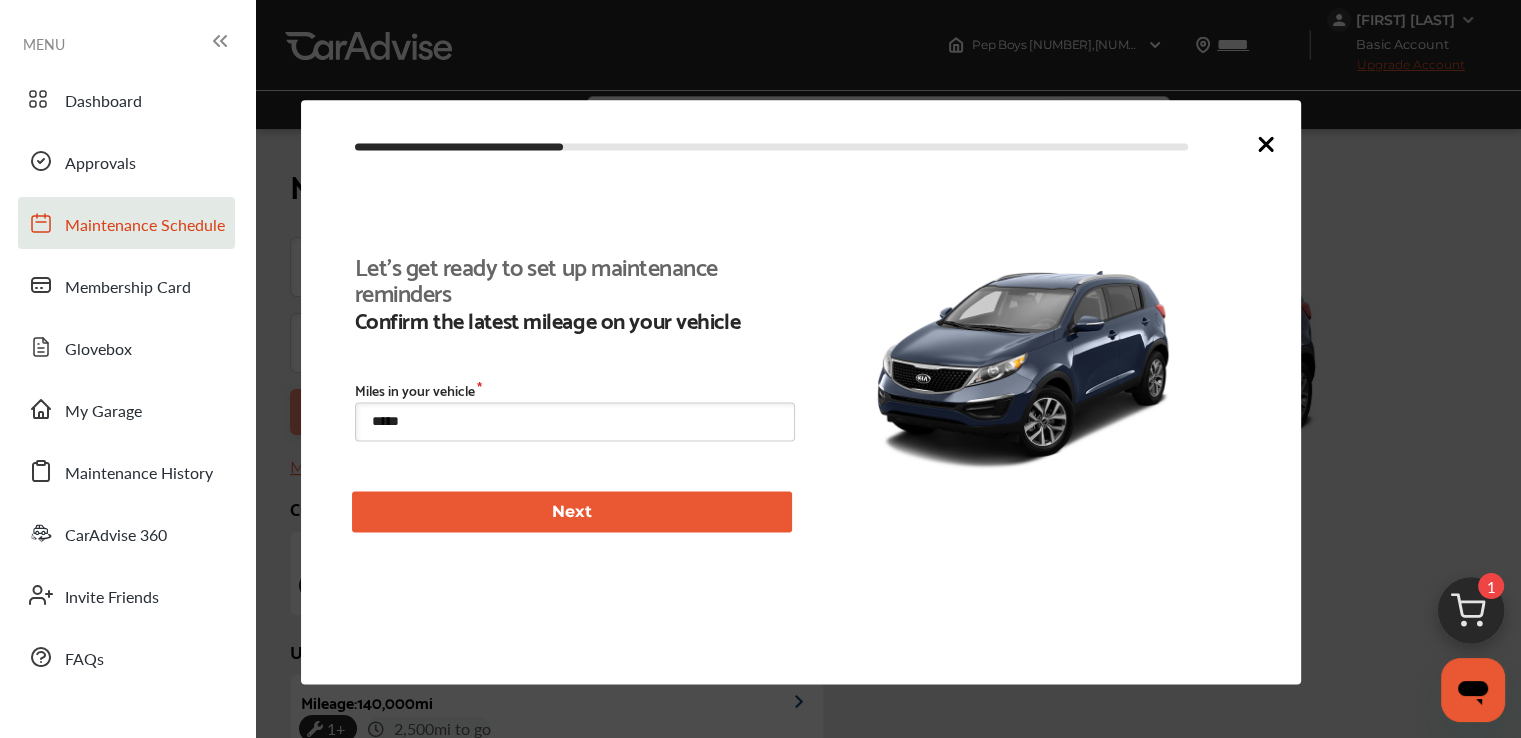 click on "Next" at bounding box center [572, 512] 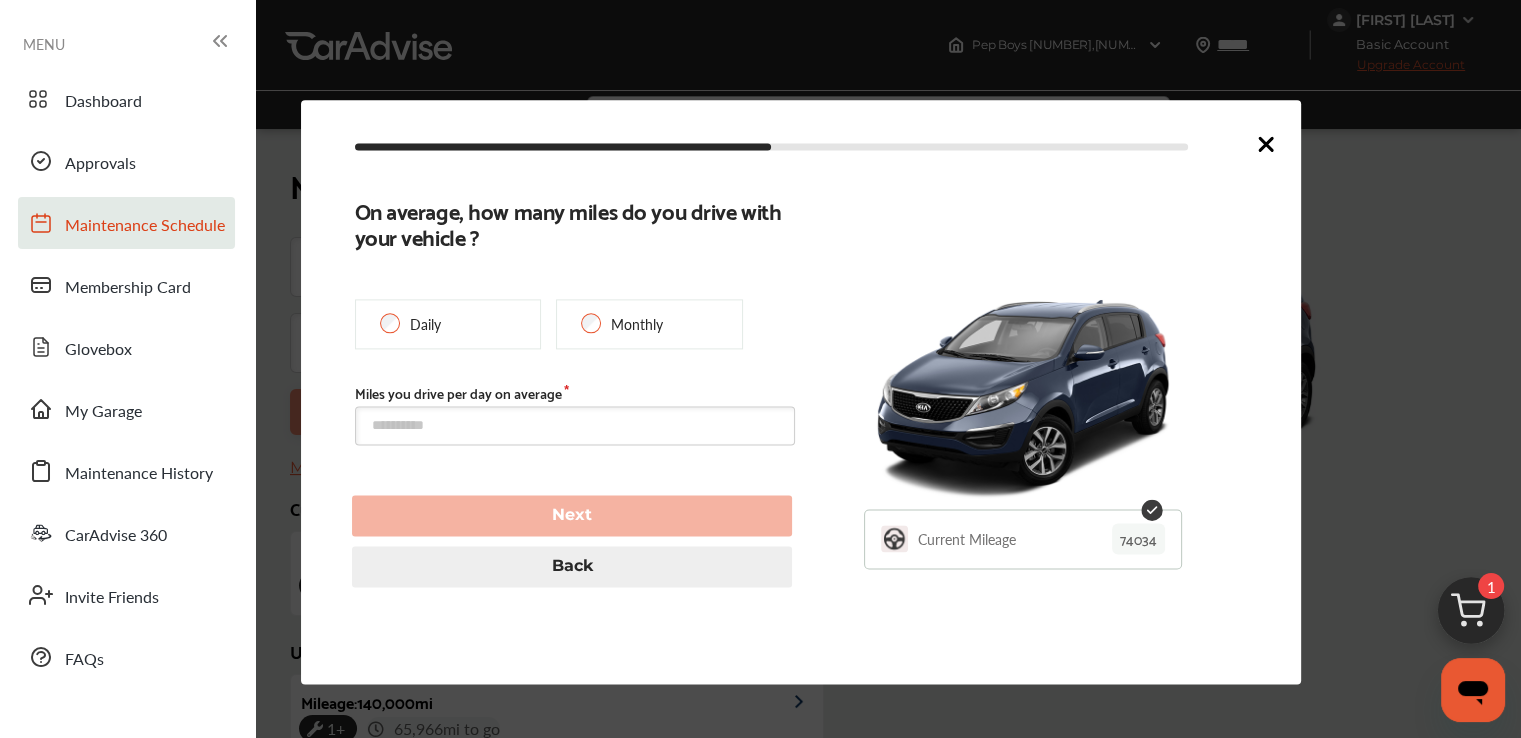 scroll, scrollTop: 396, scrollLeft: 0, axis: vertical 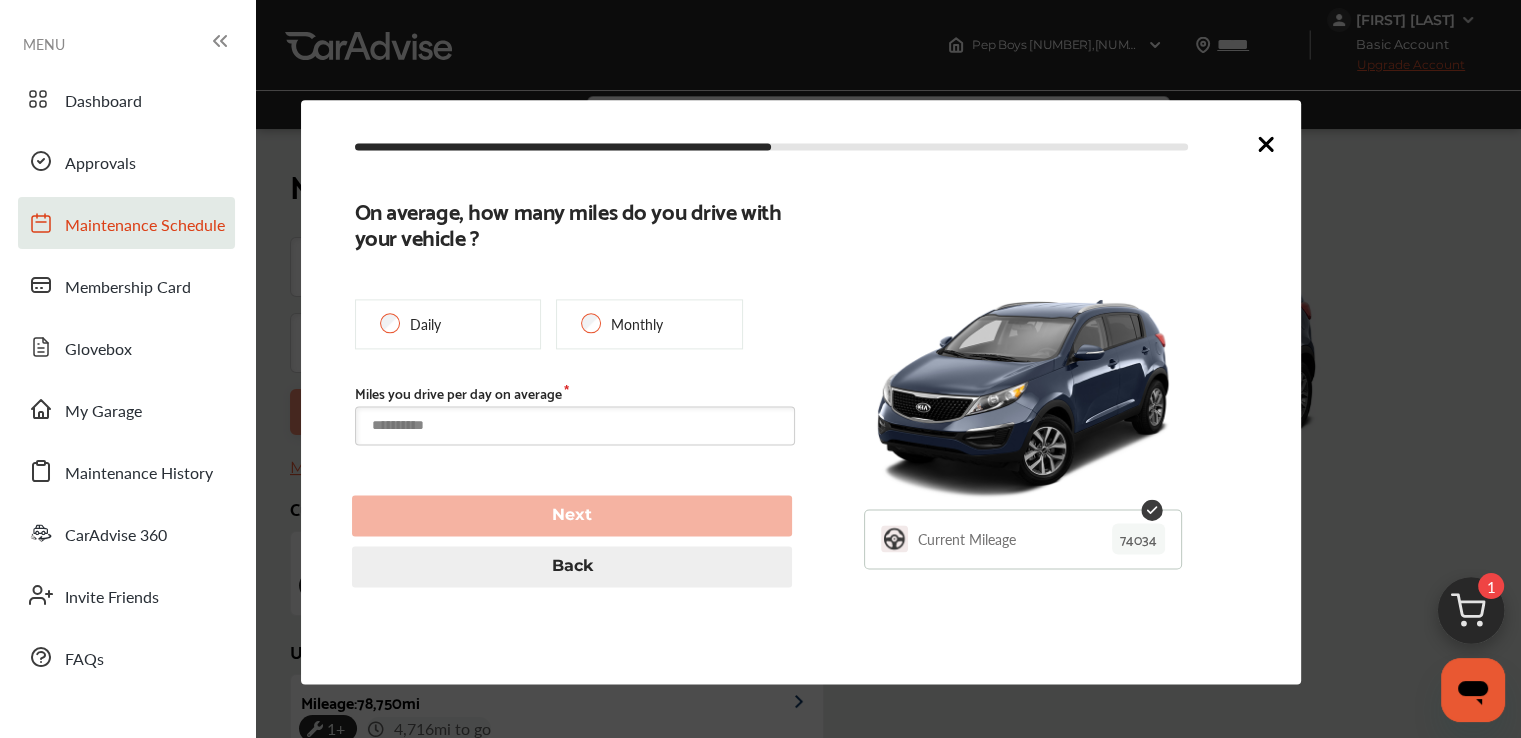 click at bounding box center [575, 425] 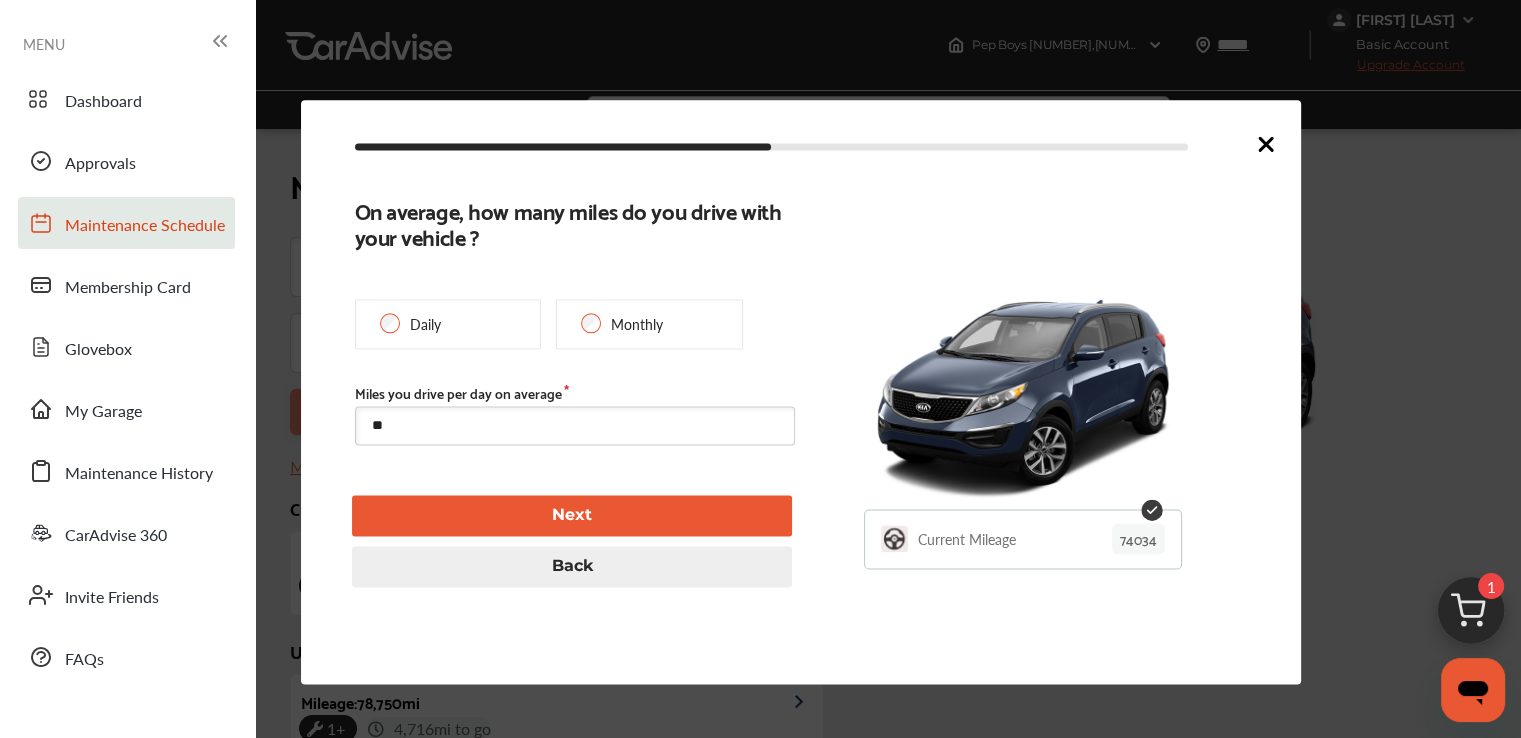 click on "Next" at bounding box center (572, 515) 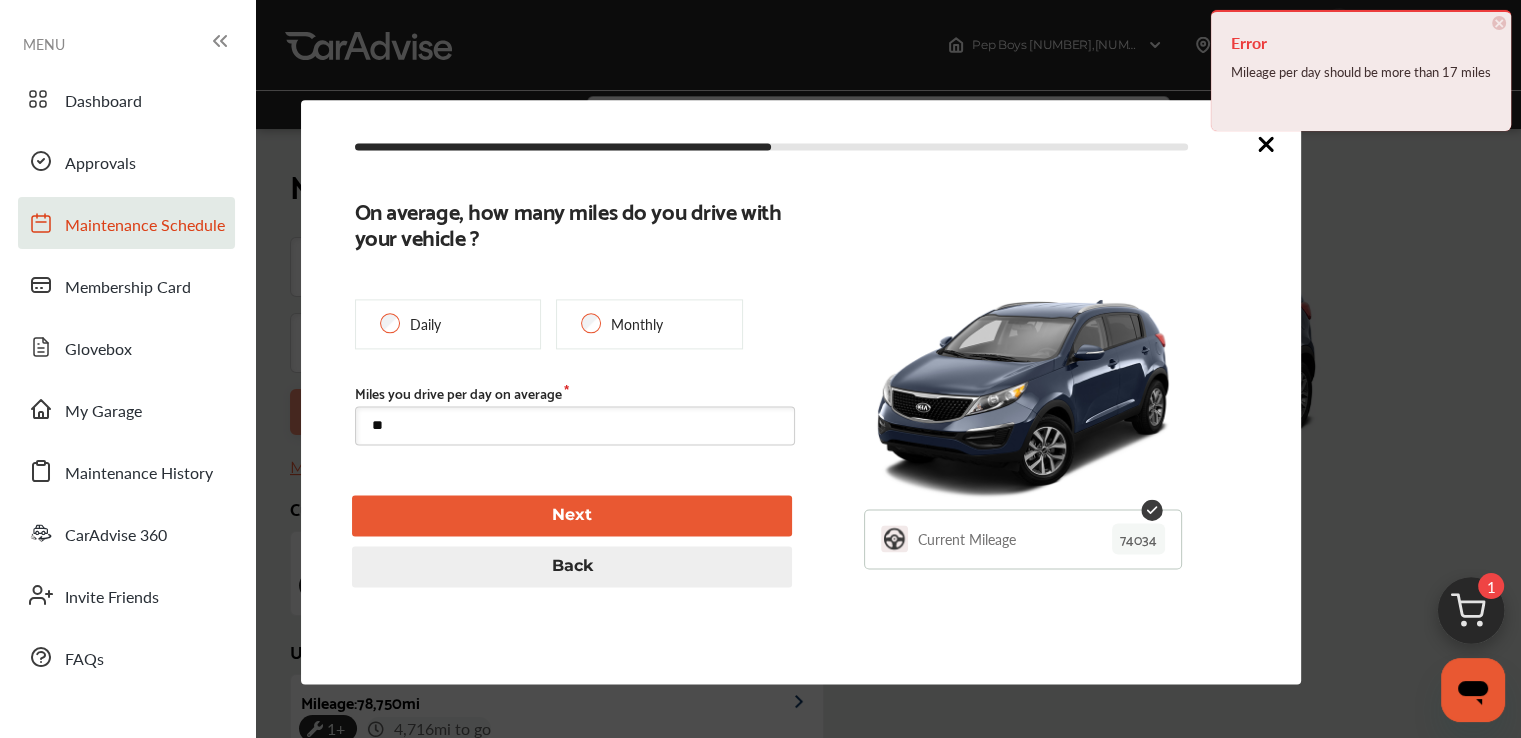 drag, startPoint x: 384, startPoint y: 420, endPoint x: 340, endPoint y: 423, distance: 44.102154 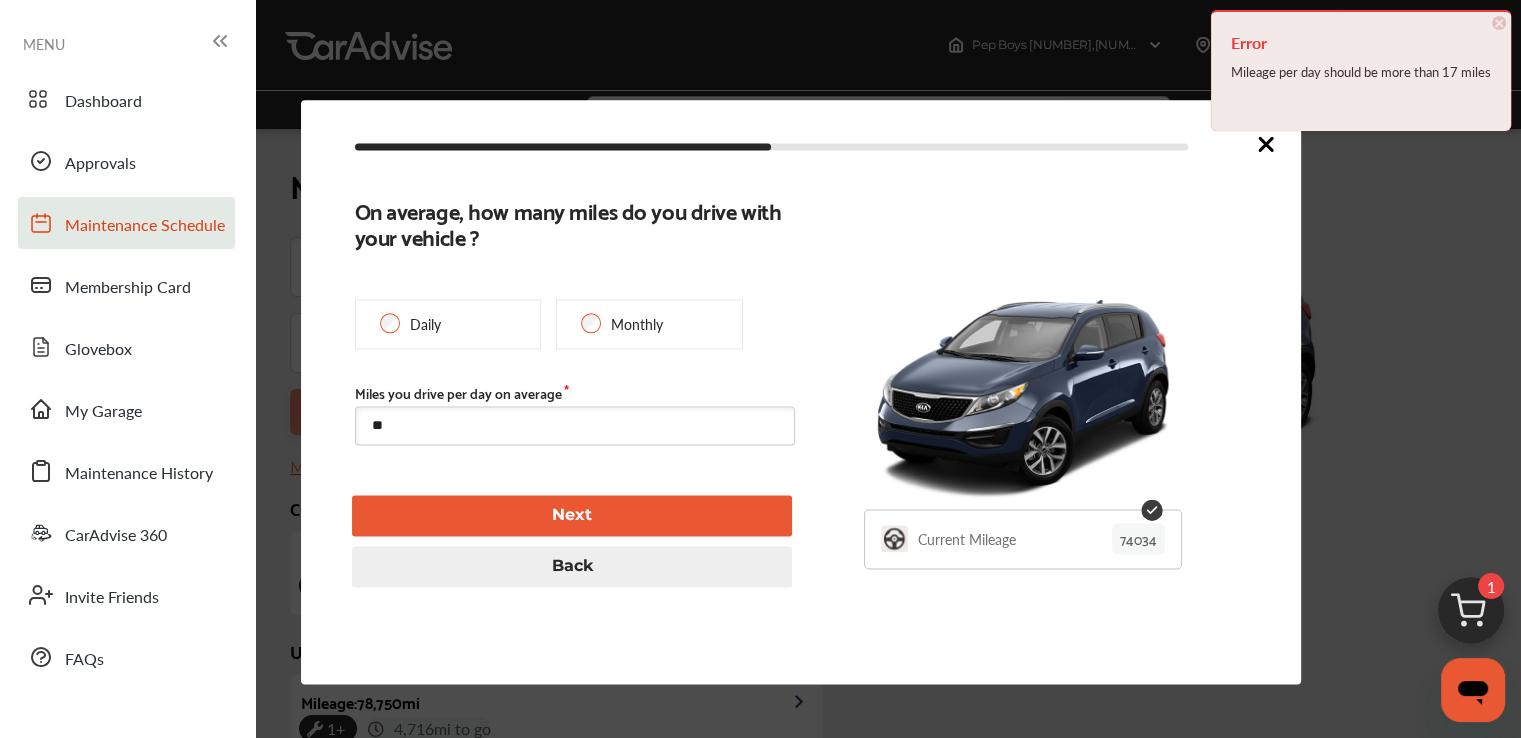 click on "Next" at bounding box center (572, 515) 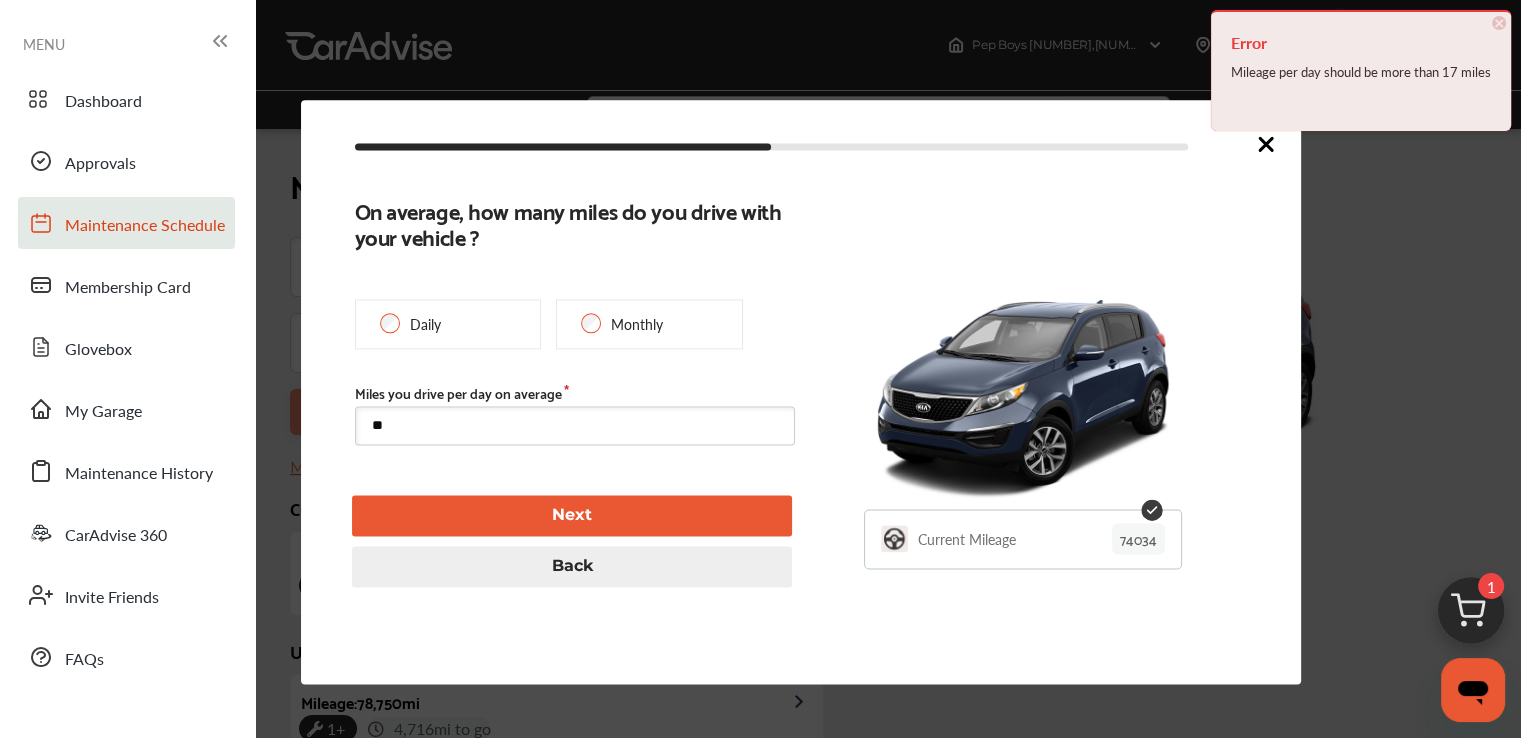 click on "**" at bounding box center (575, 425) 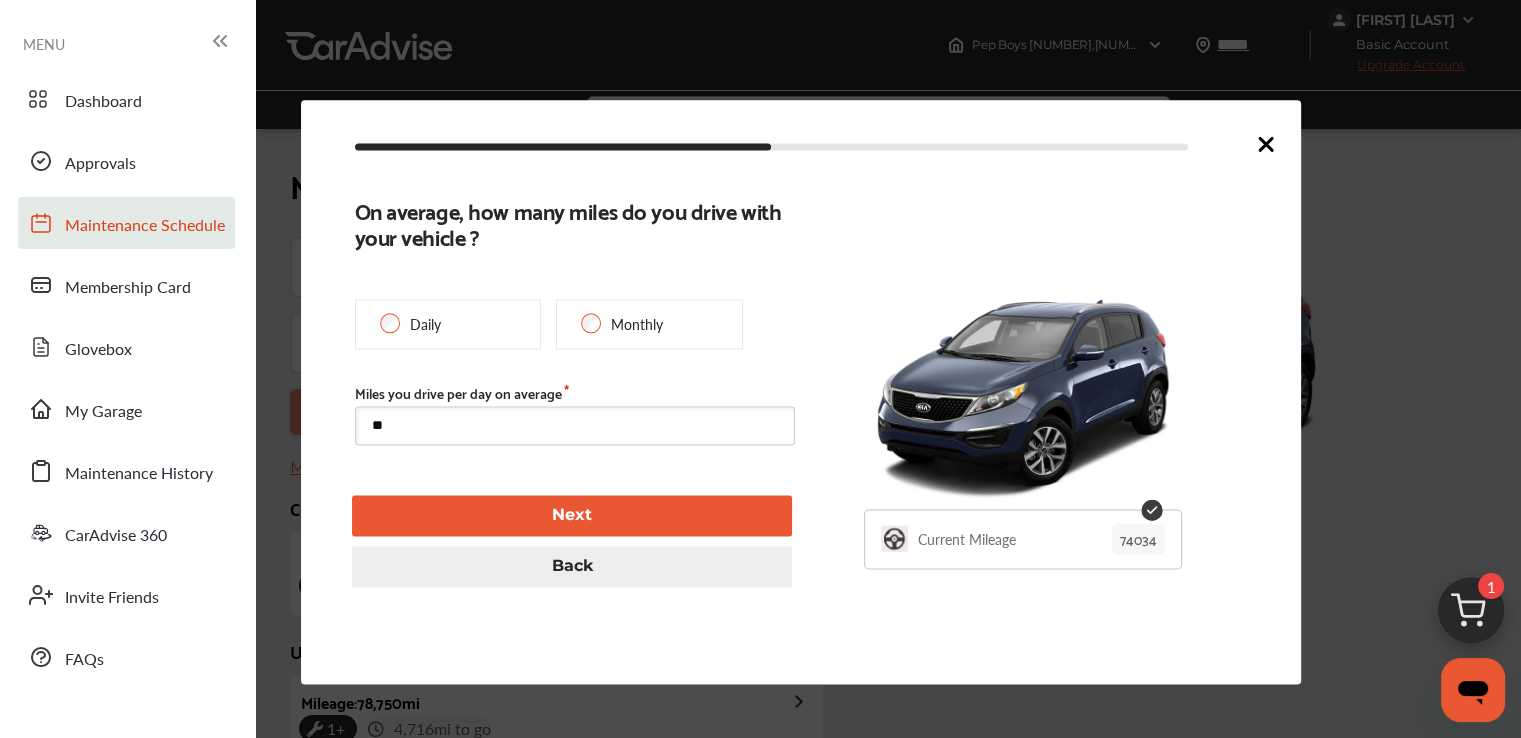 type on "**" 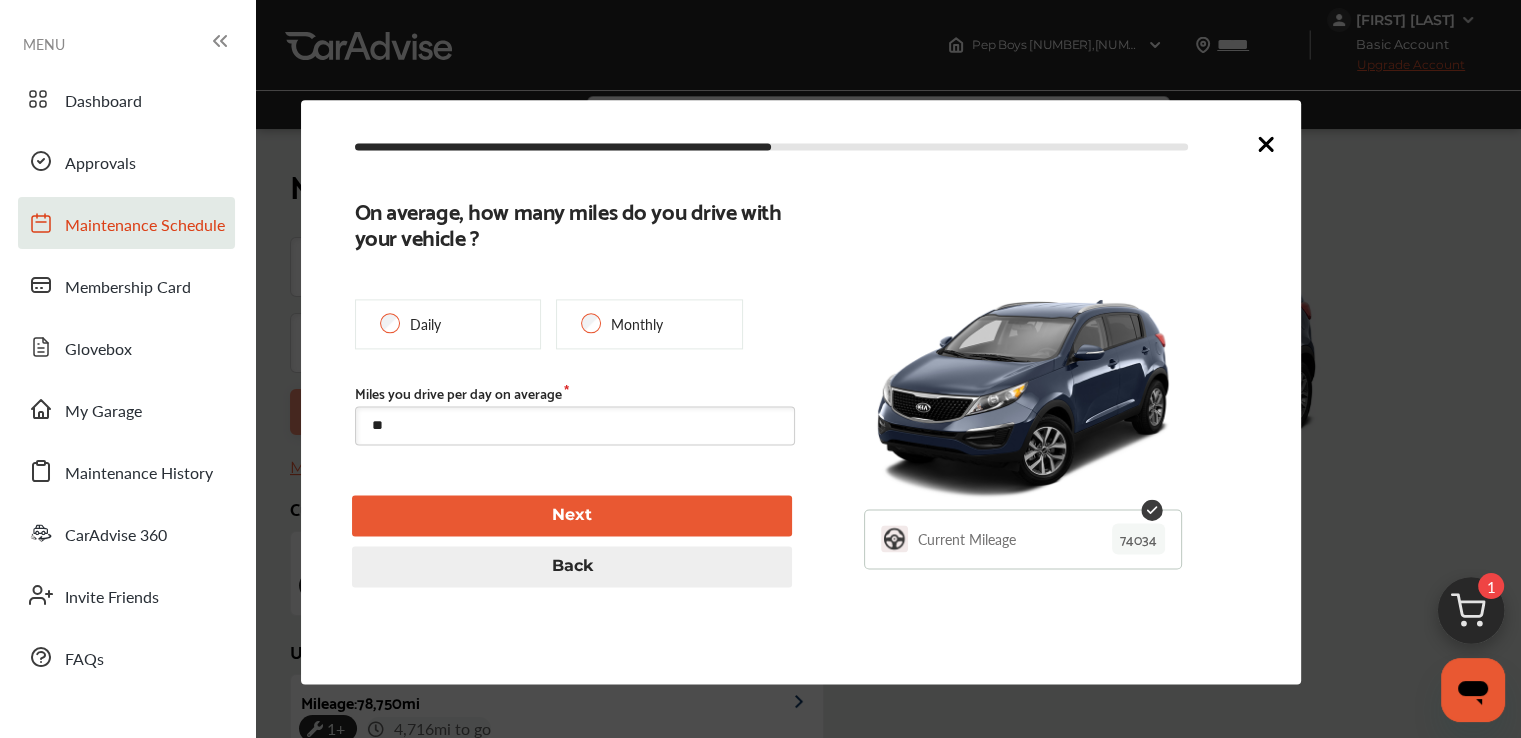 click on "Next" at bounding box center (572, 515) 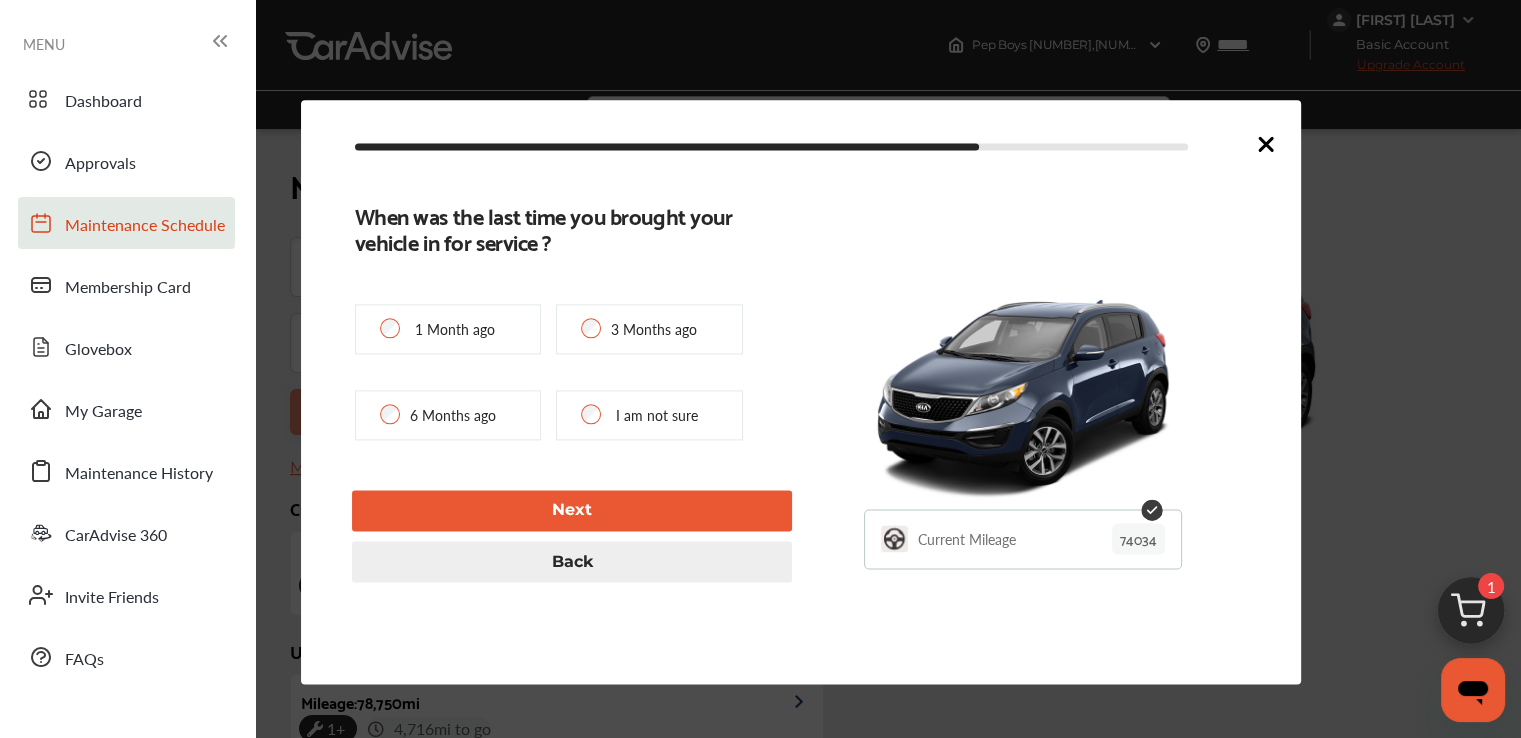 type on "**********" 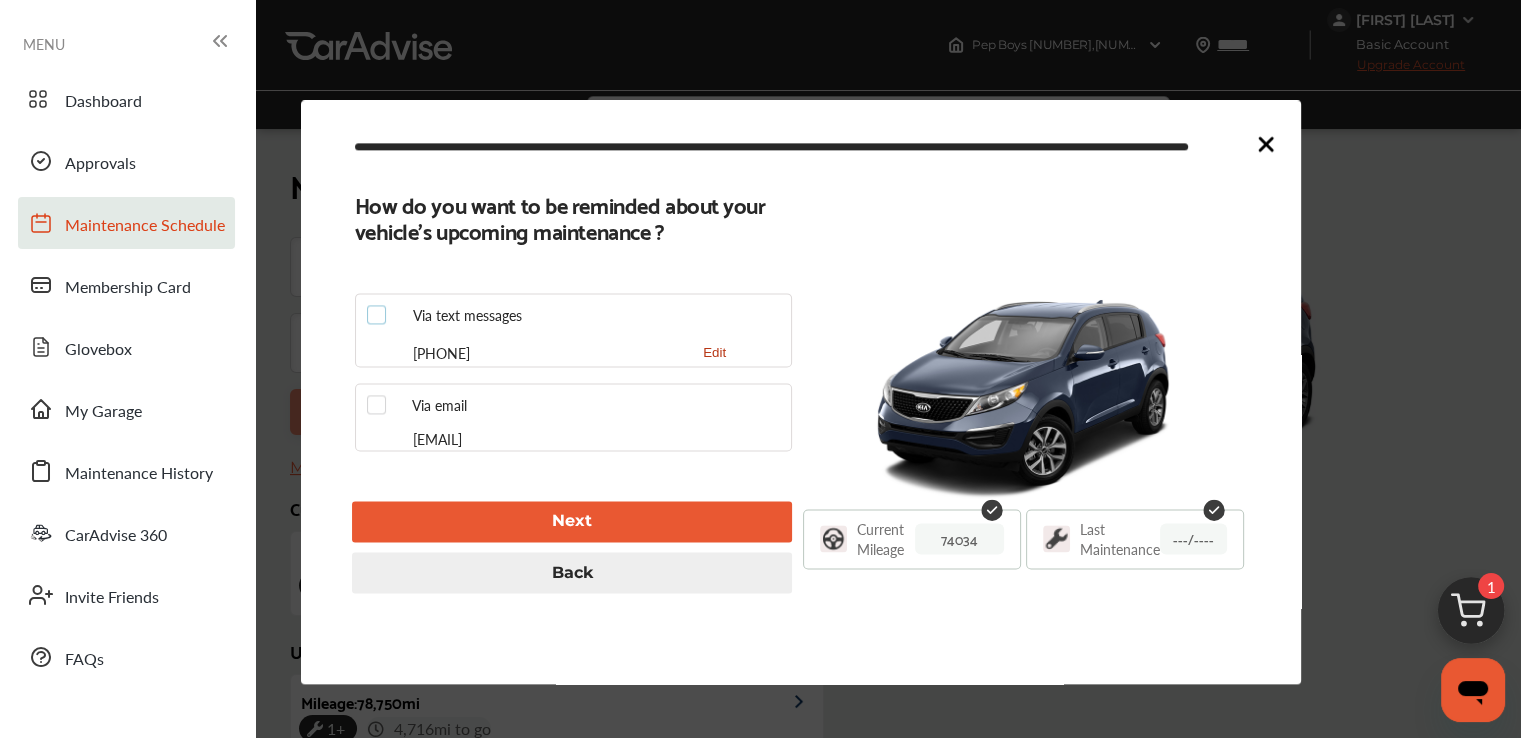 click at bounding box center (382, 305) 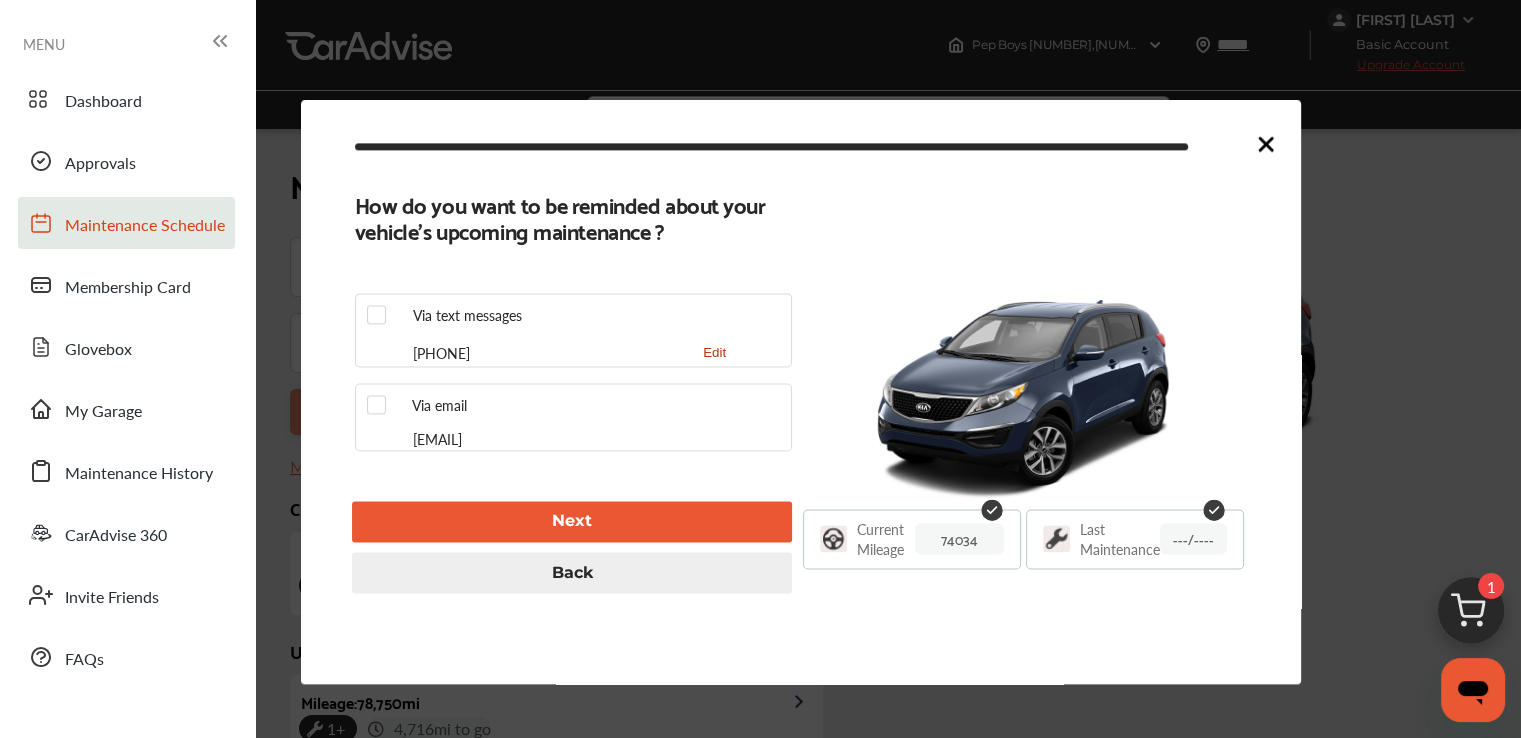 click on "Next" at bounding box center [572, 521] 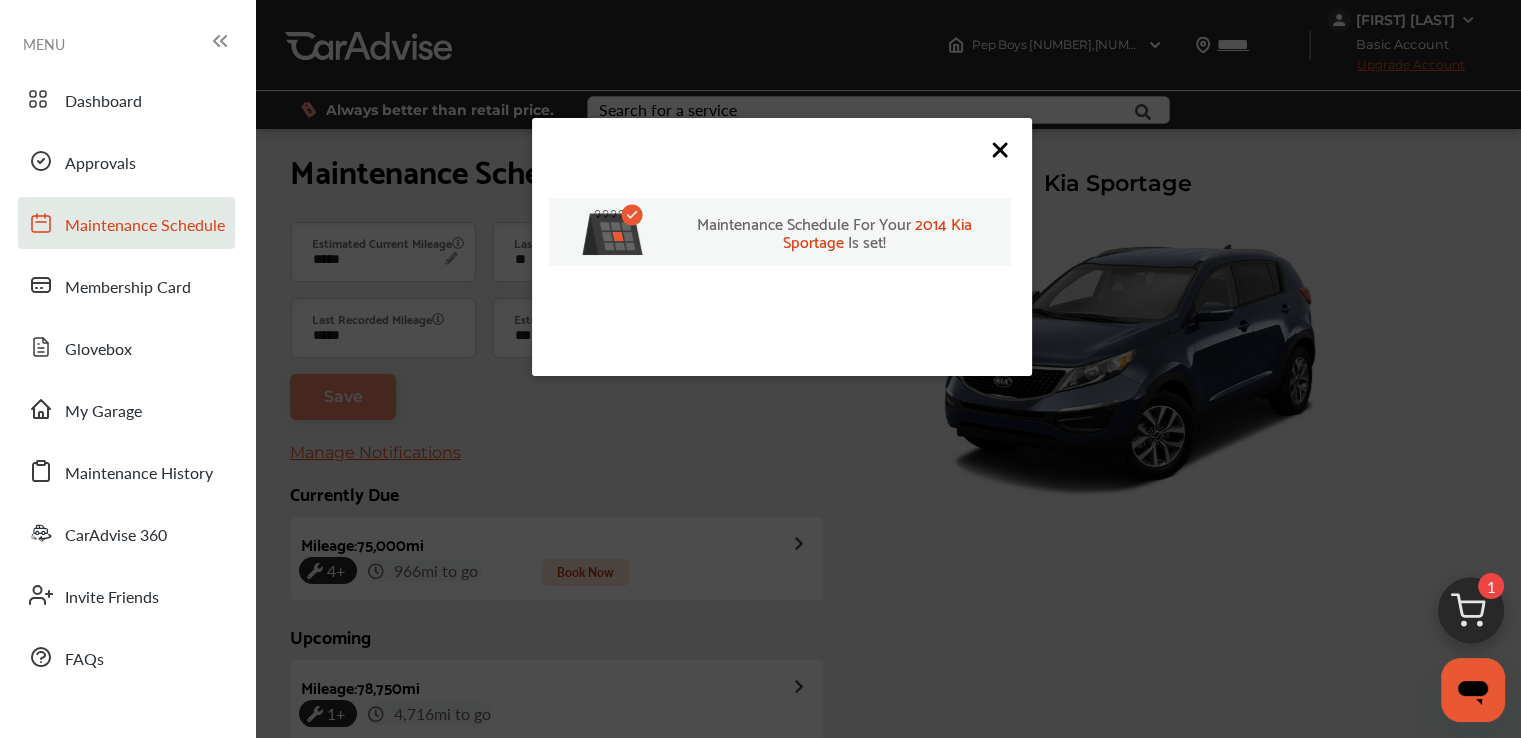 scroll, scrollTop: 380, scrollLeft: 0, axis: vertical 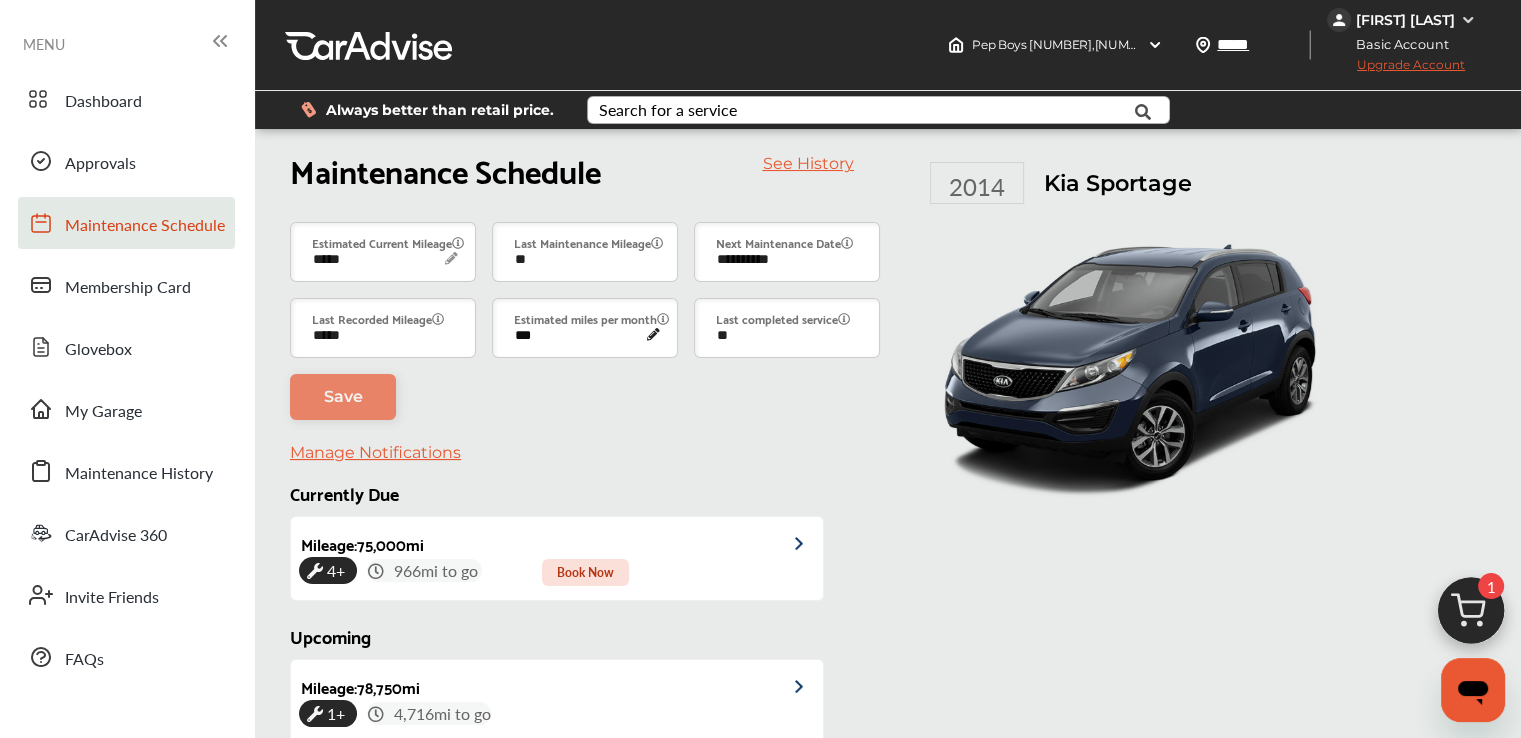 click on "***" at bounding box center [585, 328] 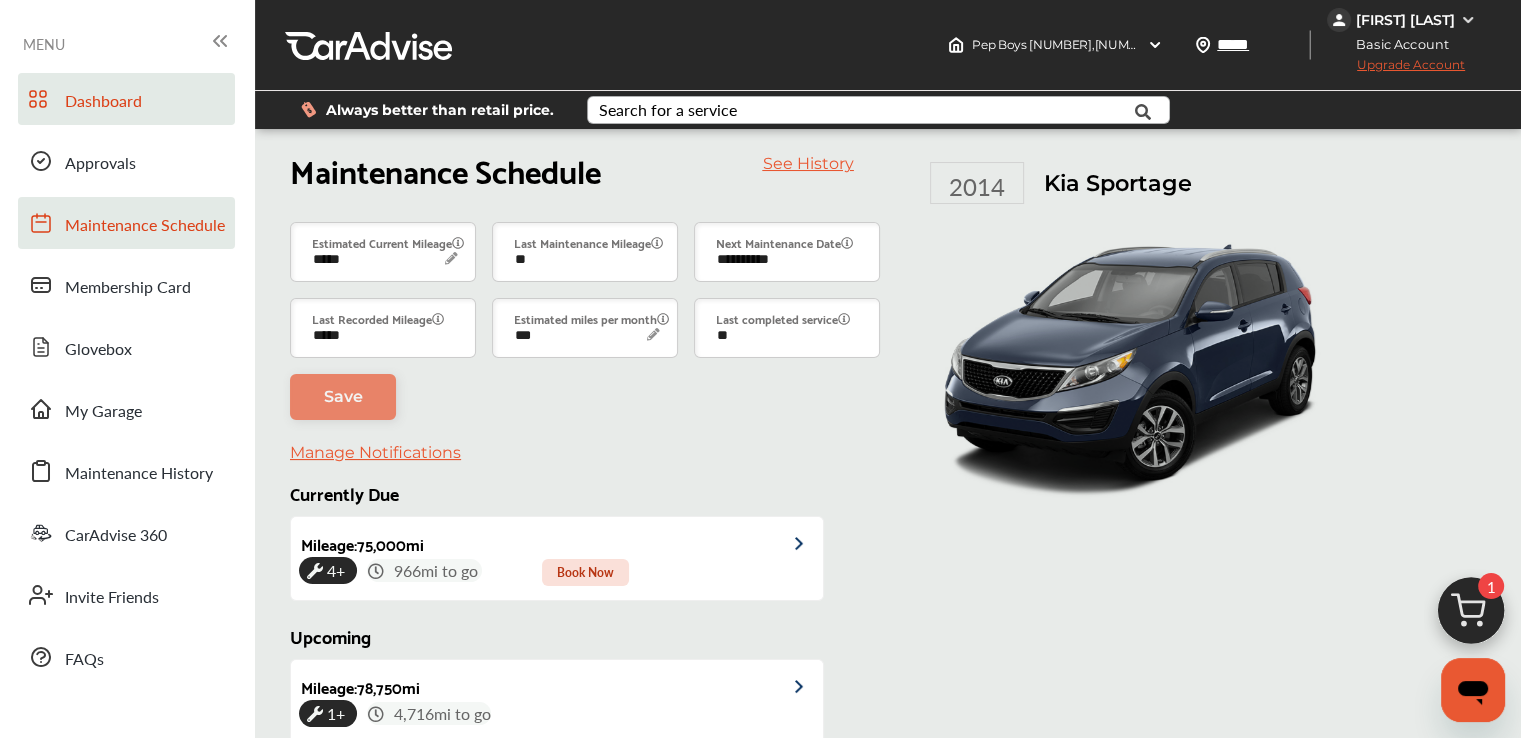 click on "Dashboard" at bounding box center (103, 102) 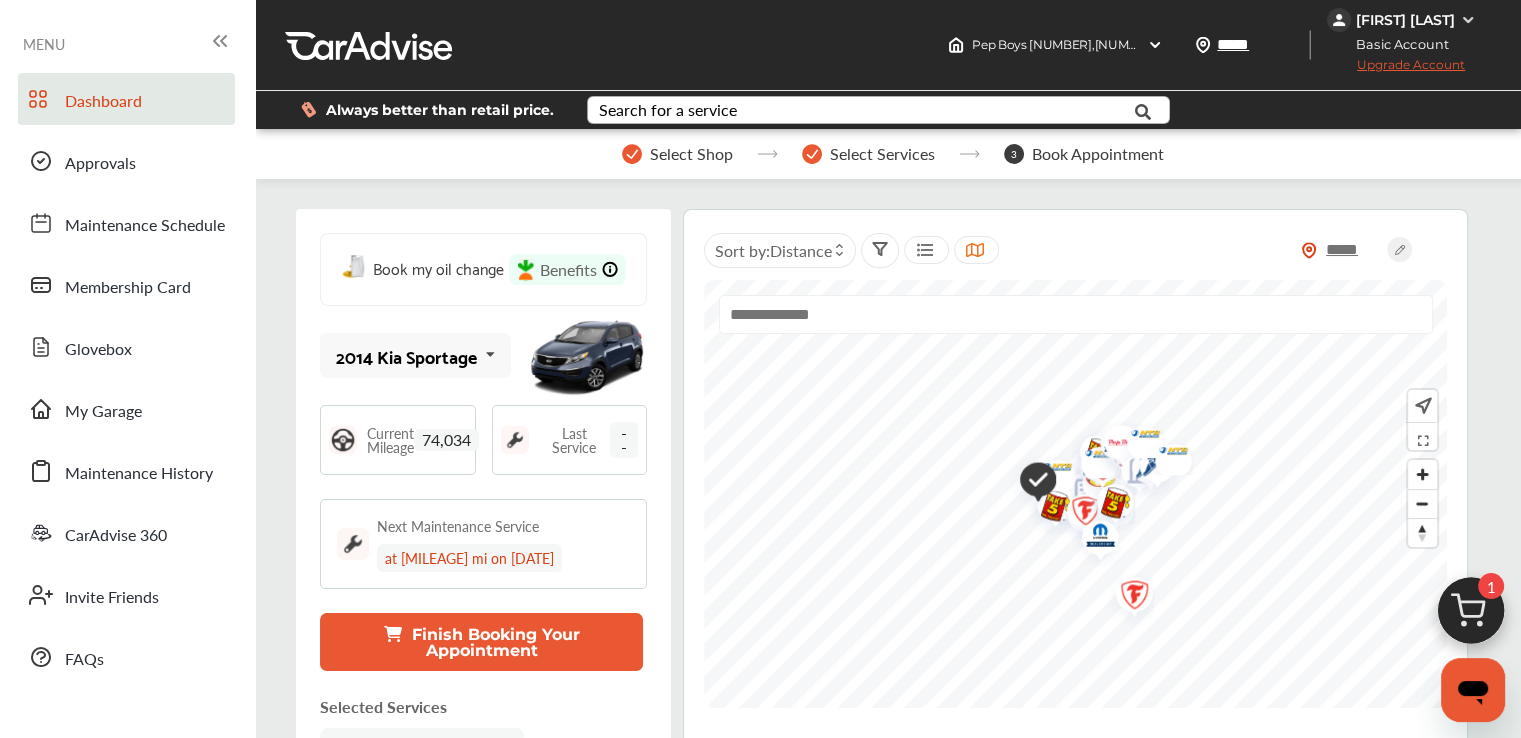 click on "Finish Booking Your Appointment" at bounding box center (481, 642) 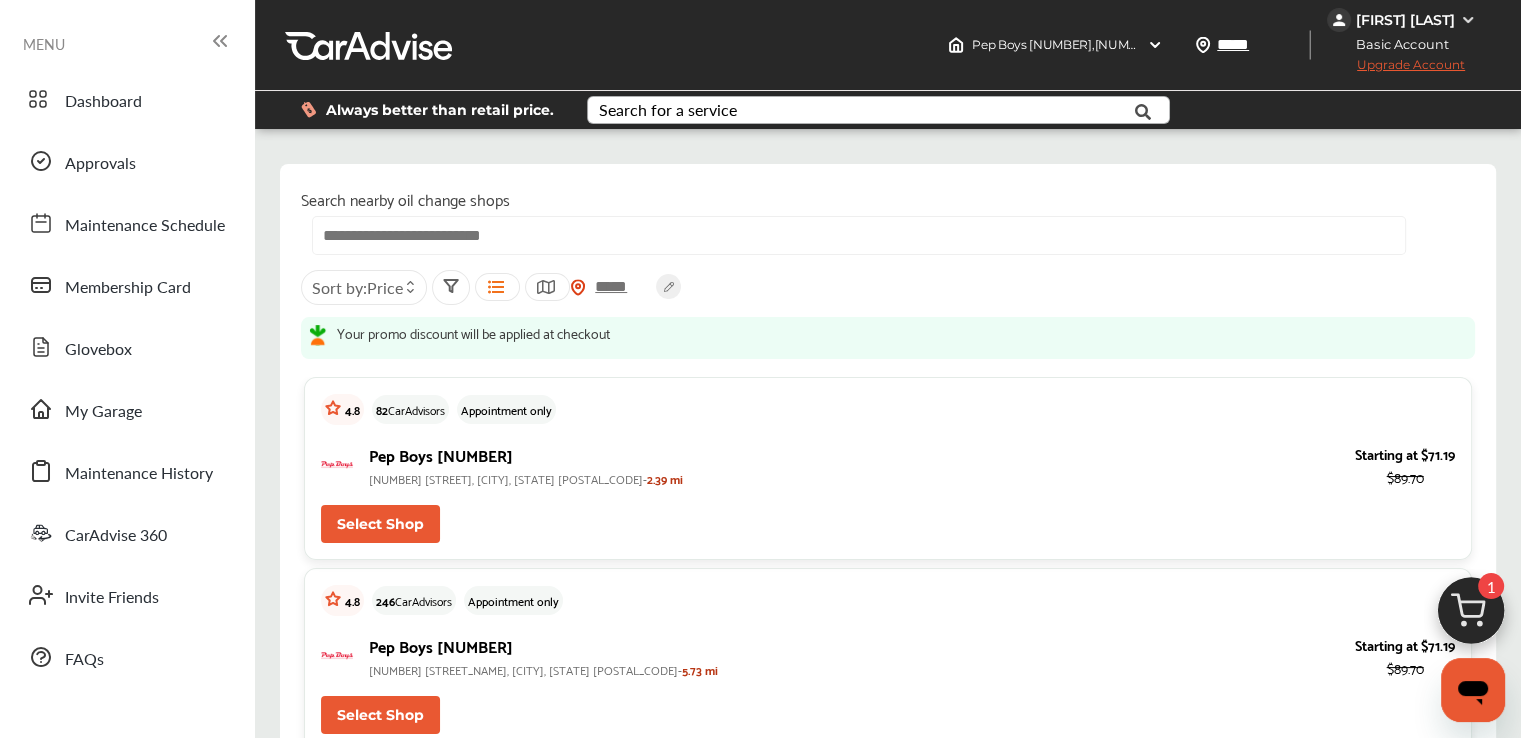 scroll, scrollTop: 100, scrollLeft: 0, axis: vertical 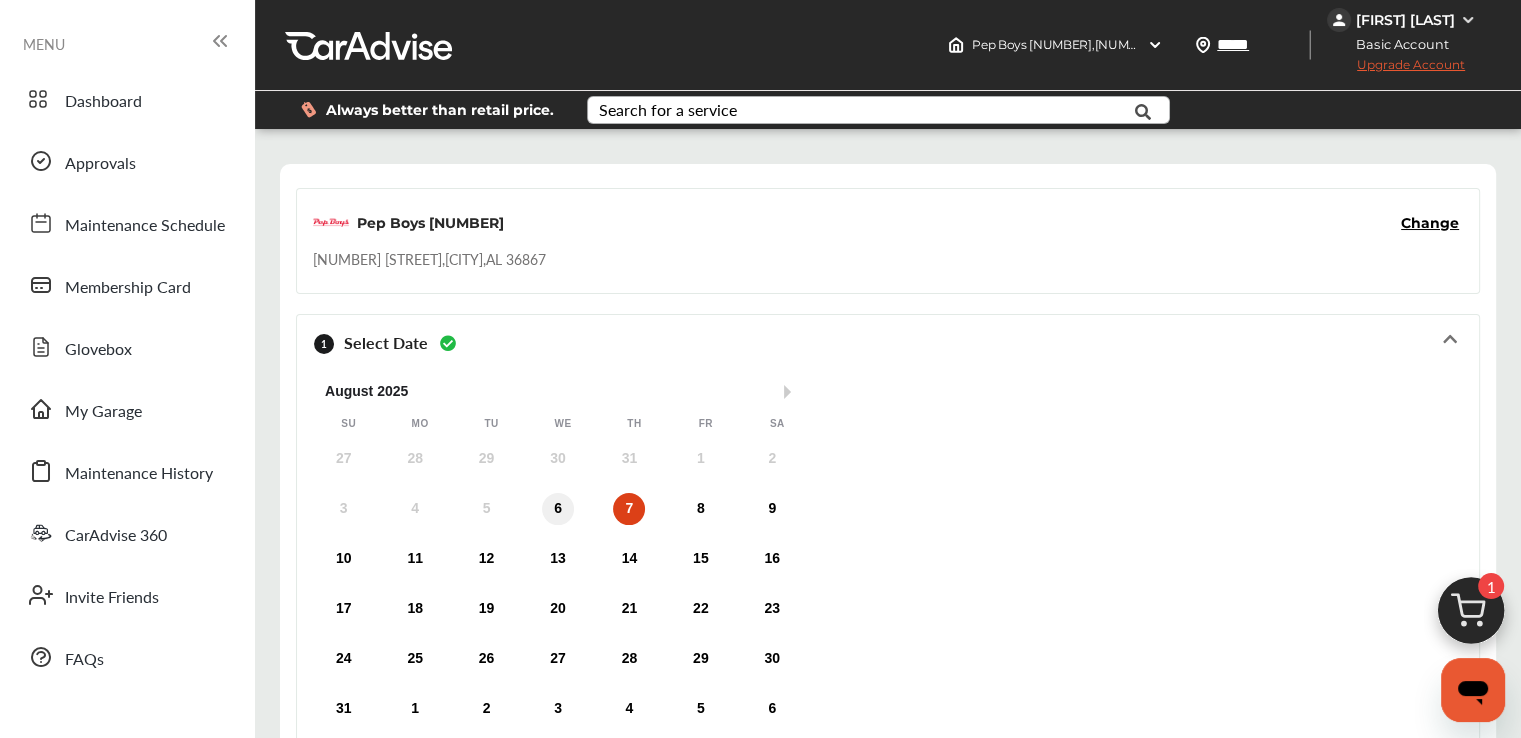 click on "6" at bounding box center [558, 509] 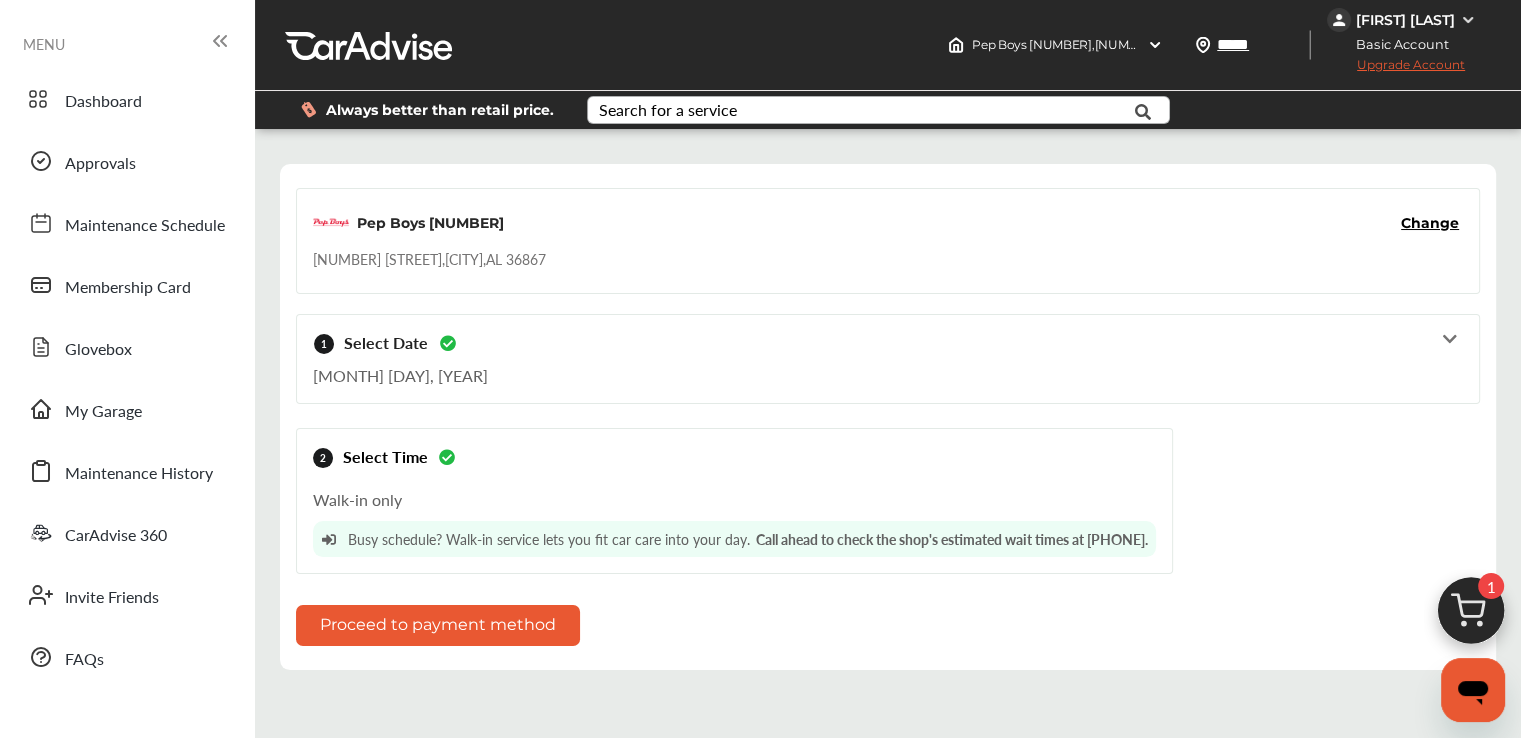 click on "Walk-in only Busy schedule? Walk-in service lets you fit car care into your day.    Call ahead to check the shop's estimated wait times at 345-556-6784." at bounding box center (734, 517) 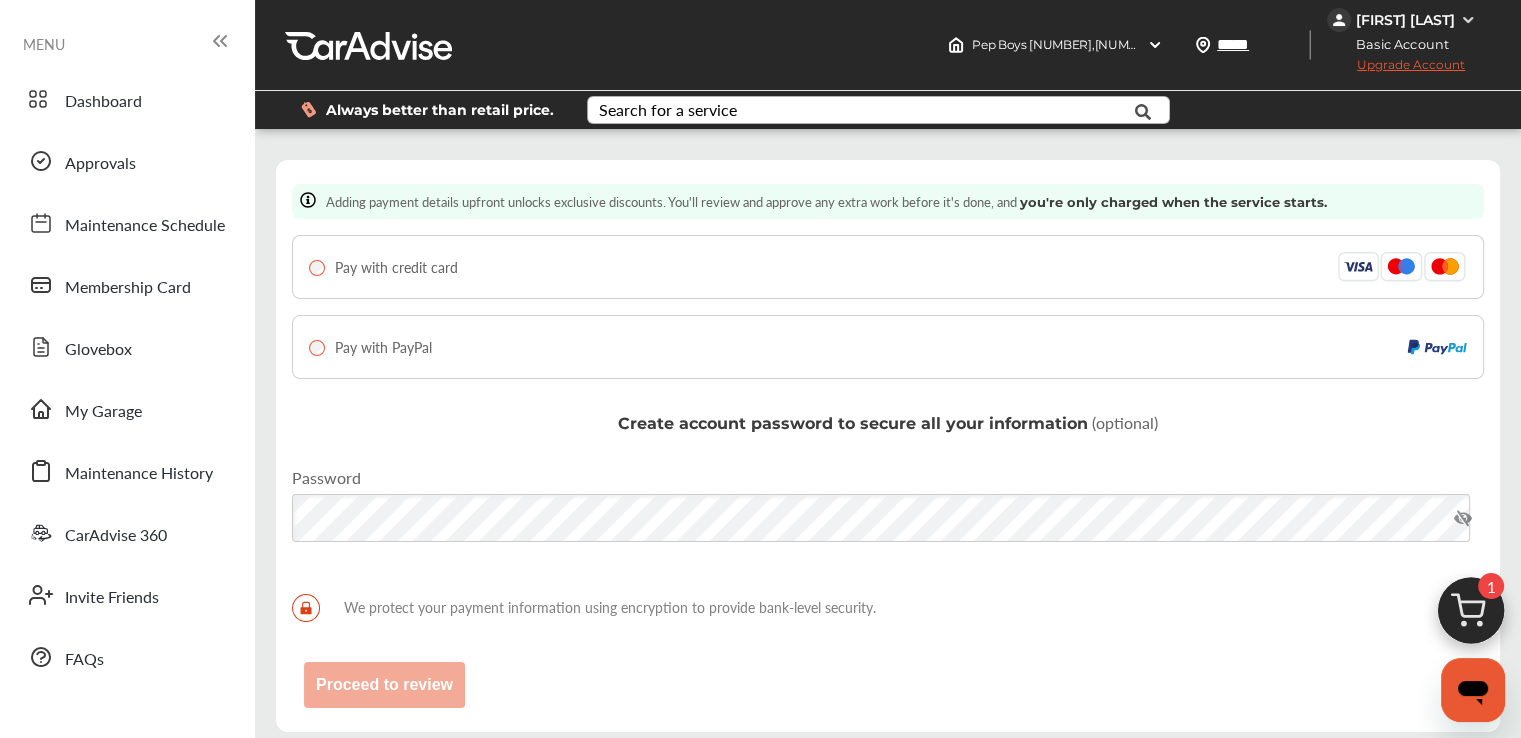 click on "Adding payment details upfront unlocks exclusive discounts. You'll review and approve any extra work before it's done, and   you're only charged when the service starts. Pay with credit card Pay with PayPal Create account password to secure all your information   (optional) Password We protect your payment information using encryption to provide bank-level security. Proceed to review" at bounding box center [888, 446] 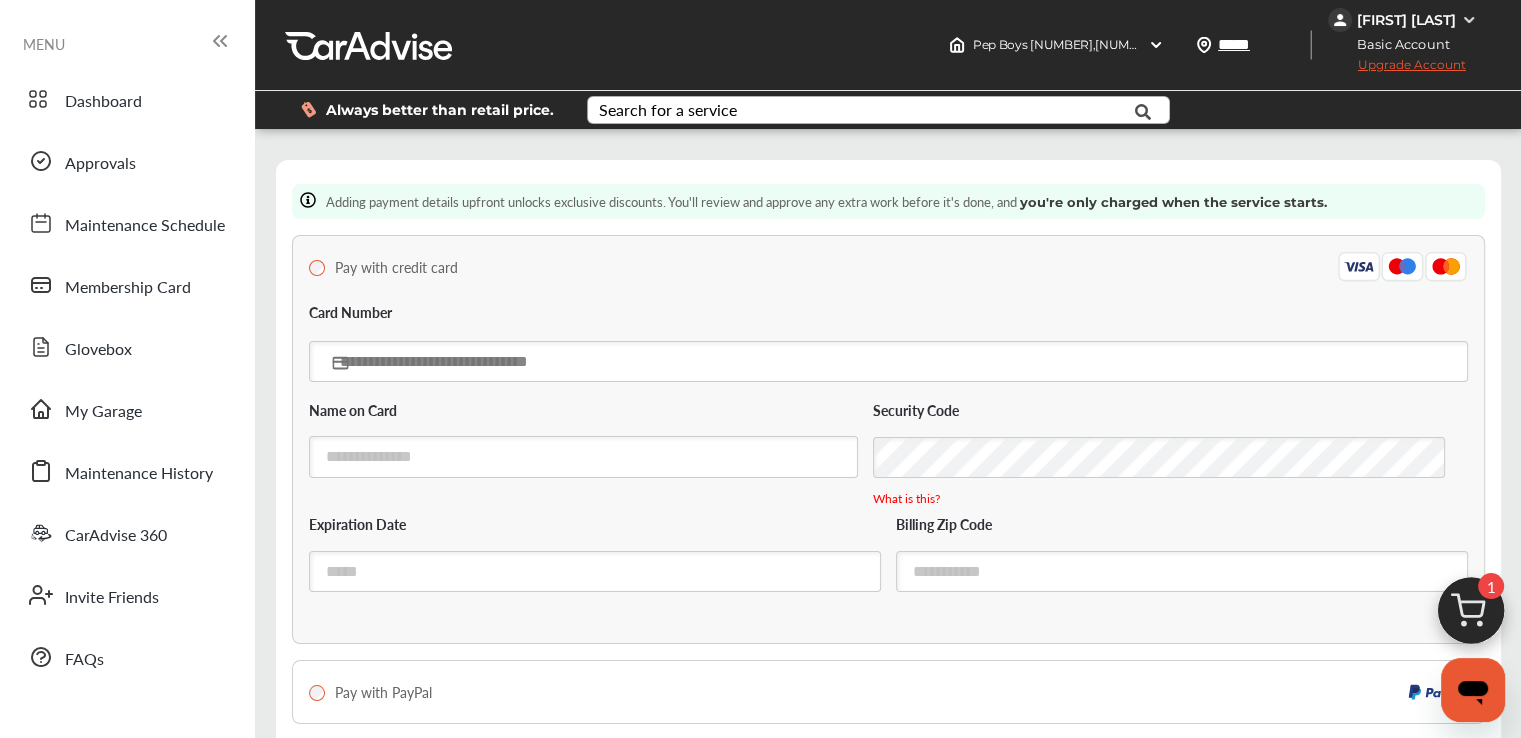 click at bounding box center (888, 361) 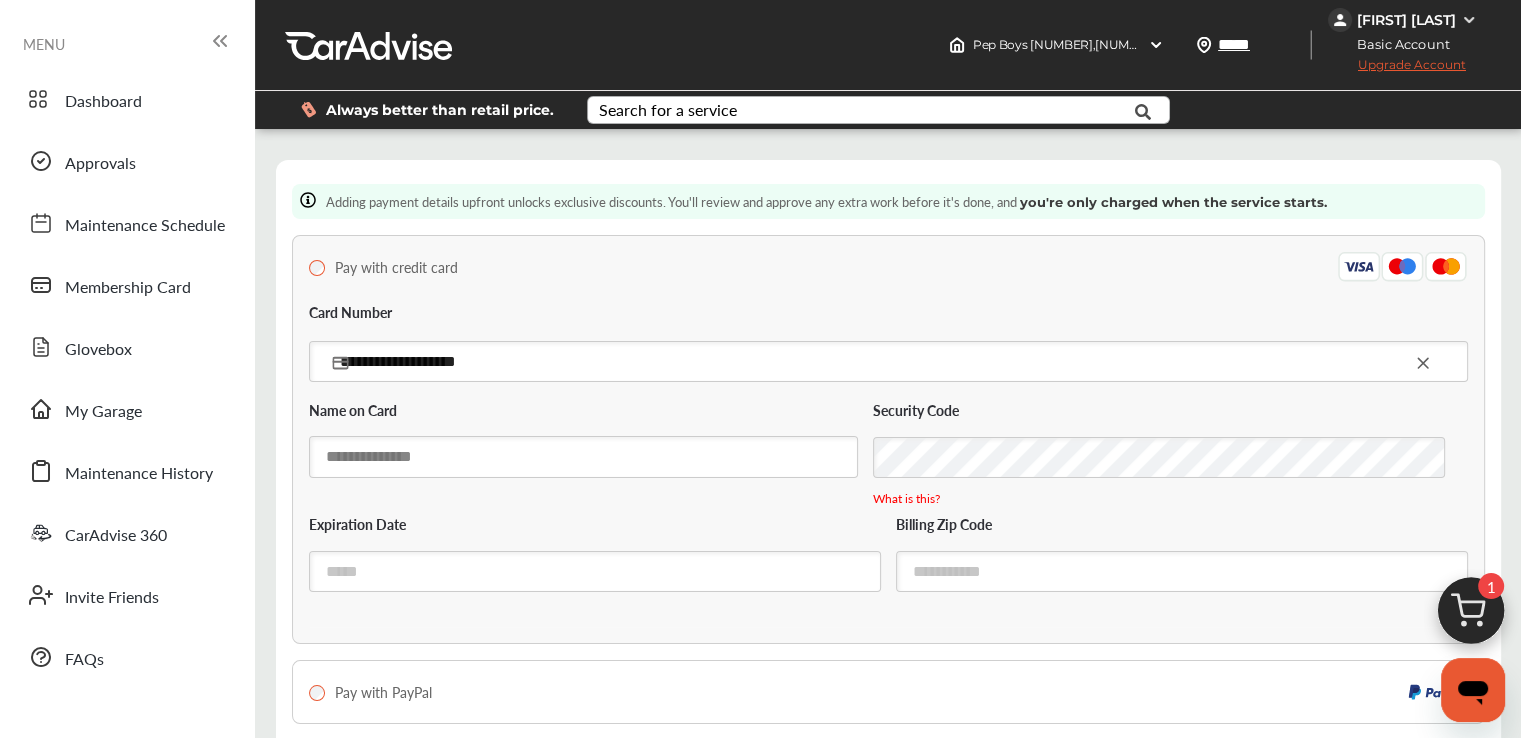 type on "**********" 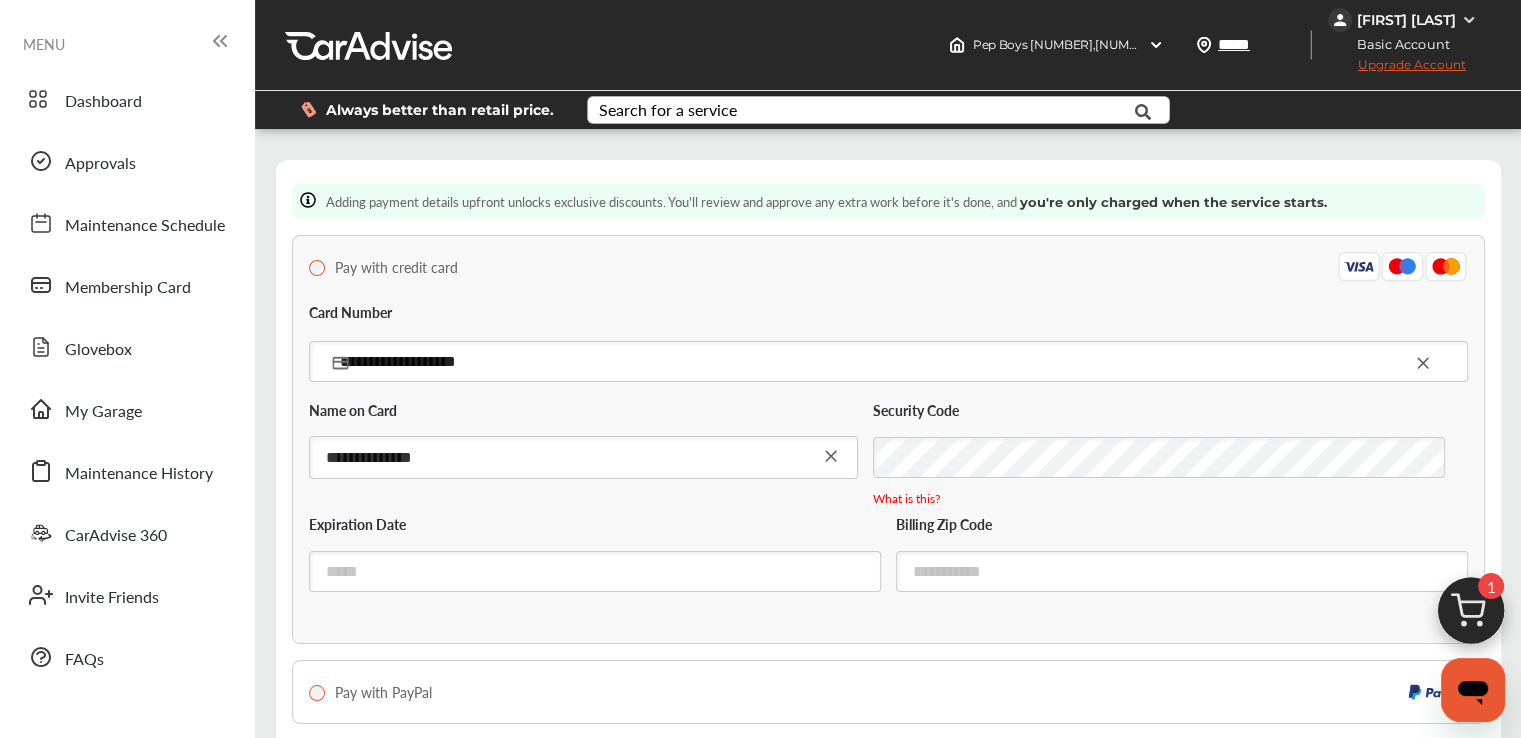 type on "**********" 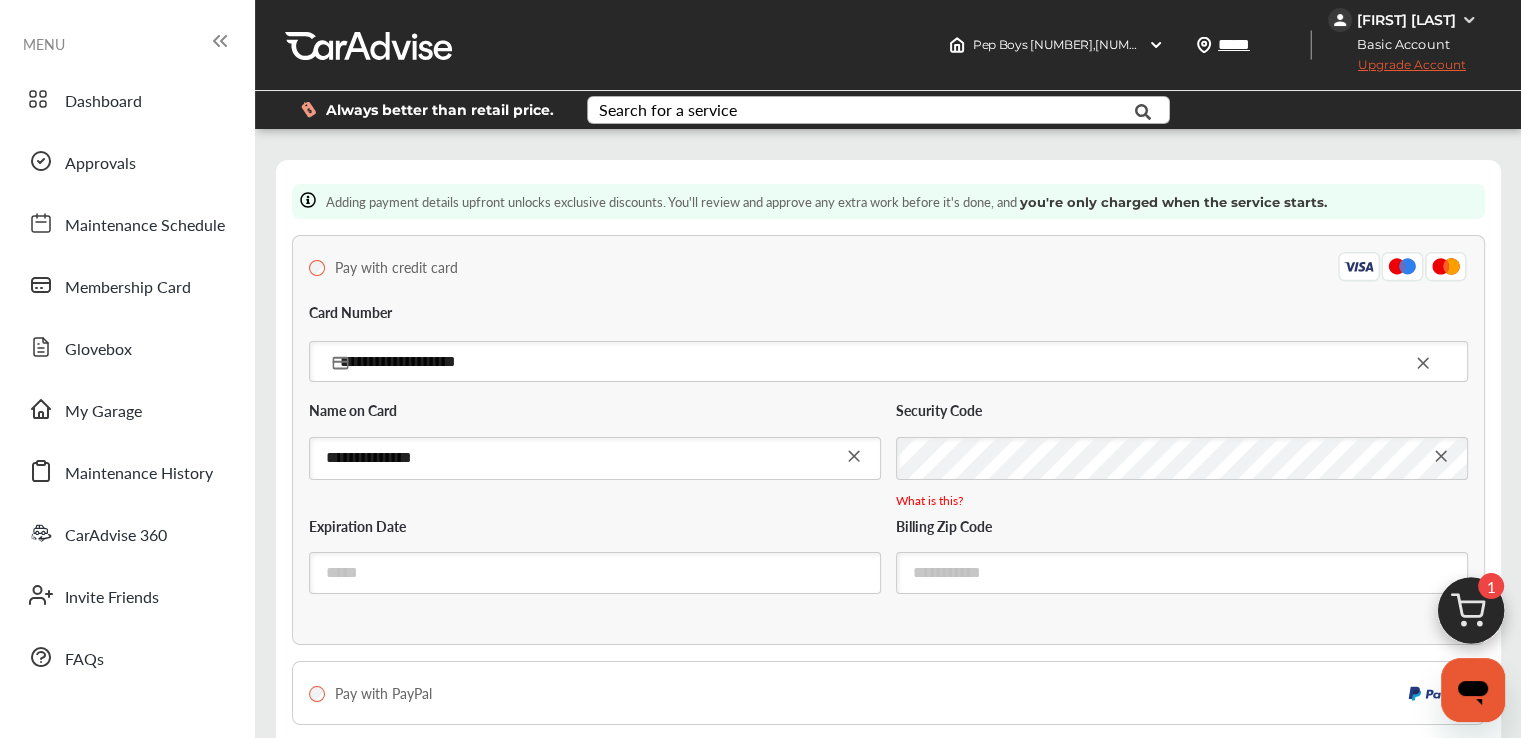 scroll, scrollTop: 100, scrollLeft: 0, axis: vertical 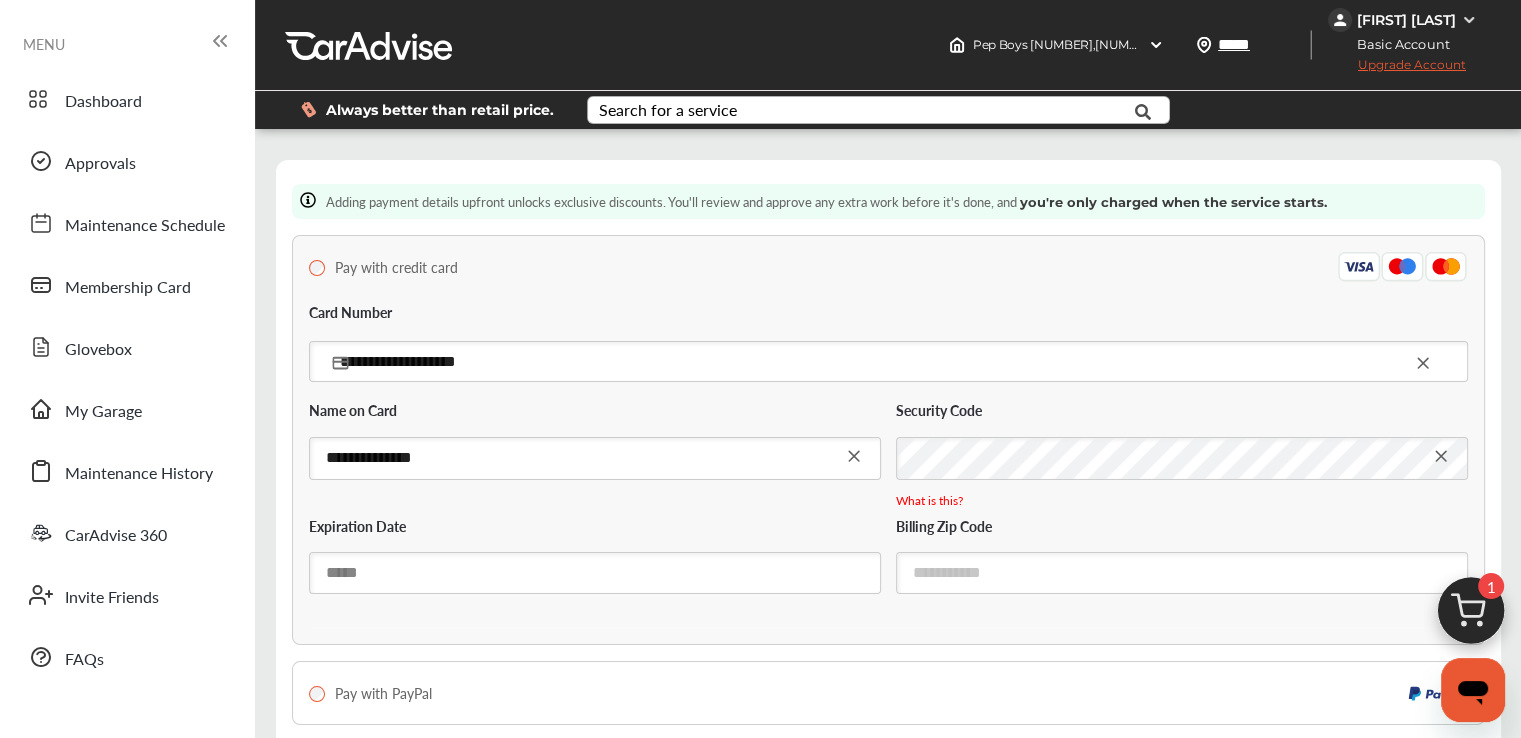 click at bounding box center [595, 572] 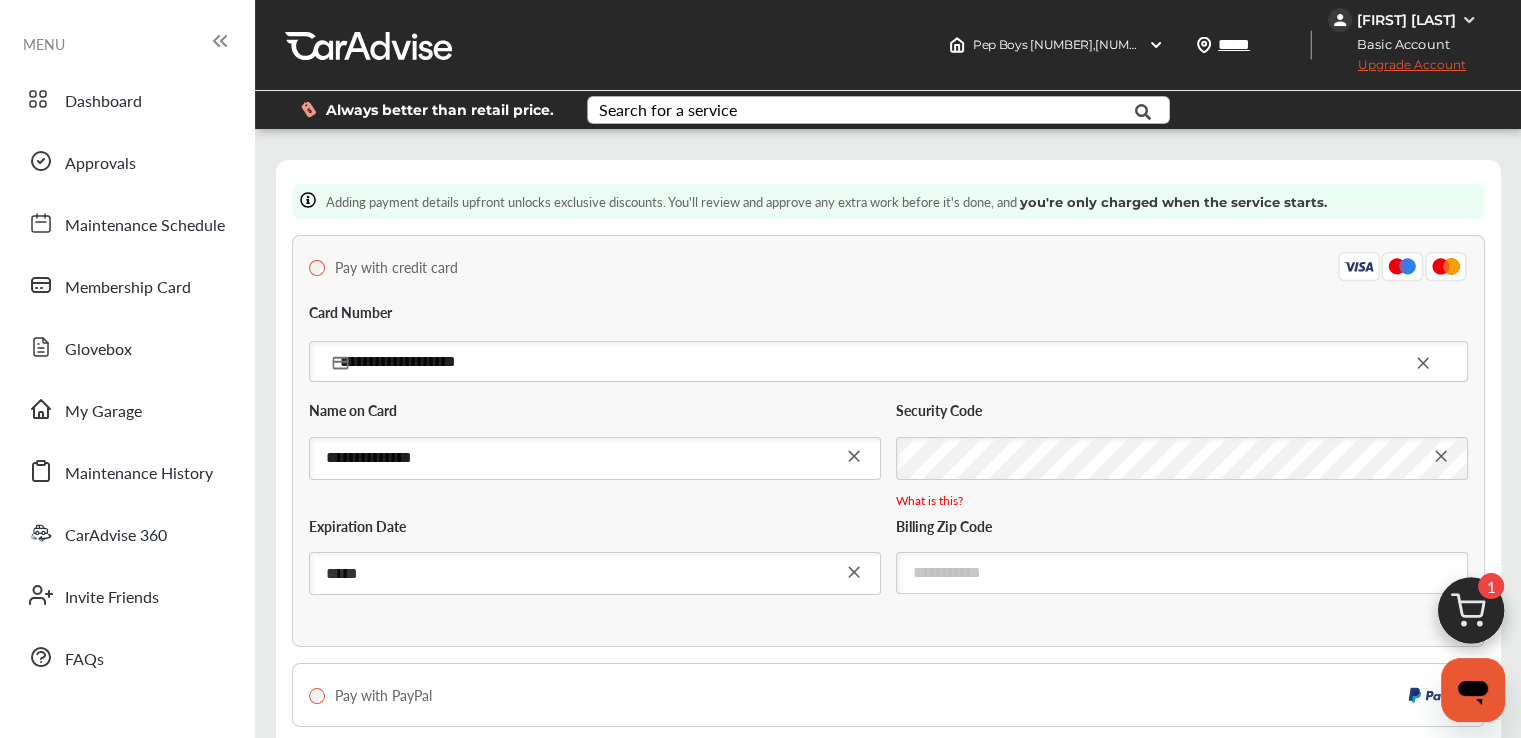 type on "*****" 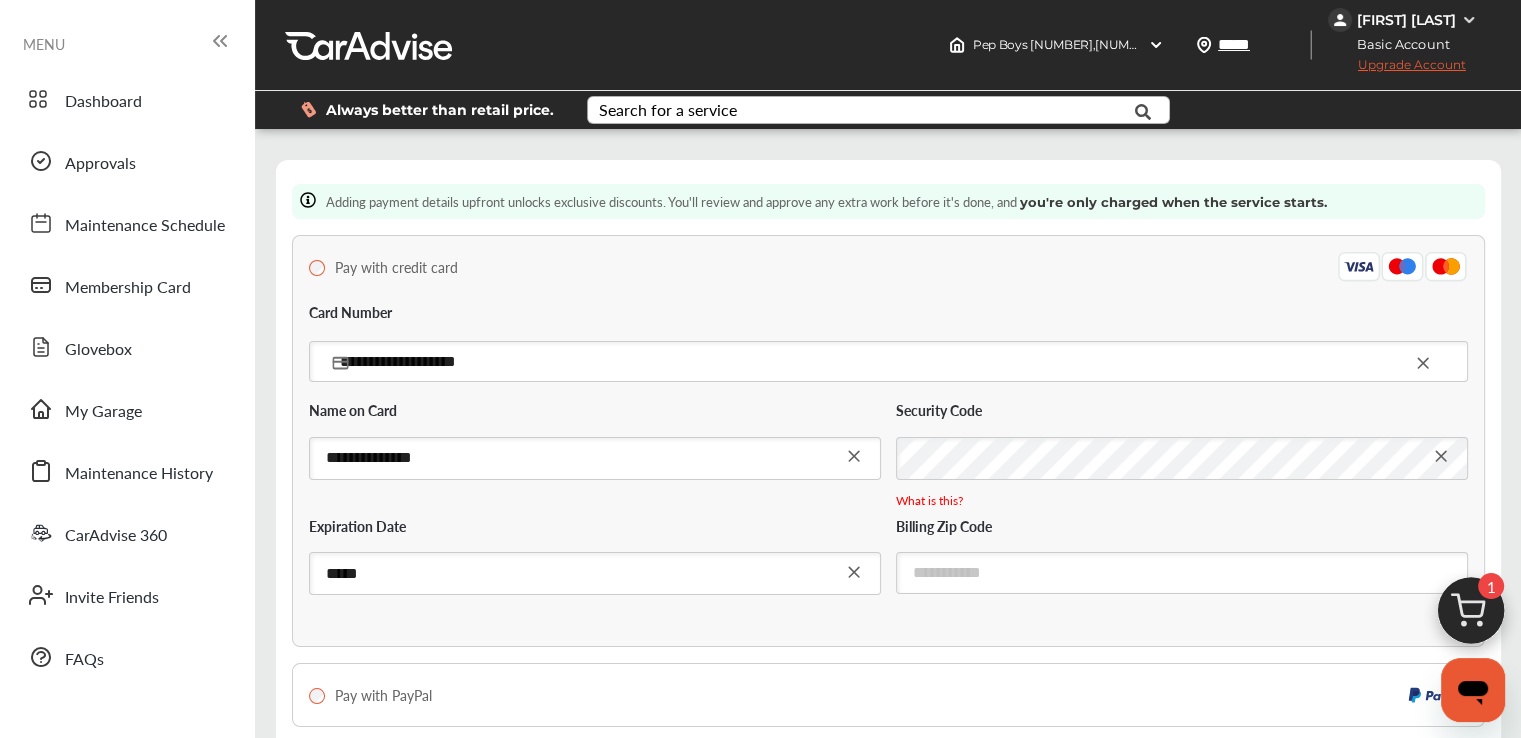 click at bounding box center [1182, 570] 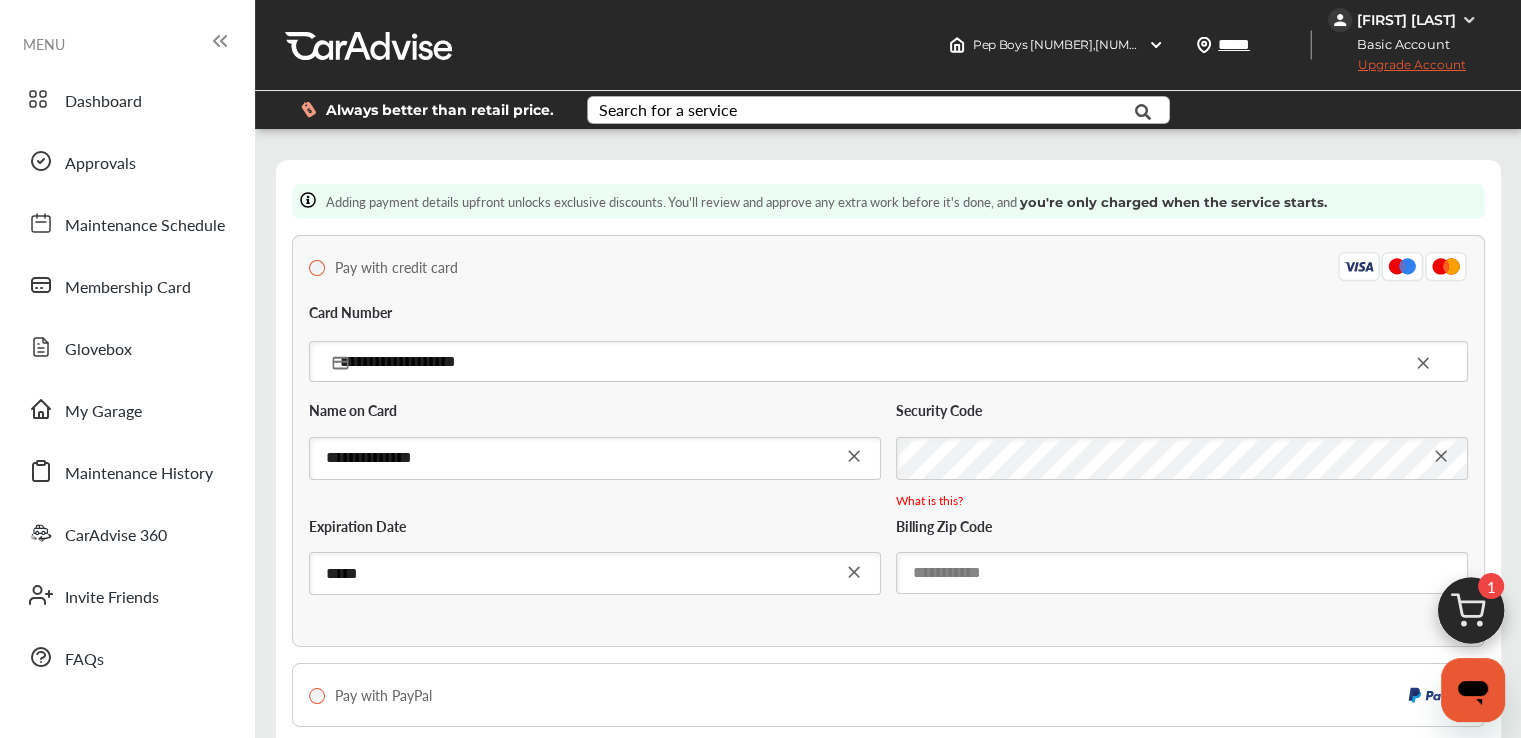 click at bounding box center [1182, 572] 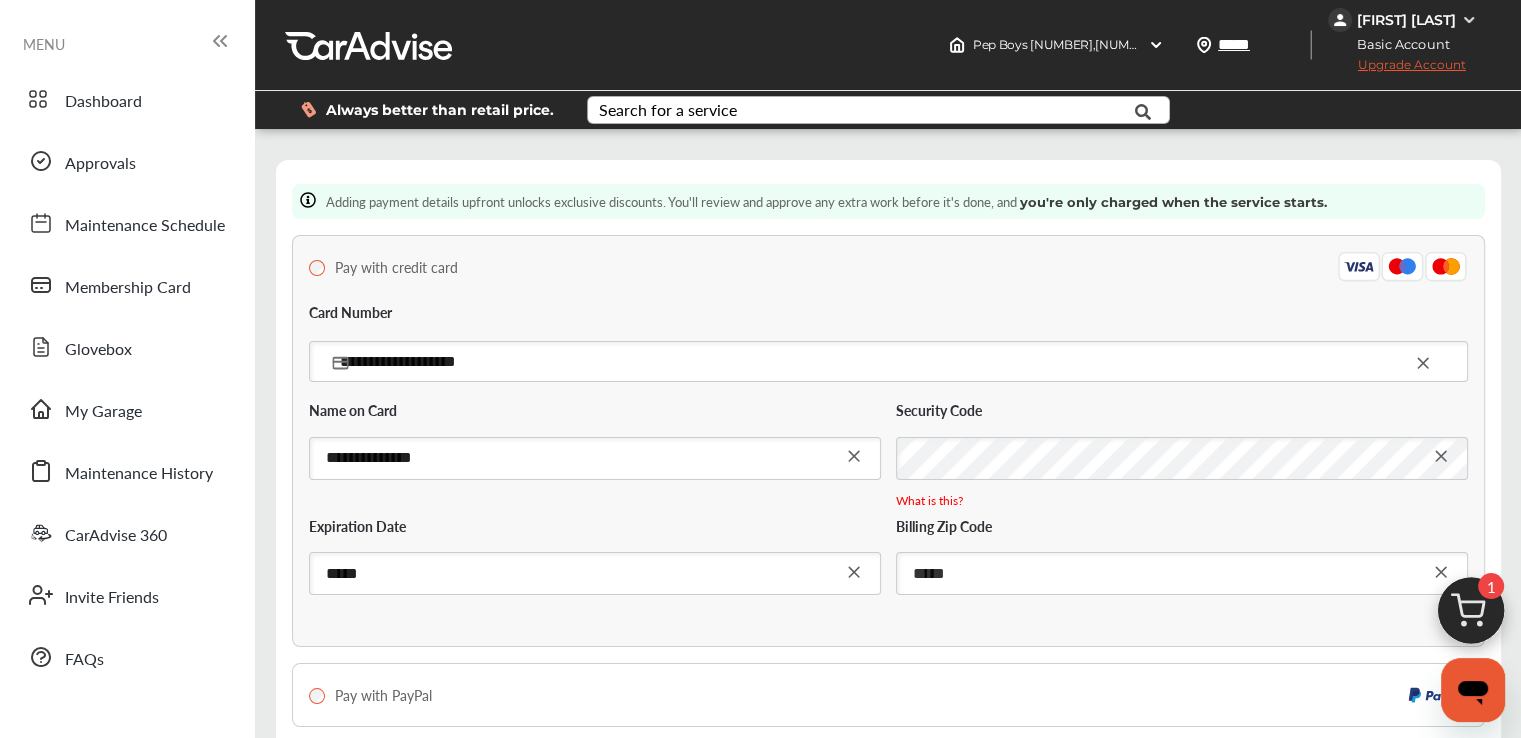 scroll, scrollTop: 400, scrollLeft: 0, axis: vertical 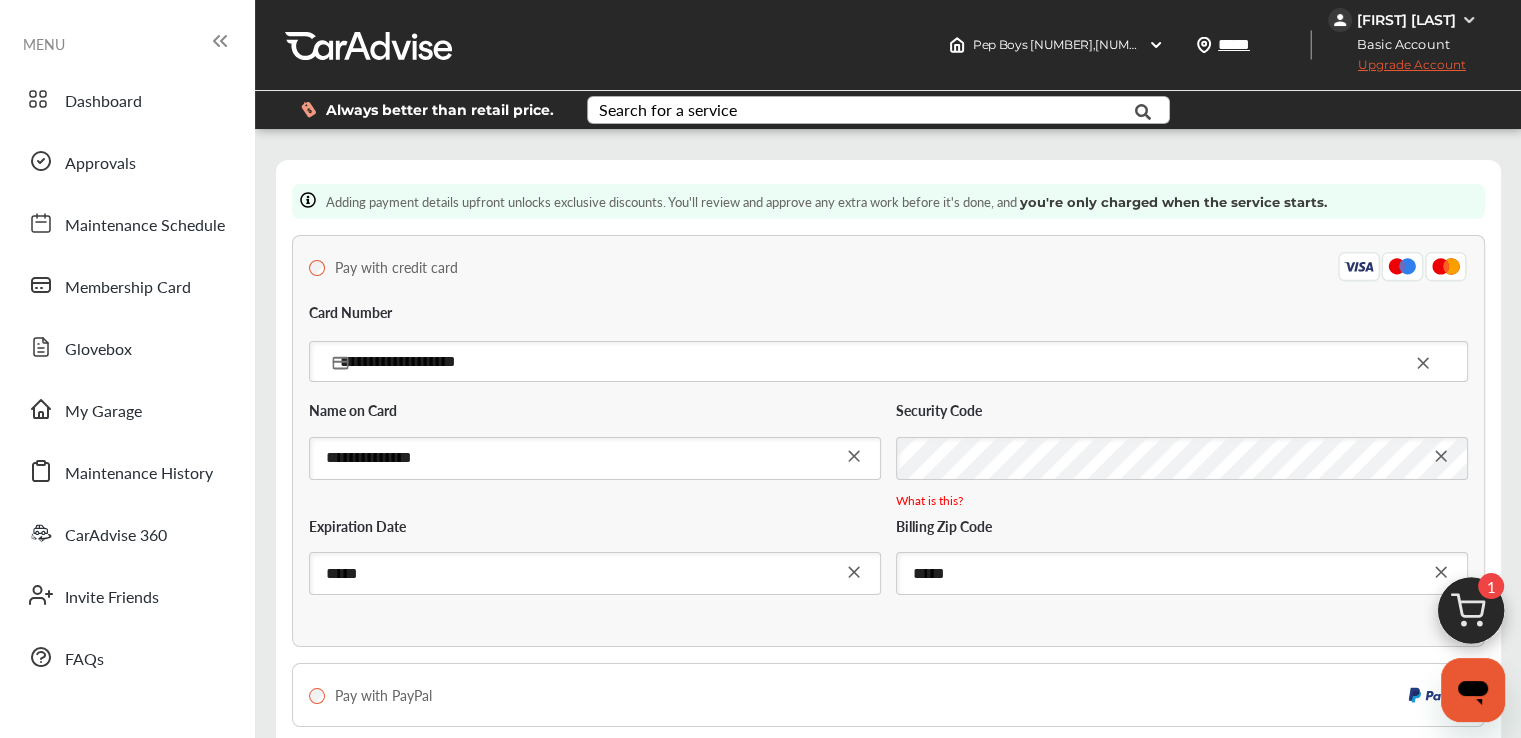 click at bounding box center (1463, 866) 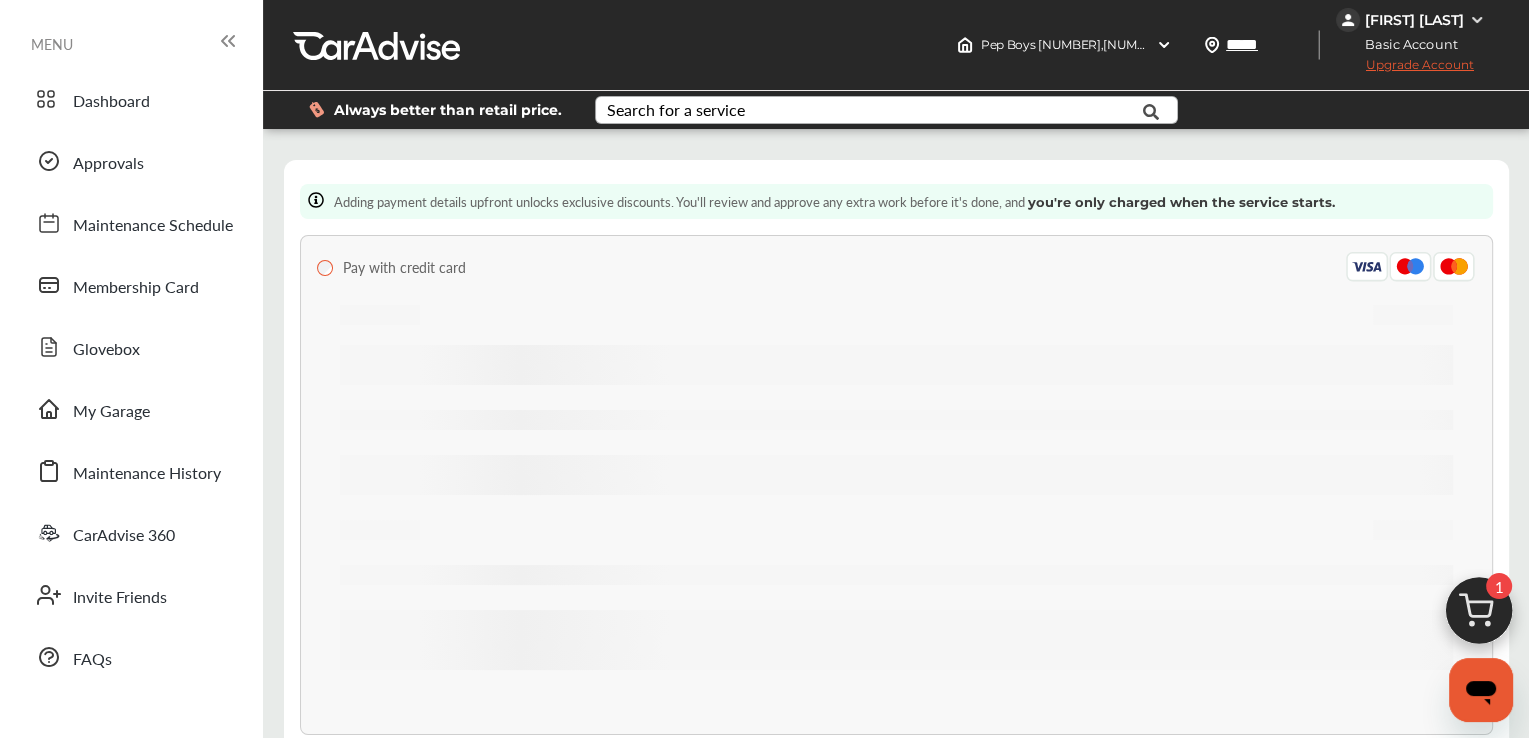 scroll, scrollTop: 0, scrollLeft: 0, axis: both 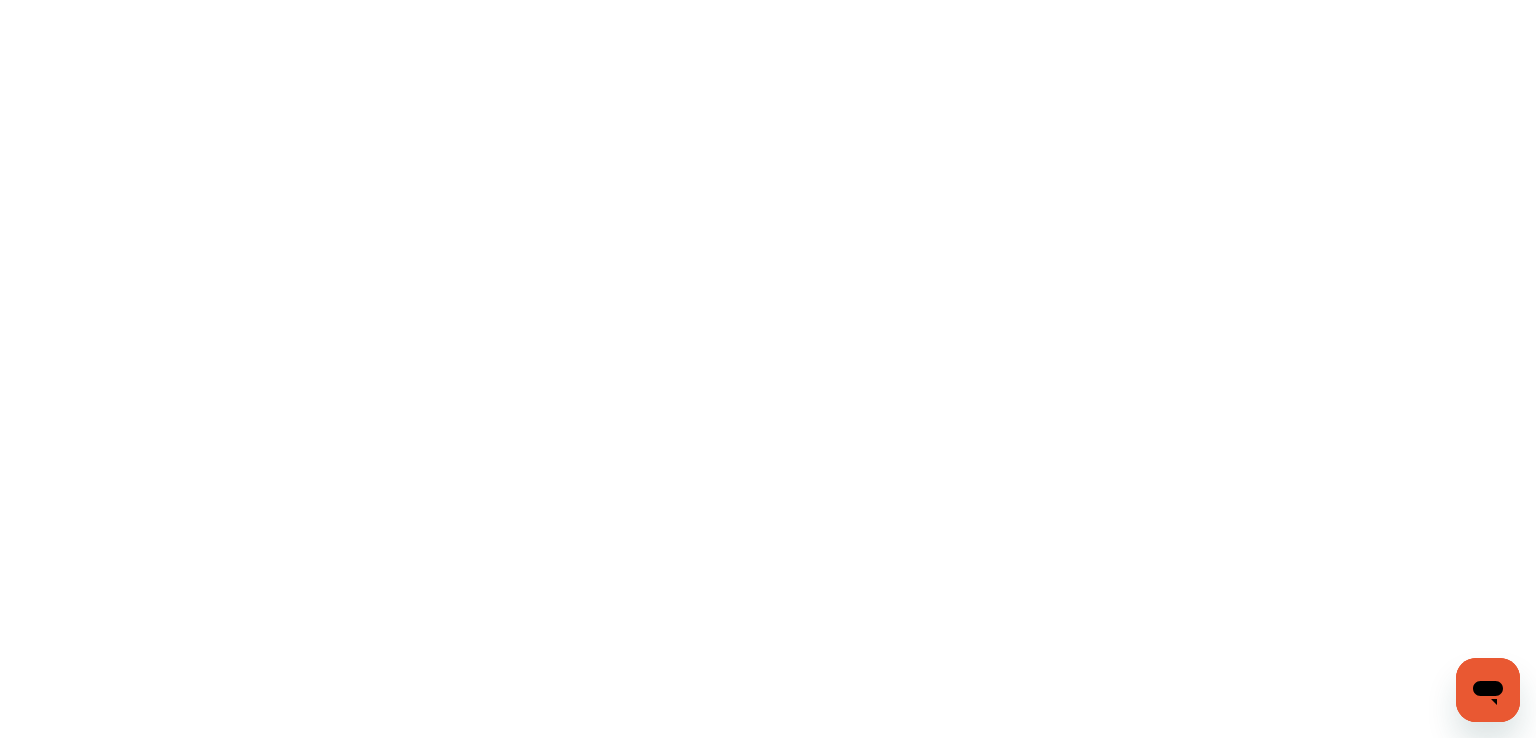 click at bounding box center [768, 369] 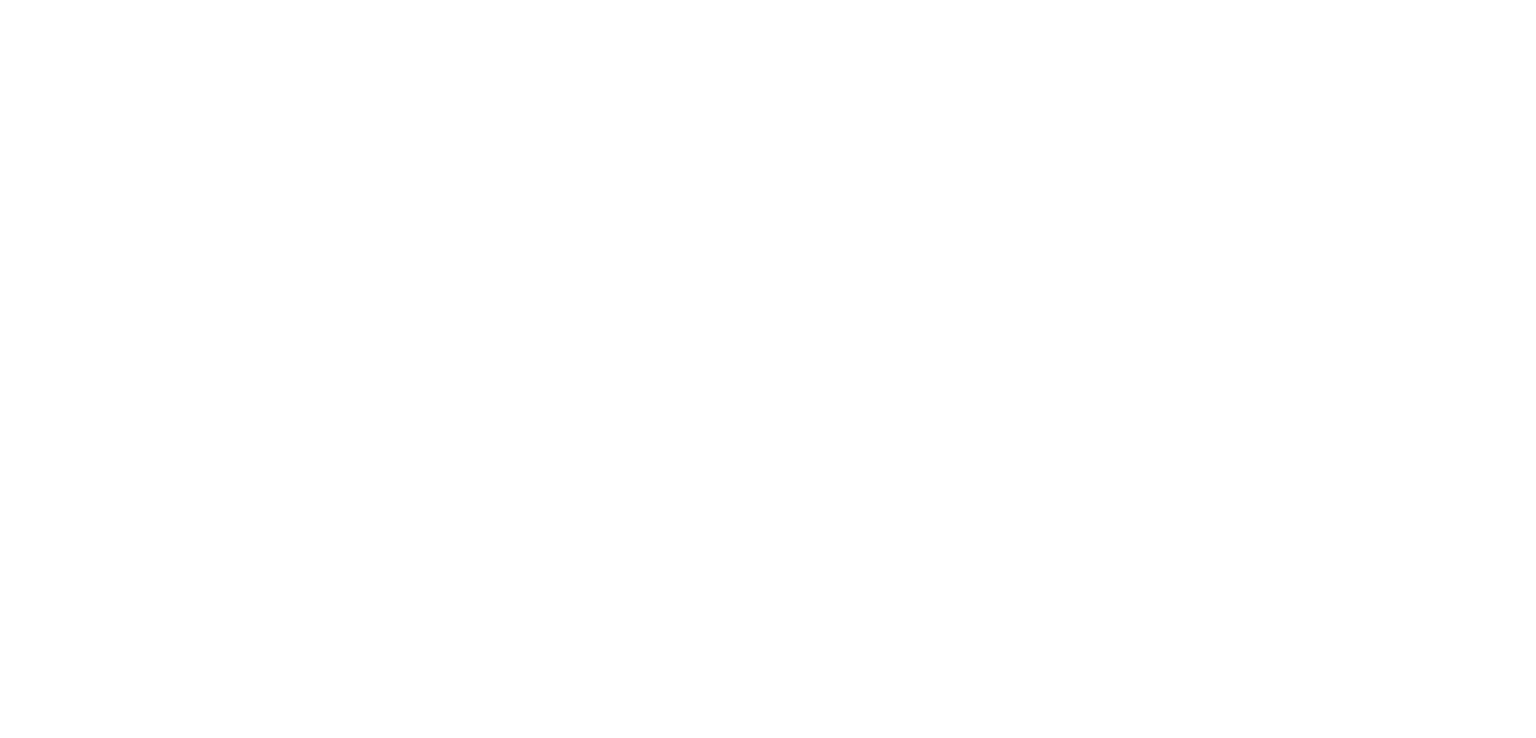 scroll, scrollTop: 0, scrollLeft: 0, axis: both 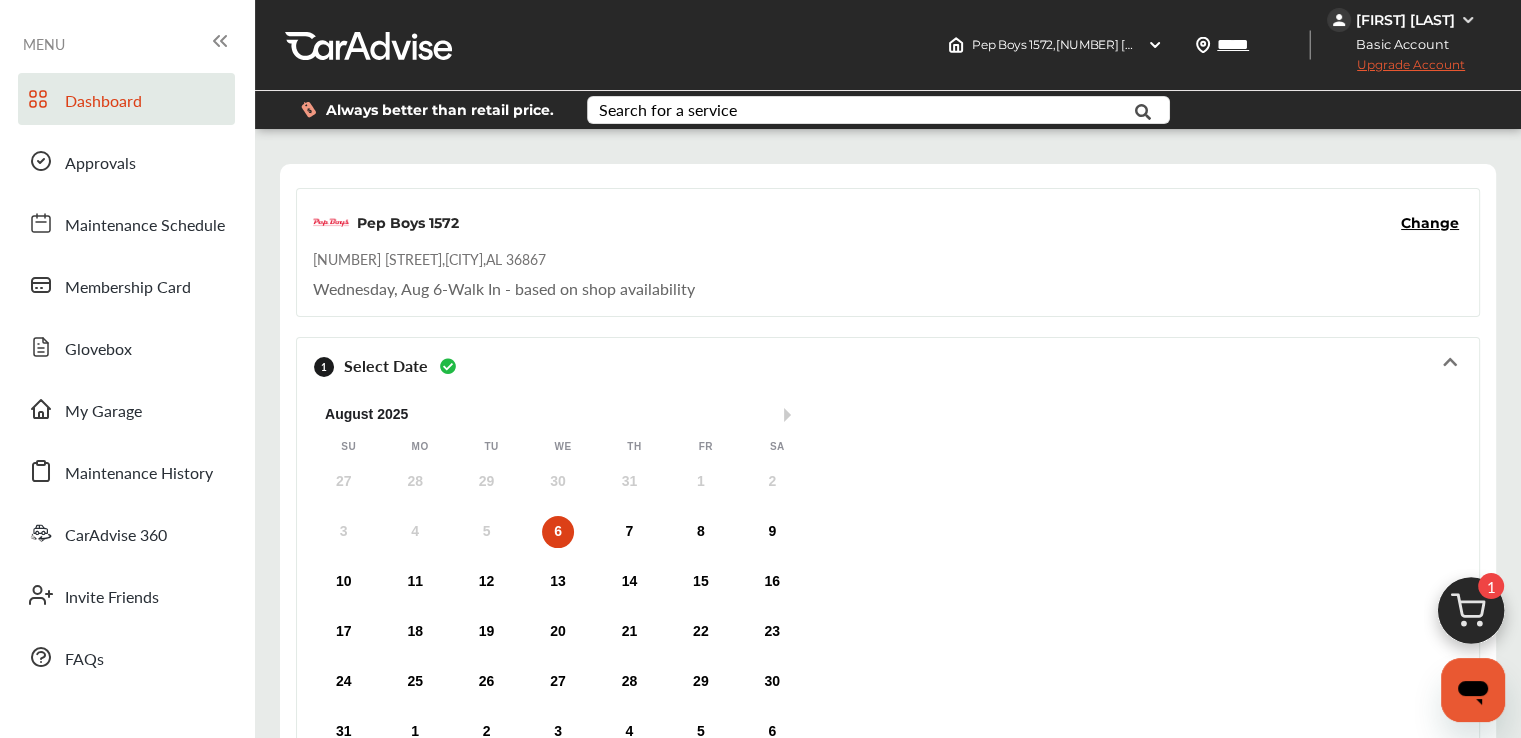 click on "Dashboard" at bounding box center (103, 102) 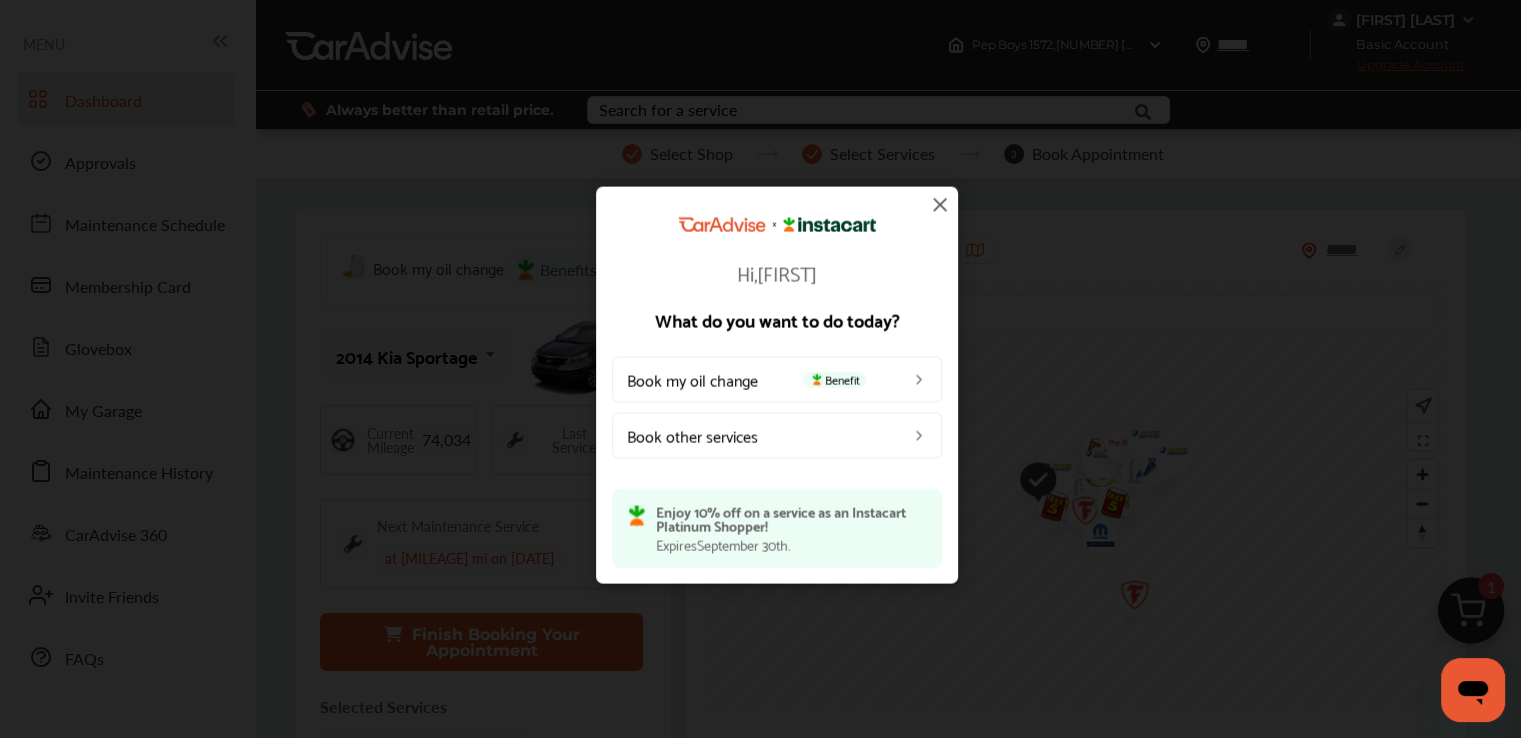 click at bounding box center (940, 205) 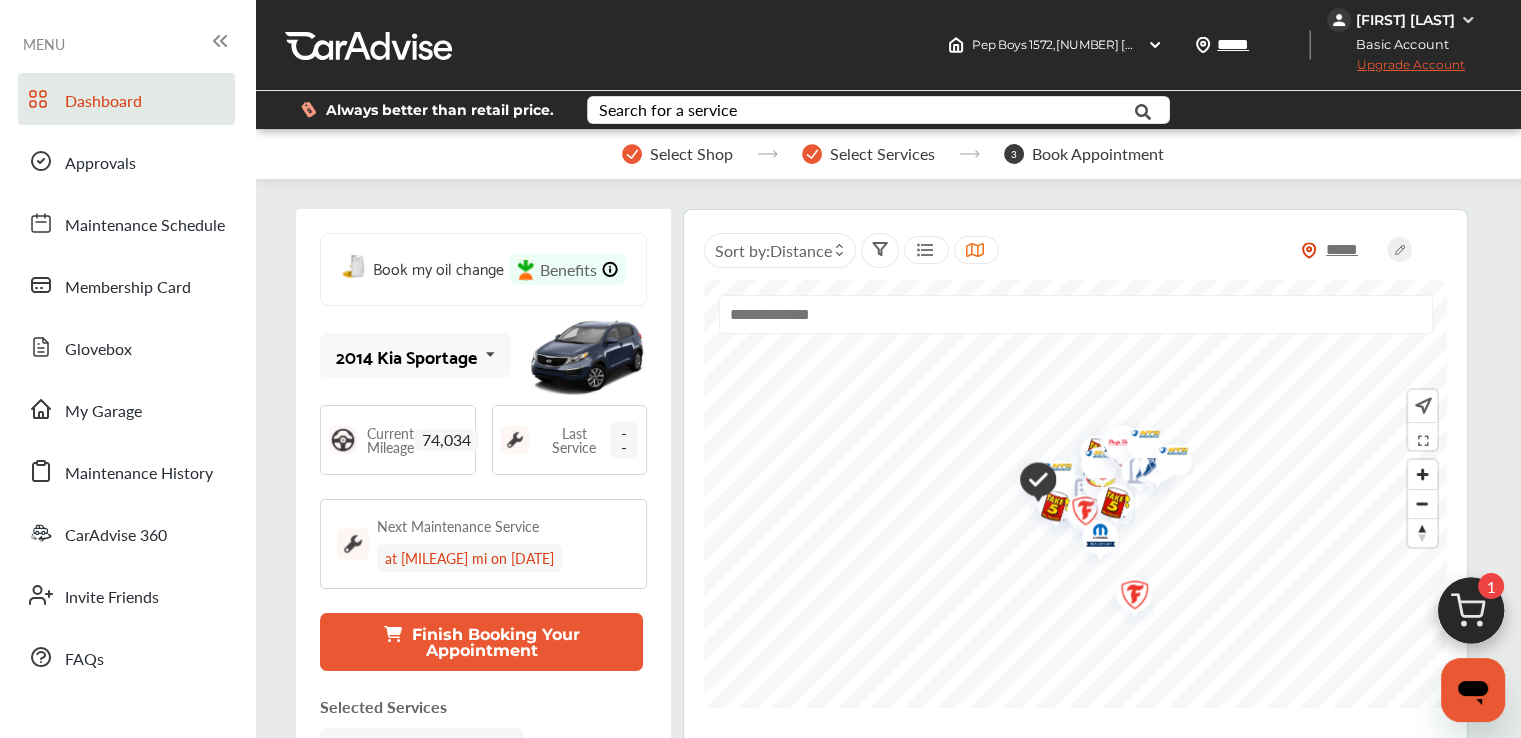 click on "3" at bounding box center [1014, 154] 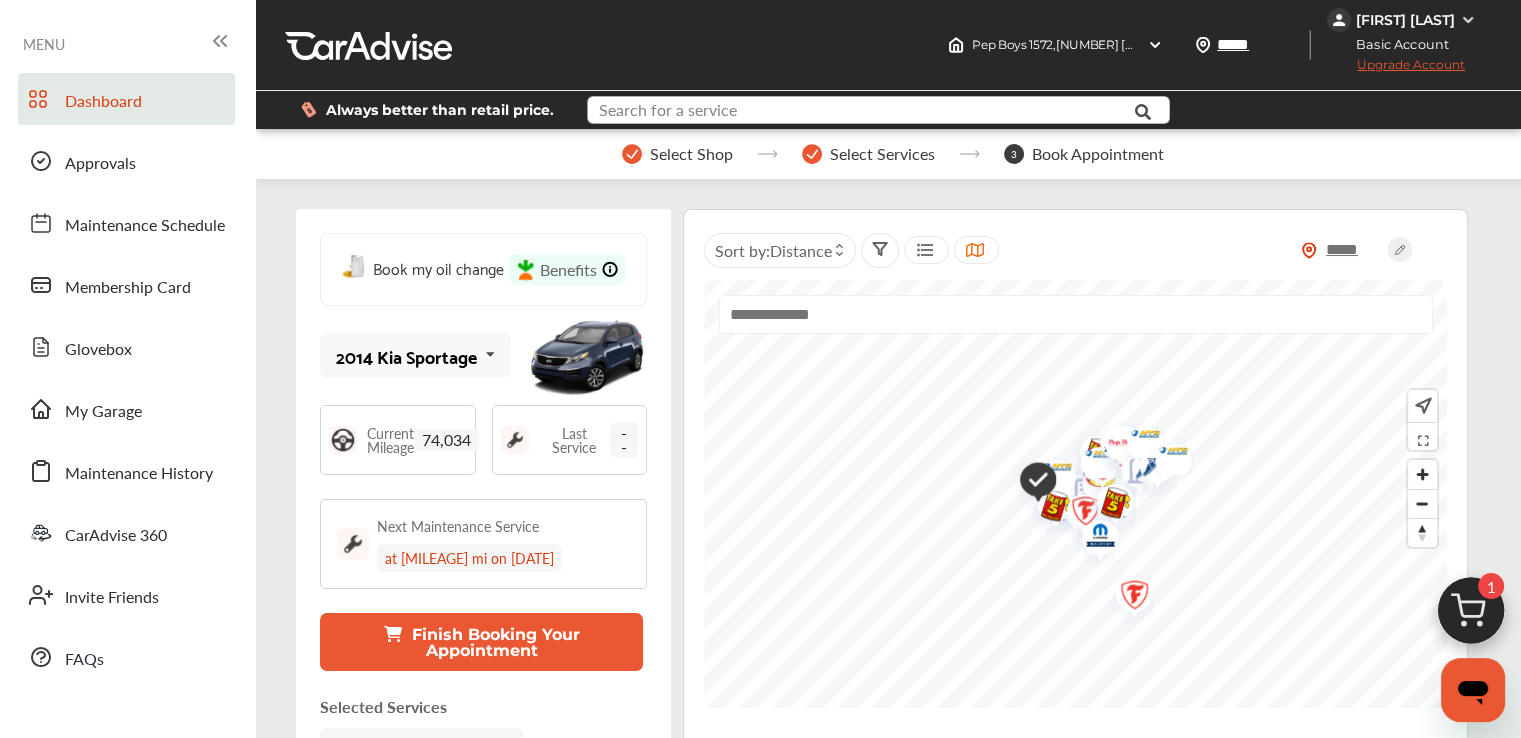 click at bounding box center [860, 112] 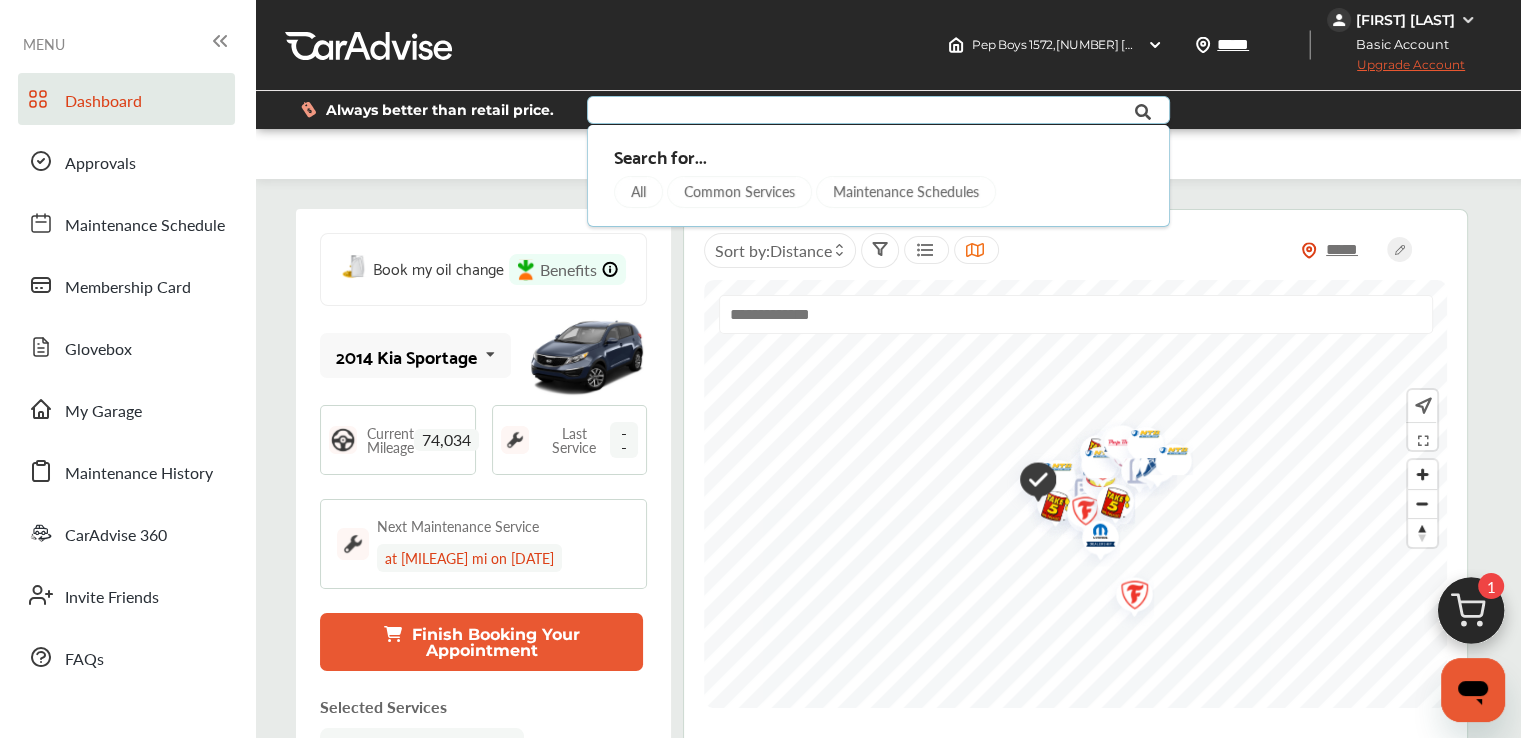 click on "Always better than retail price." at bounding box center (428, 109) 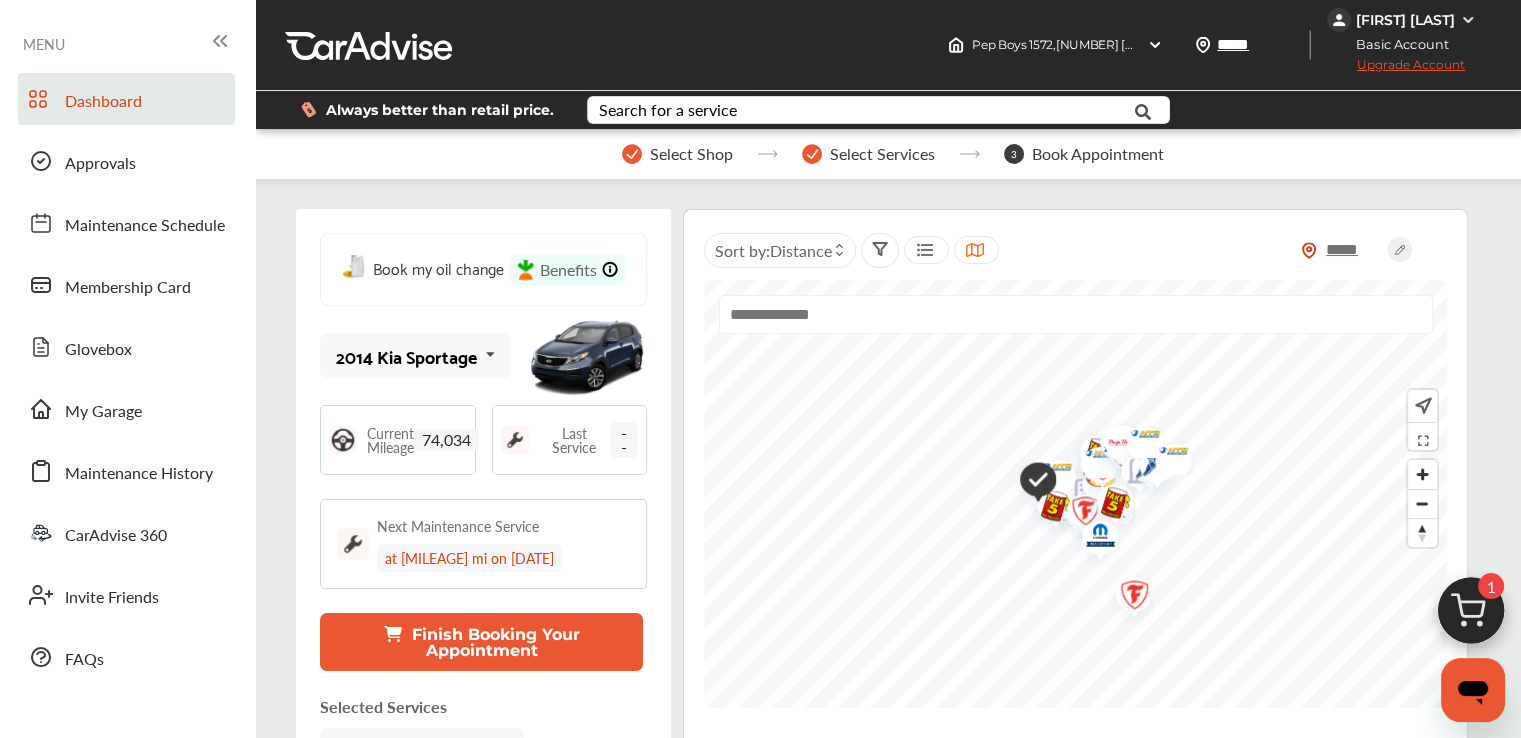 drag, startPoint x: 451, startPoint y: 668, endPoint x: 456, endPoint y: 654, distance: 14.866069 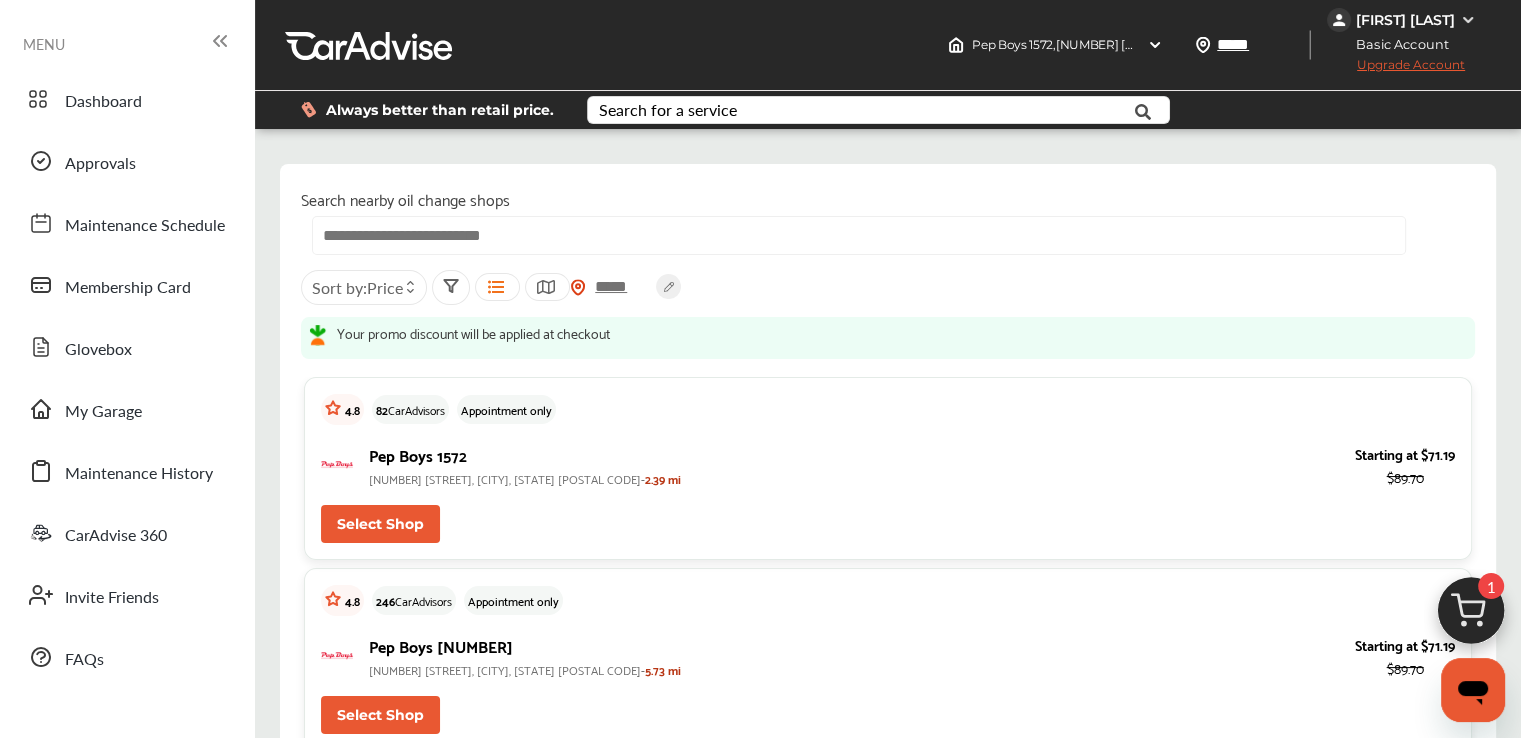 click on "Select Shop" at bounding box center [380, 524] 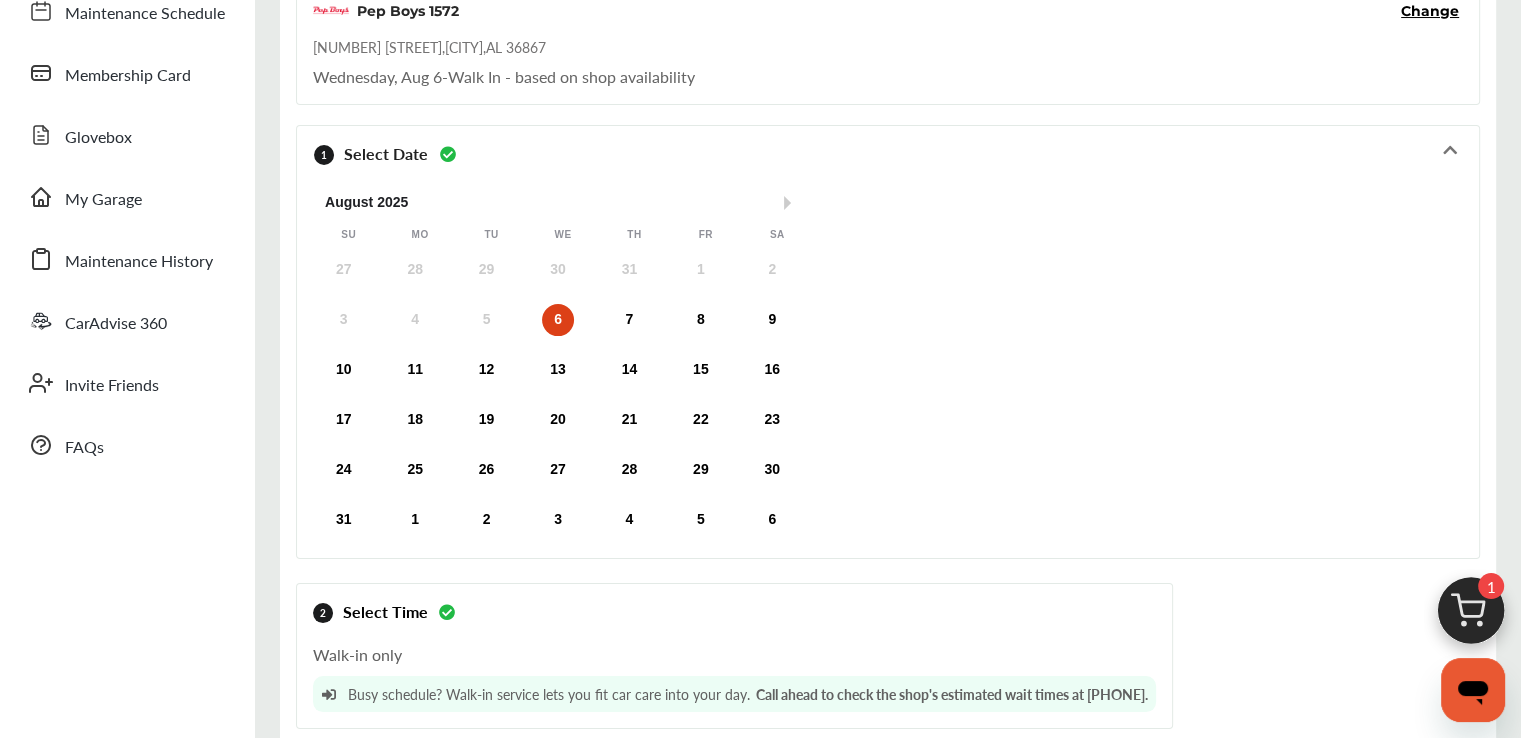 scroll, scrollTop: 436, scrollLeft: 0, axis: vertical 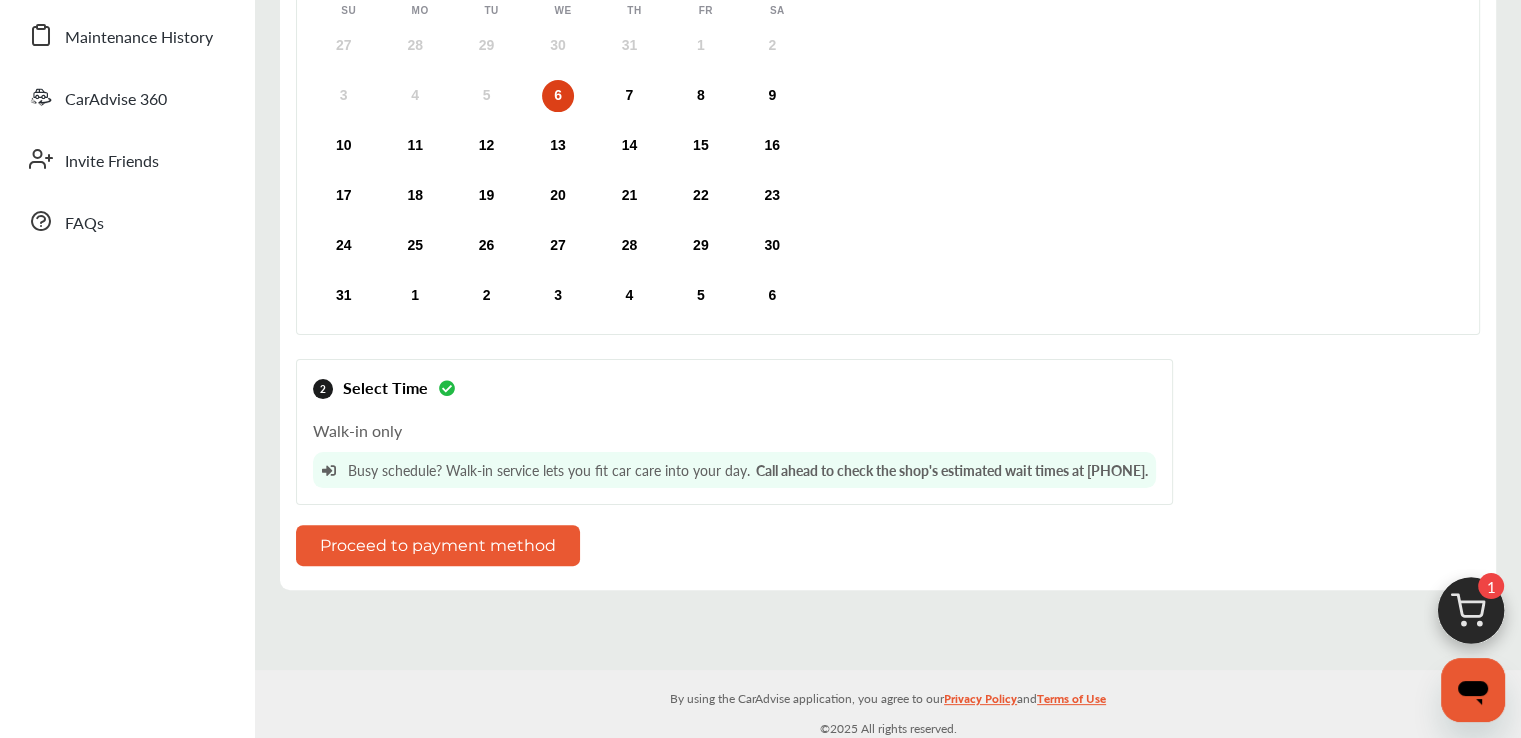 click on "Proceed to payment method" at bounding box center (438, 545) 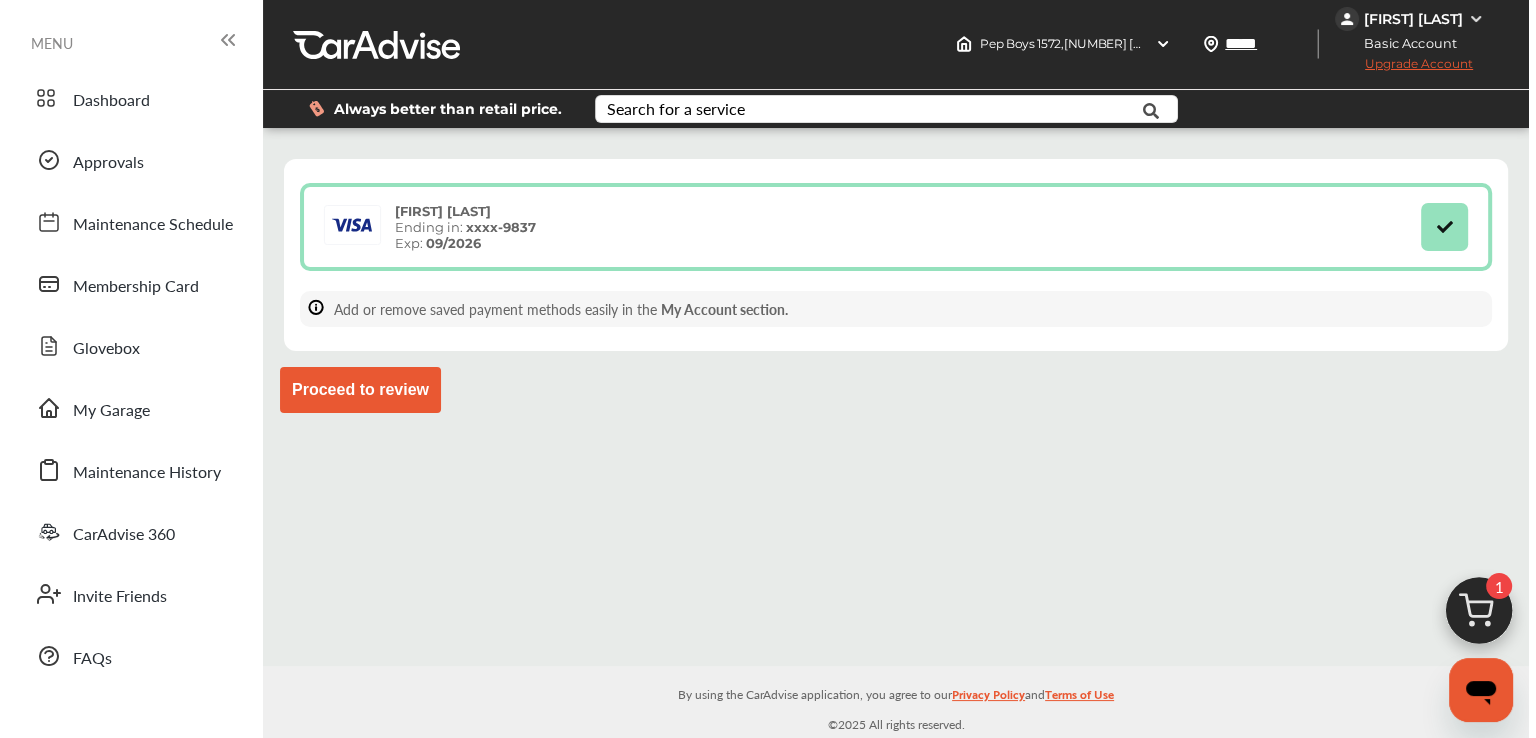 scroll, scrollTop: 0, scrollLeft: 0, axis: both 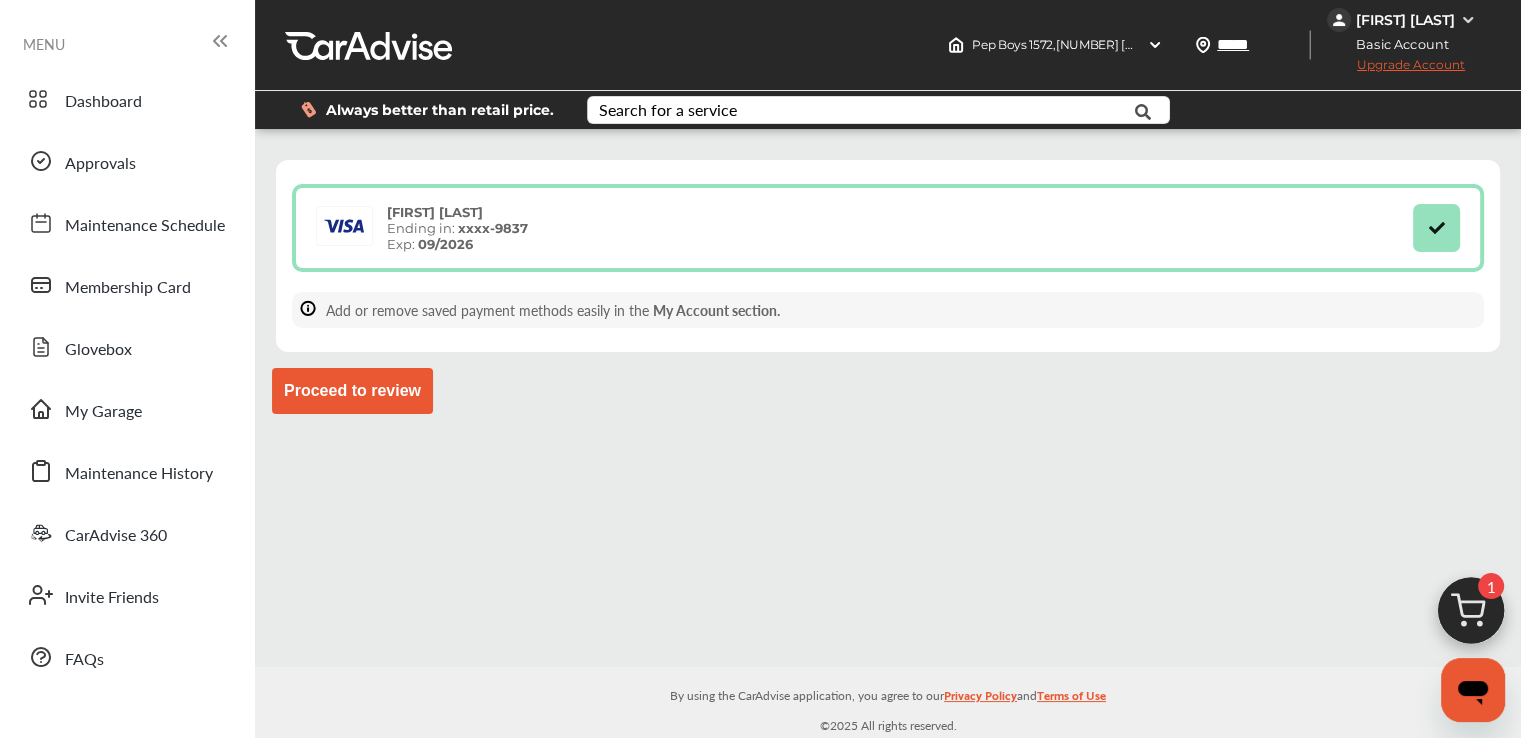 click on "Proceed to review" at bounding box center (352, 391) 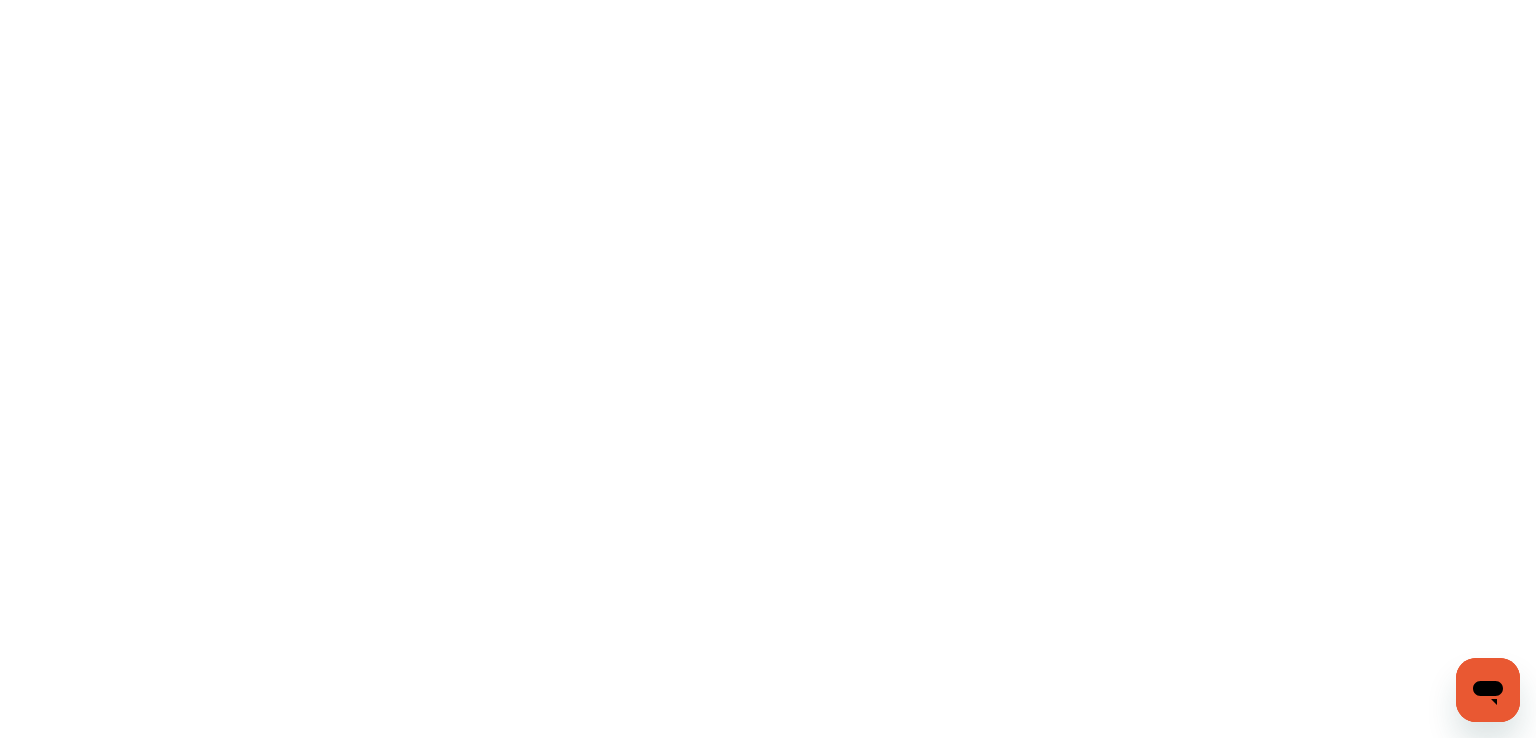 click at bounding box center (768, 369) 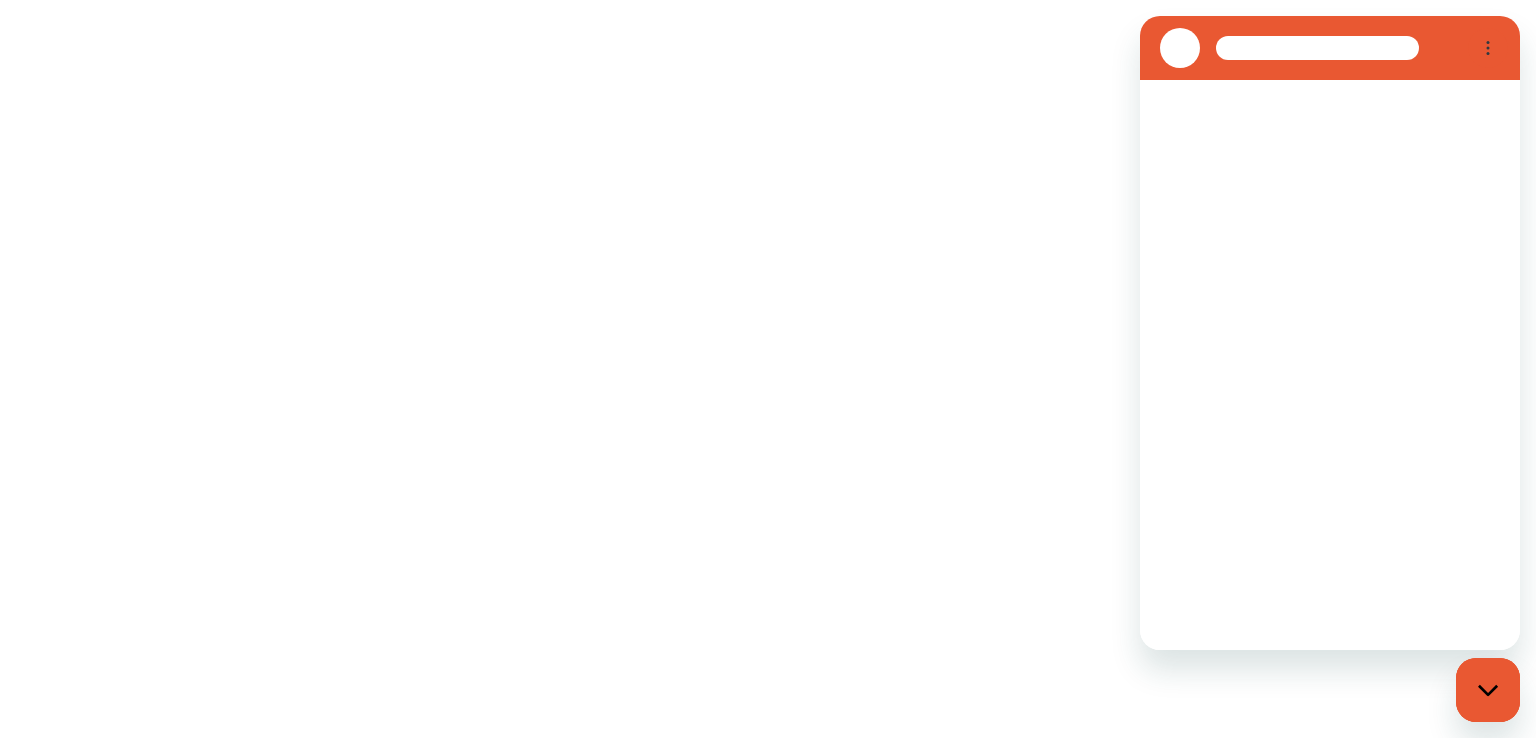 scroll, scrollTop: 0, scrollLeft: 0, axis: both 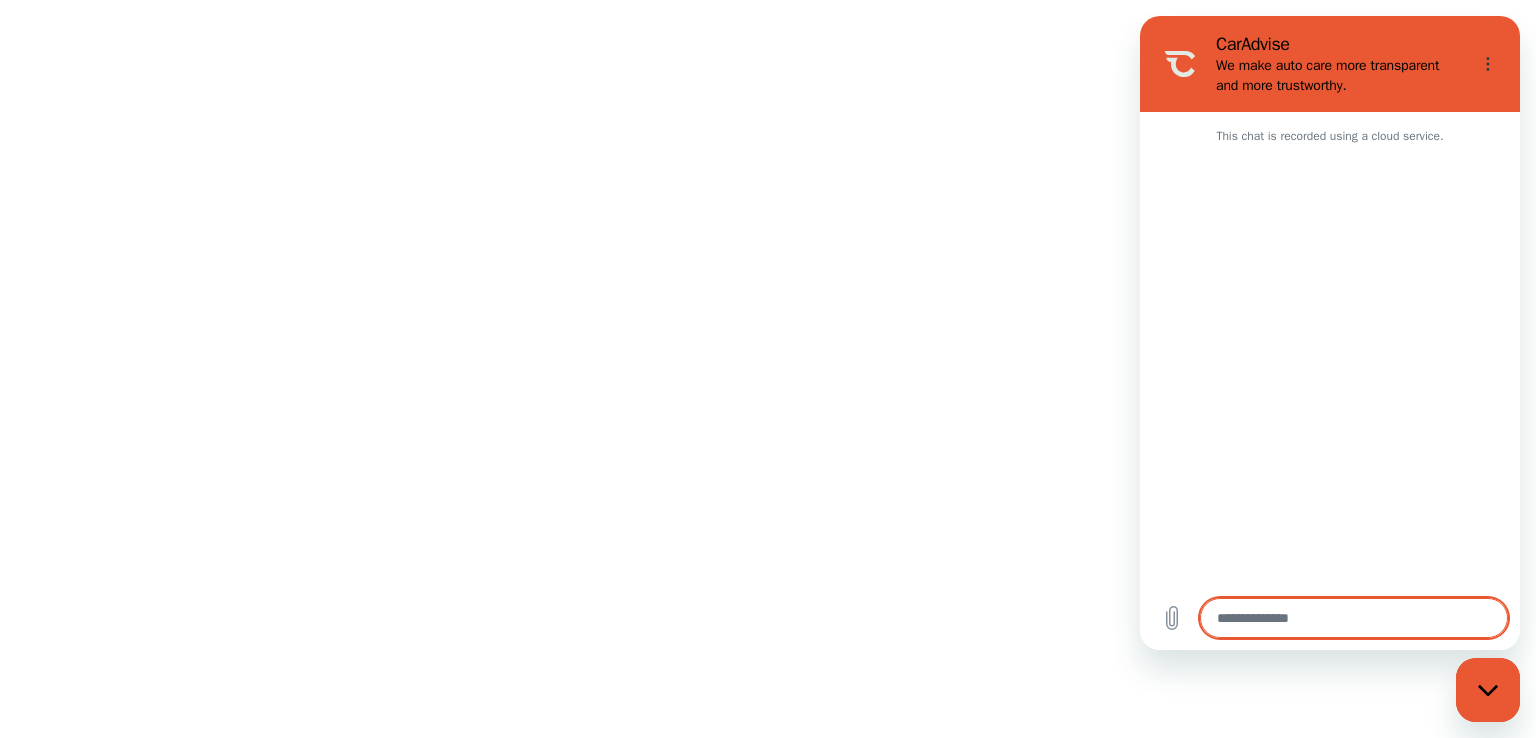 type on "*" 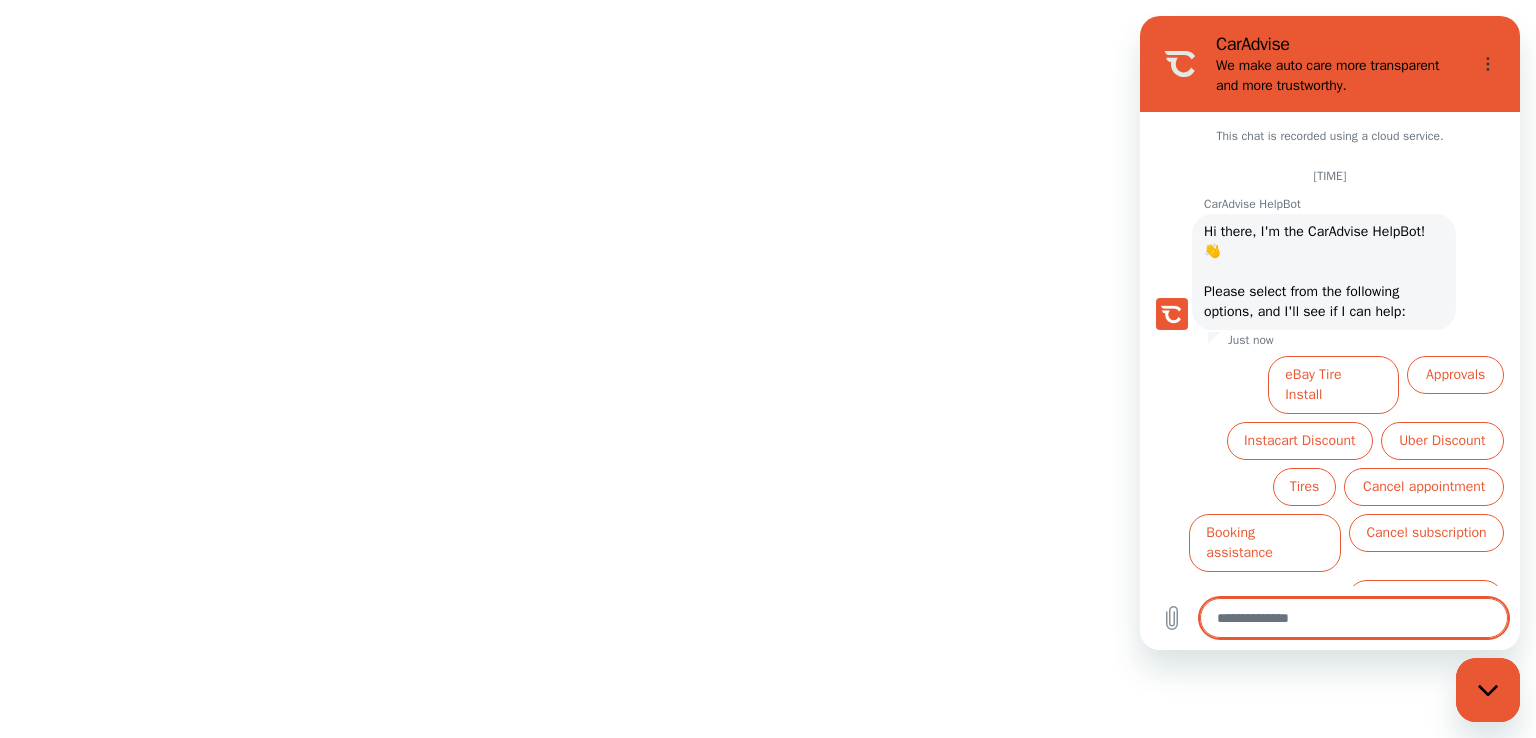 click at bounding box center (1354, 618) 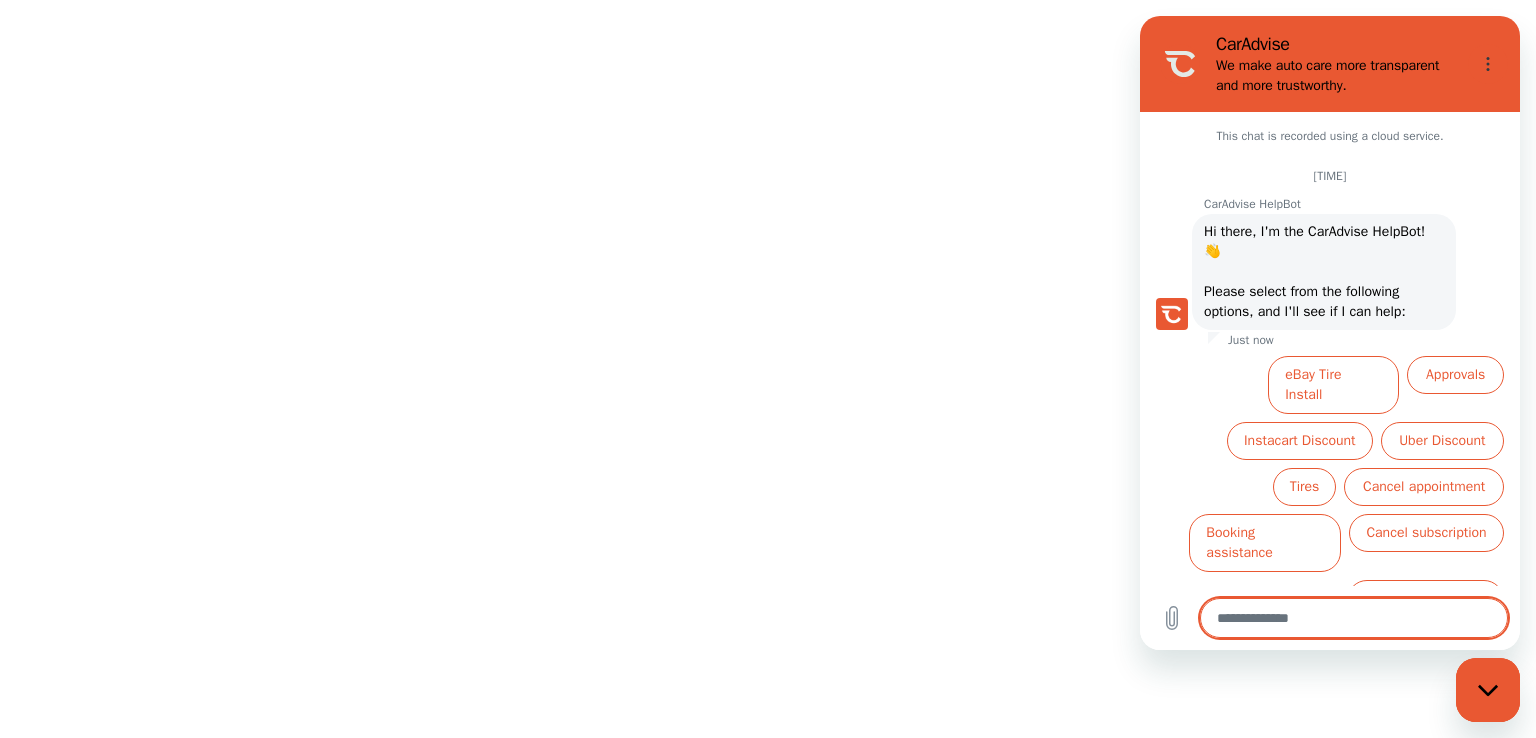 type on "*" 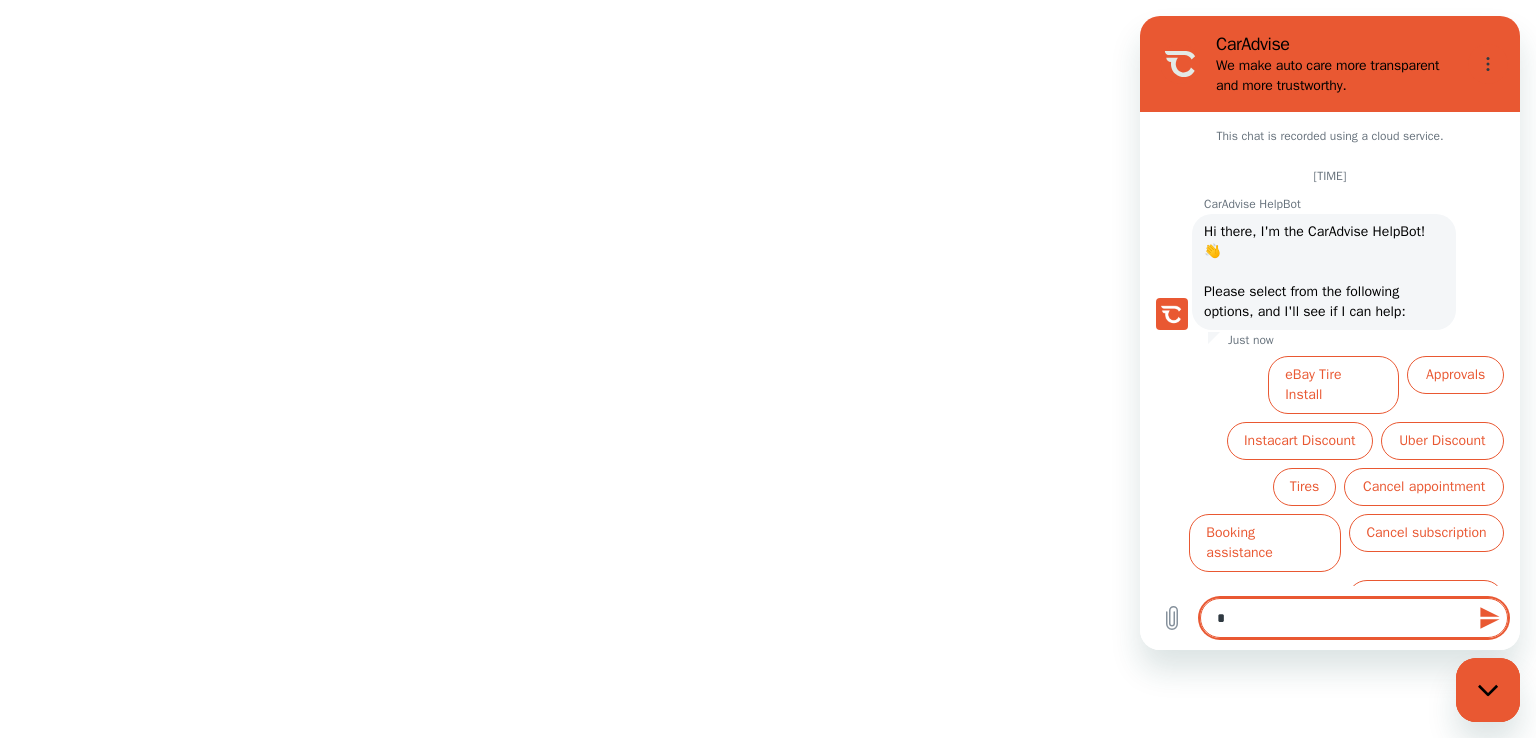 type on "**" 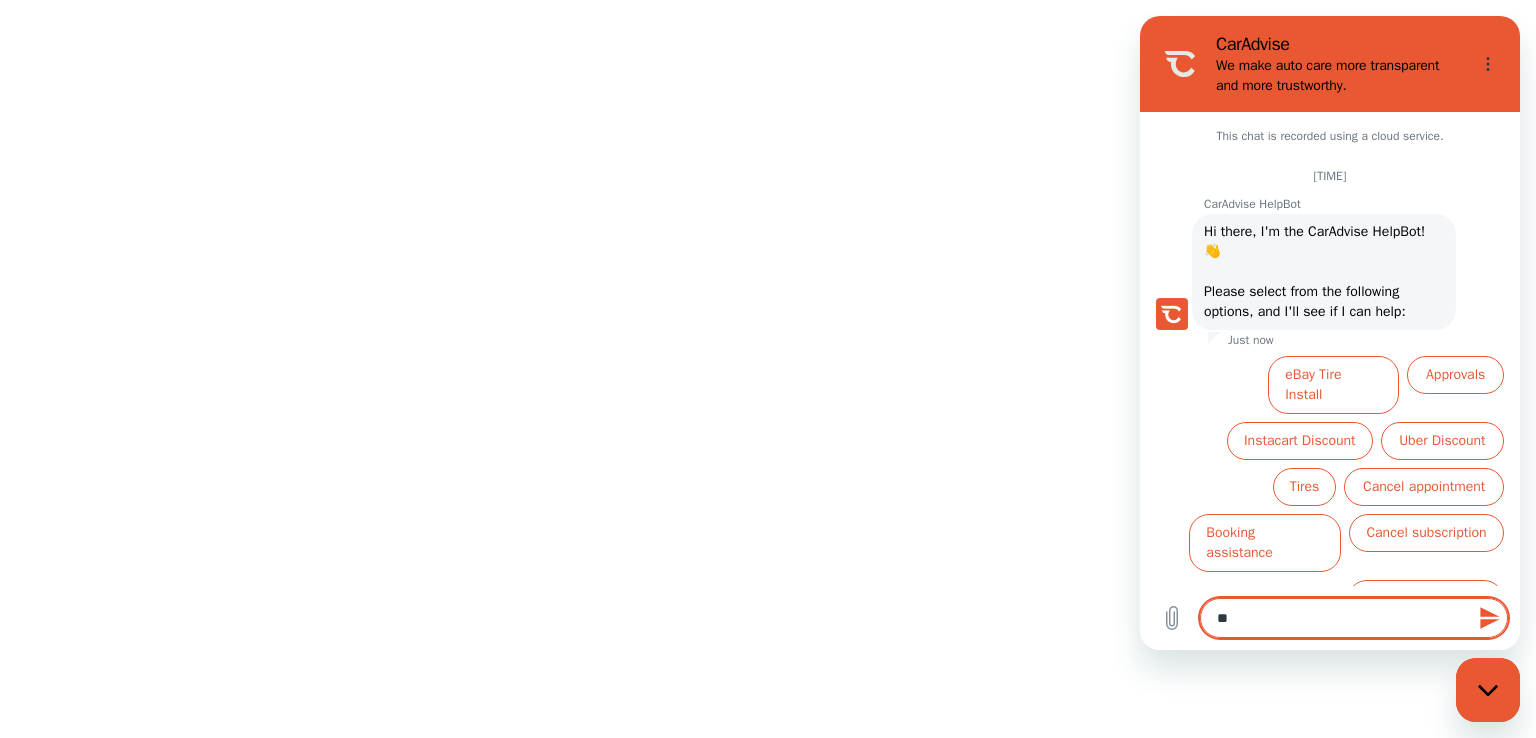 type on "***" 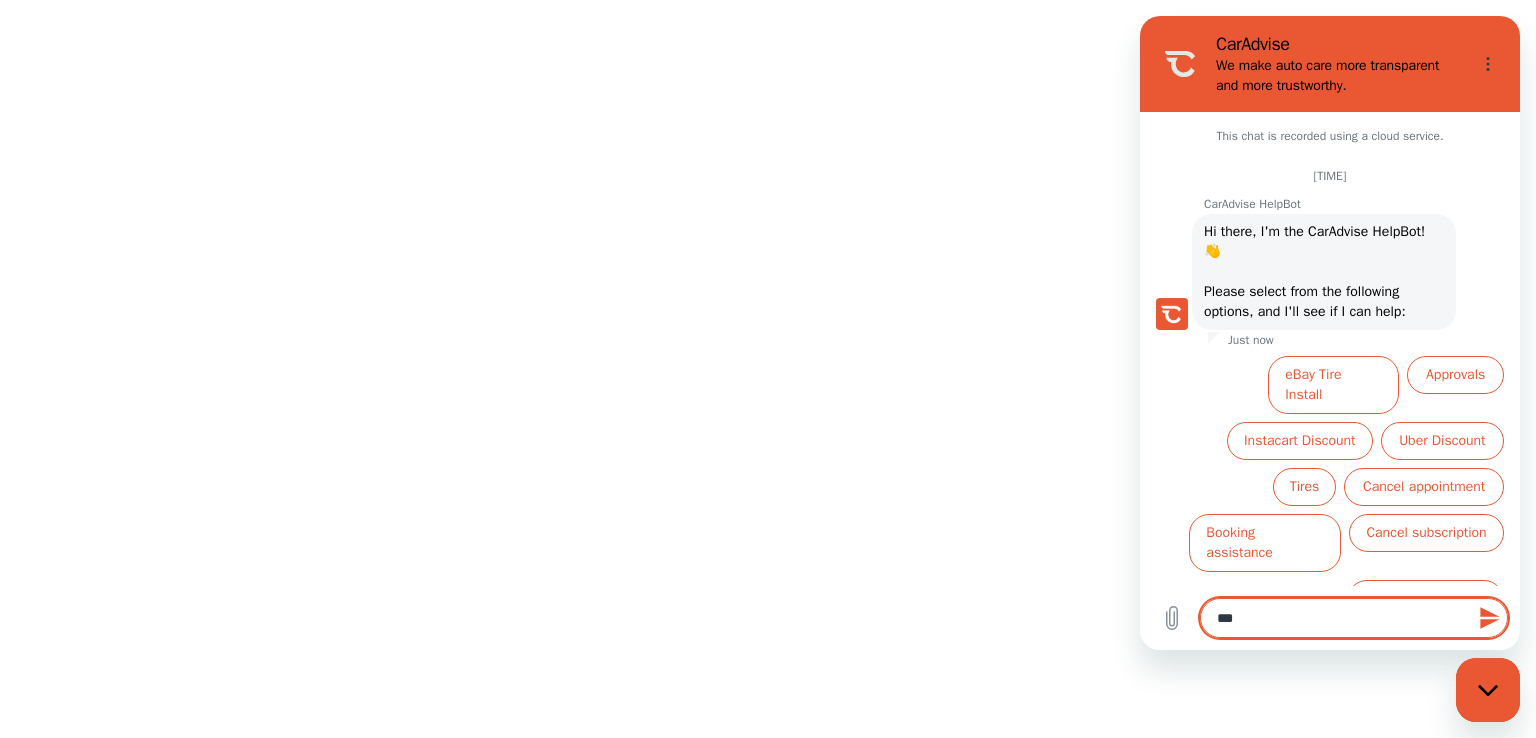 type on "***" 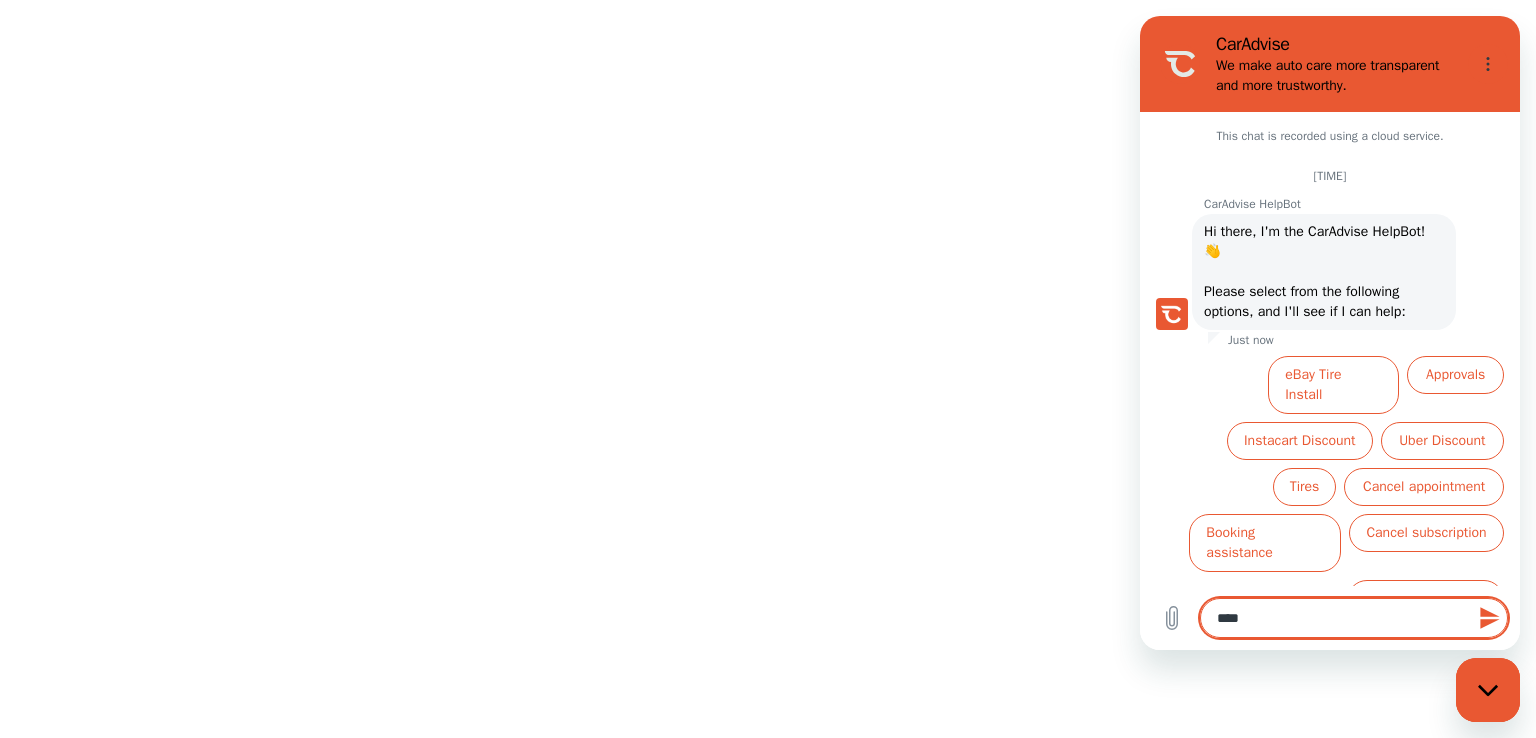 type on "*****" 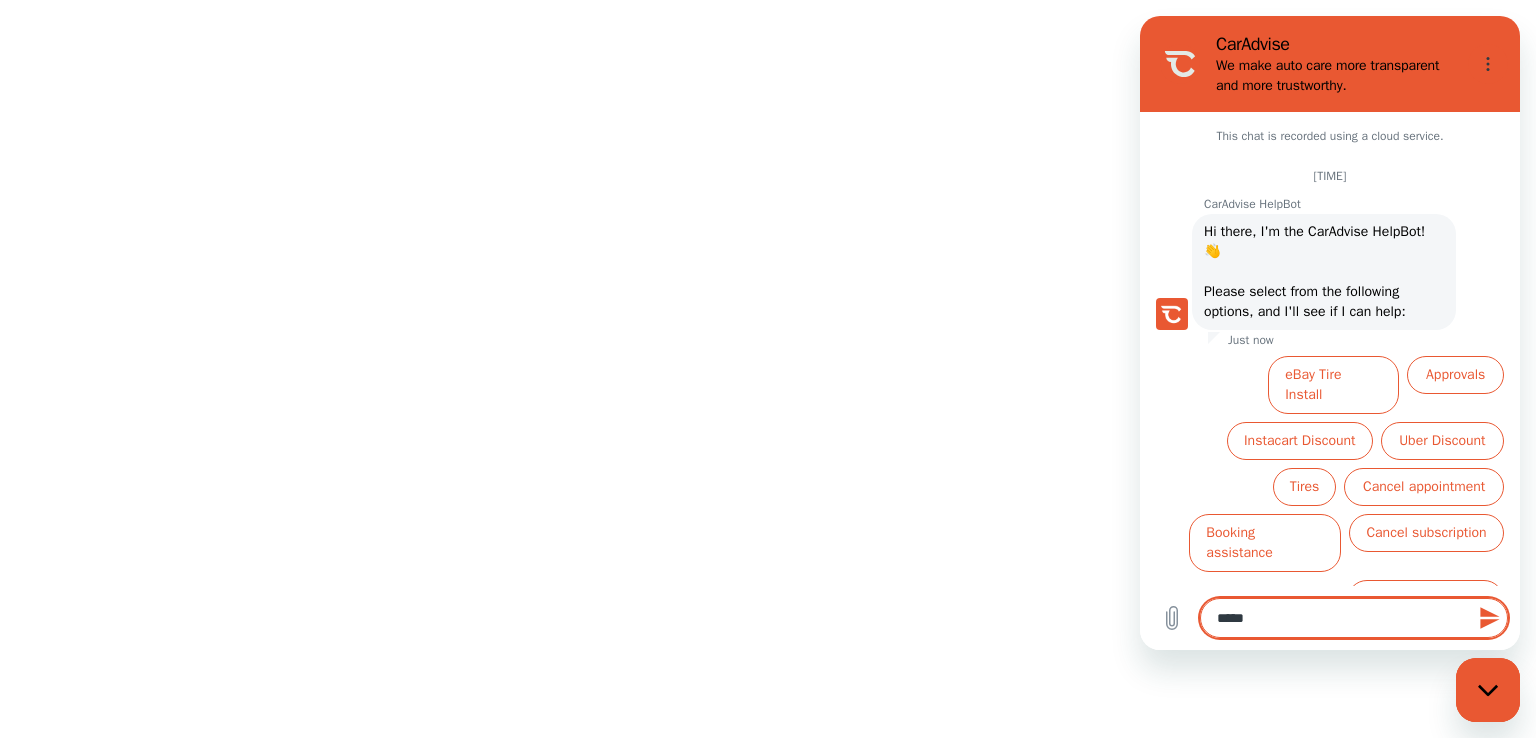 type on "******" 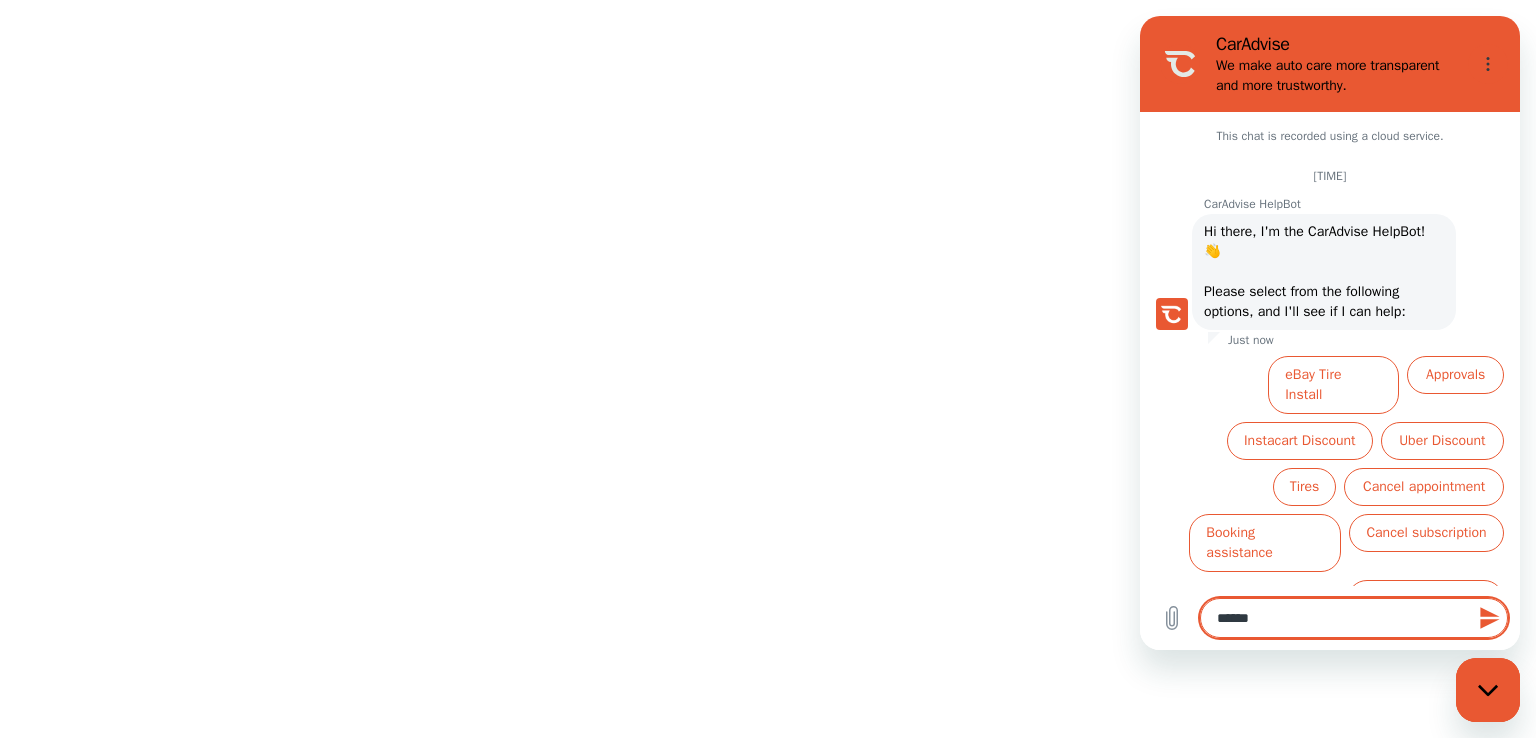type on "*******" 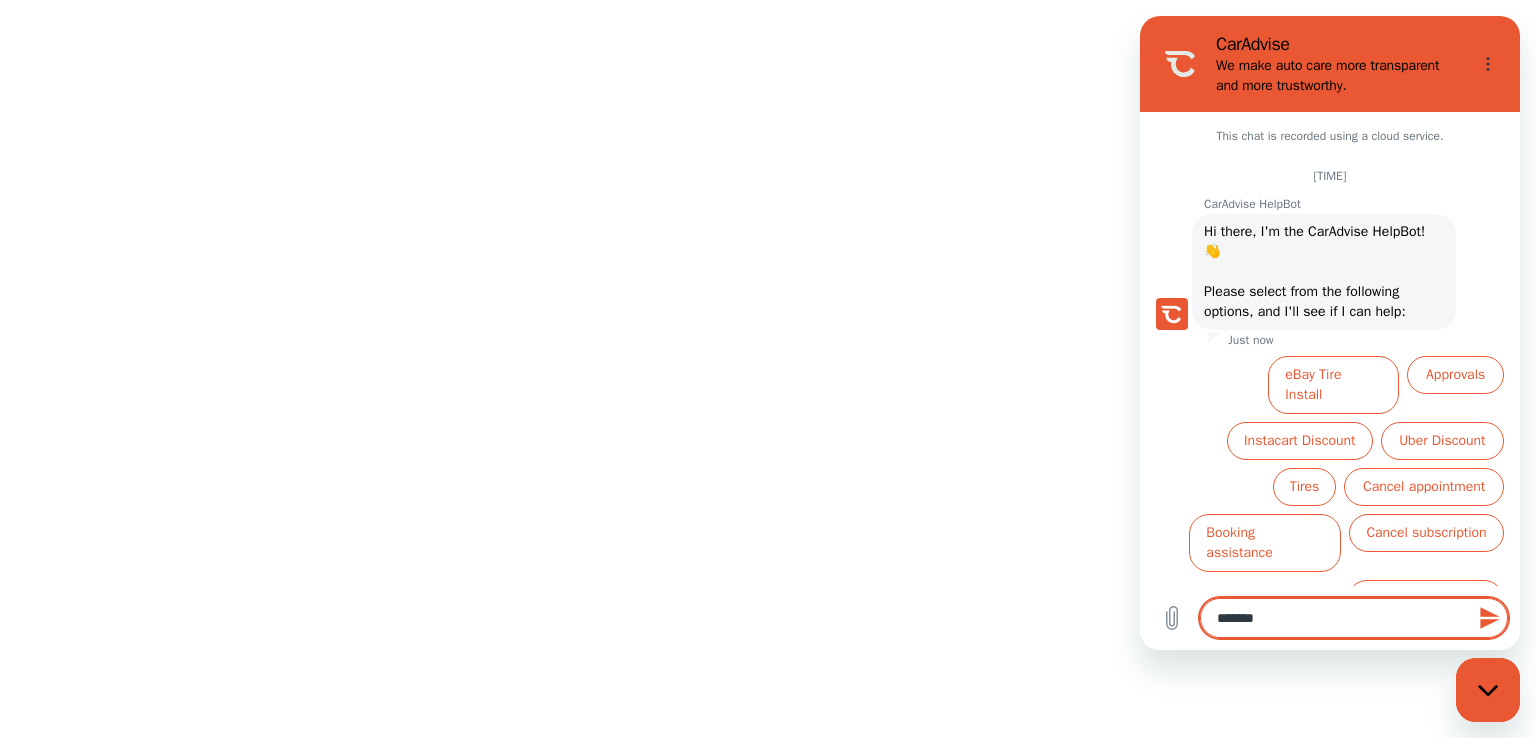 type on "********" 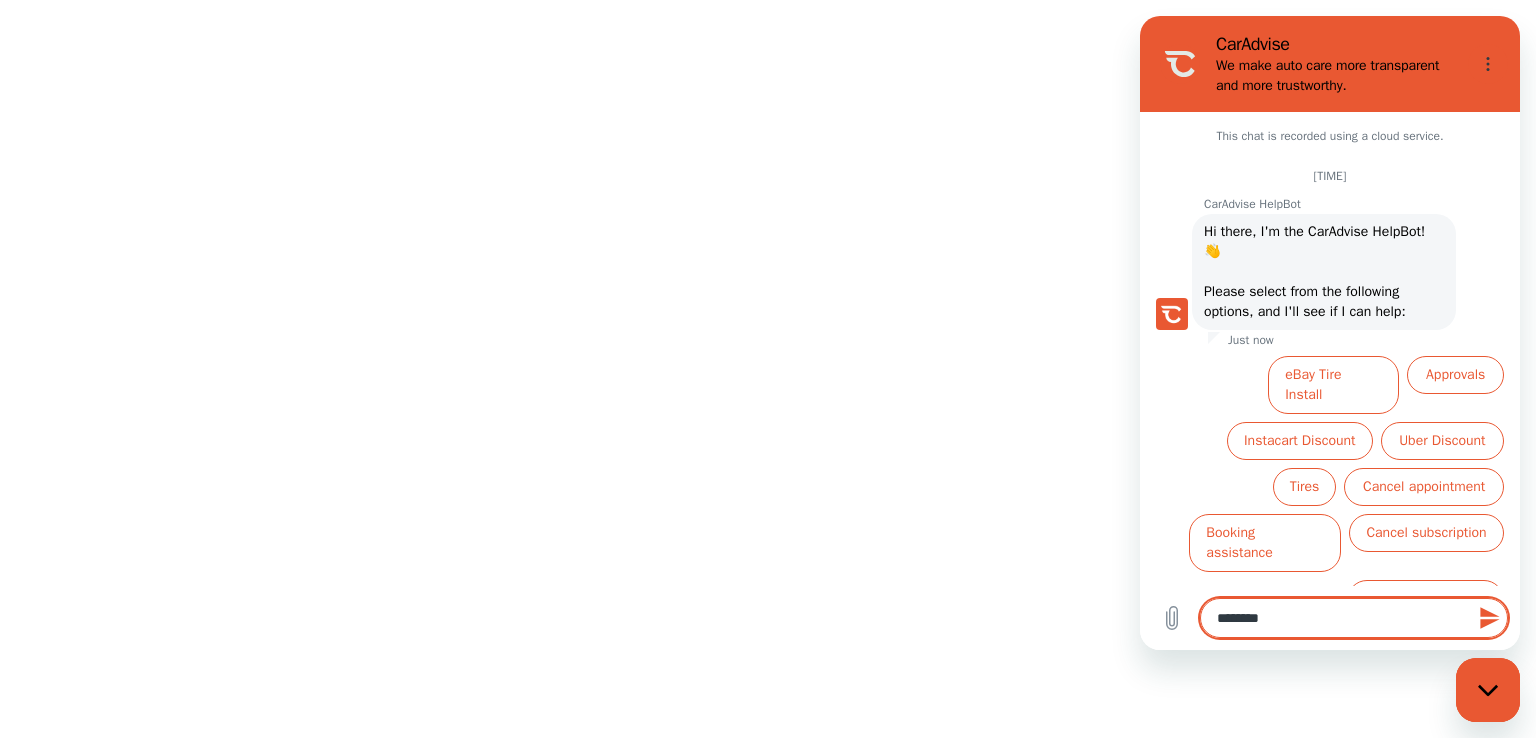 type on "*********" 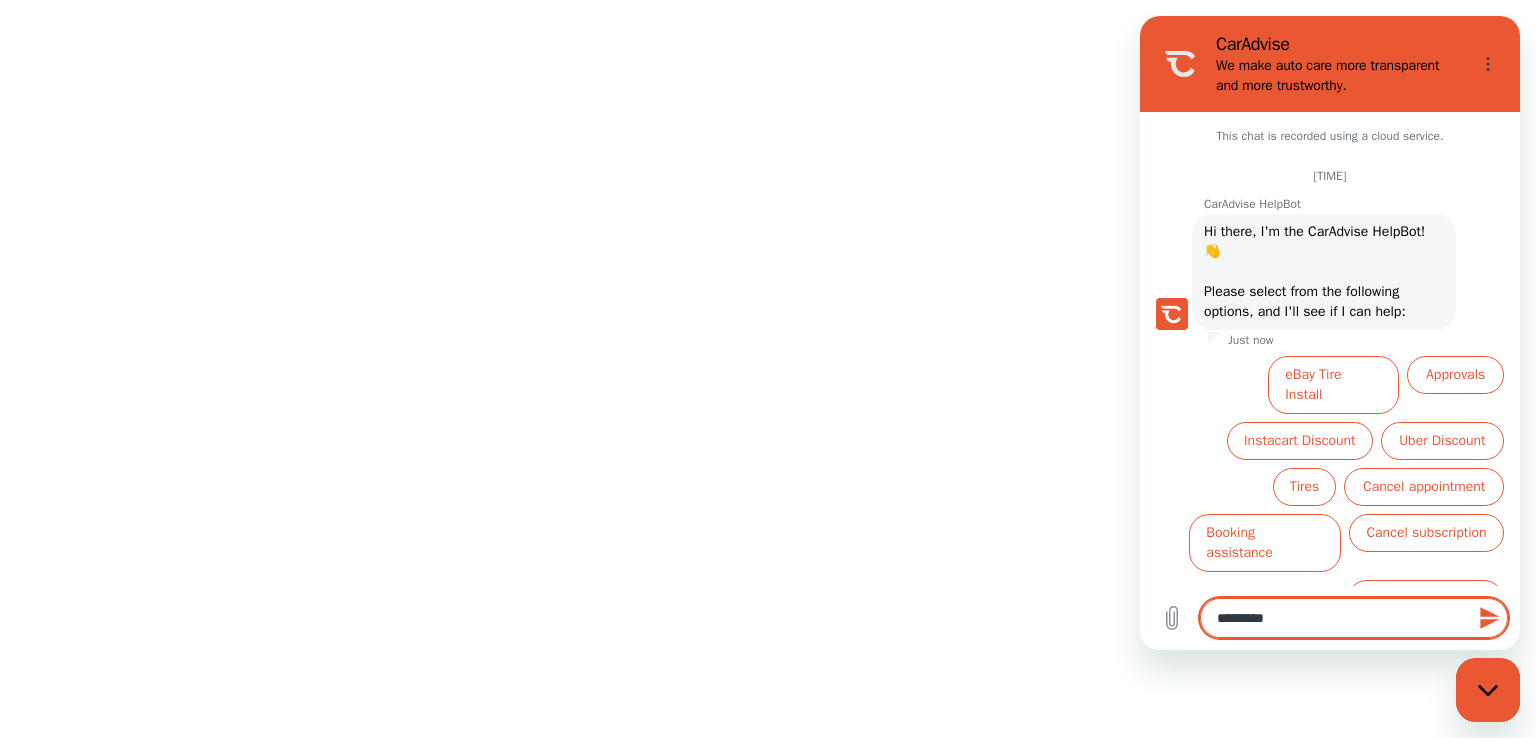 type on "**********" 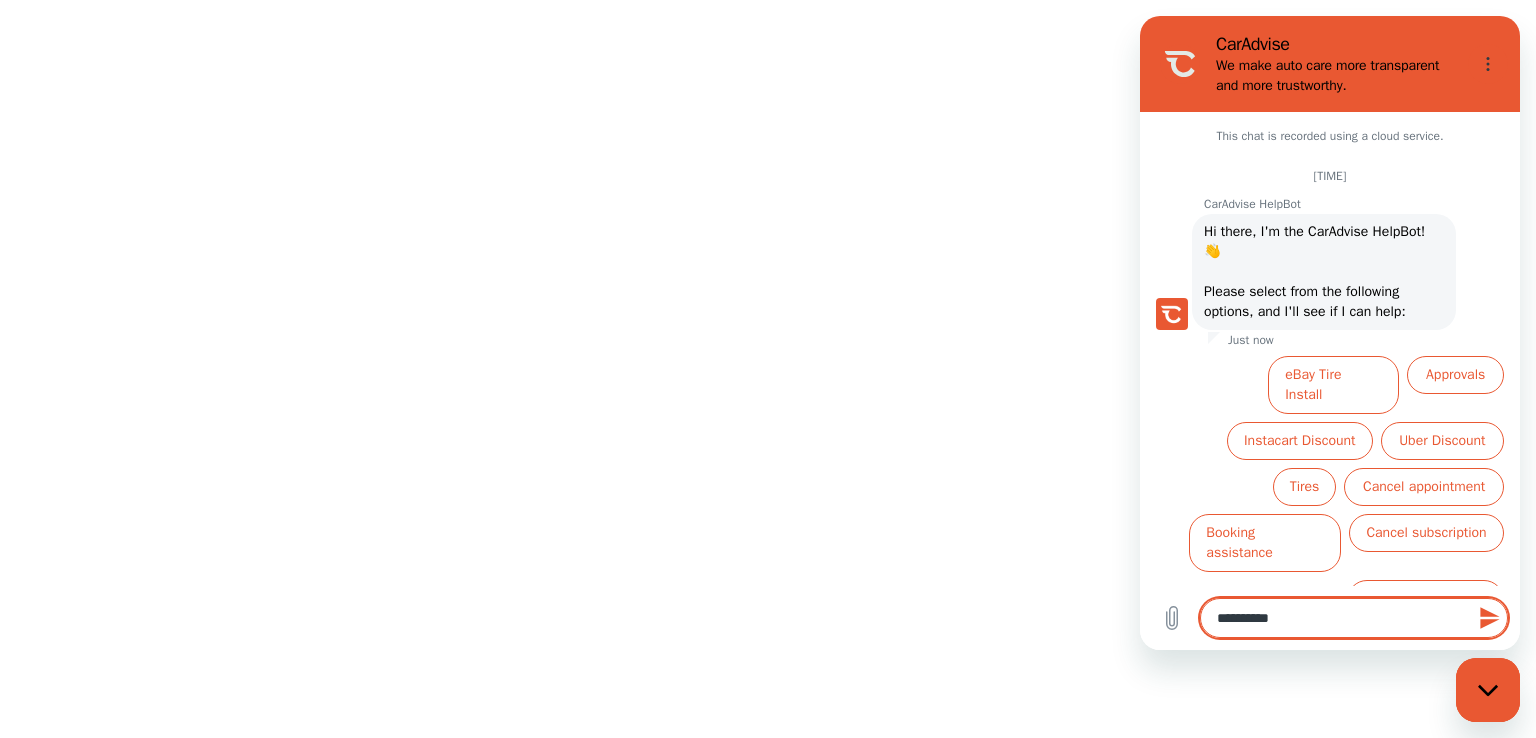 type on "**********" 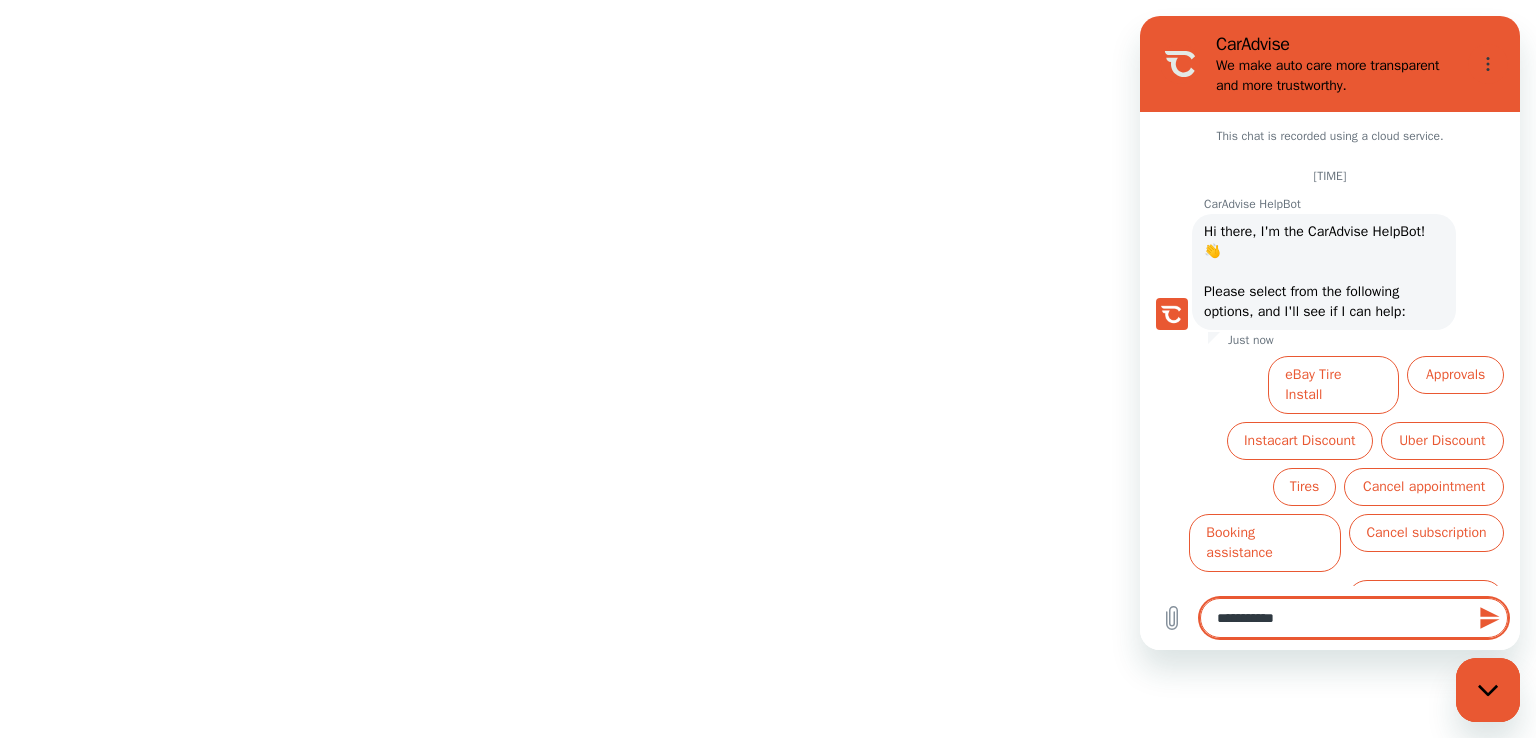 type on "*" 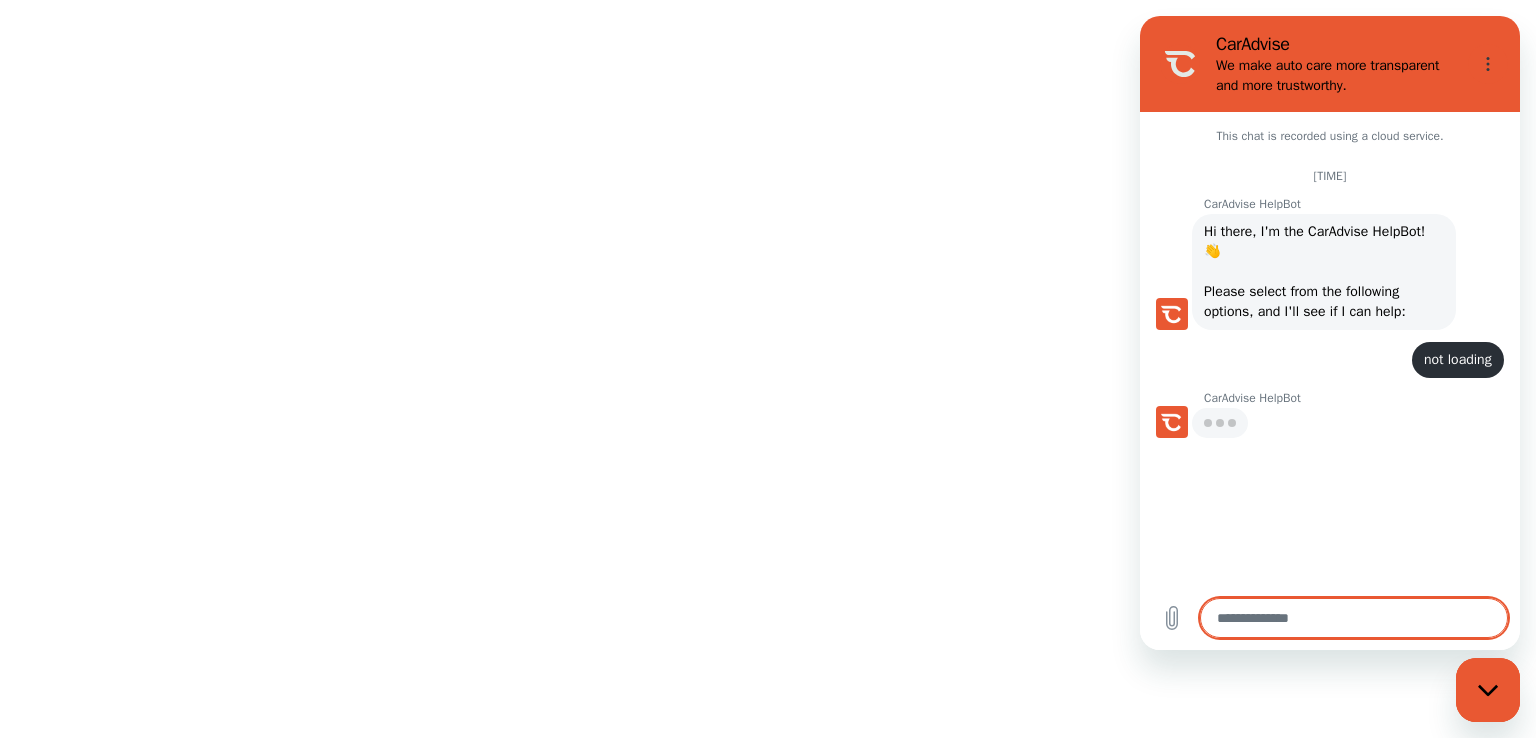 type on "*" 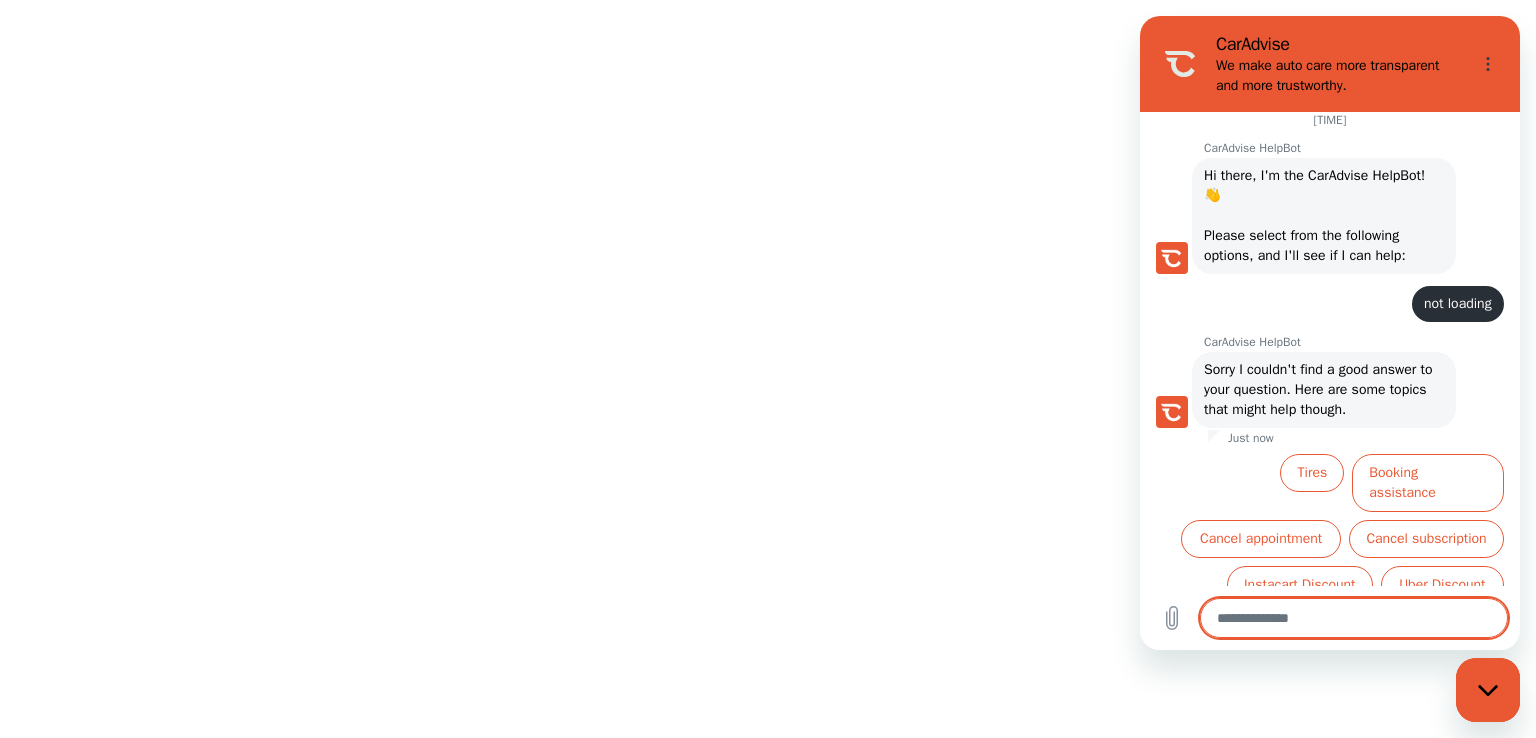 scroll, scrollTop: 104, scrollLeft: 0, axis: vertical 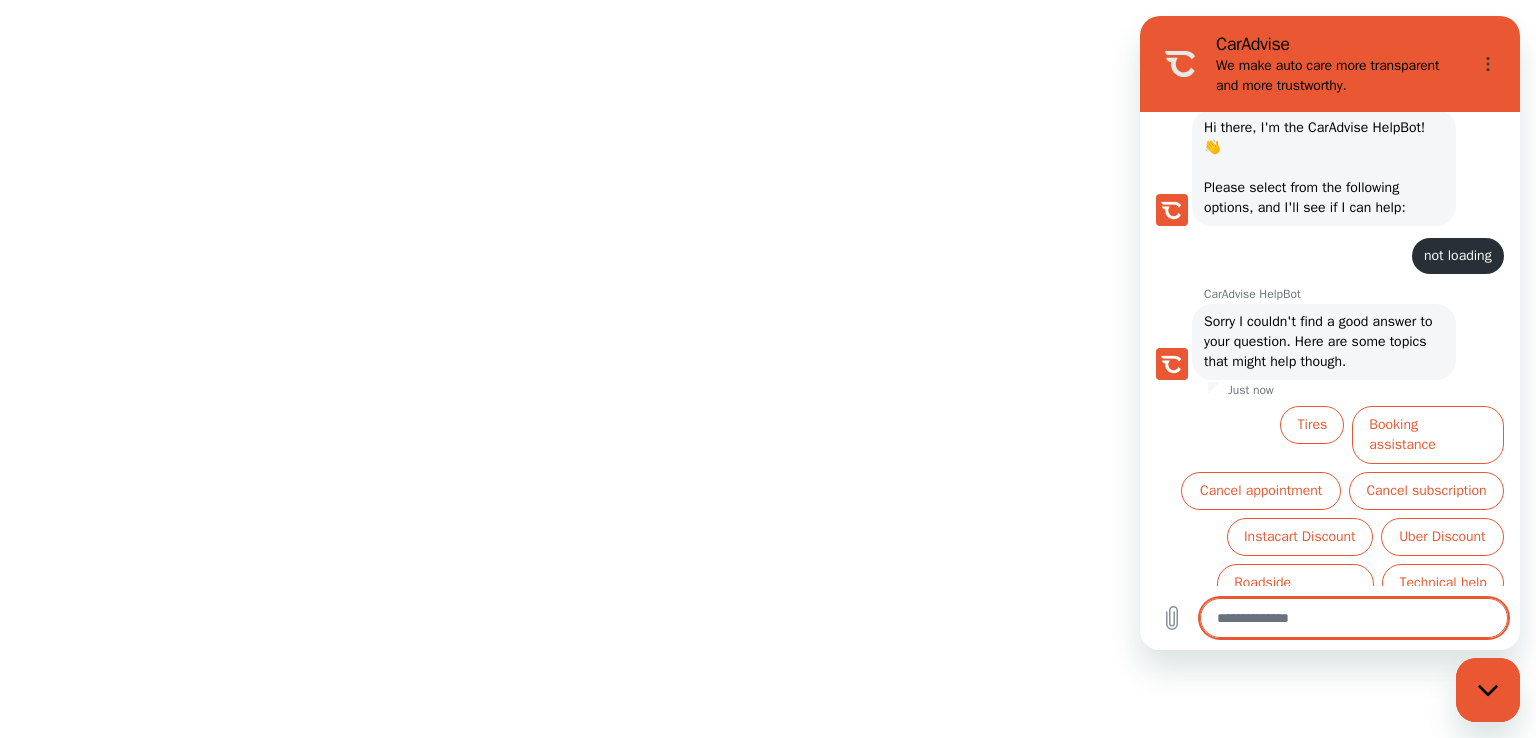click at bounding box center [1354, 618] 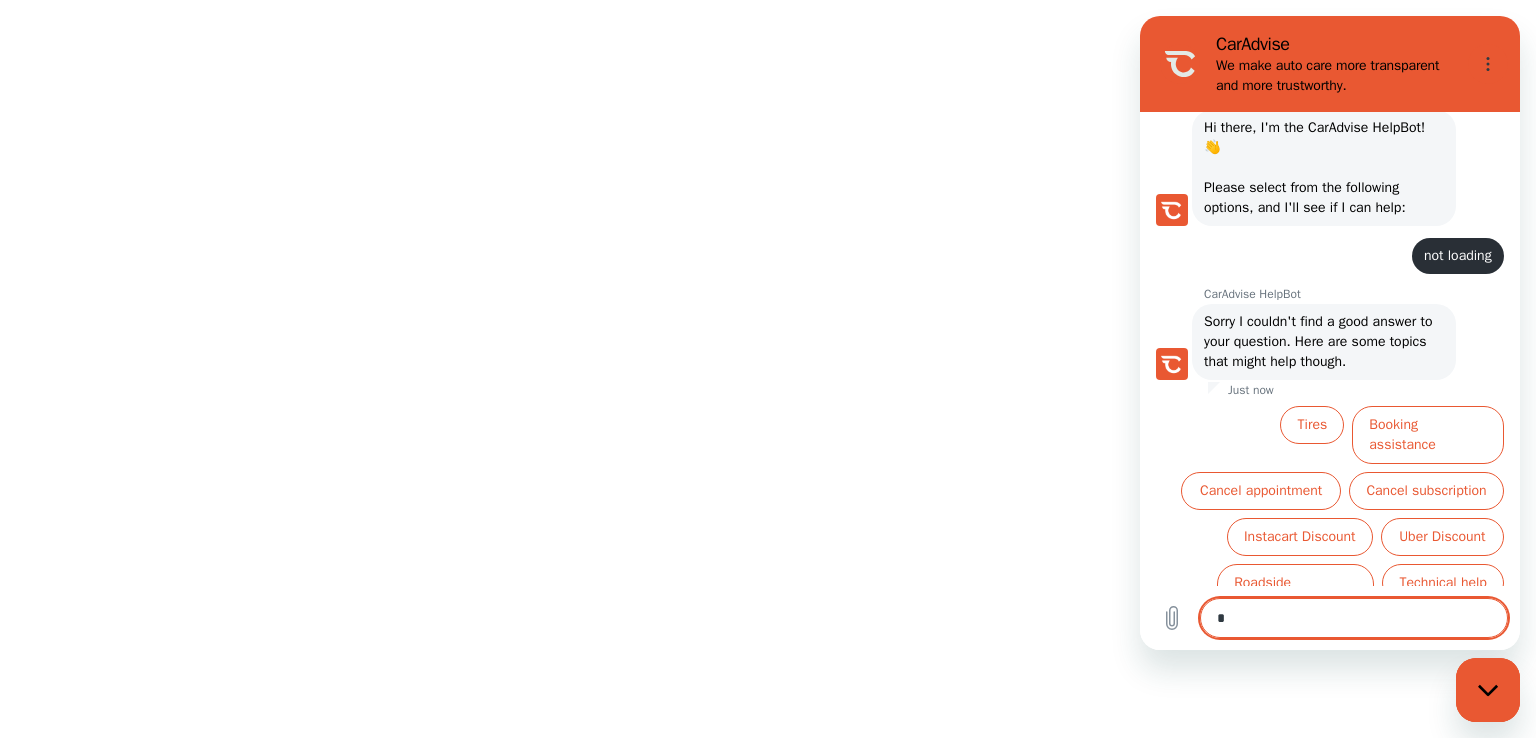 type on "**" 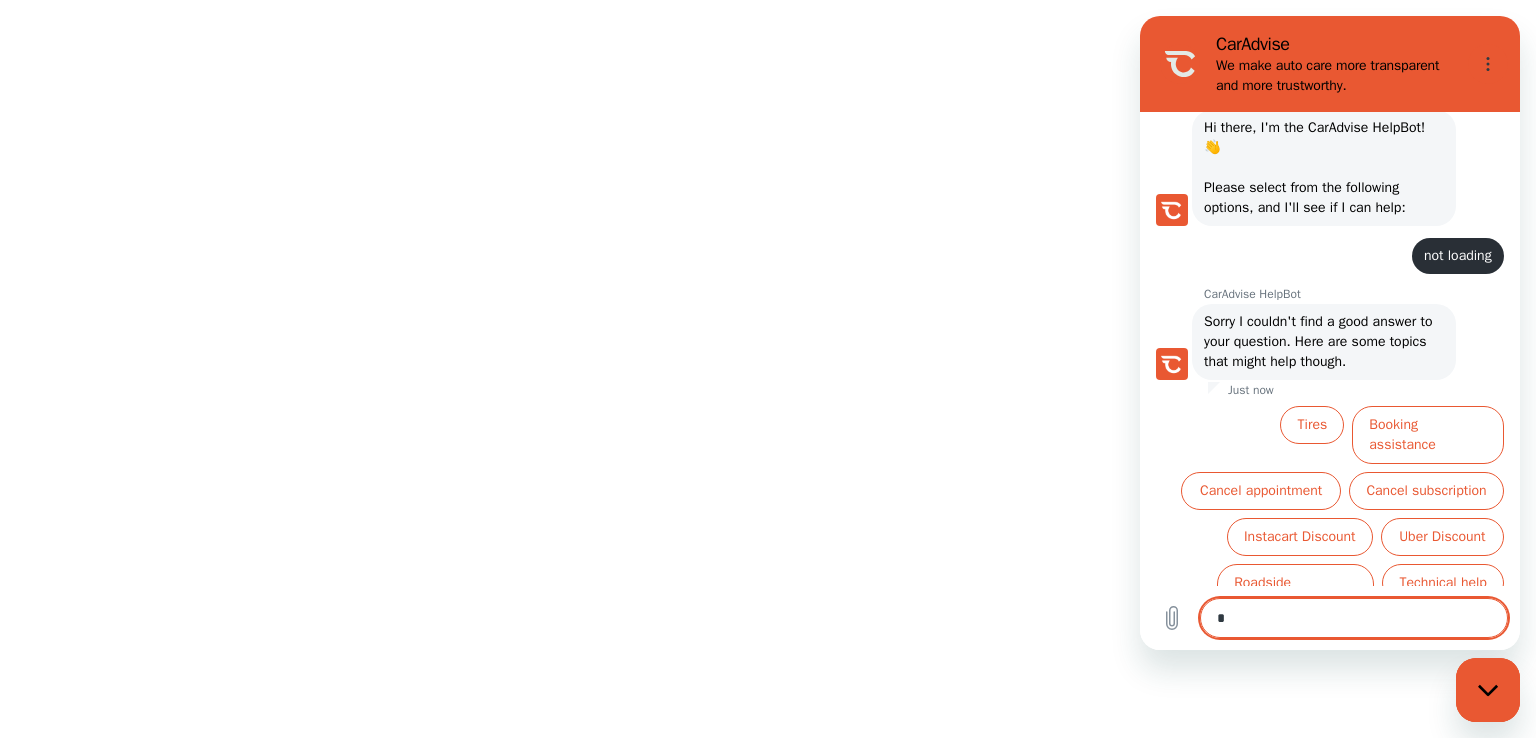 type on "*" 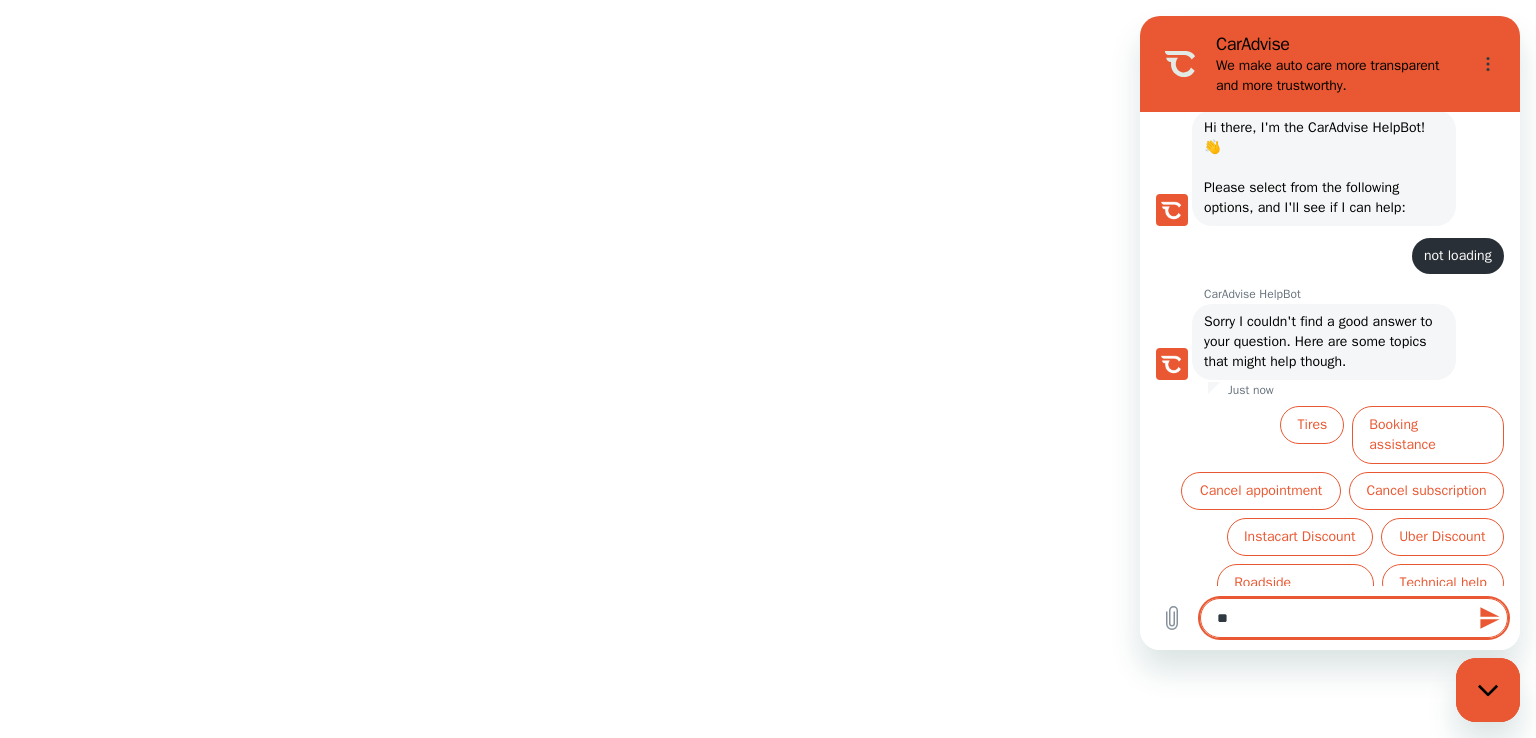 type on "*" 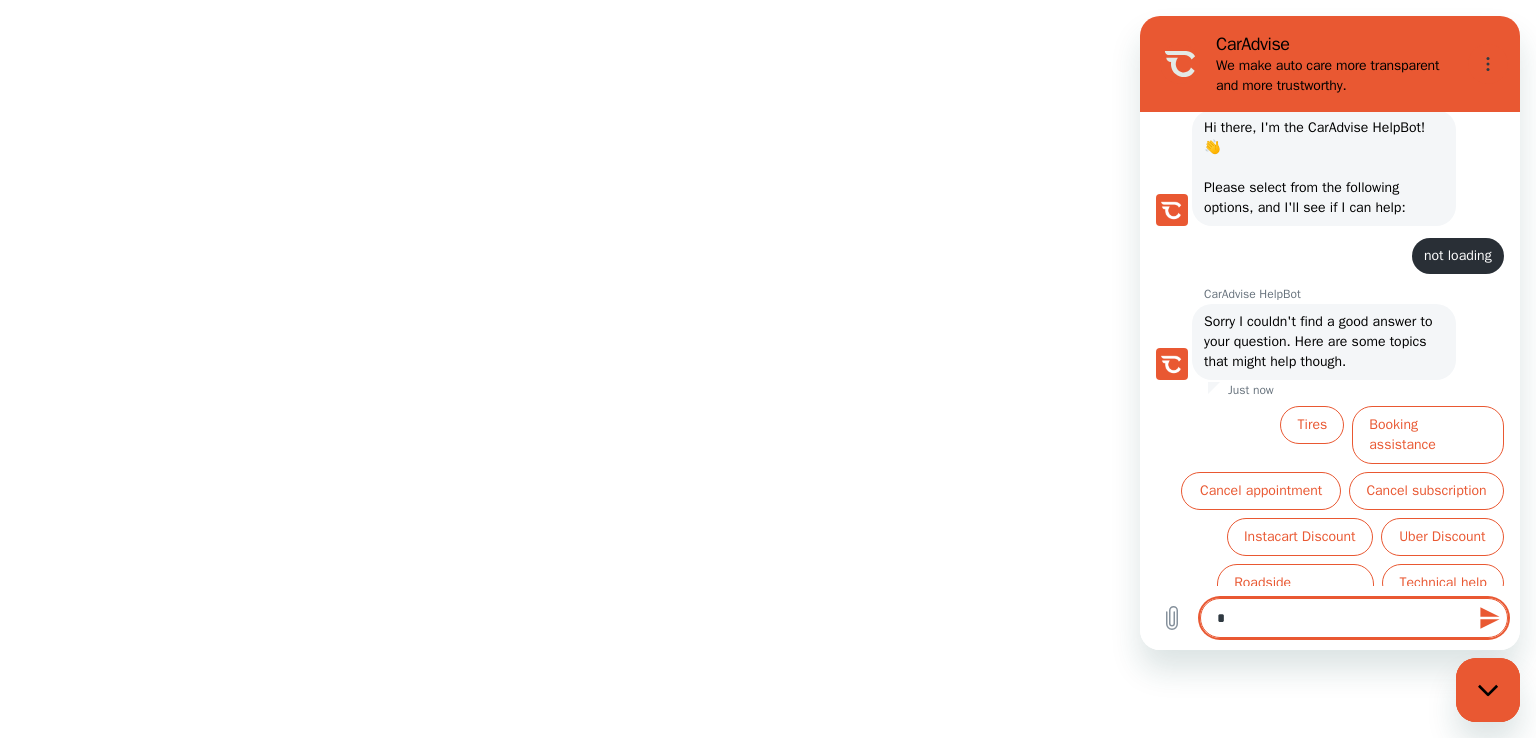 type 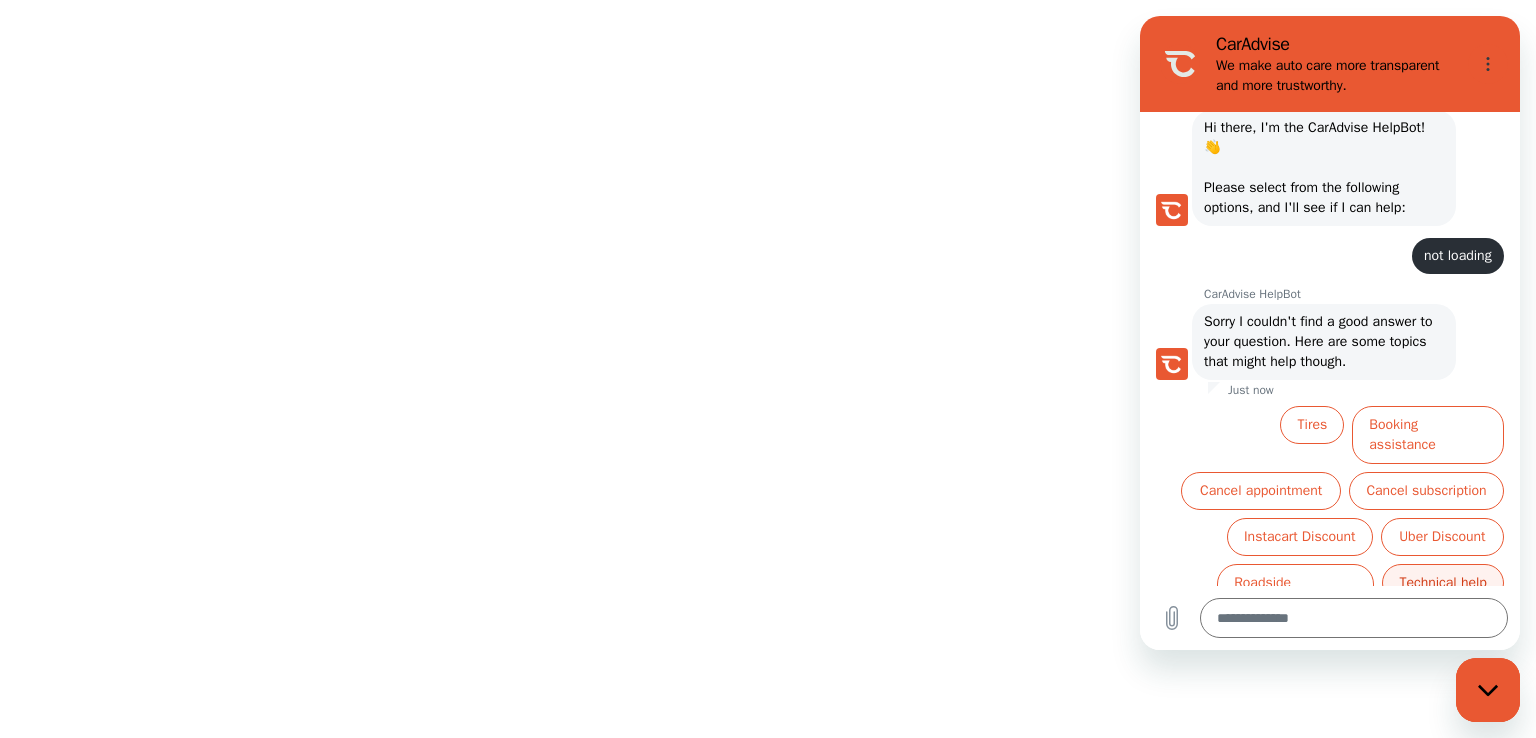 click on "Technical help" at bounding box center [1443, 583] 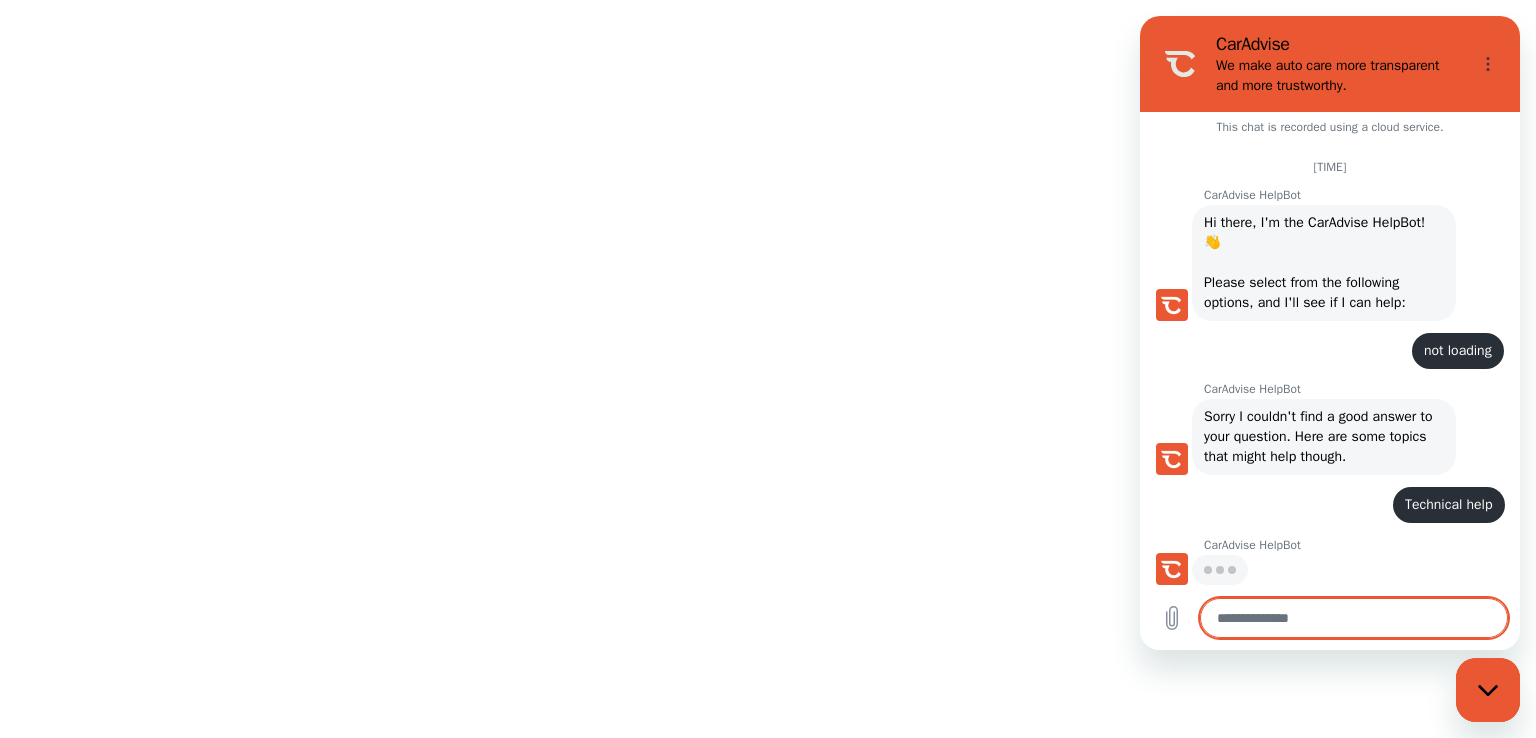 scroll, scrollTop: 7, scrollLeft: 0, axis: vertical 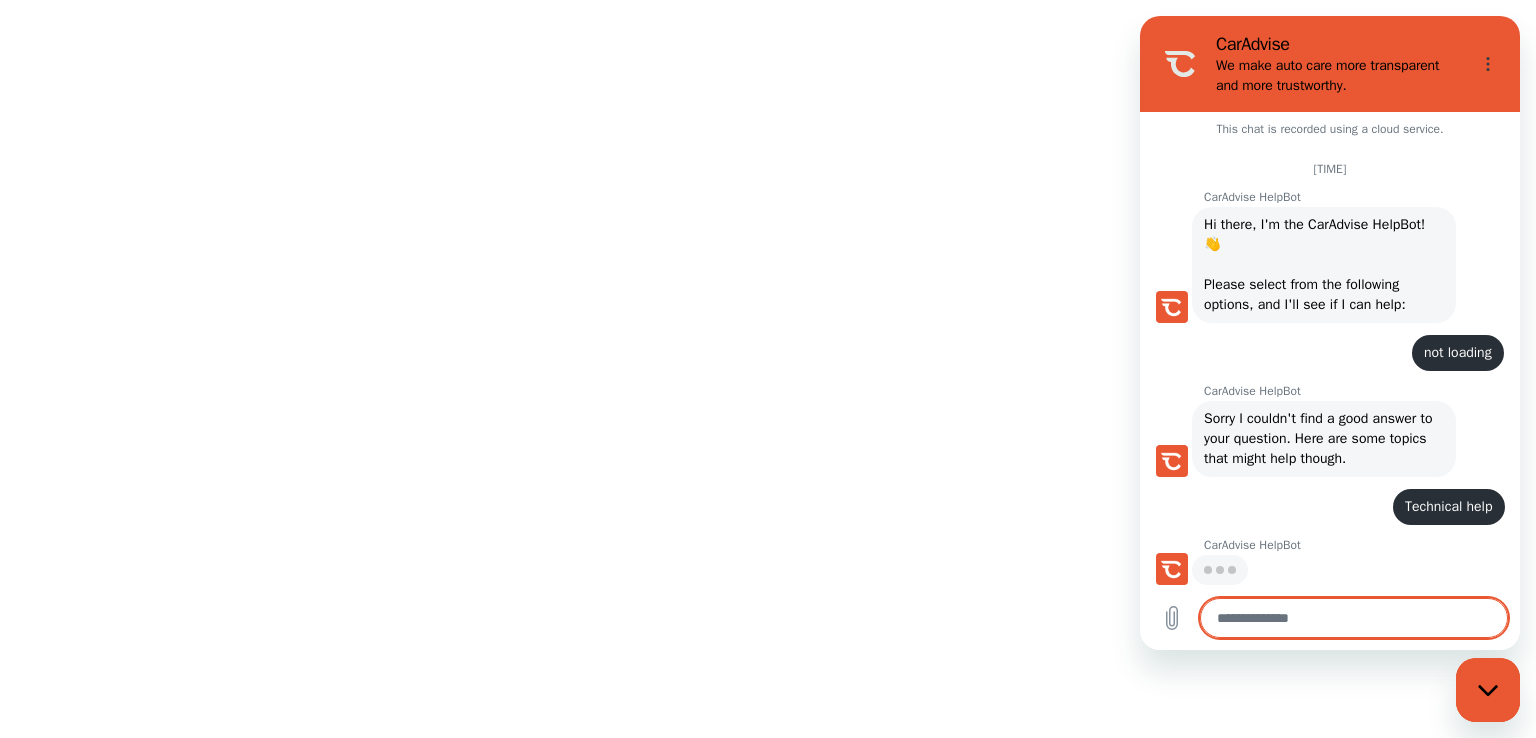 type on "*" 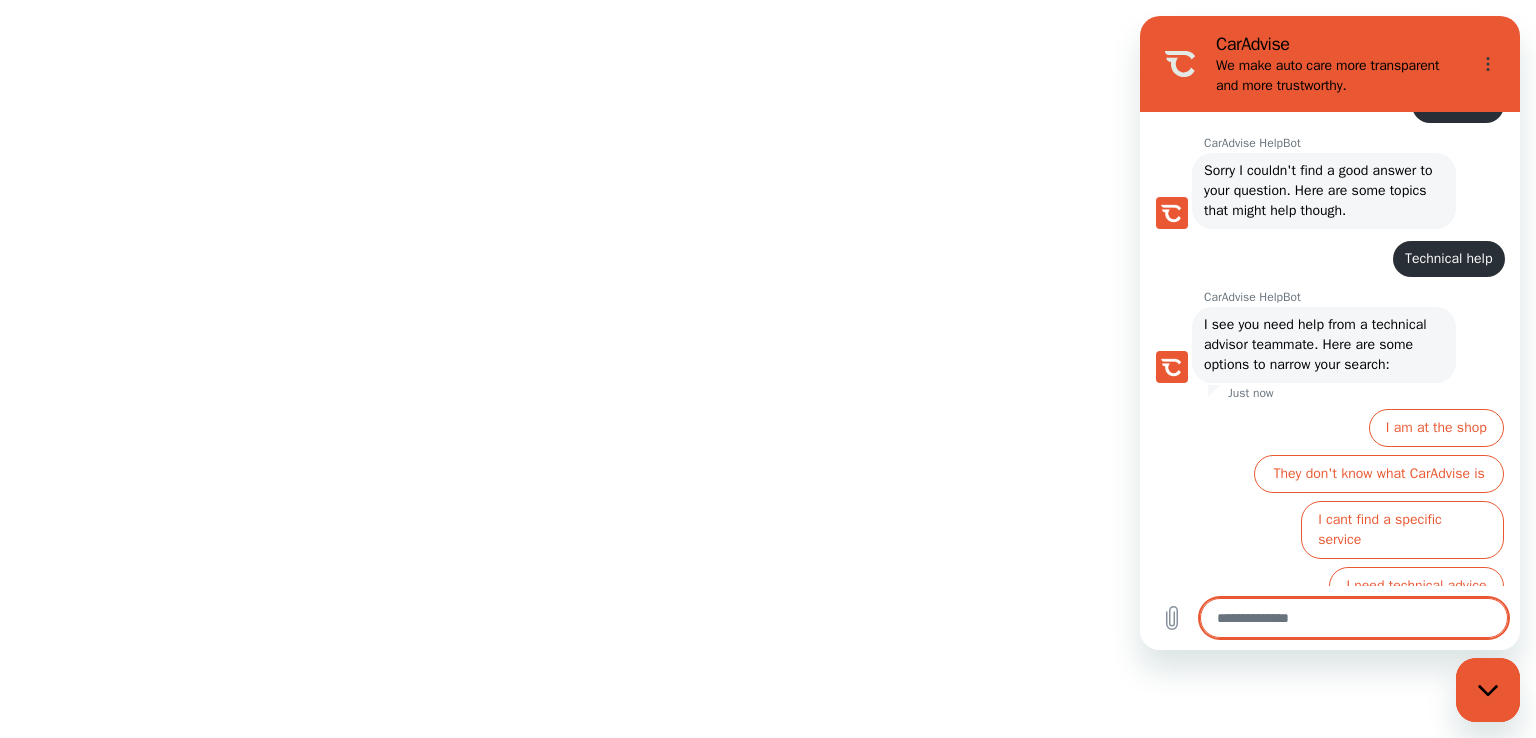 scroll, scrollTop: 257, scrollLeft: 0, axis: vertical 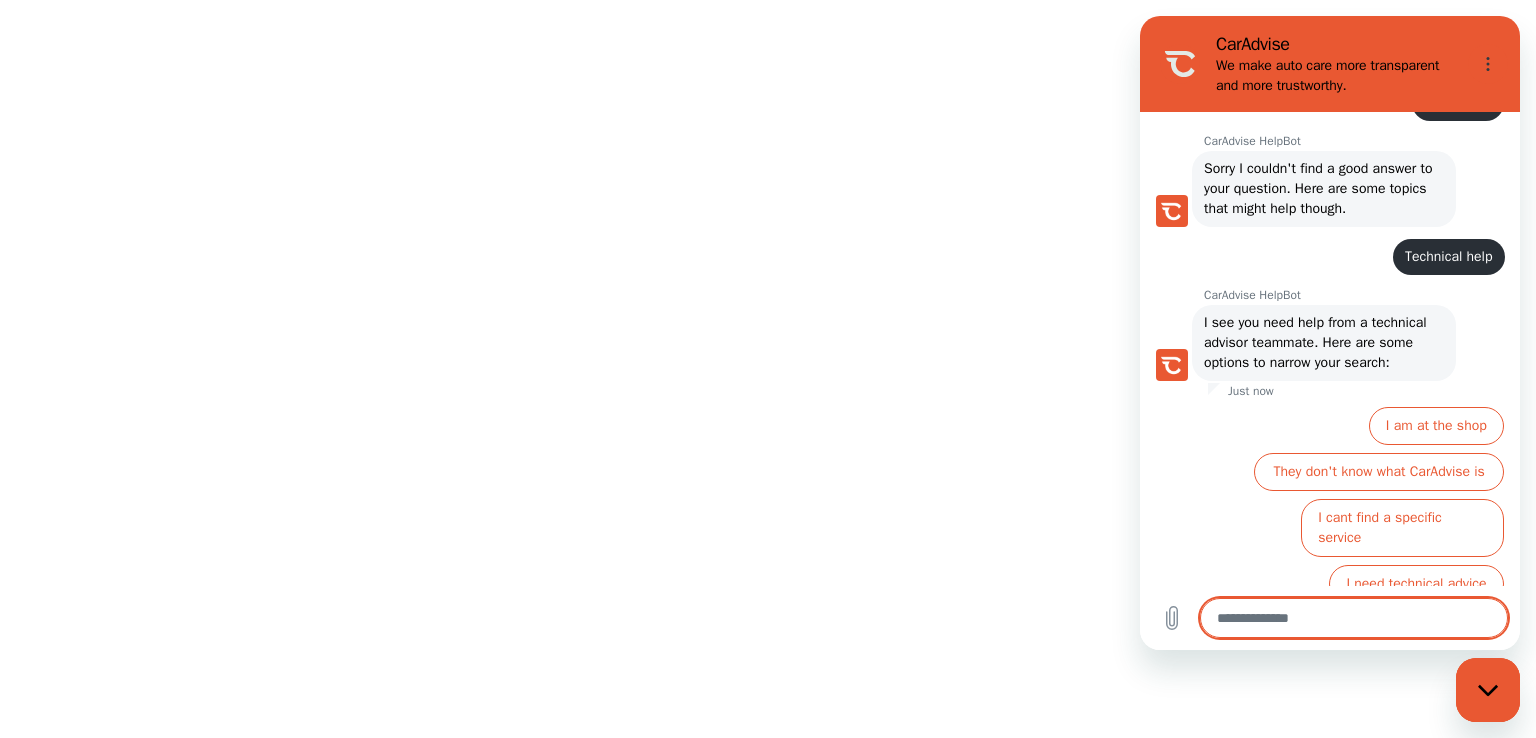 click at bounding box center [1354, 618] 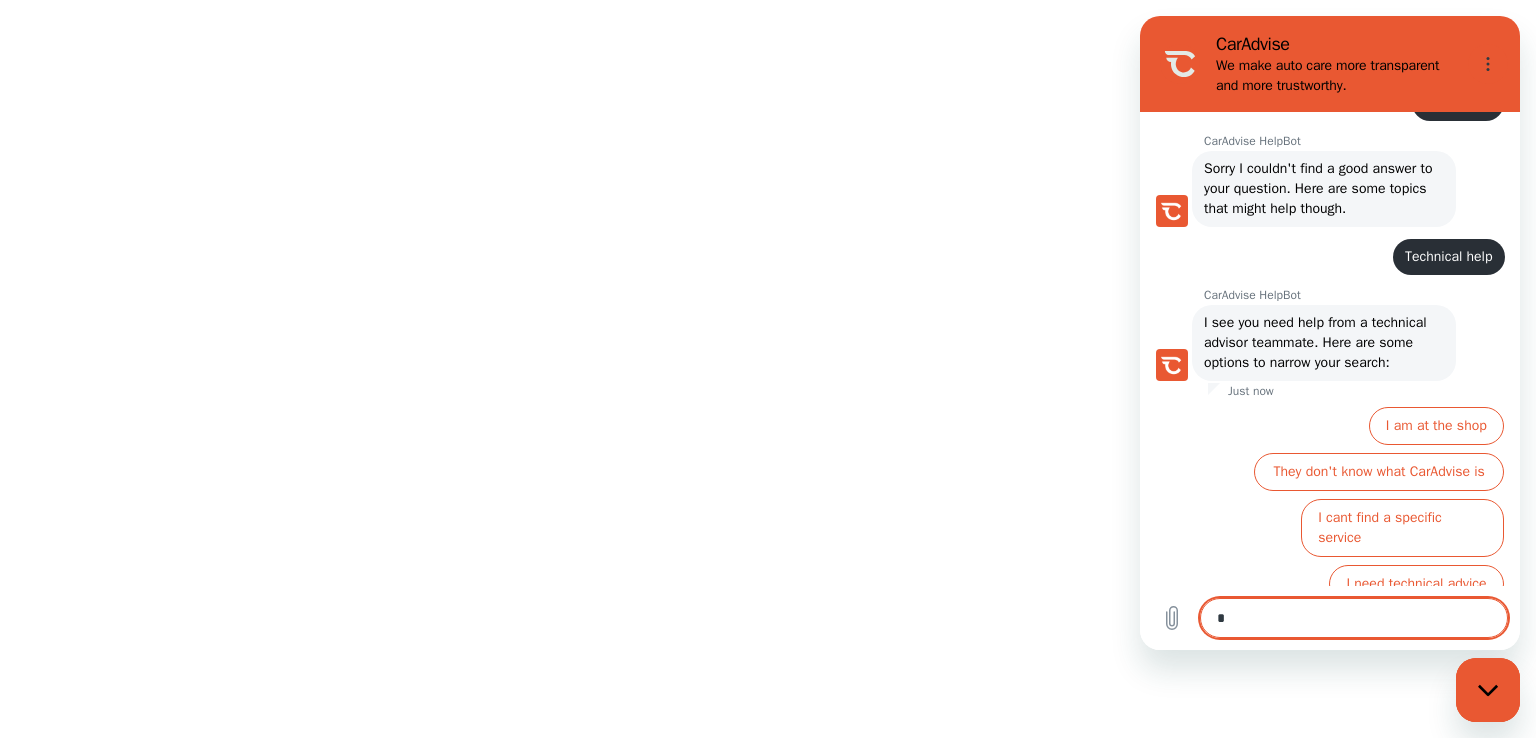 type on "**" 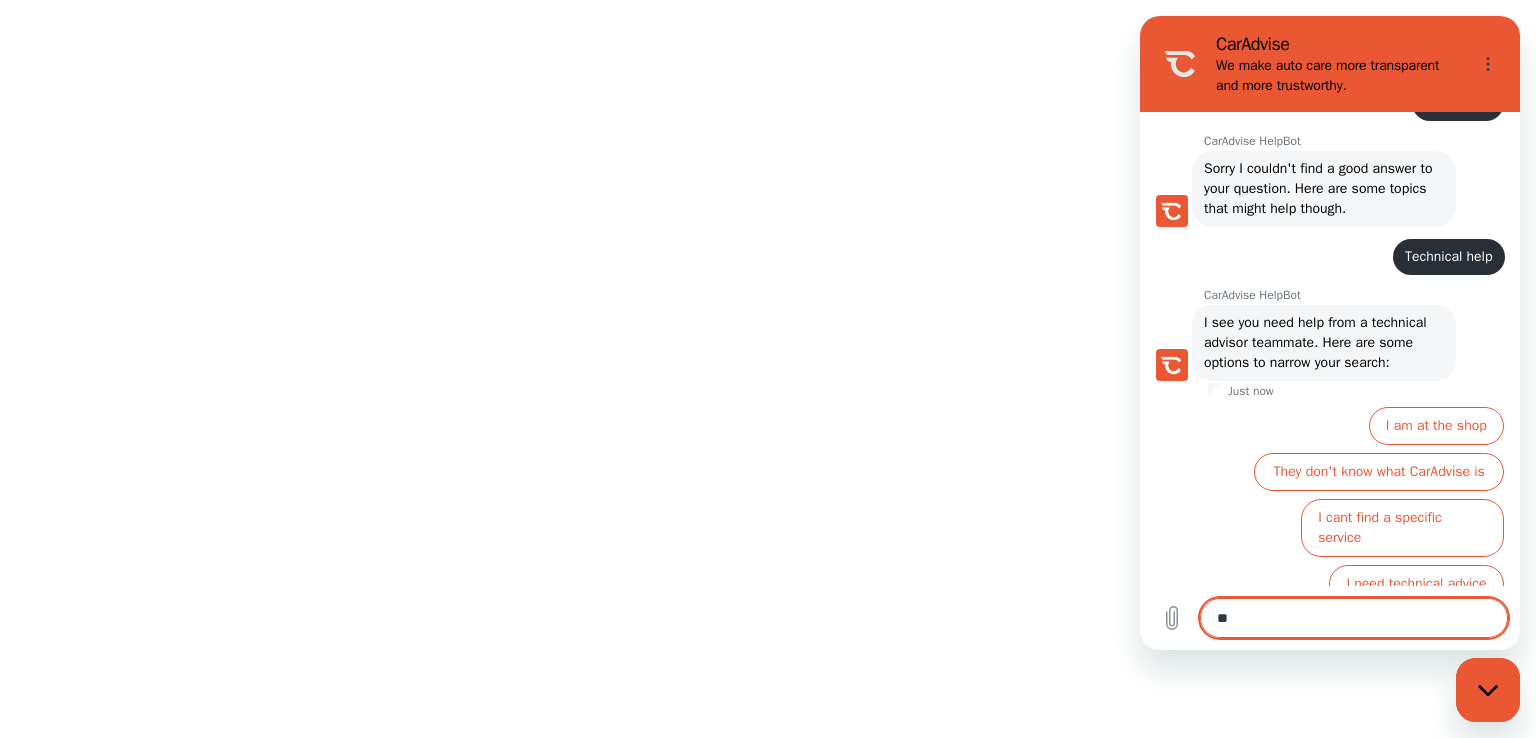 type on "***" 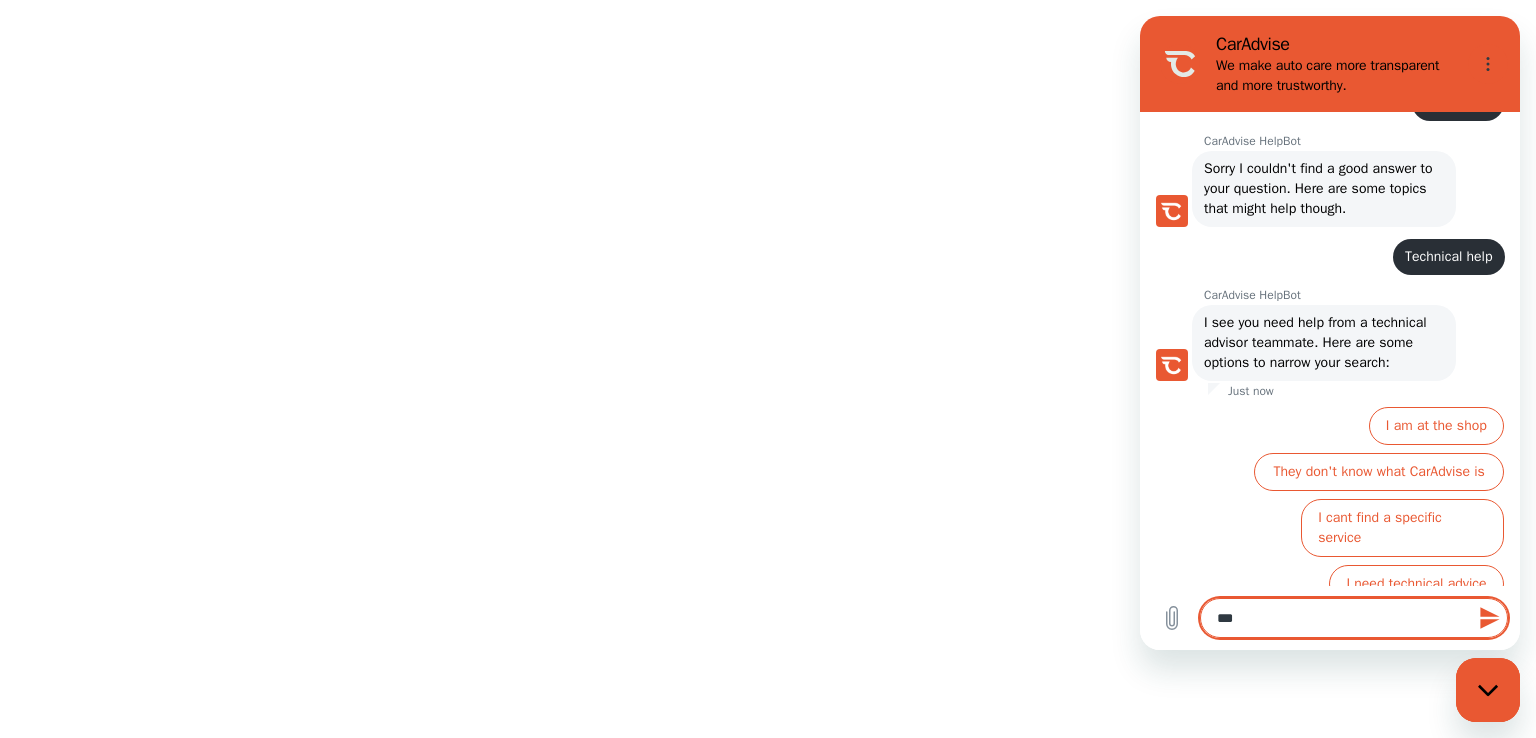 type on "****" 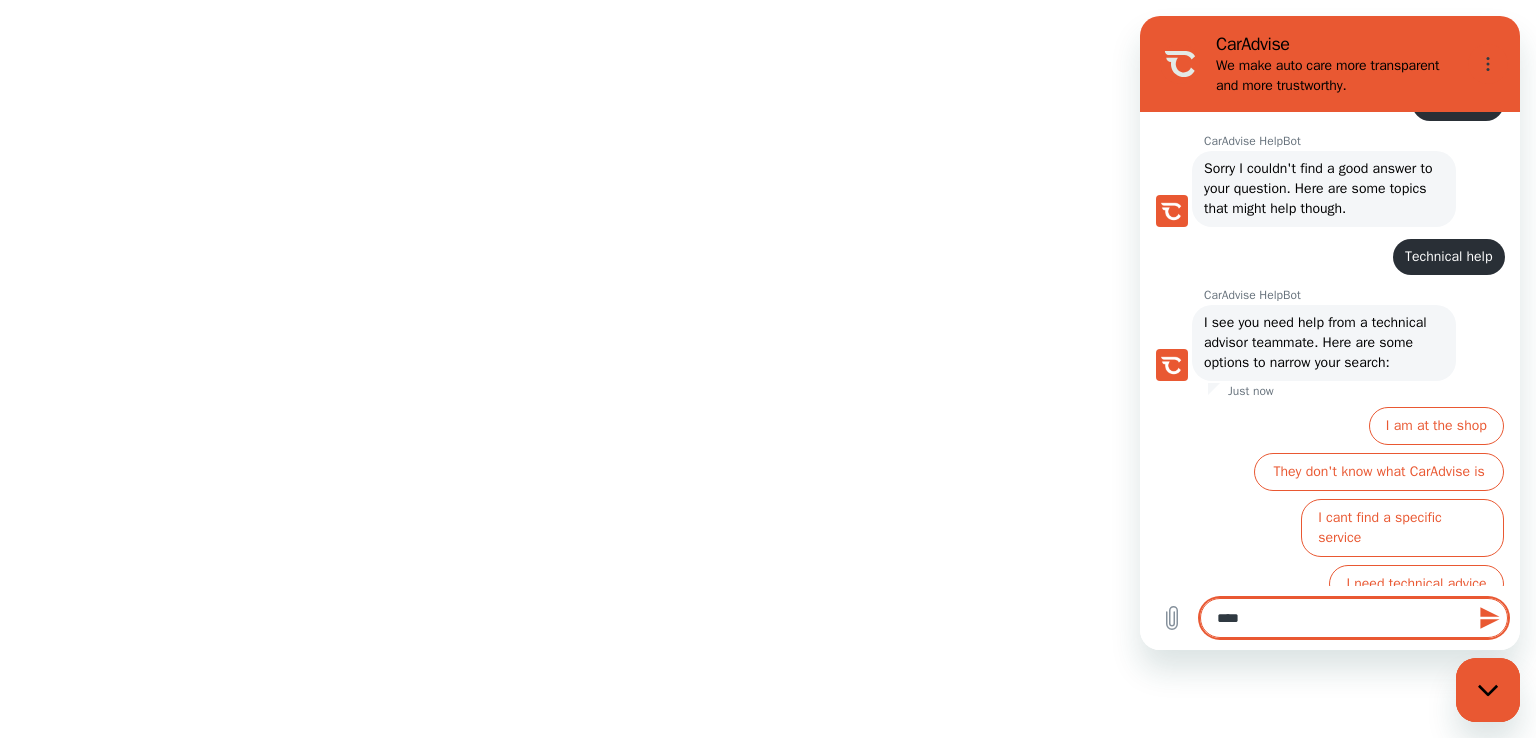 type on "*****" 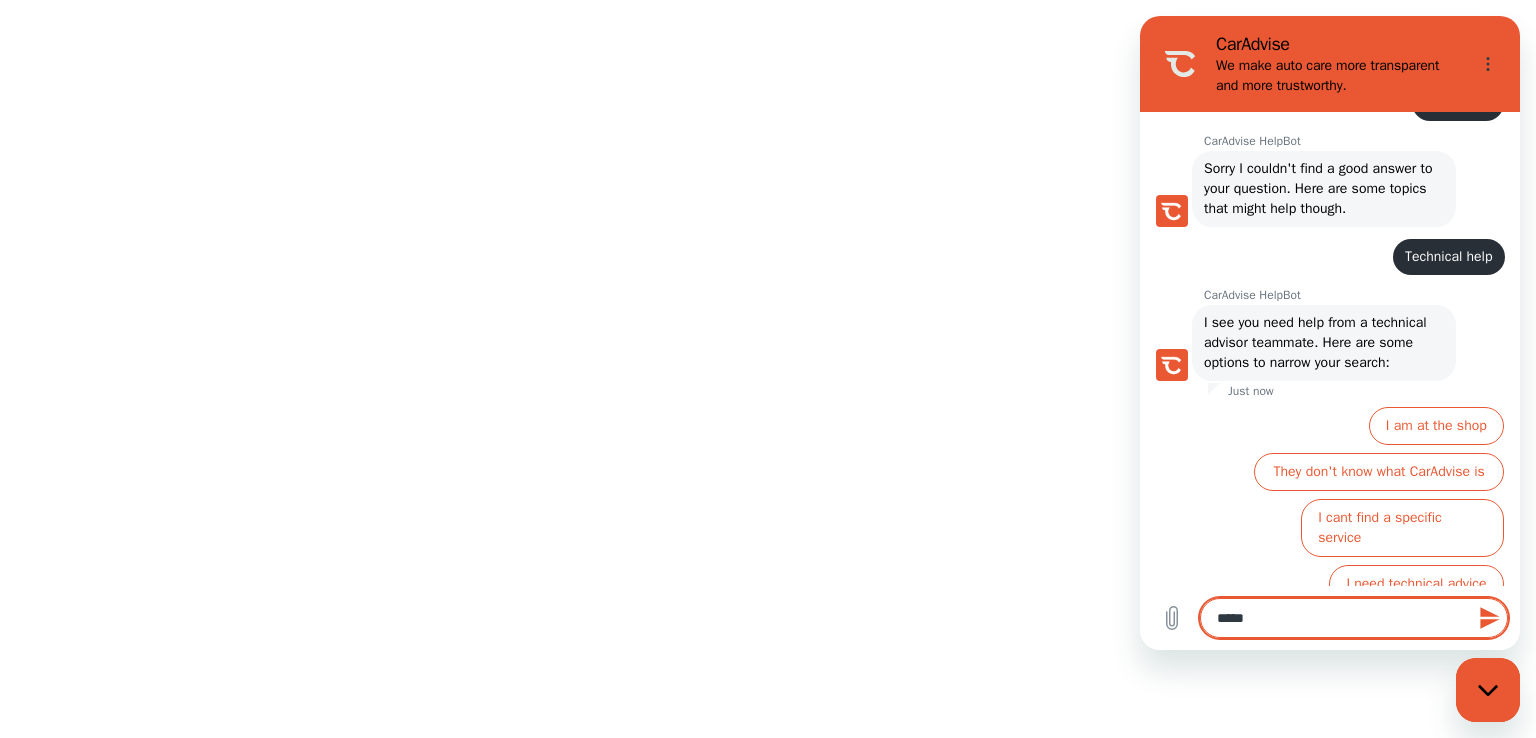 type on "******" 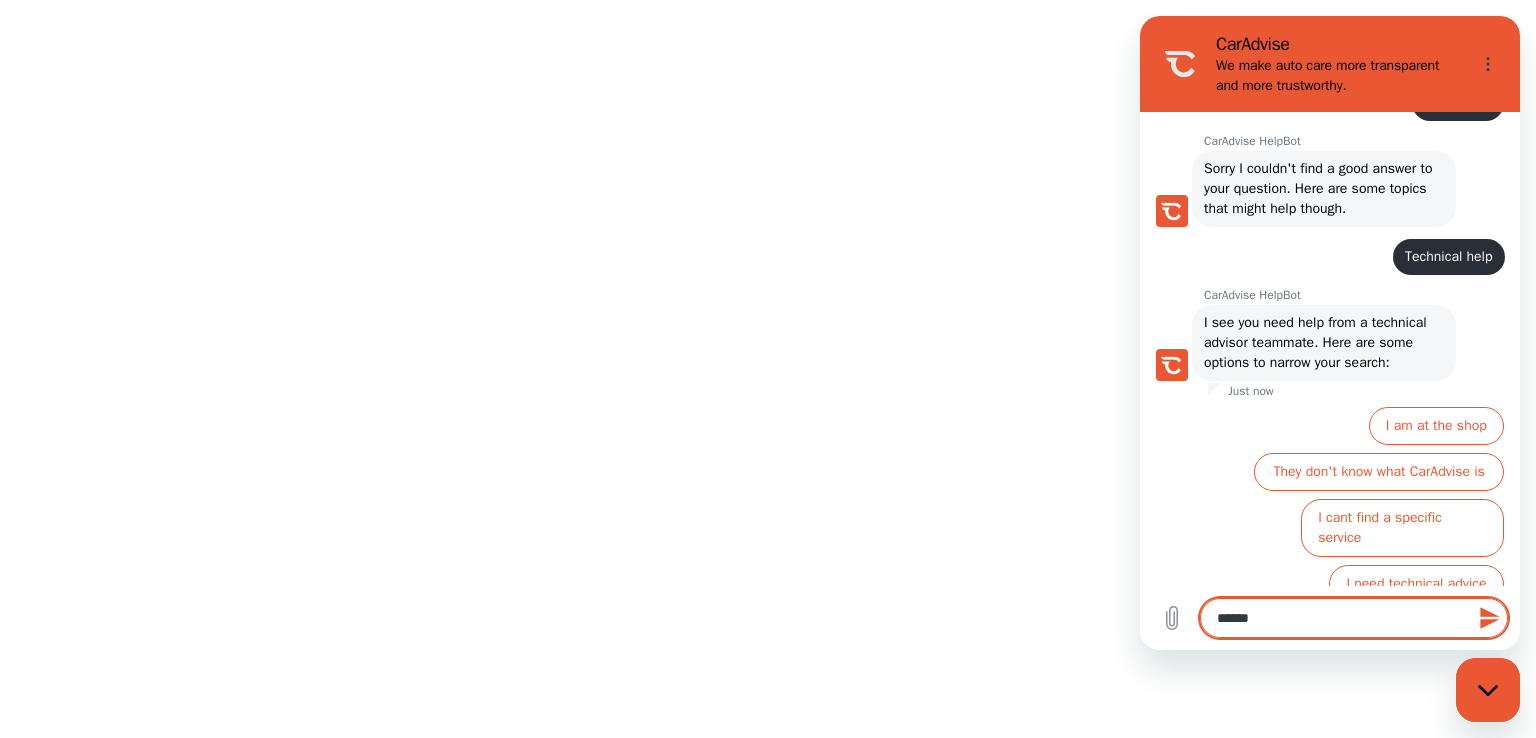 type on "*******" 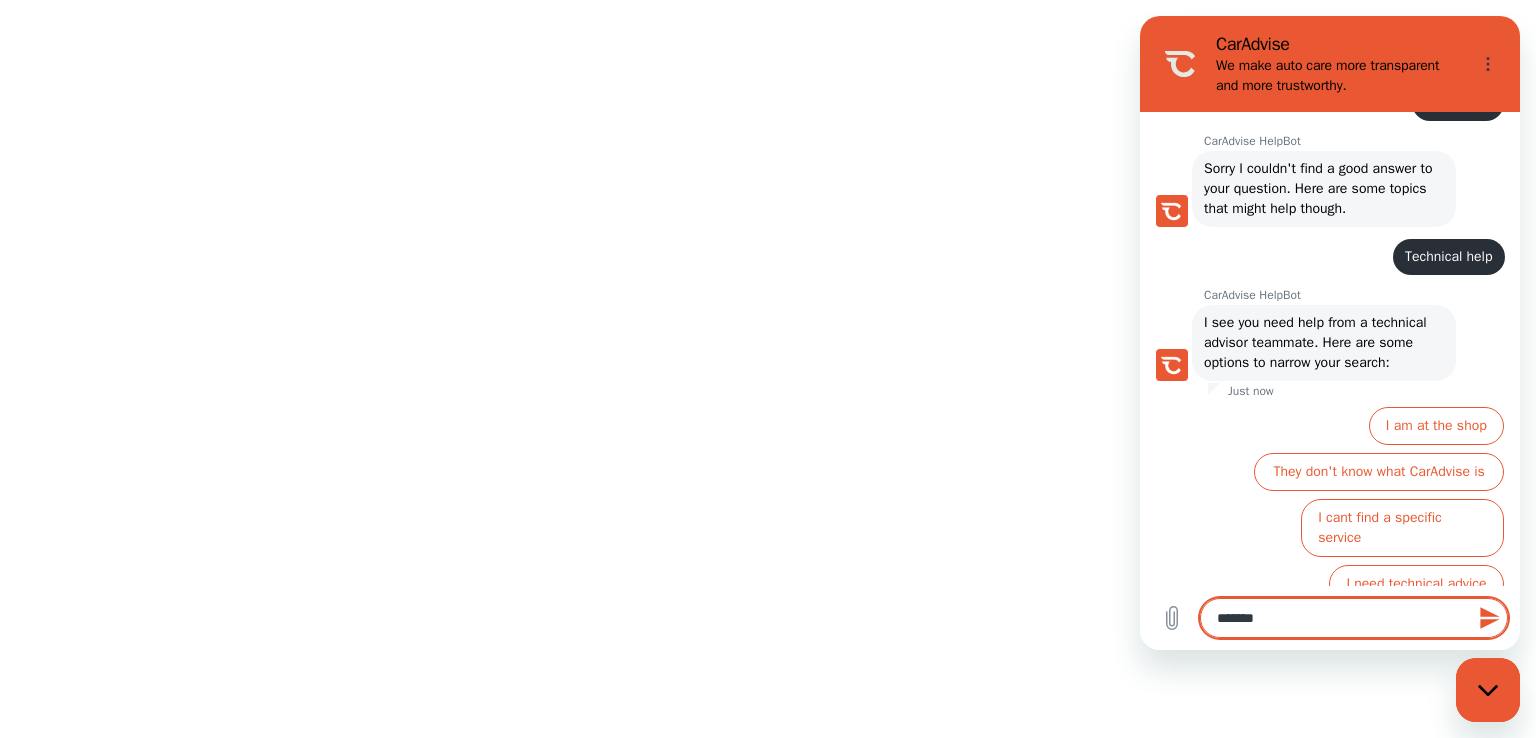 type 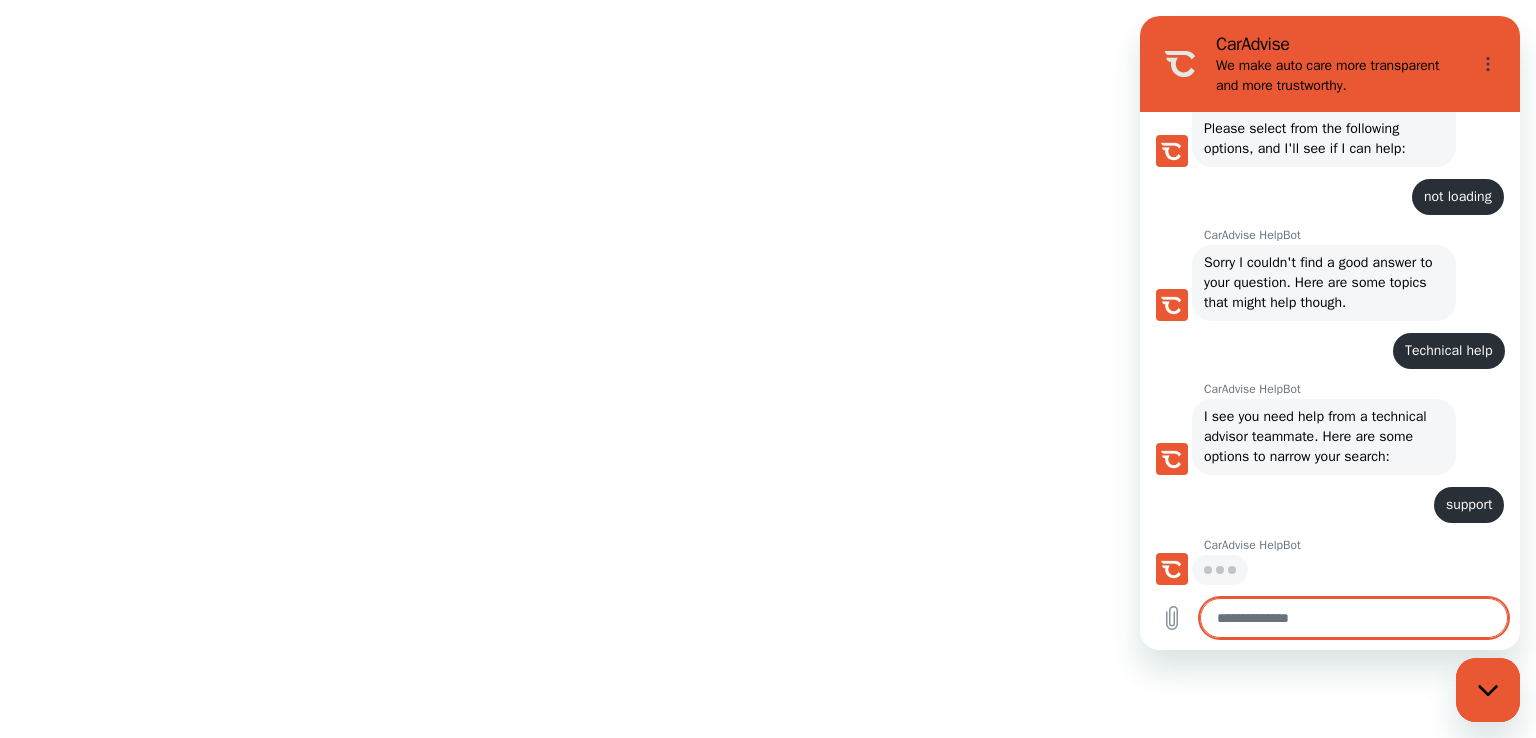 scroll, scrollTop: 161, scrollLeft: 0, axis: vertical 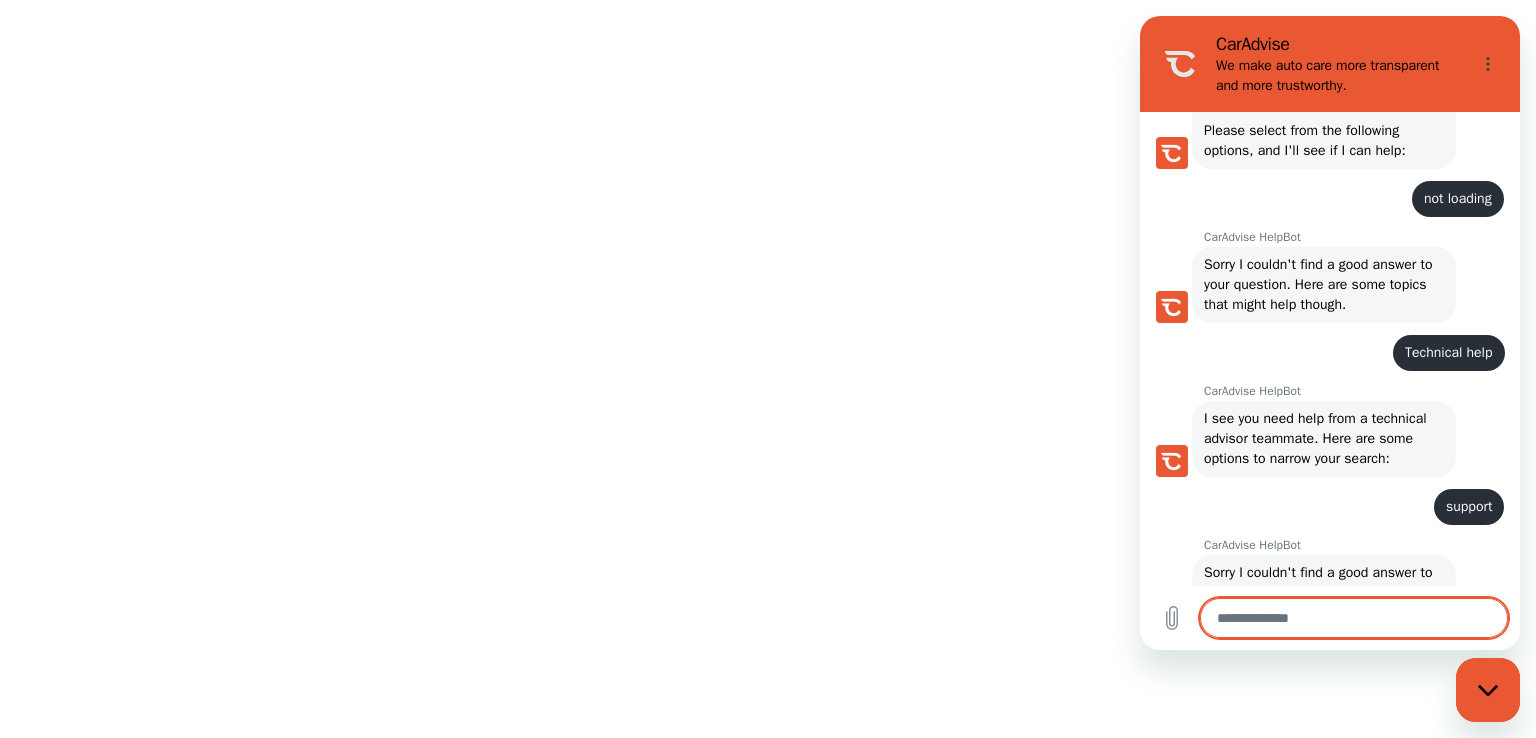 type on "*" 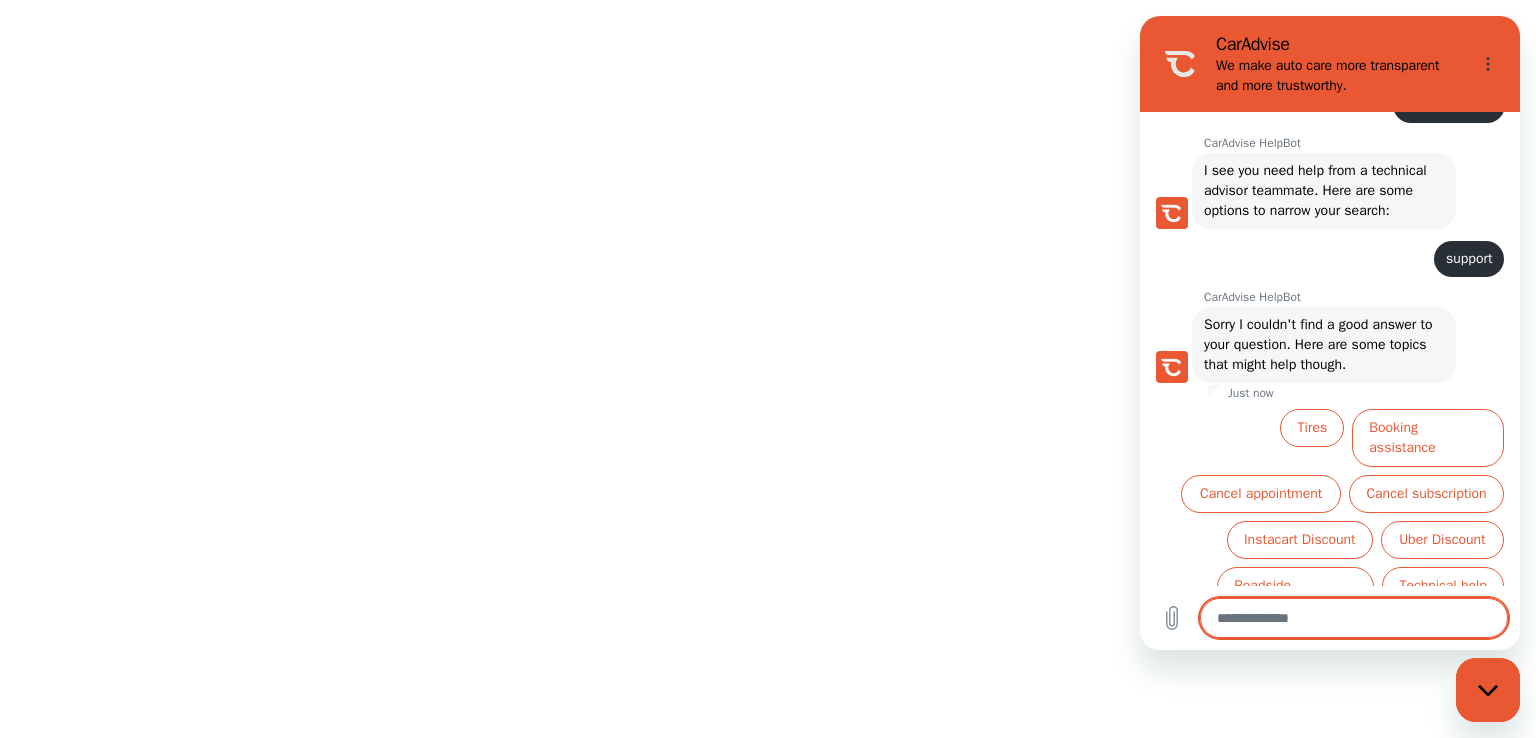 scroll, scrollTop: 412, scrollLeft: 0, axis: vertical 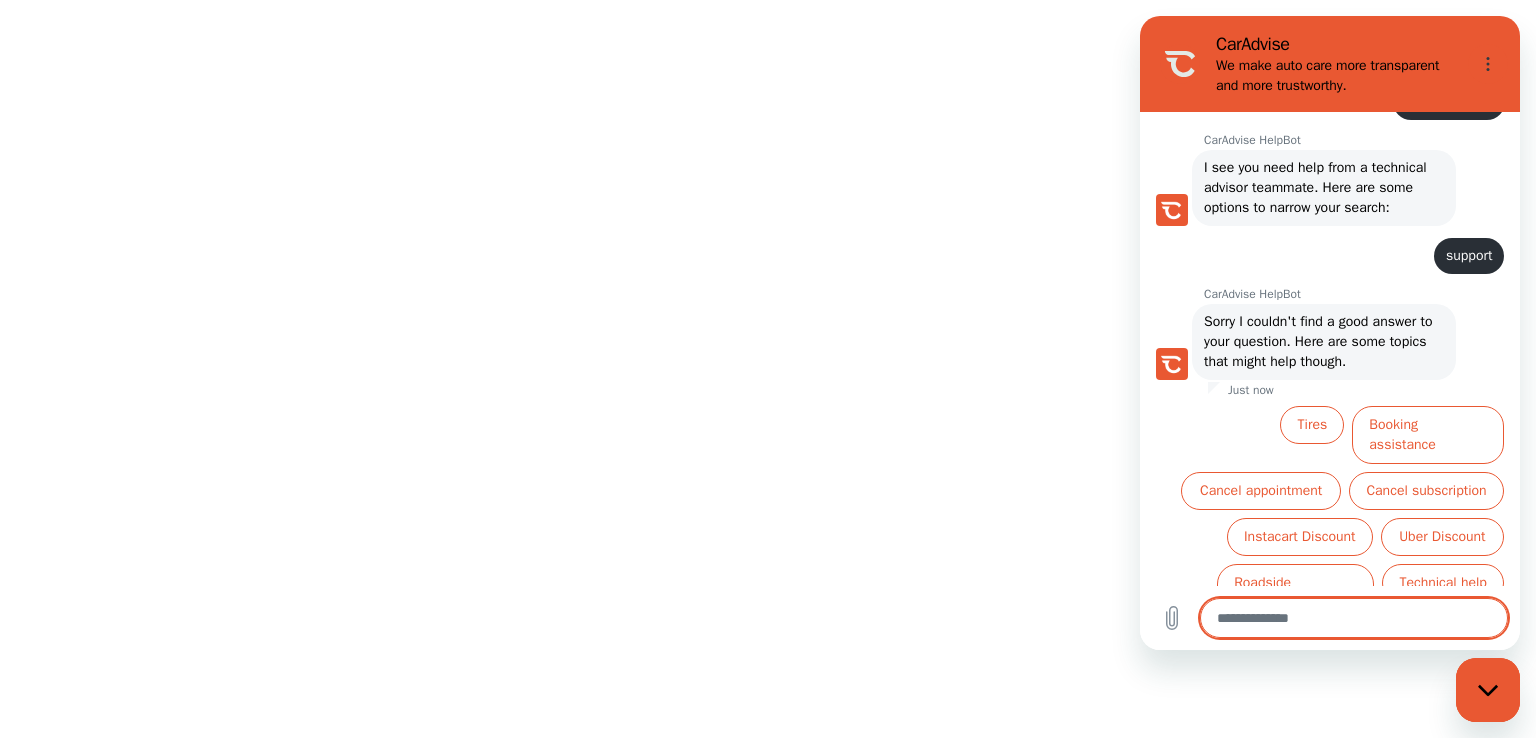click at bounding box center (1354, 618) 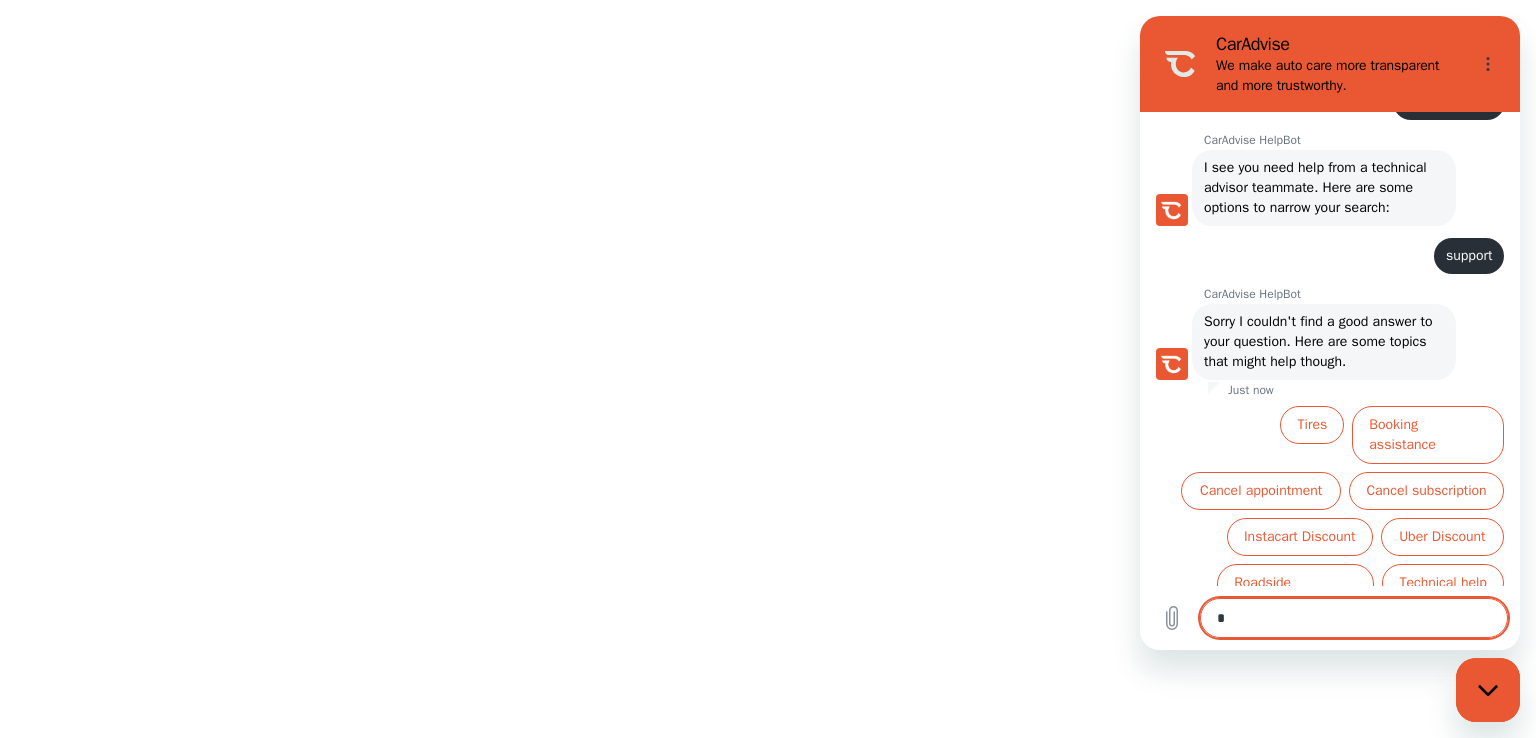 type on "**" 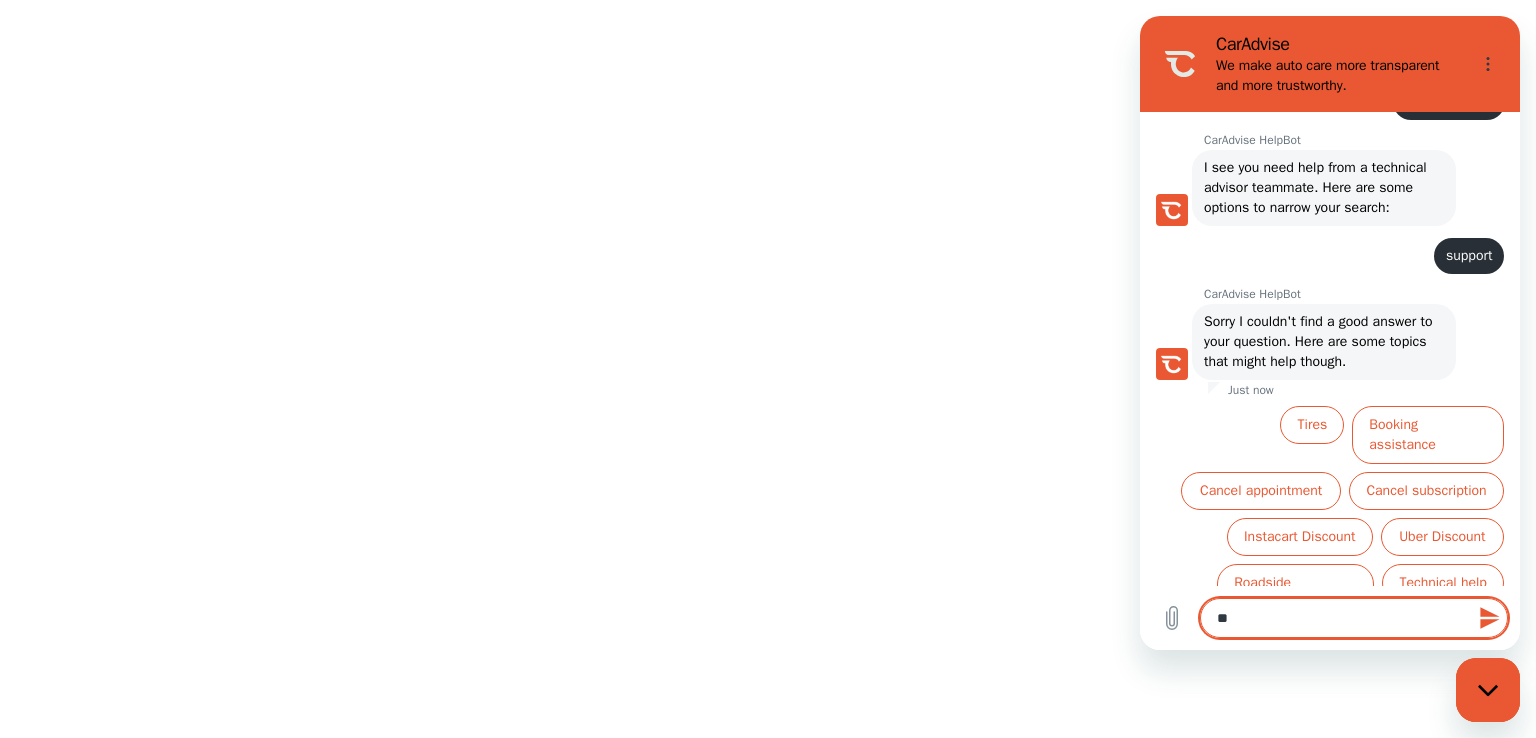 type on "***" 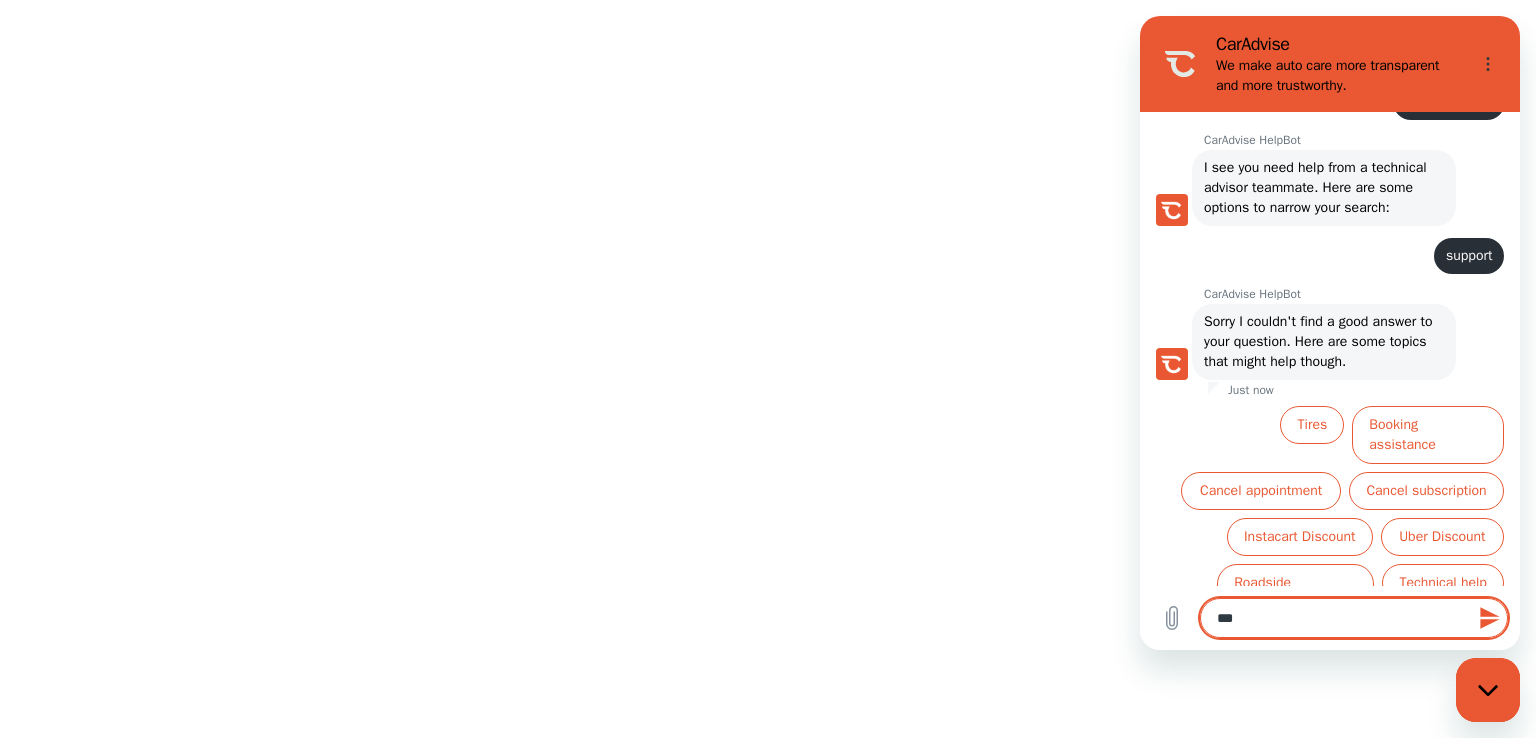 type on "**" 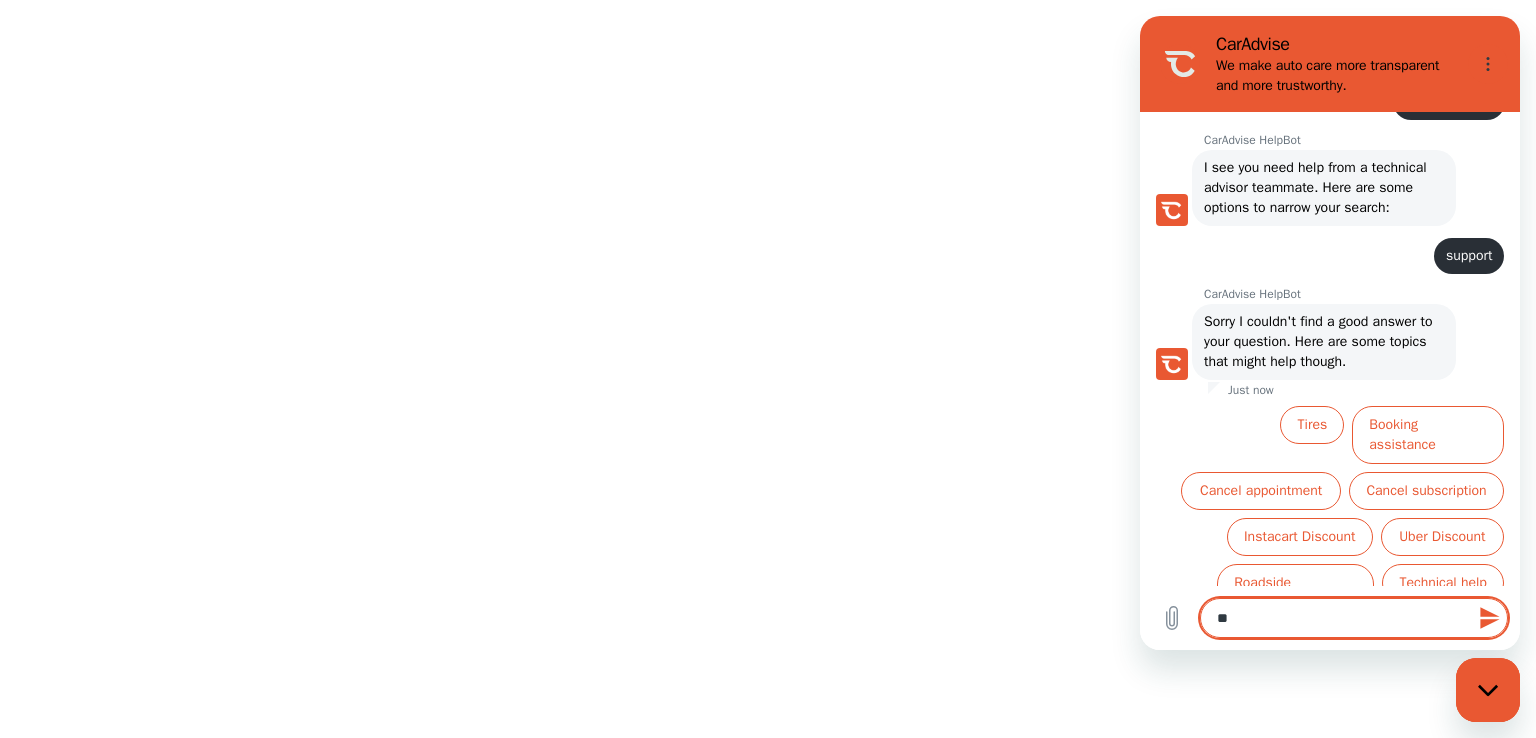 type on "***" 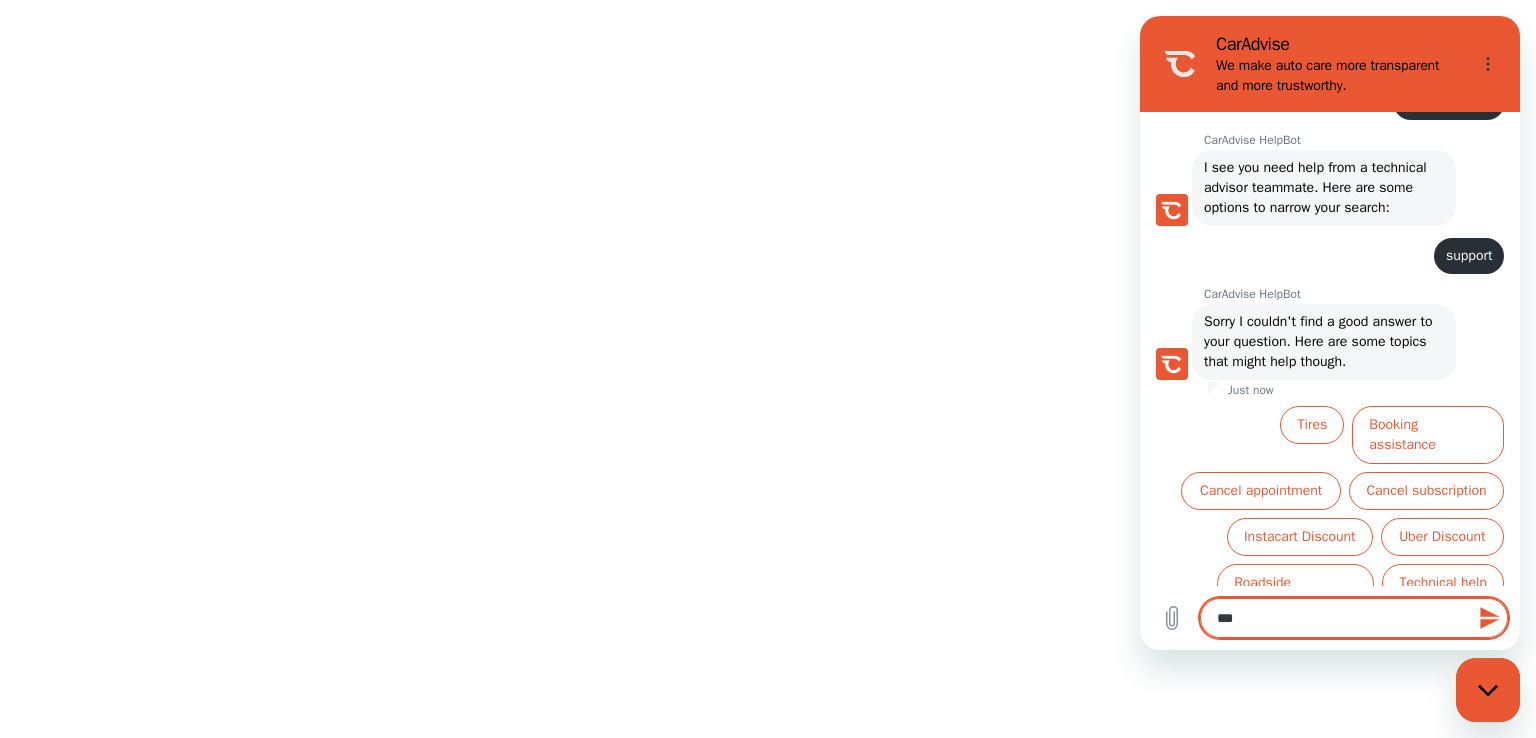 type on "****" 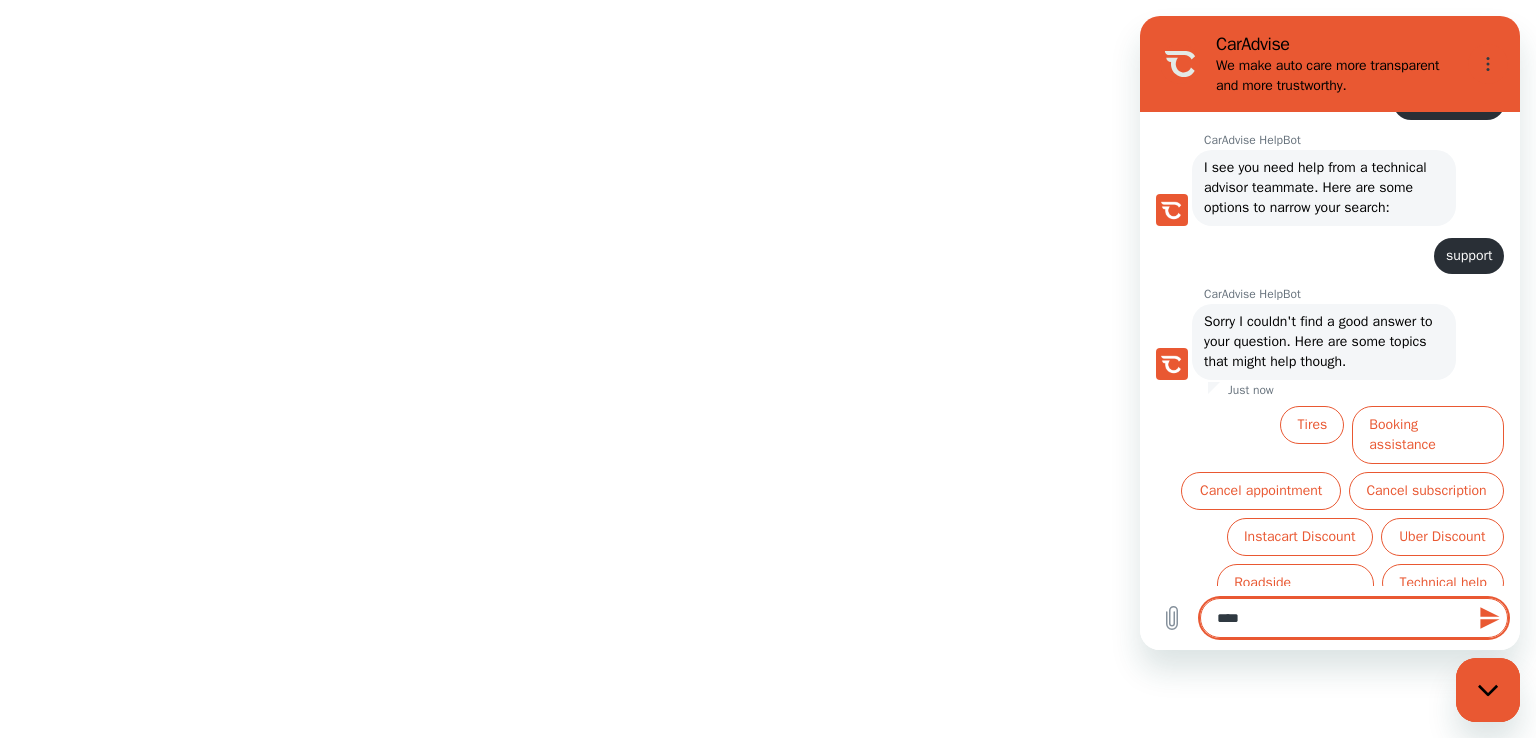 type on "*****" 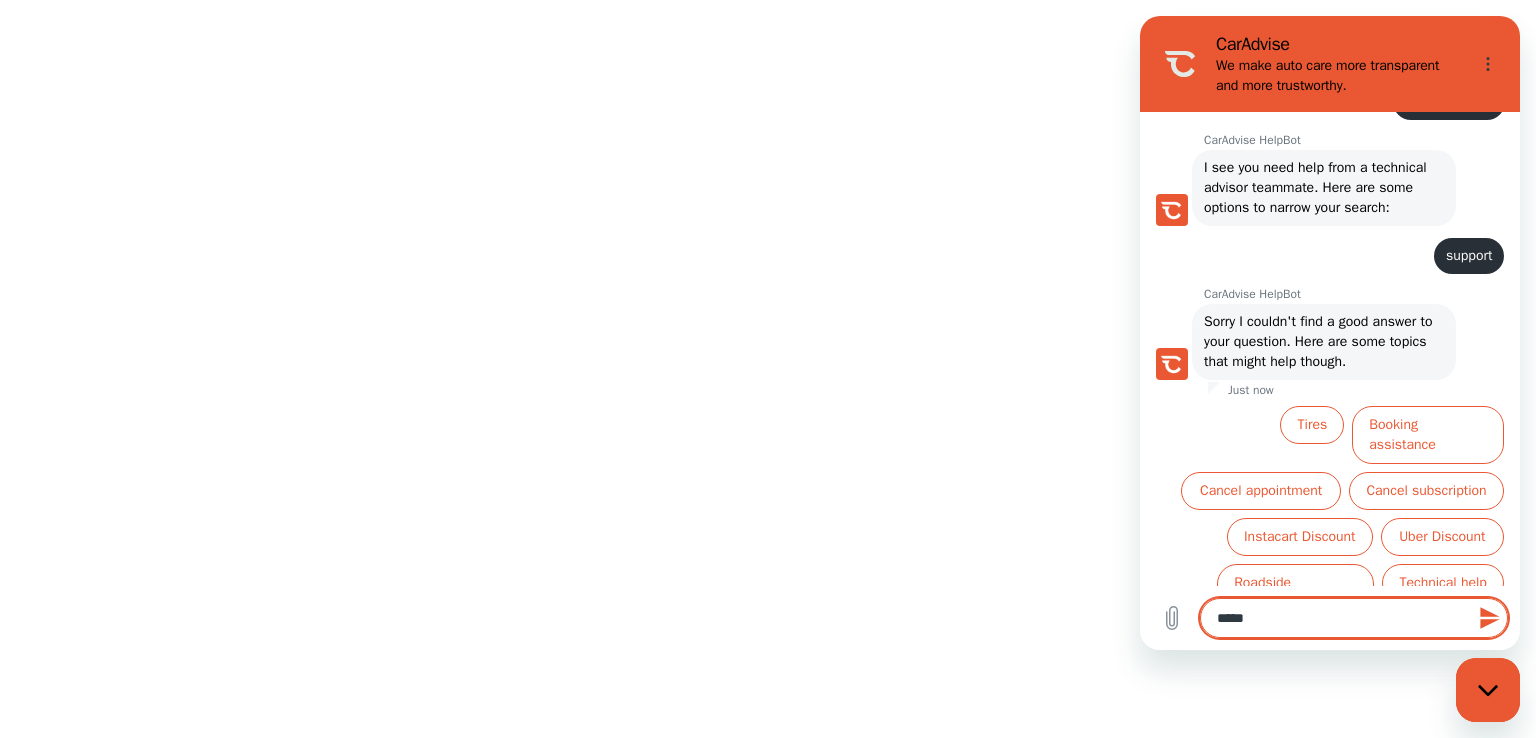 type on "******" 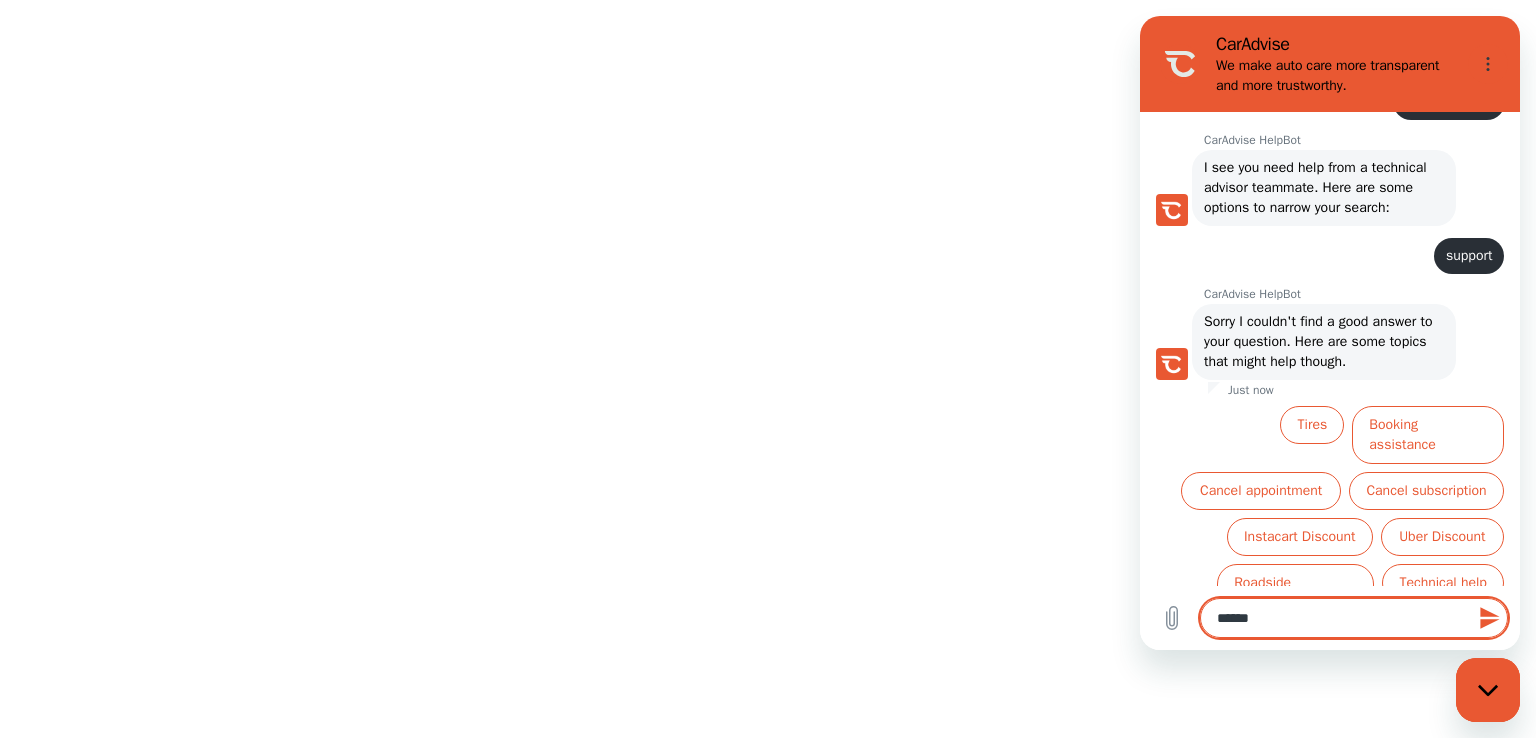 type on "*******" 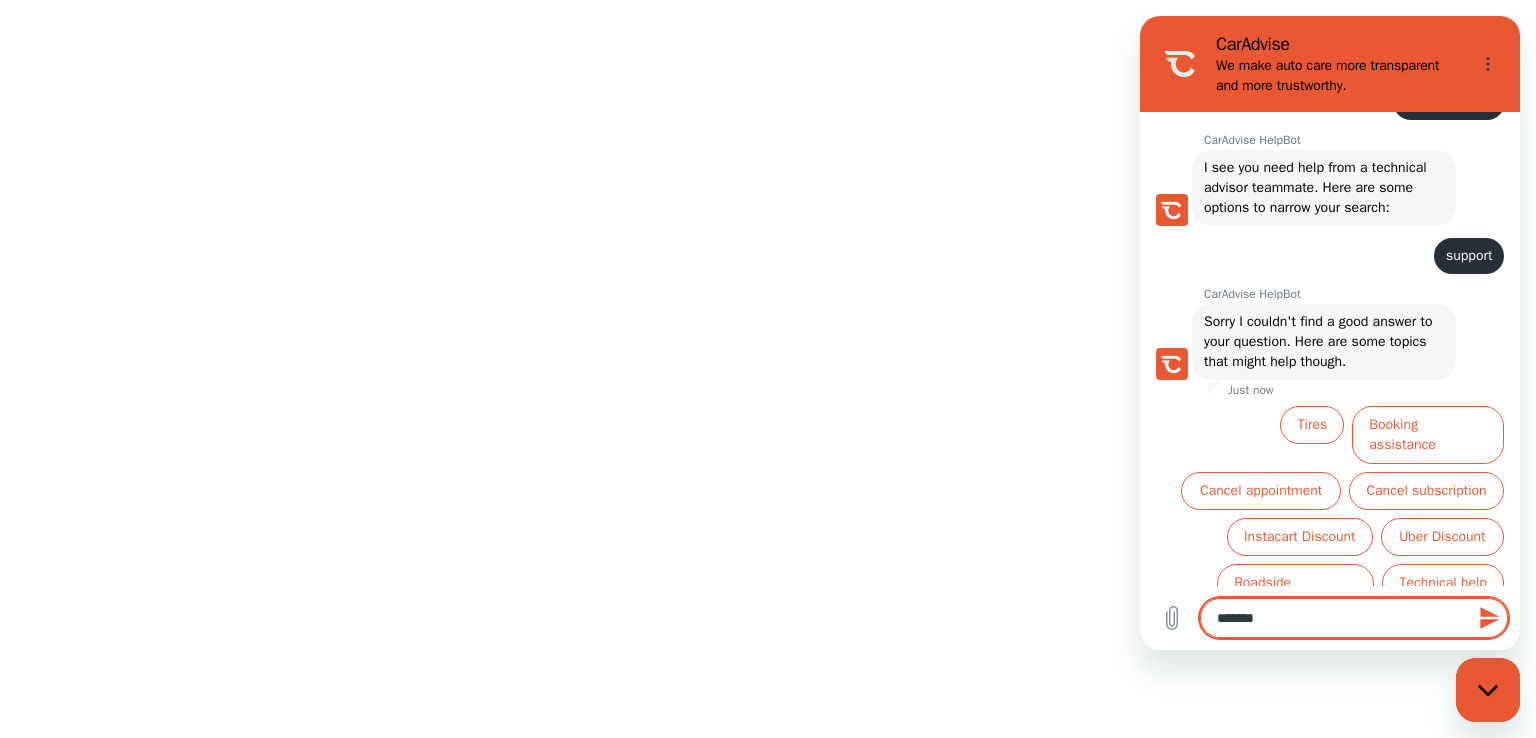 type on "********" 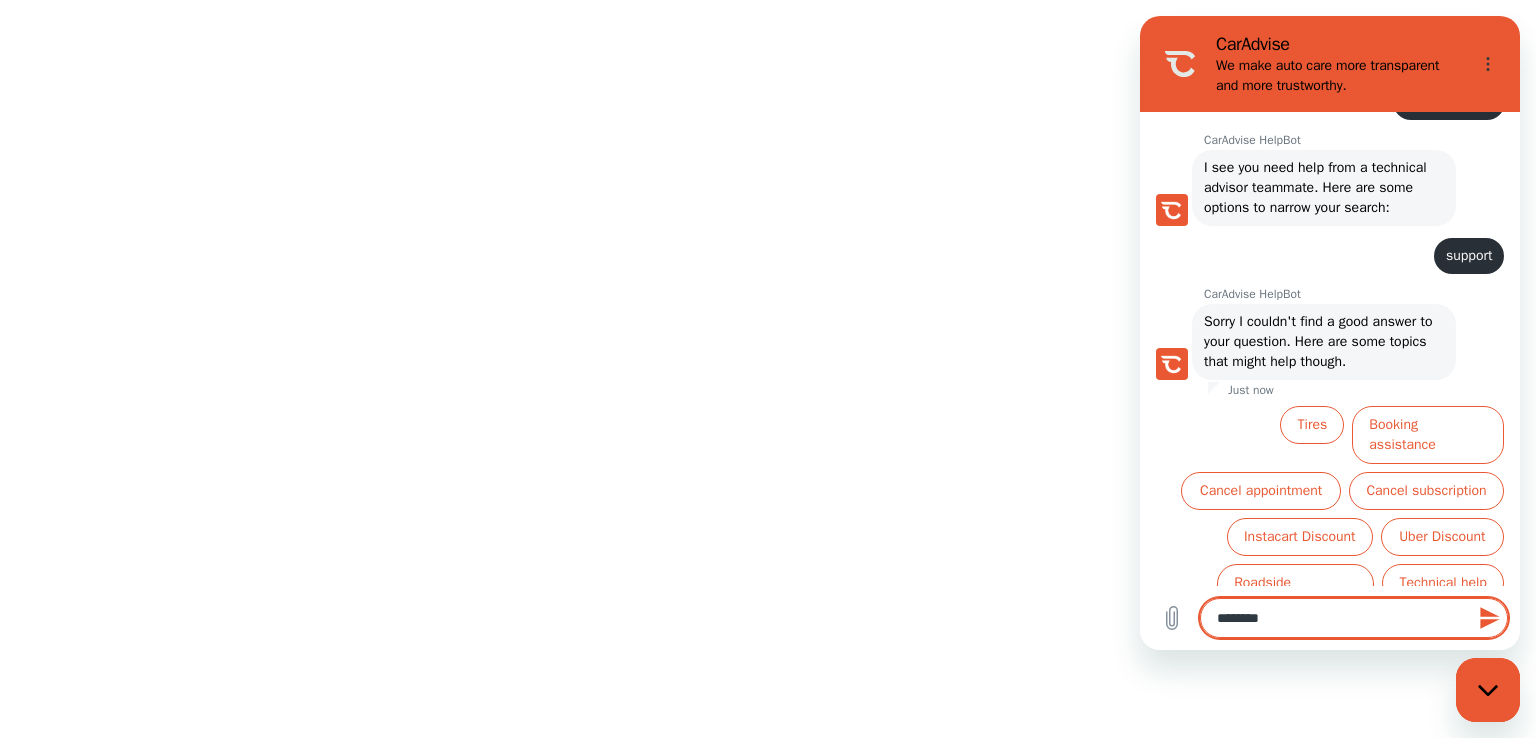 type on "*********" 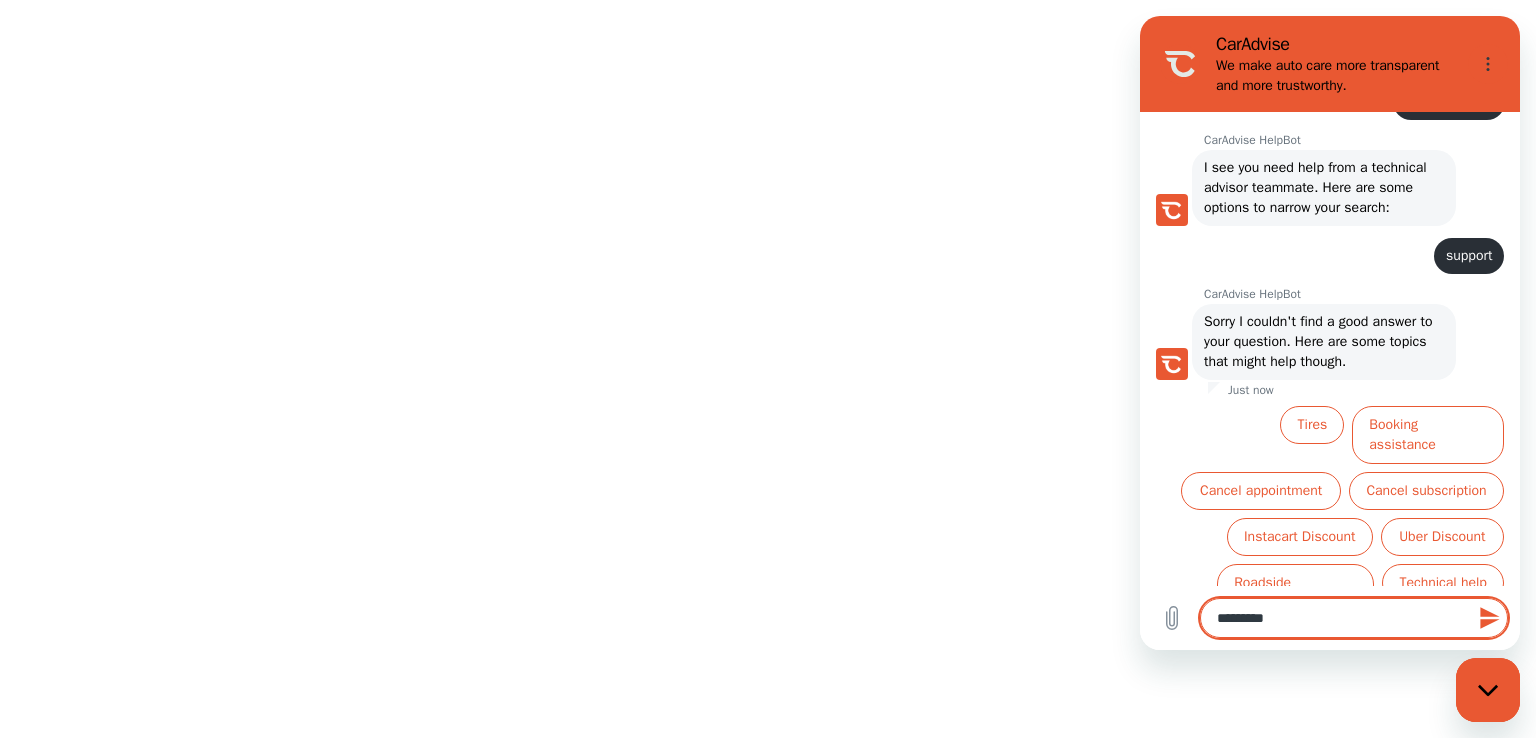 type on "*" 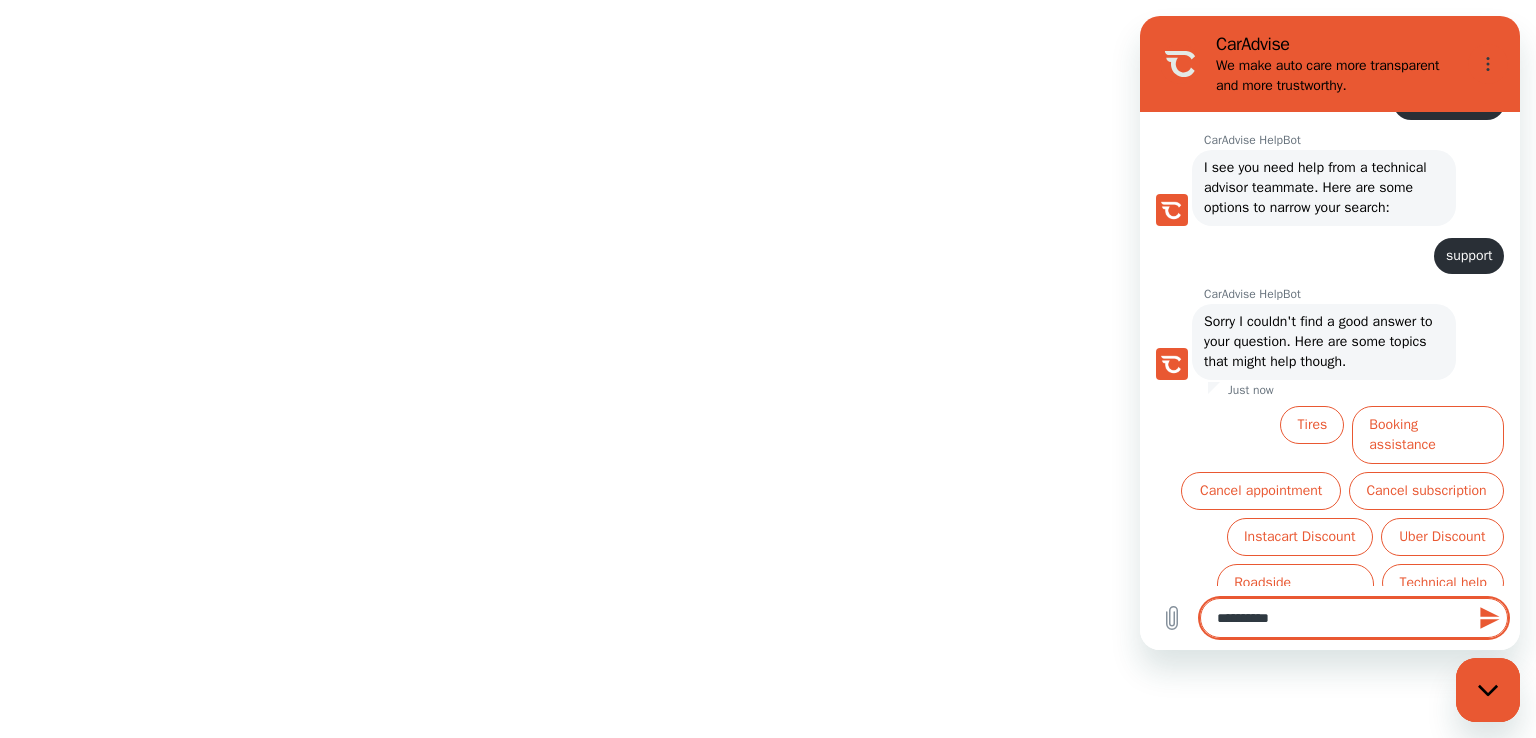 type on "**********" 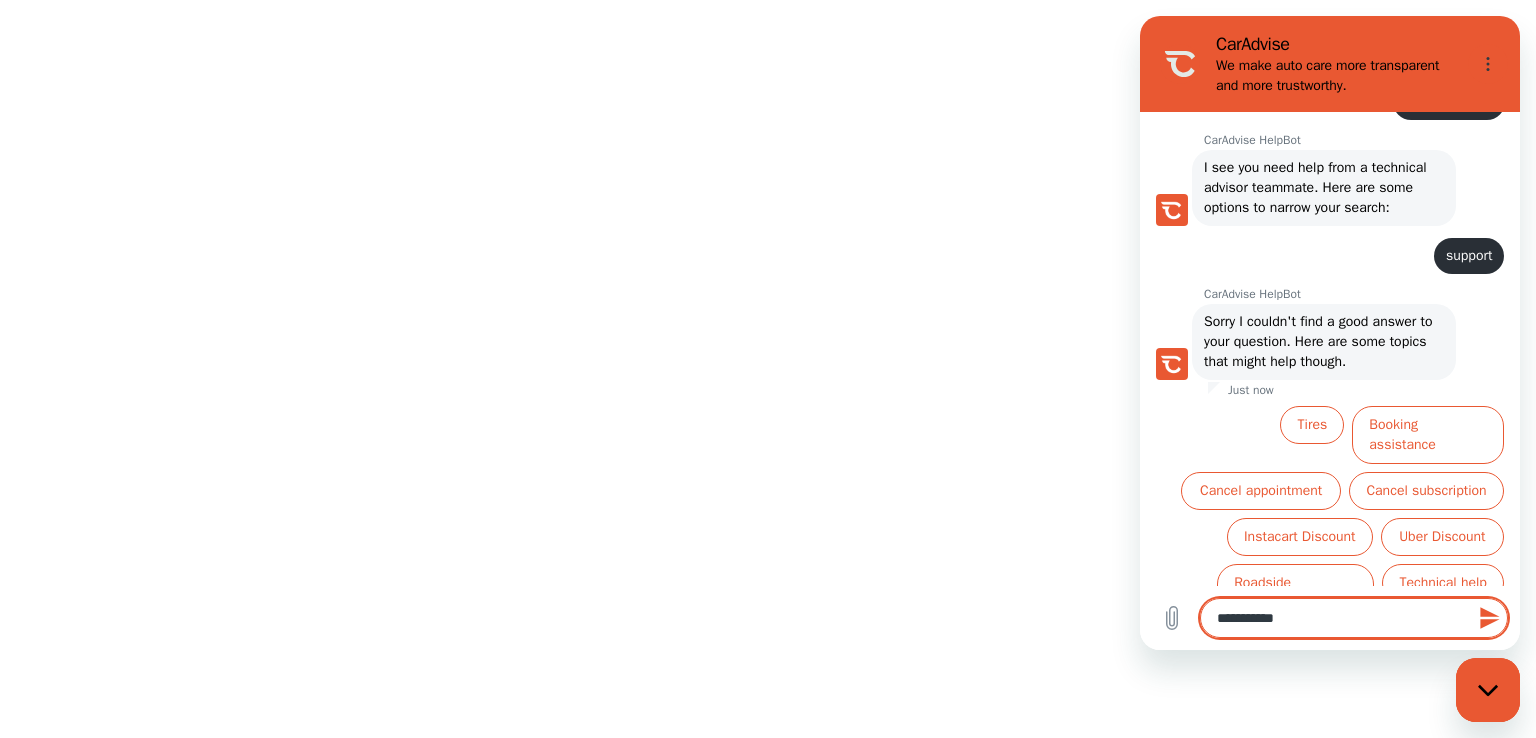 type on "**********" 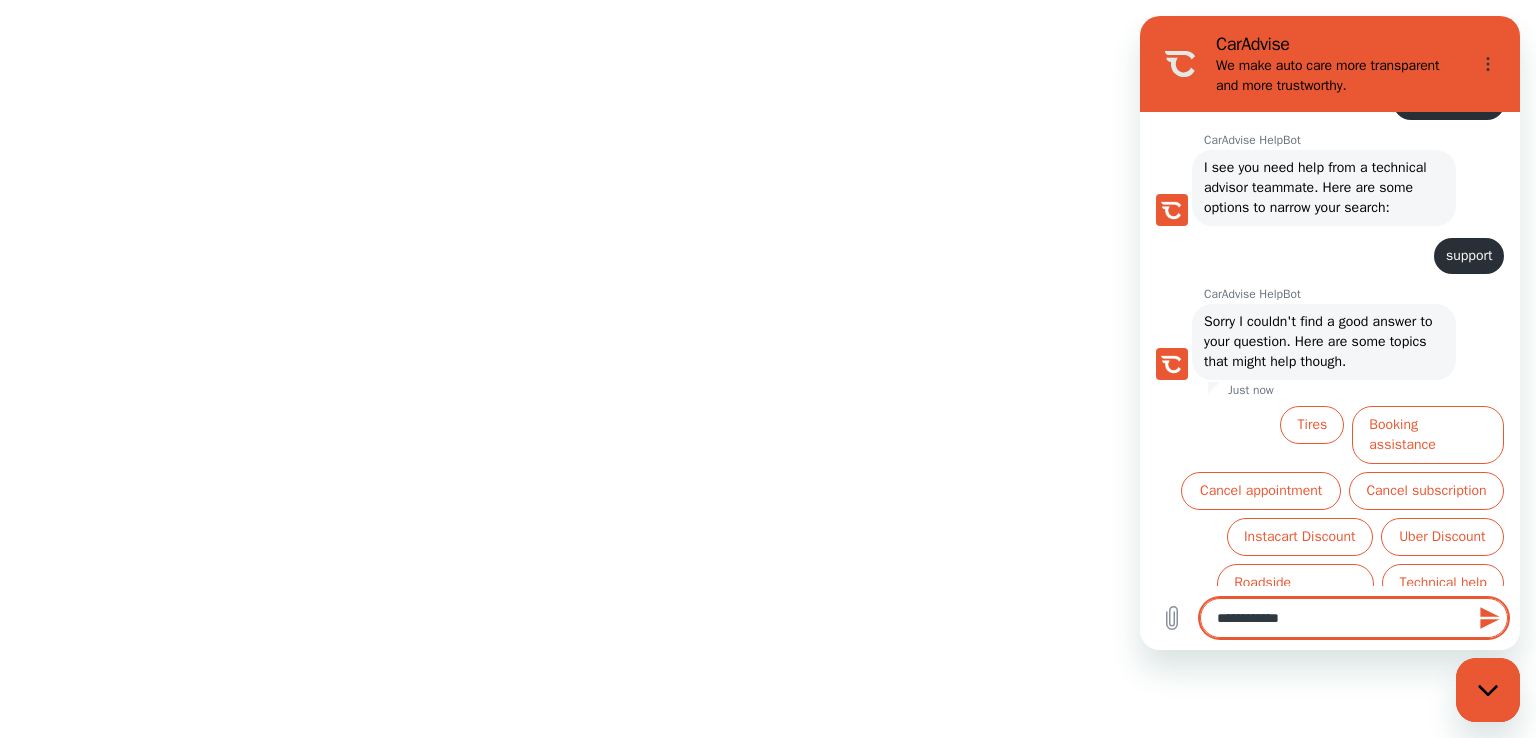 type on "**********" 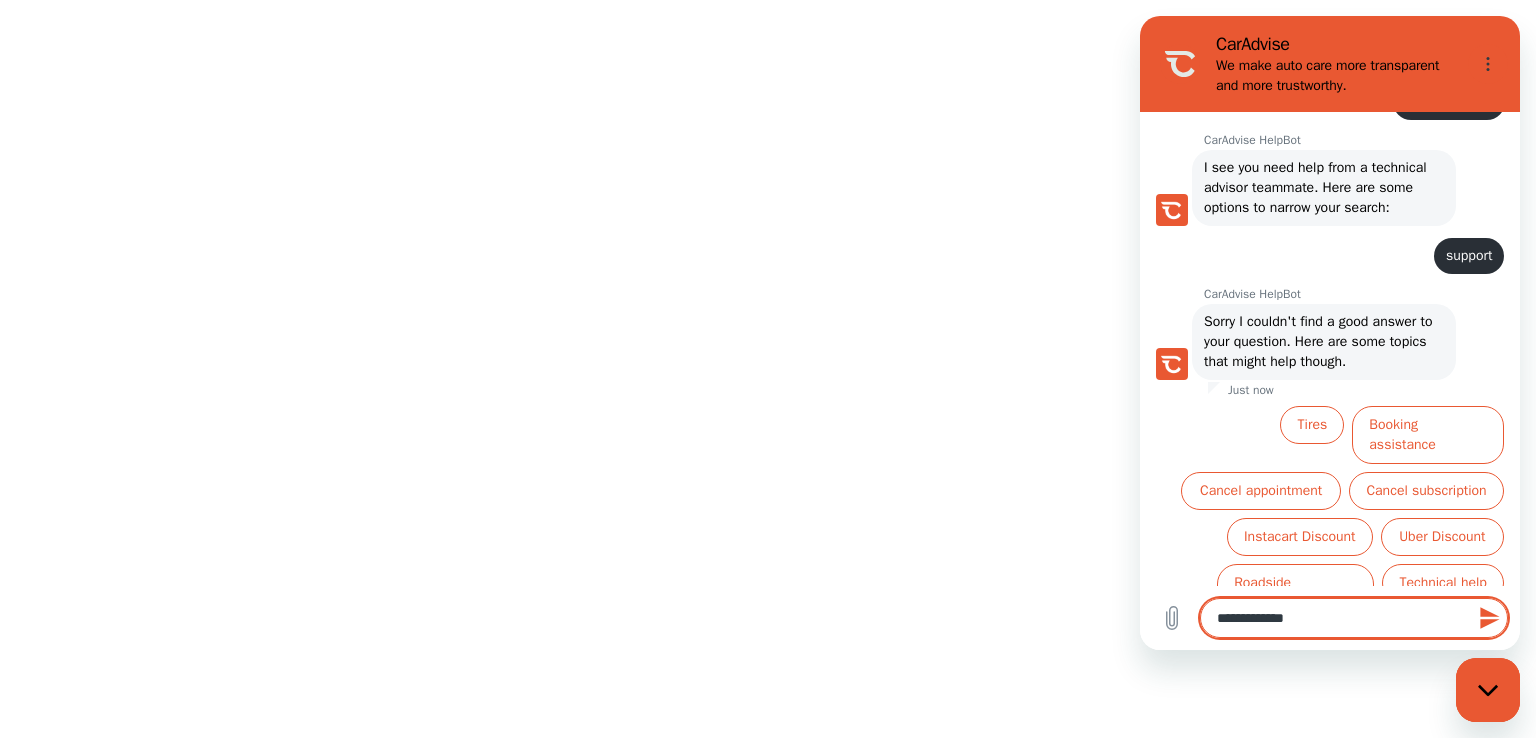 type on "**********" 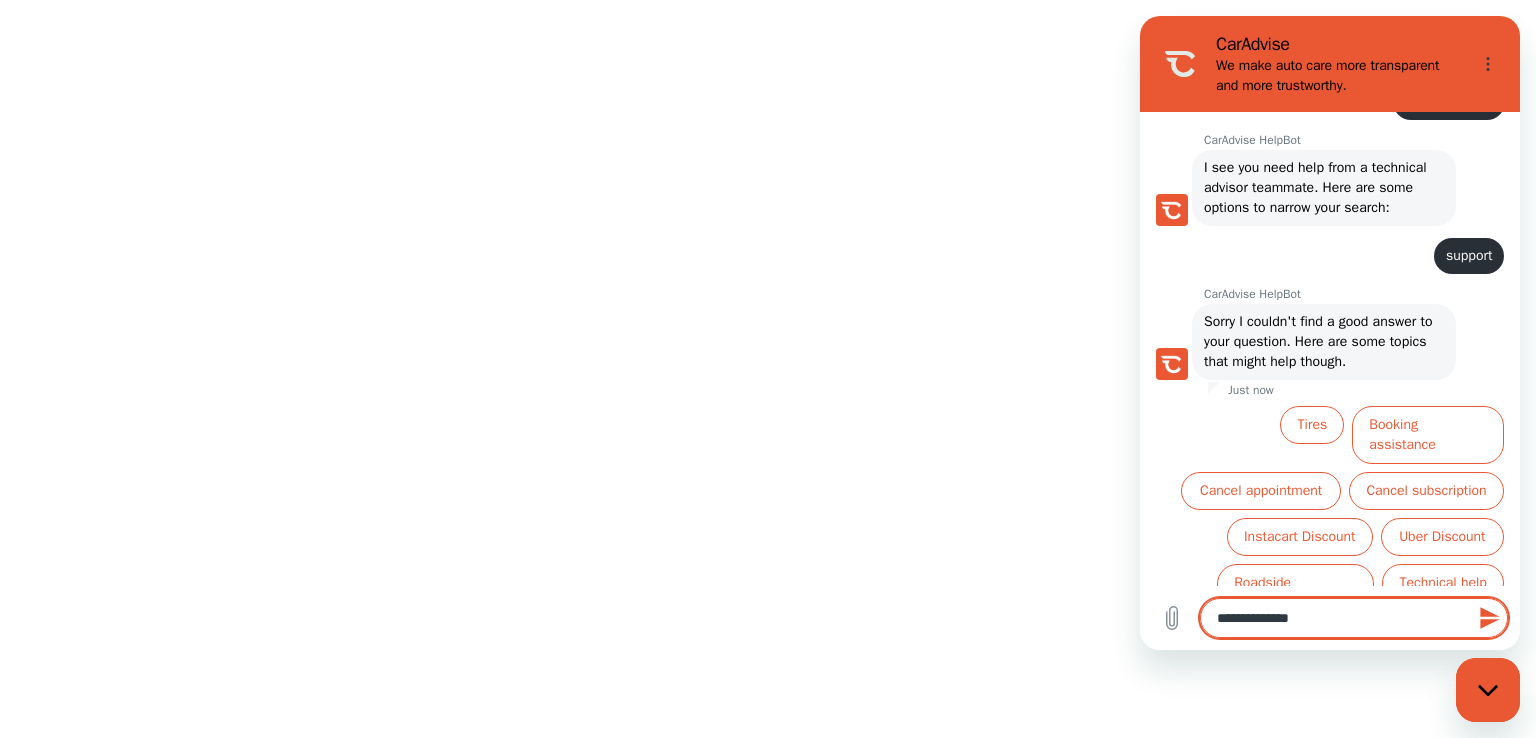 type 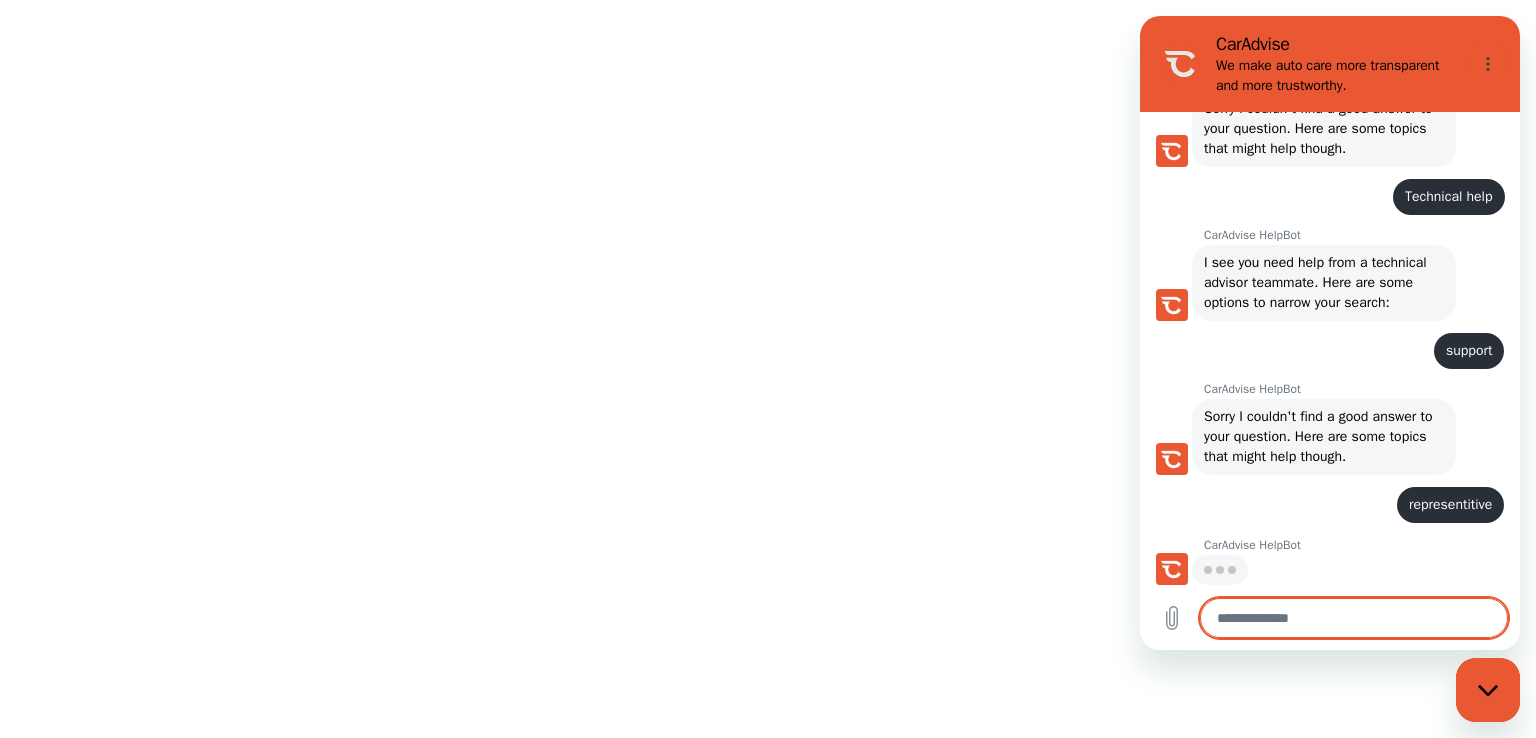 scroll, scrollTop: 315, scrollLeft: 0, axis: vertical 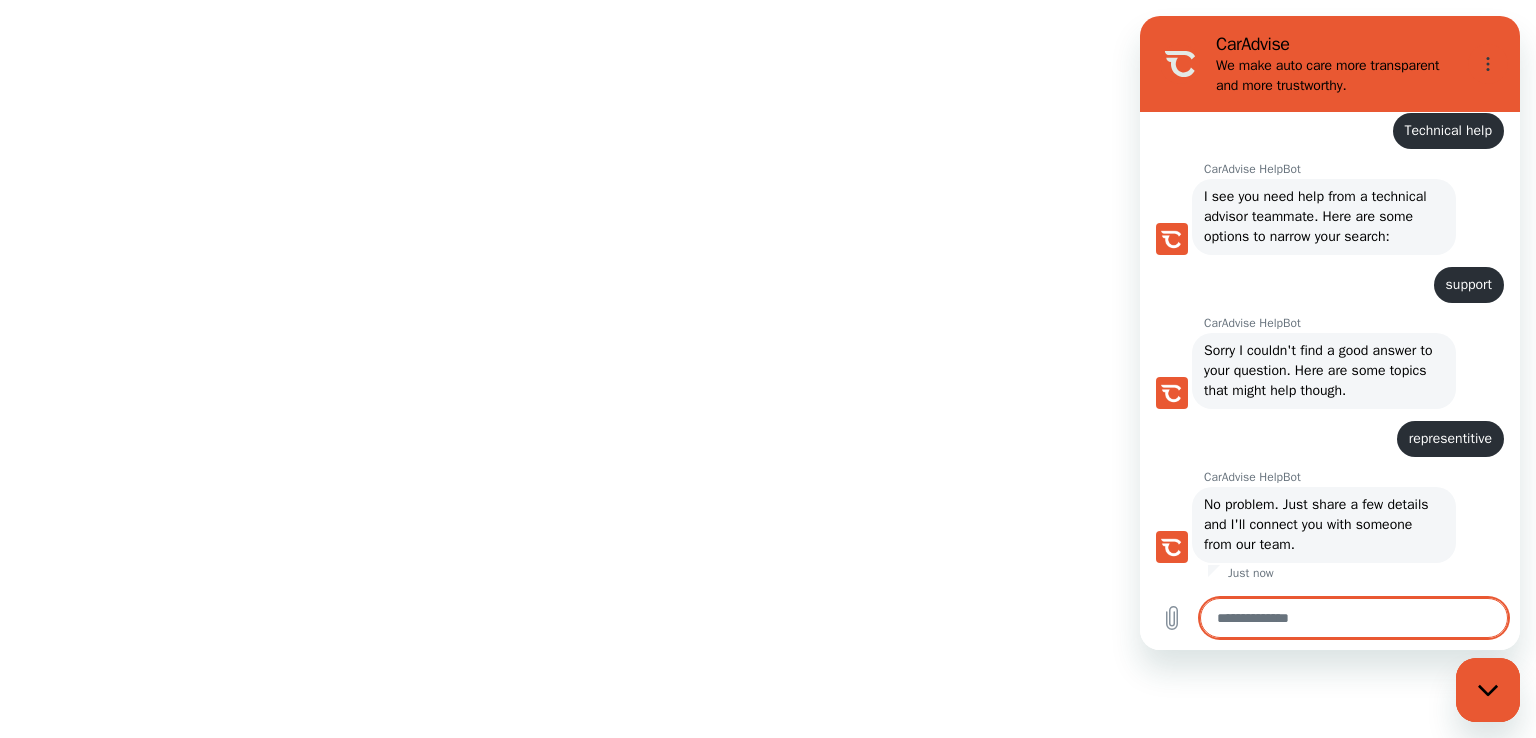 type on "*" 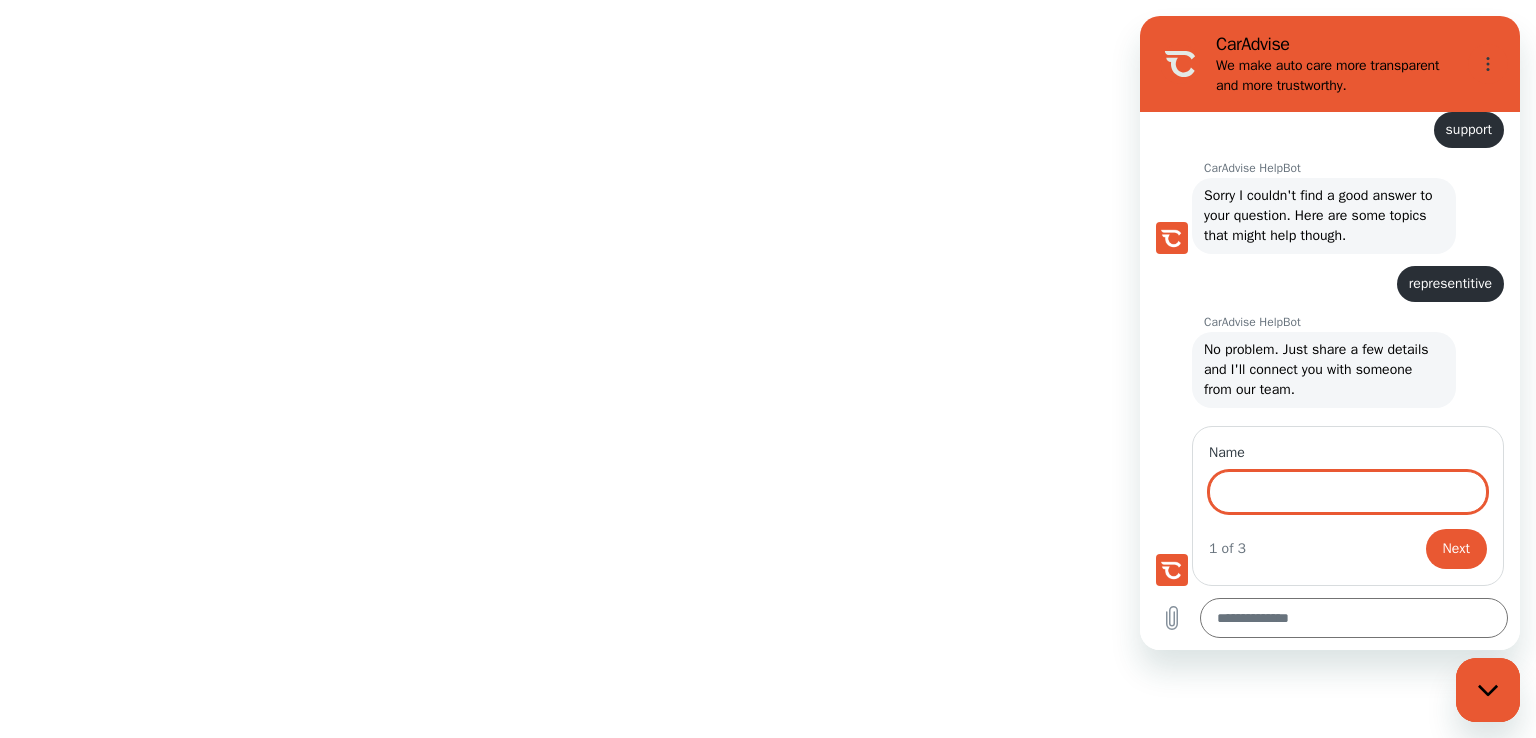 scroll, scrollTop: 536, scrollLeft: 0, axis: vertical 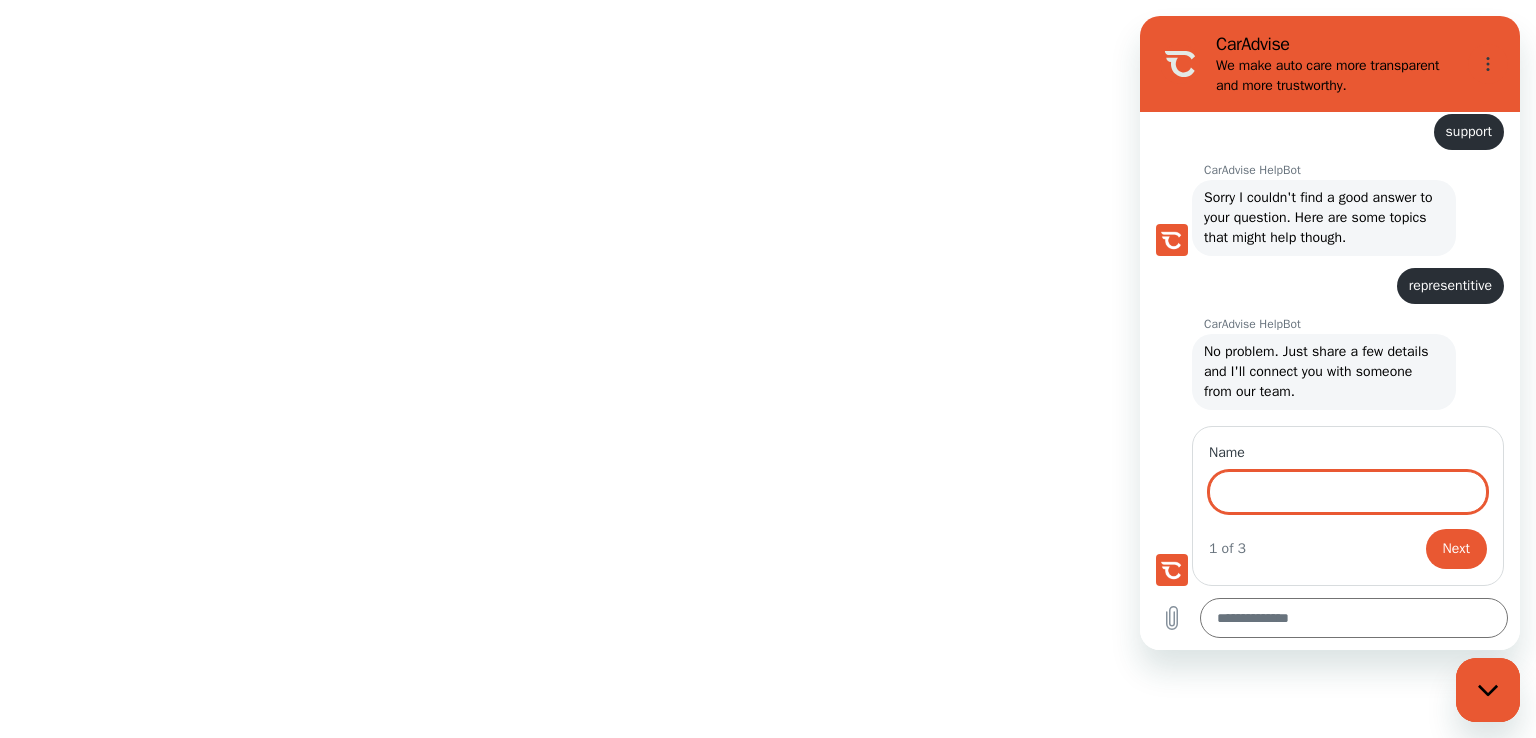 click on "Name" at bounding box center [1348, 492] 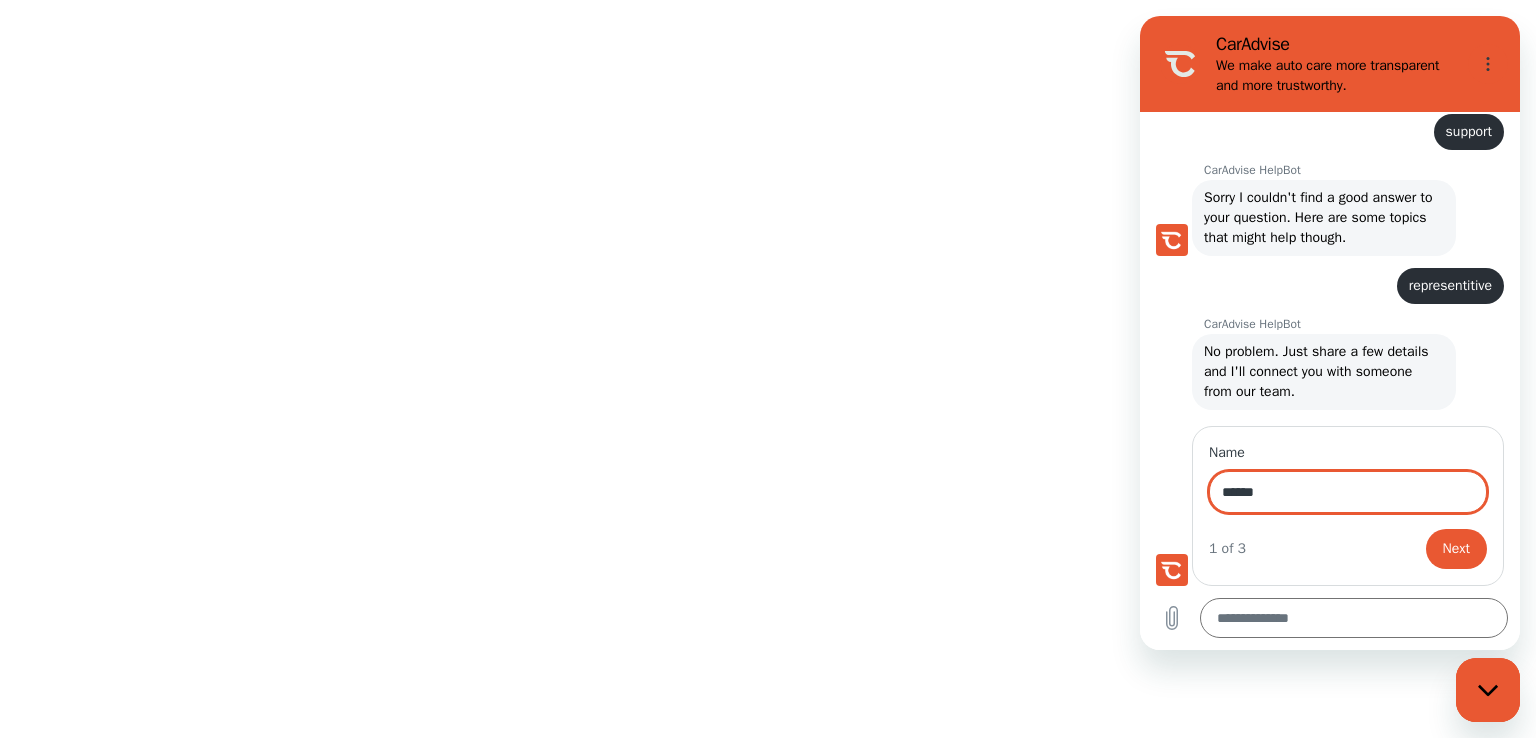 type on "******" 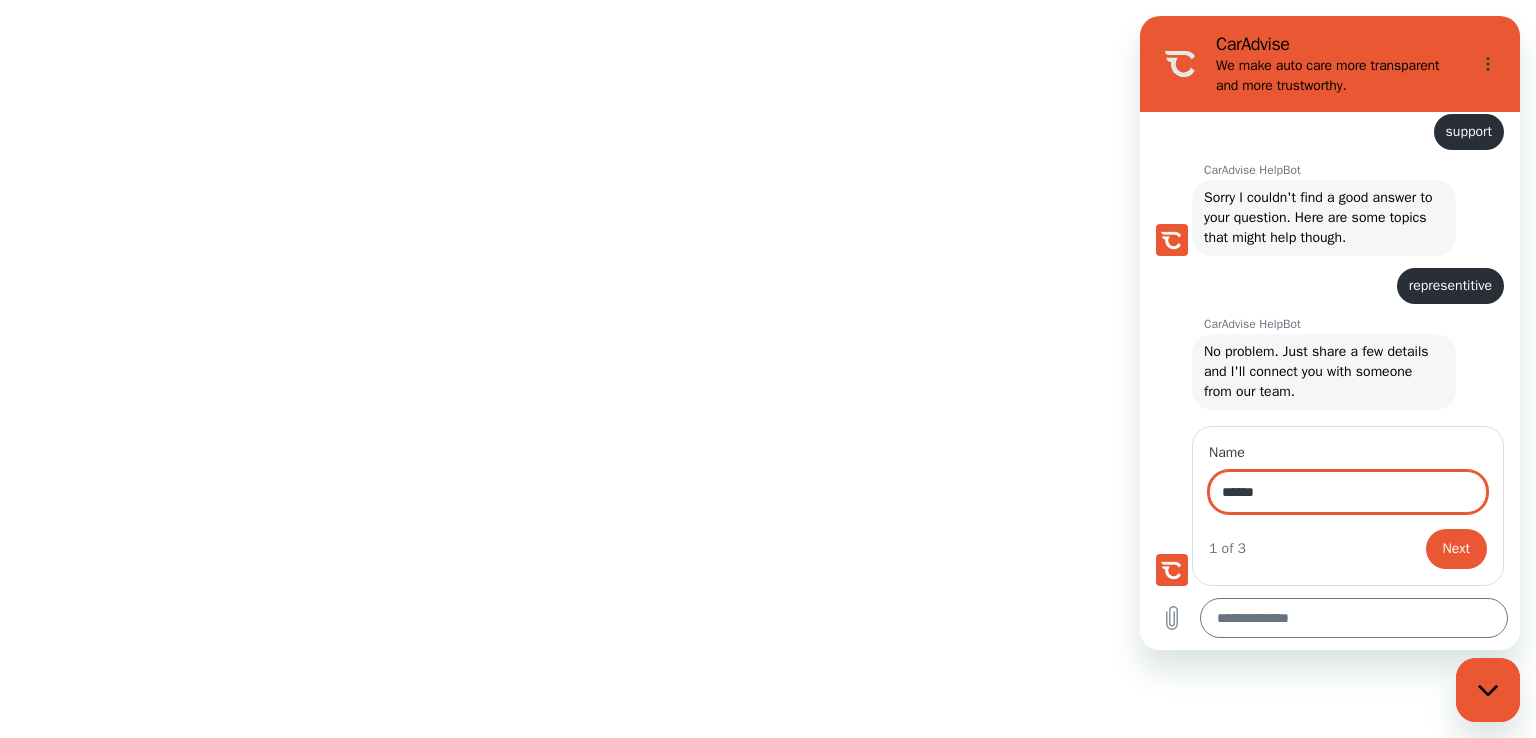type on "*" 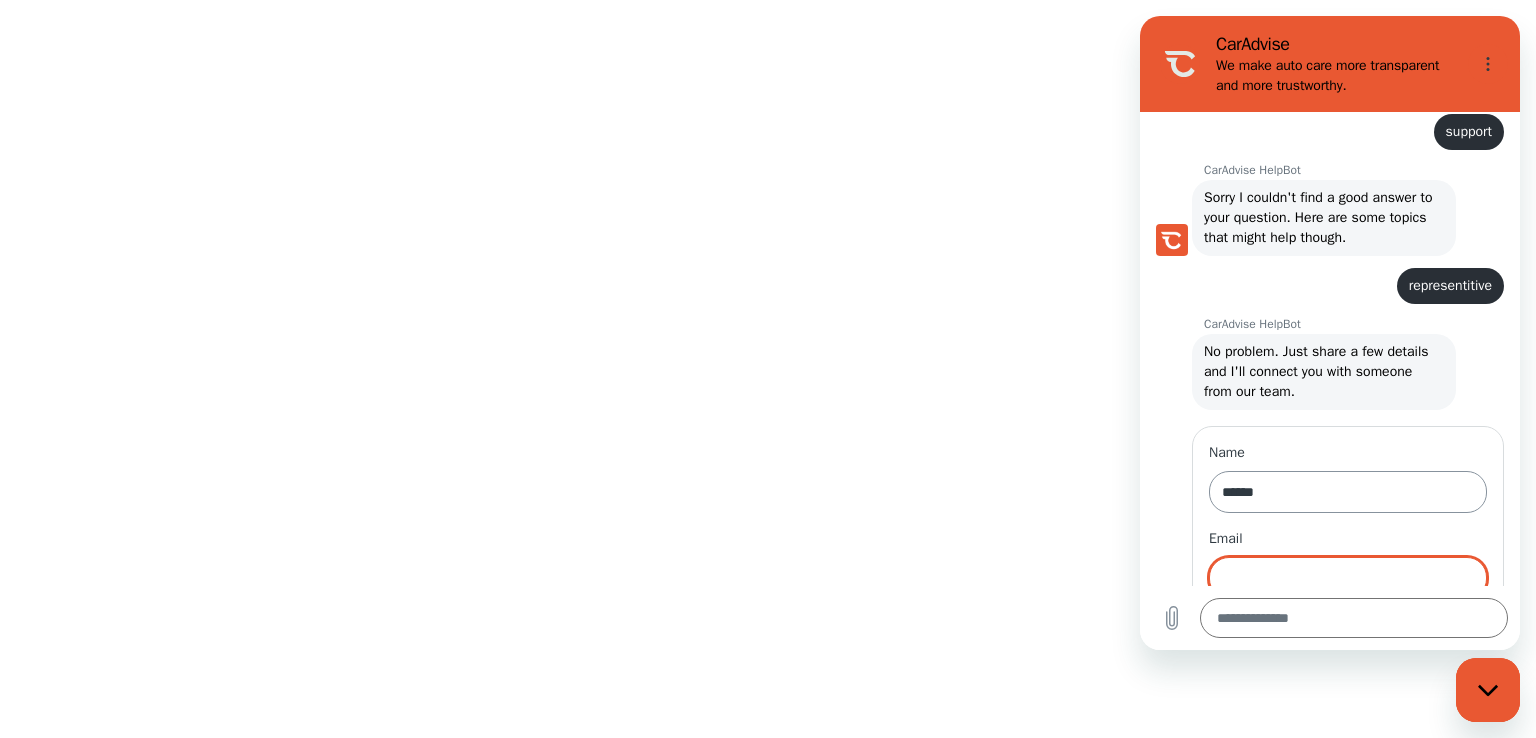 scroll, scrollTop: 622, scrollLeft: 0, axis: vertical 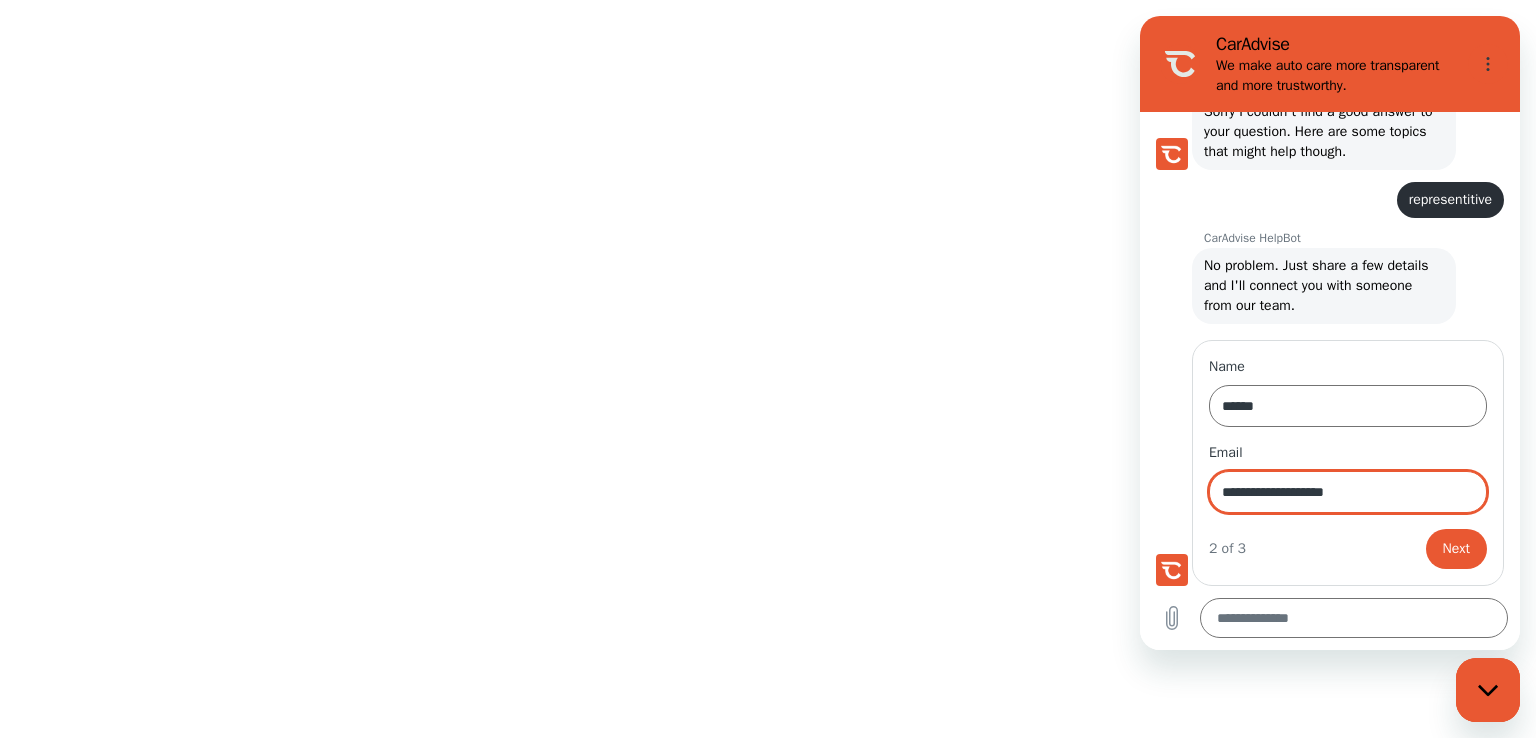 type on "**********" 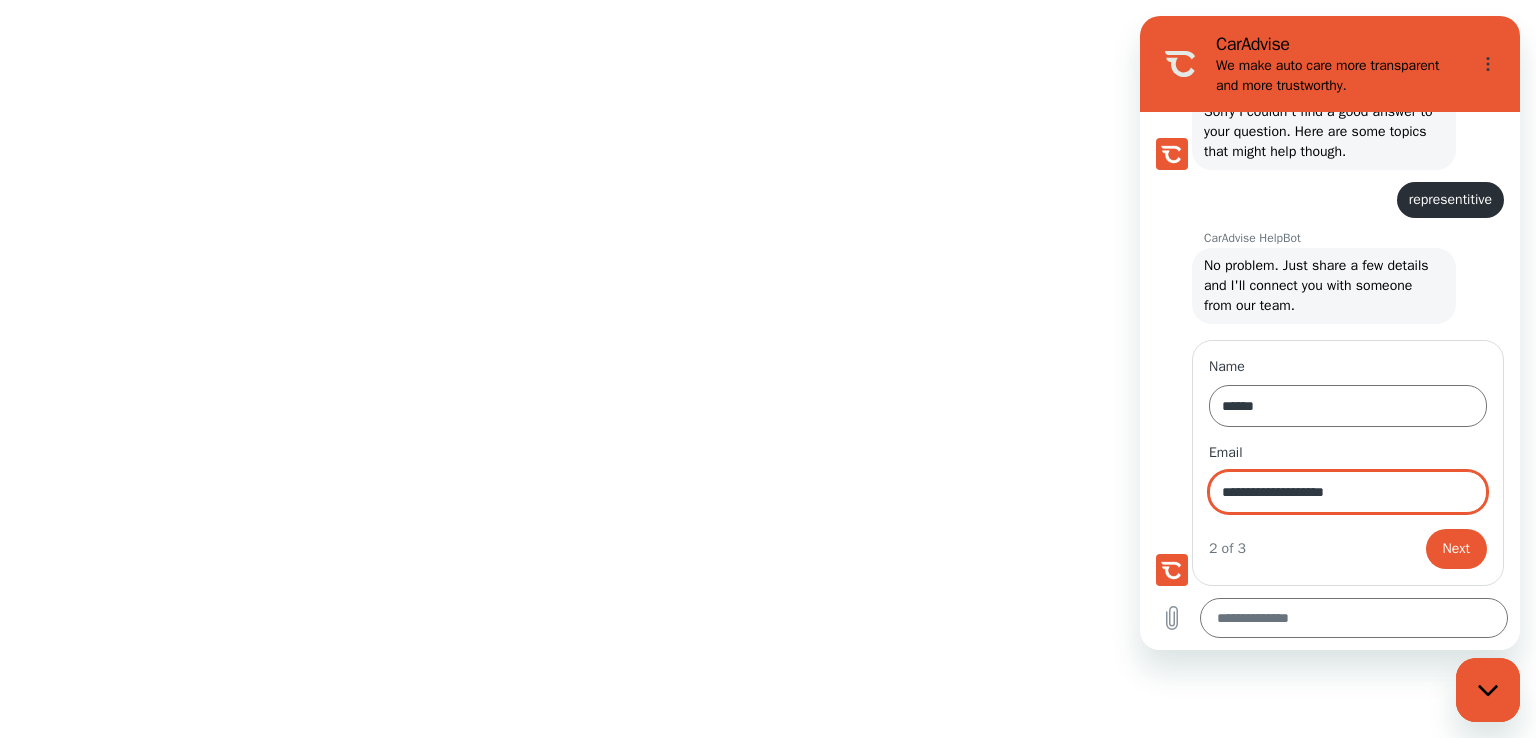 click on "Next" at bounding box center [1456, 549] 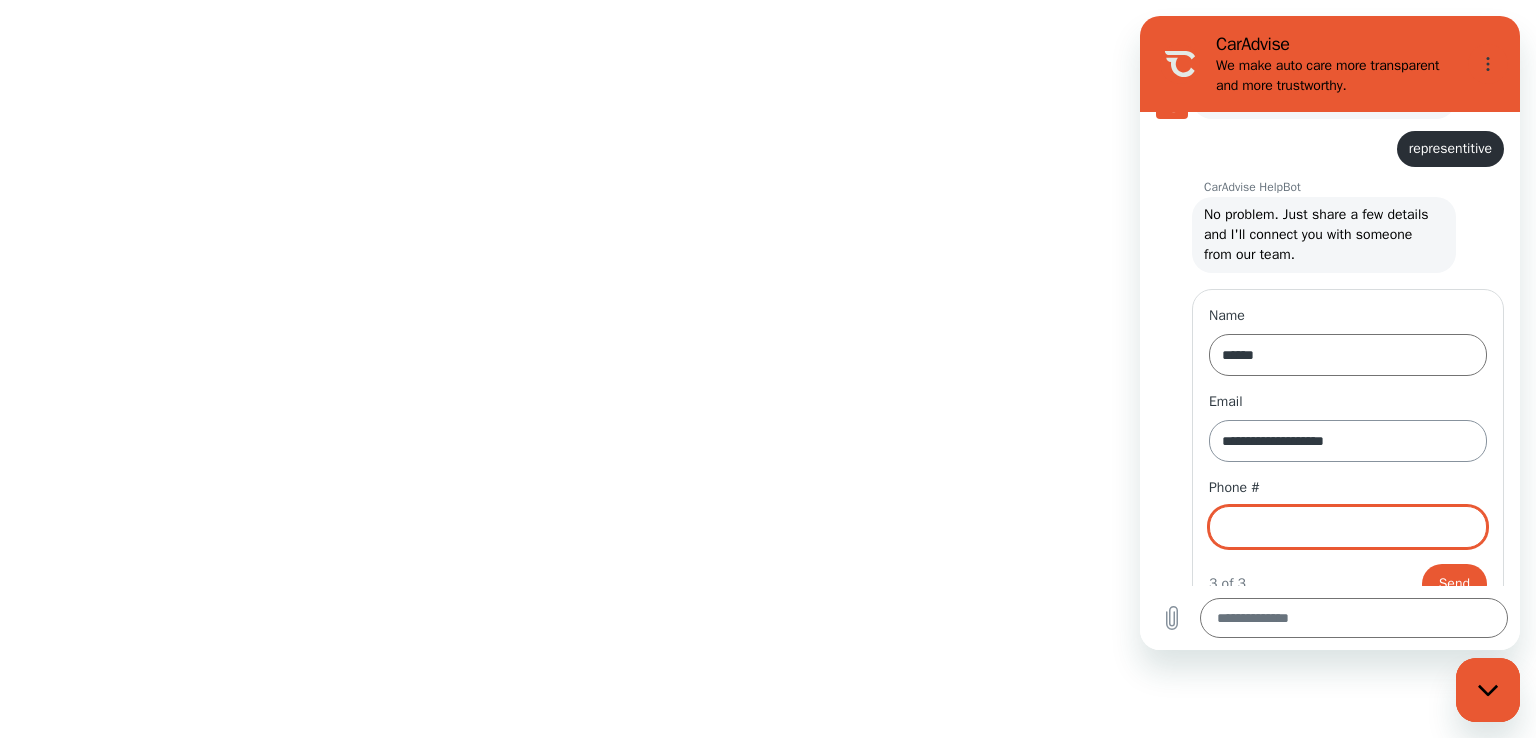 scroll, scrollTop: 708, scrollLeft: 0, axis: vertical 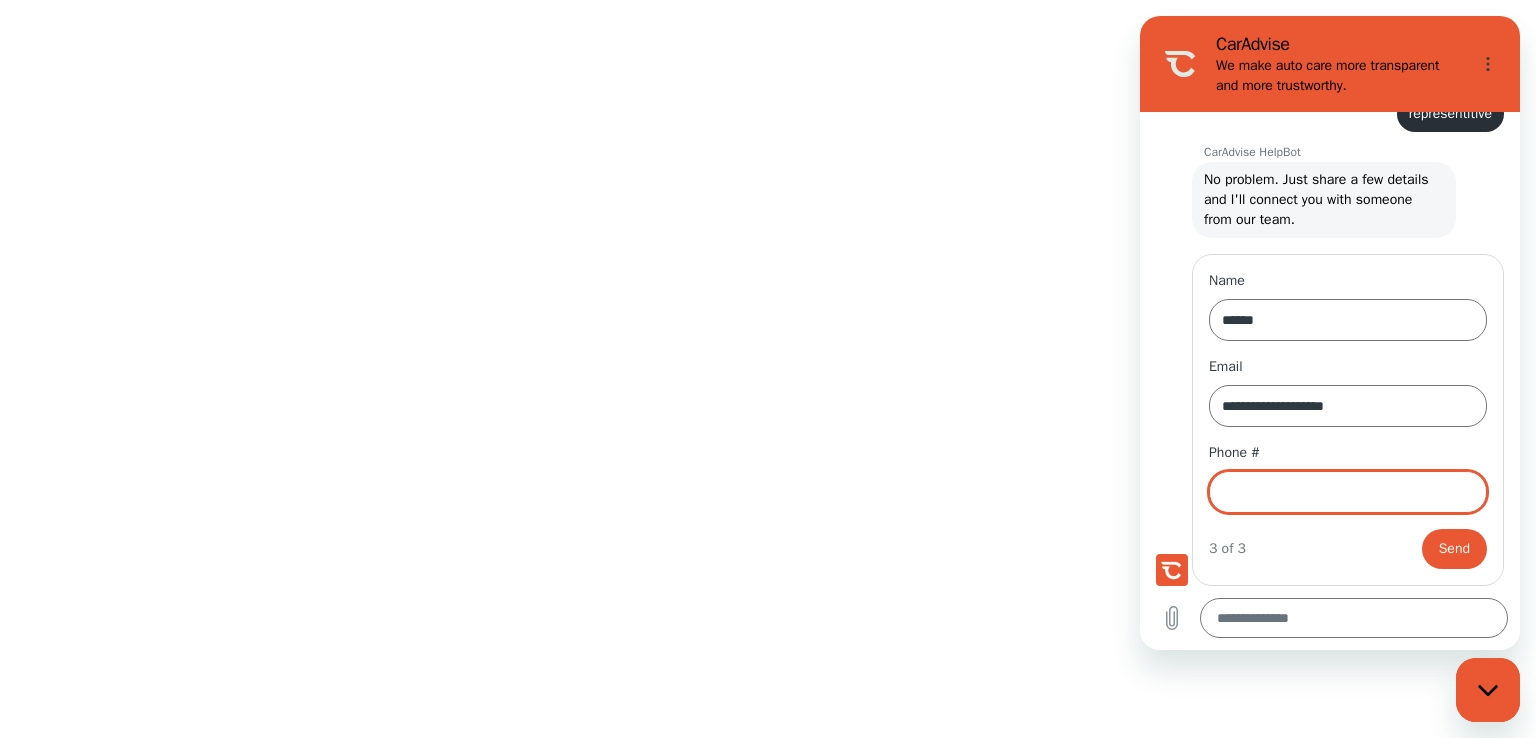 click on "Phone #" at bounding box center [1348, 492] 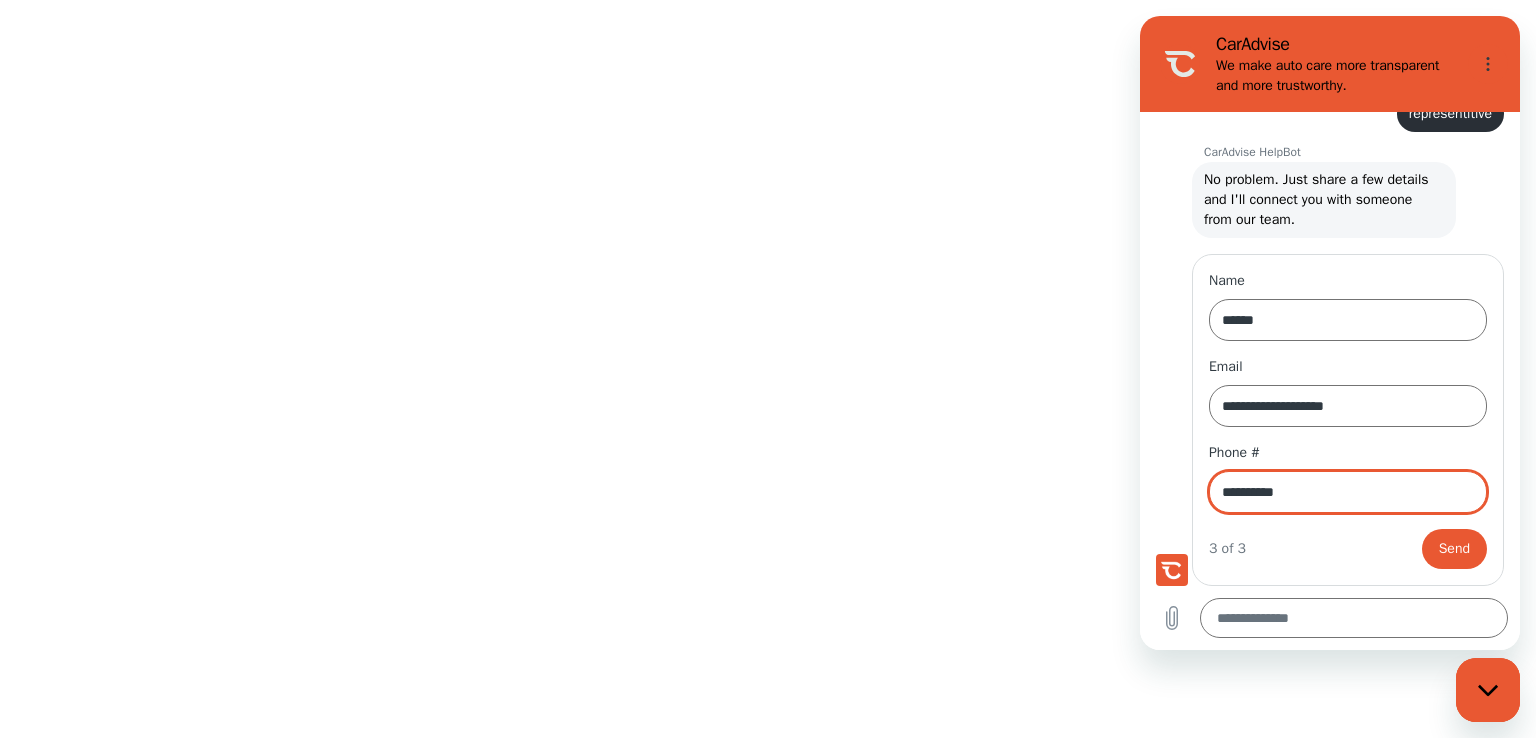 click on "**********" at bounding box center [1348, 492] 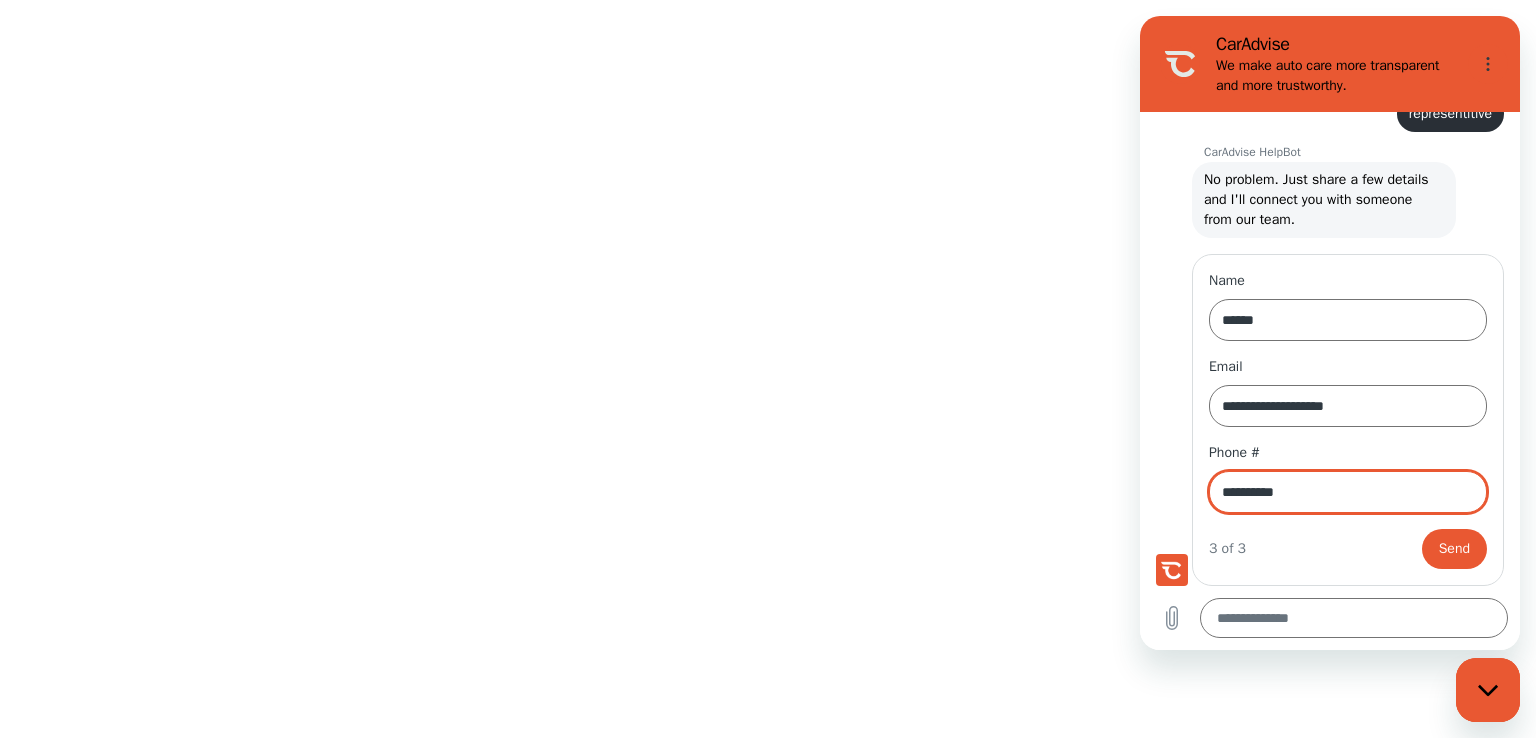 type on "**********" 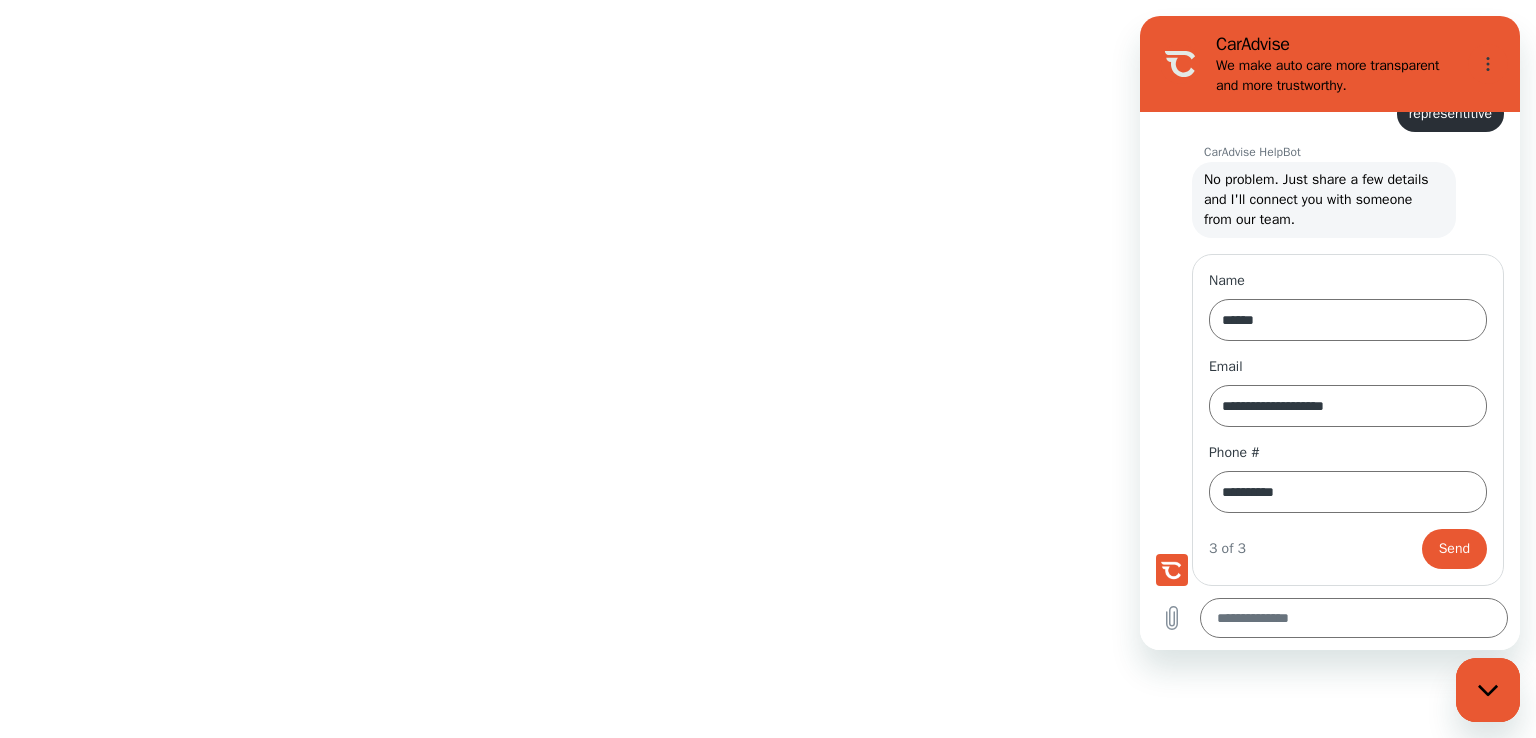 click on "**********" 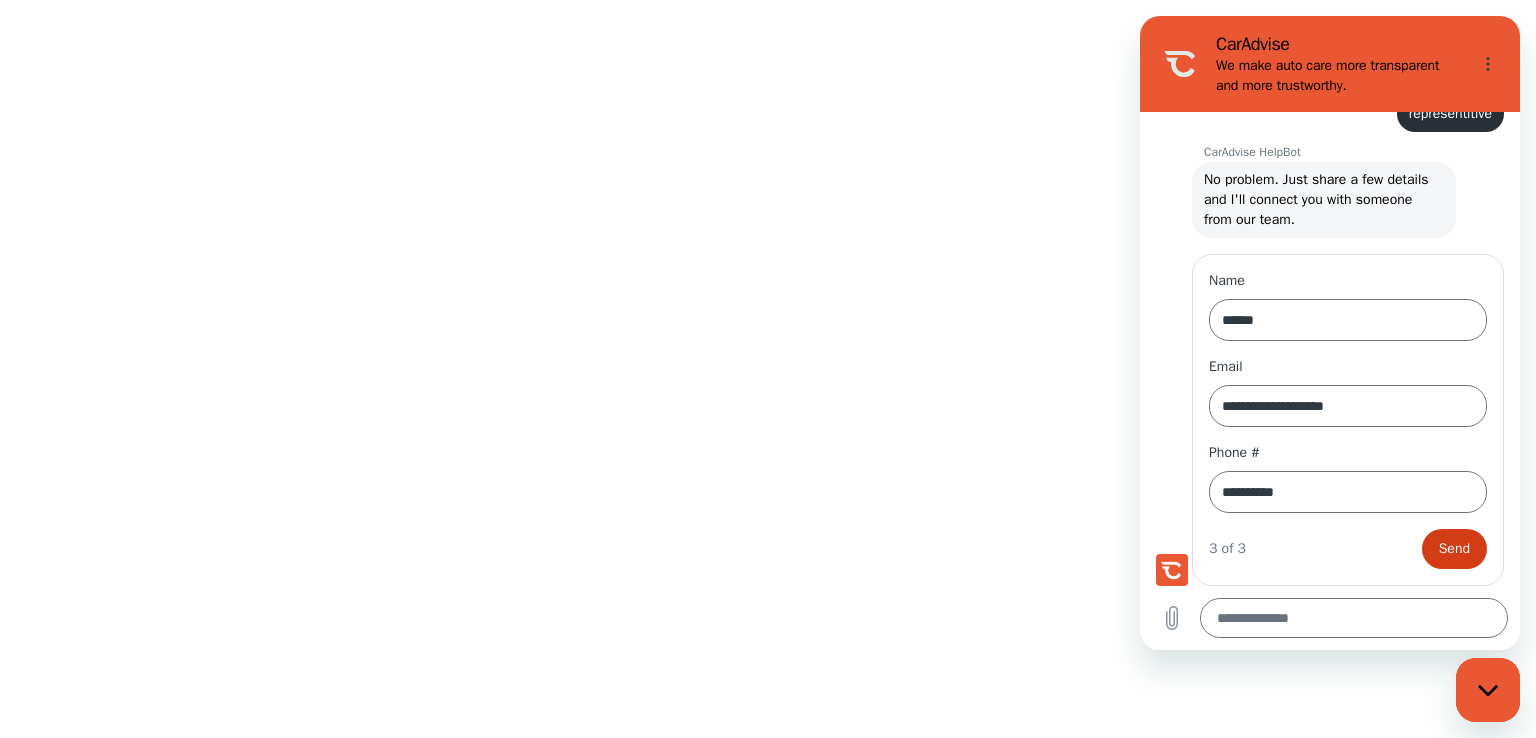 click on "Send" at bounding box center (1454, 549) 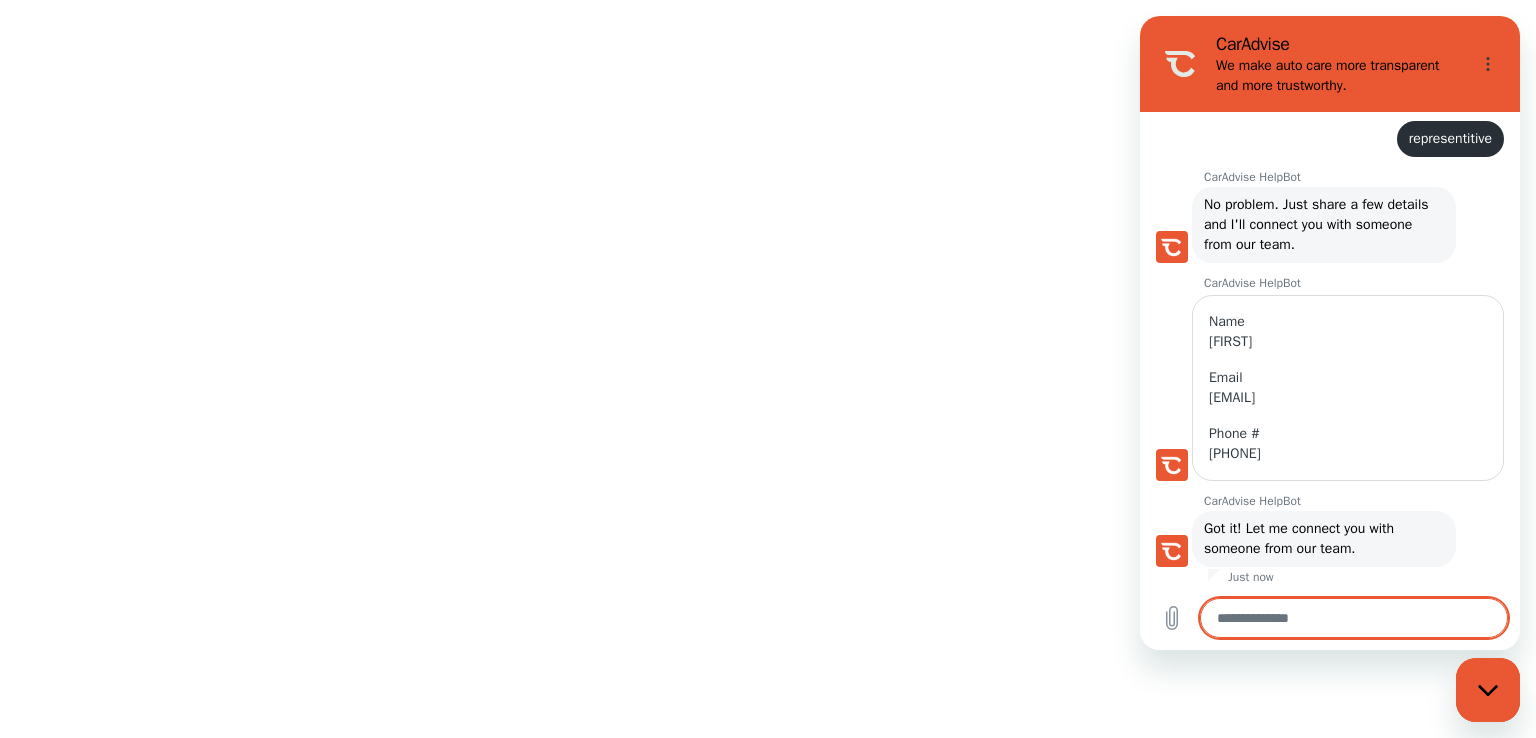 scroll, scrollTop: 687, scrollLeft: 0, axis: vertical 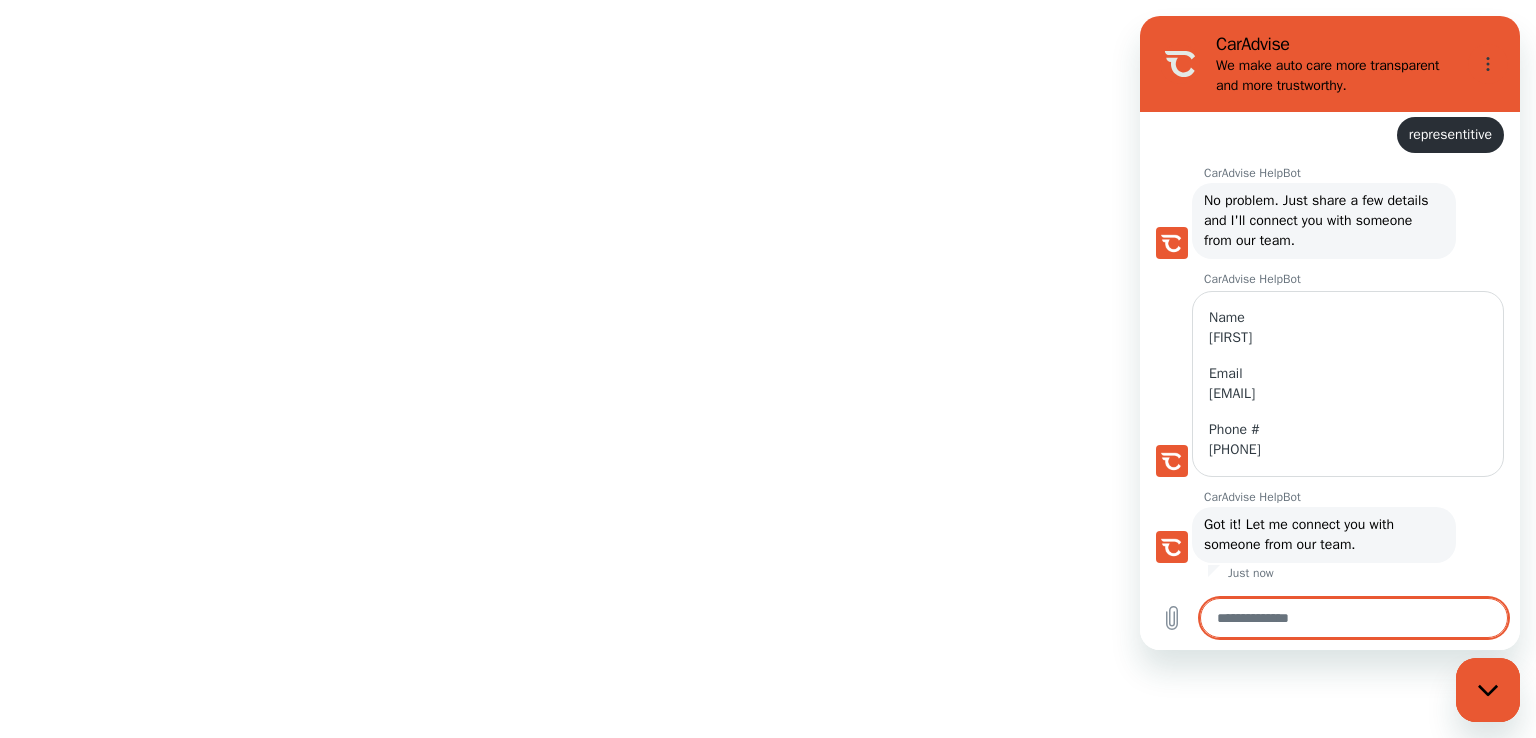 click at bounding box center [1354, 618] 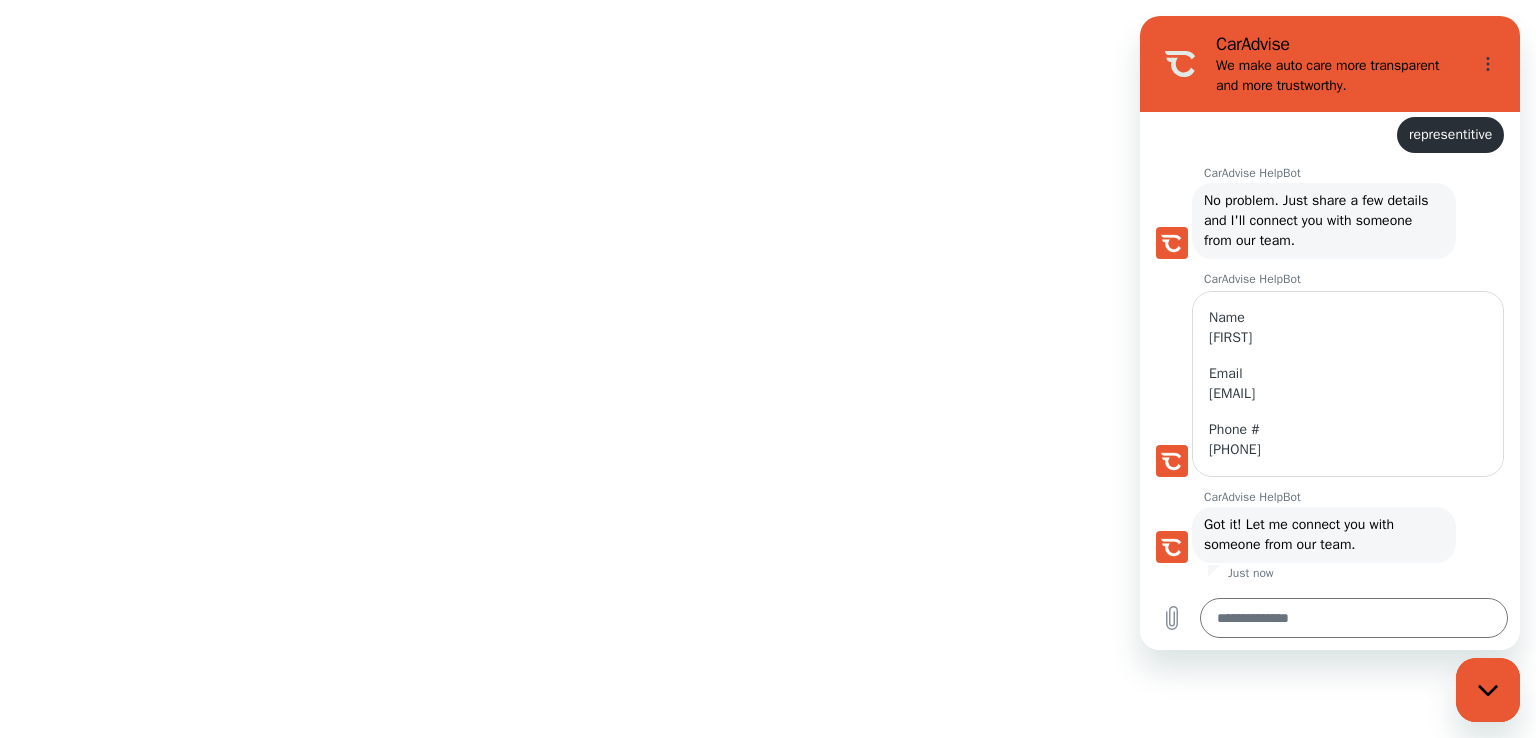 click at bounding box center (768, 369) 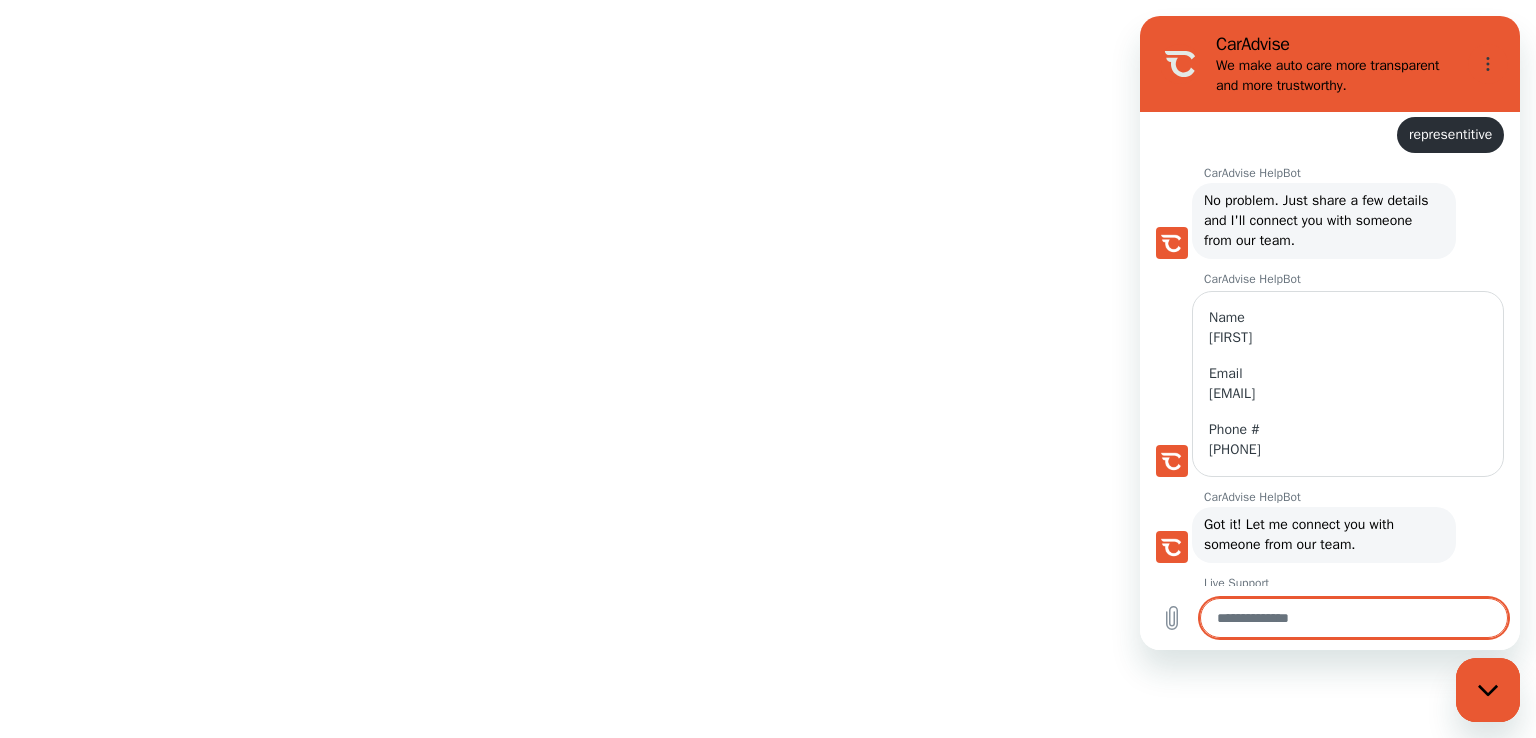 scroll, scrollTop: 812, scrollLeft: 0, axis: vertical 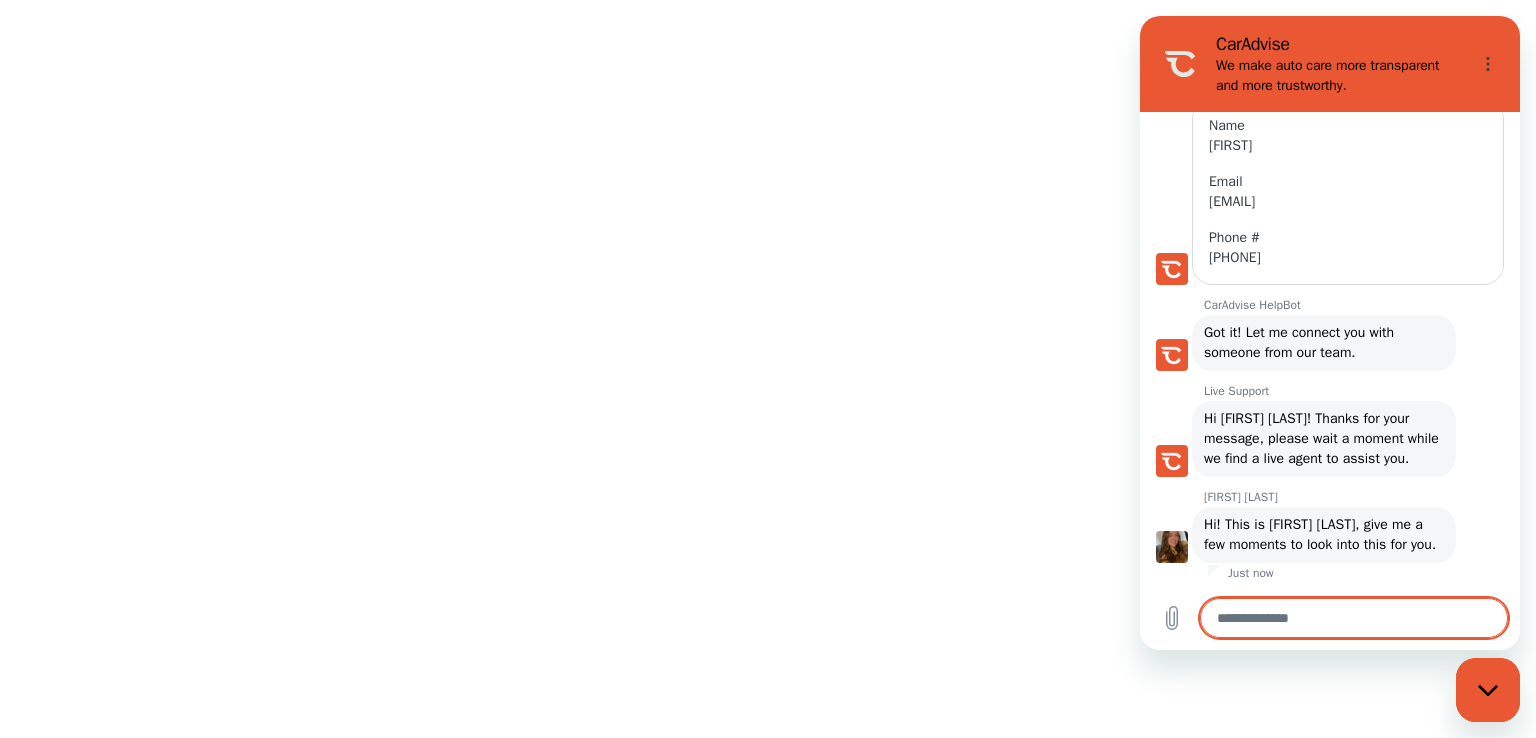 type on "*" 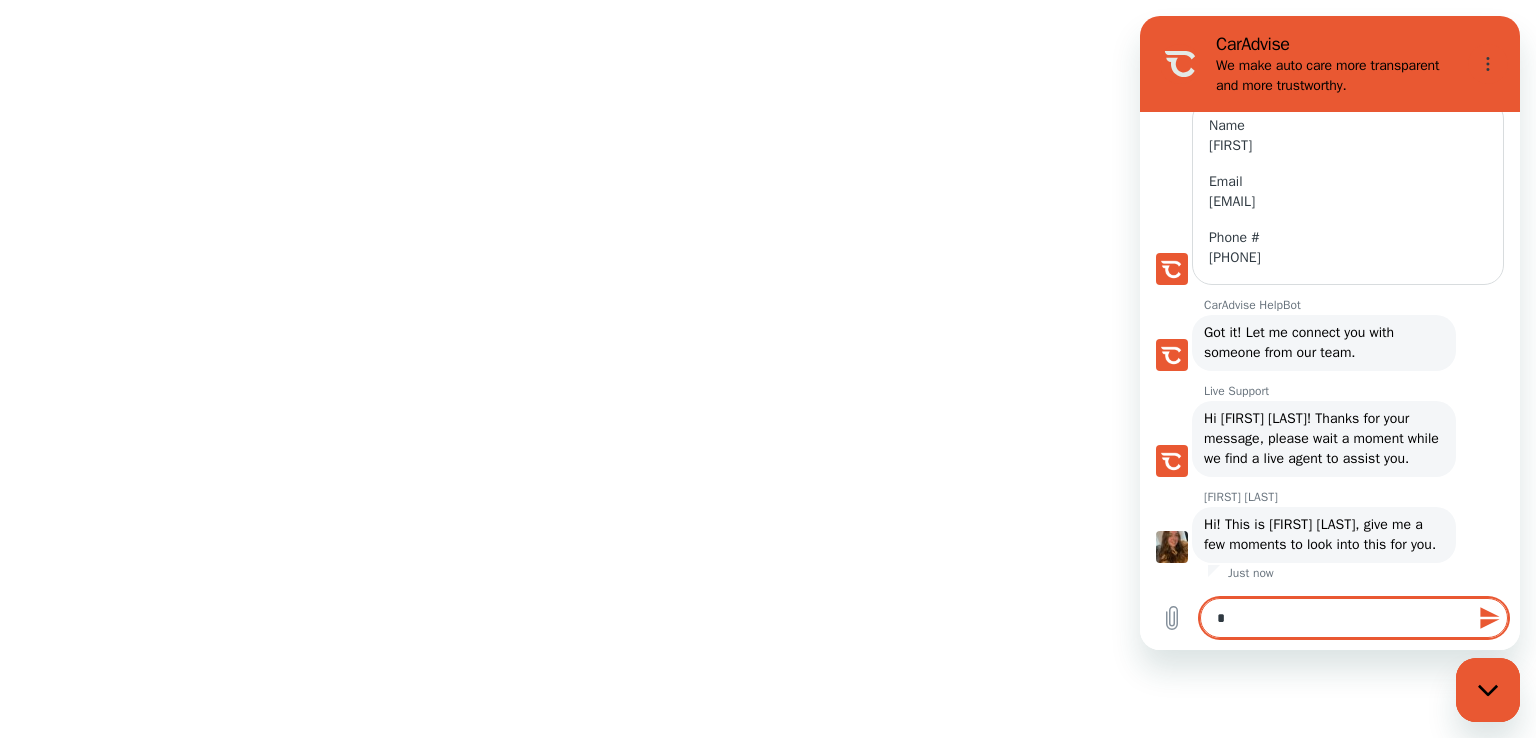 type on "**" 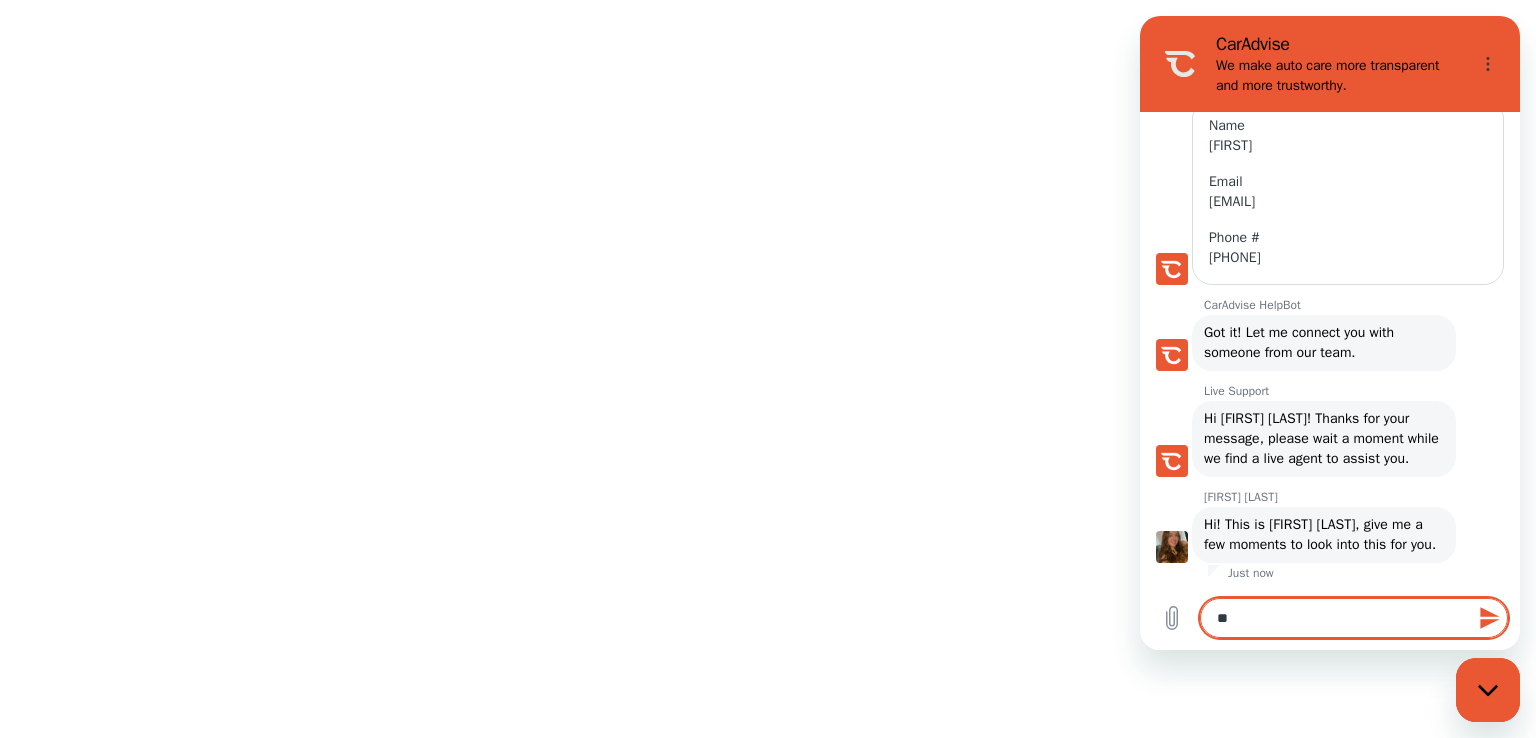 type on "***" 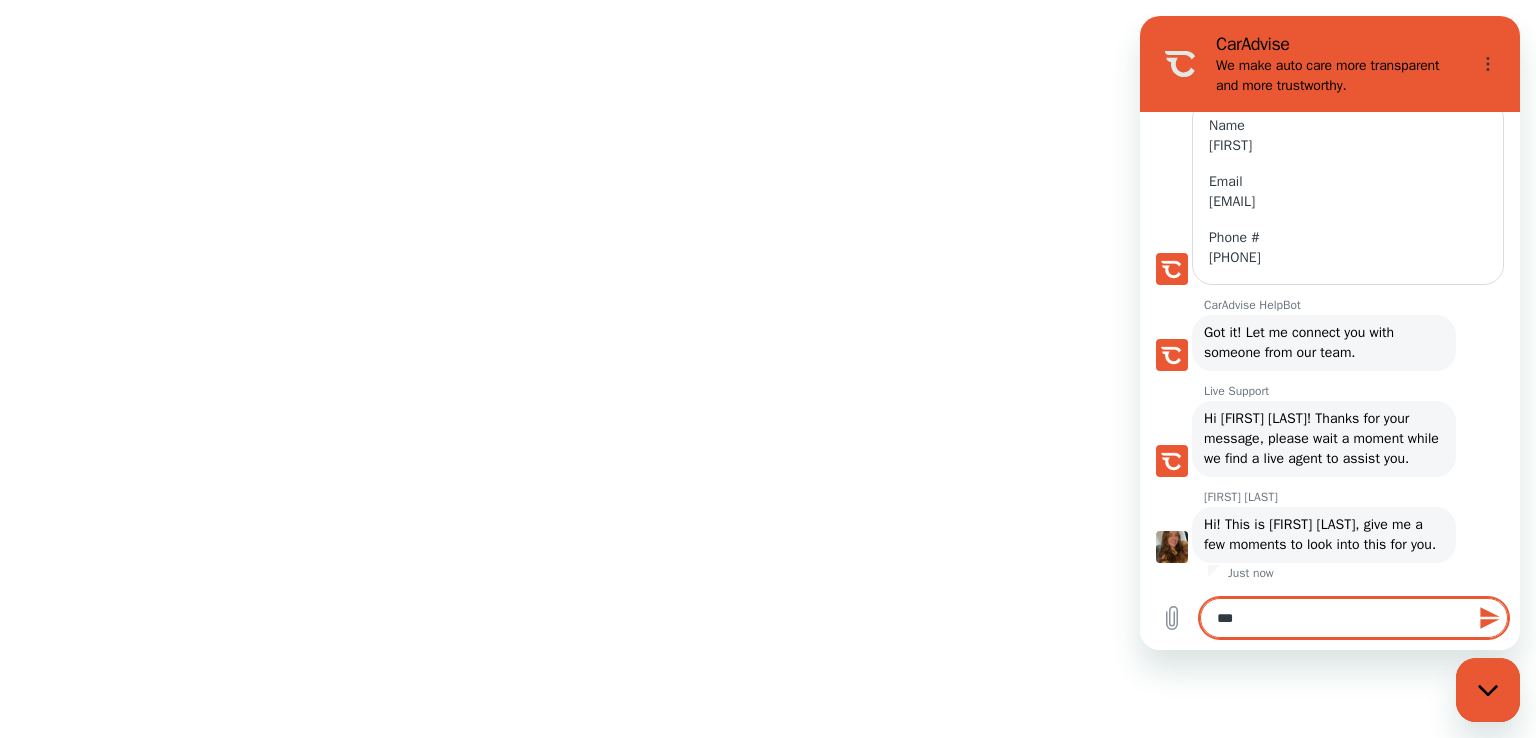 type on "****" 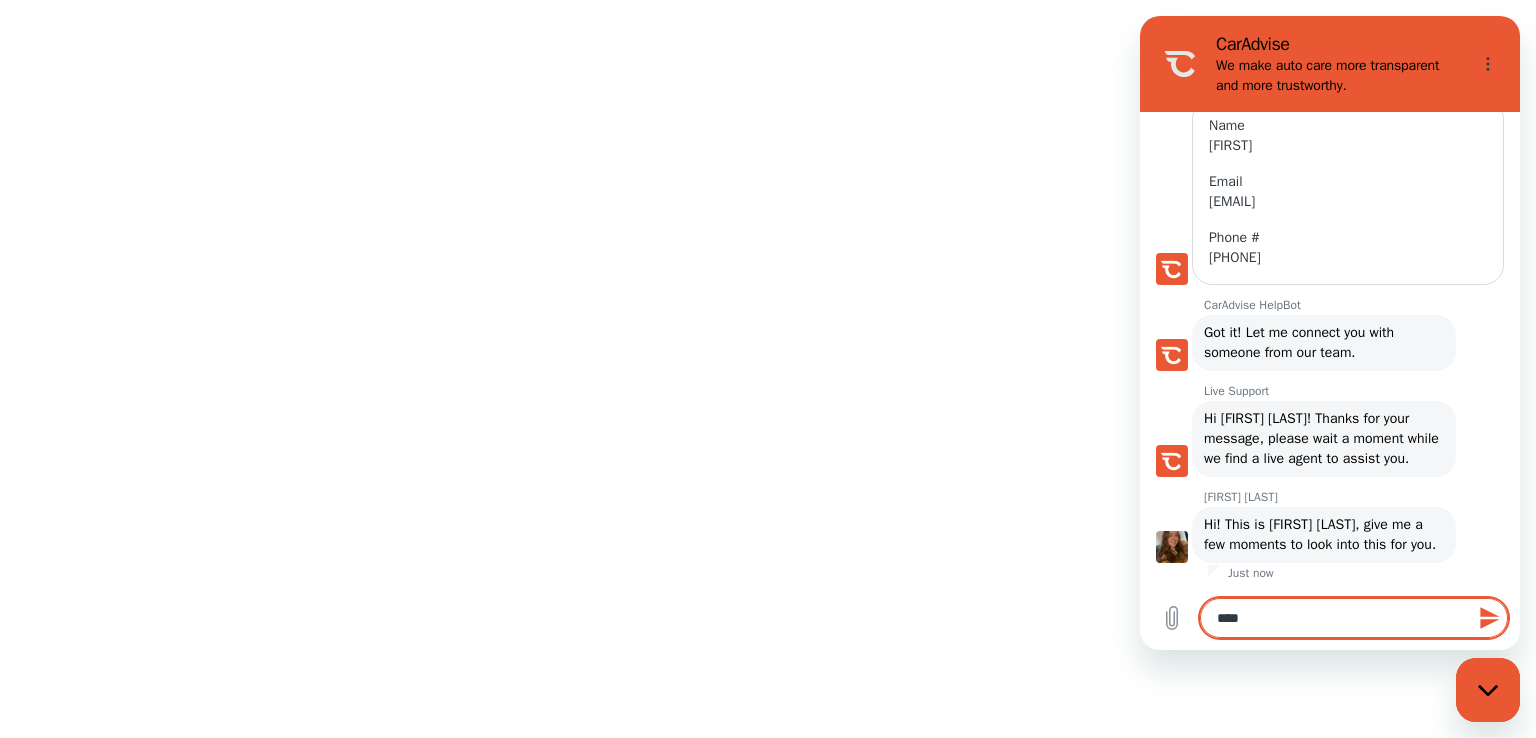 type on "****" 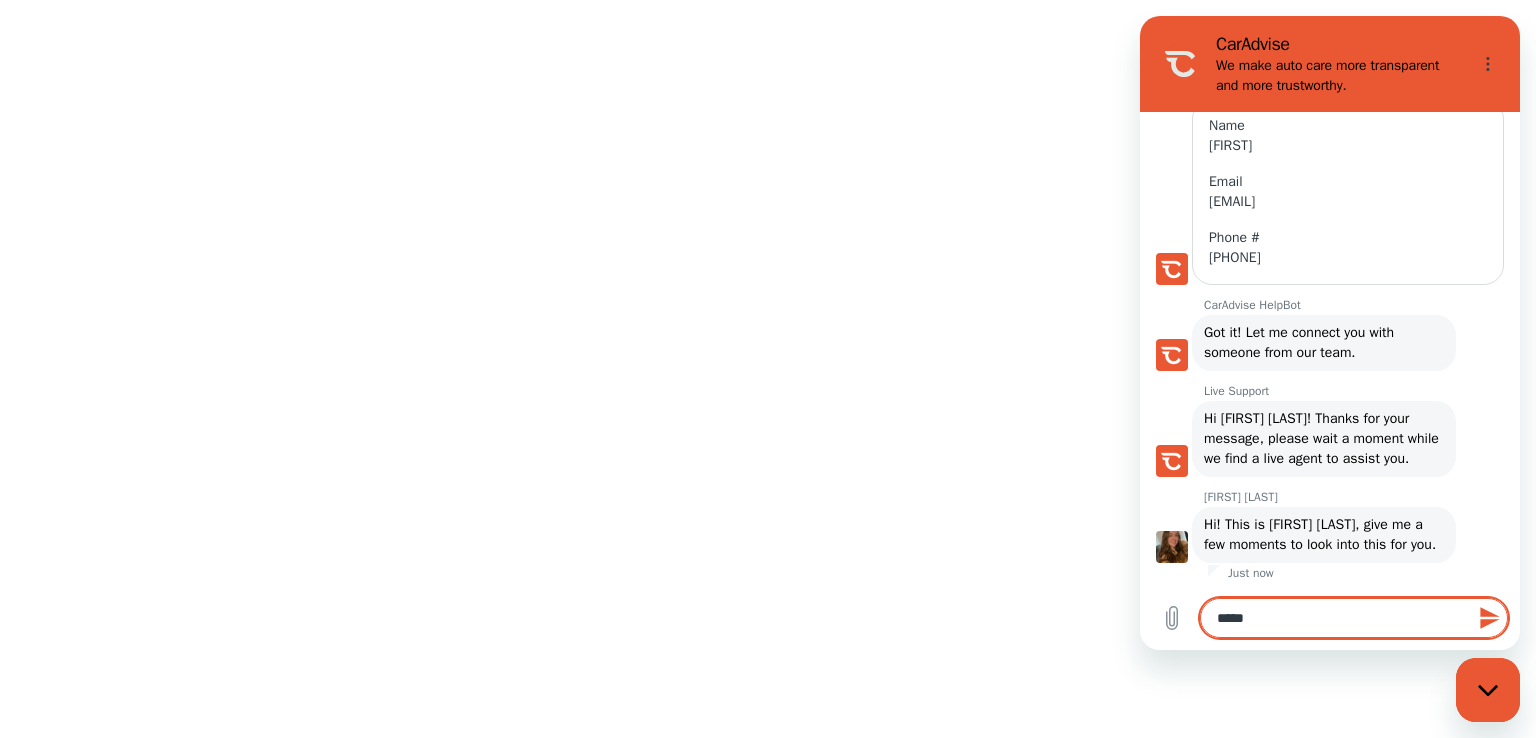 type on "******" 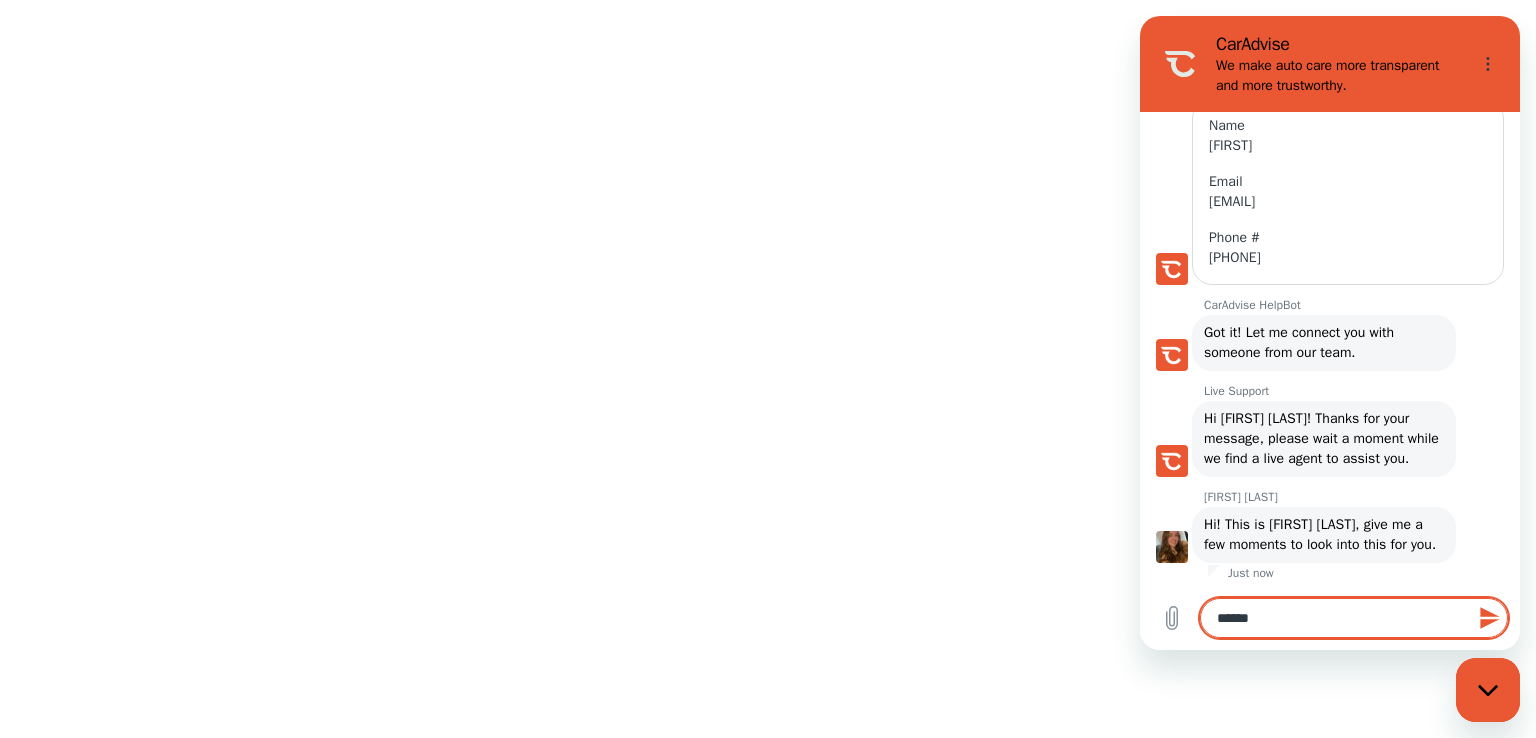 type on "*******" 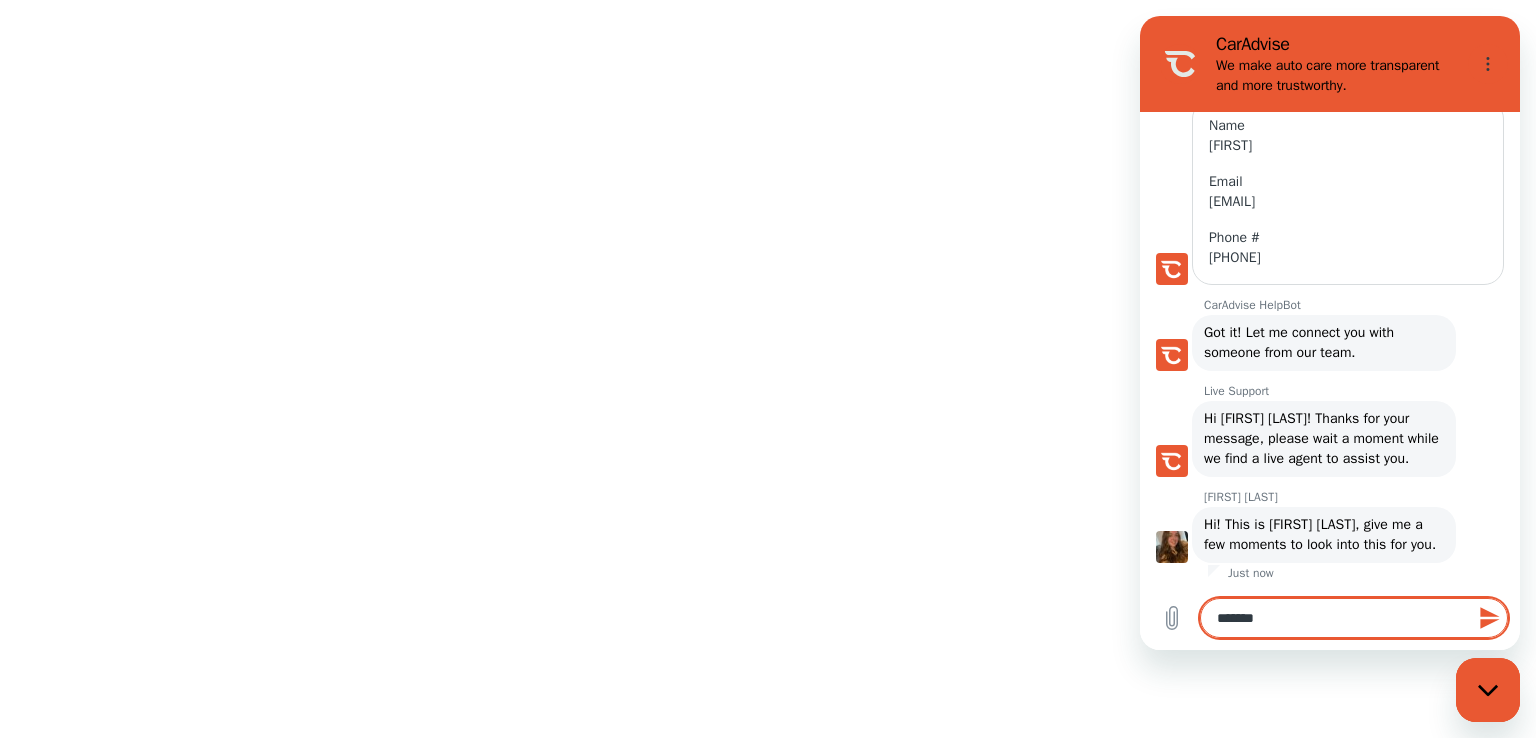 type on "*" 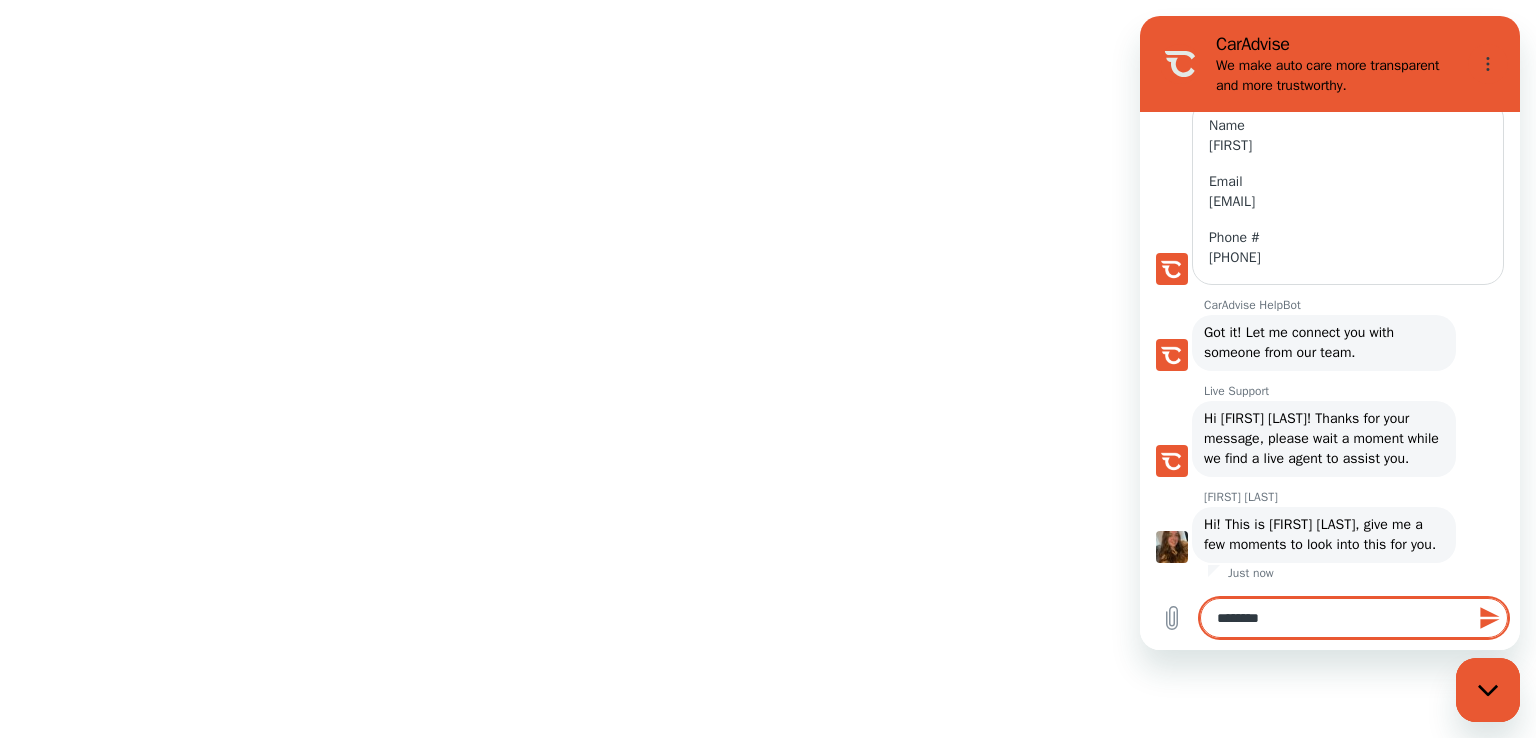 type on "********" 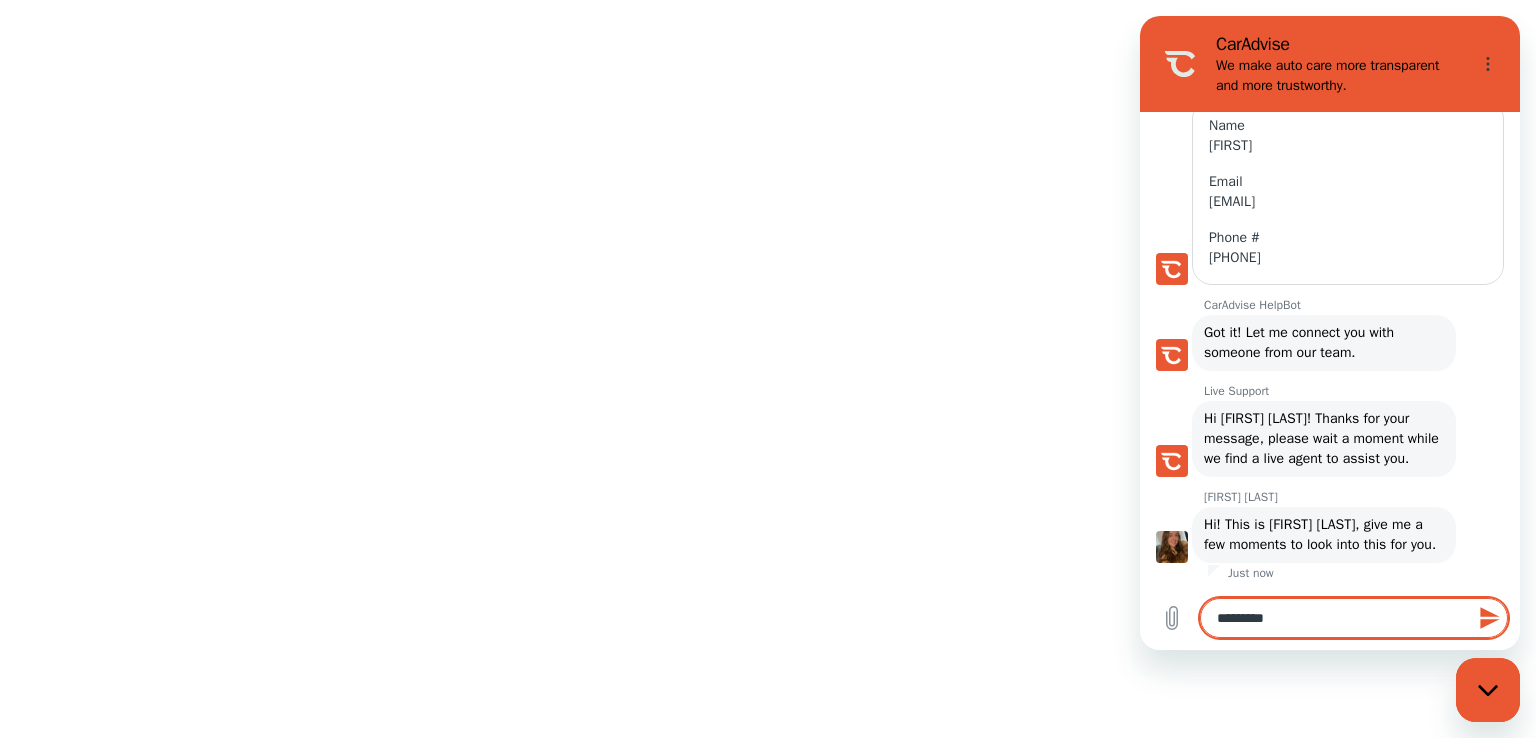 type on "**********" 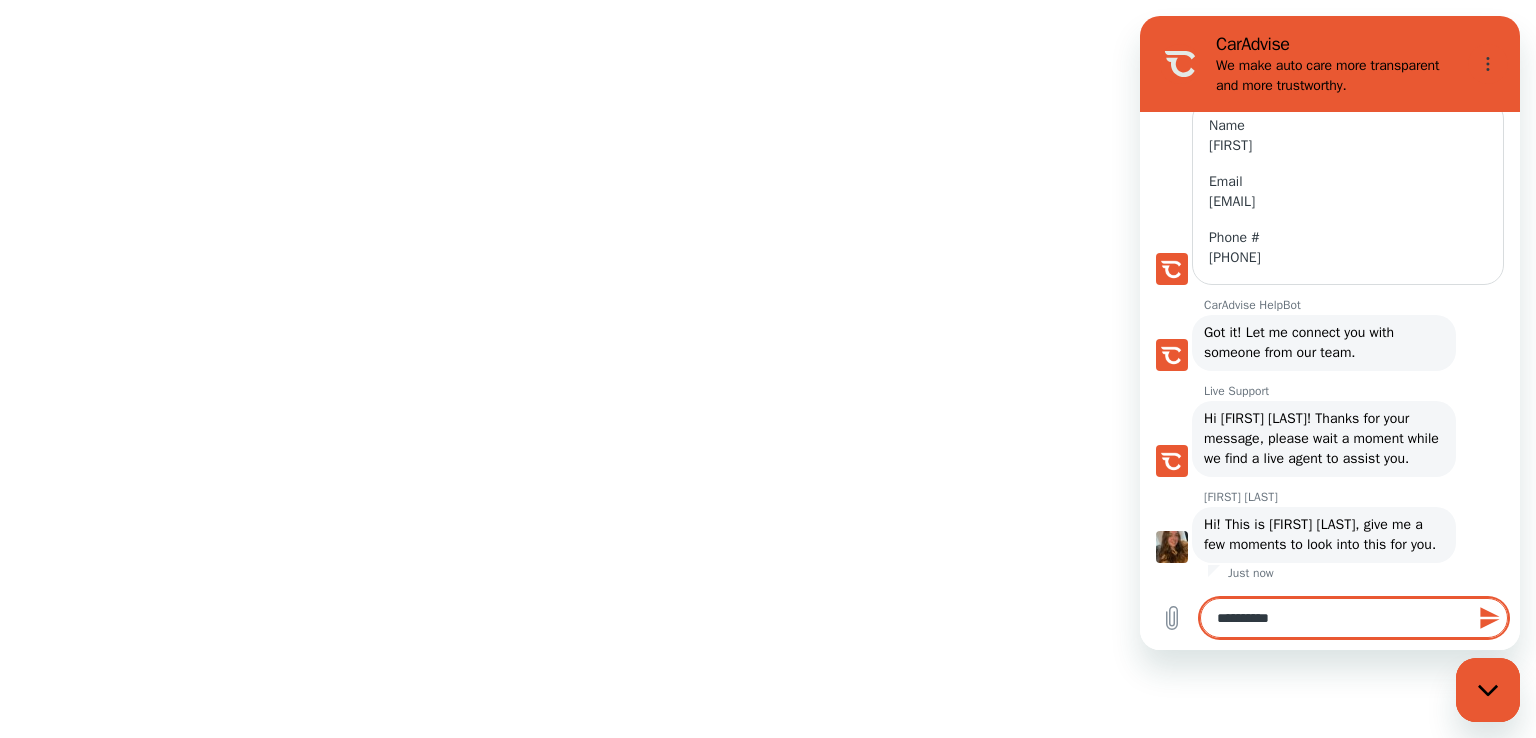 type on "**********" 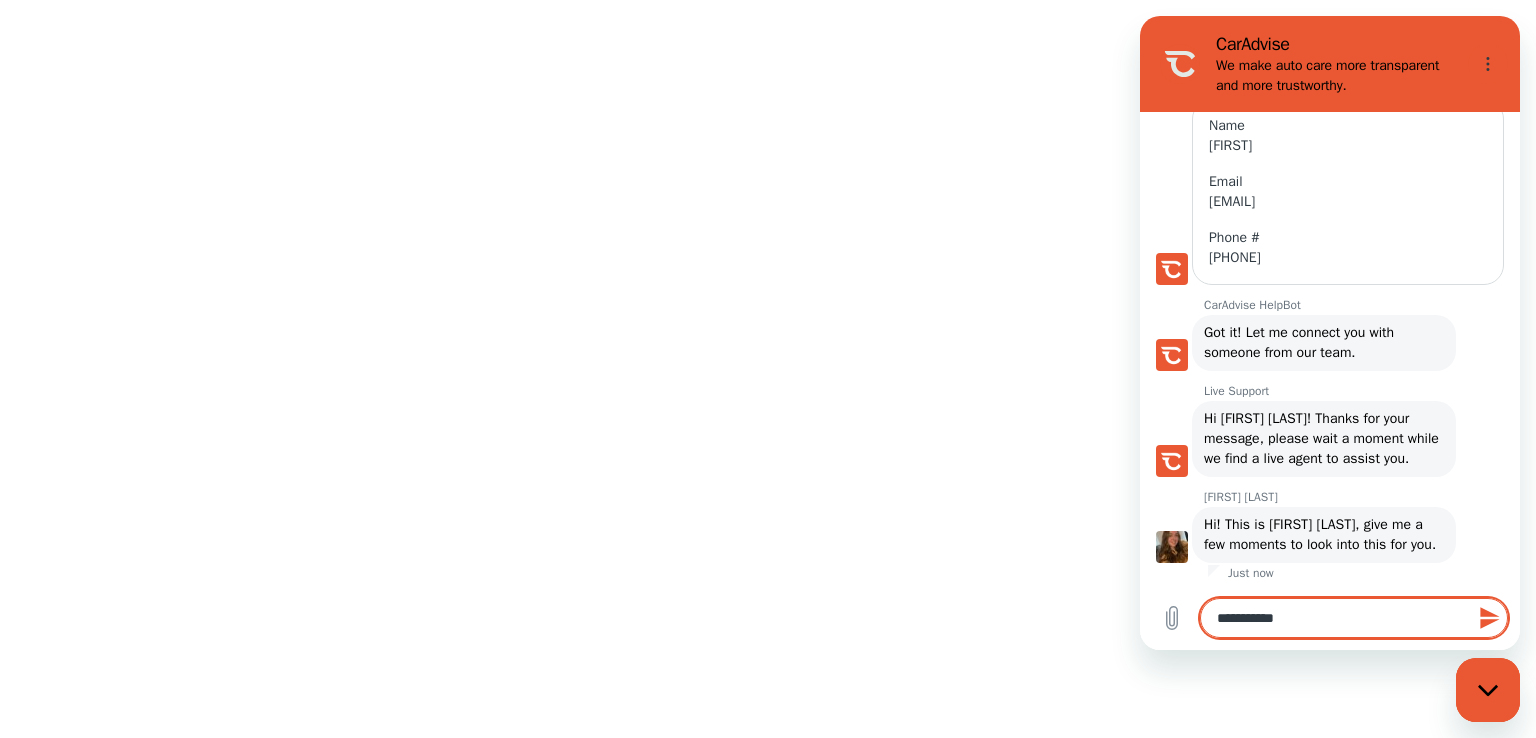 type on "**********" 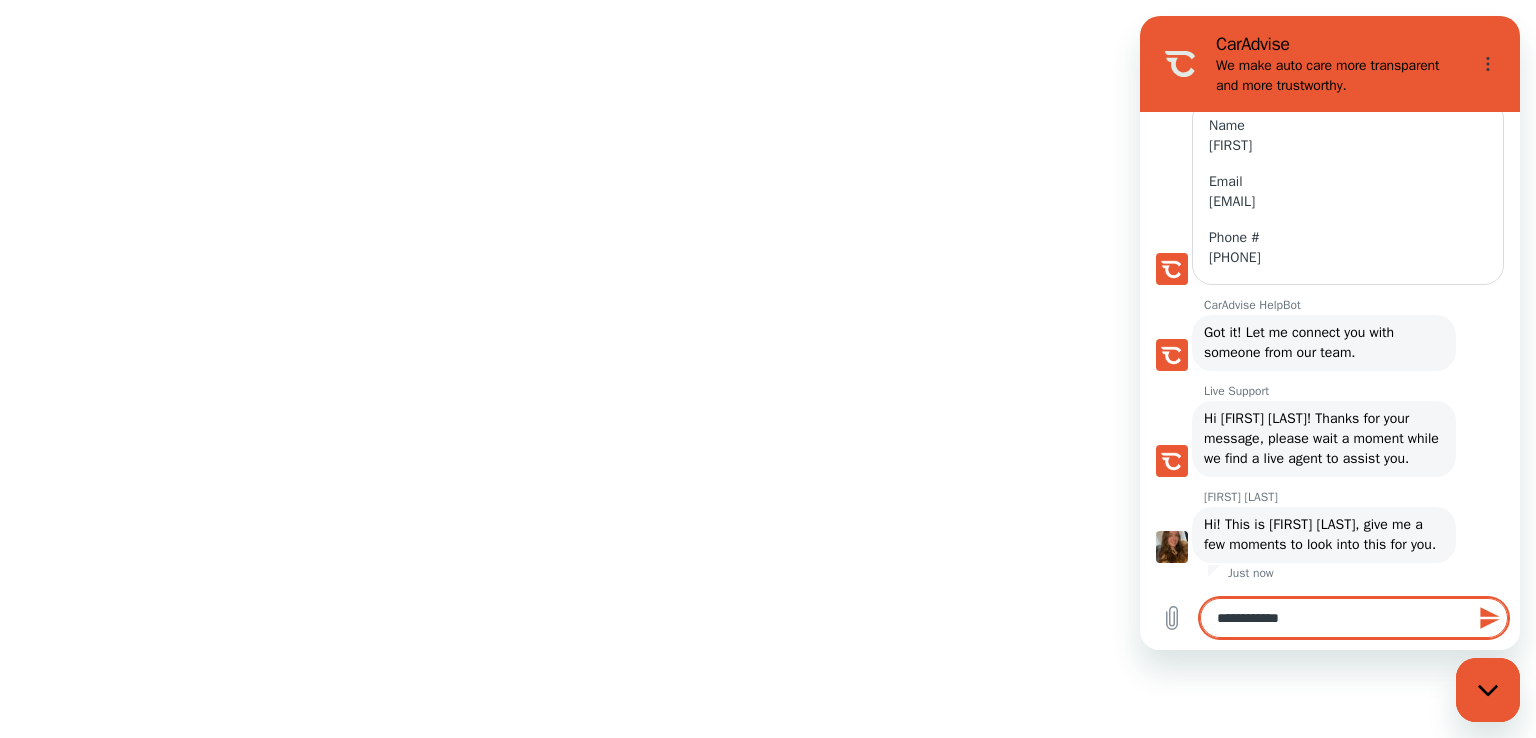 type on "**********" 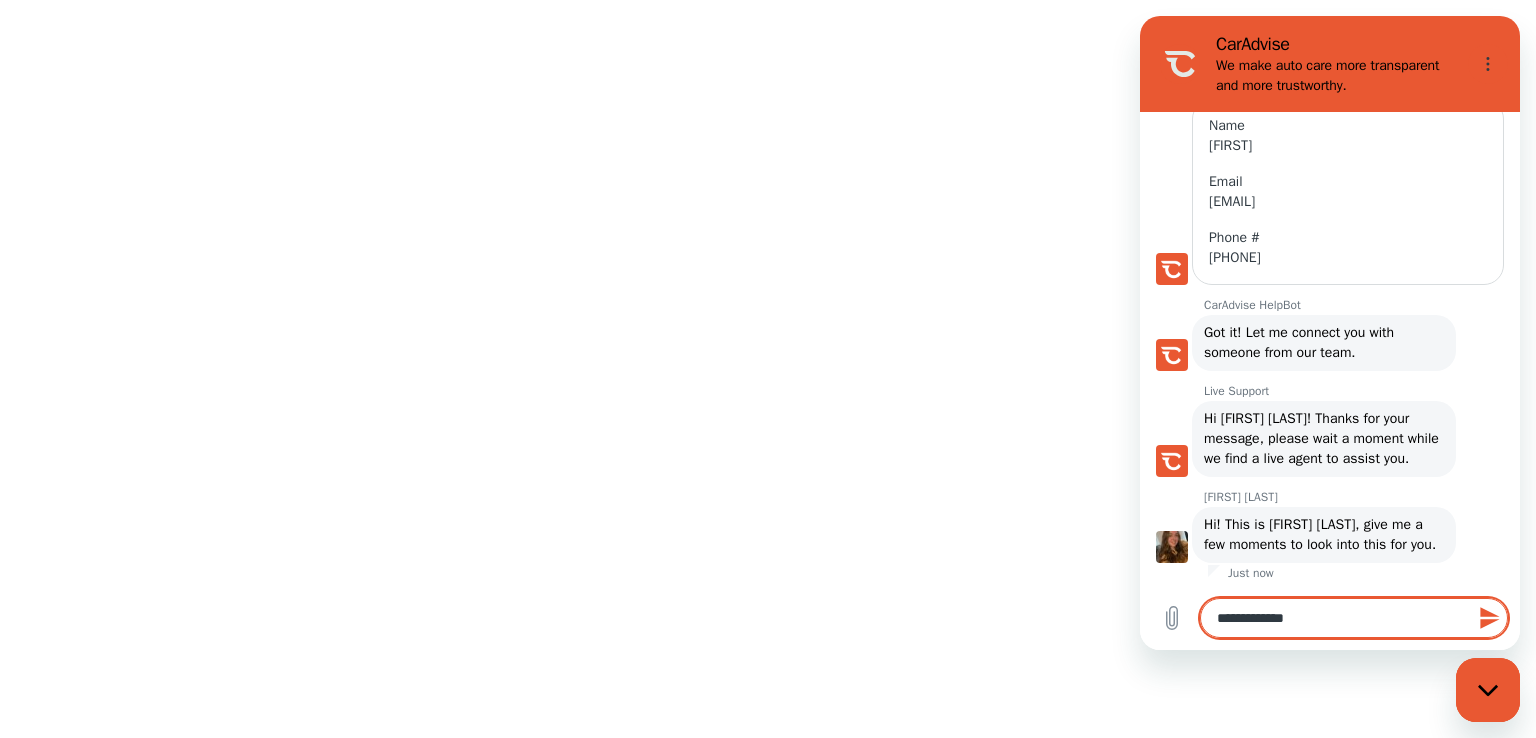 type on "**********" 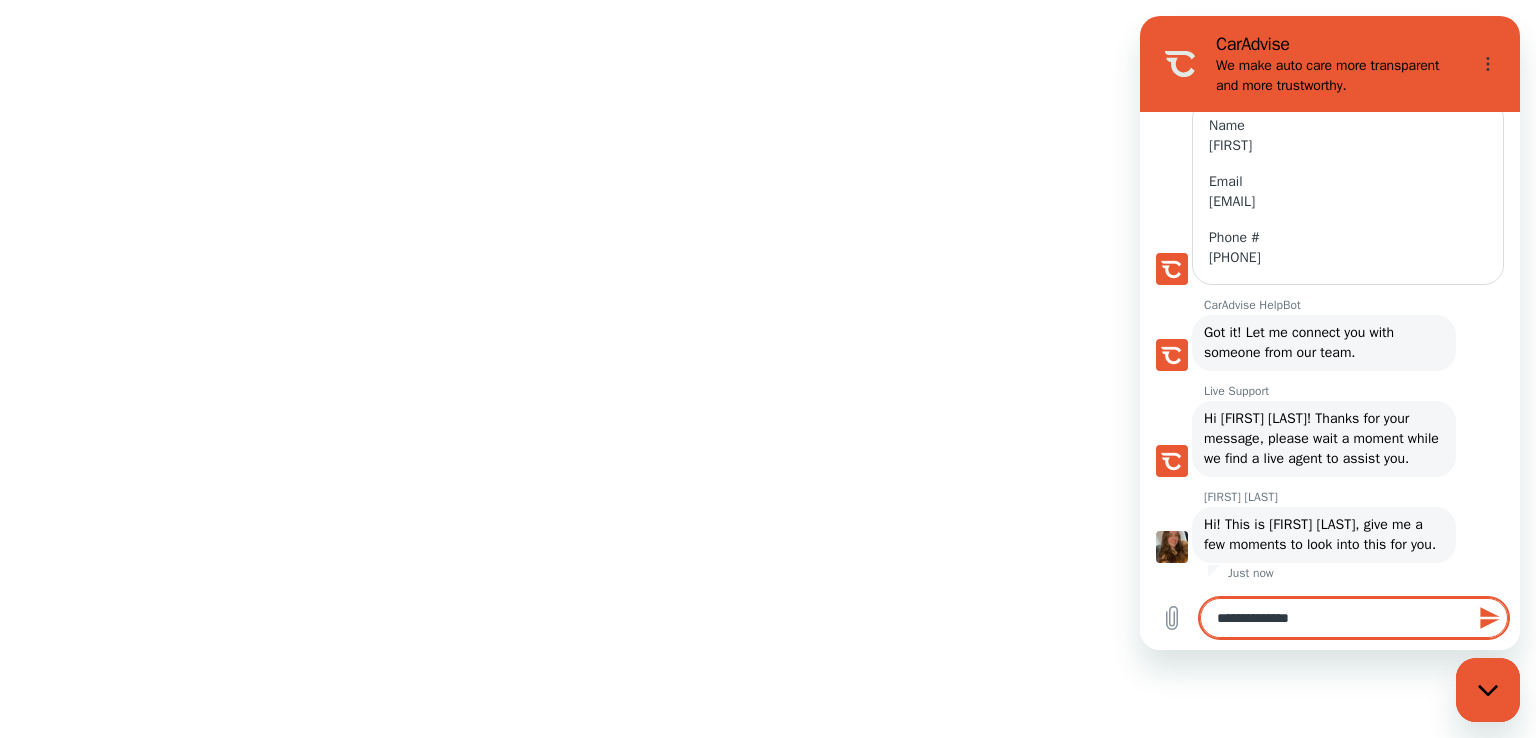 type on "**********" 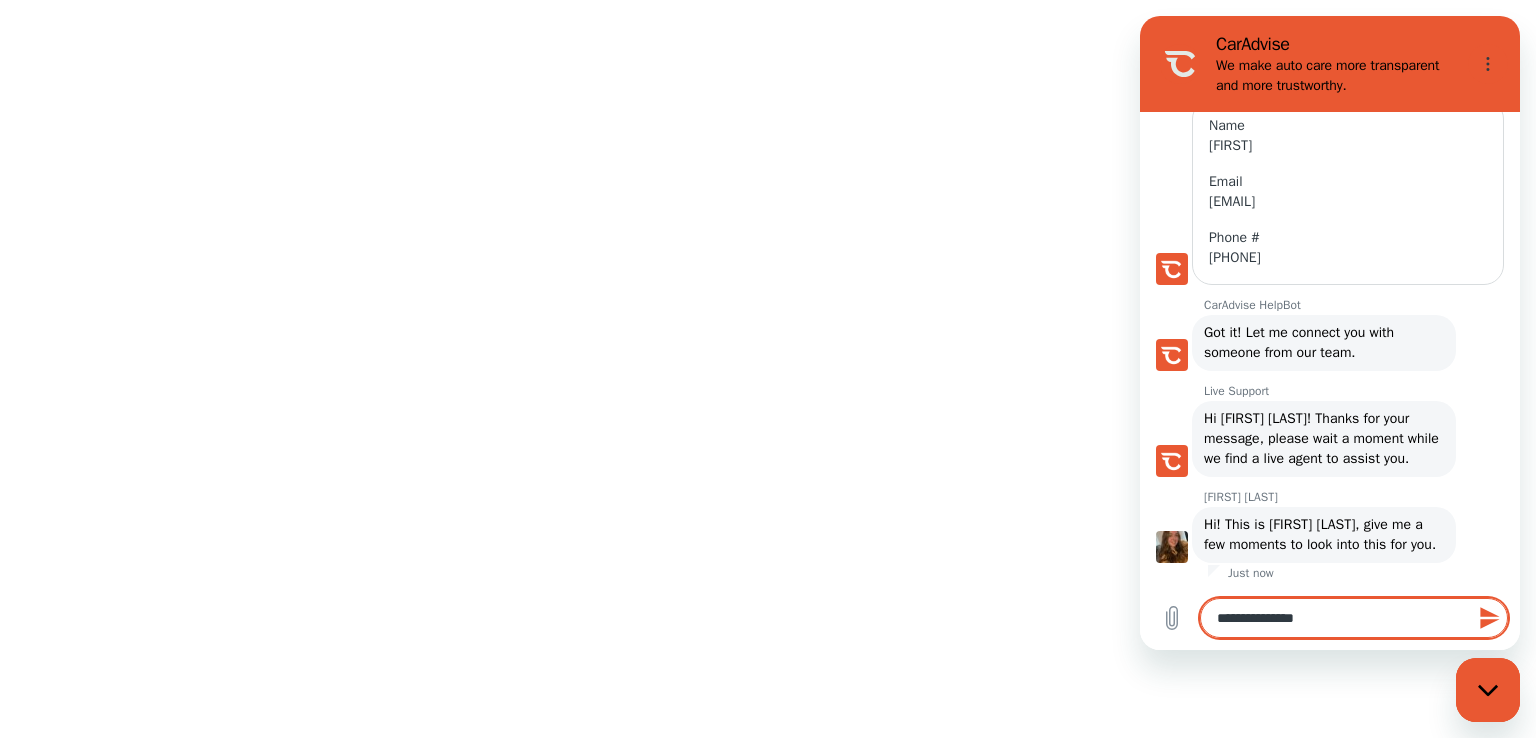 type on "**********" 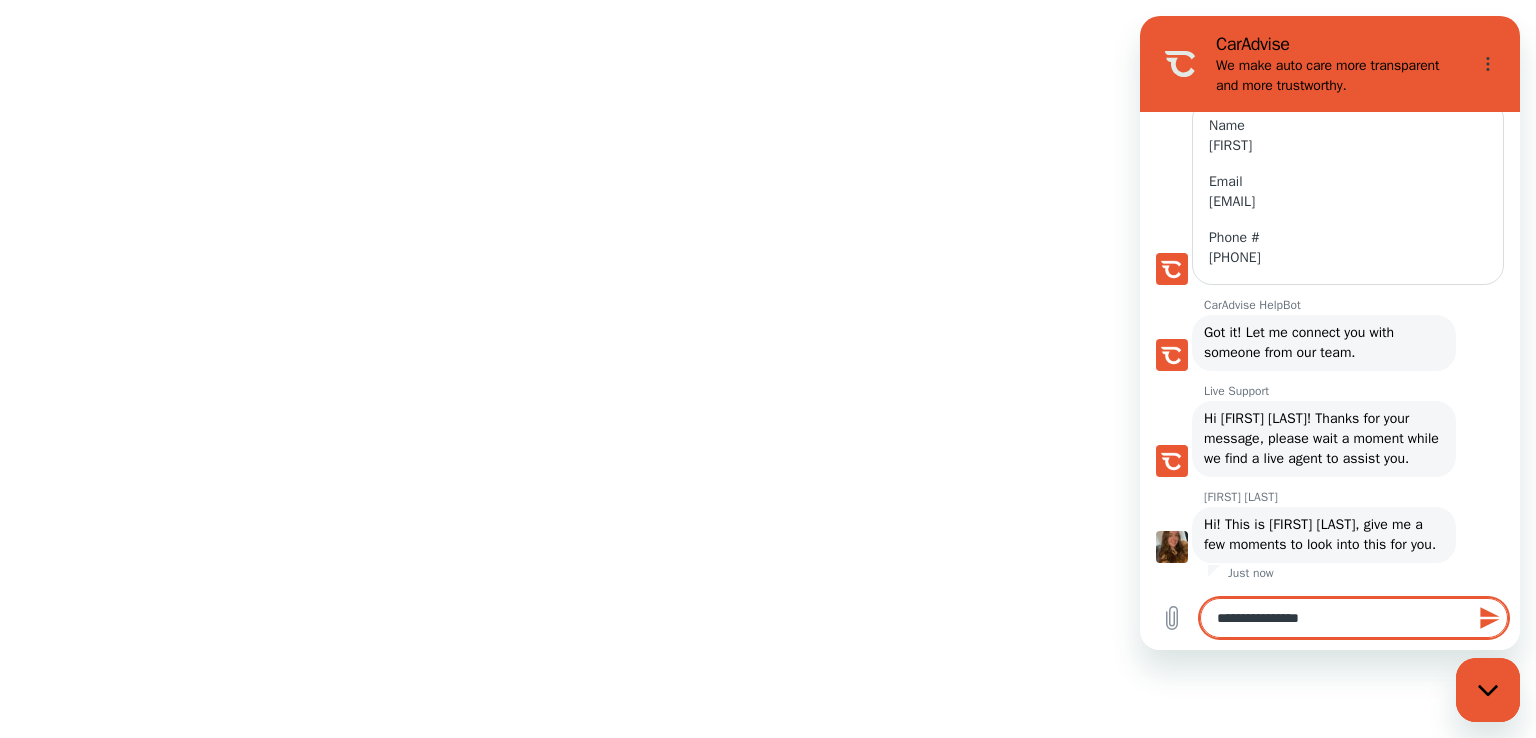 type on "**********" 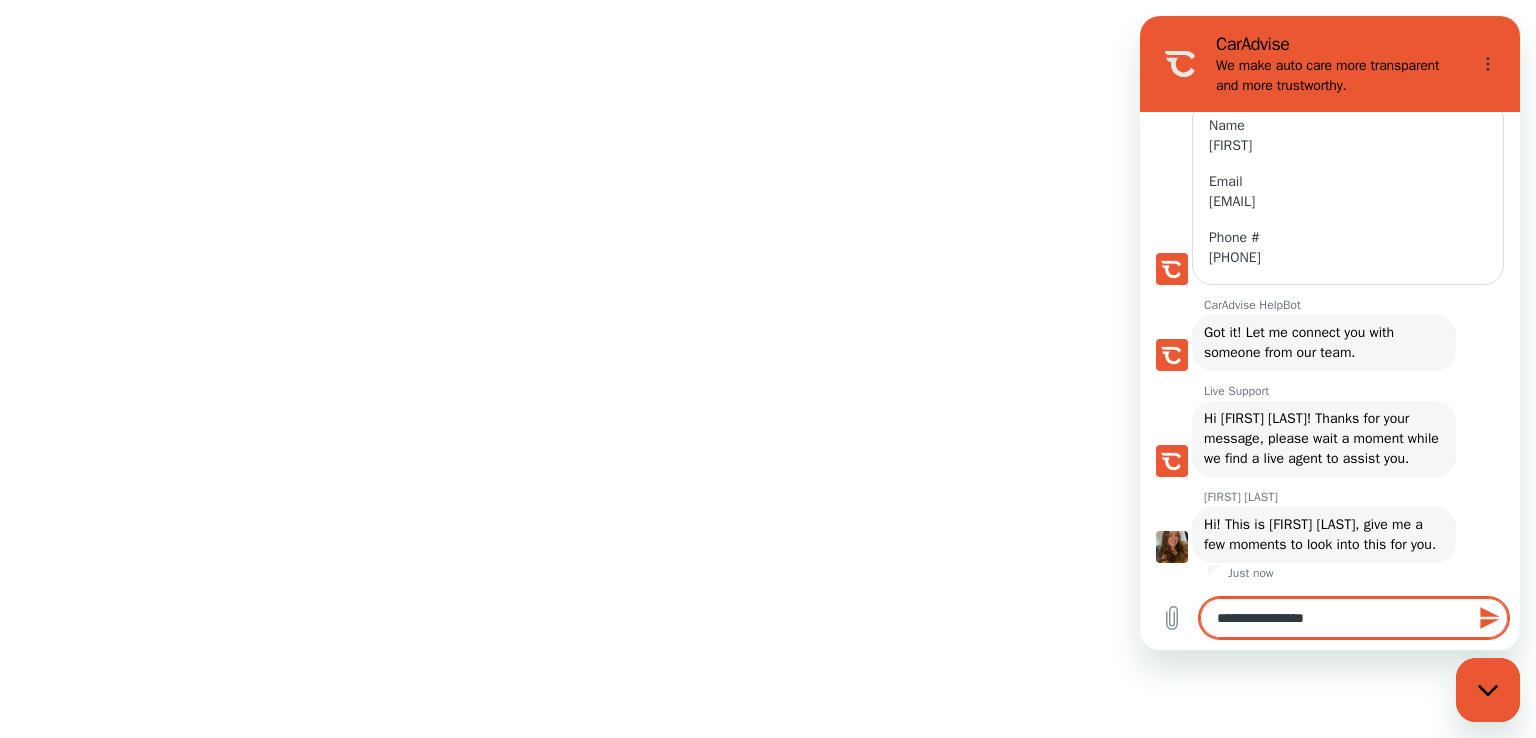 type on "**********" 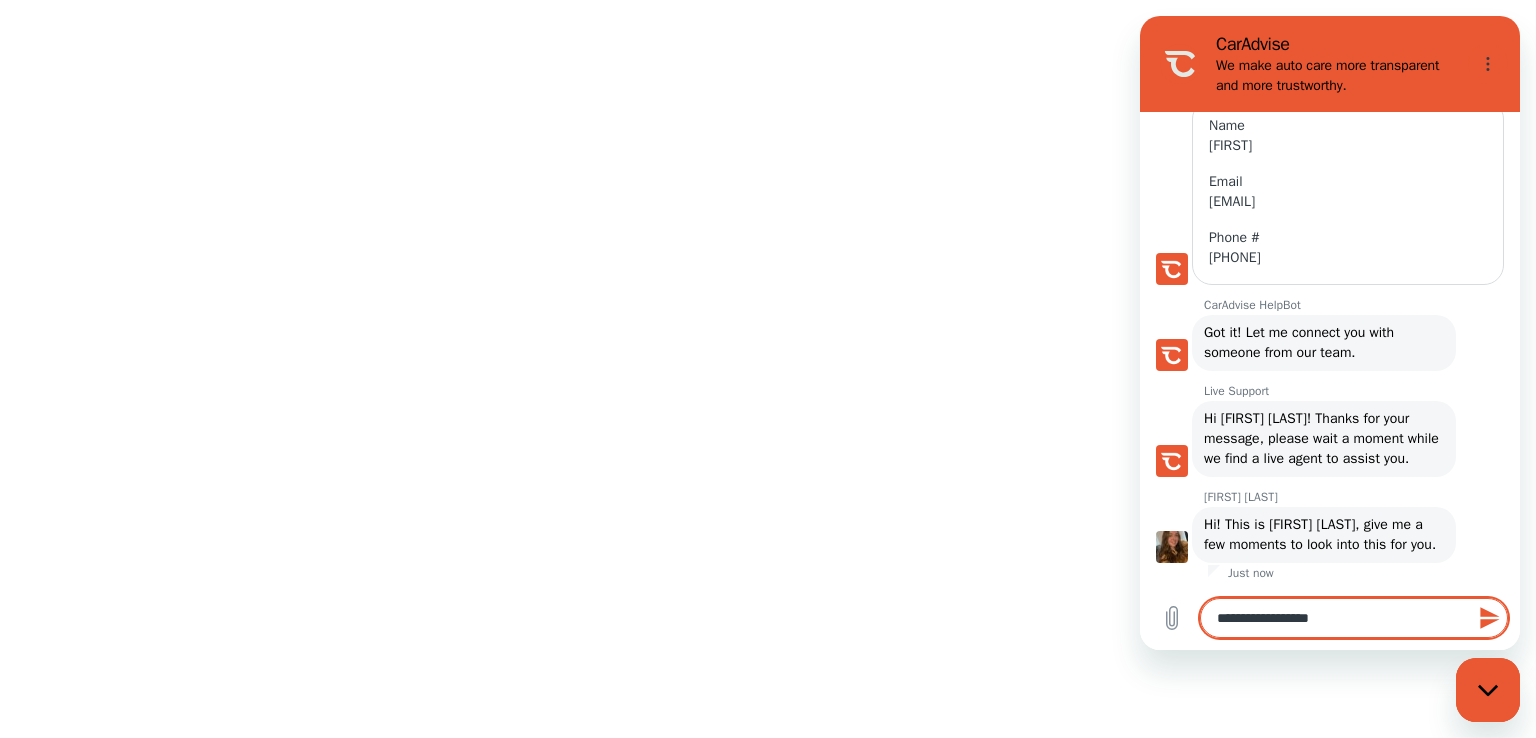 type on "**********" 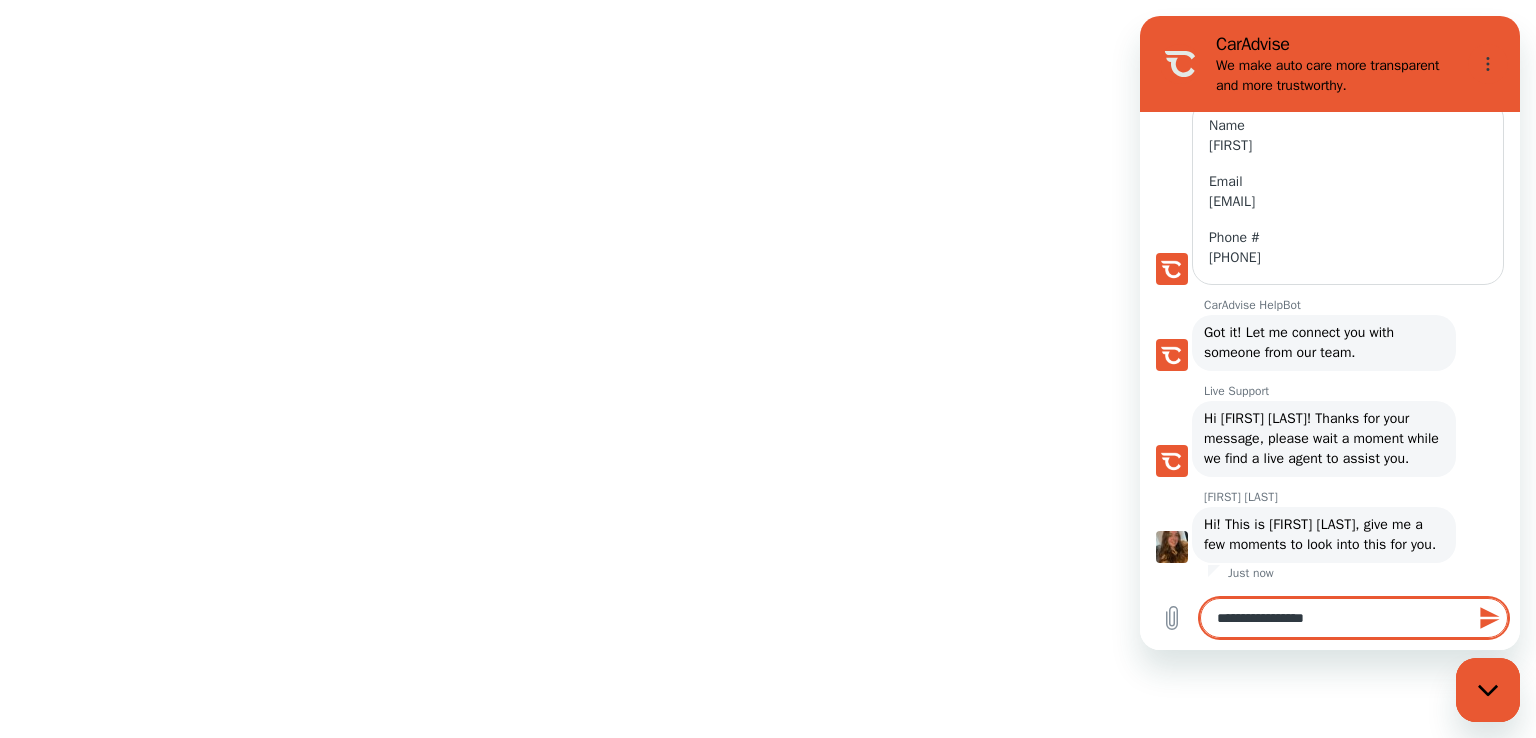 type on "**********" 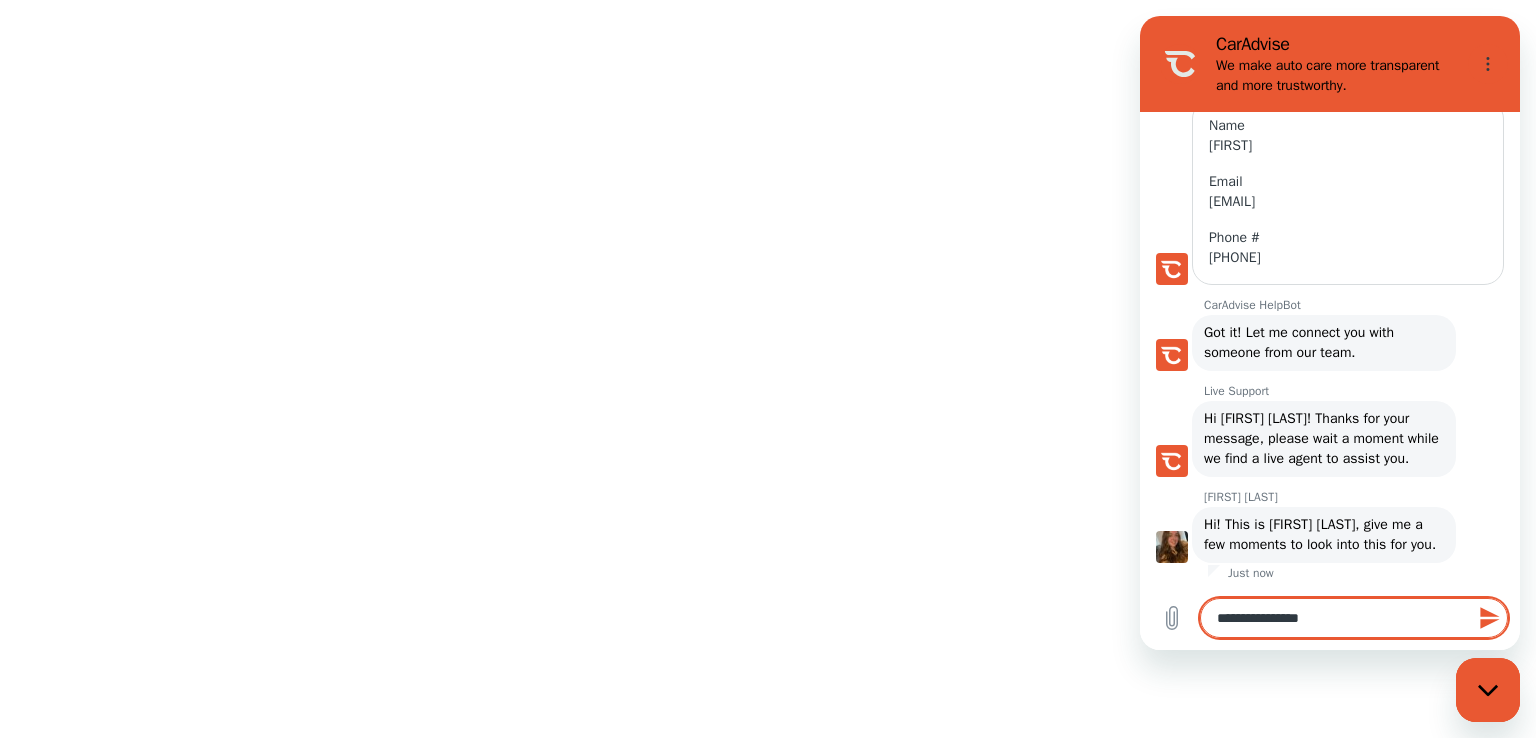 type on "**********" 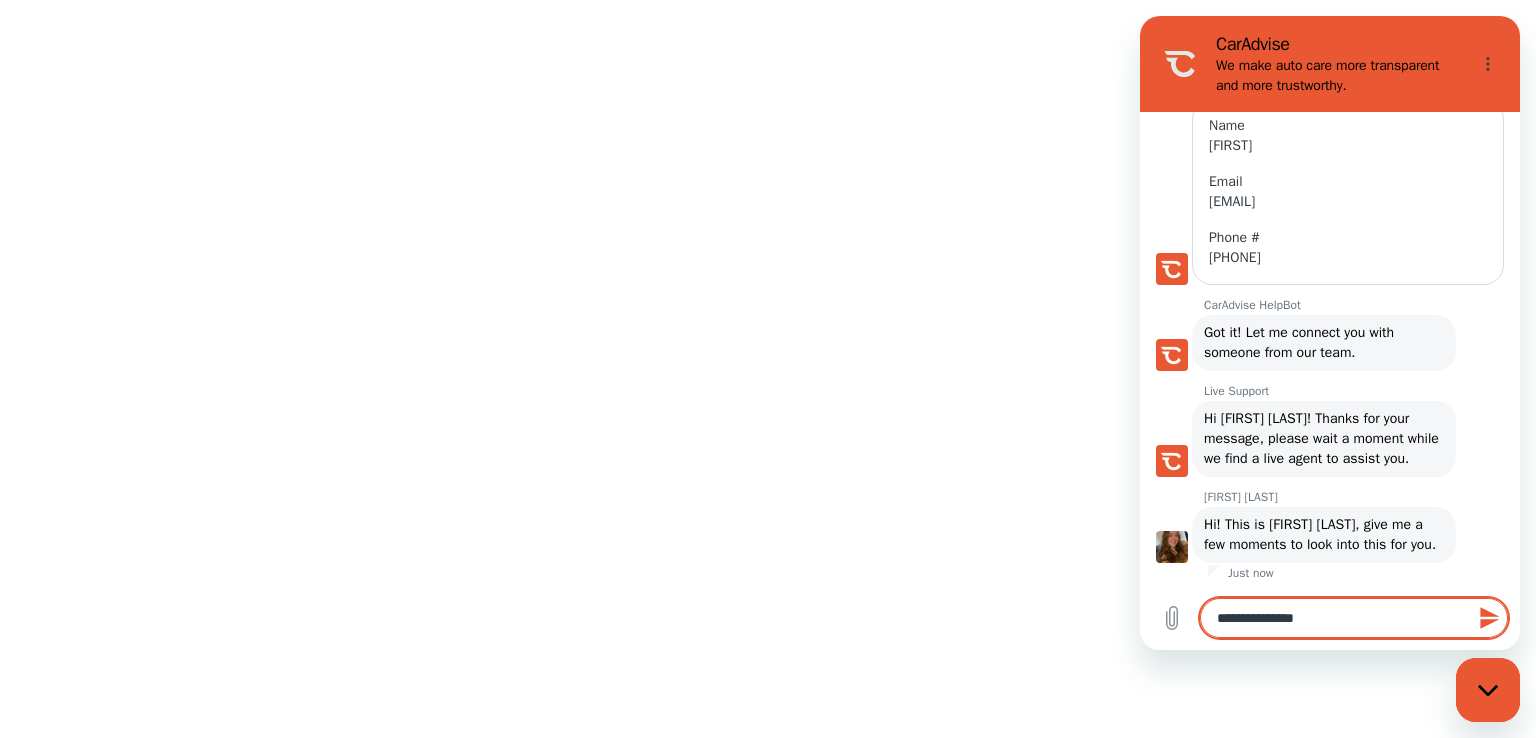 type on "**********" 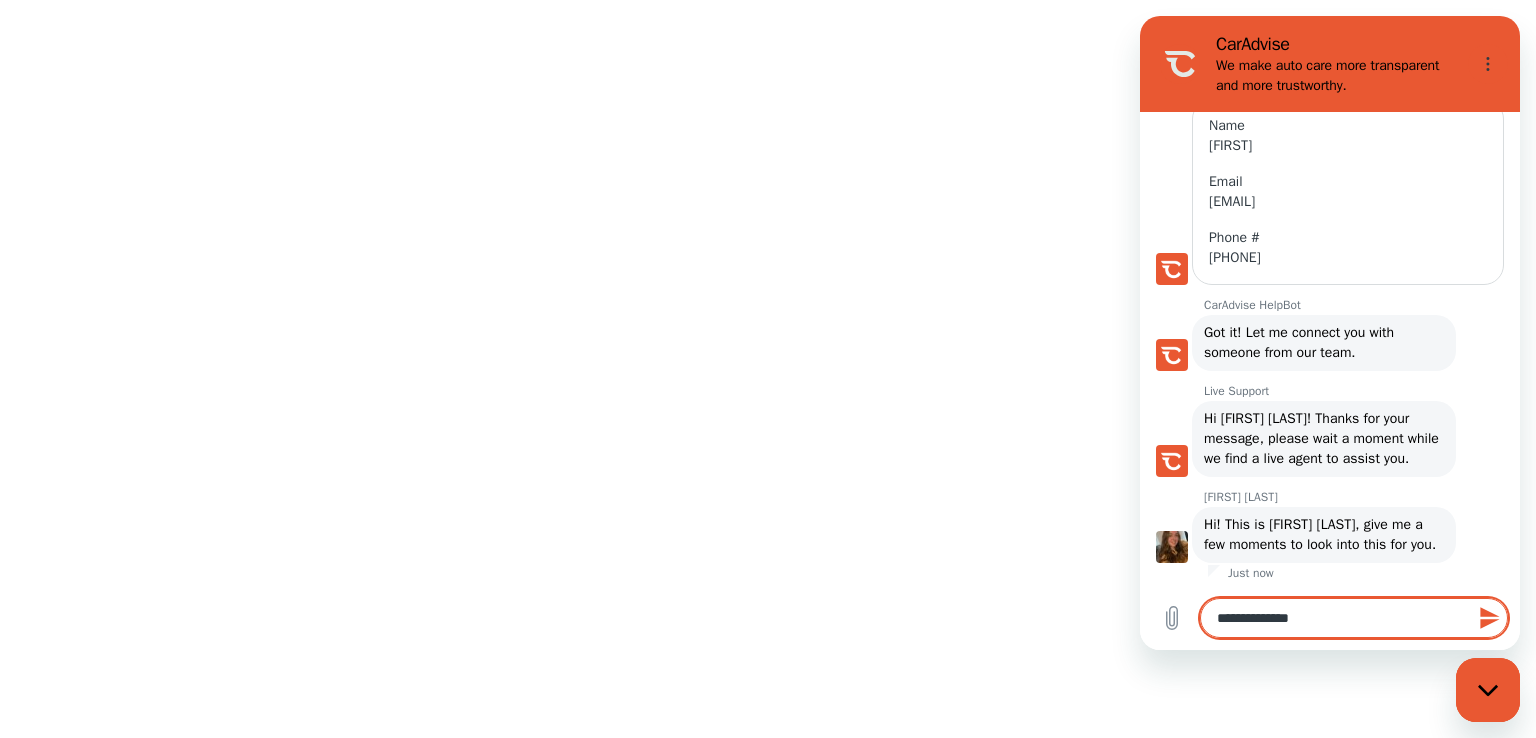 type on "**********" 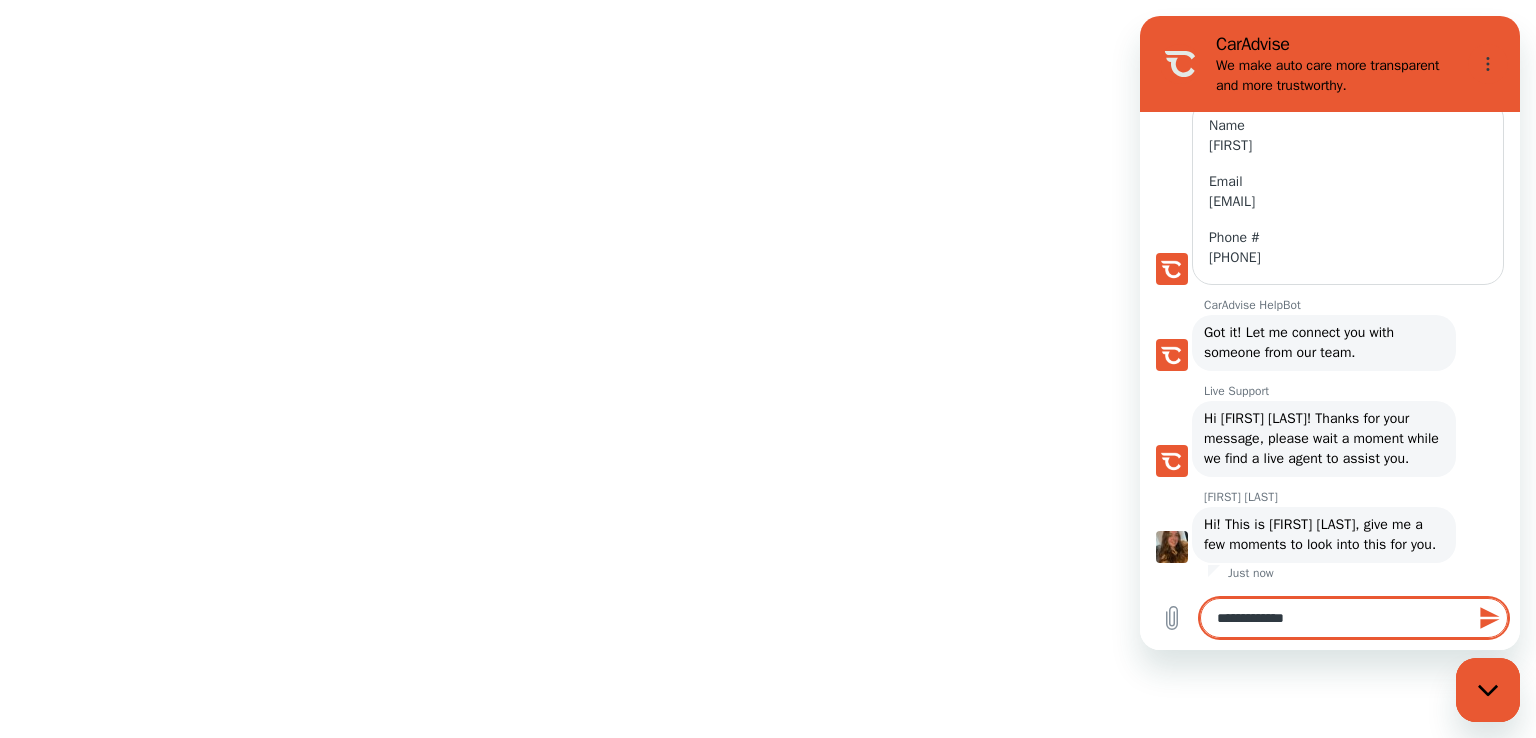 type on "**********" 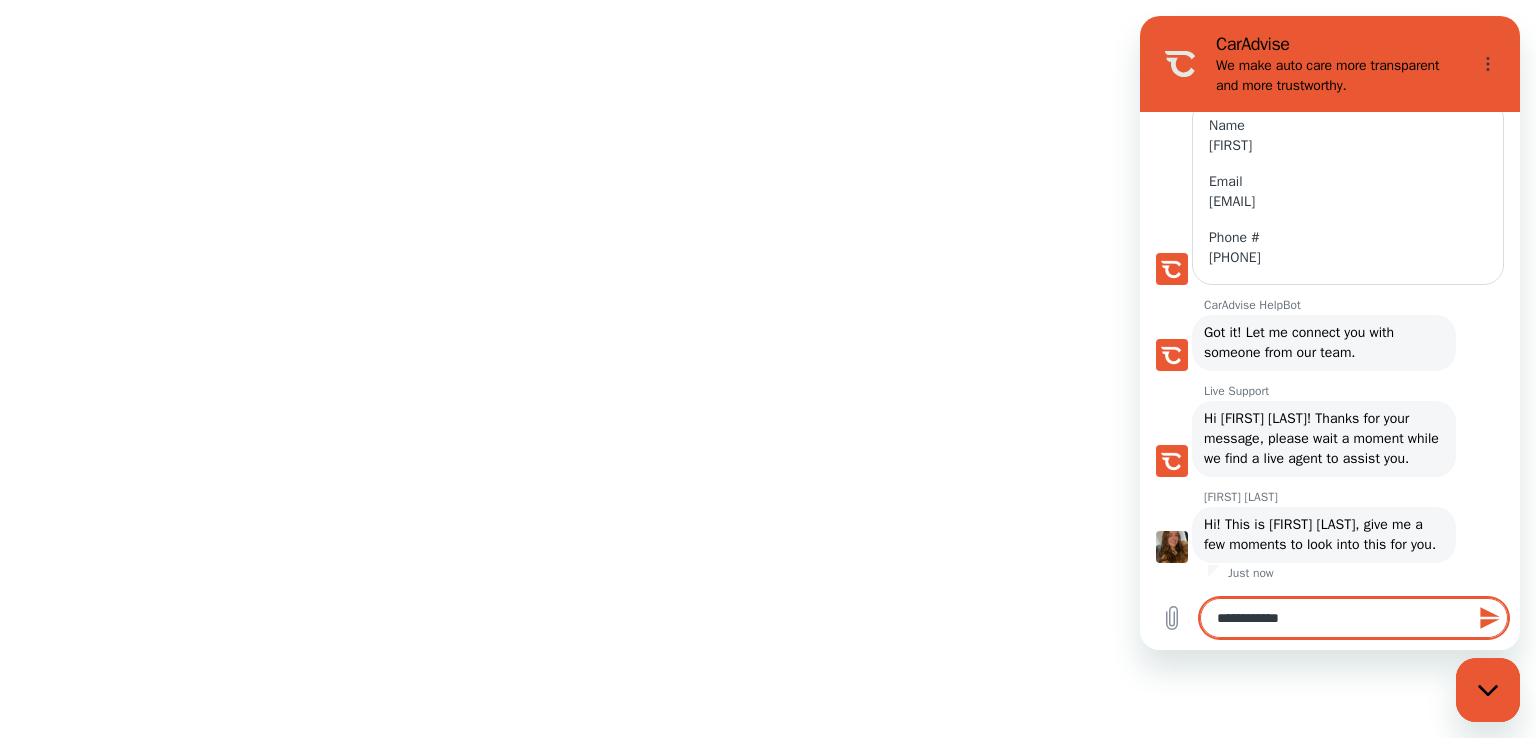type on "**********" 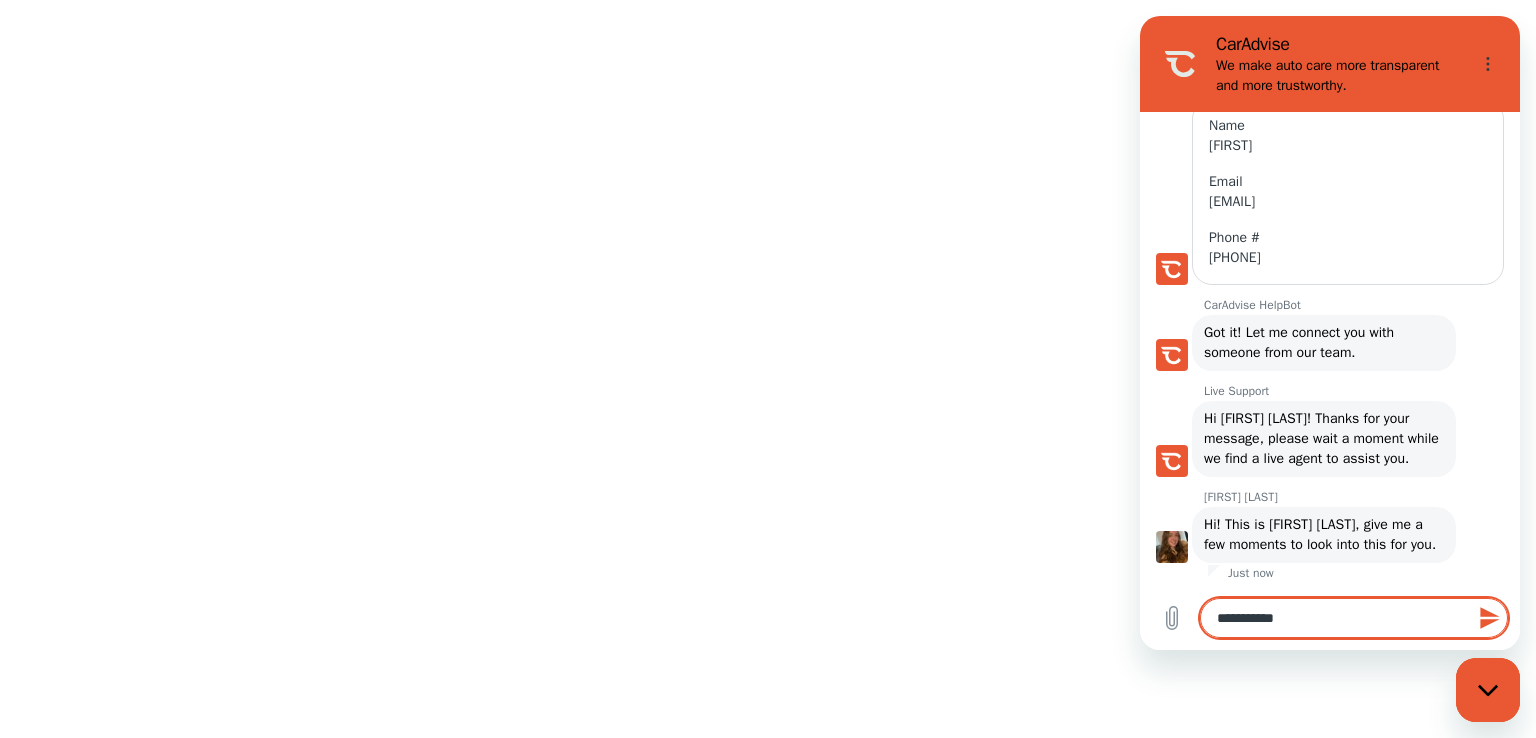 type on "**********" 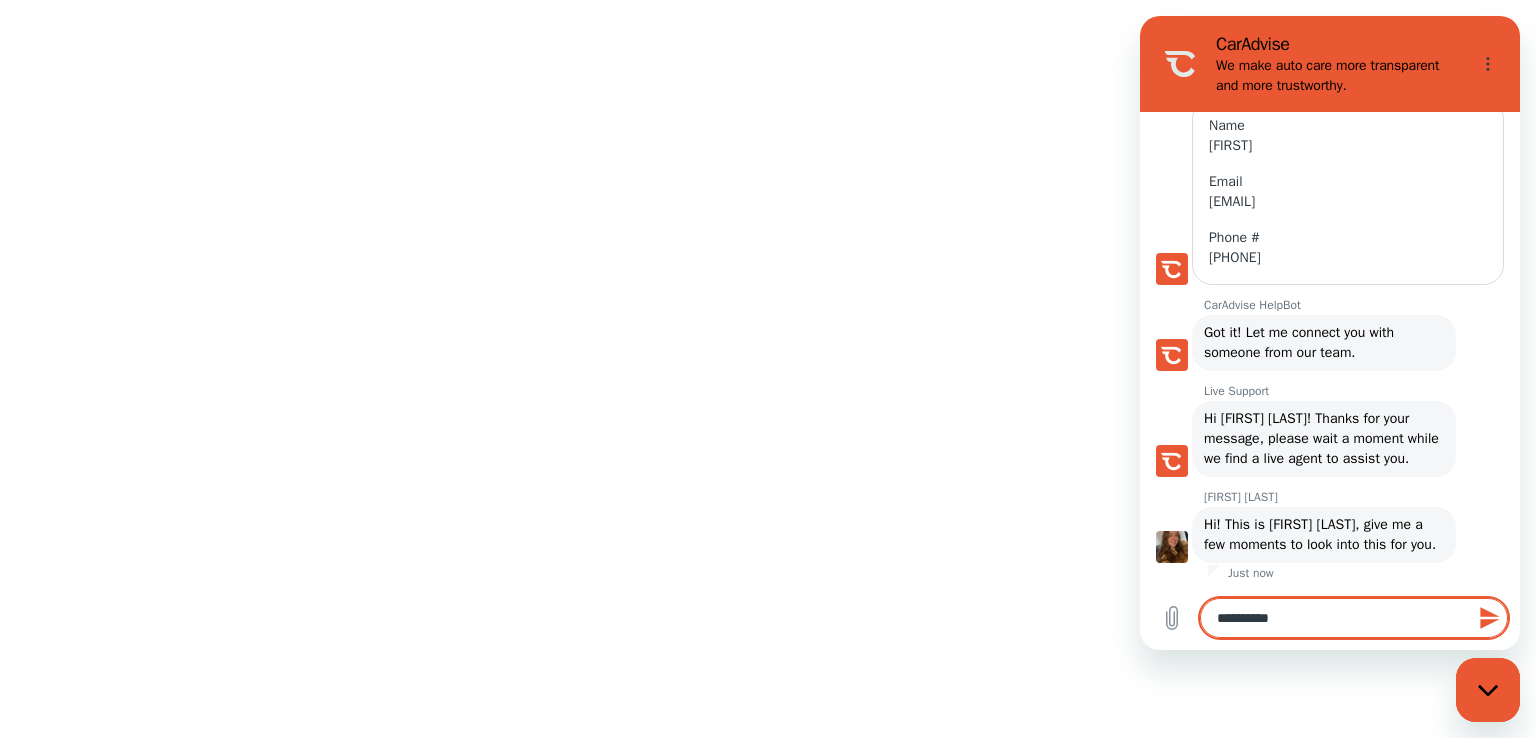 type on "********" 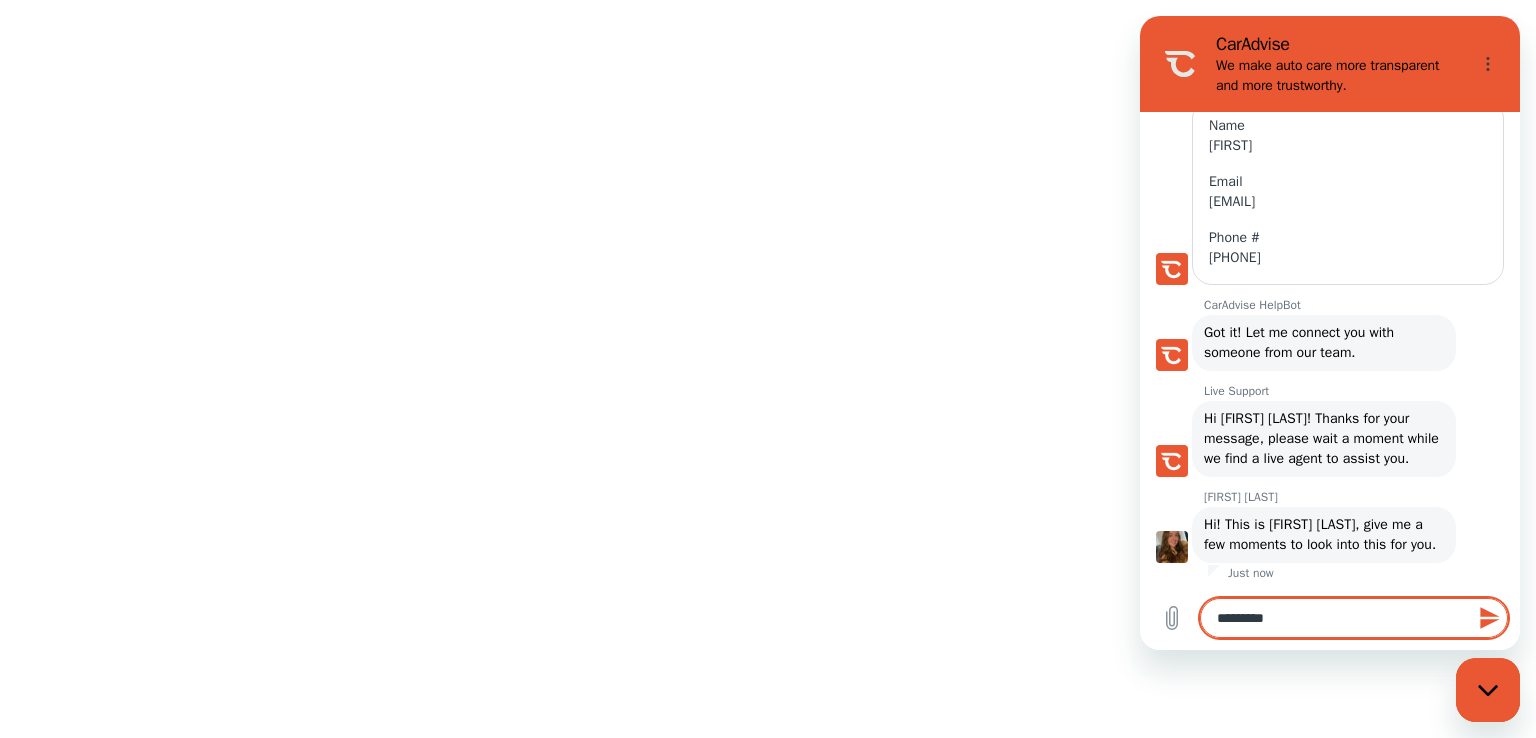 type on "********" 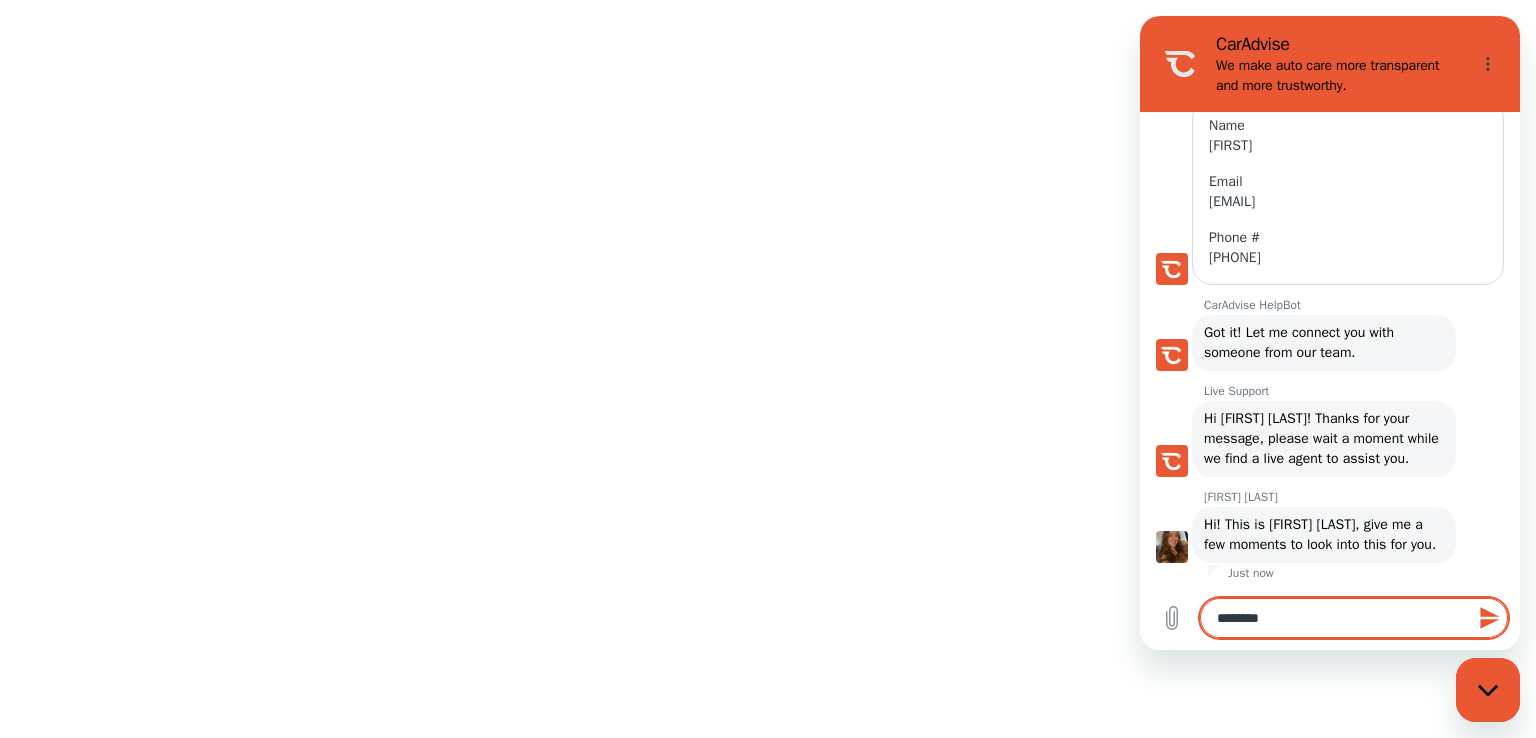 type on "*******" 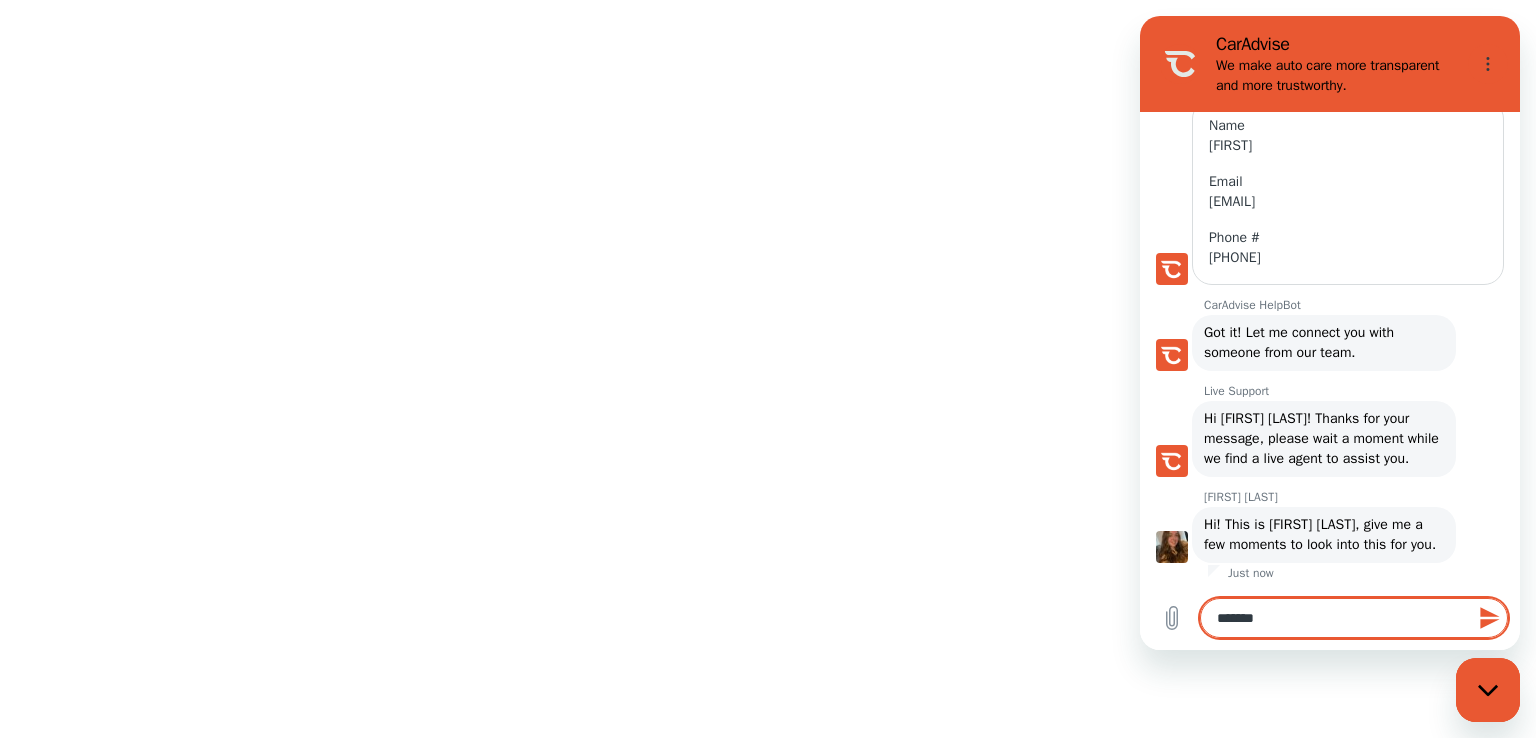 type on "******" 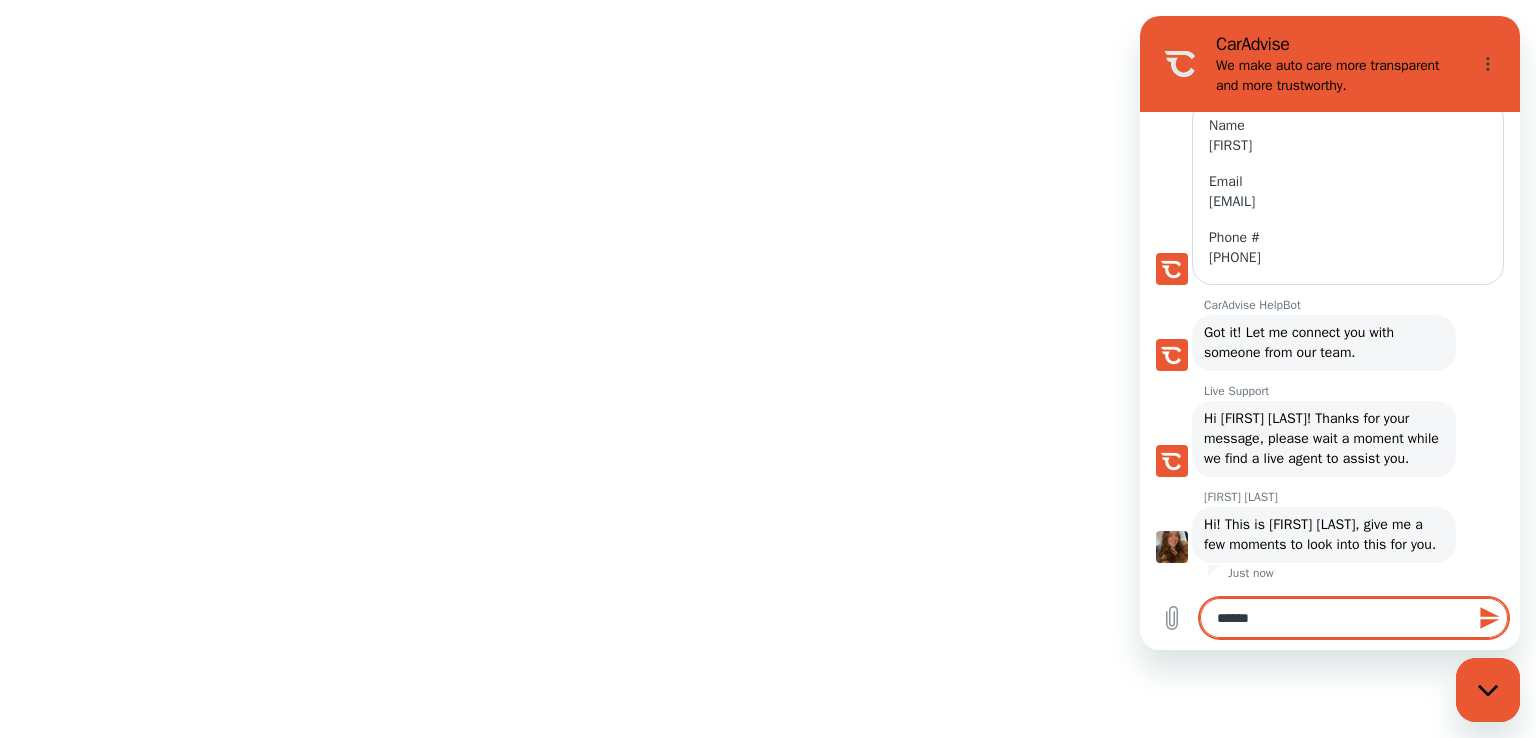 type on "****" 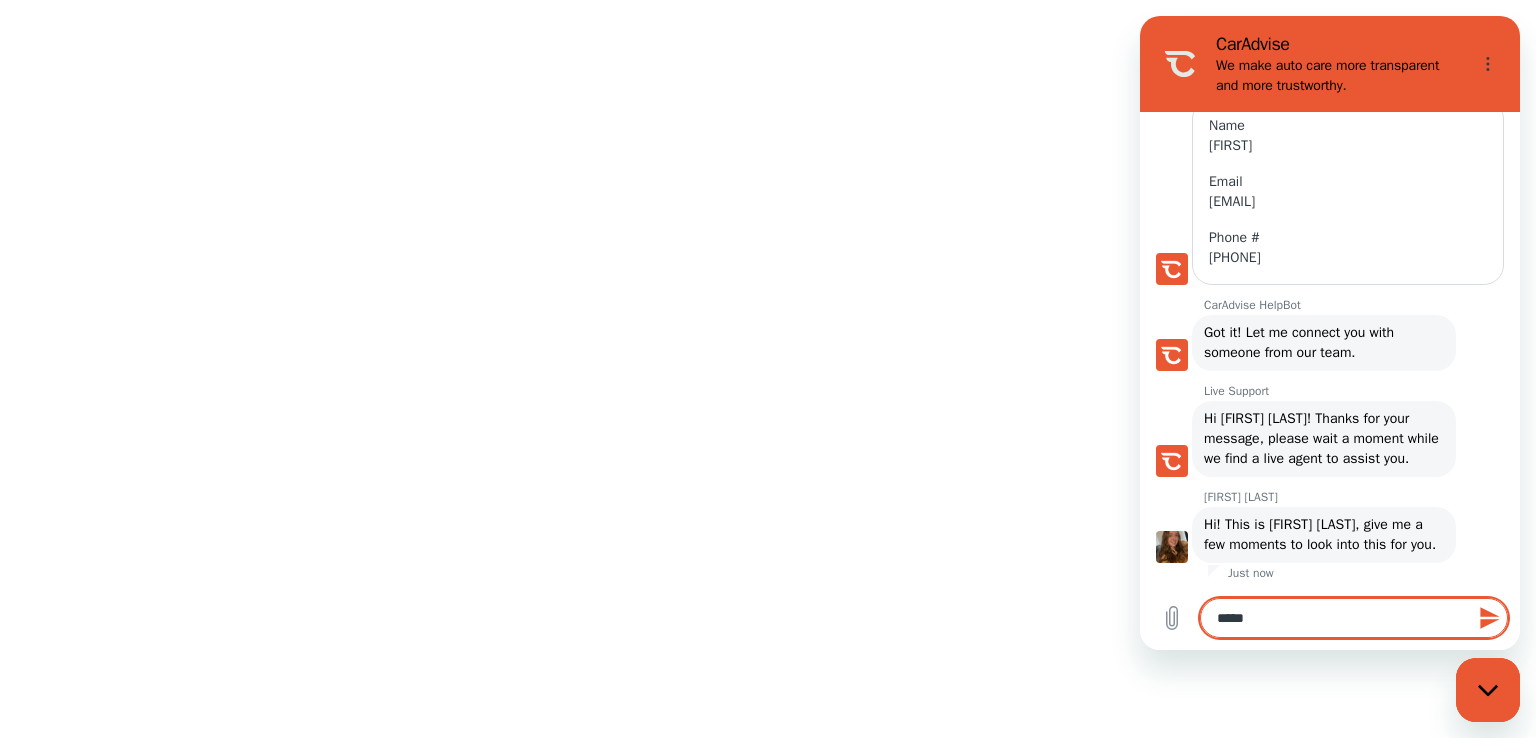 type on "****" 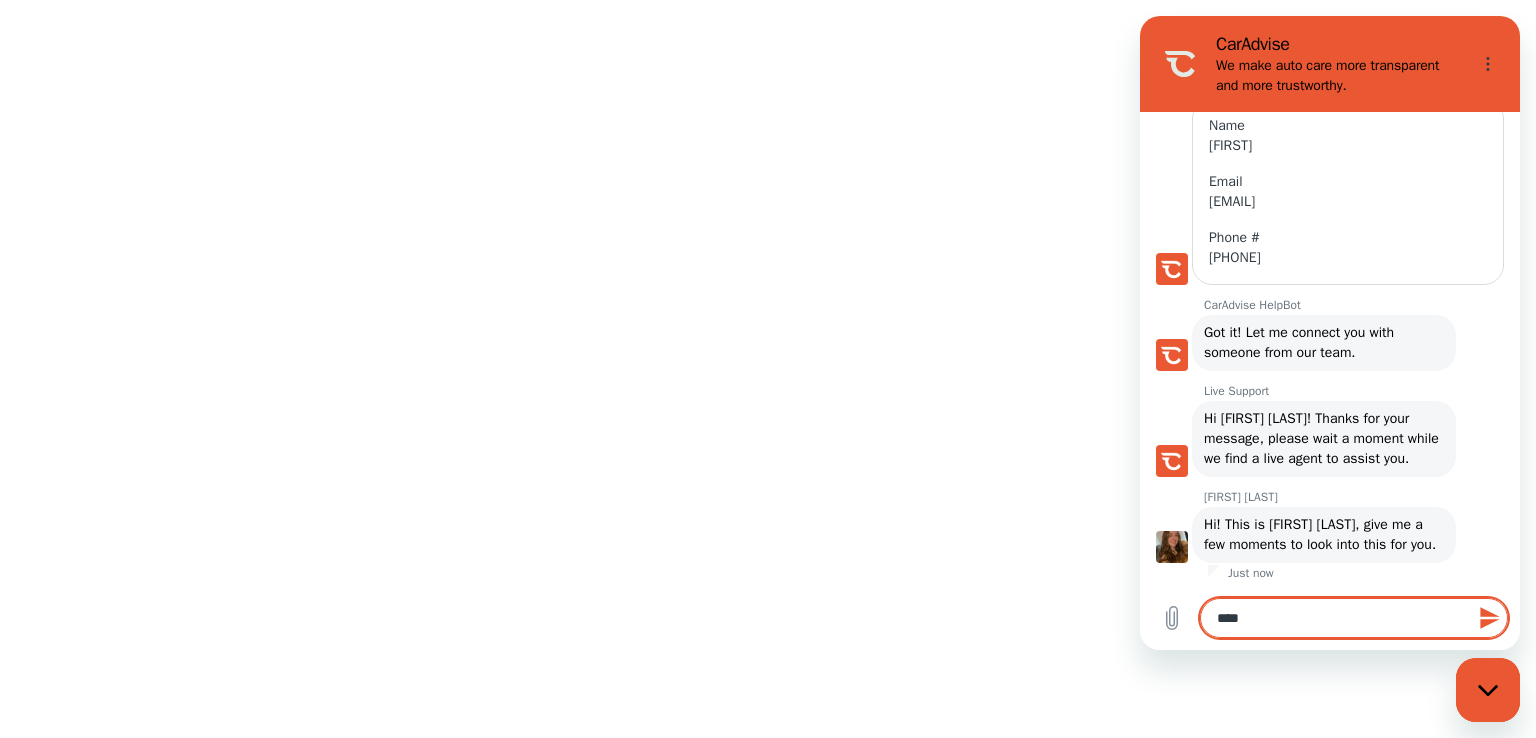 type on "***" 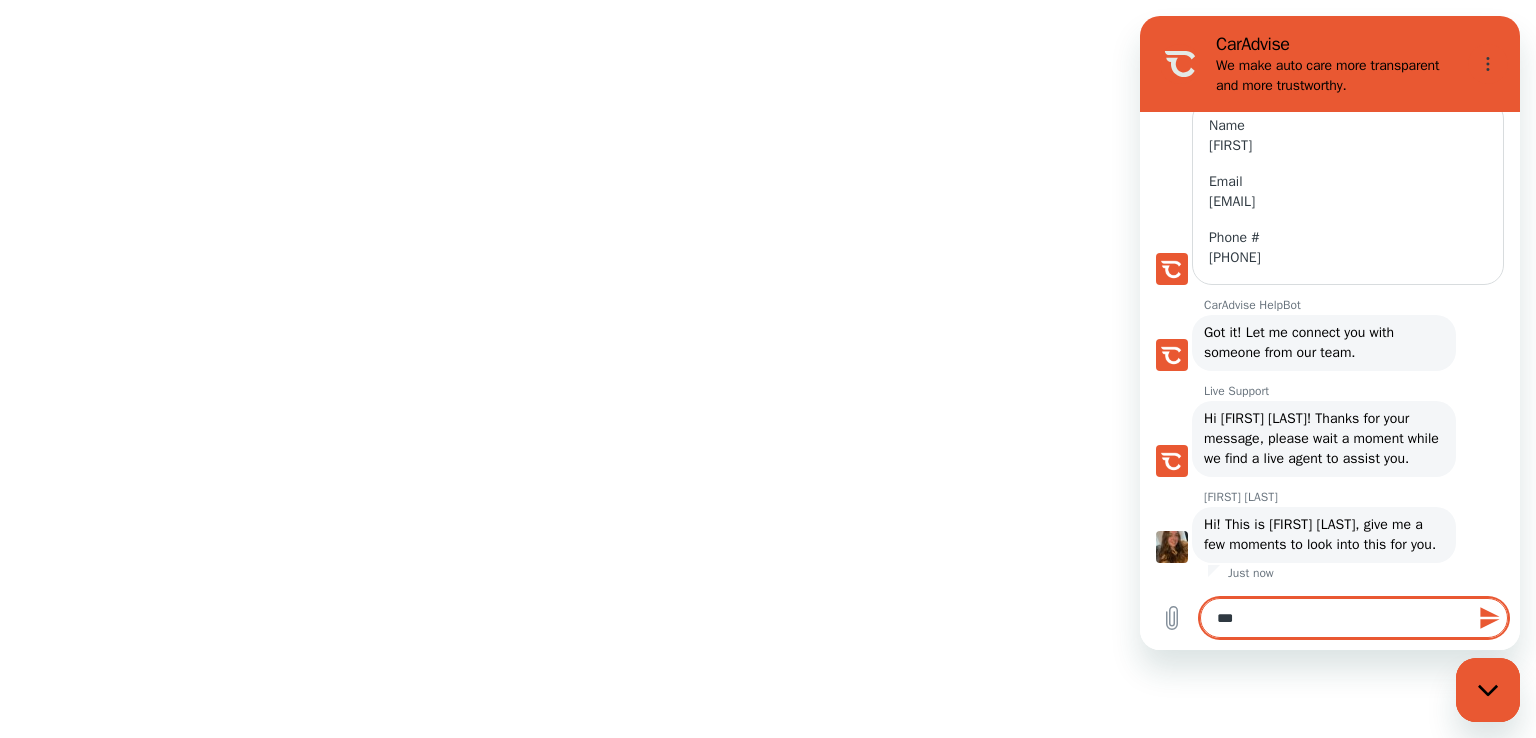 type on "*" 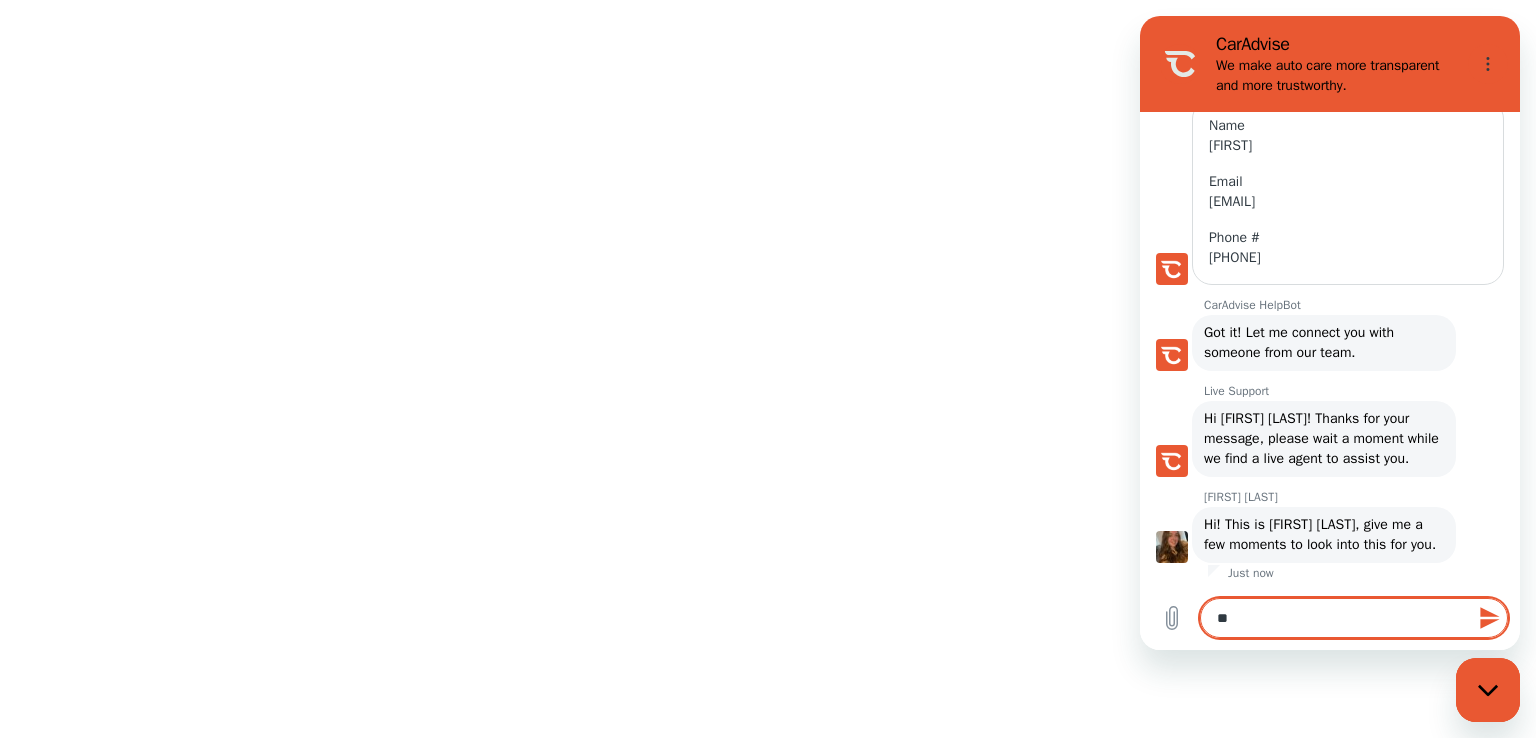 type on "*" 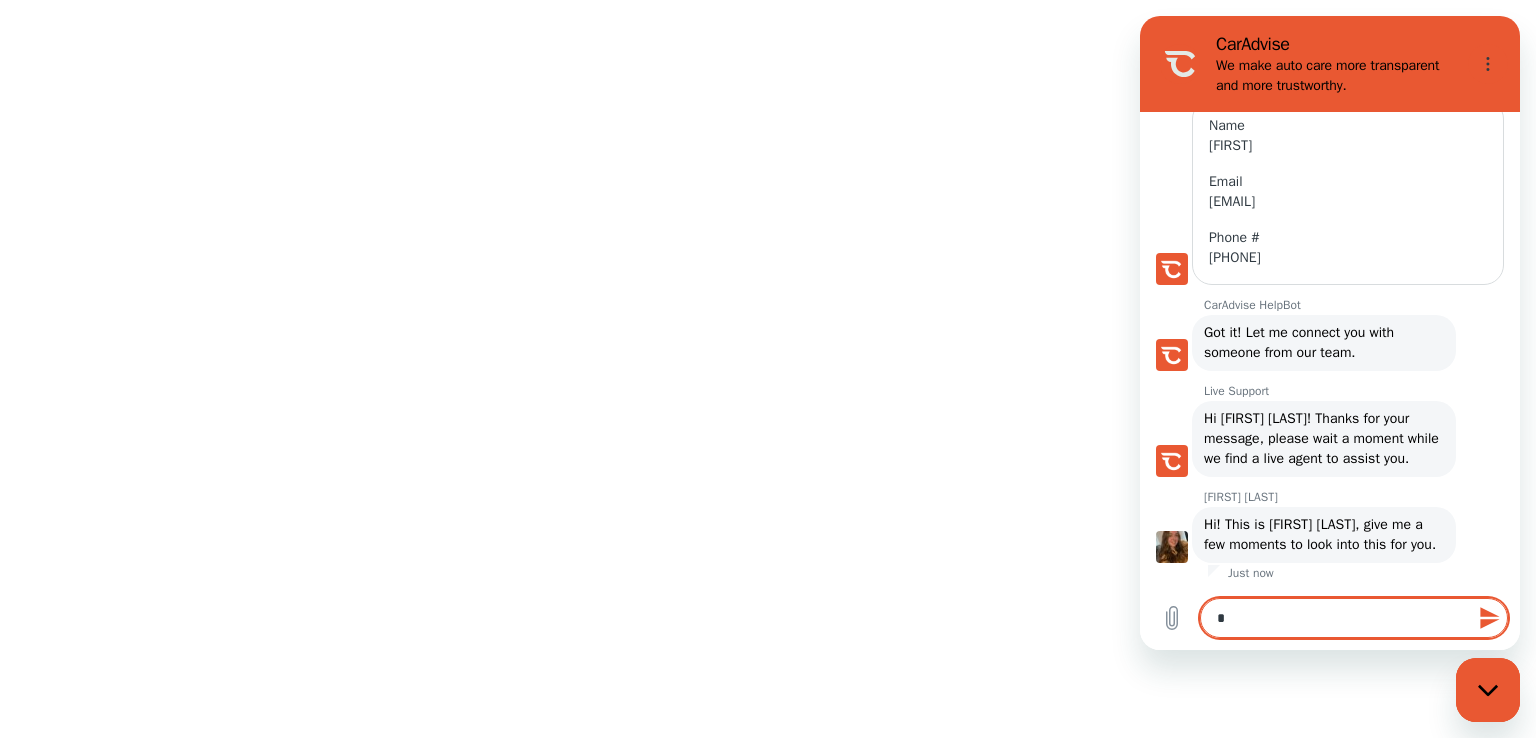 type on "*" 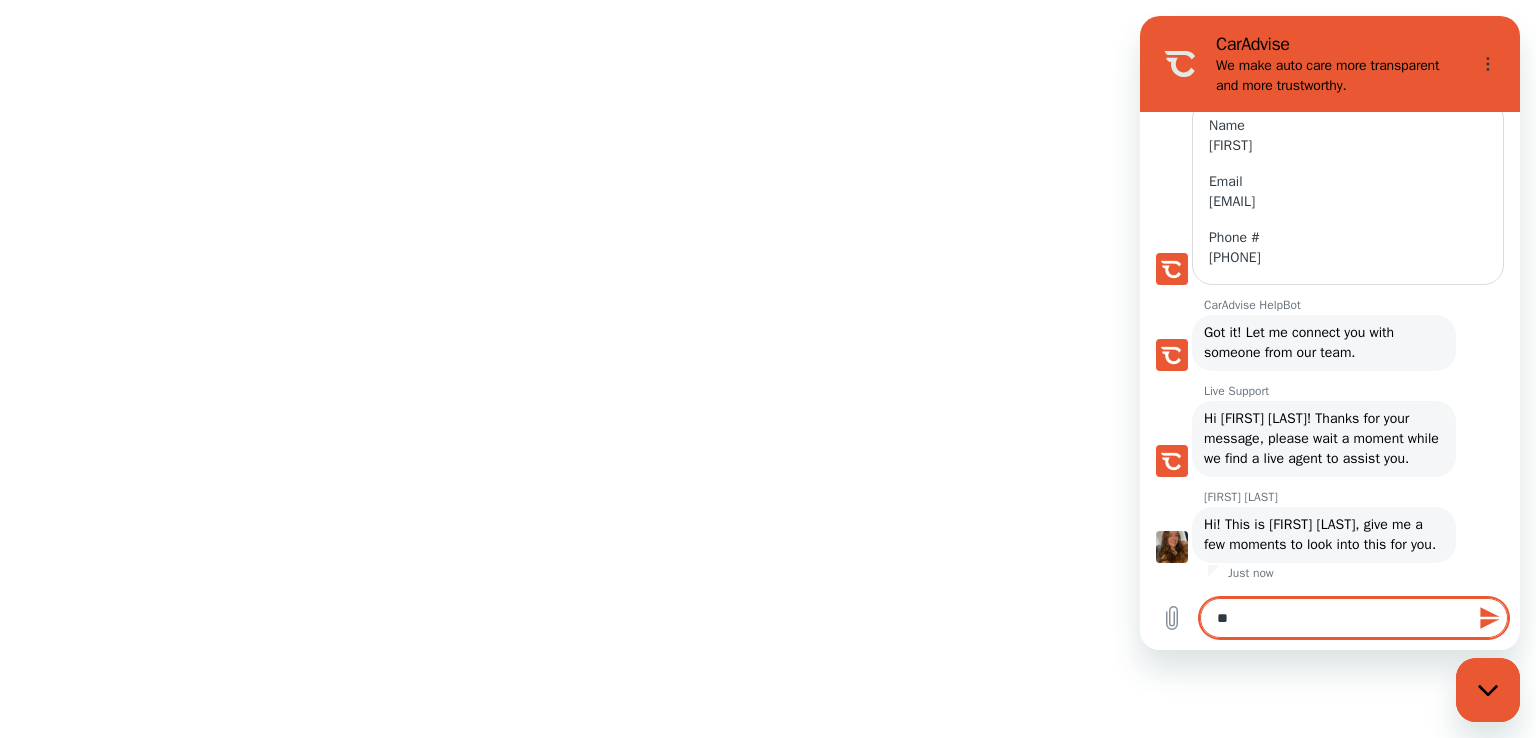 type on "***" 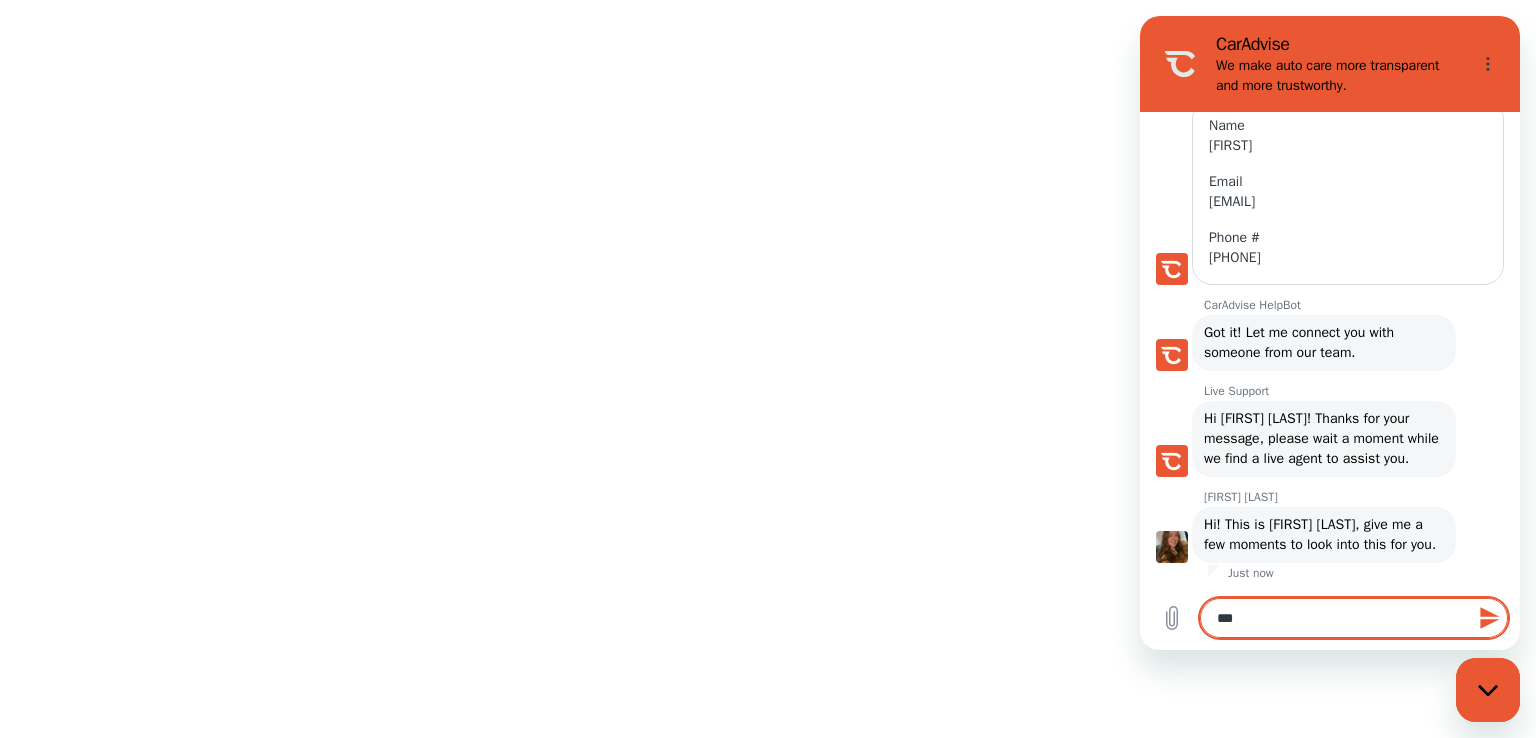 type on "****" 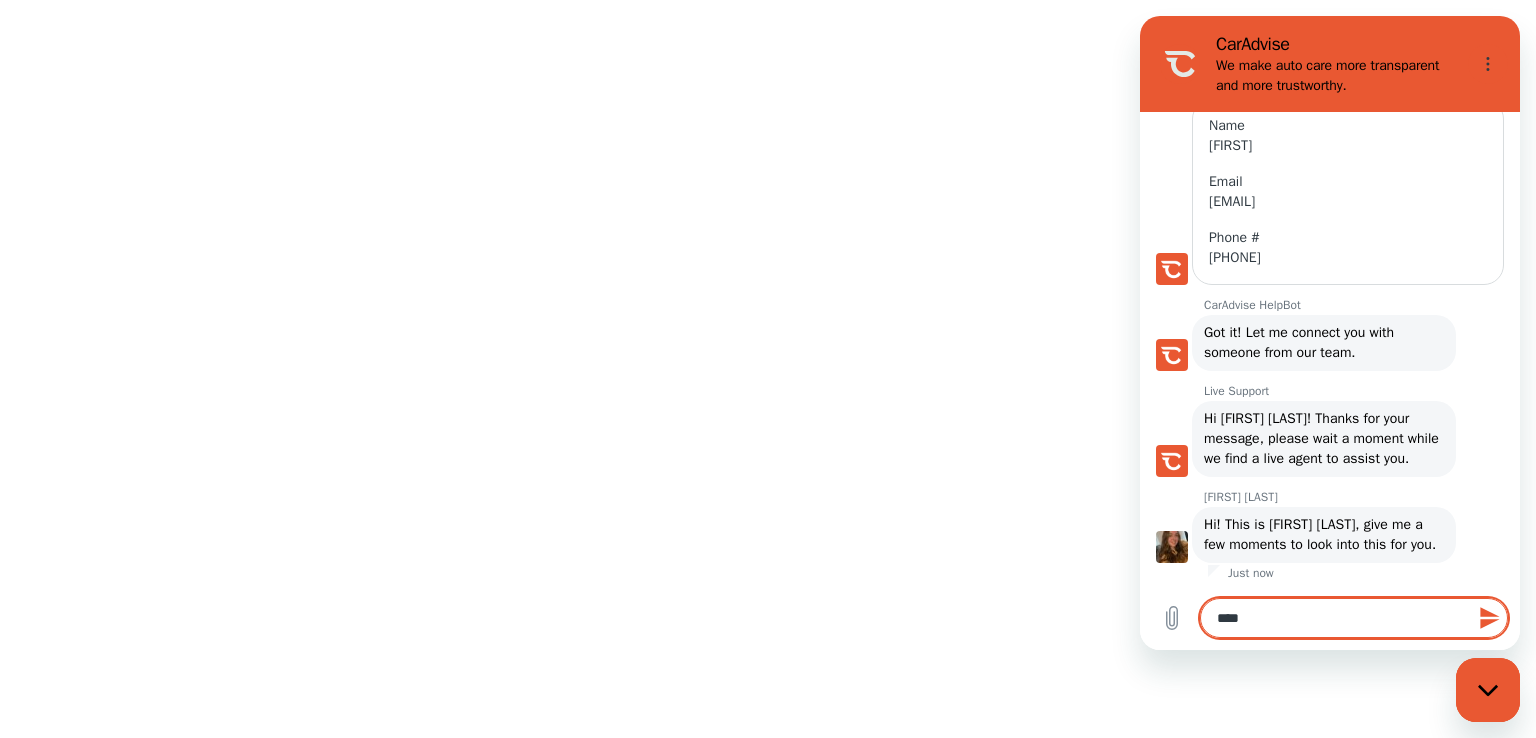 type on "****" 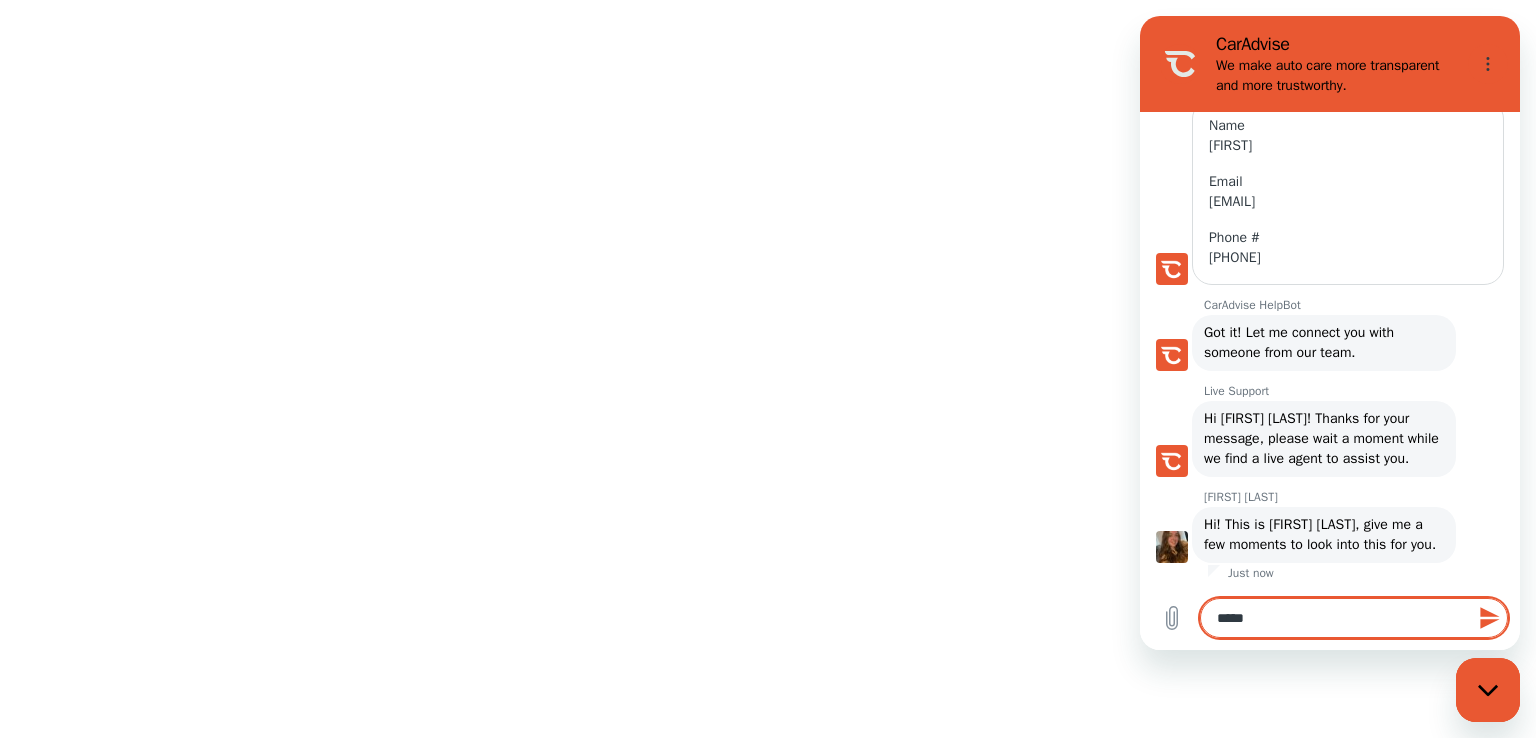 type on "******" 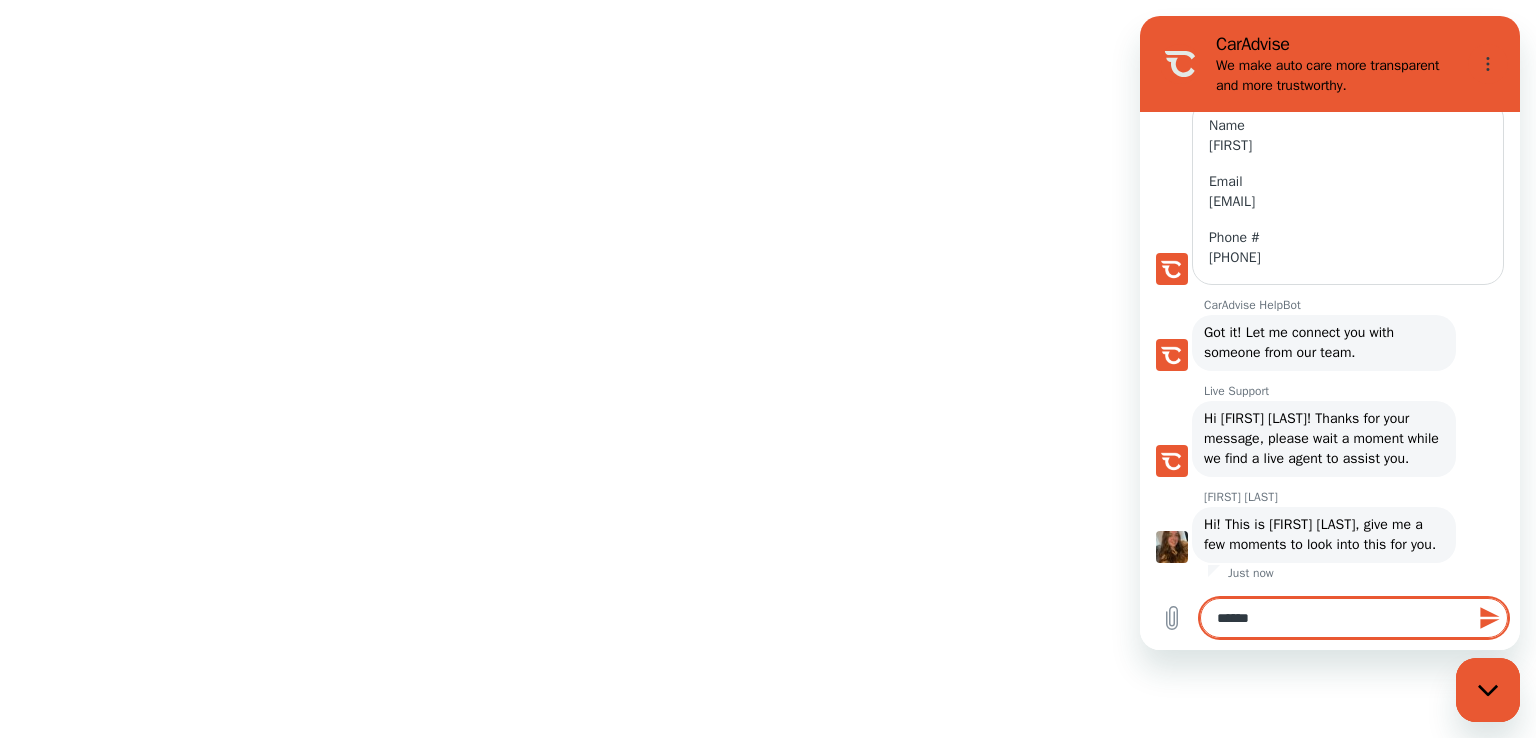 type on "*******" 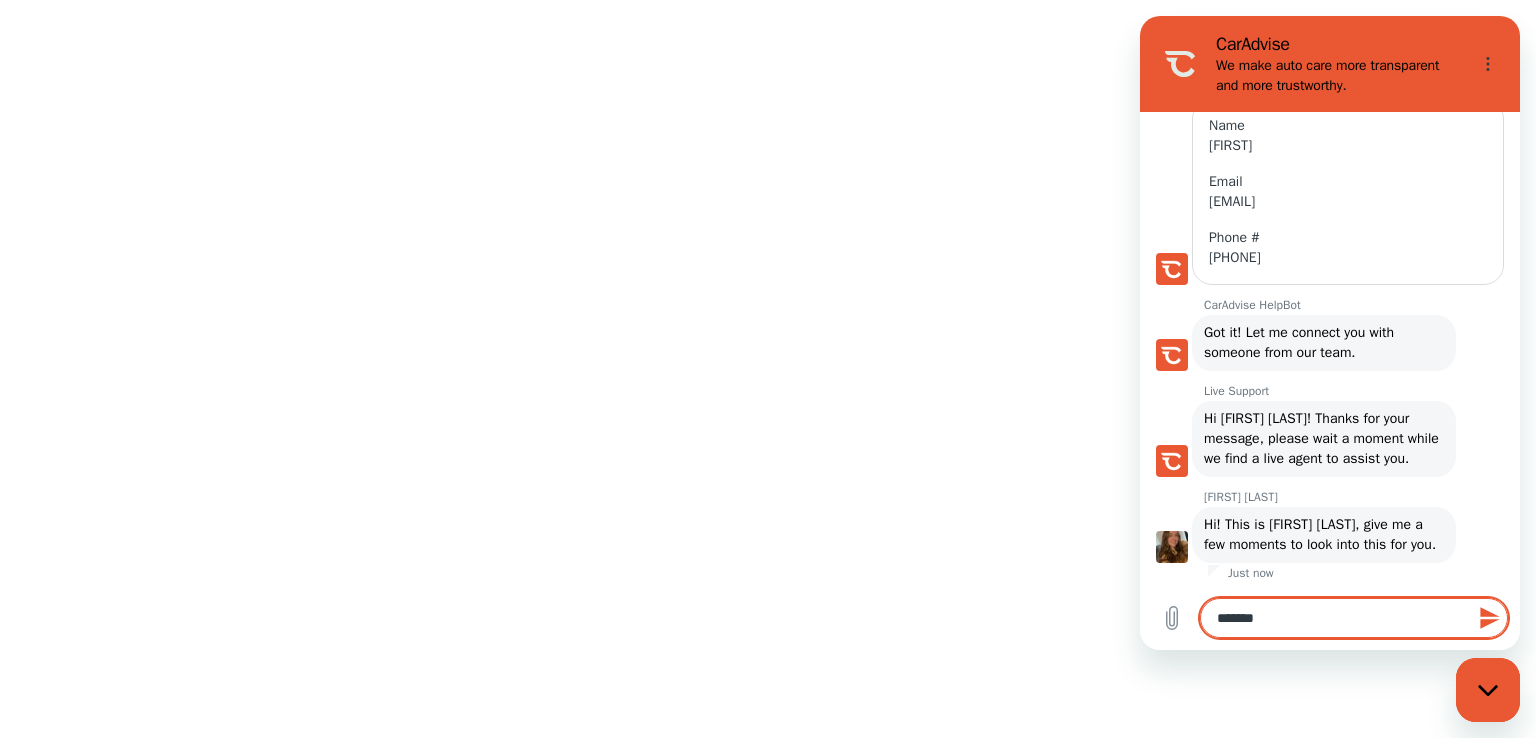 type on "********" 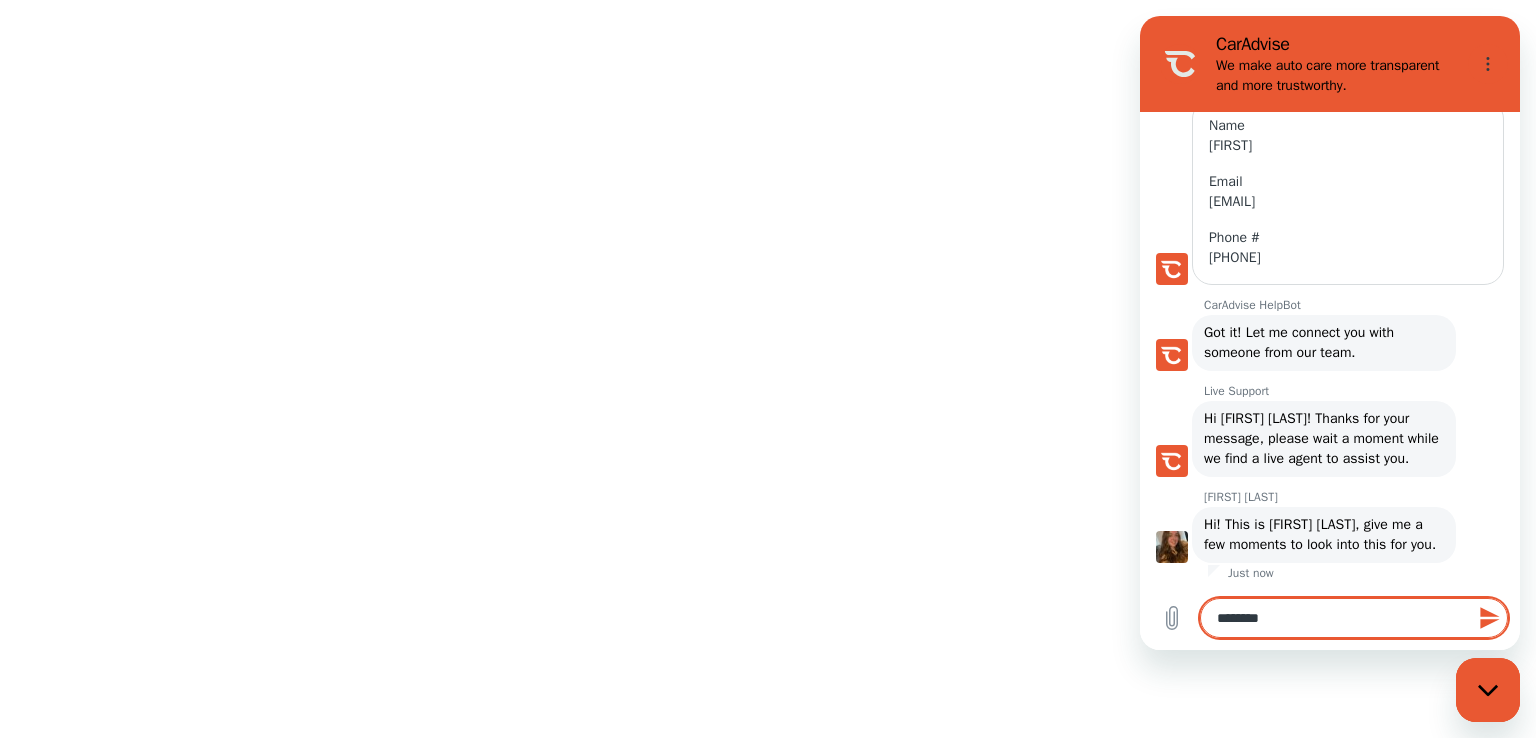 type on "********" 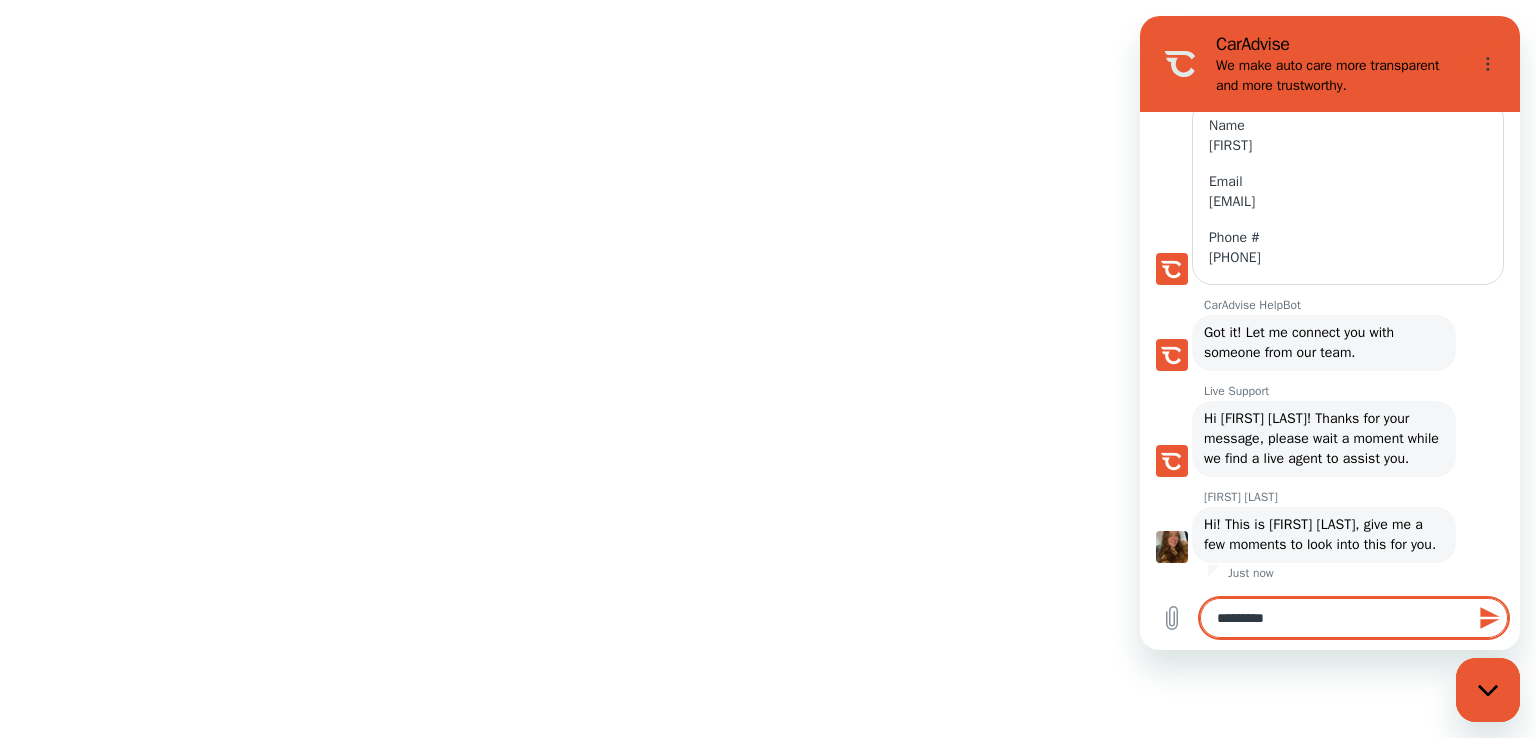 type on "**********" 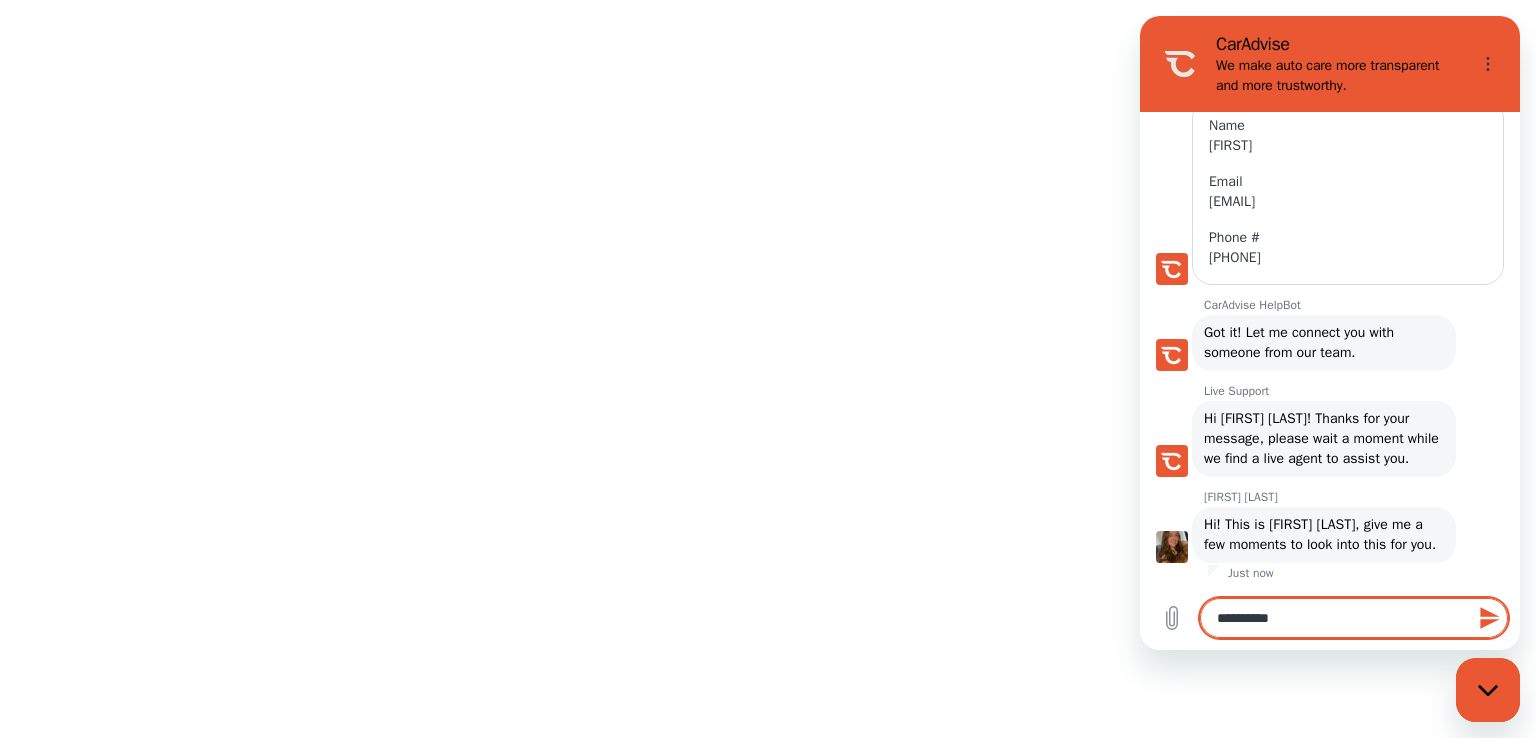 type on "**********" 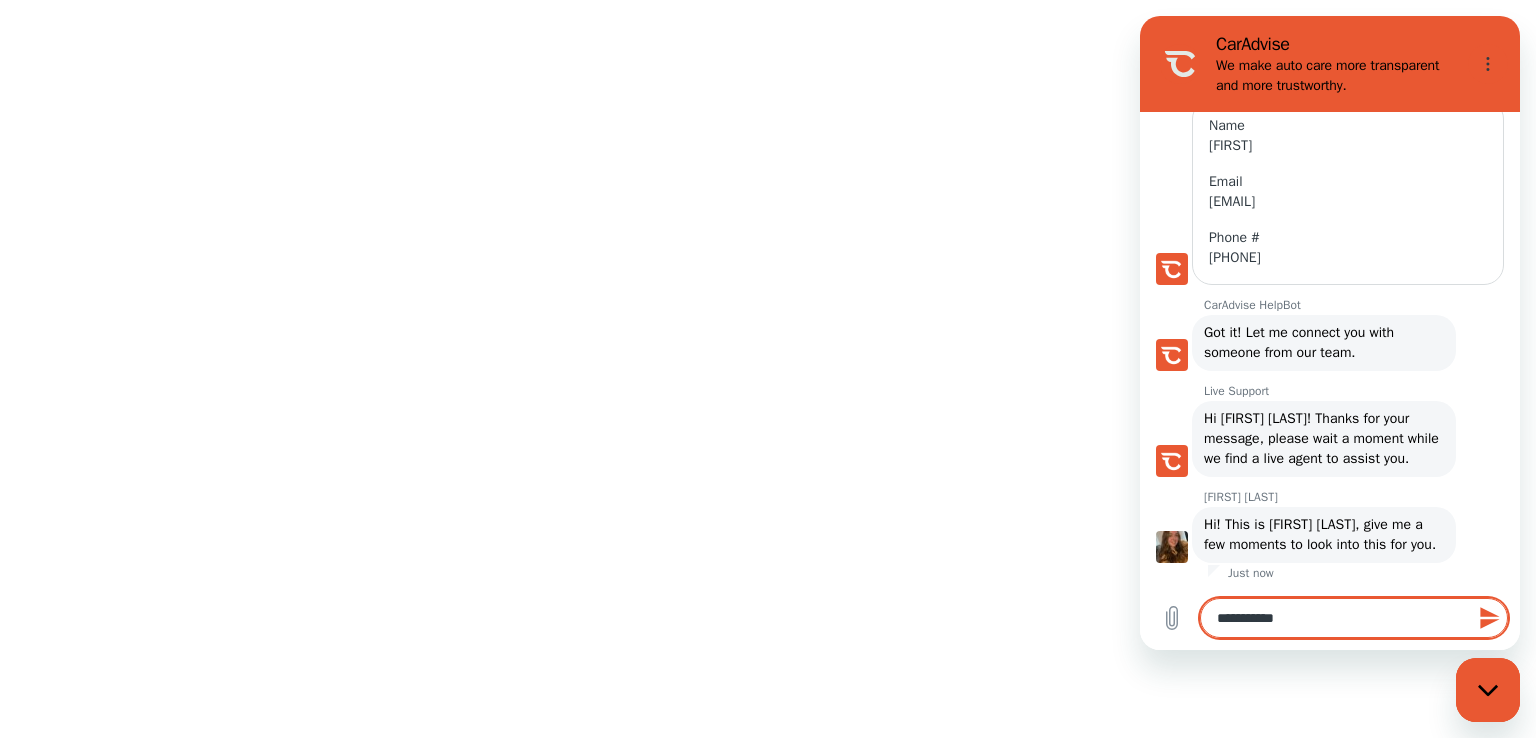 type on "*" 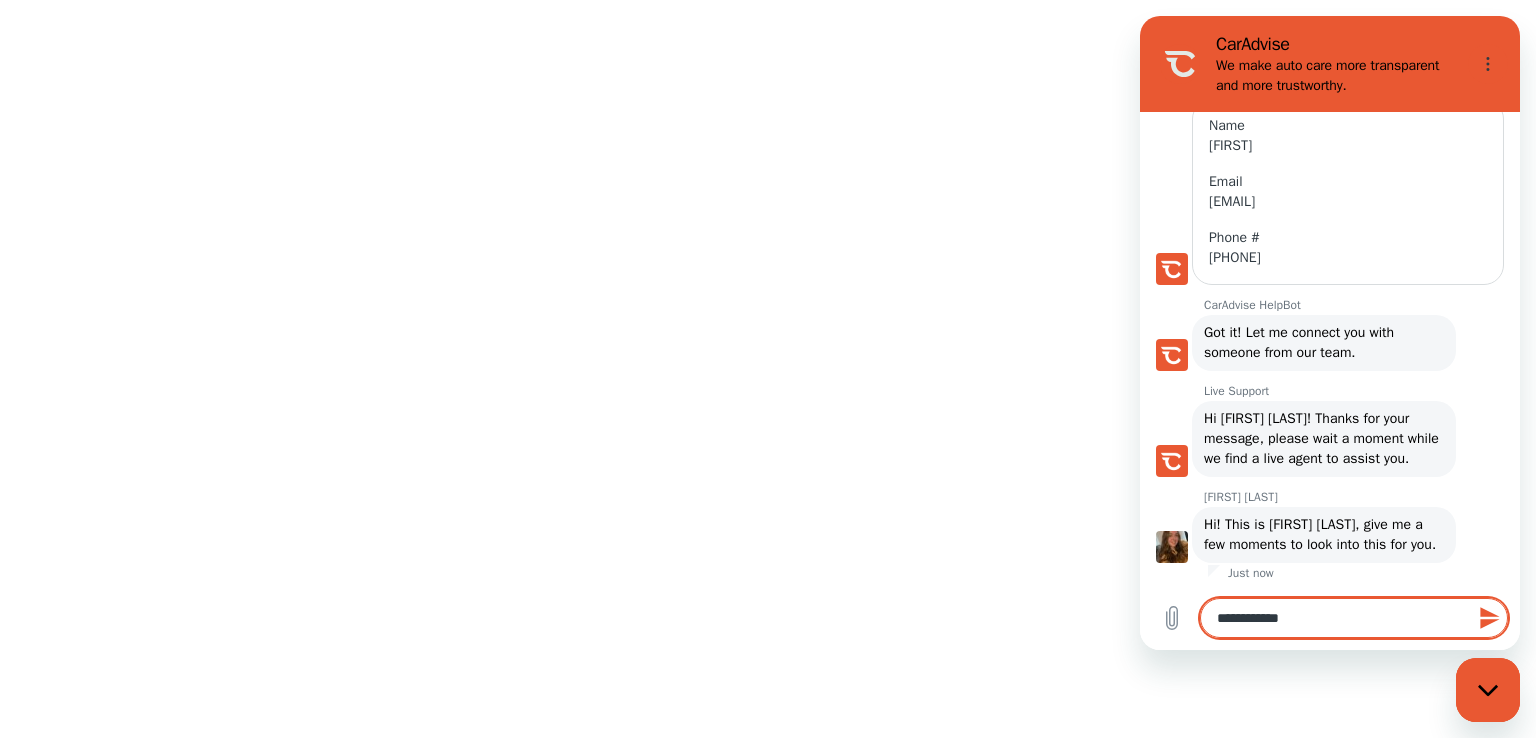 type on "**********" 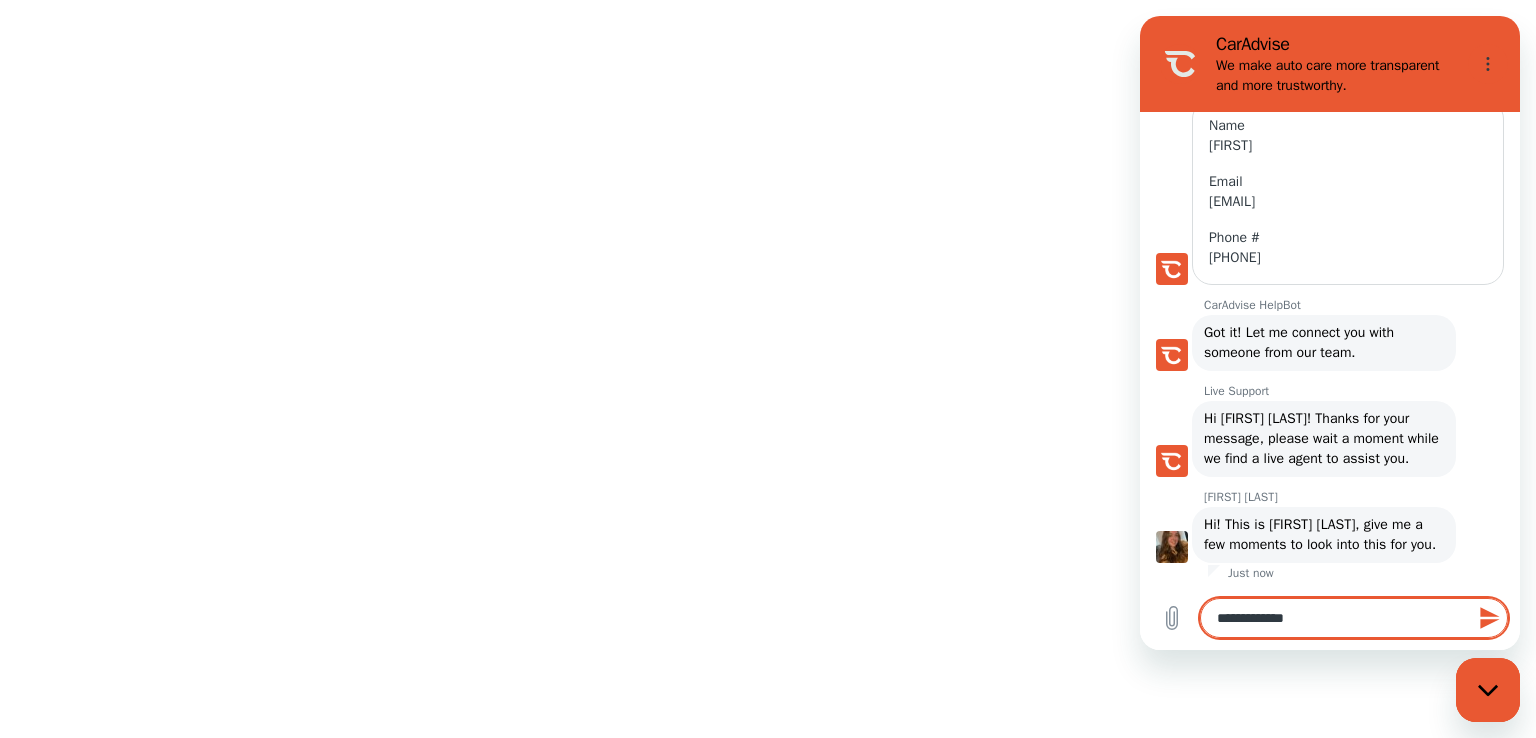 type on "**********" 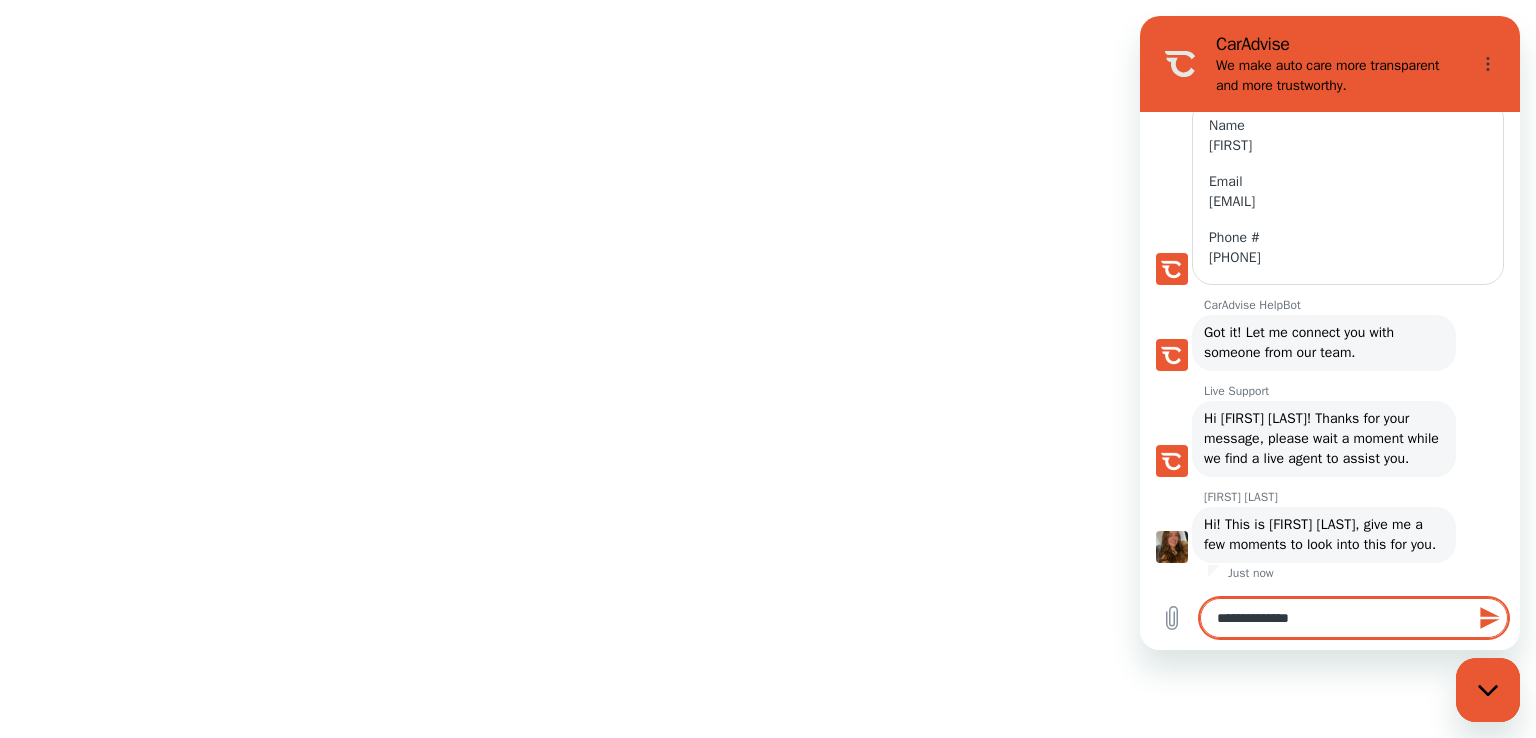 type on "**********" 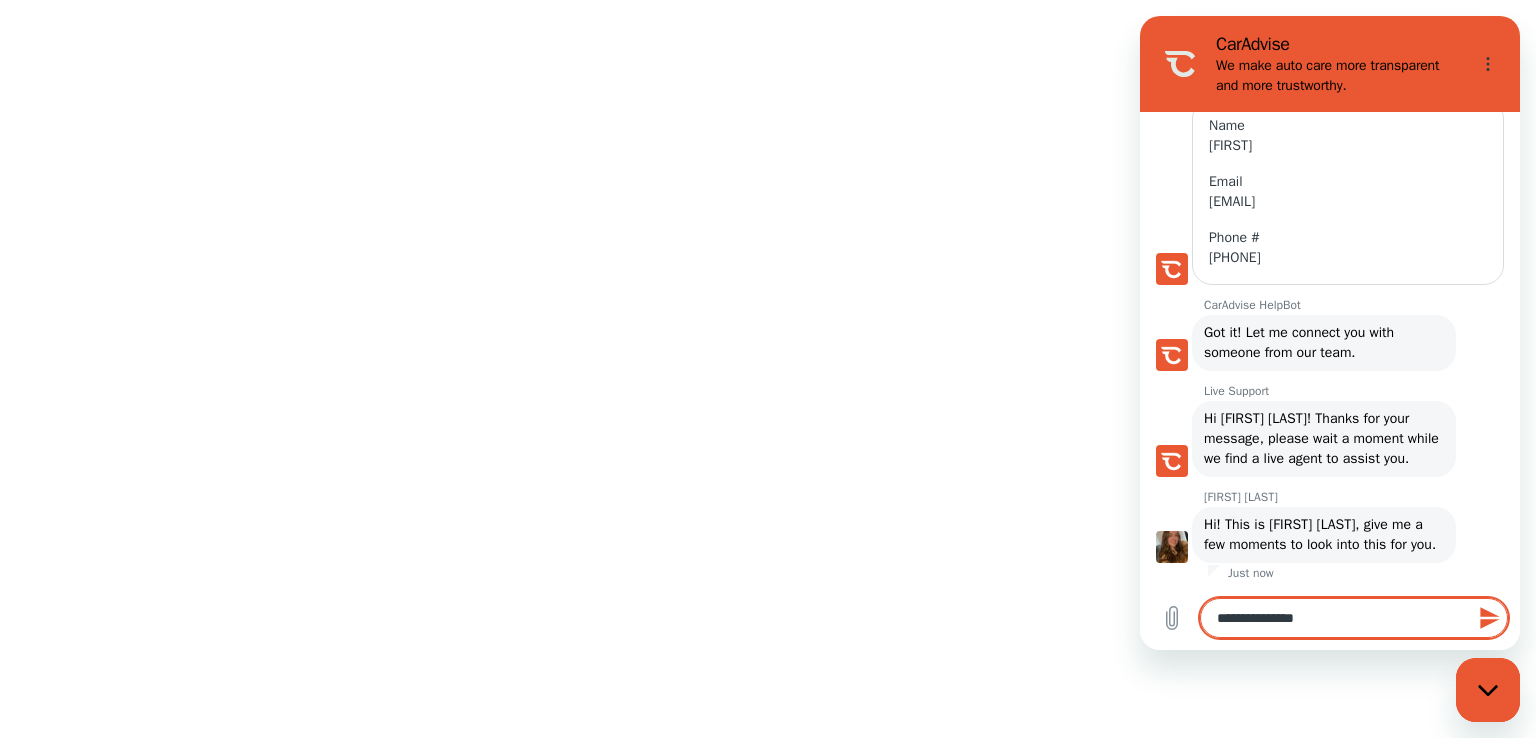 type on "*" 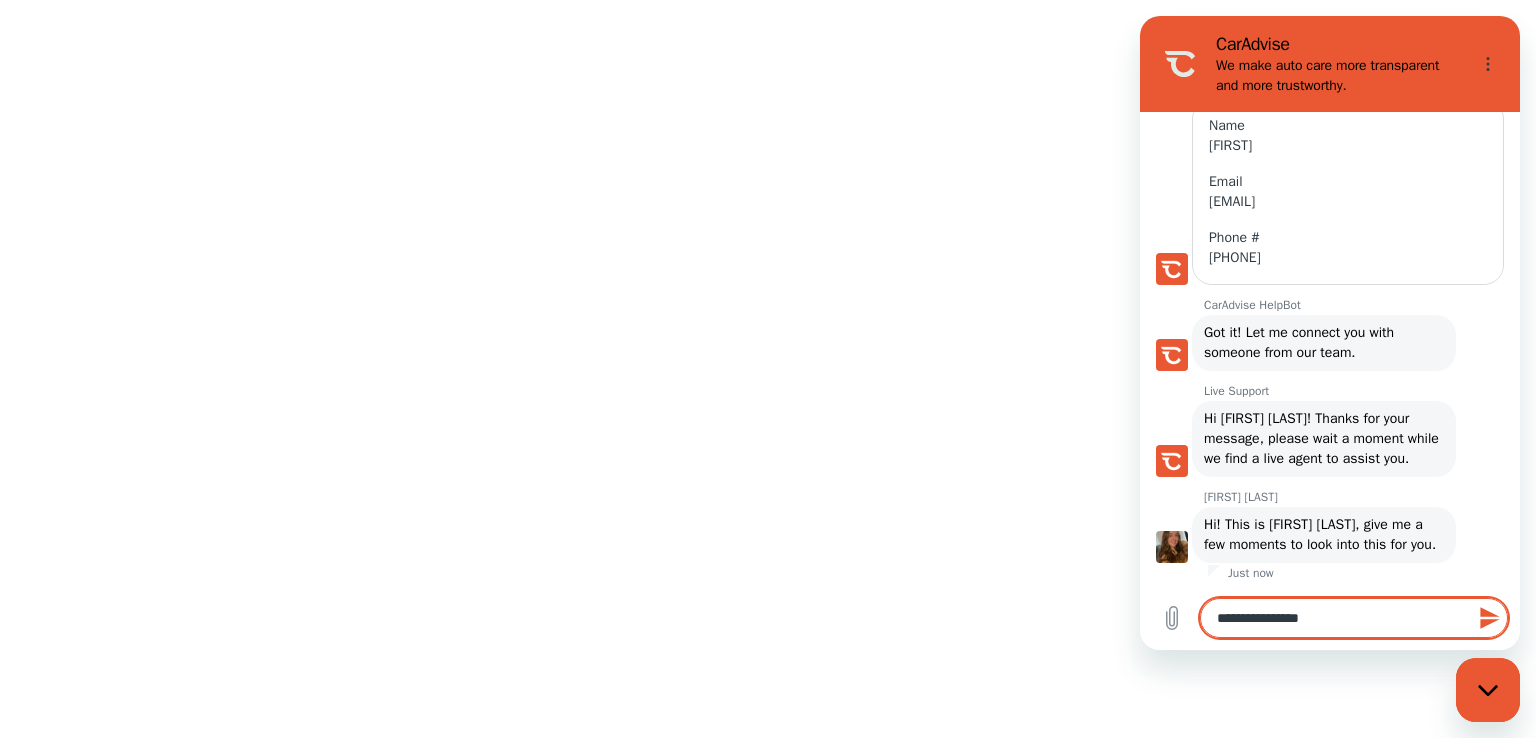 type on "**********" 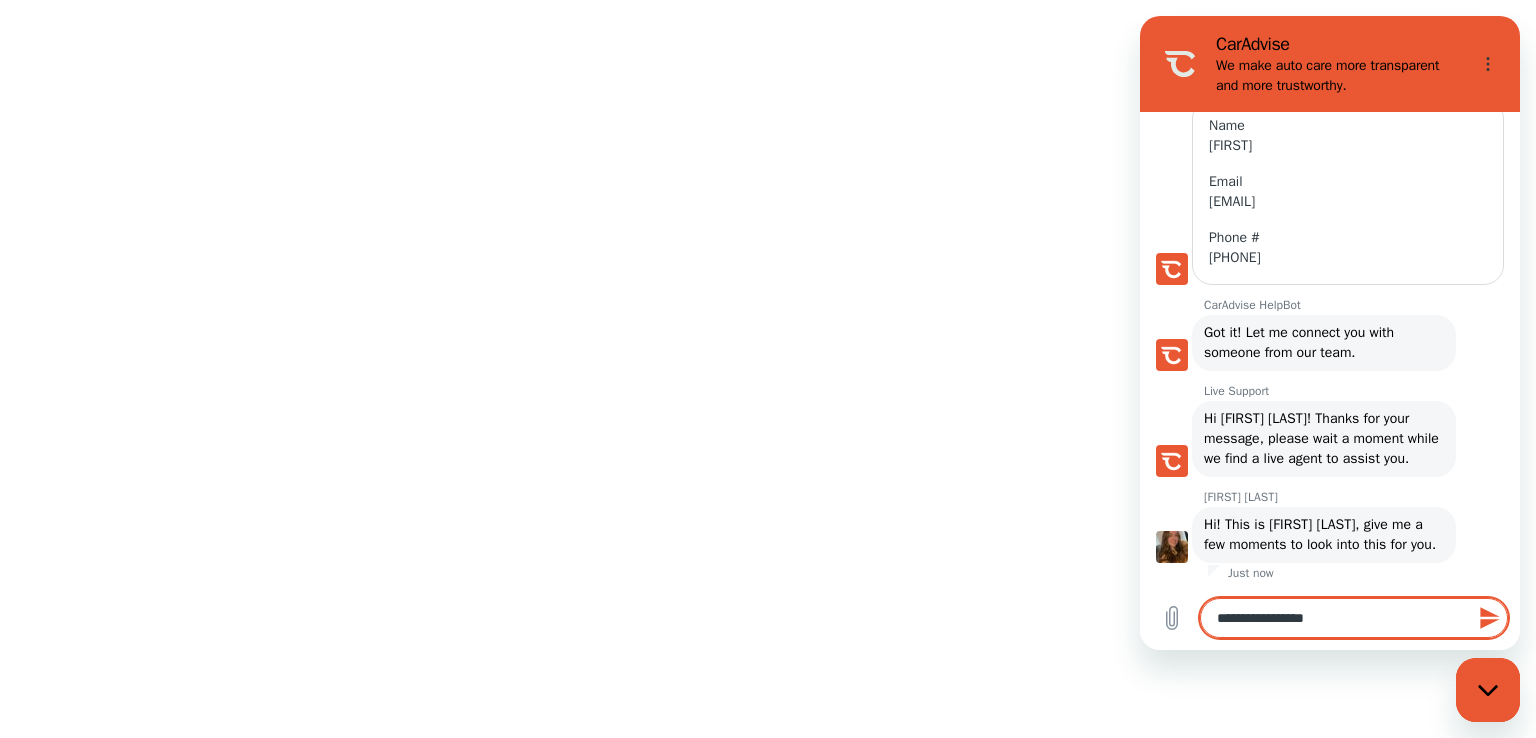 type on "**********" 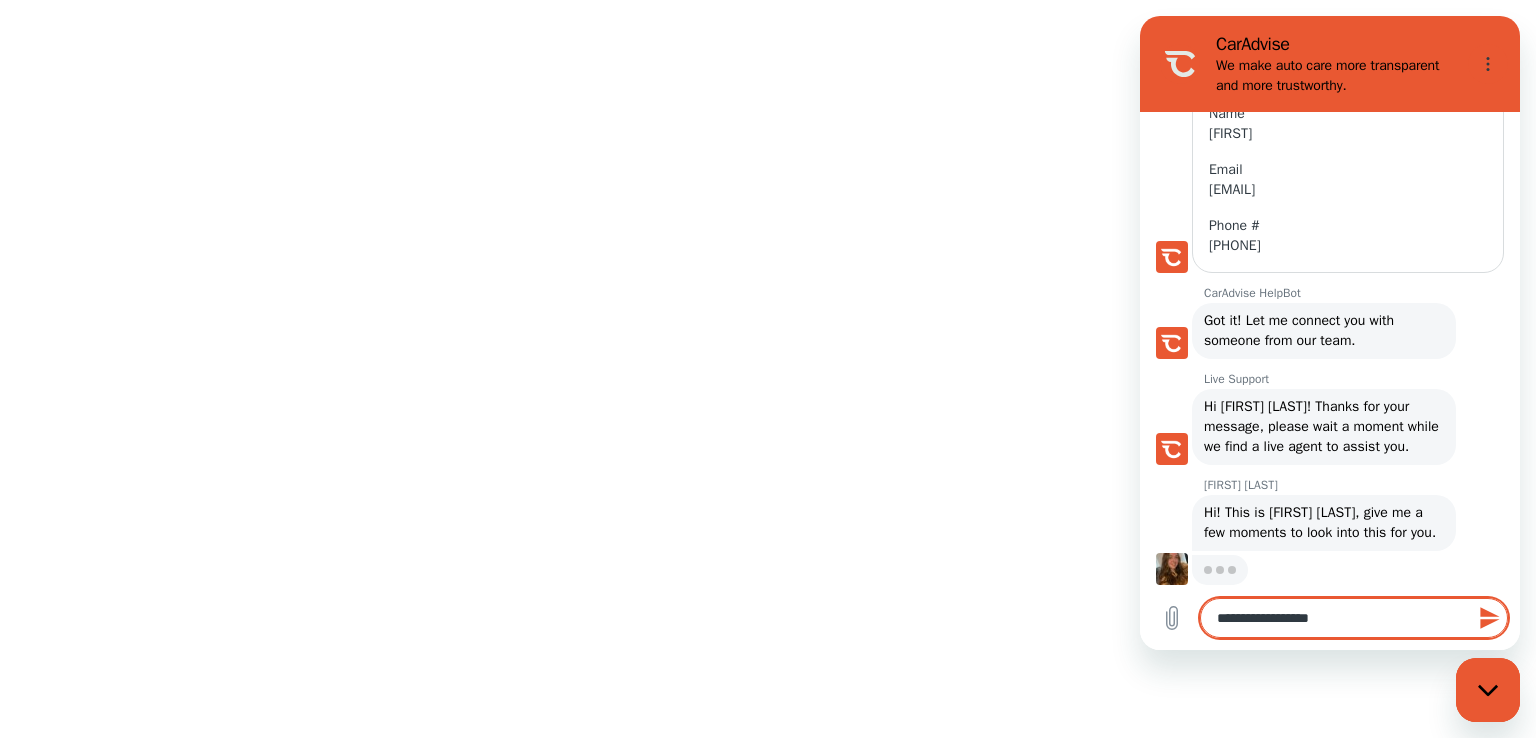 type on "**********" 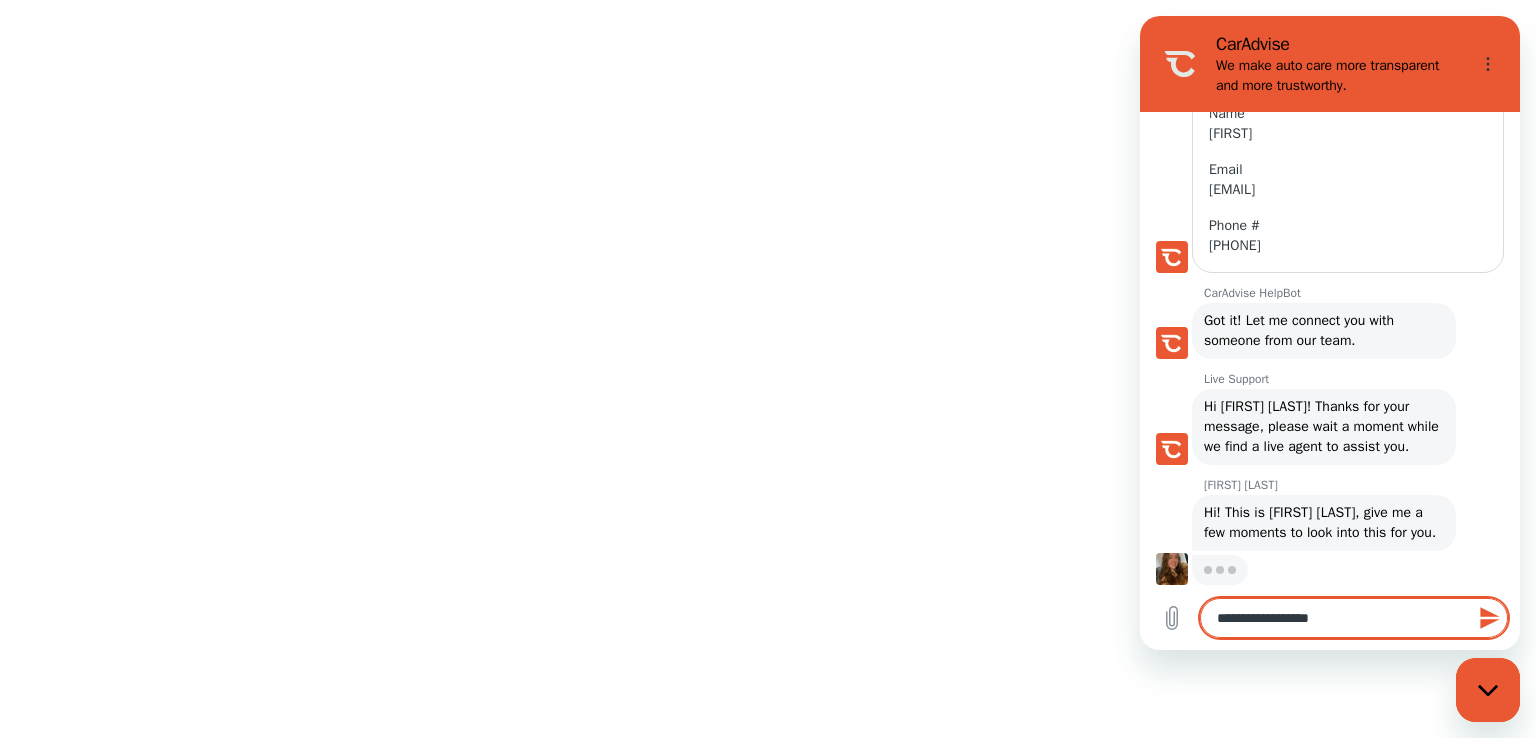 type on "*" 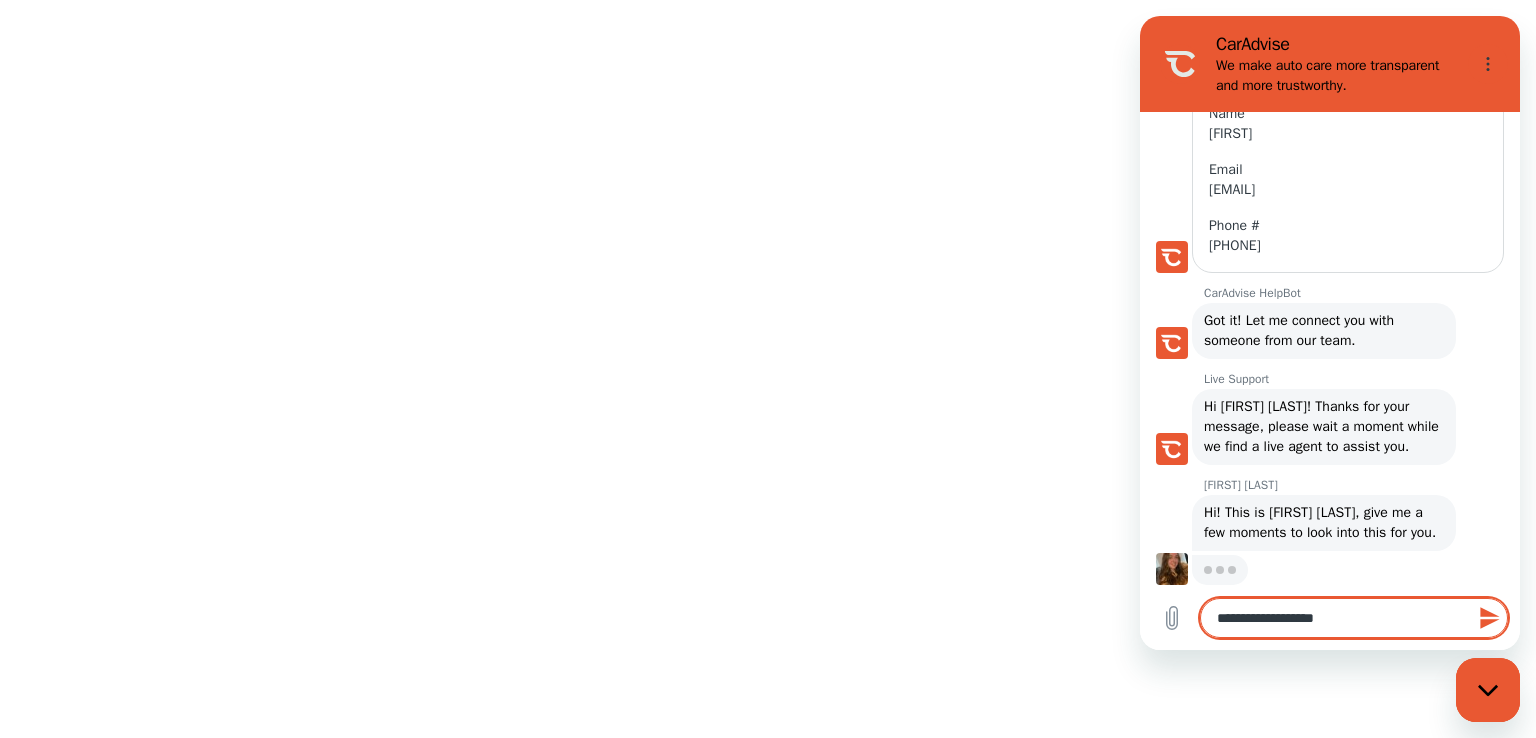 type on "**********" 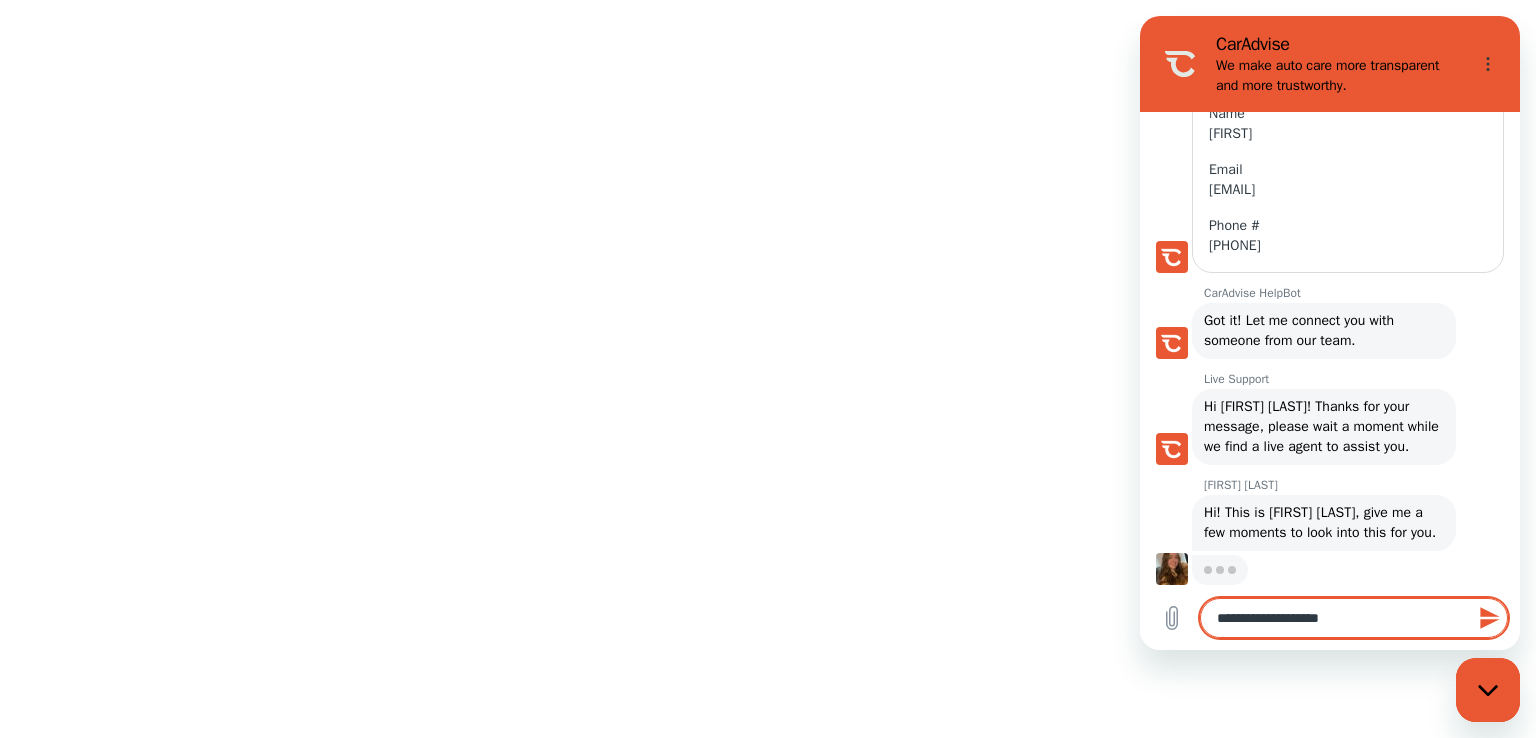 scroll, scrollTop: 908, scrollLeft: 0, axis: vertical 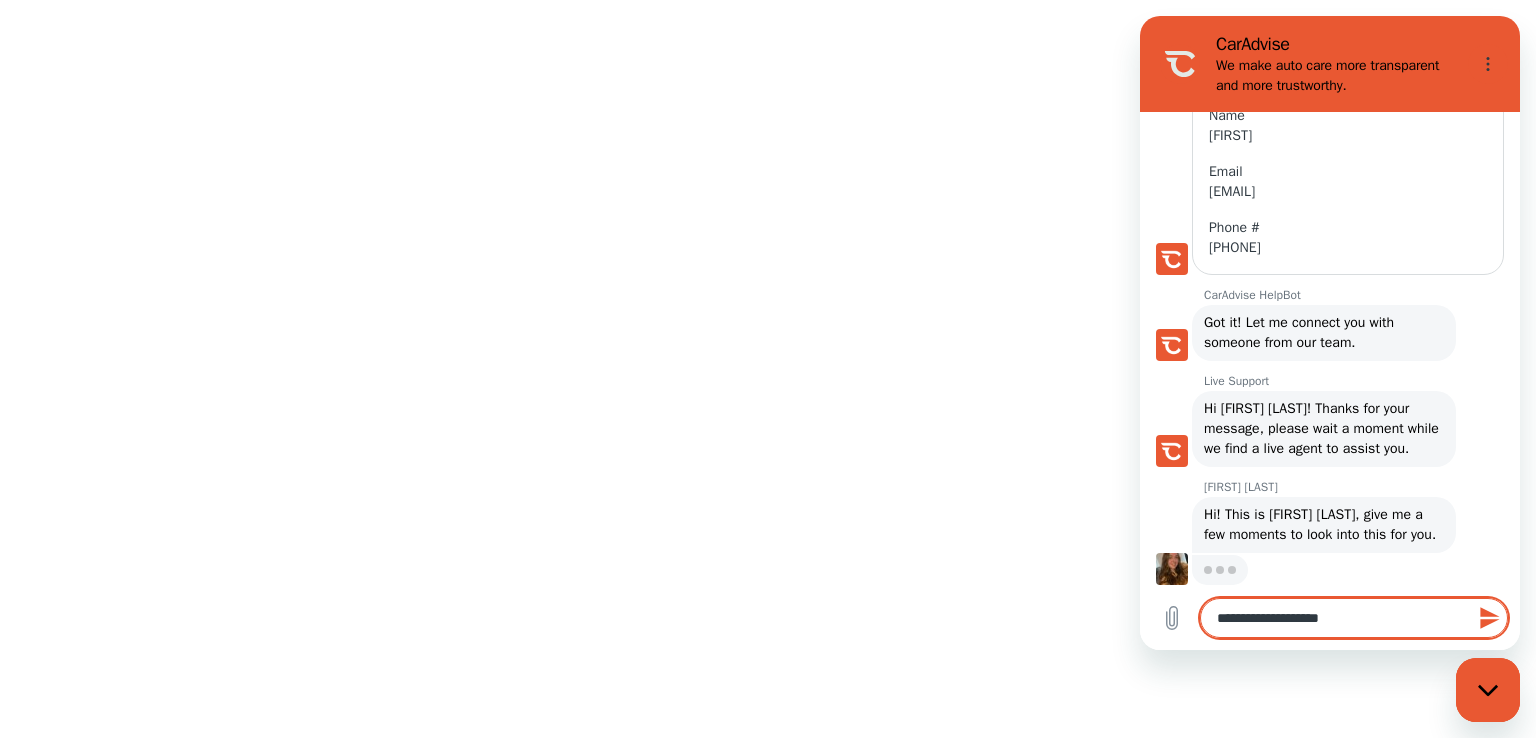type on "**********" 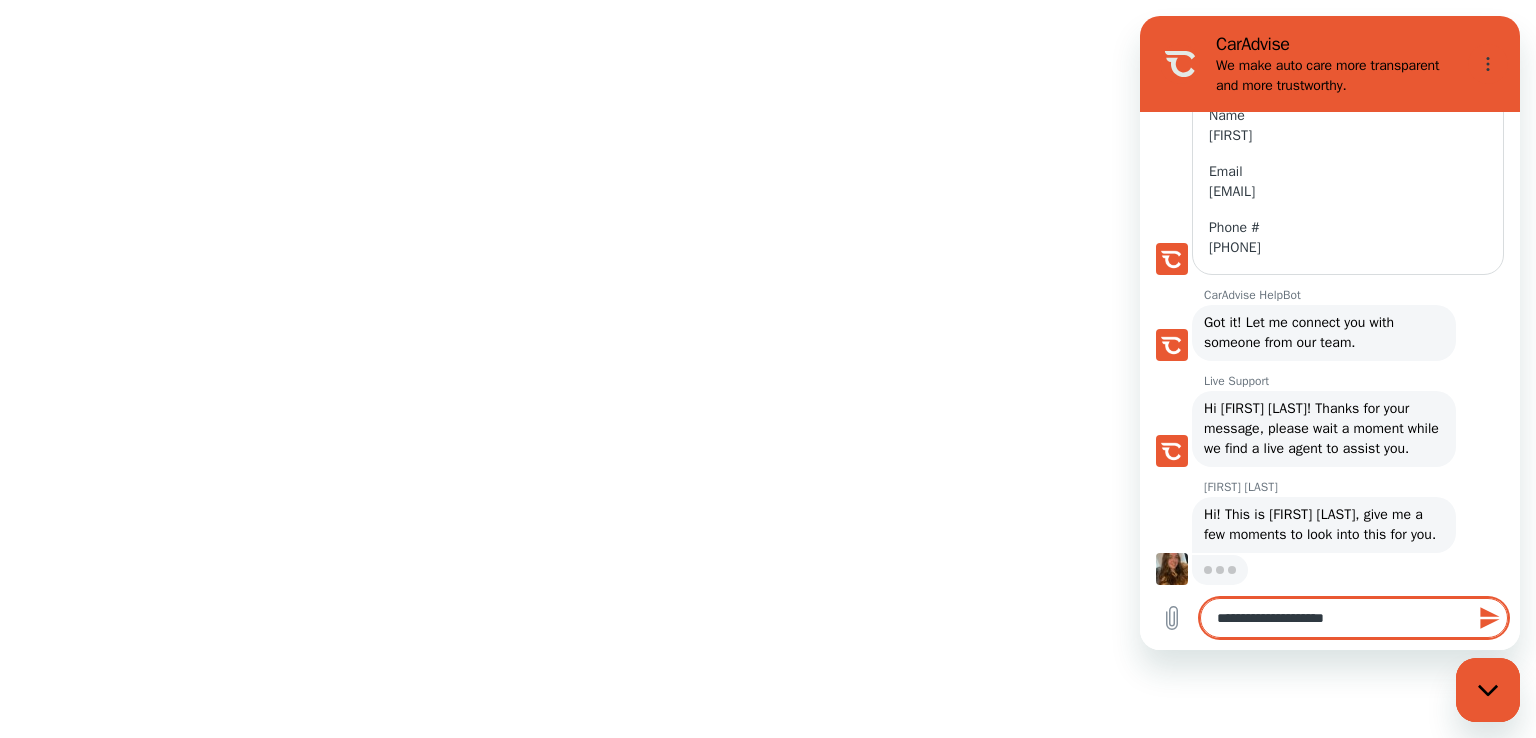type on "**********" 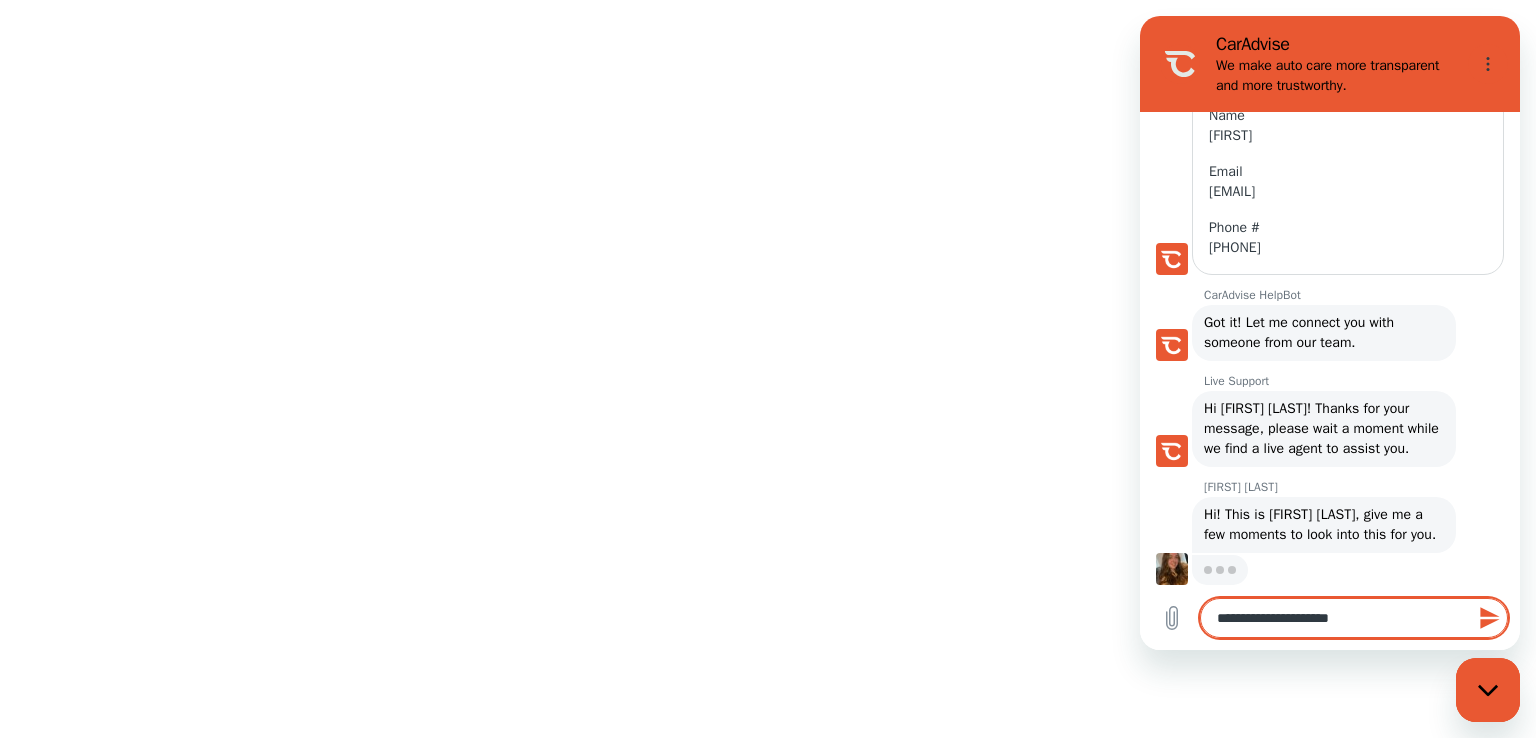 type 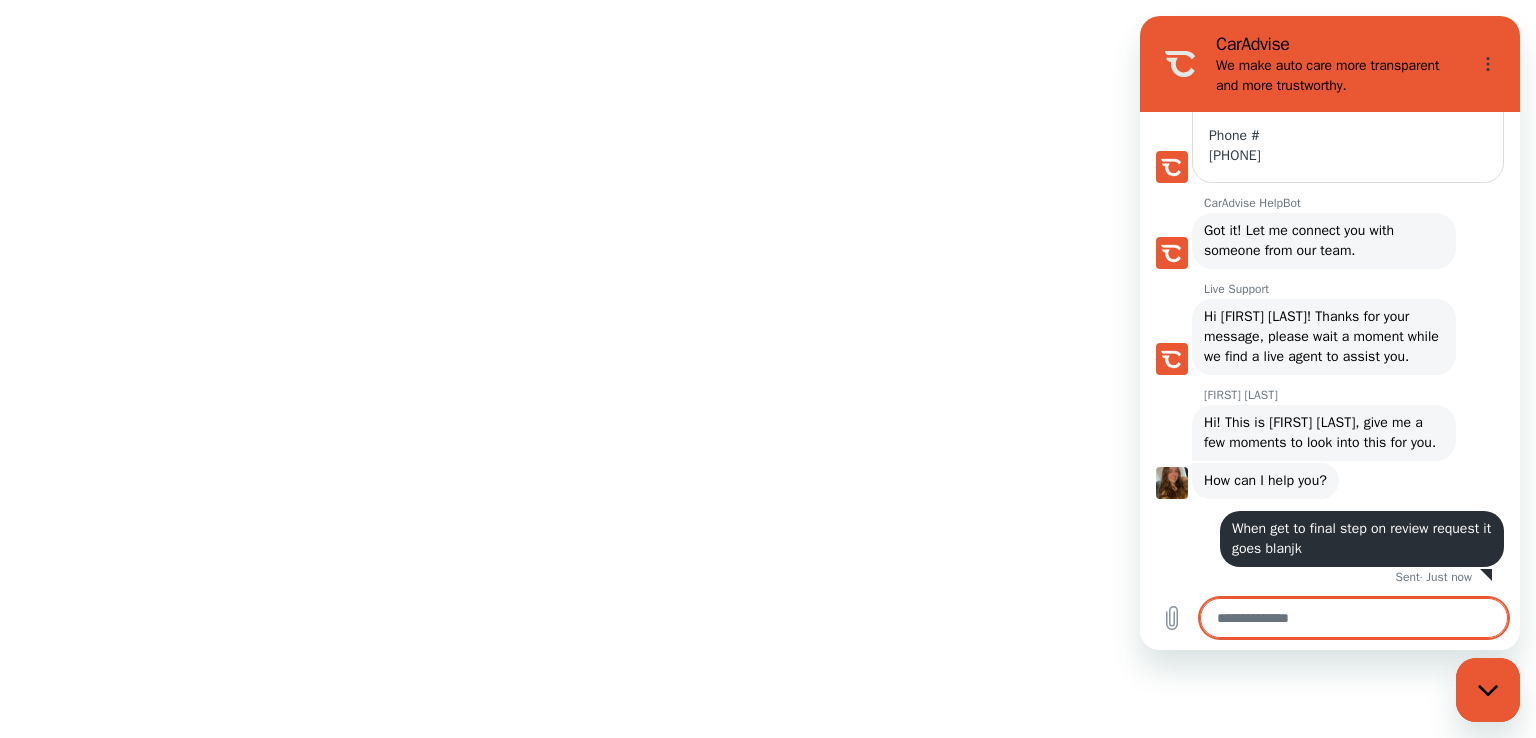 scroll, scrollTop: 1004, scrollLeft: 0, axis: vertical 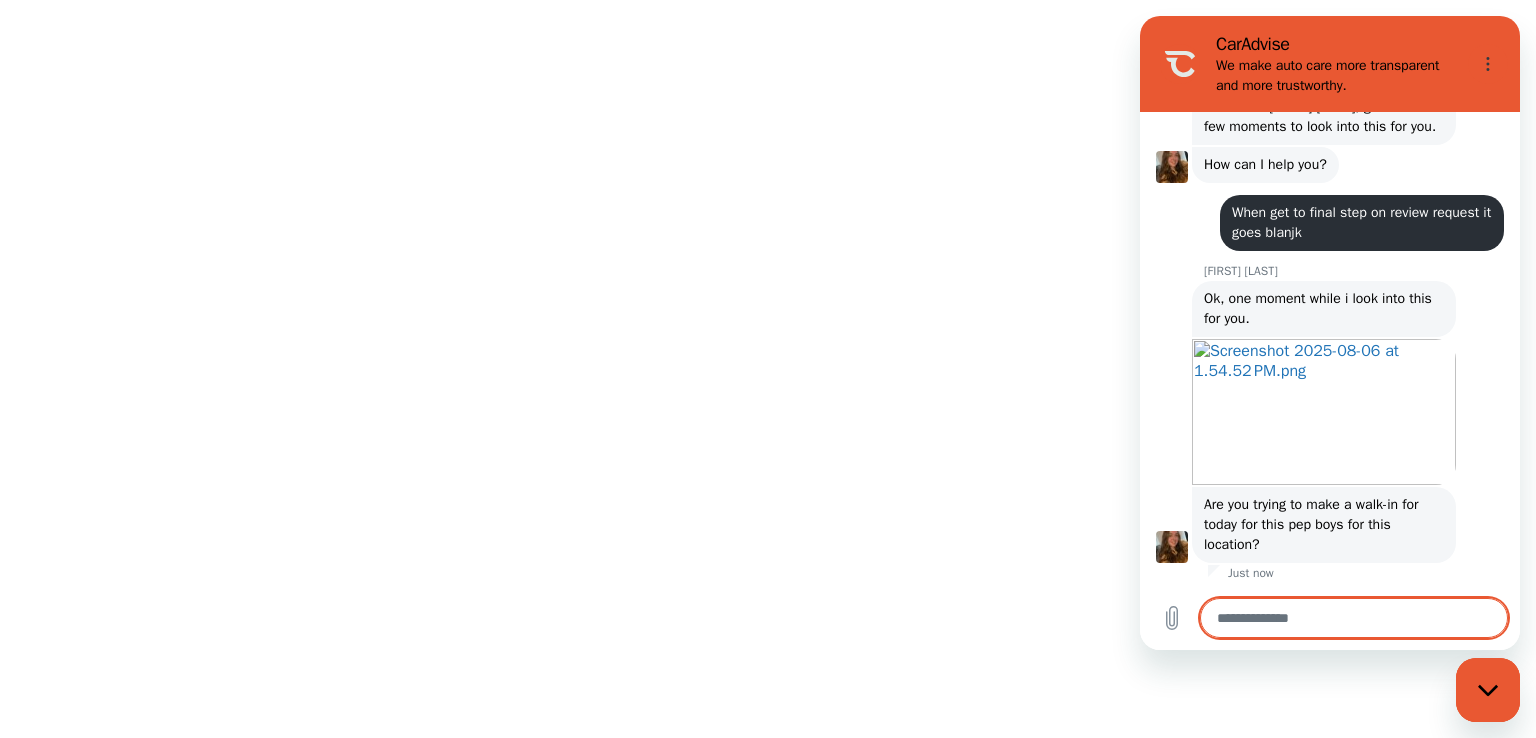 click at bounding box center (1354, 618) 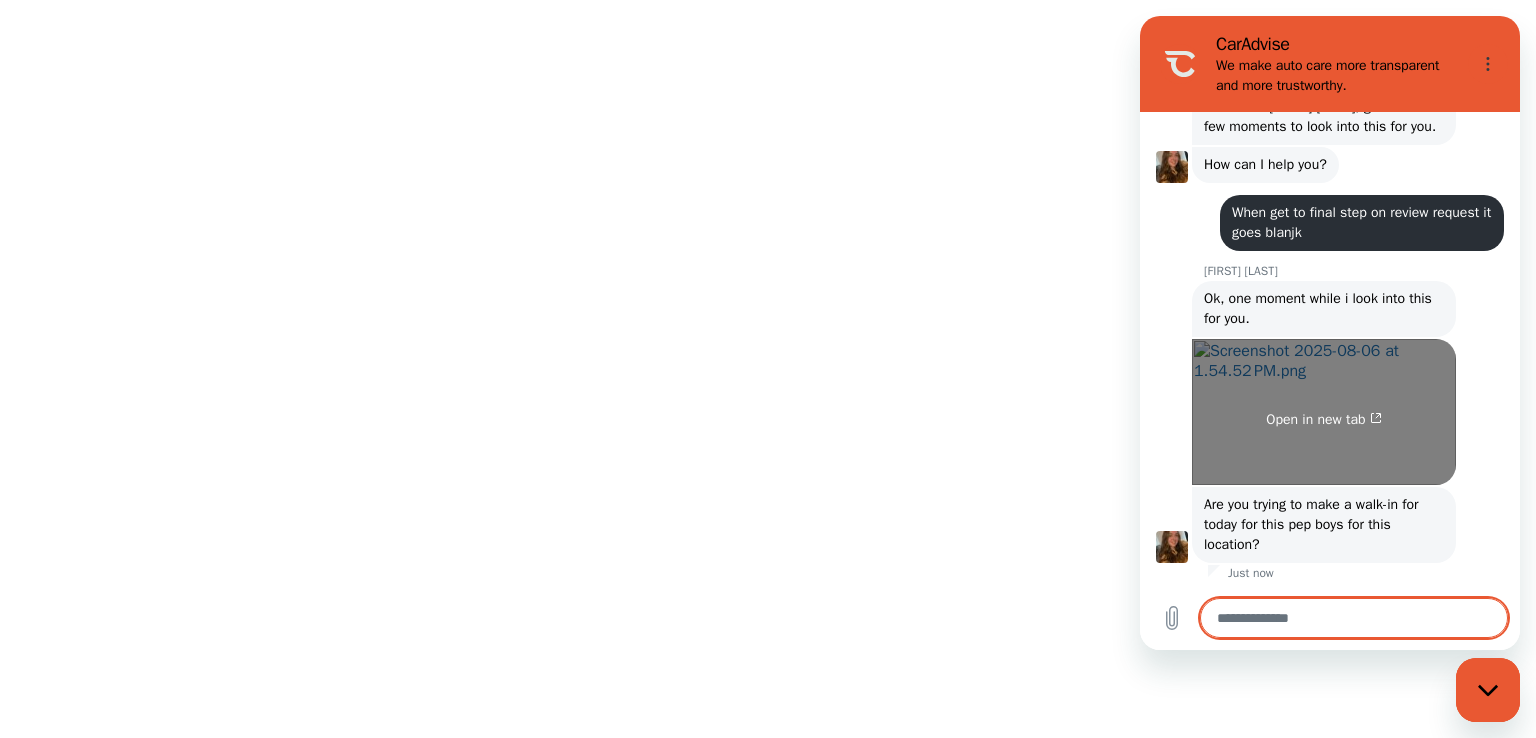 click on "Open in new tab" at bounding box center [1323, 420] 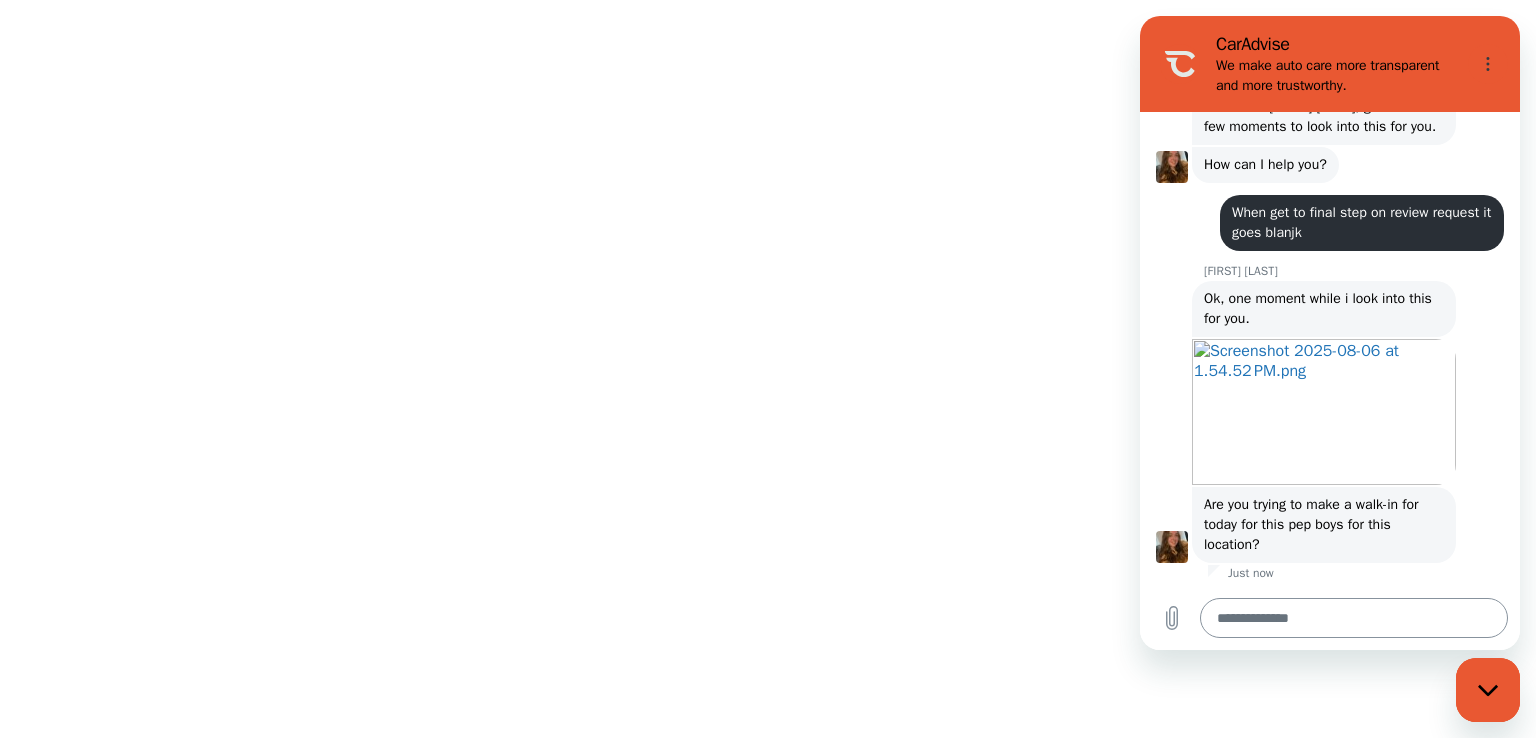 click at bounding box center (1354, 618) 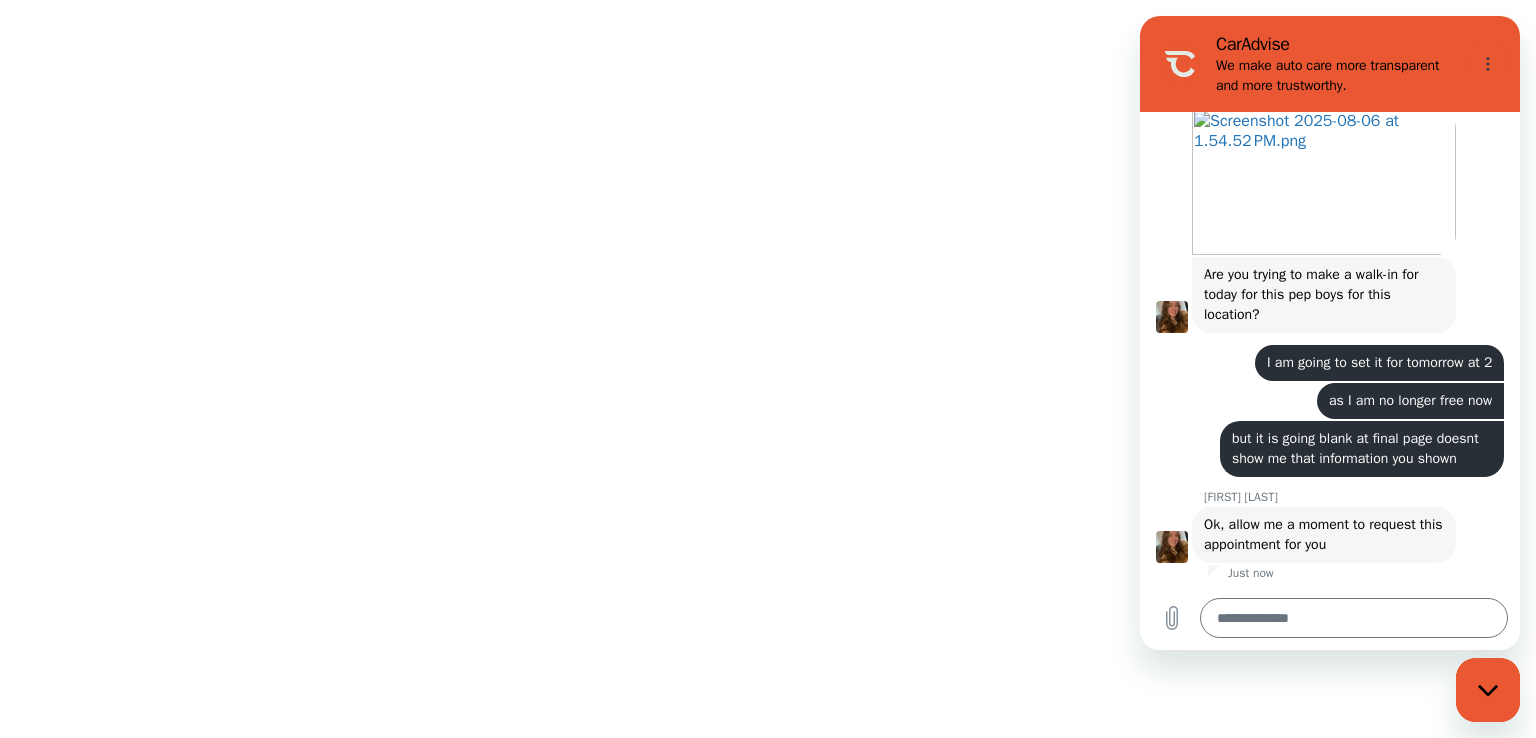scroll, scrollTop: 1567, scrollLeft: 0, axis: vertical 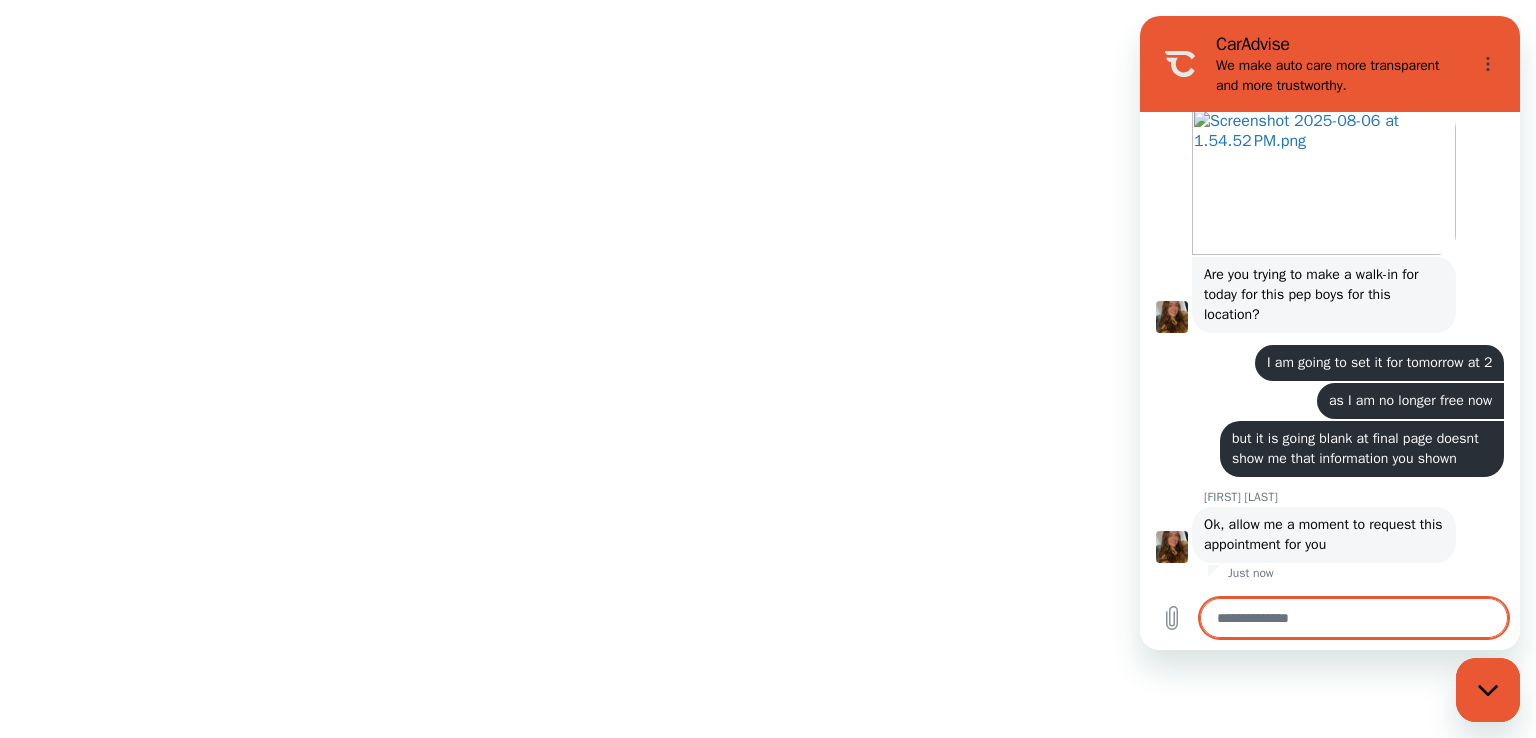 click at bounding box center [1354, 618] 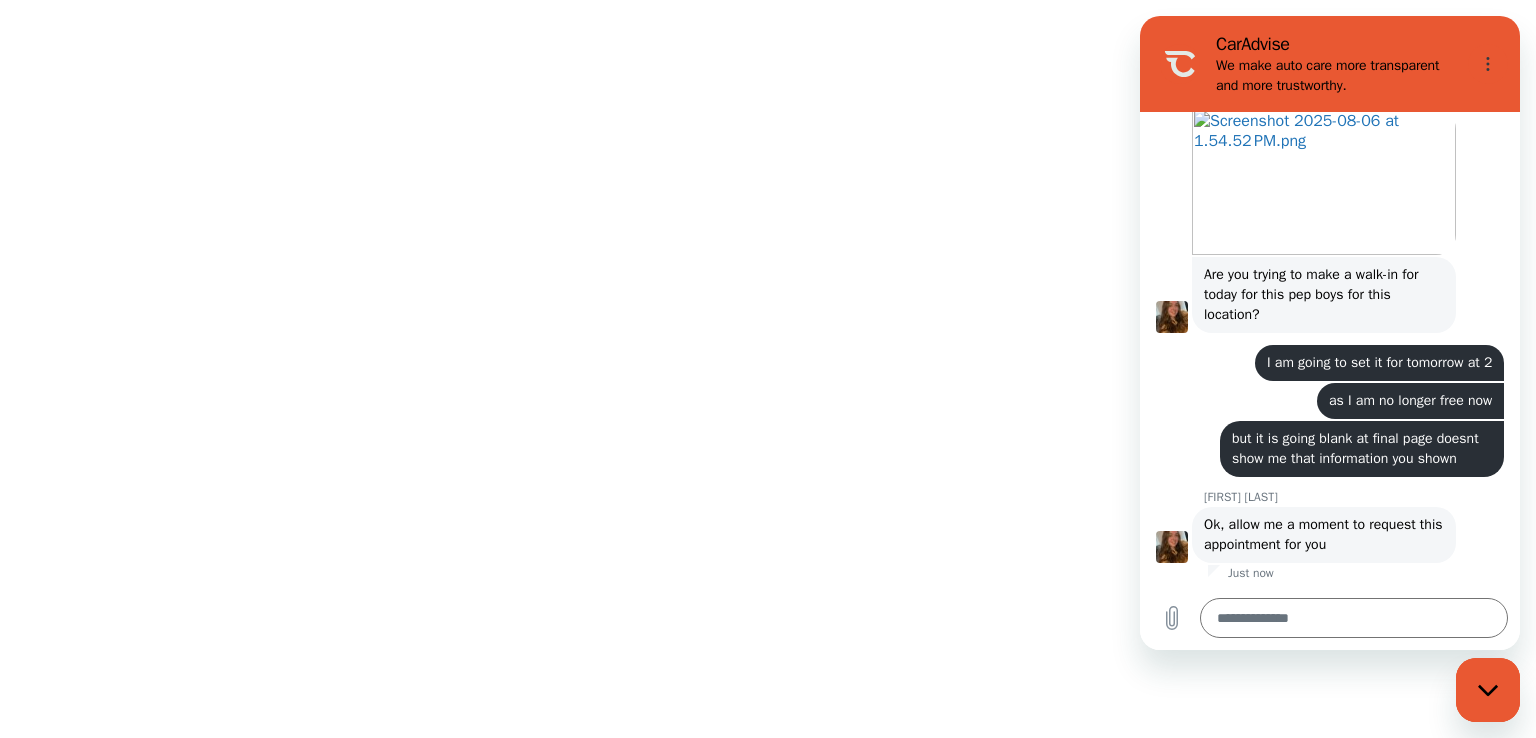 click at bounding box center (768, 369) 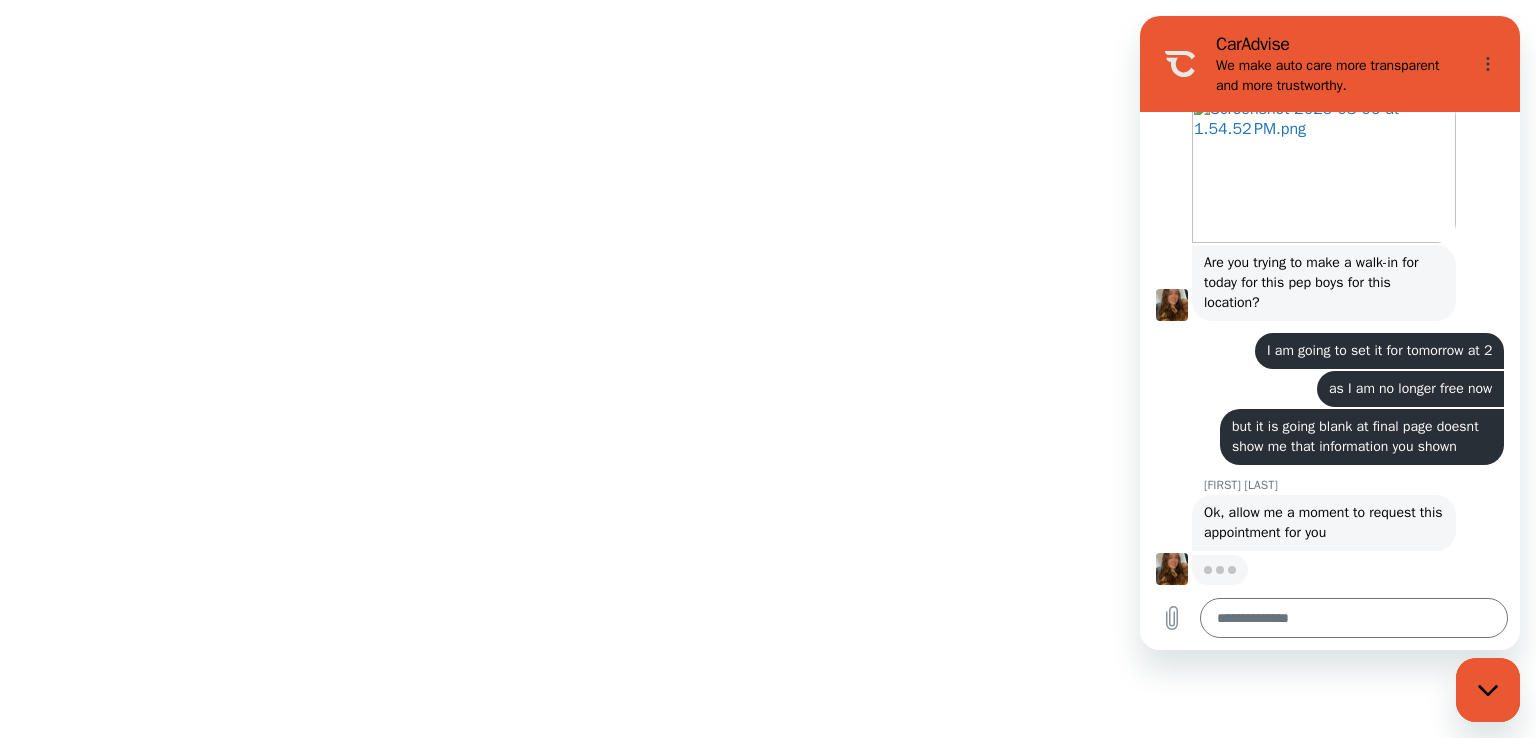 scroll, scrollTop: 1576, scrollLeft: 0, axis: vertical 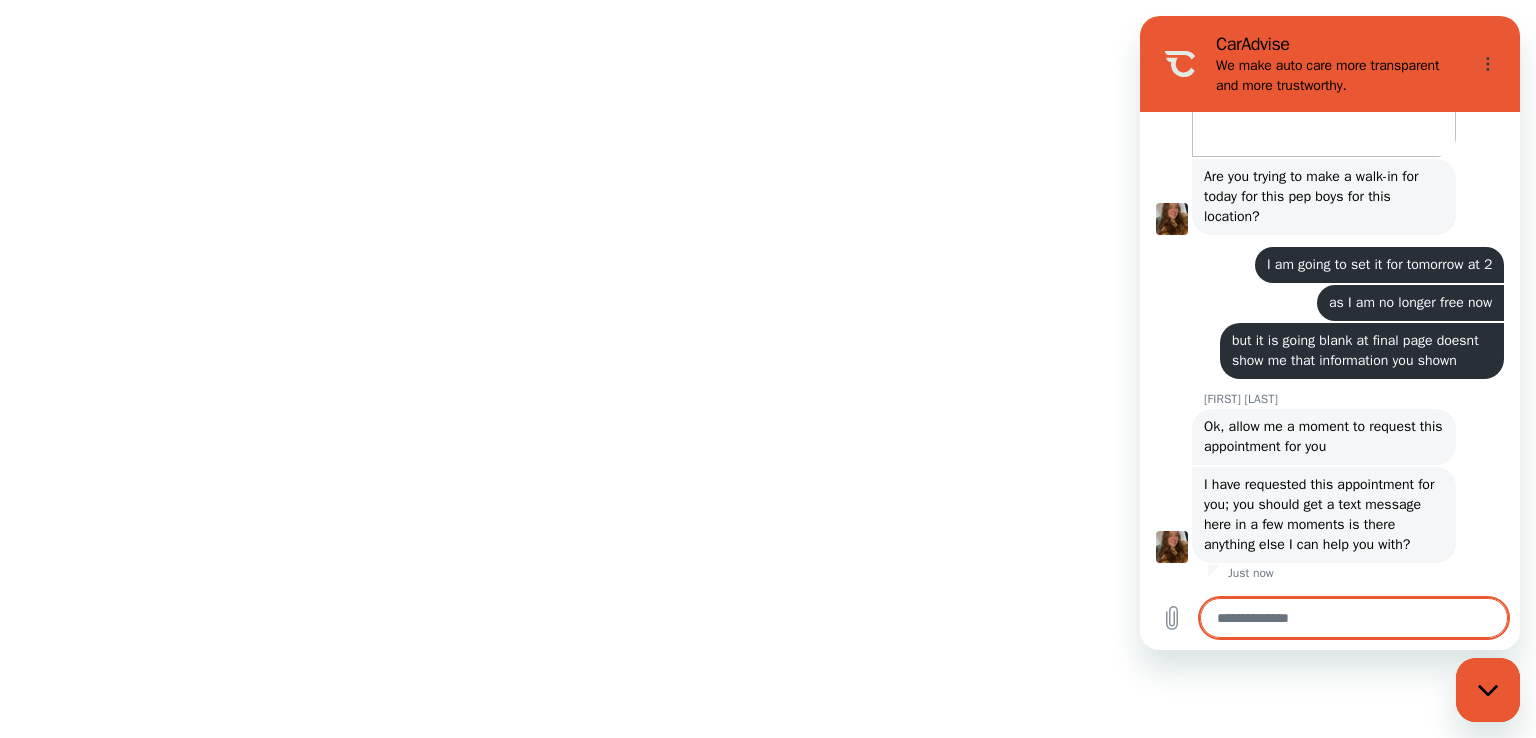 click at bounding box center [1354, 618] 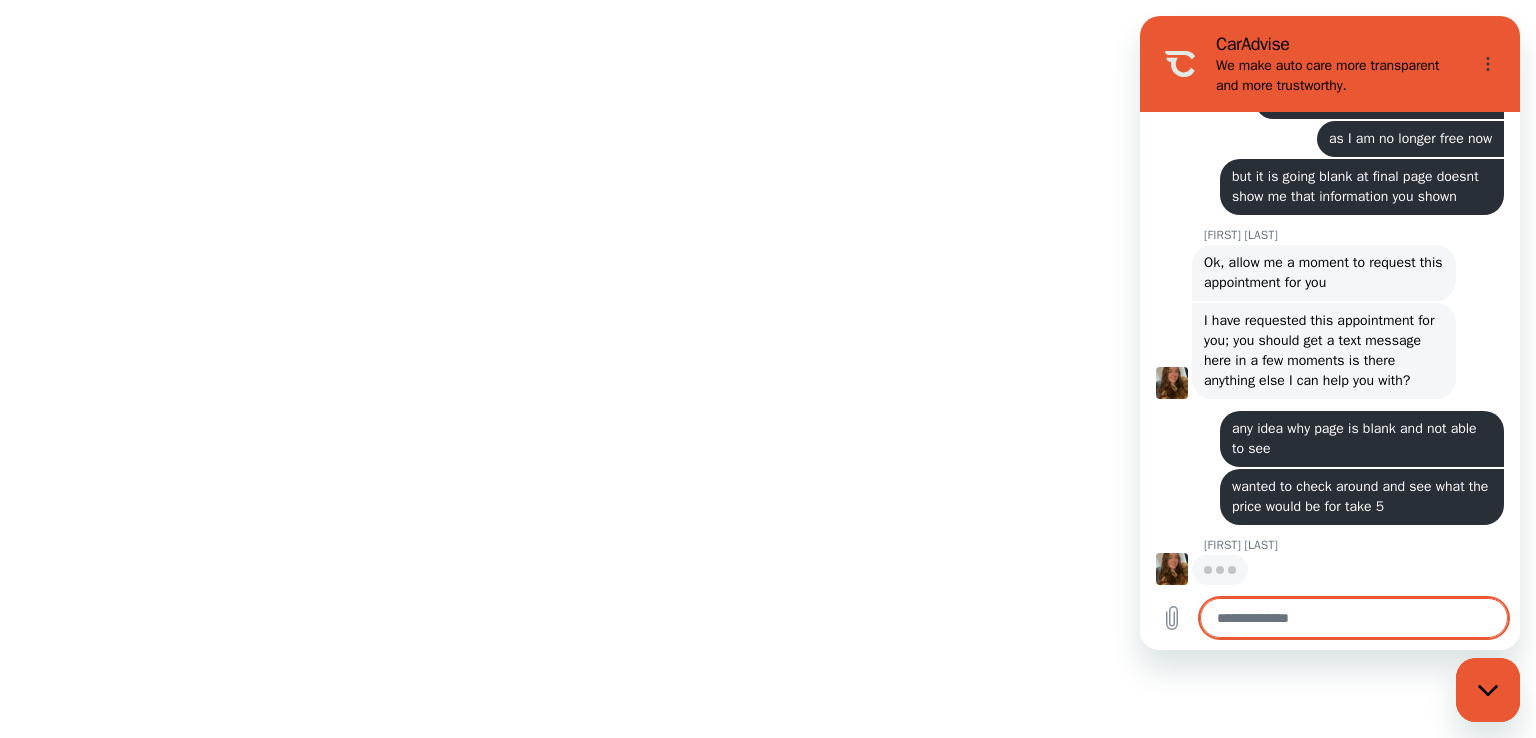 scroll, scrollTop: 1848, scrollLeft: 0, axis: vertical 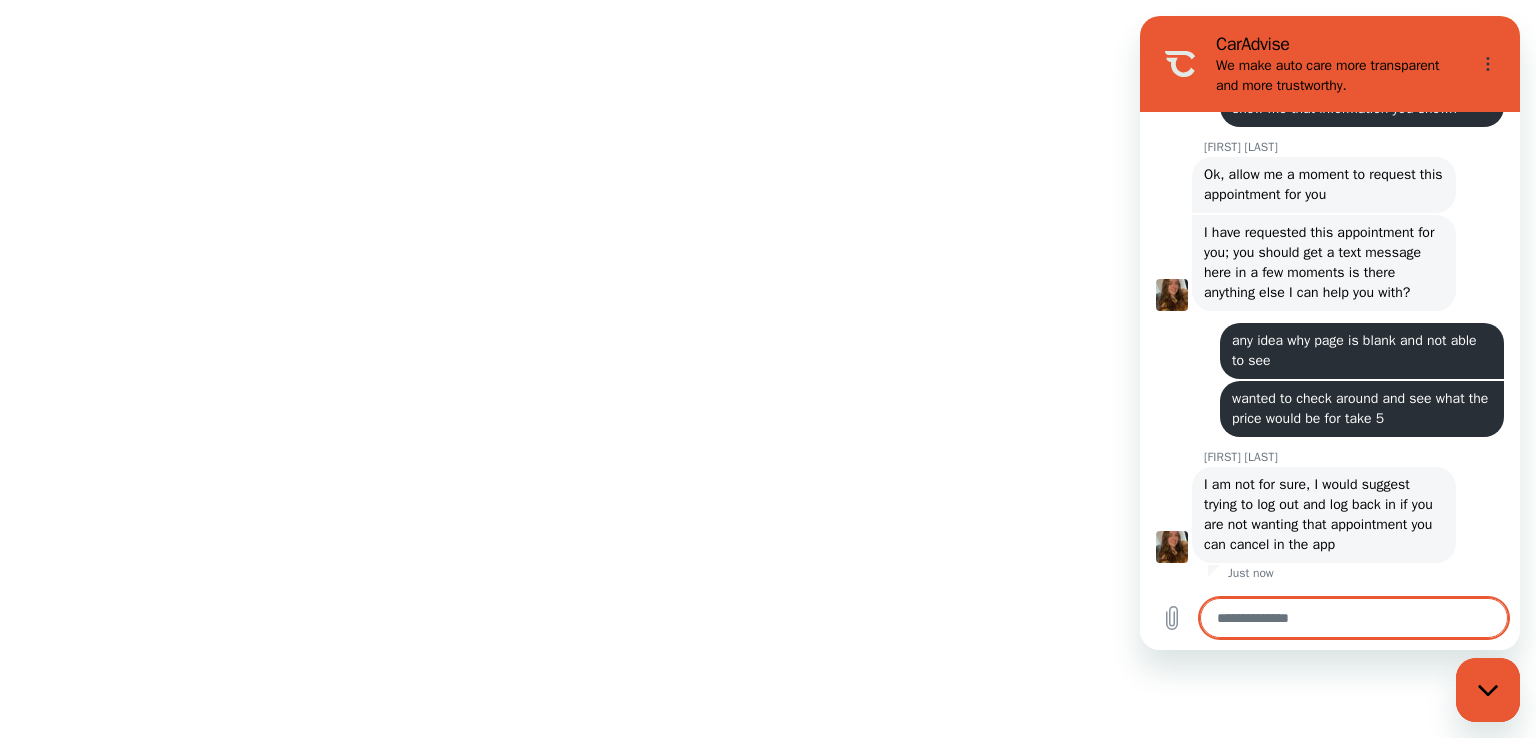 click at bounding box center (1354, 618) 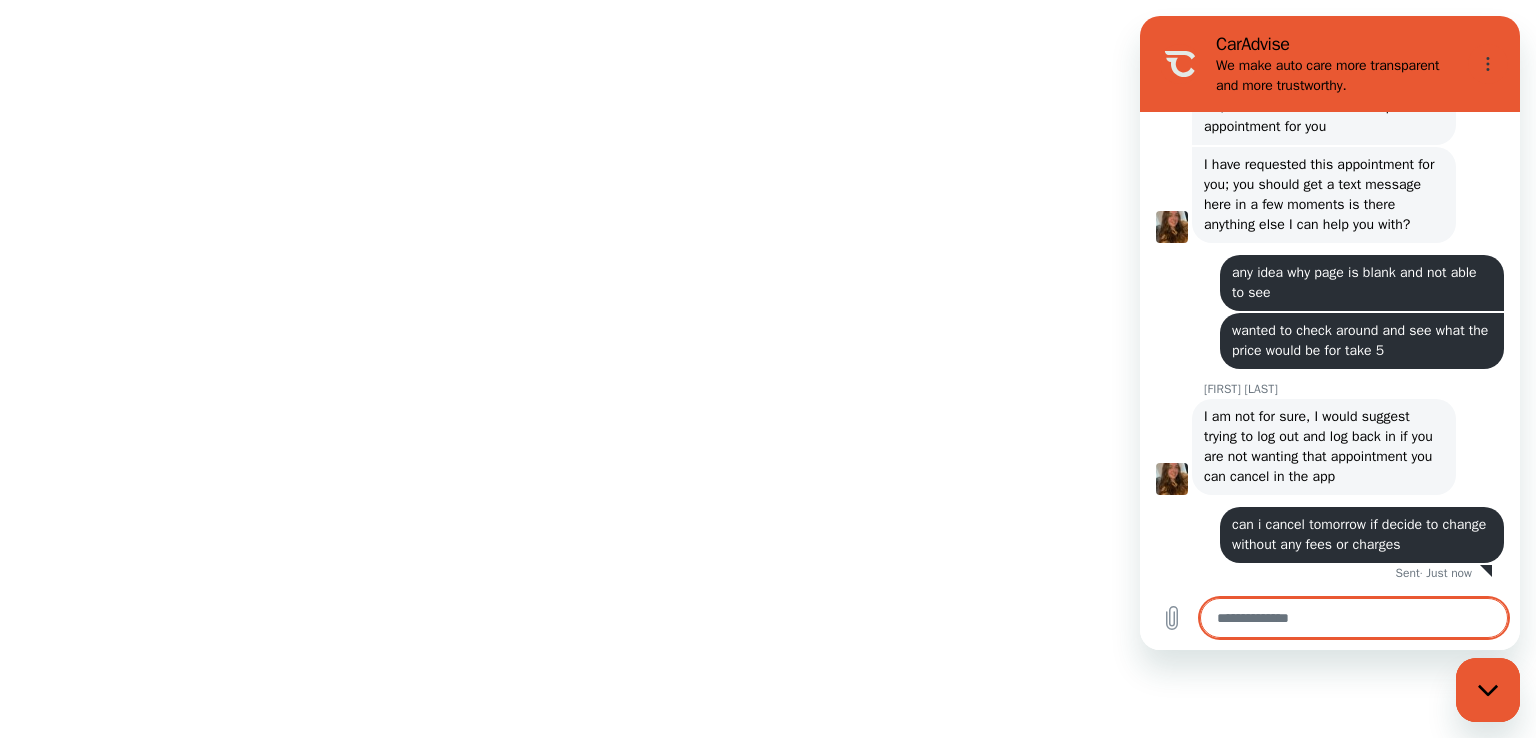 scroll, scrollTop: 2024, scrollLeft: 0, axis: vertical 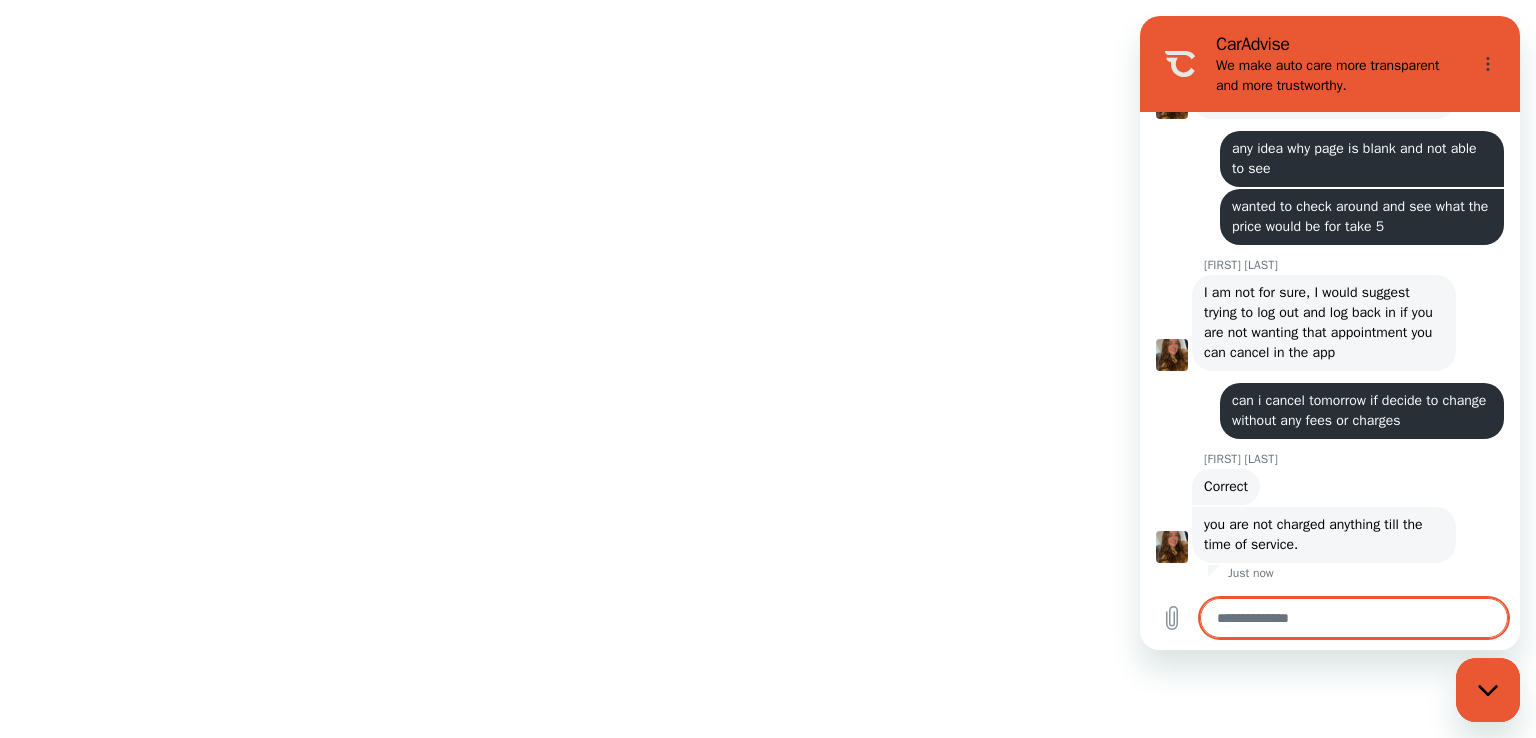 click at bounding box center (1354, 618) 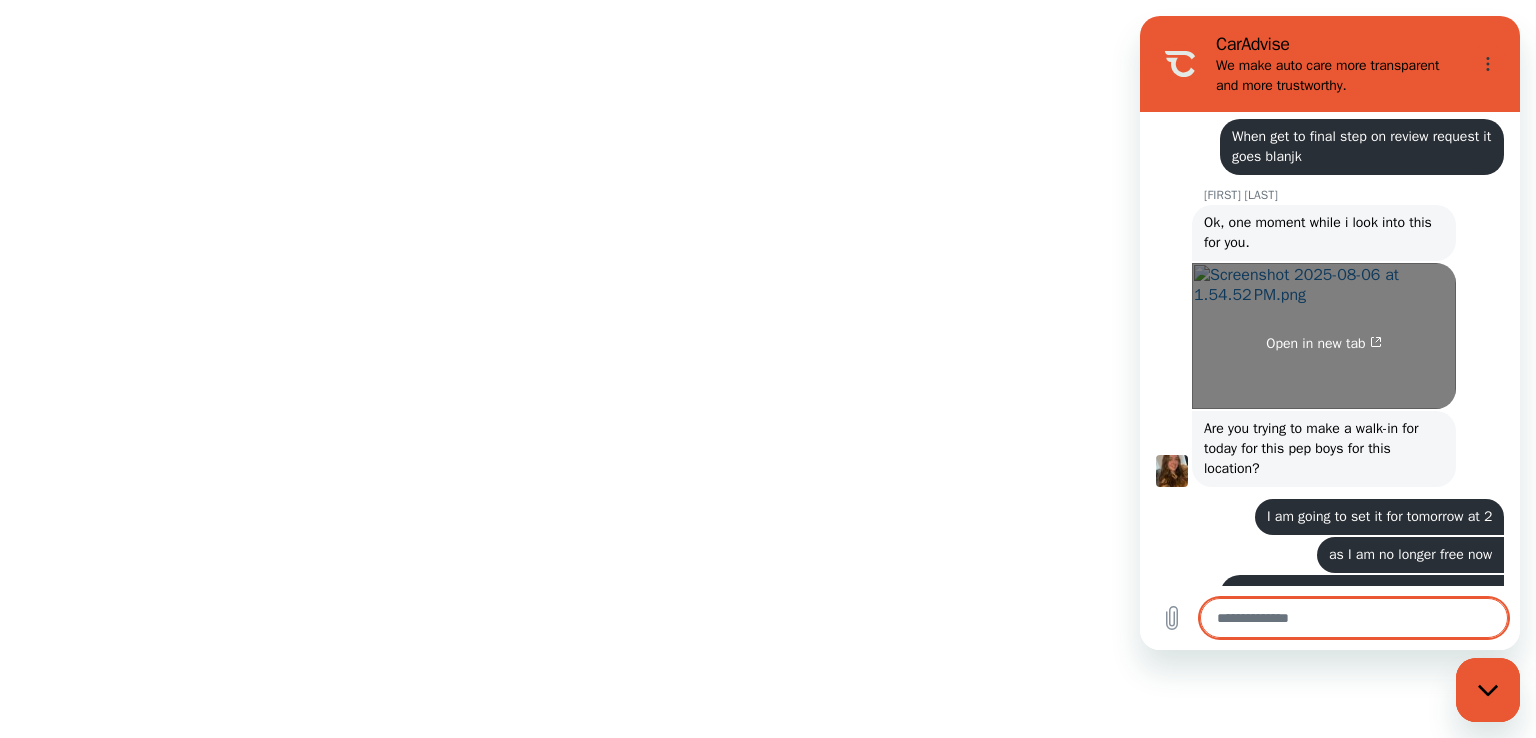 scroll, scrollTop: 1372, scrollLeft: 0, axis: vertical 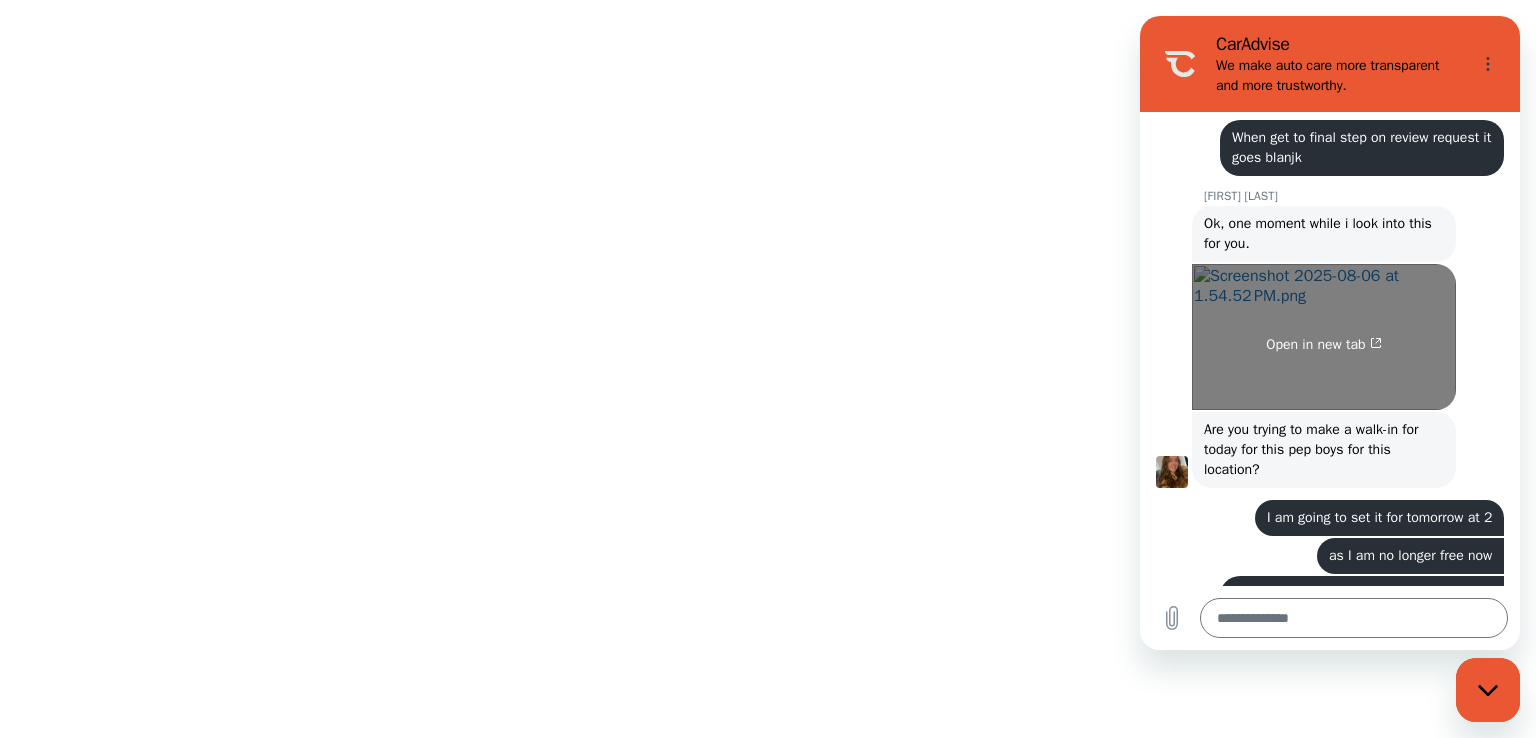 click on "Open in new tab" at bounding box center [1324, 337] 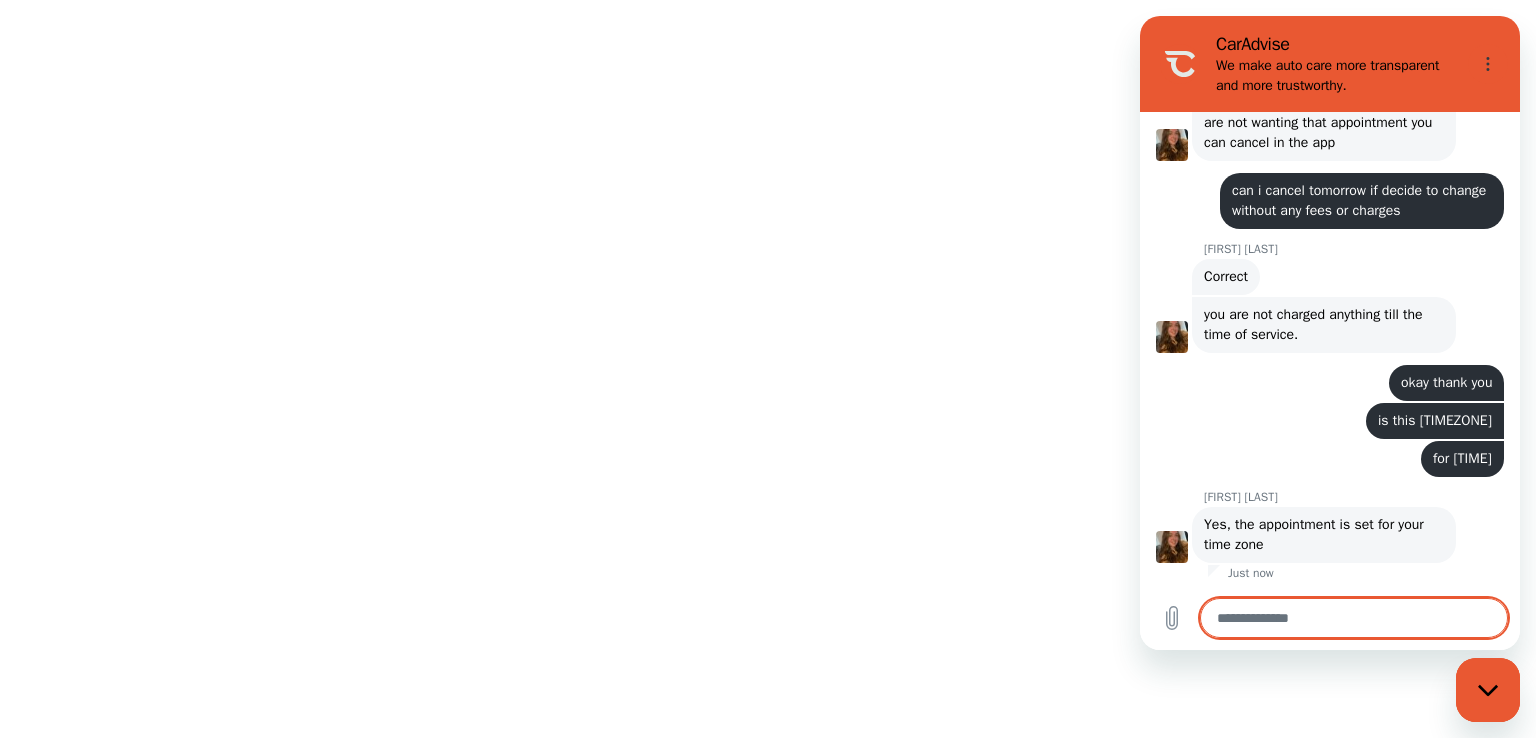 scroll, scrollTop: 2359, scrollLeft: 0, axis: vertical 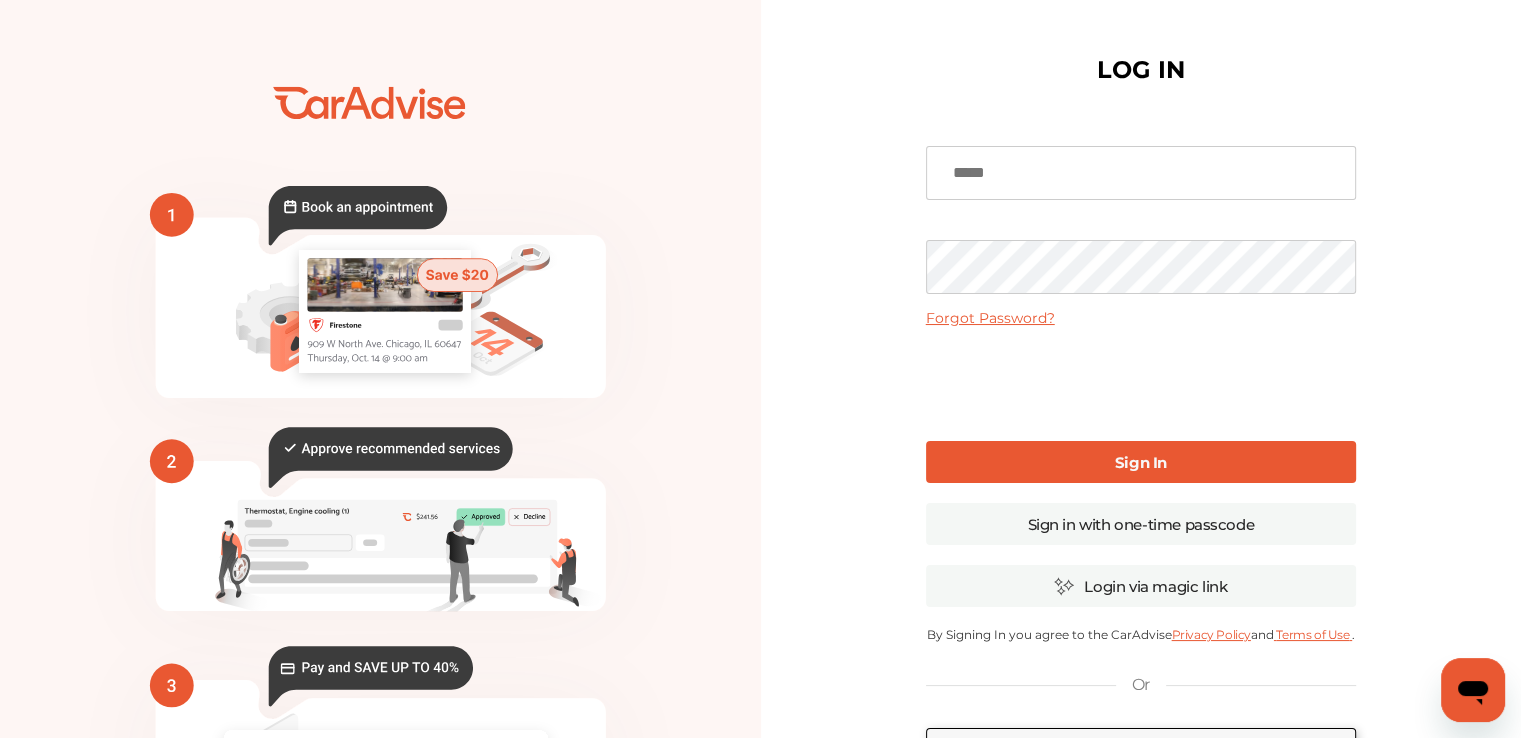 click at bounding box center (1141, 173) 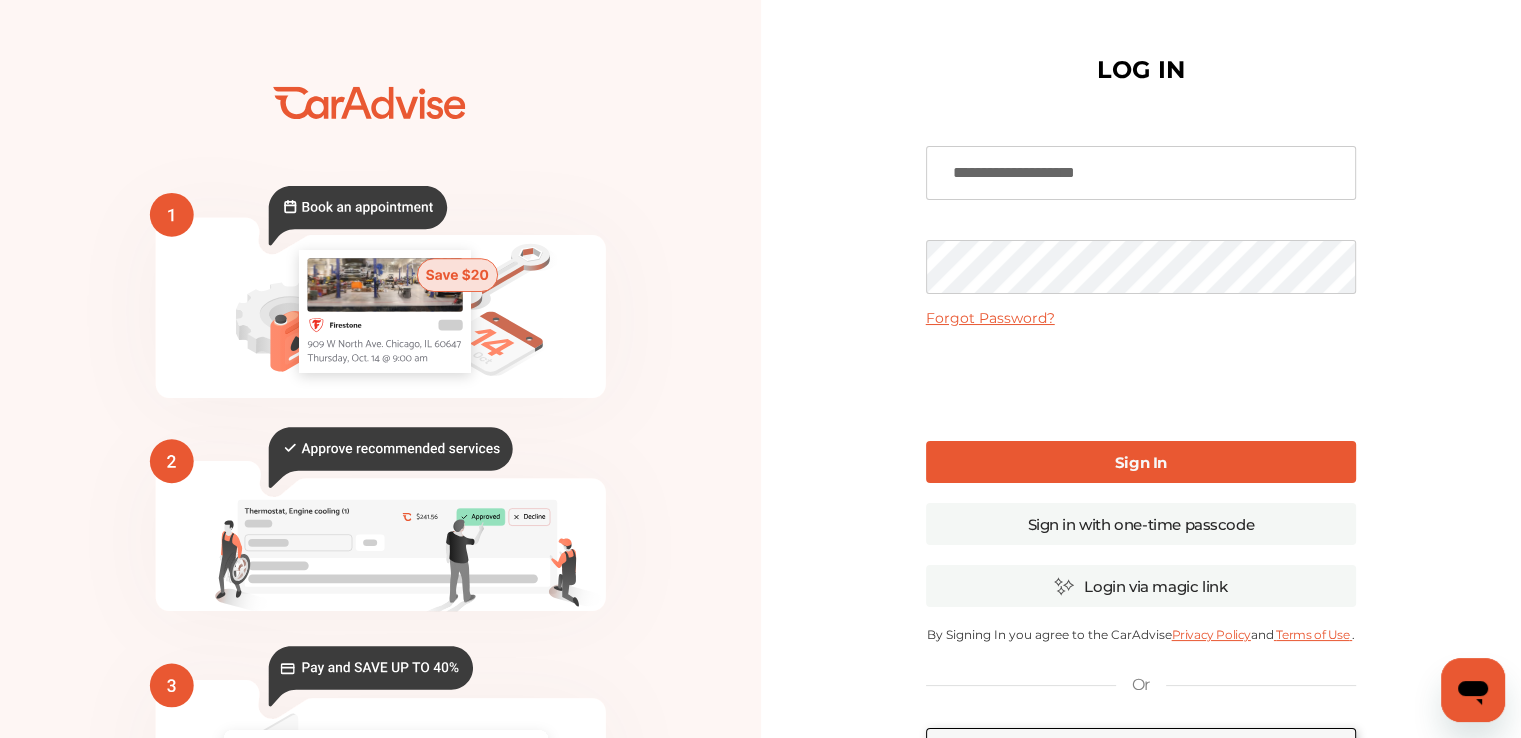 click on "Sign In" at bounding box center [1141, 462] 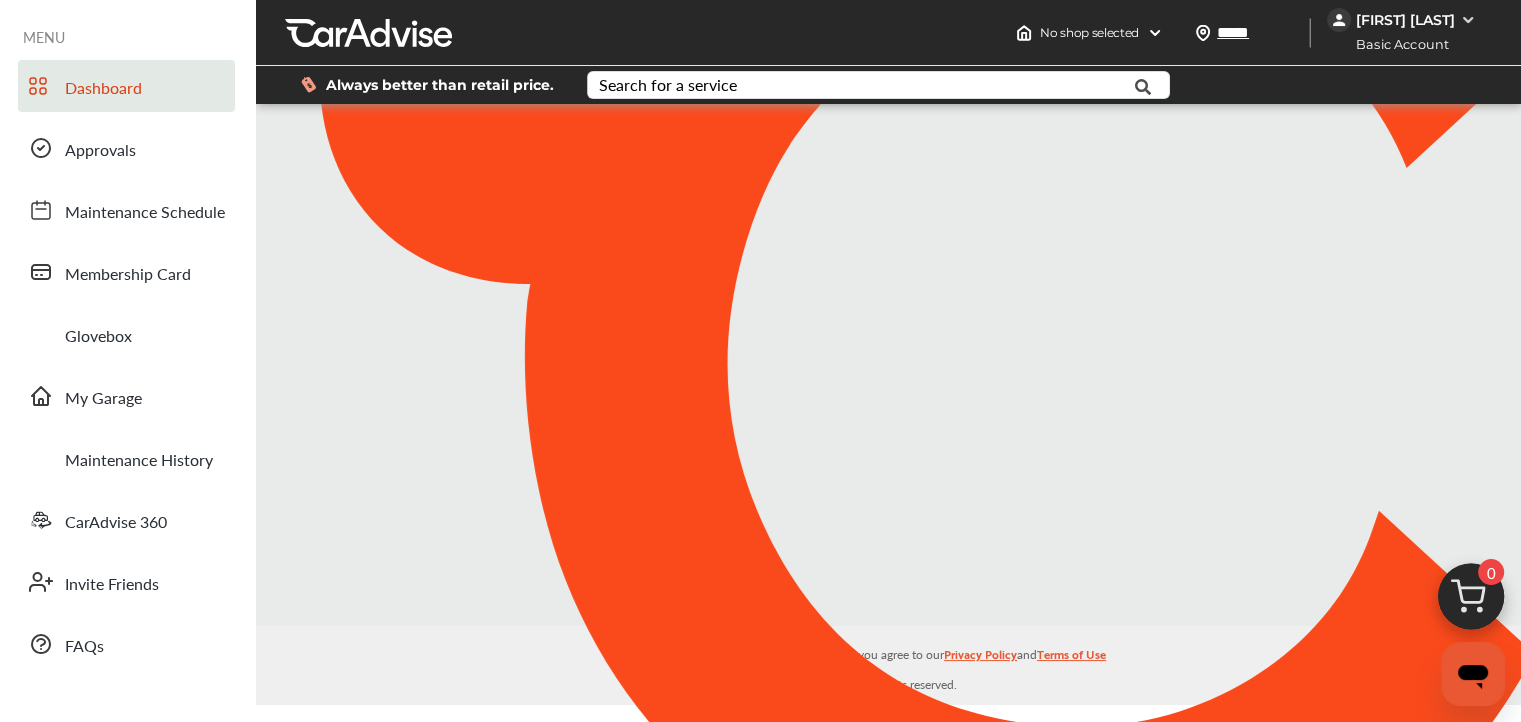 type on "*****" 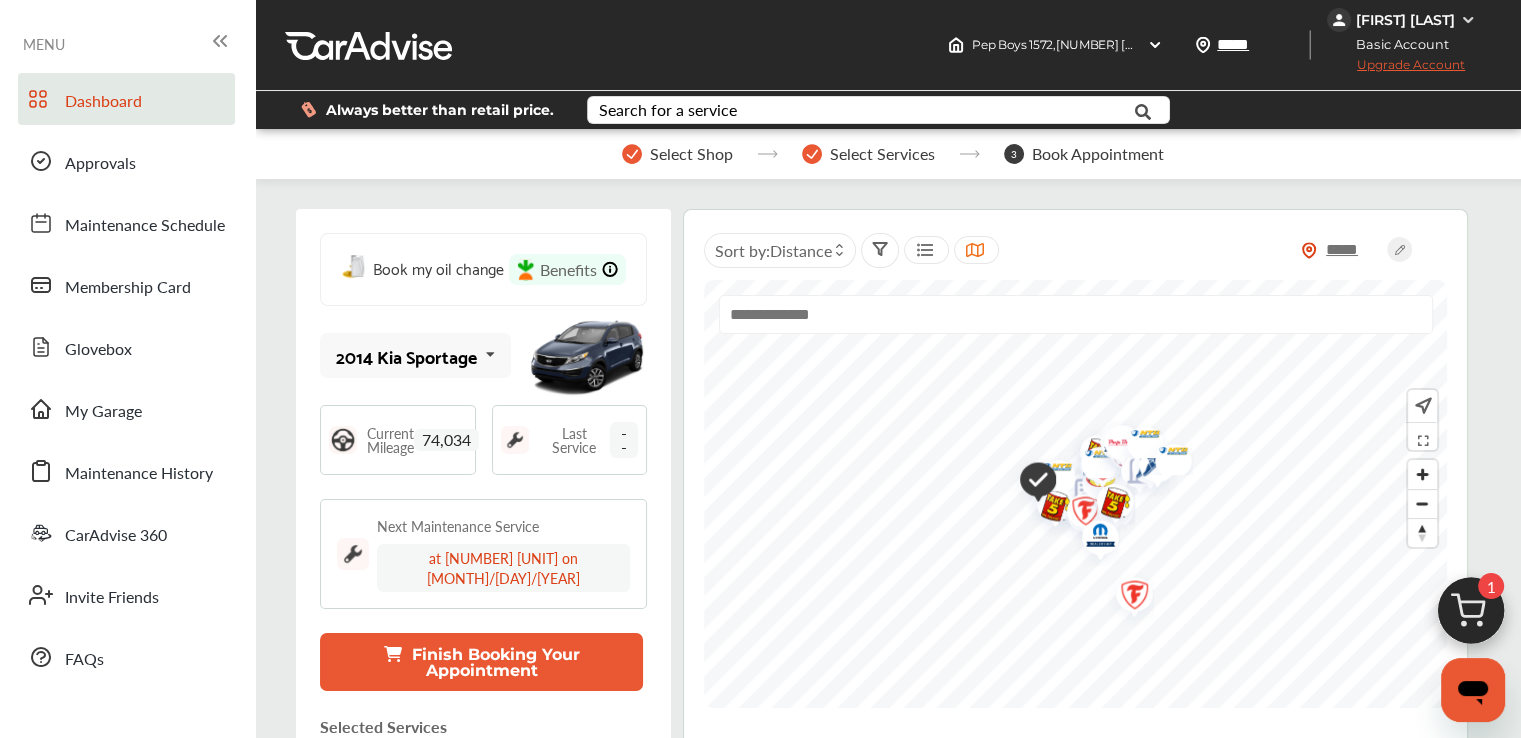 click on "Finish Booking Your Appointment" at bounding box center (481, 662) 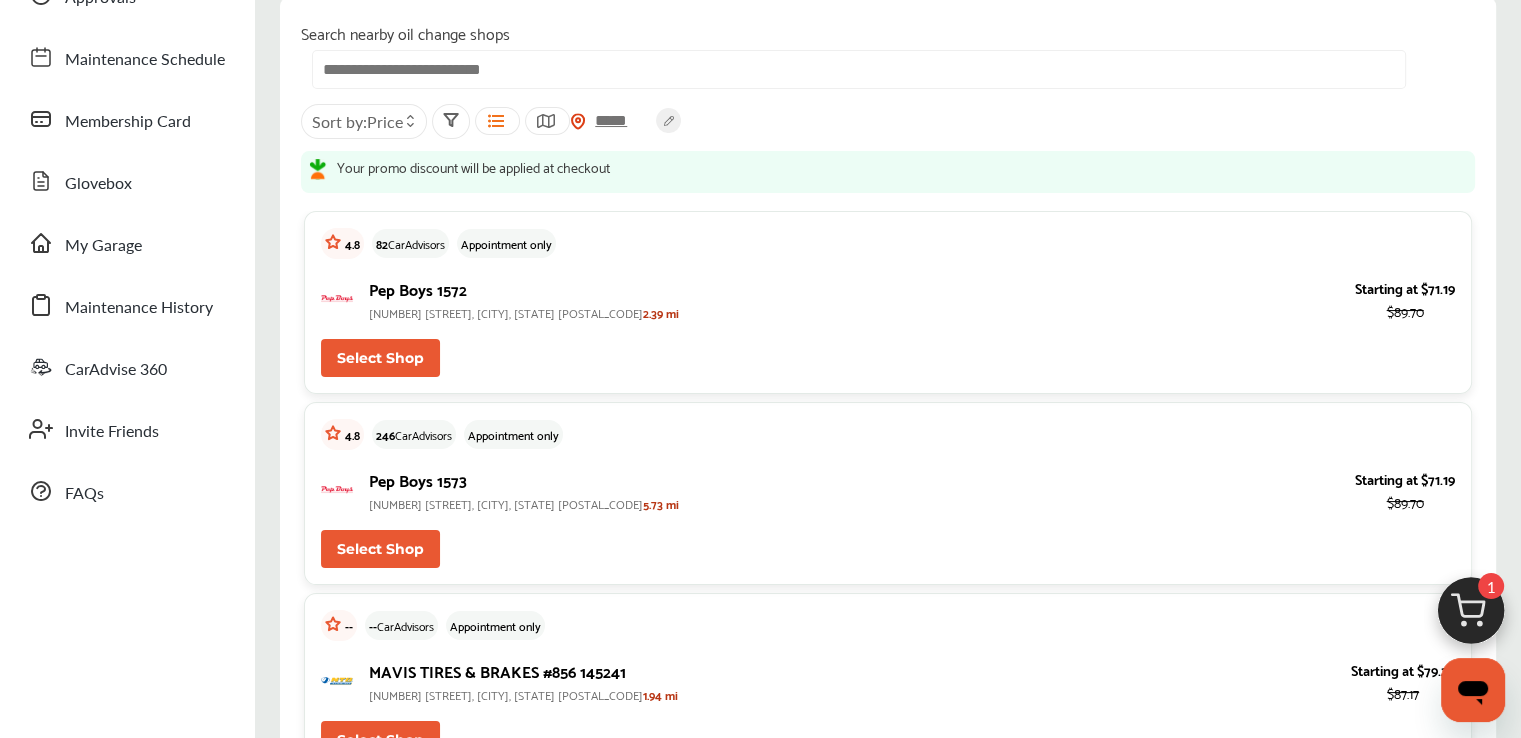 scroll, scrollTop: 200, scrollLeft: 0, axis: vertical 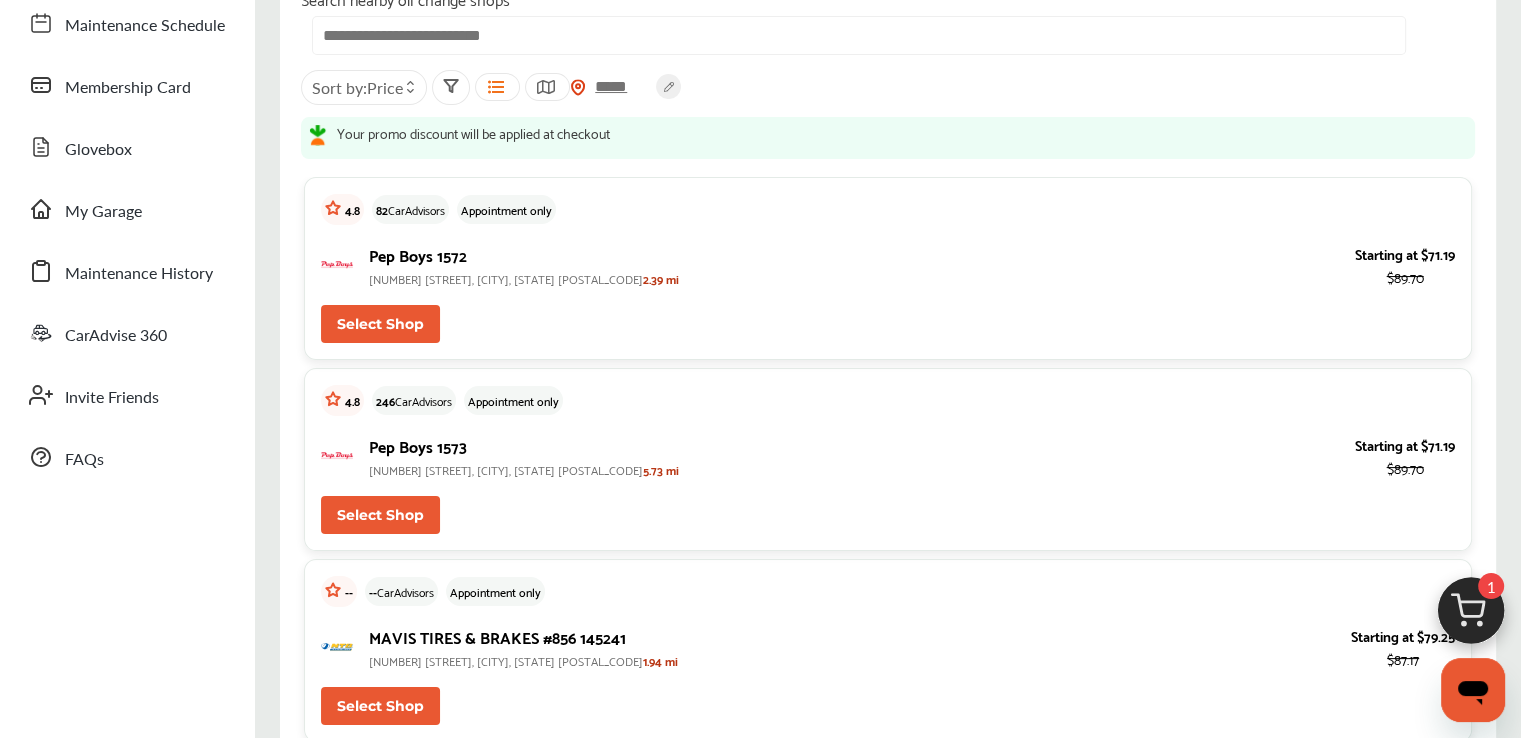 click on "Select Shop" at bounding box center (380, 324) 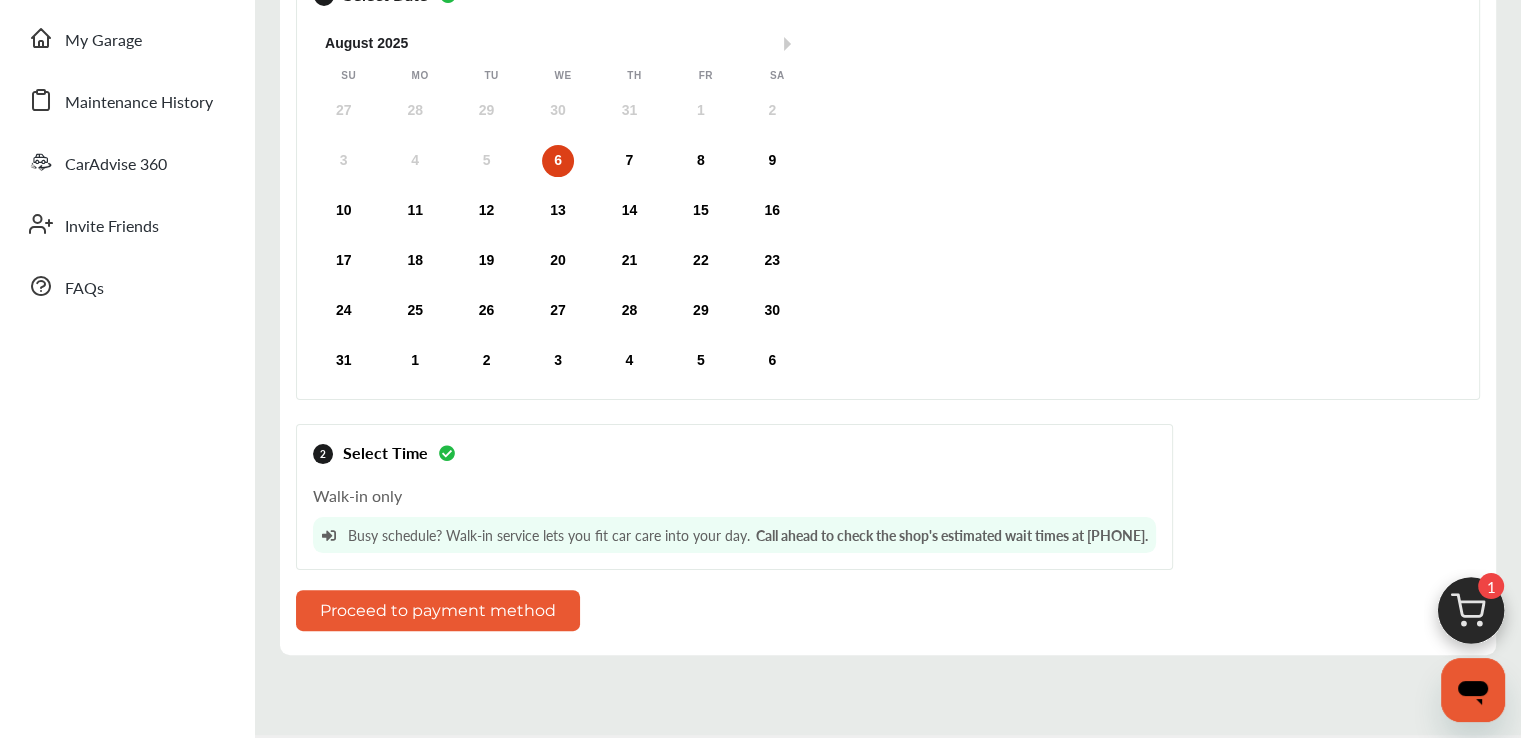 scroll, scrollTop: 436, scrollLeft: 0, axis: vertical 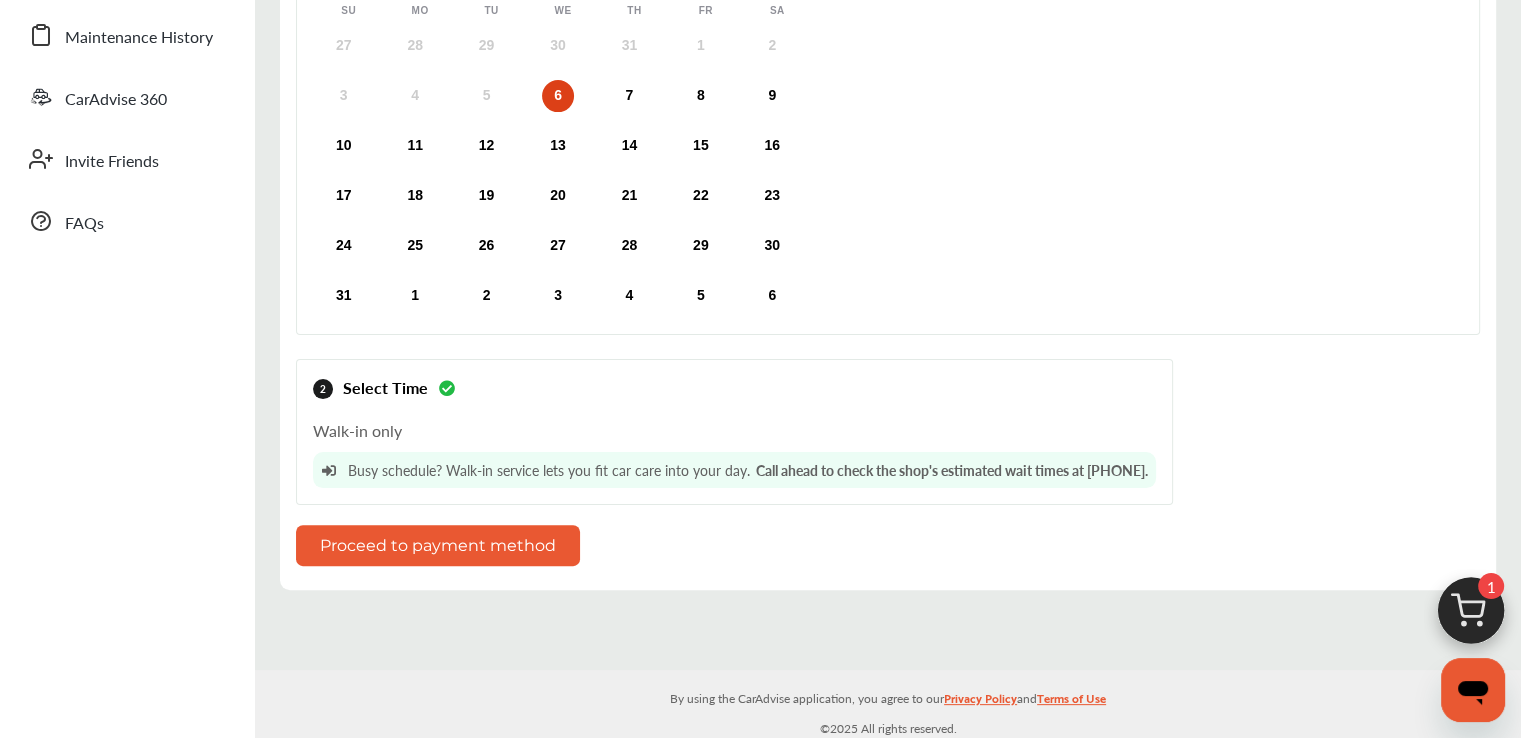 click on "Proceed to payment method" at bounding box center [438, 545] 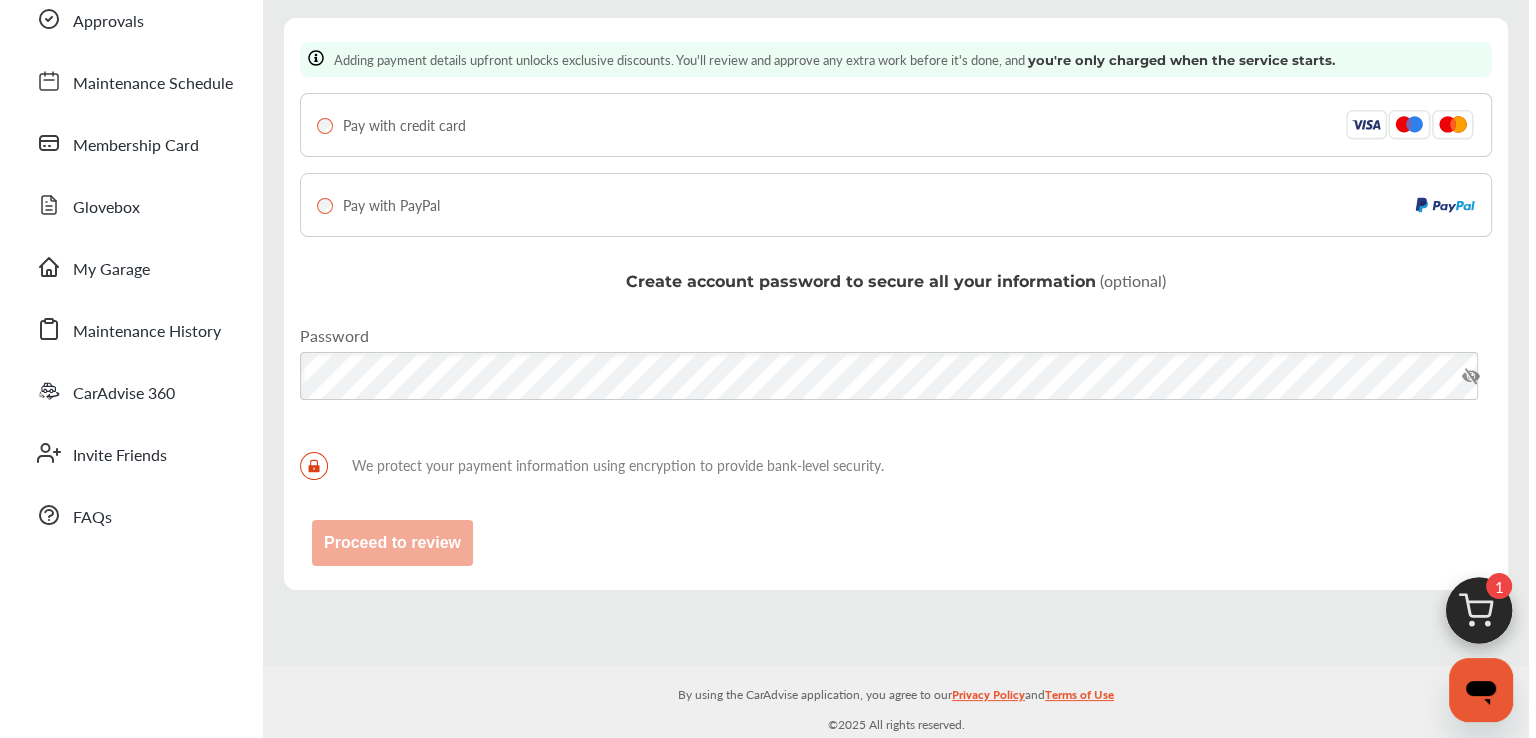 scroll, scrollTop: 0, scrollLeft: 0, axis: both 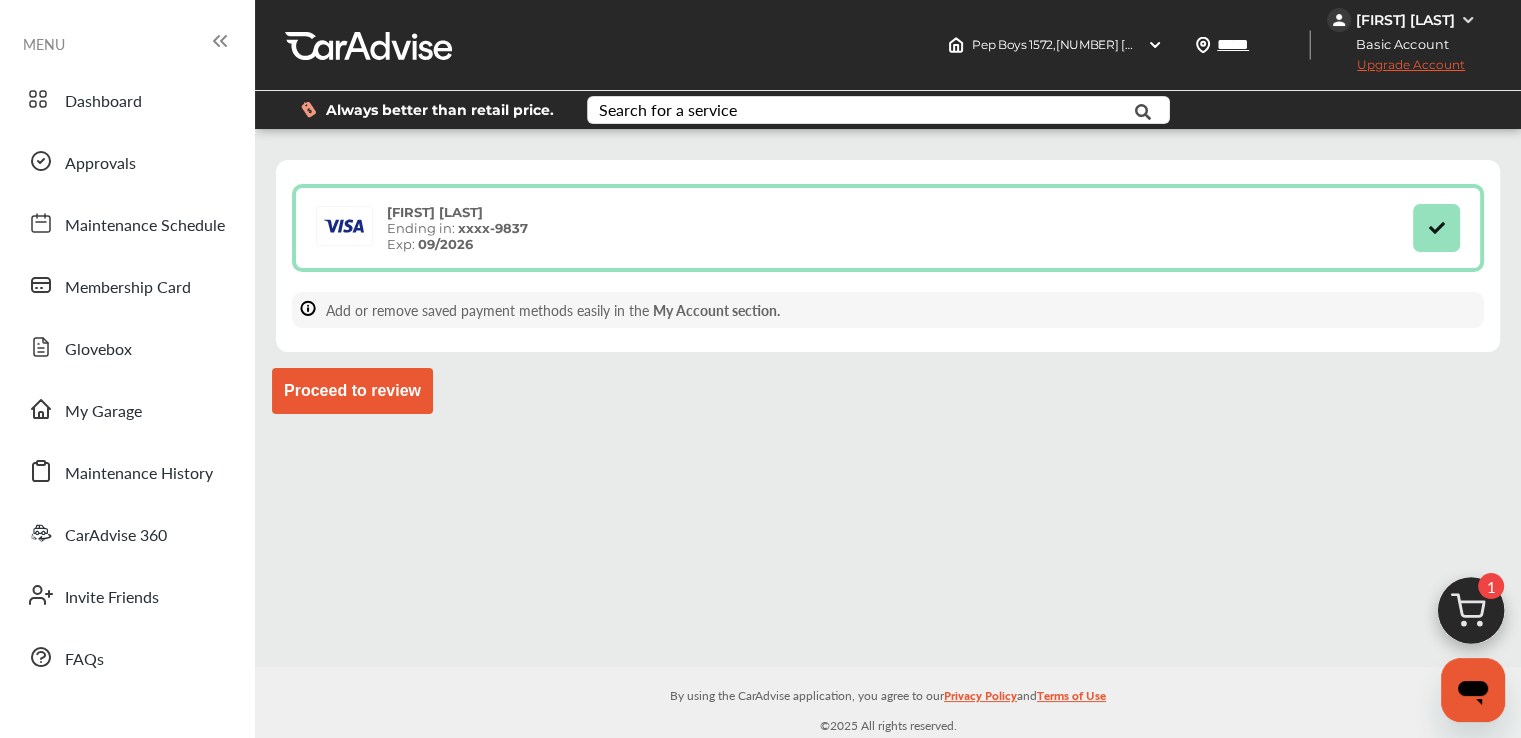 click on "Proceed to review" at bounding box center [352, 391] 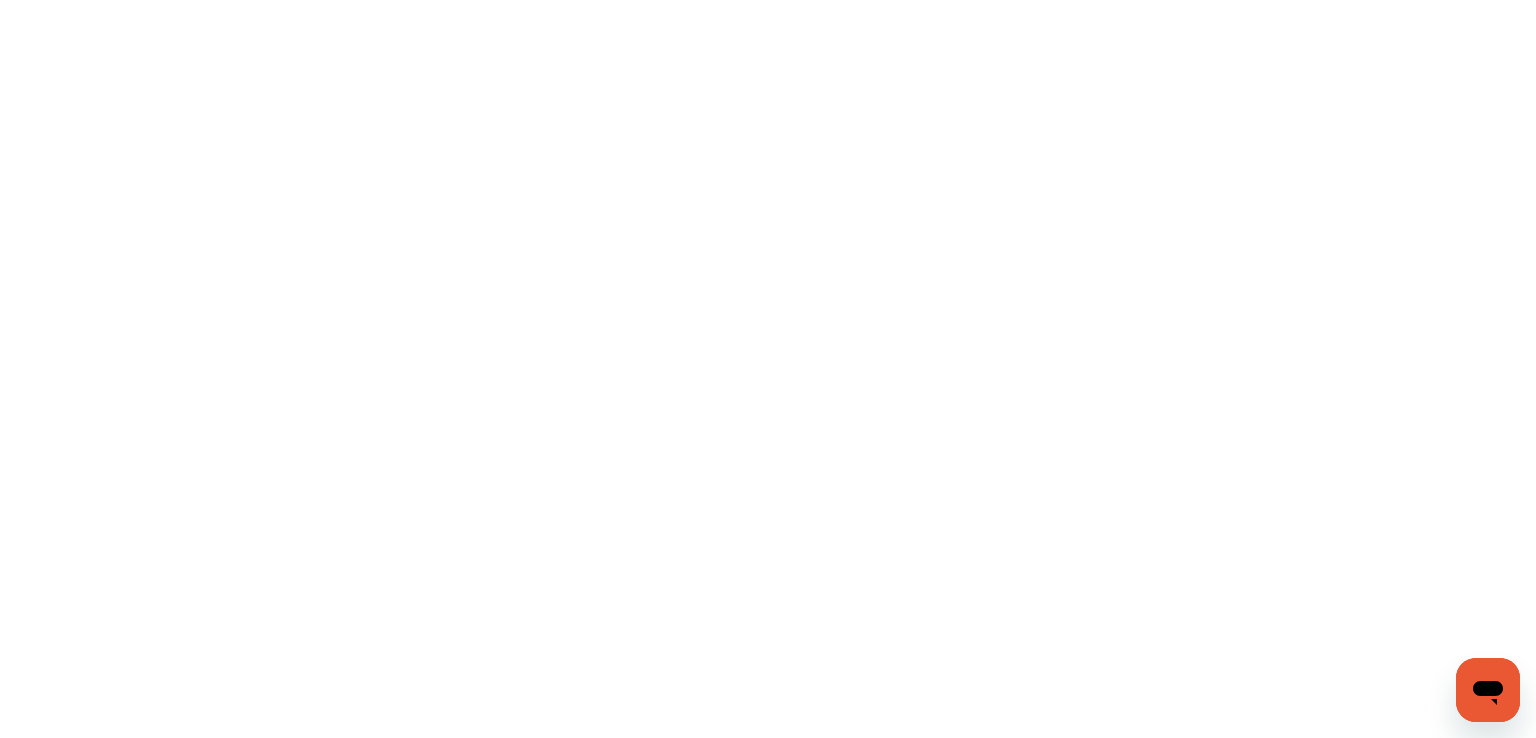 click at bounding box center (768, 369) 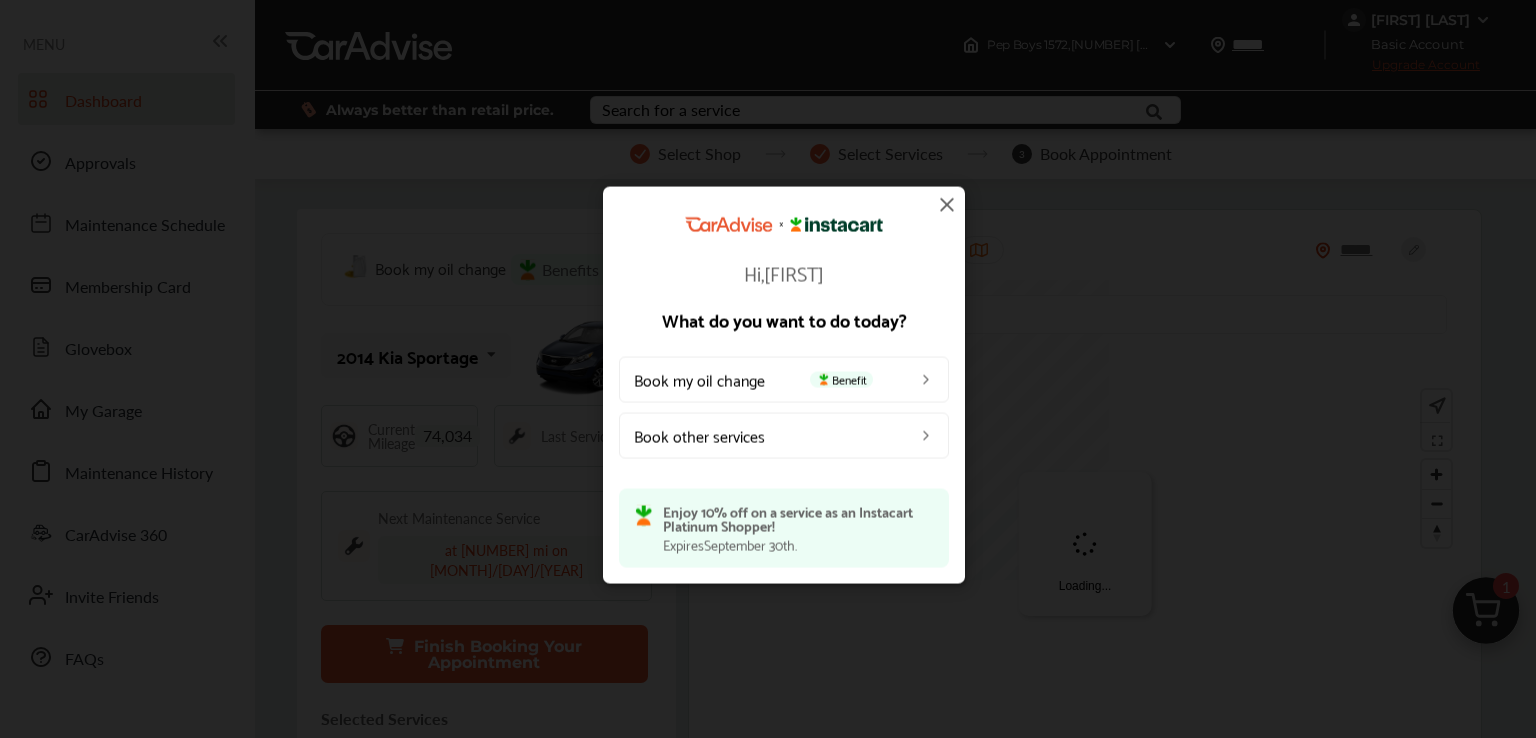 click at bounding box center [947, 205] 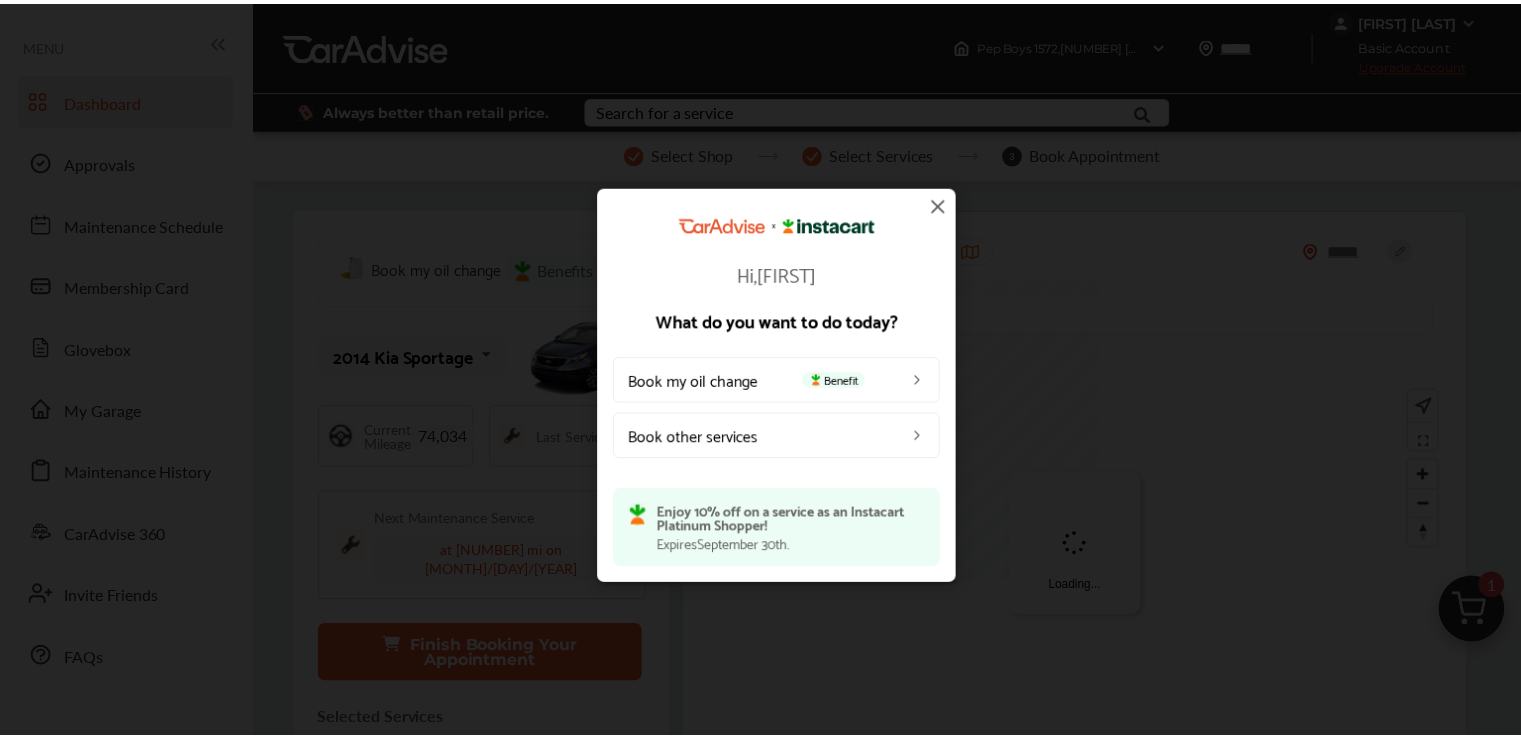 scroll, scrollTop: 0, scrollLeft: 0, axis: both 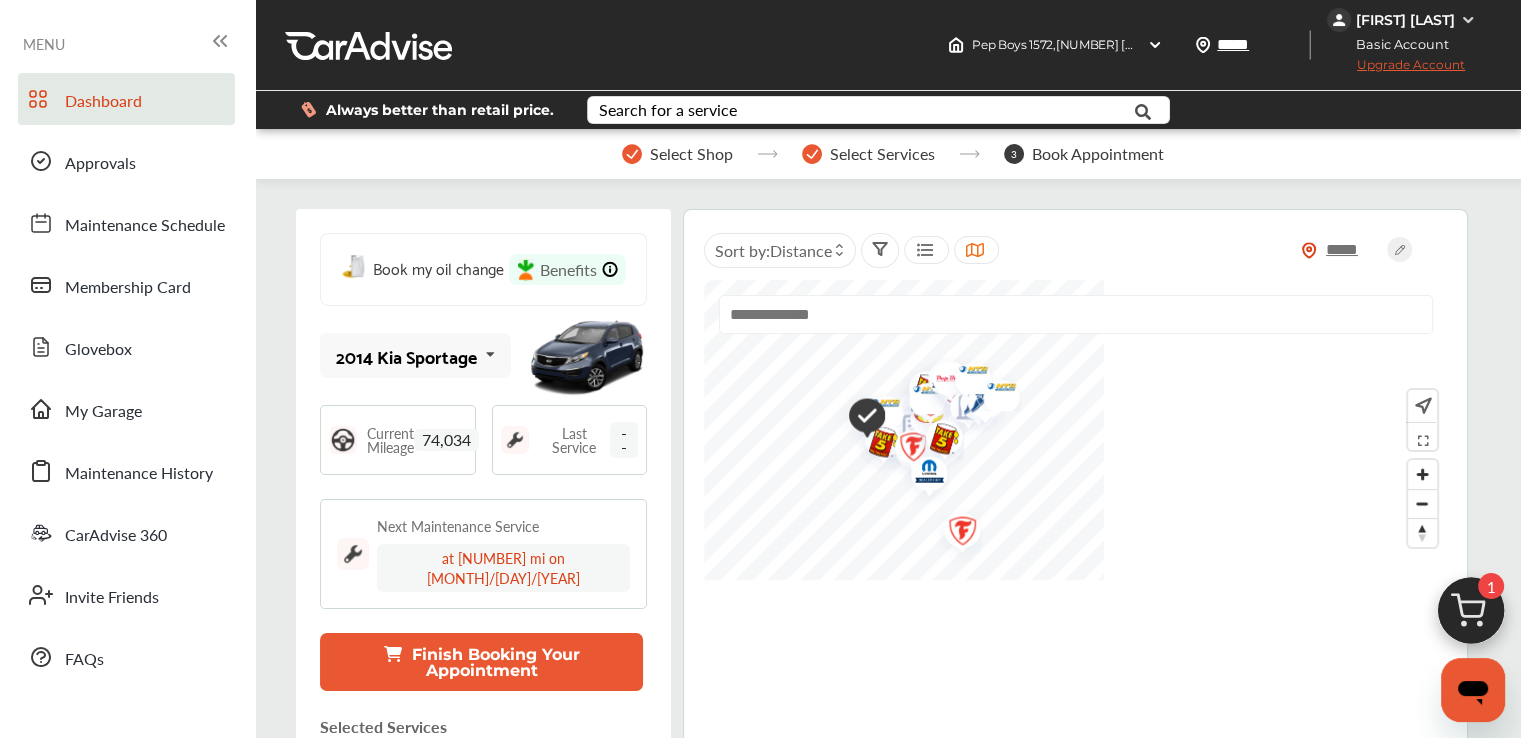 click on "Finish Booking Your Appointment" at bounding box center (481, 662) 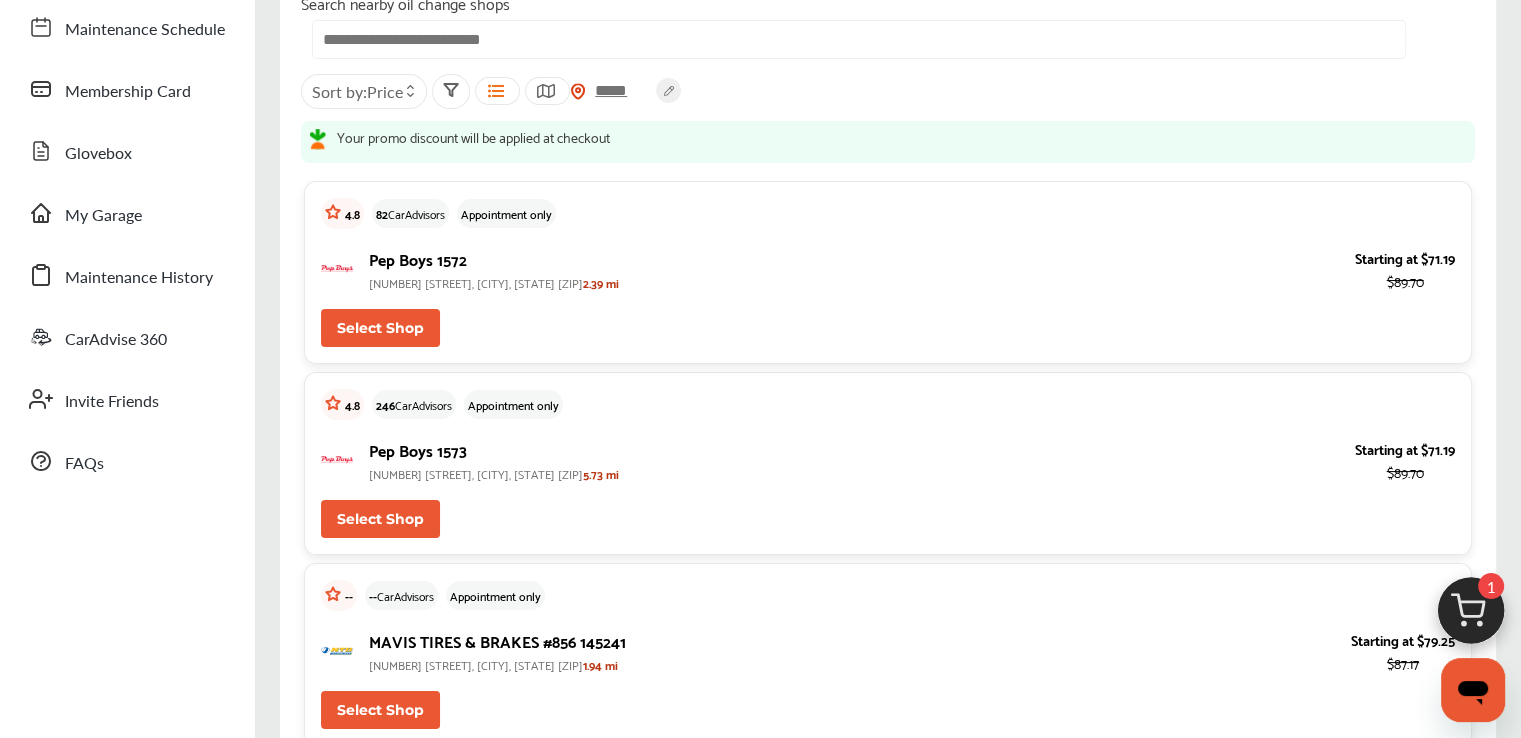 scroll, scrollTop: 200, scrollLeft: 0, axis: vertical 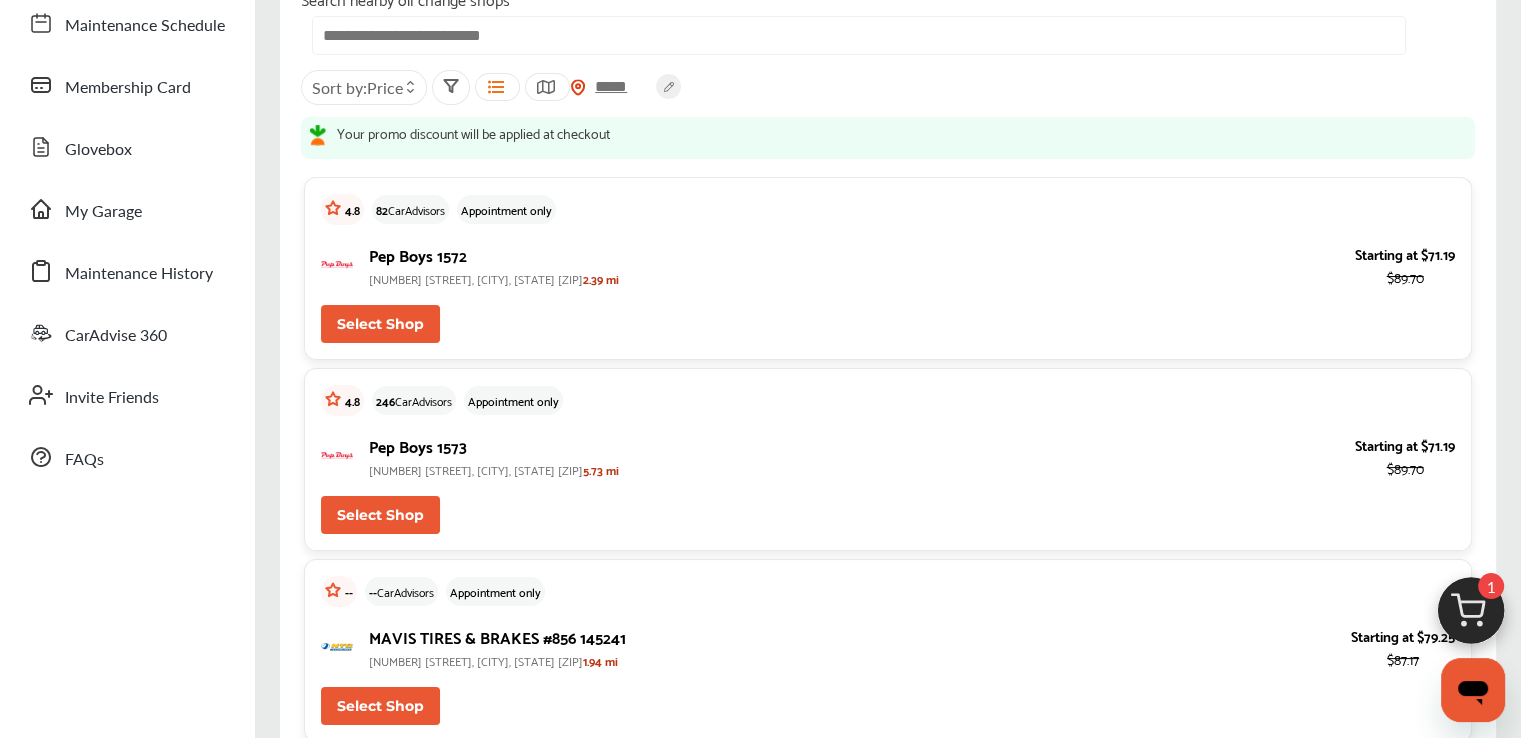 click on "Select Shop" at bounding box center (380, 324) 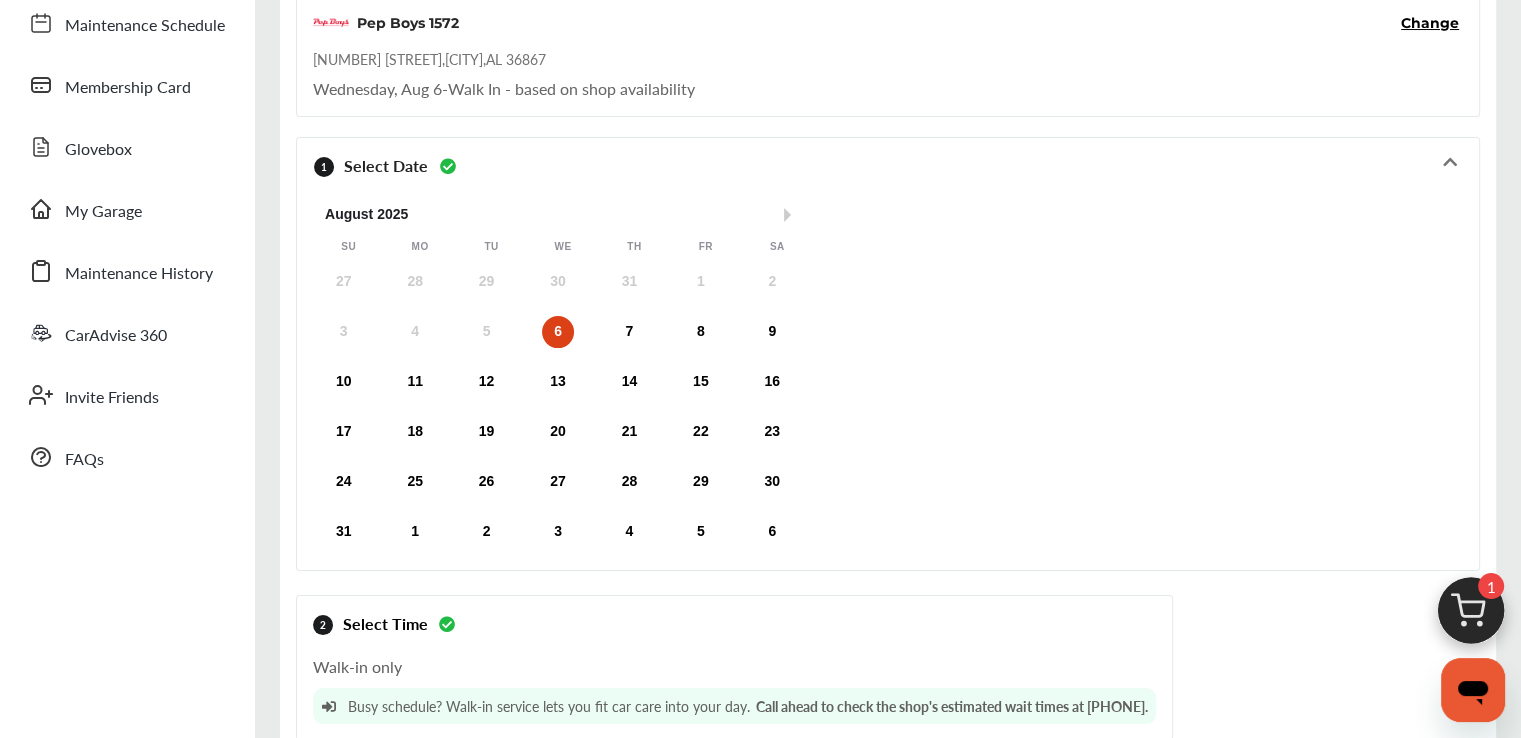 scroll, scrollTop: 0, scrollLeft: 0, axis: both 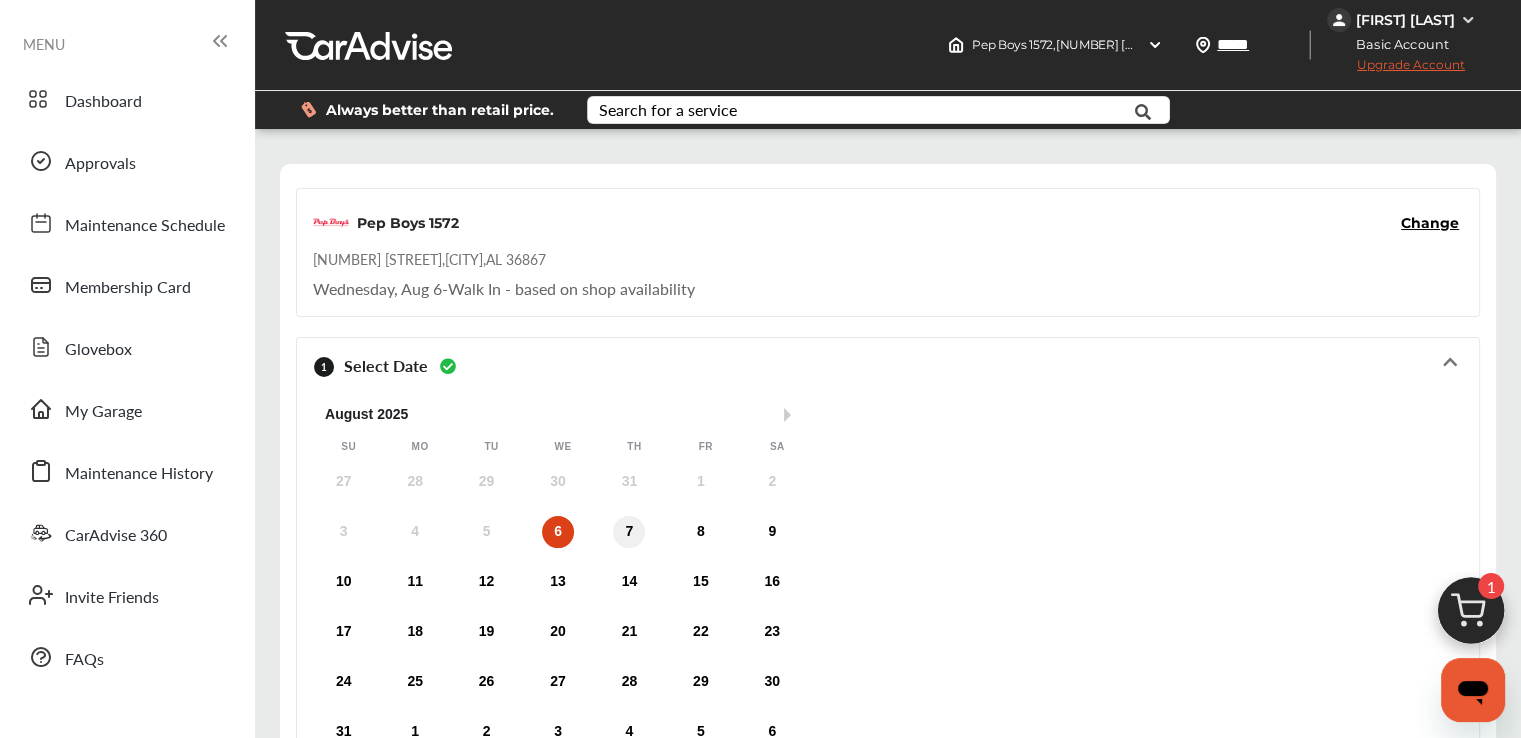 click on "7" at bounding box center (629, 532) 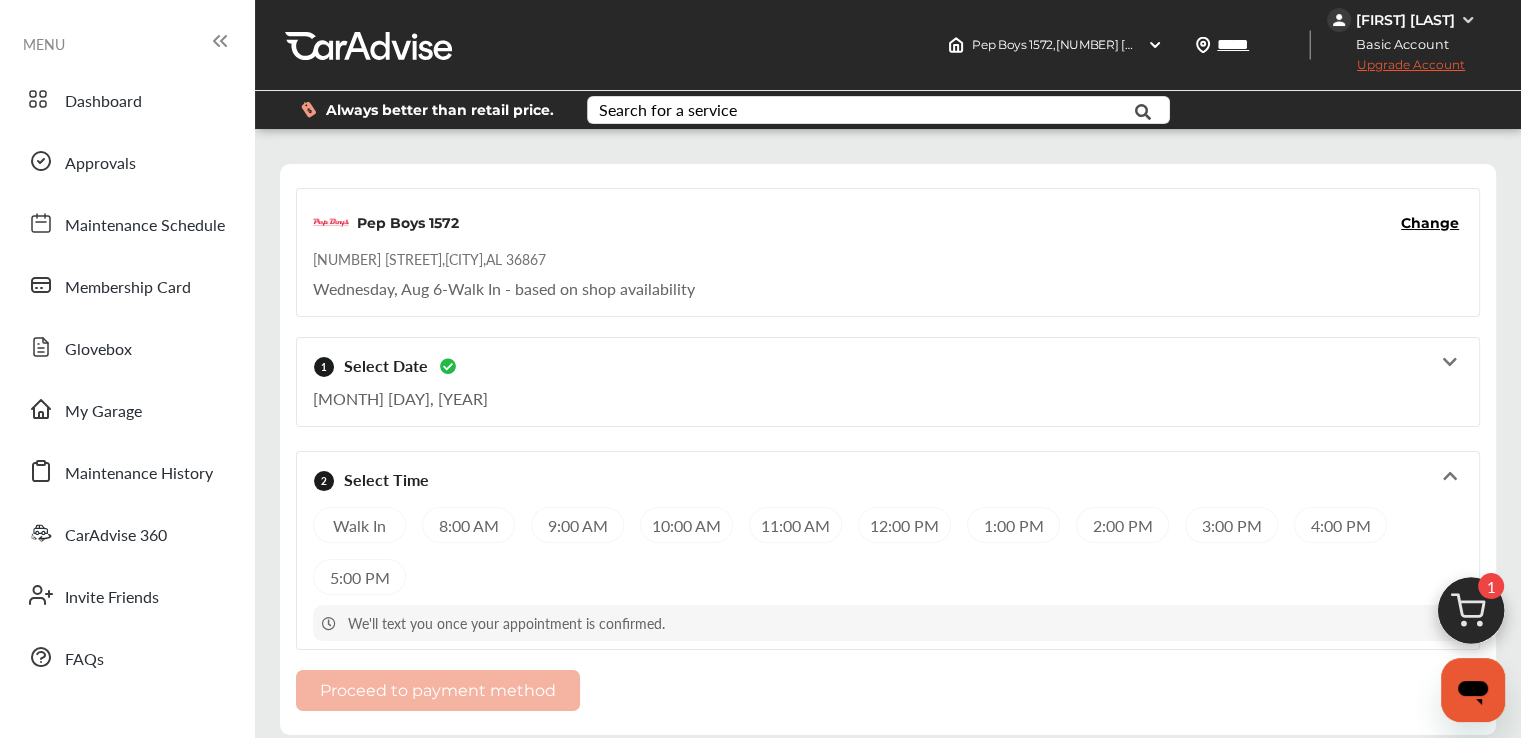scroll, scrollTop: 3, scrollLeft: 0, axis: vertical 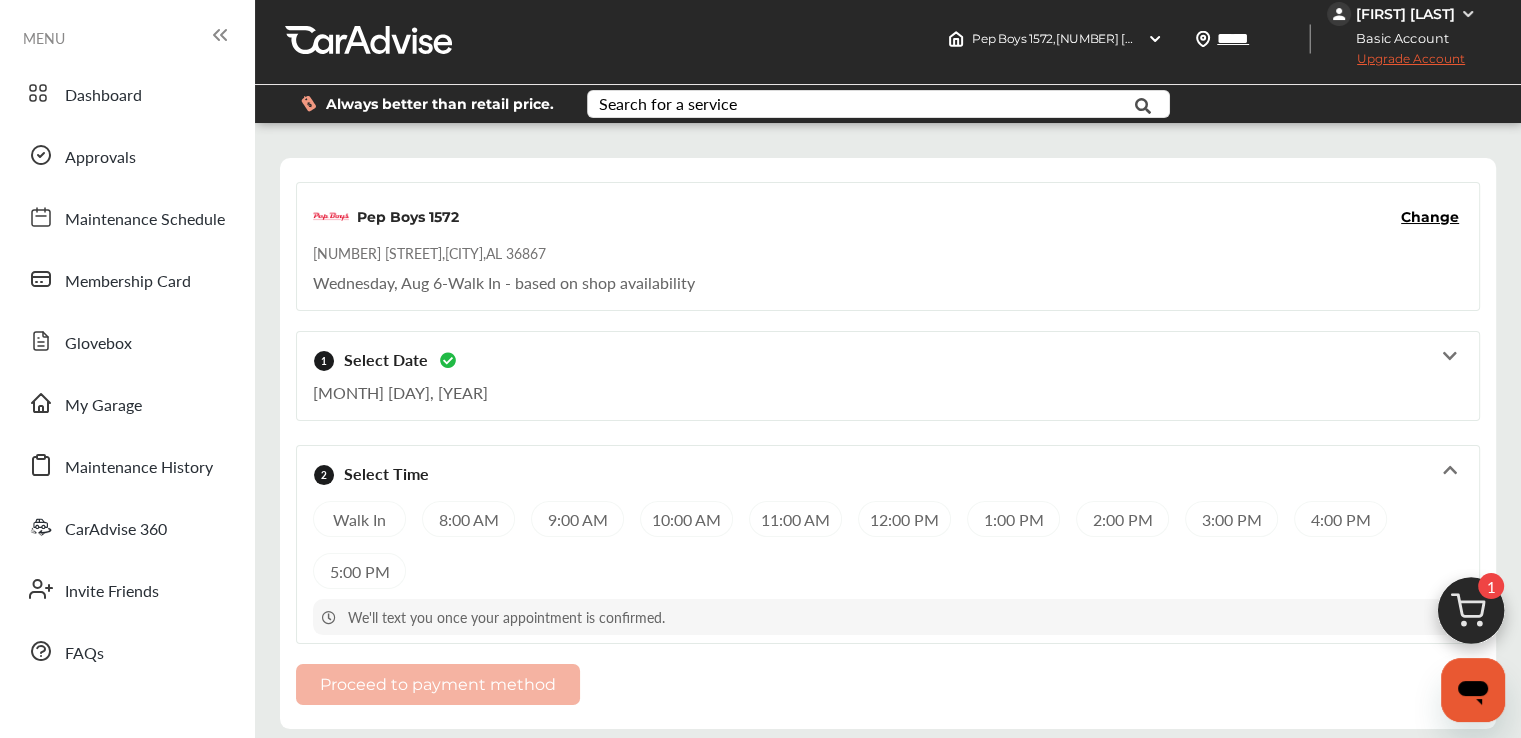click on "2:00 PM" at bounding box center (1122, 519) 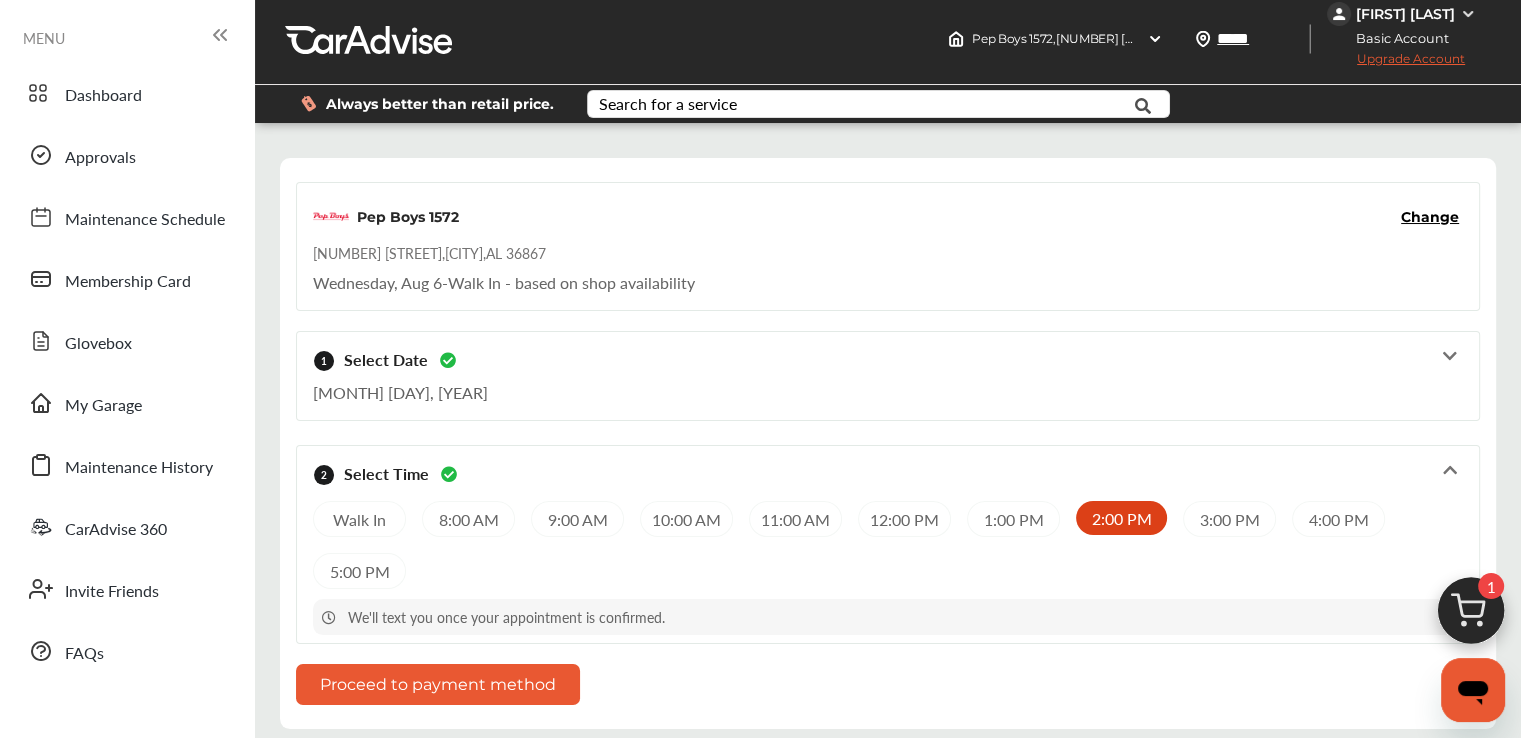 click on "Proceed to payment method" at bounding box center (438, 684) 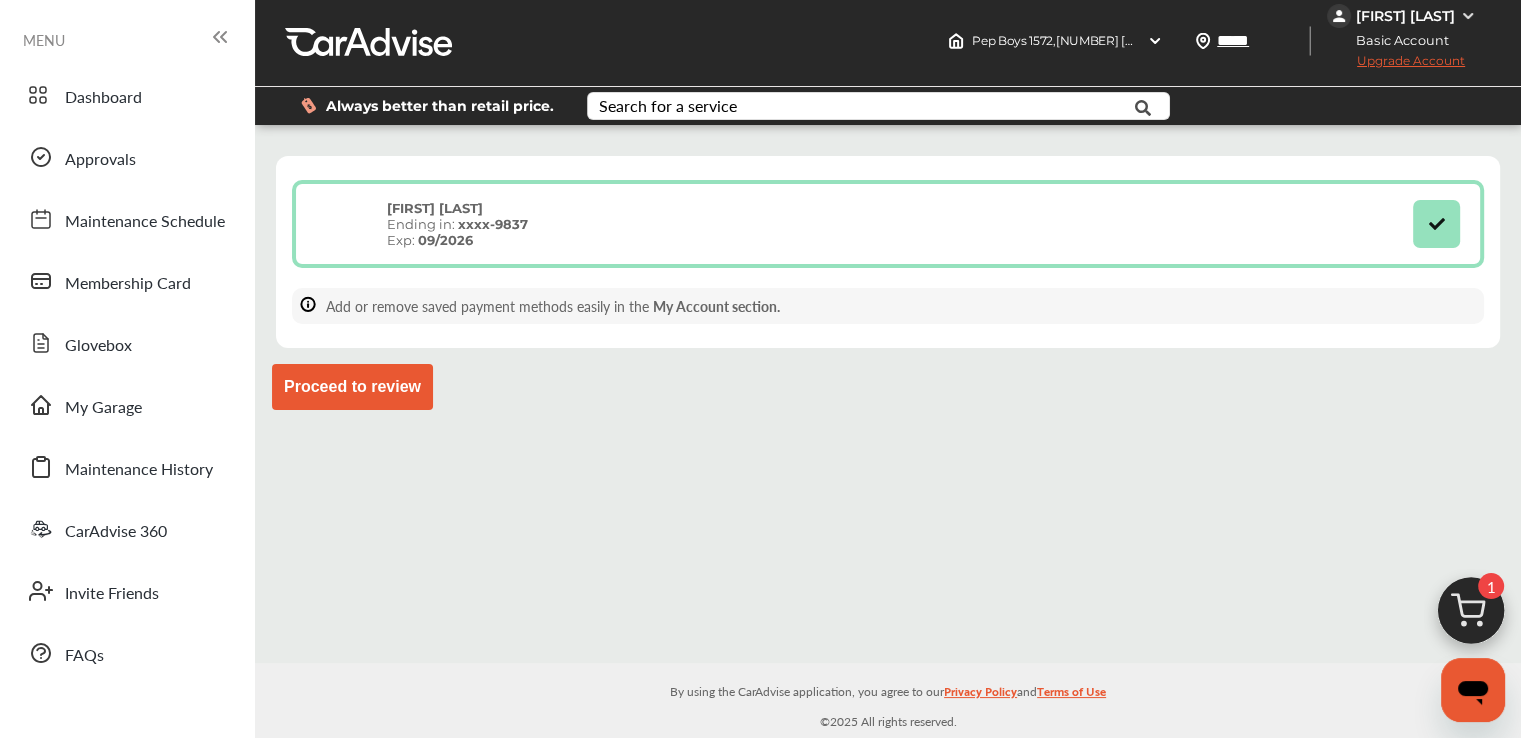 scroll, scrollTop: 0, scrollLeft: 0, axis: both 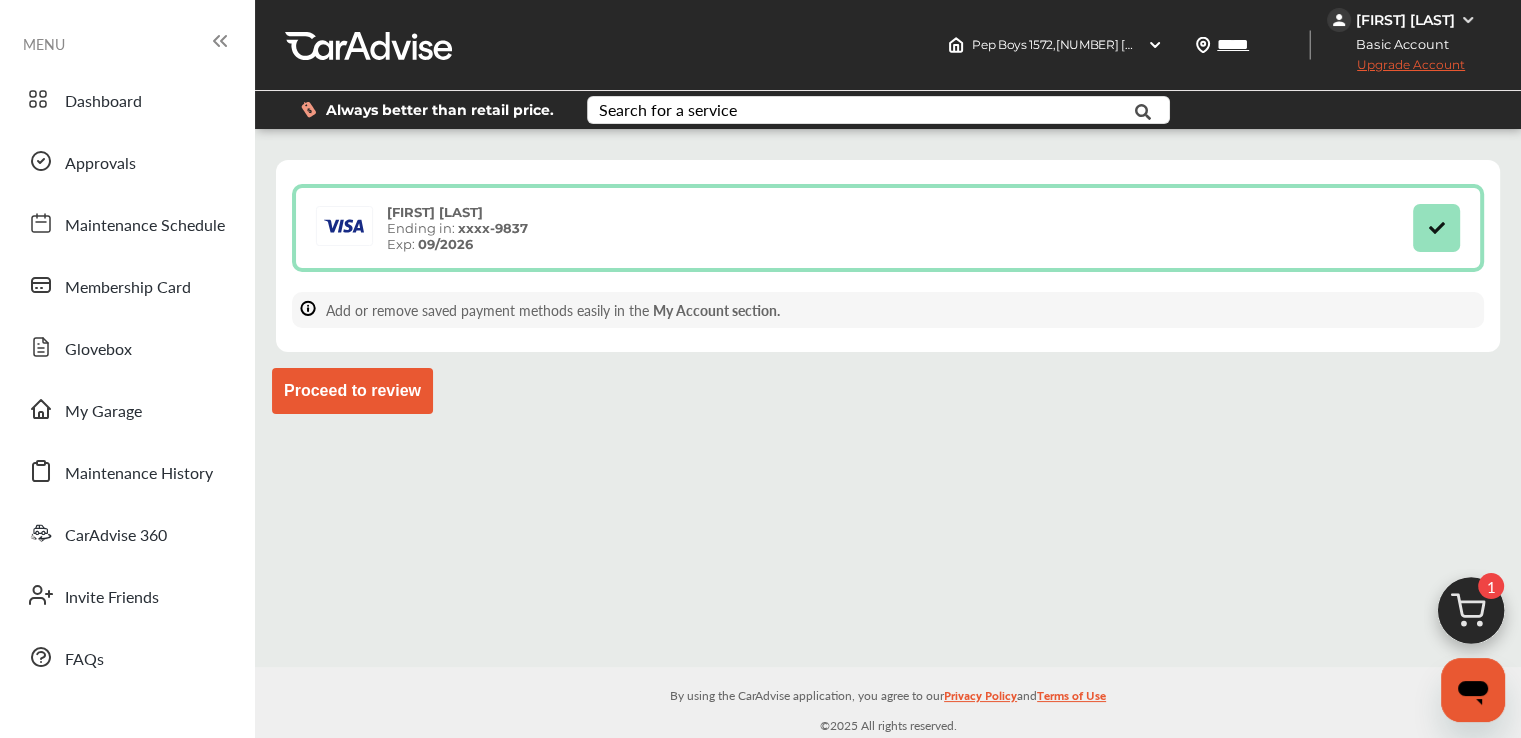 click on "Proceed to review" at bounding box center [352, 391] 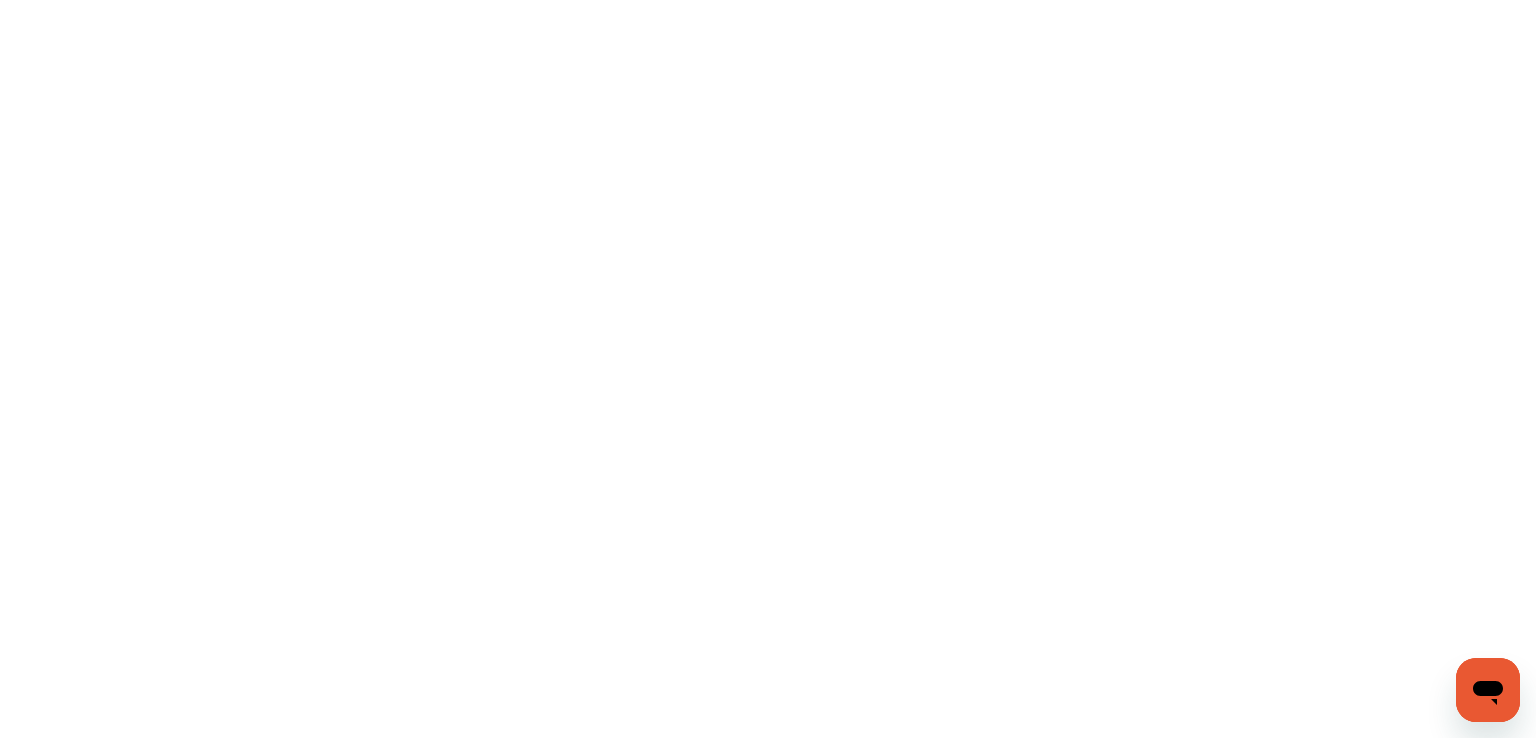 click at bounding box center [768, 369] 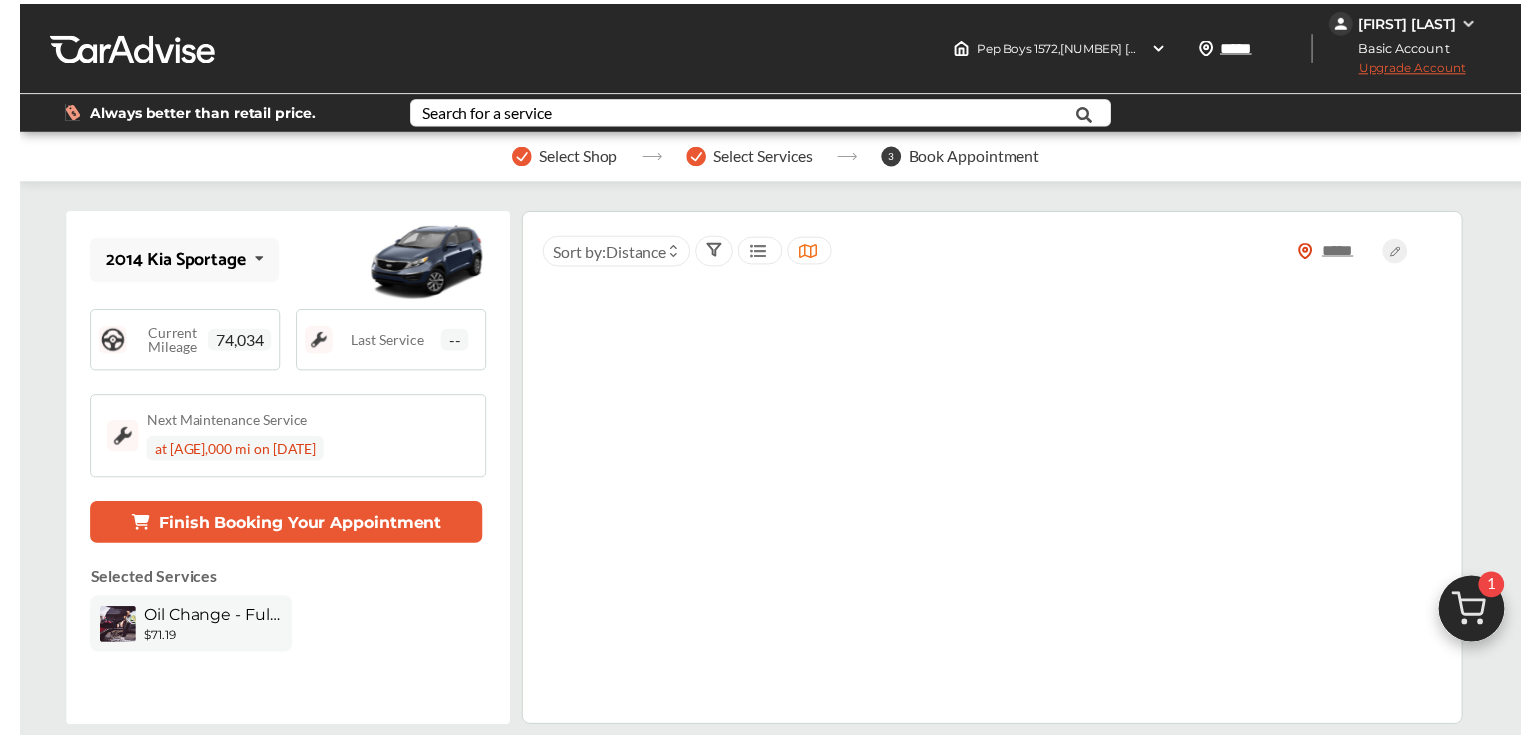 scroll, scrollTop: 0, scrollLeft: 0, axis: both 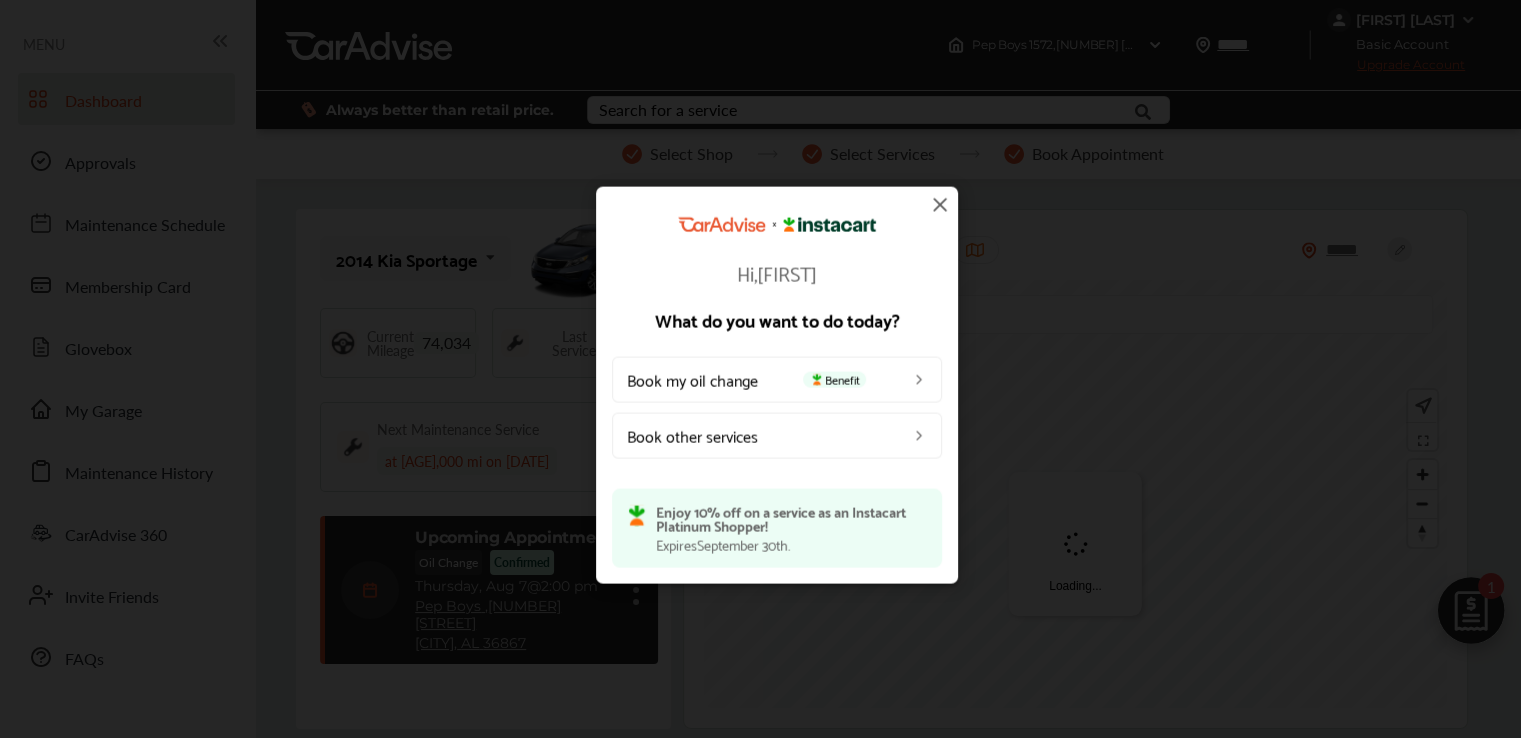 click at bounding box center [940, 205] 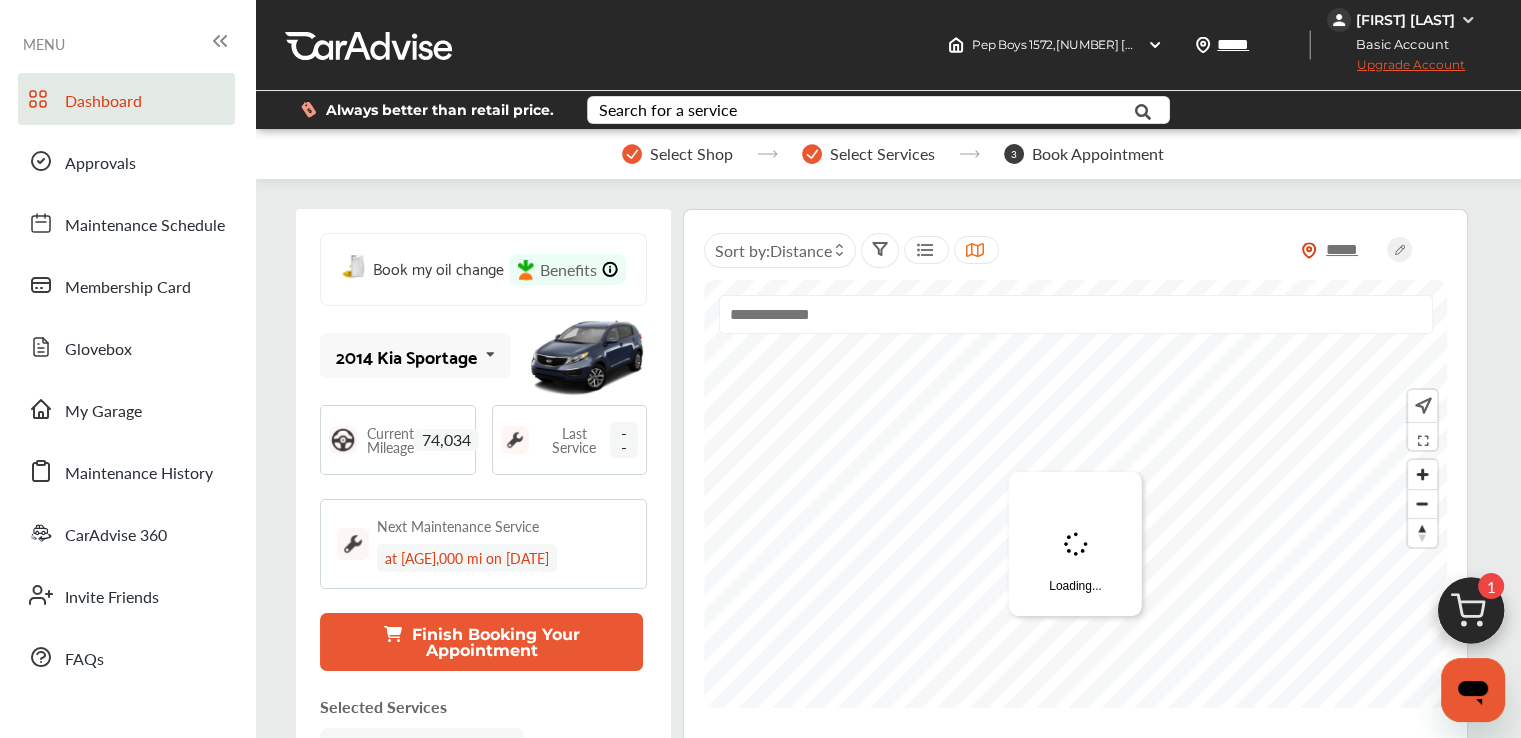scroll, scrollTop: 0, scrollLeft: 0, axis: both 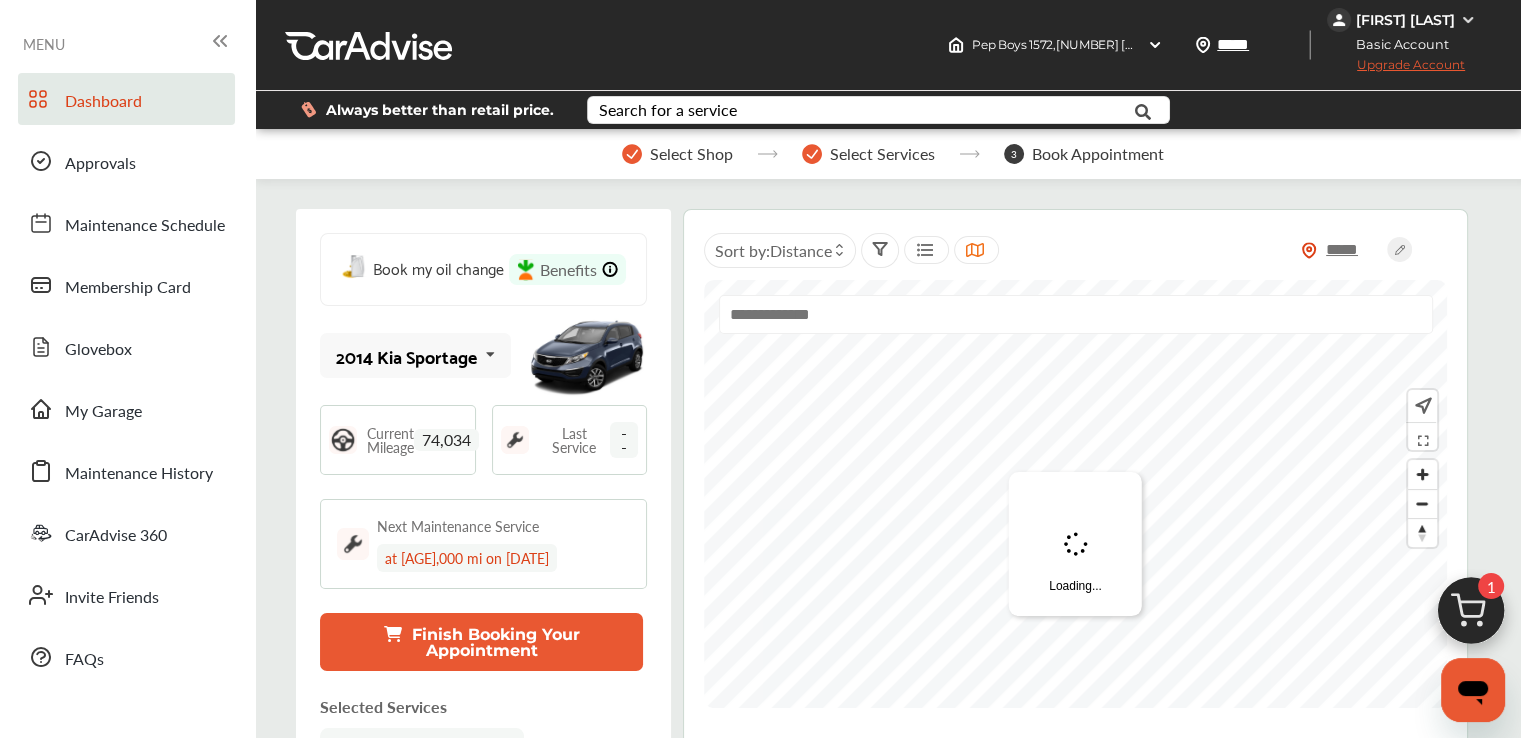click on "Finish Booking Your Appointment" at bounding box center [481, 642] 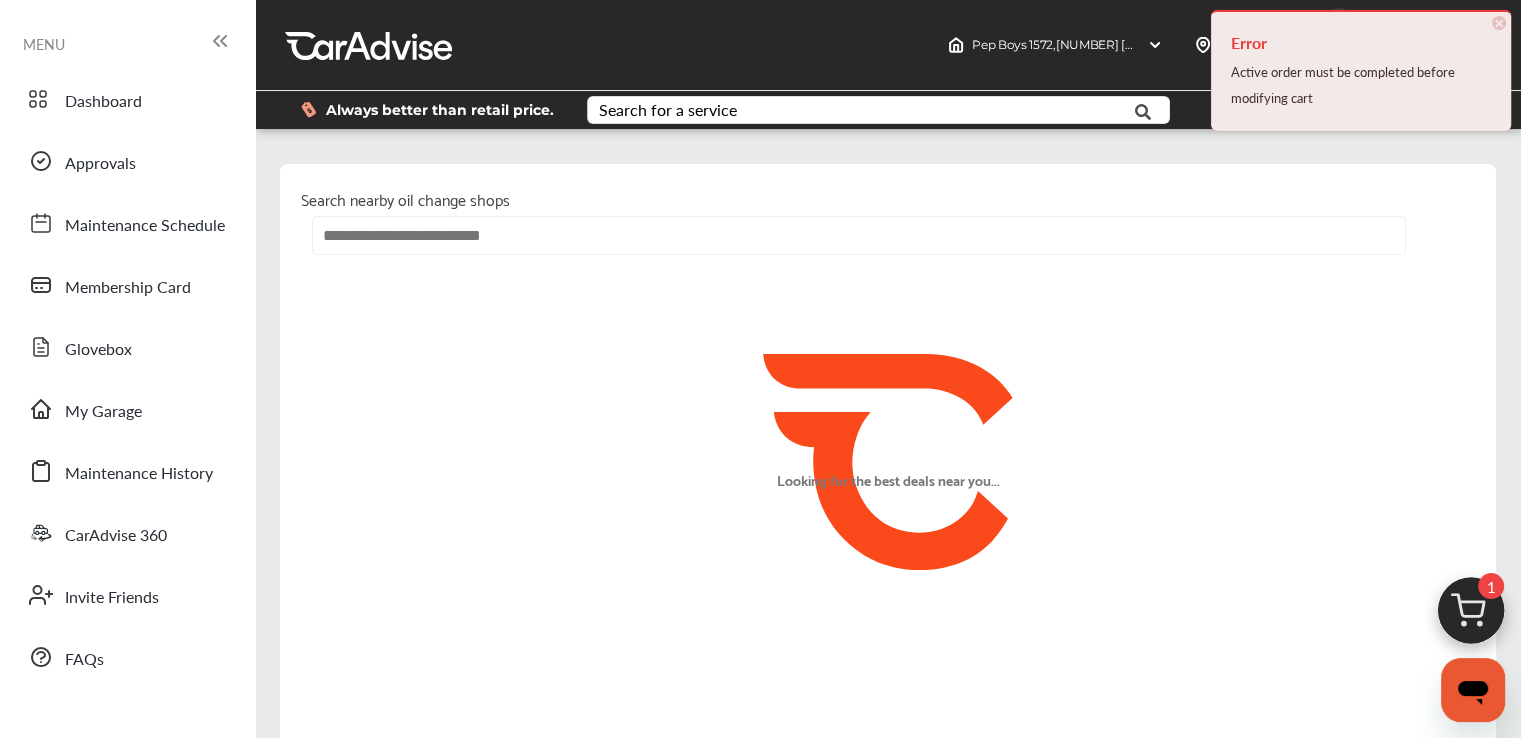 click on "×" at bounding box center (1499, 23) 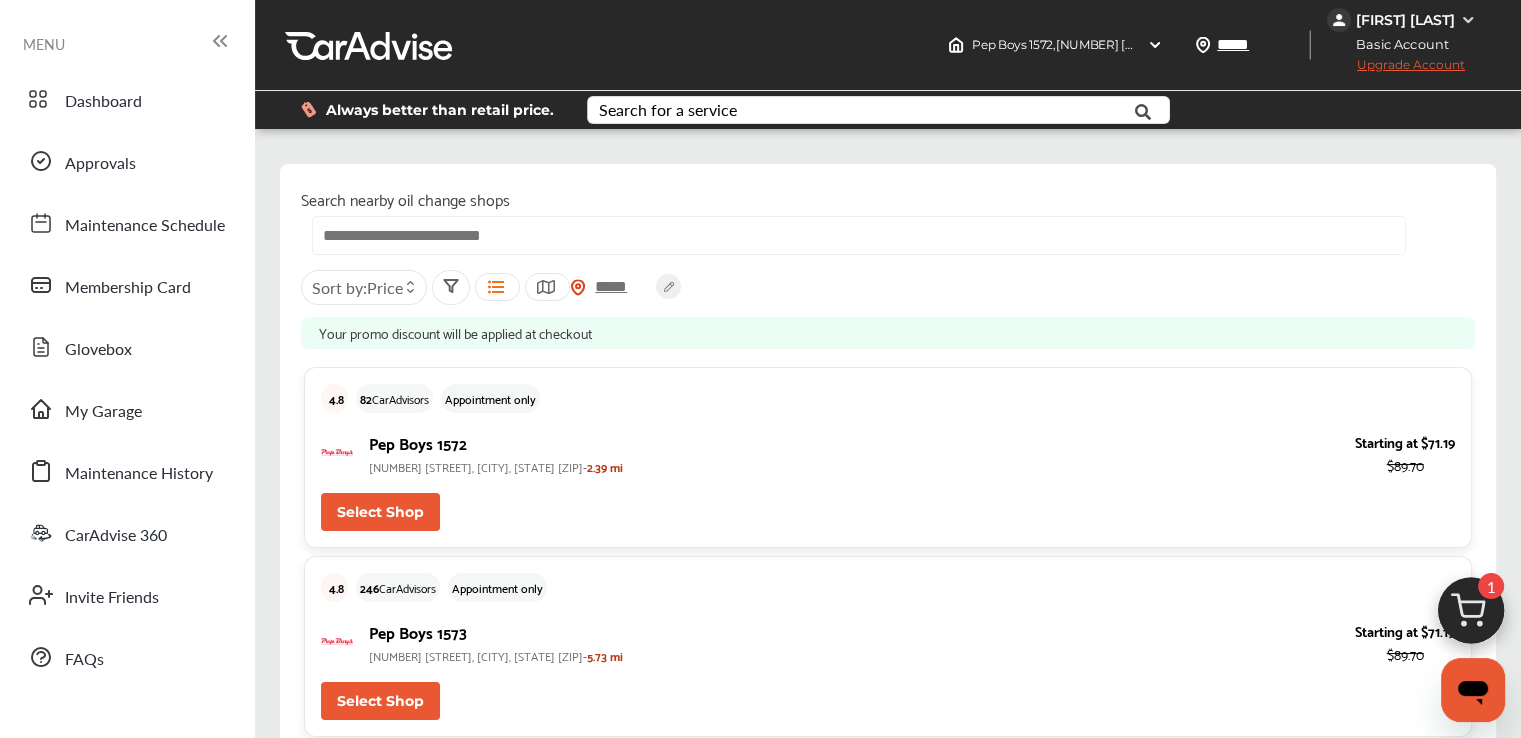 click on "Justin Palazzi Basic   Account Upgrade Account" at bounding box center (1424, 45) 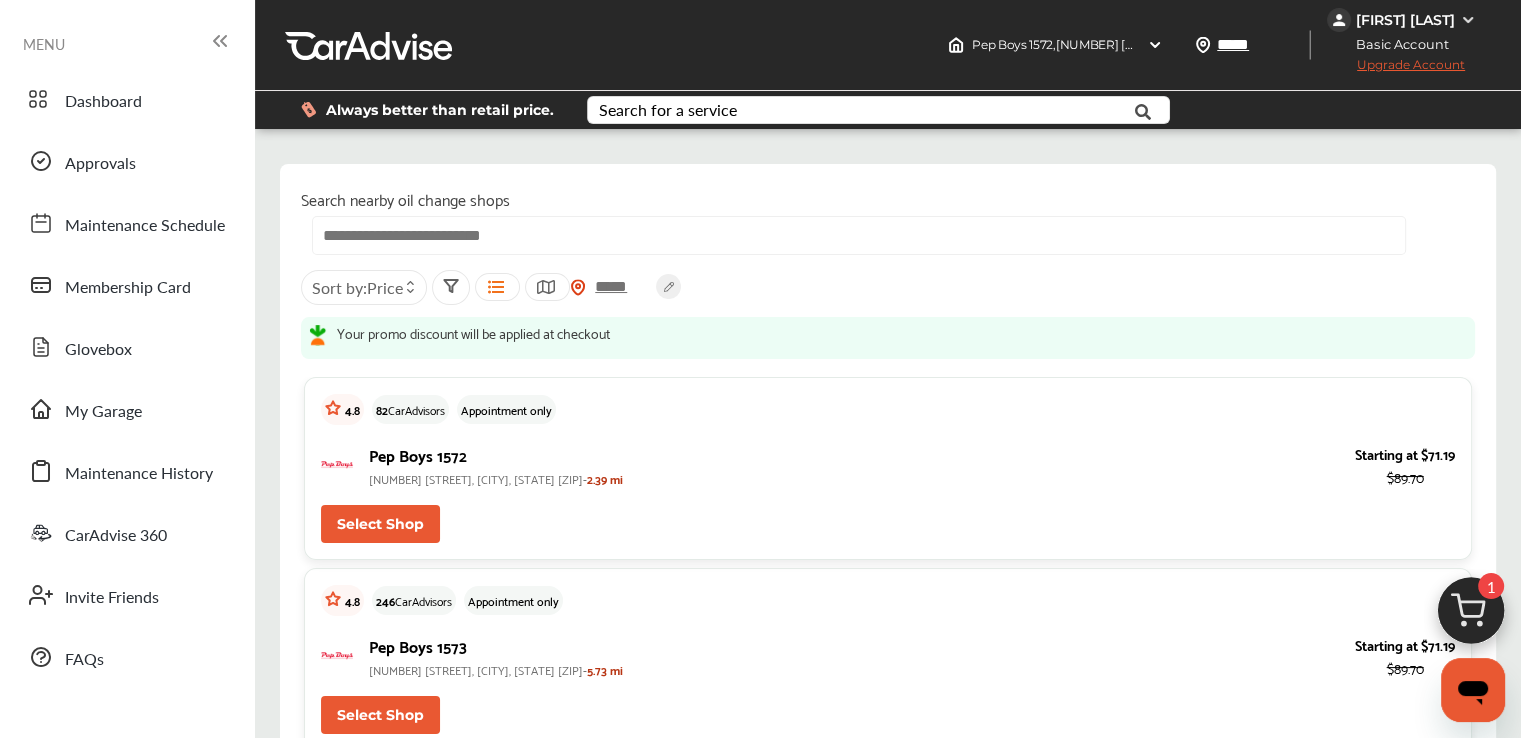 click on "[FIRST] [LAST]" at bounding box center [1405, 20] 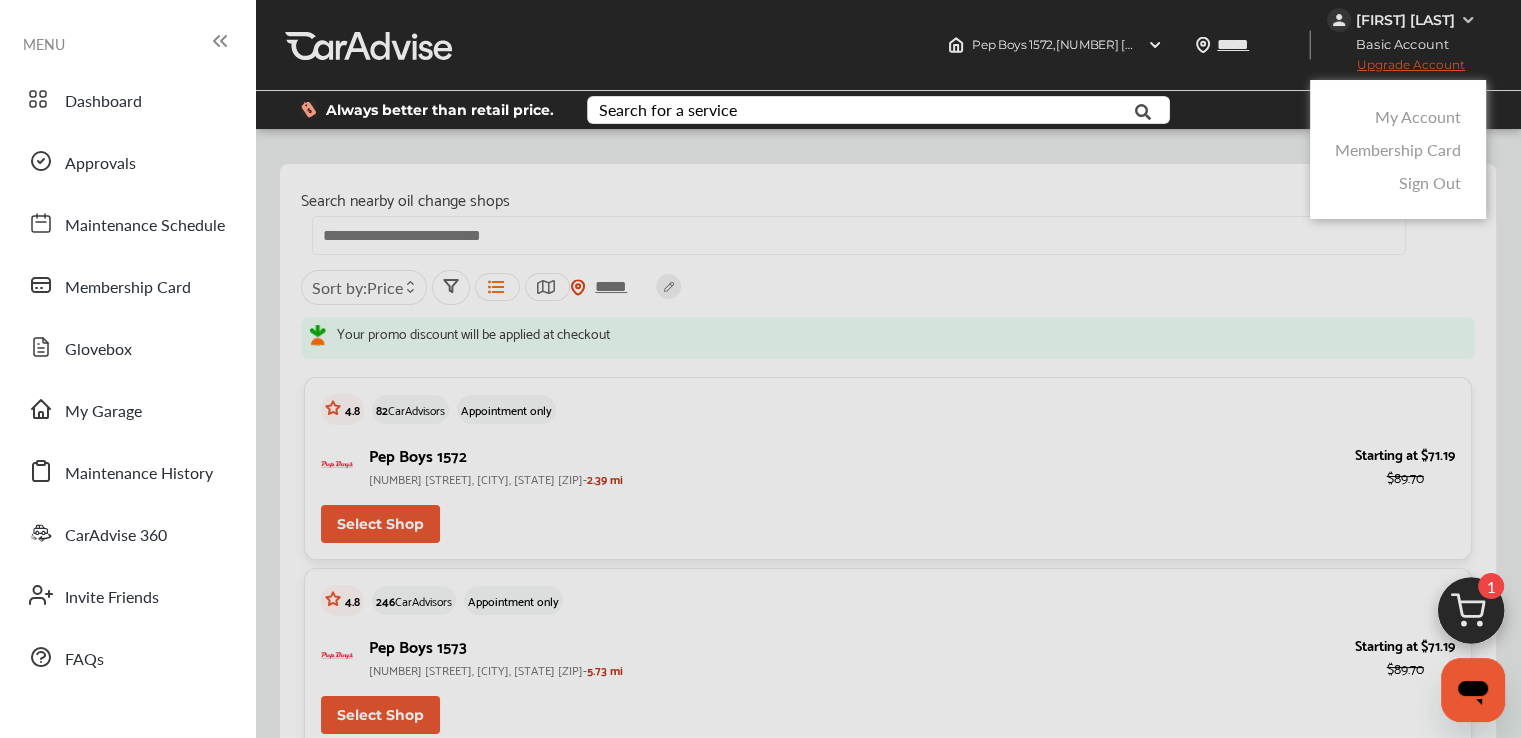 click at bounding box center [760, 419] 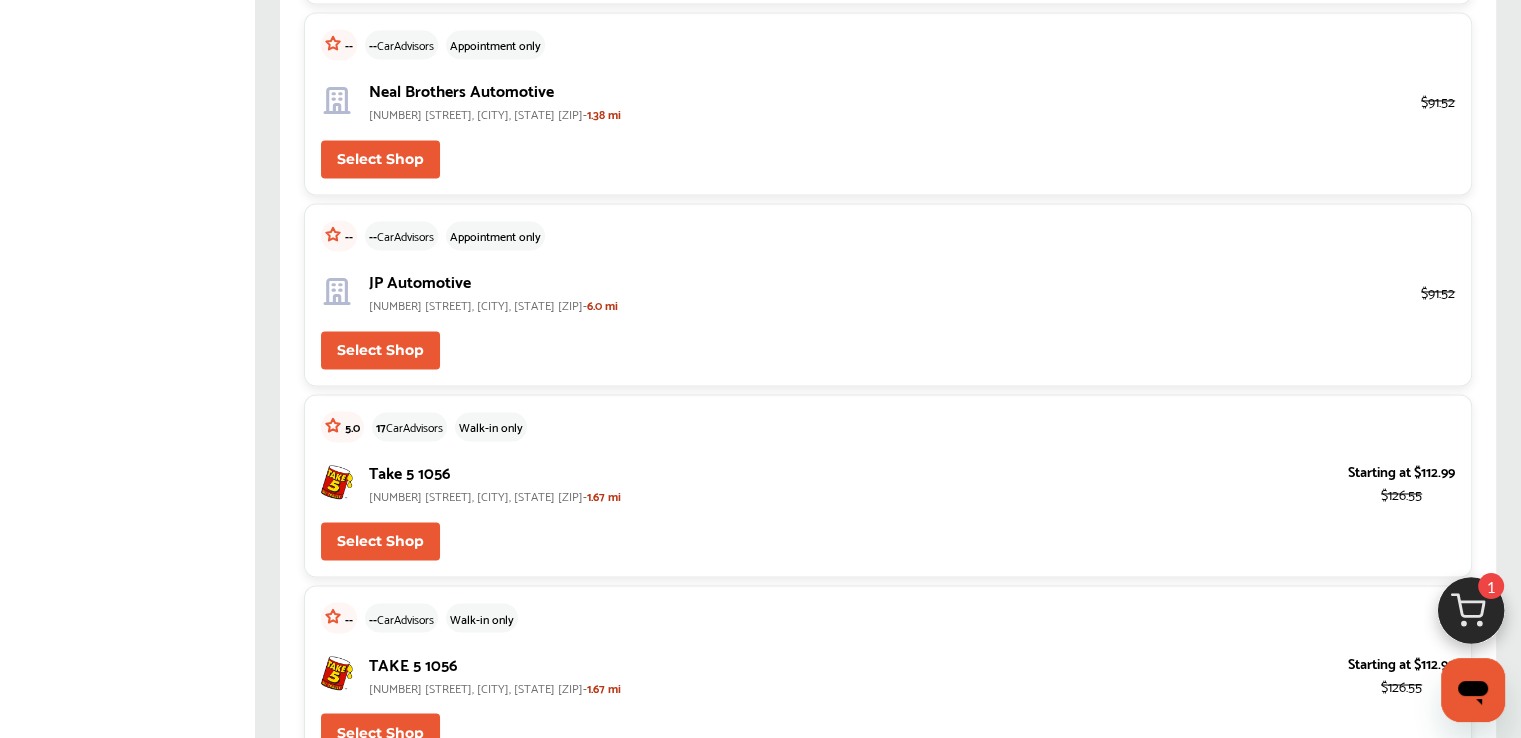 scroll, scrollTop: 3500, scrollLeft: 0, axis: vertical 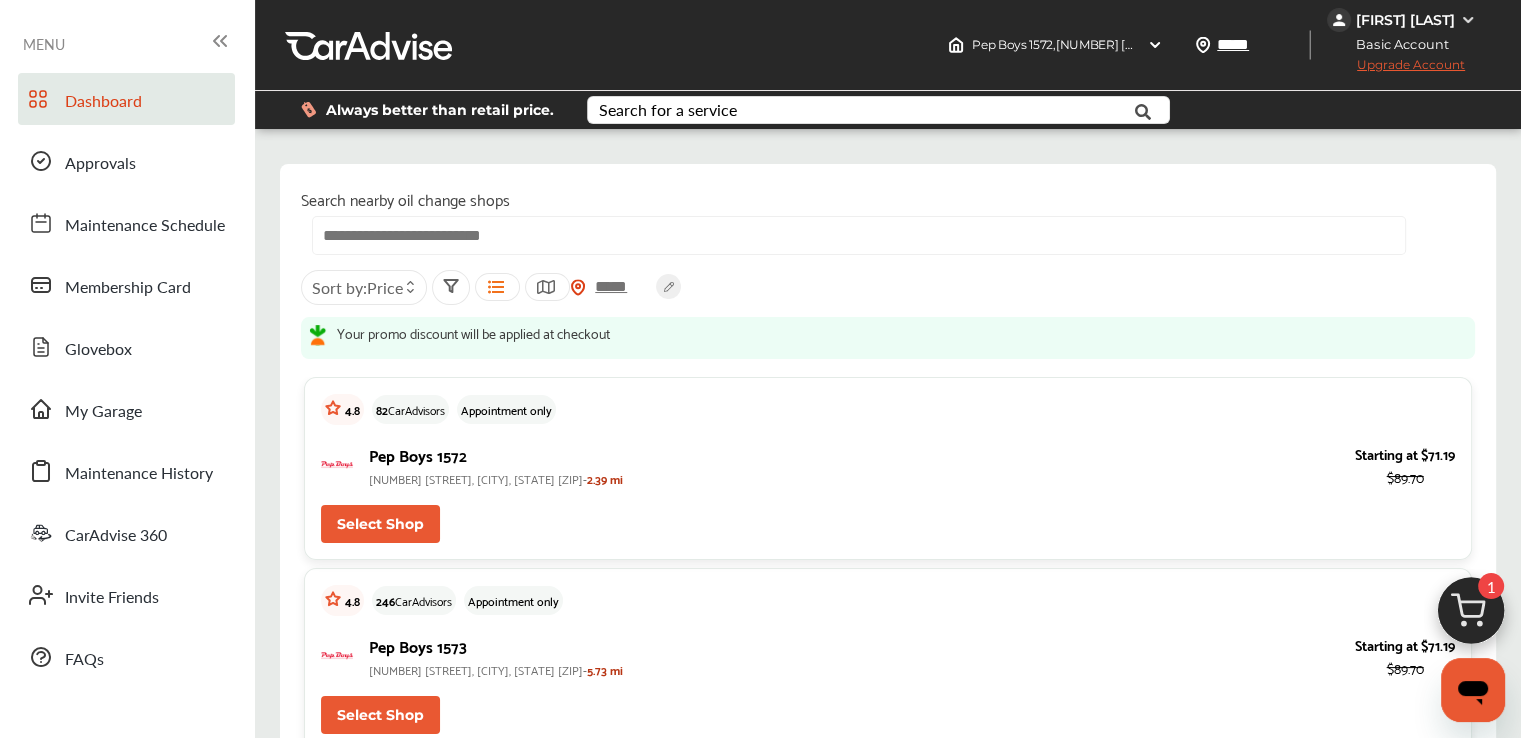 click on "Dashboard" at bounding box center [103, 102] 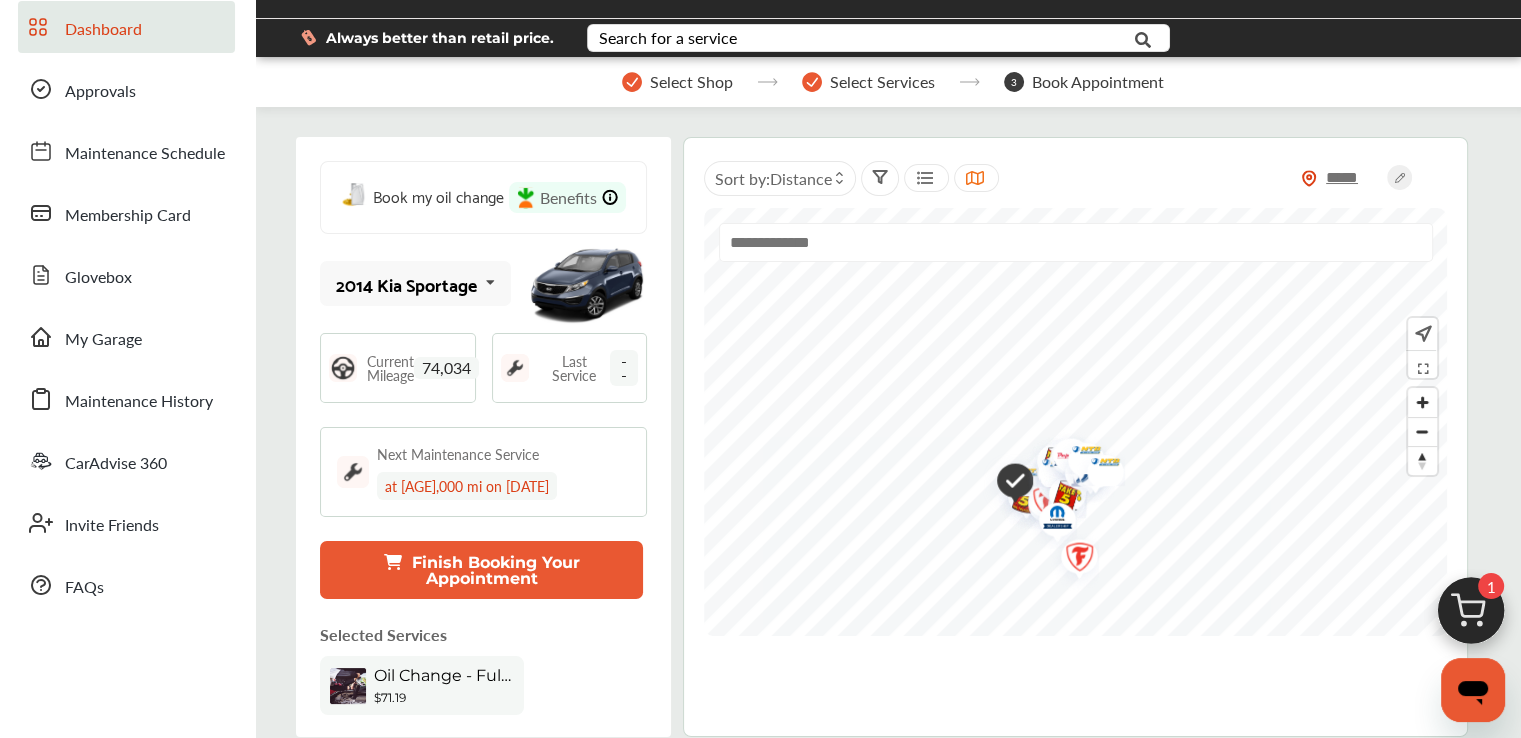scroll, scrollTop: 0, scrollLeft: 0, axis: both 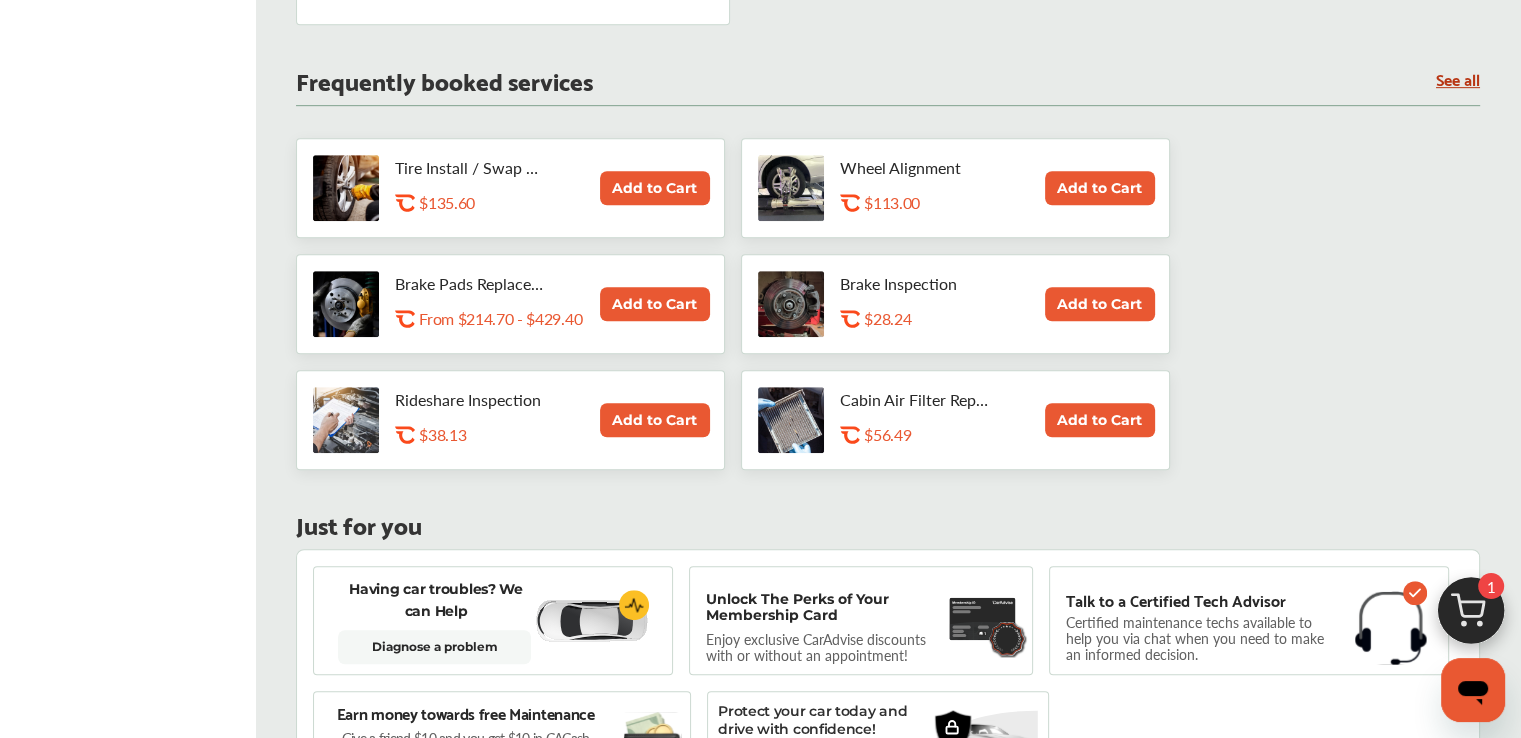 drag, startPoint x: 1429, startPoint y: 665, endPoint x: 1442, endPoint y: 665, distance: 13 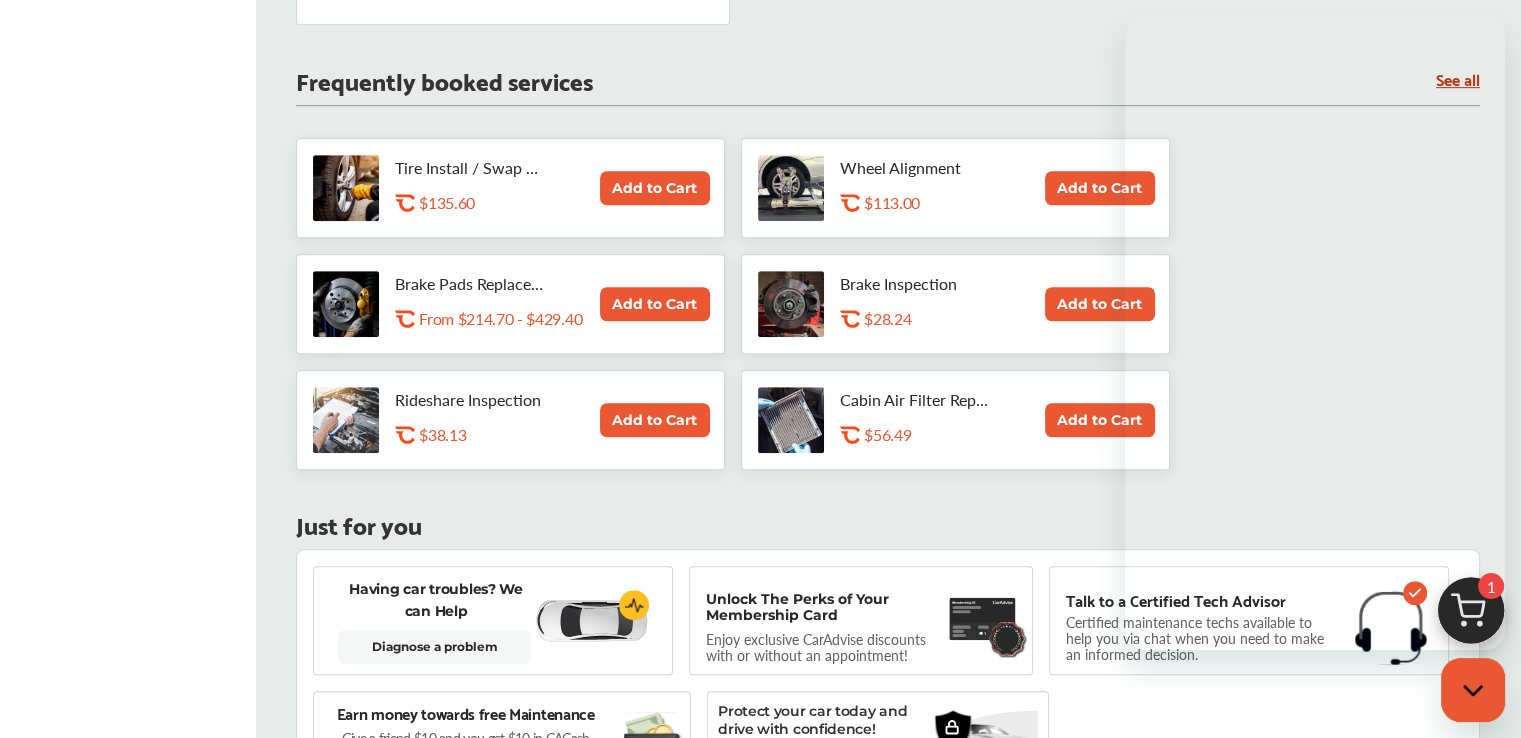 click at bounding box center (1473, 690) 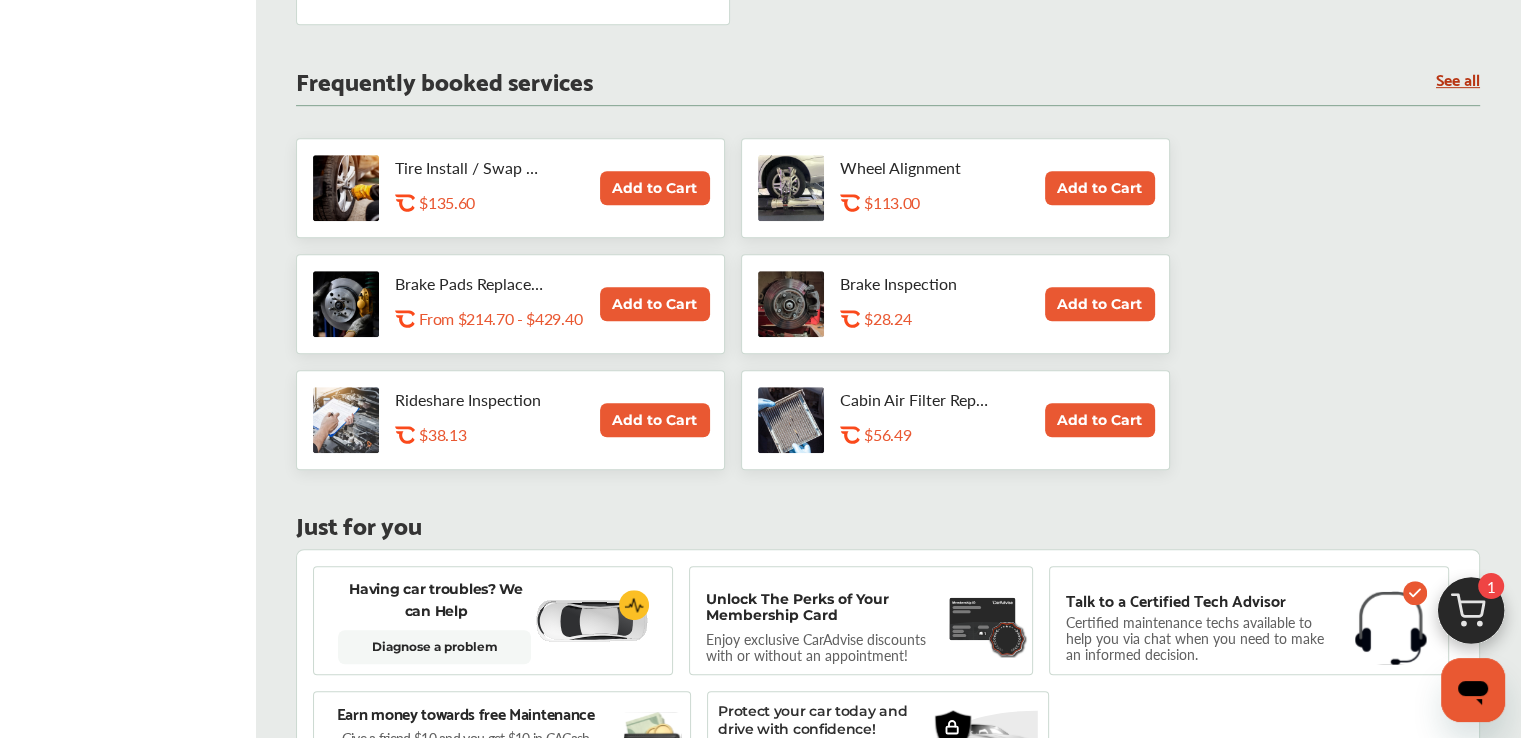 scroll, scrollTop: 0, scrollLeft: 0, axis: both 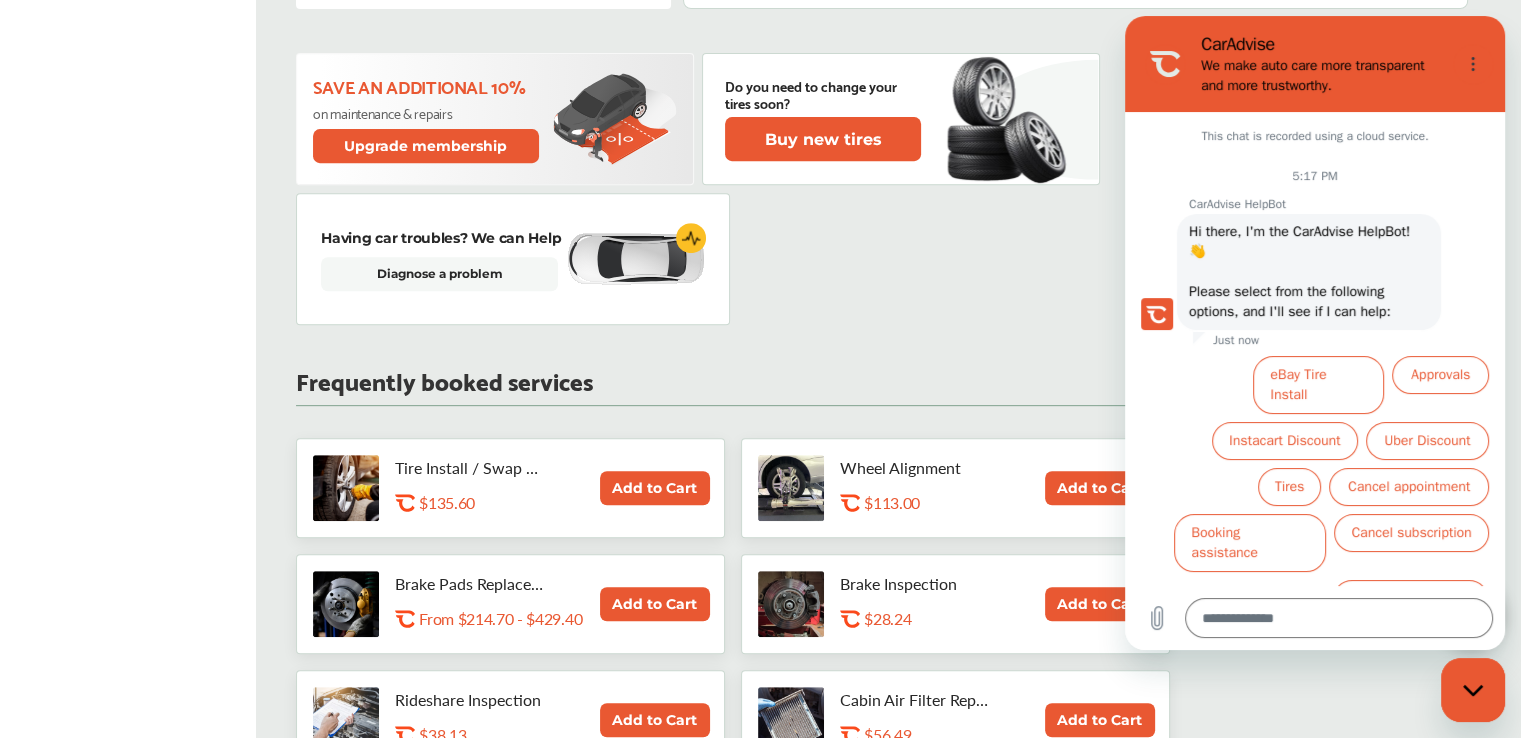 click at bounding box center [1473, 690] 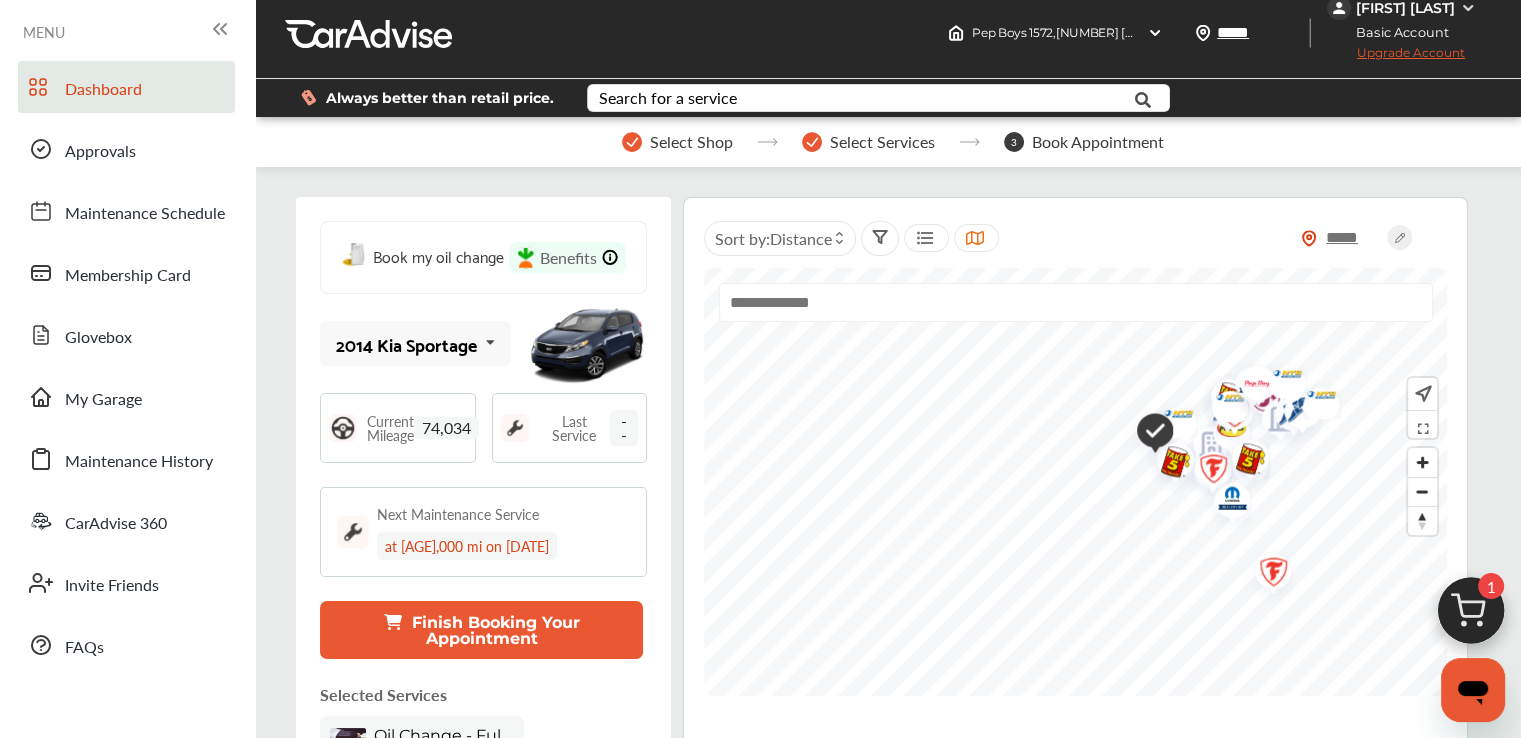 scroll, scrollTop: 0, scrollLeft: 0, axis: both 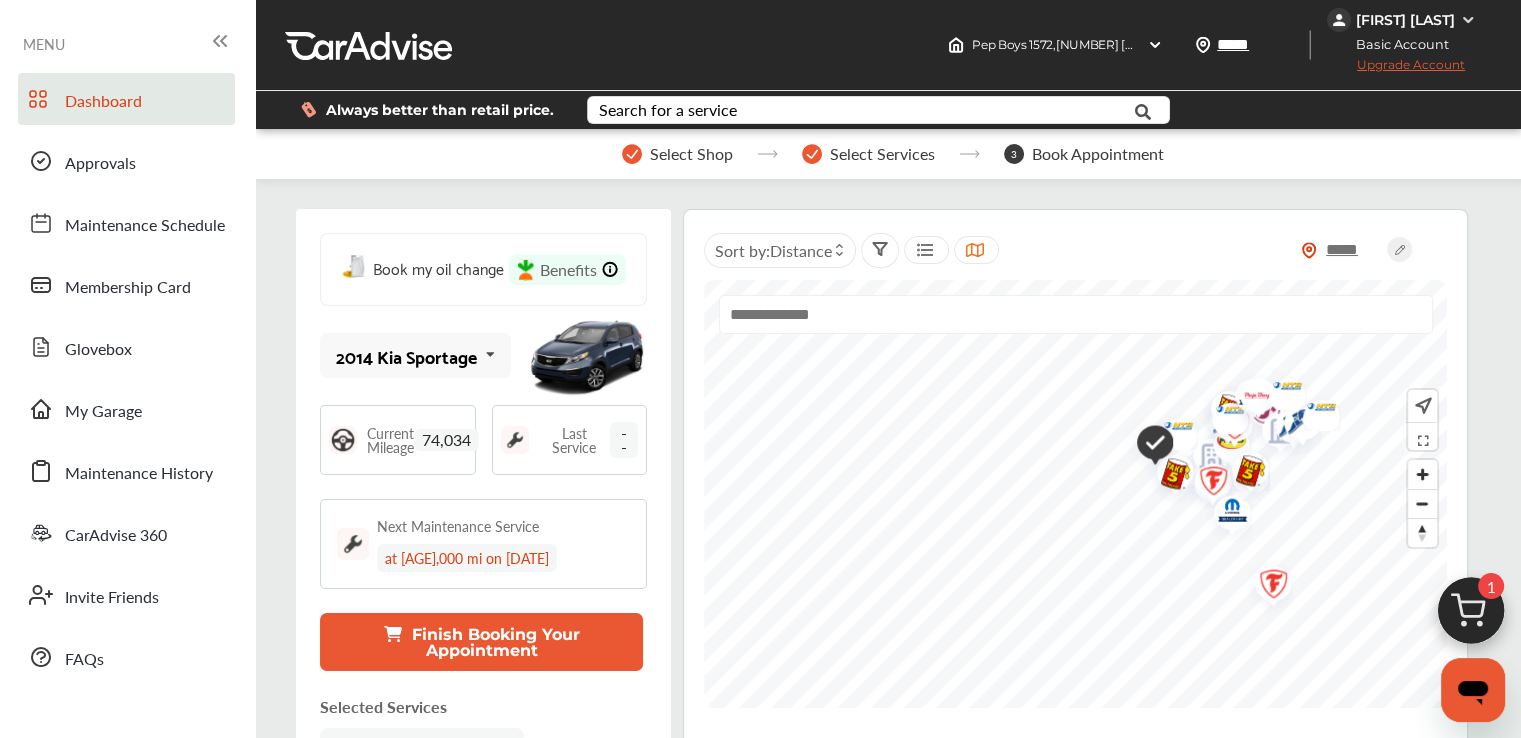click on "Finish Booking Your Appointment" at bounding box center [481, 642] 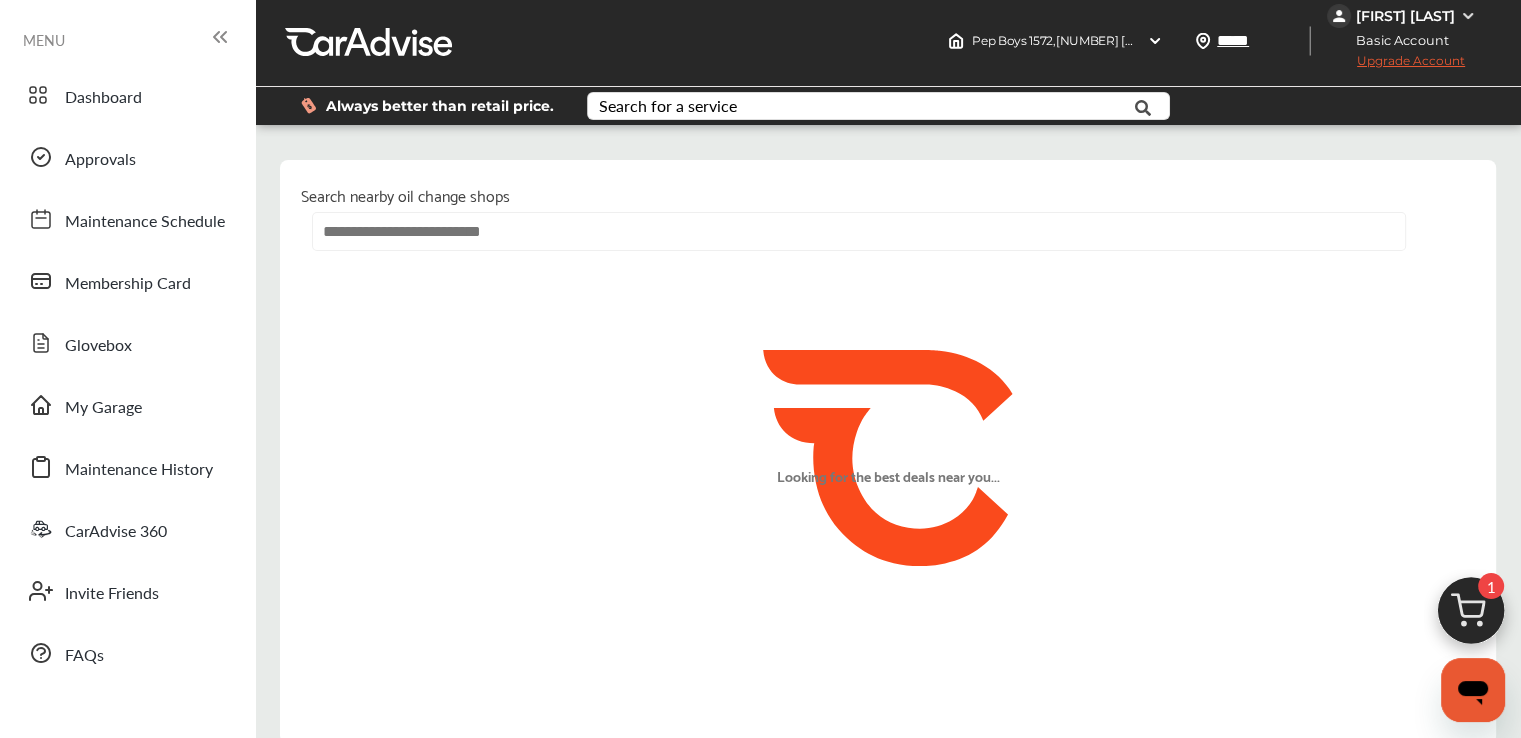 scroll, scrollTop: 0, scrollLeft: 0, axis: both 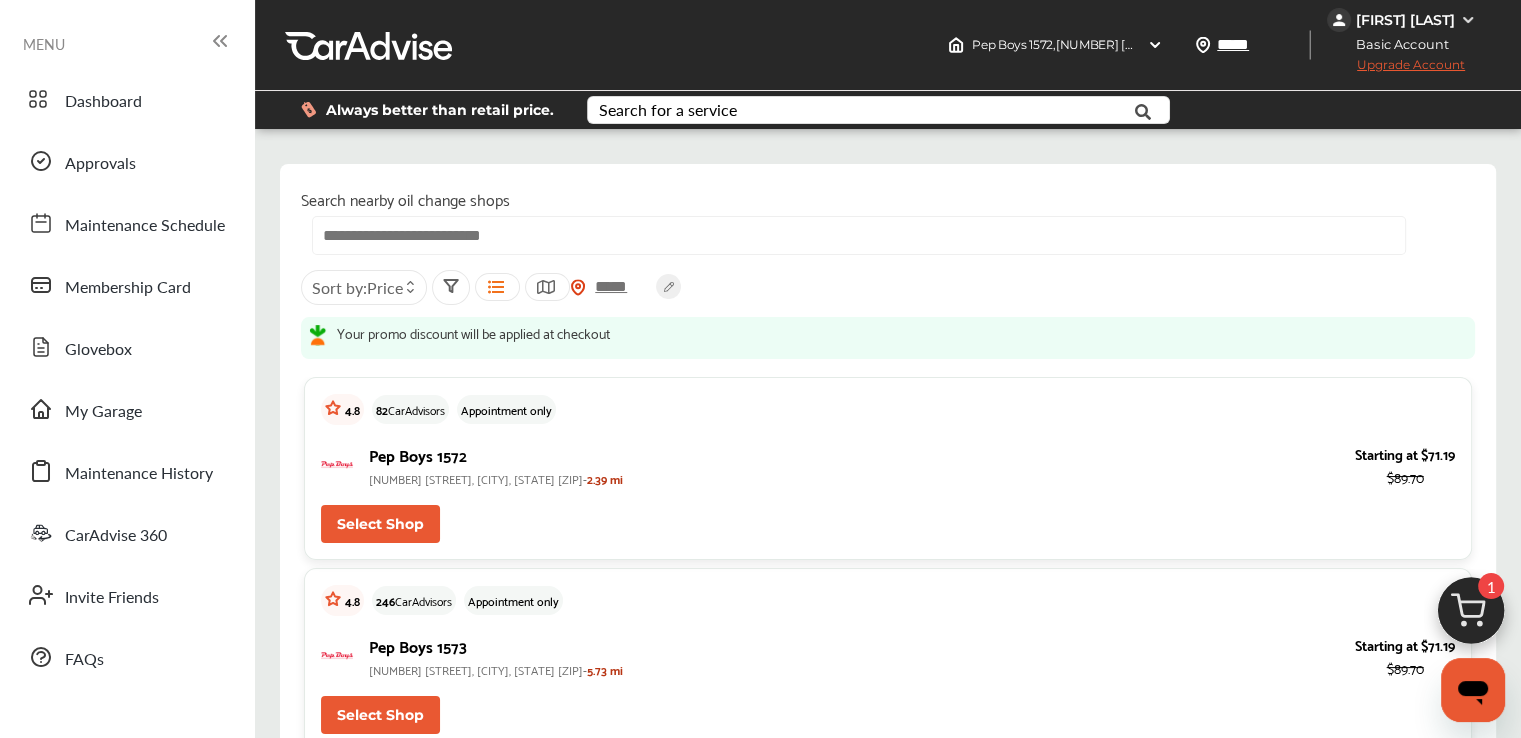 type on "*" 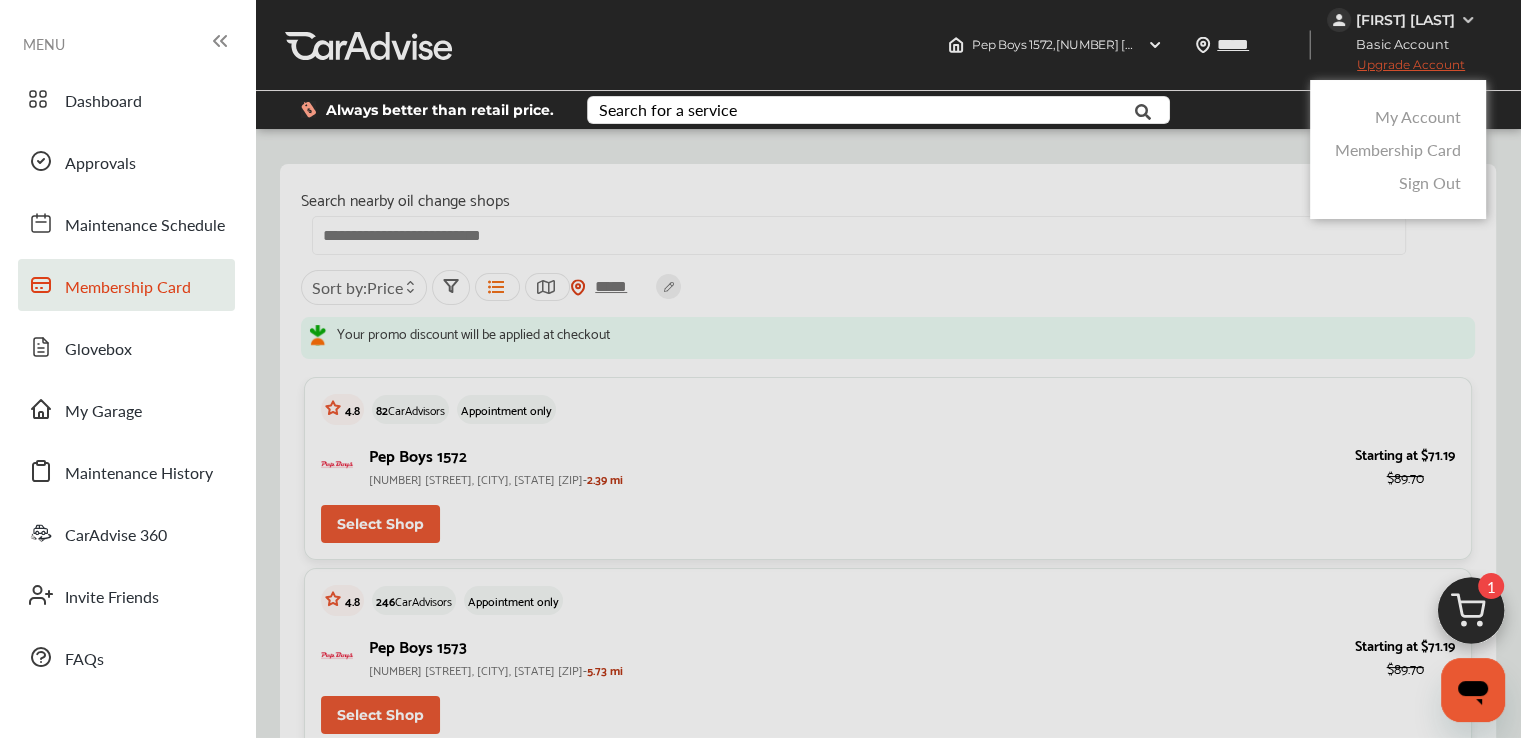 click on "Membership Card" at bounding box center [128, 288] 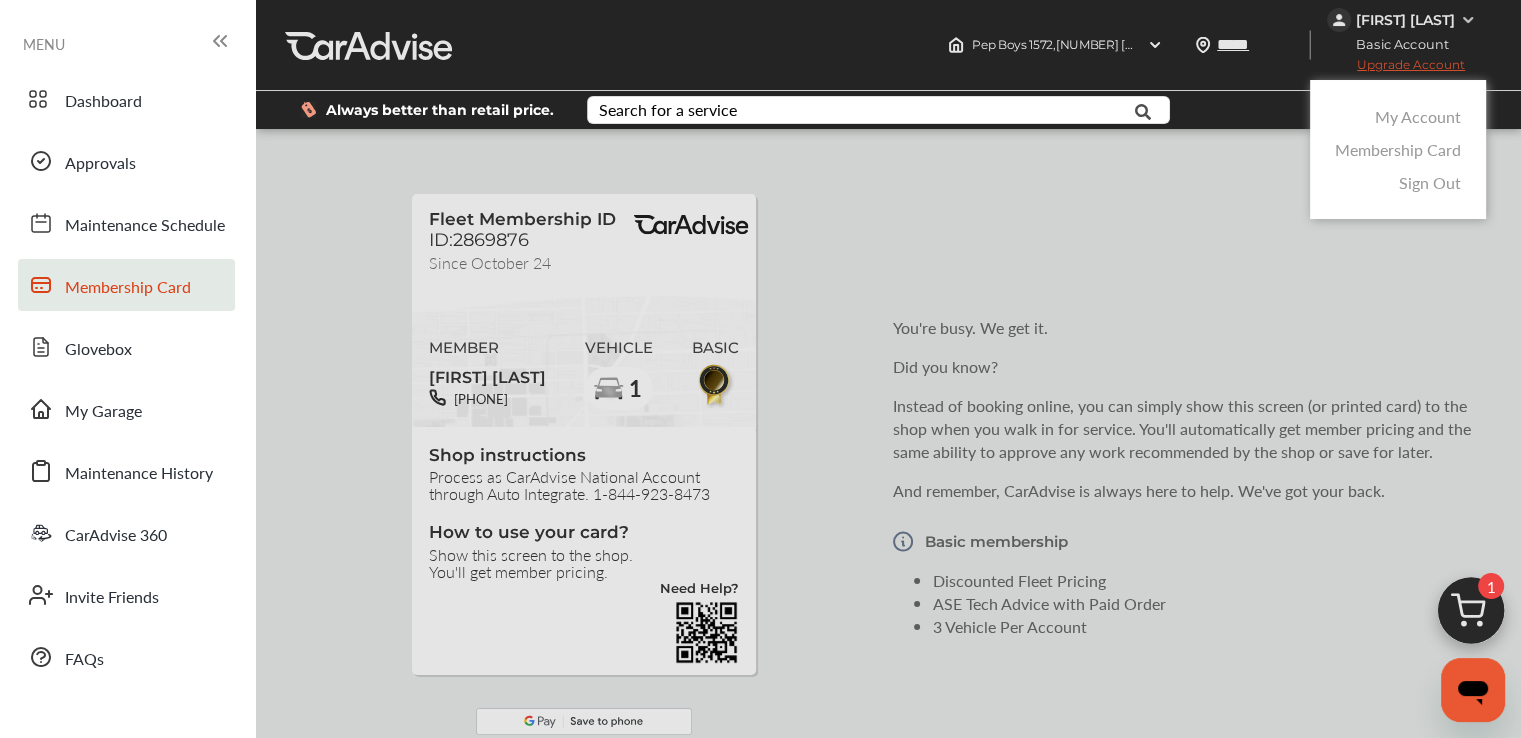 click on "Sign Out" at bounding box center (1430, 182) 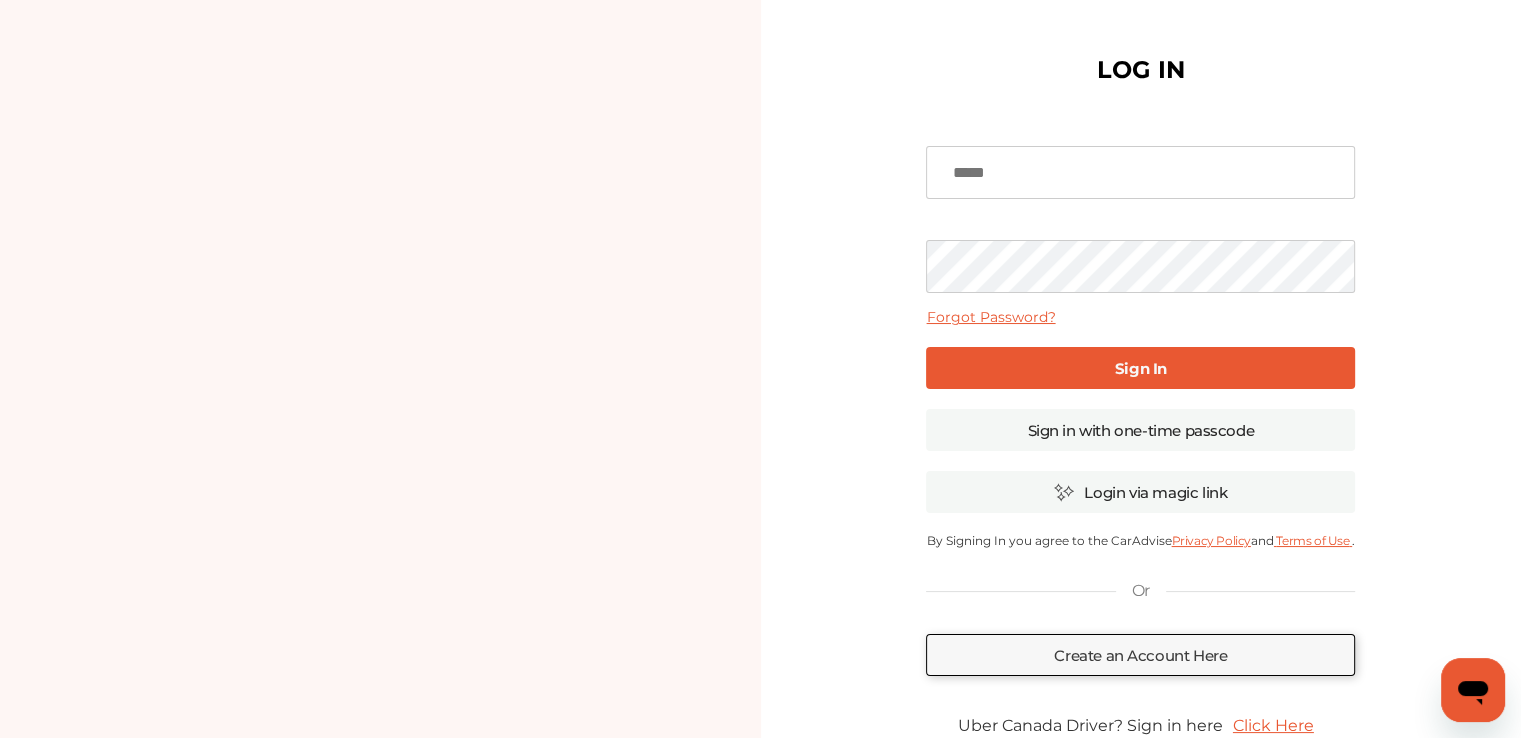 type on "**********" 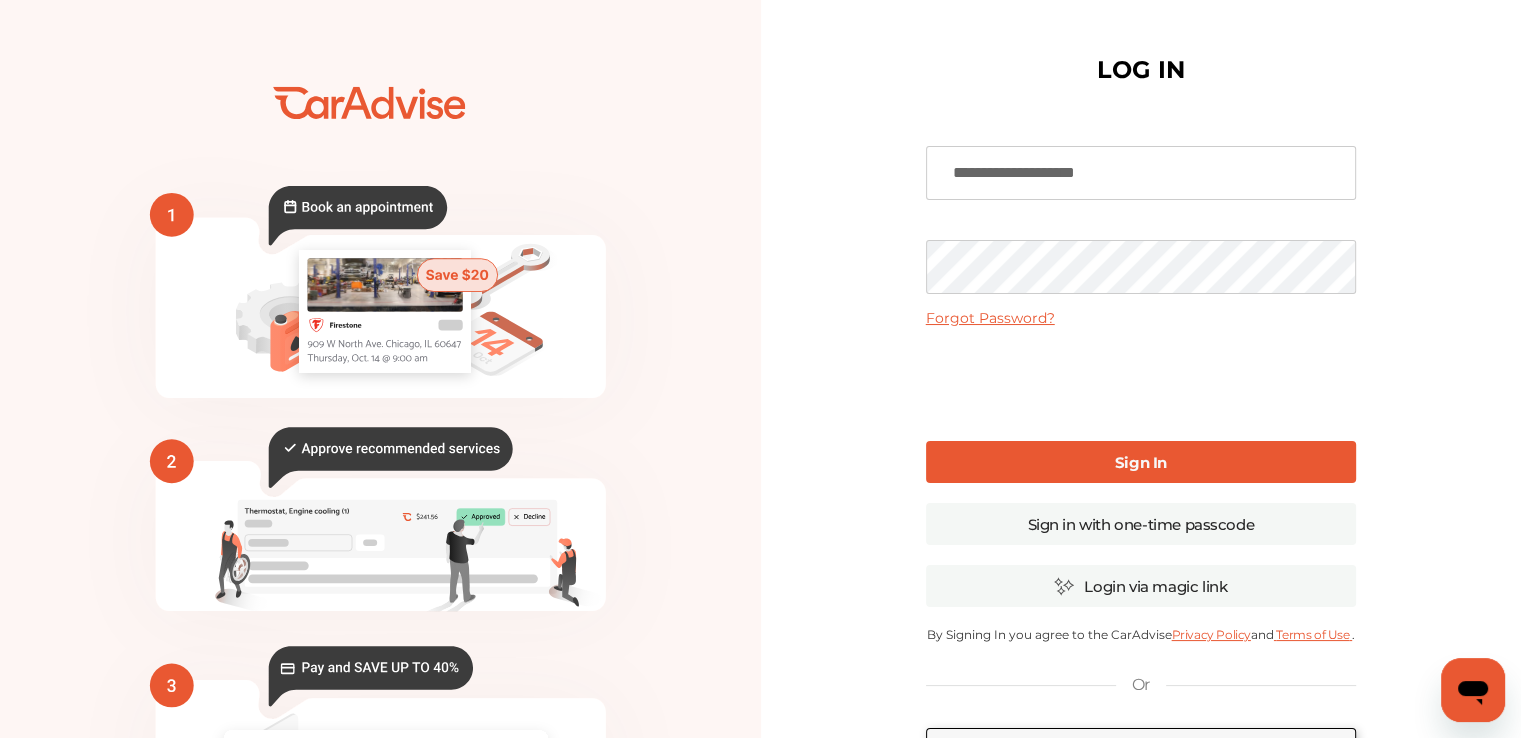 click on "Sign In" at bounding box center (1141, 462) 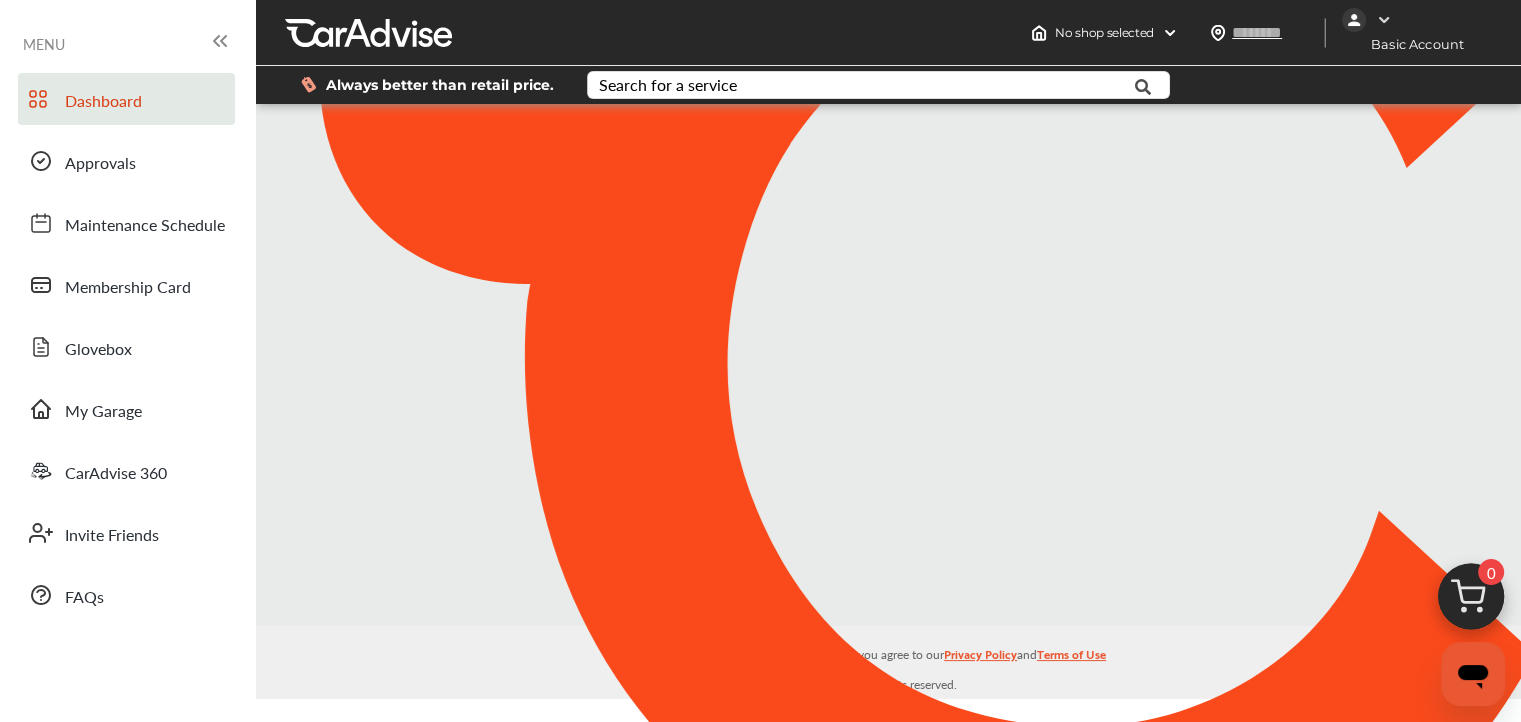 type on "*****" 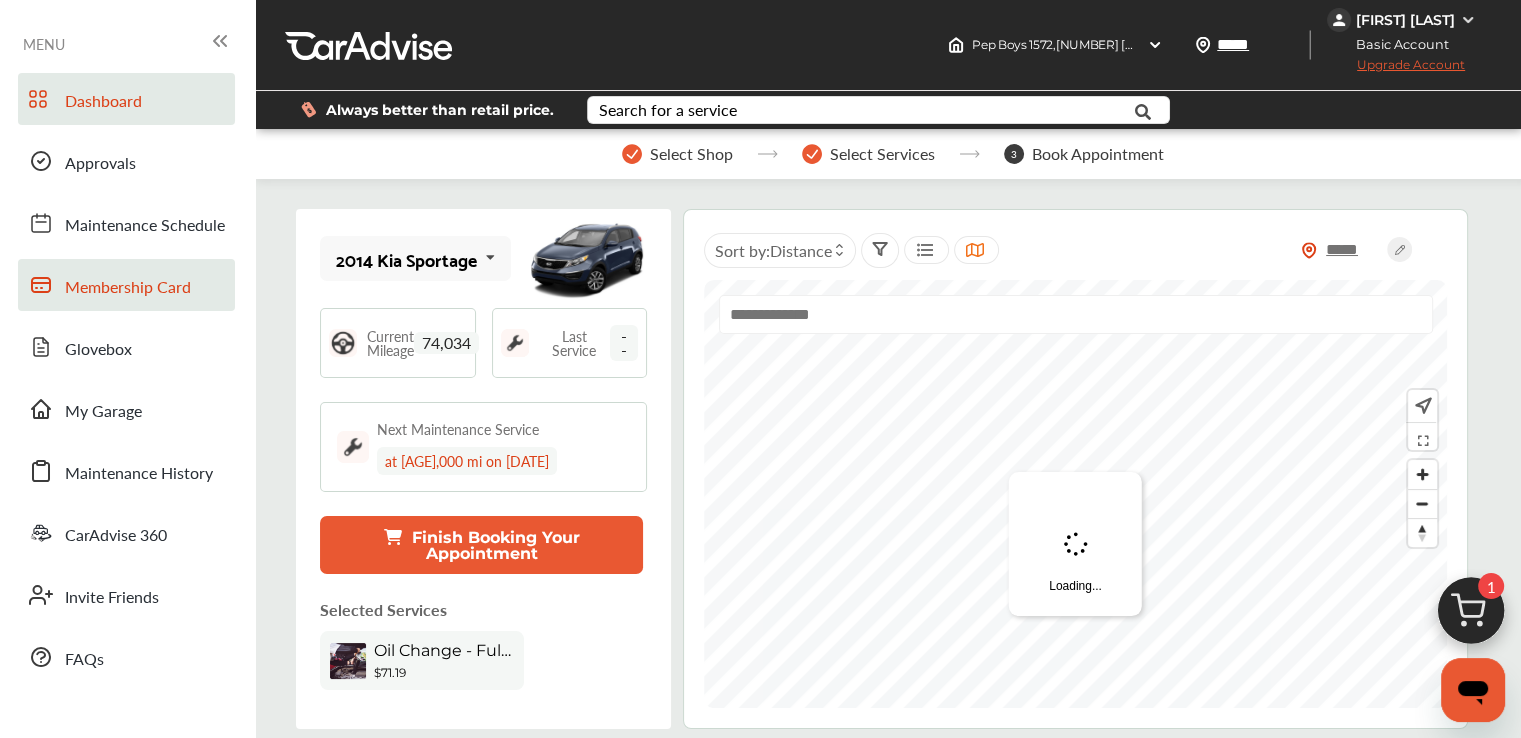click on "Membership Card" at bounding box center (128, 288) 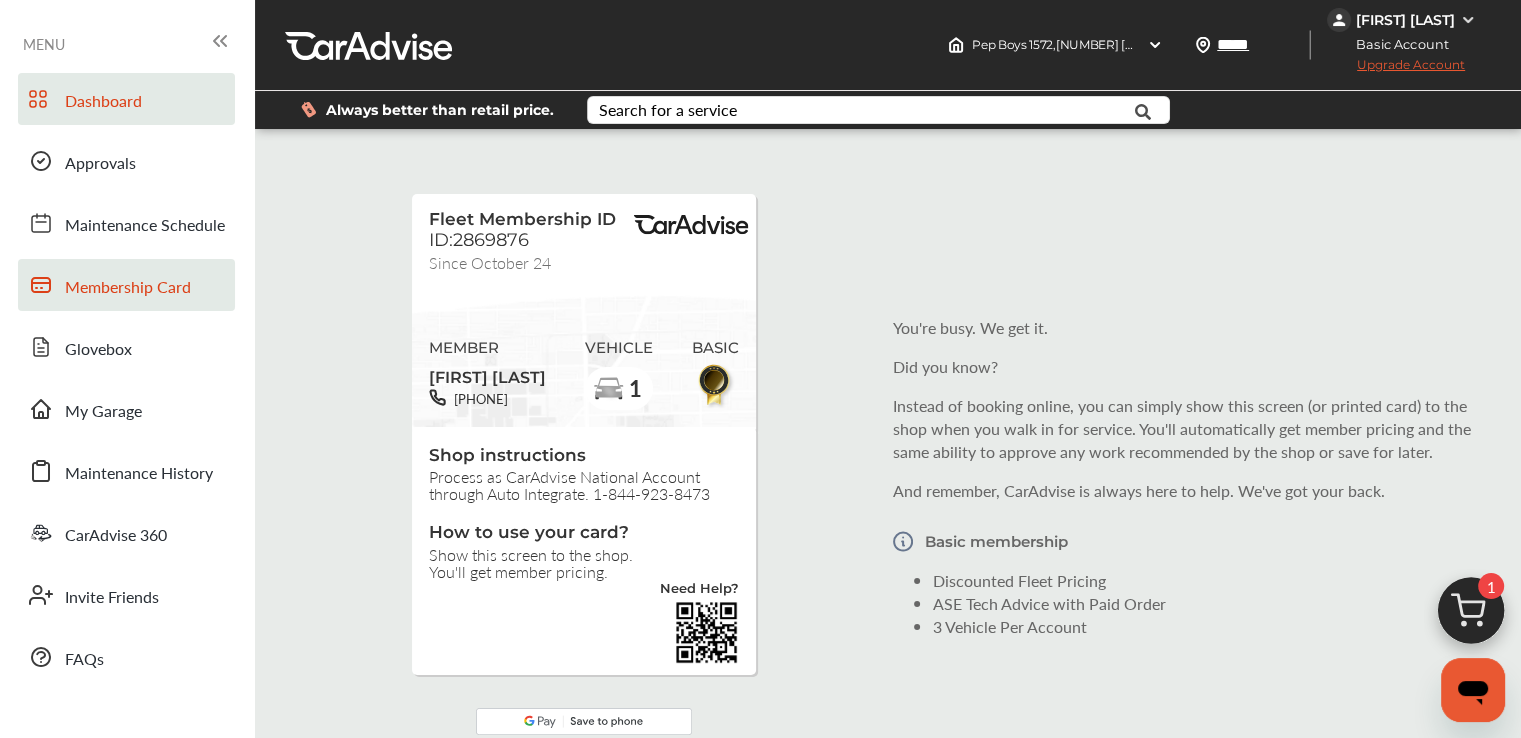 click on "Dashboard" at bounding box center [126, 99] 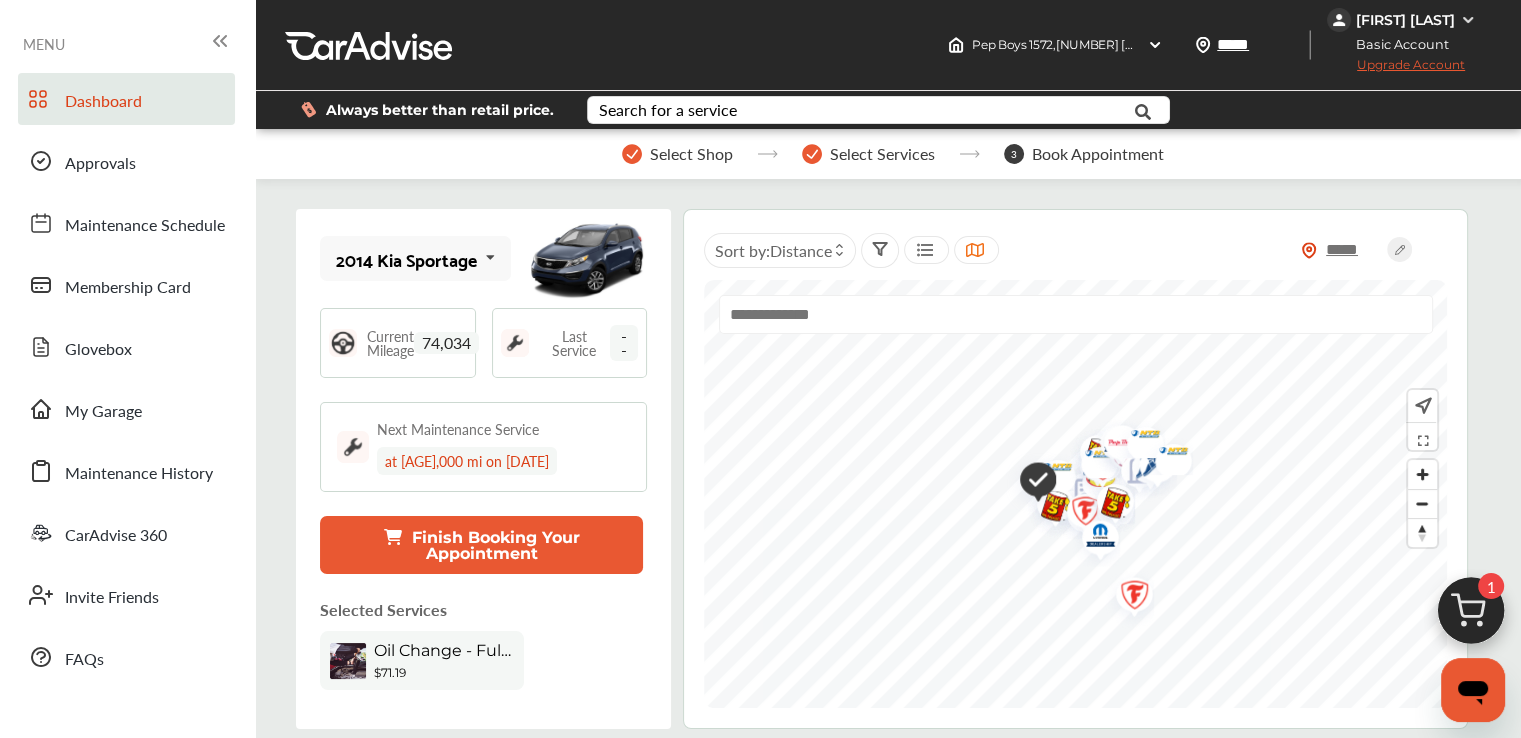 click on "Finish Booking Your Appointment" at bounding box center [481, 545] 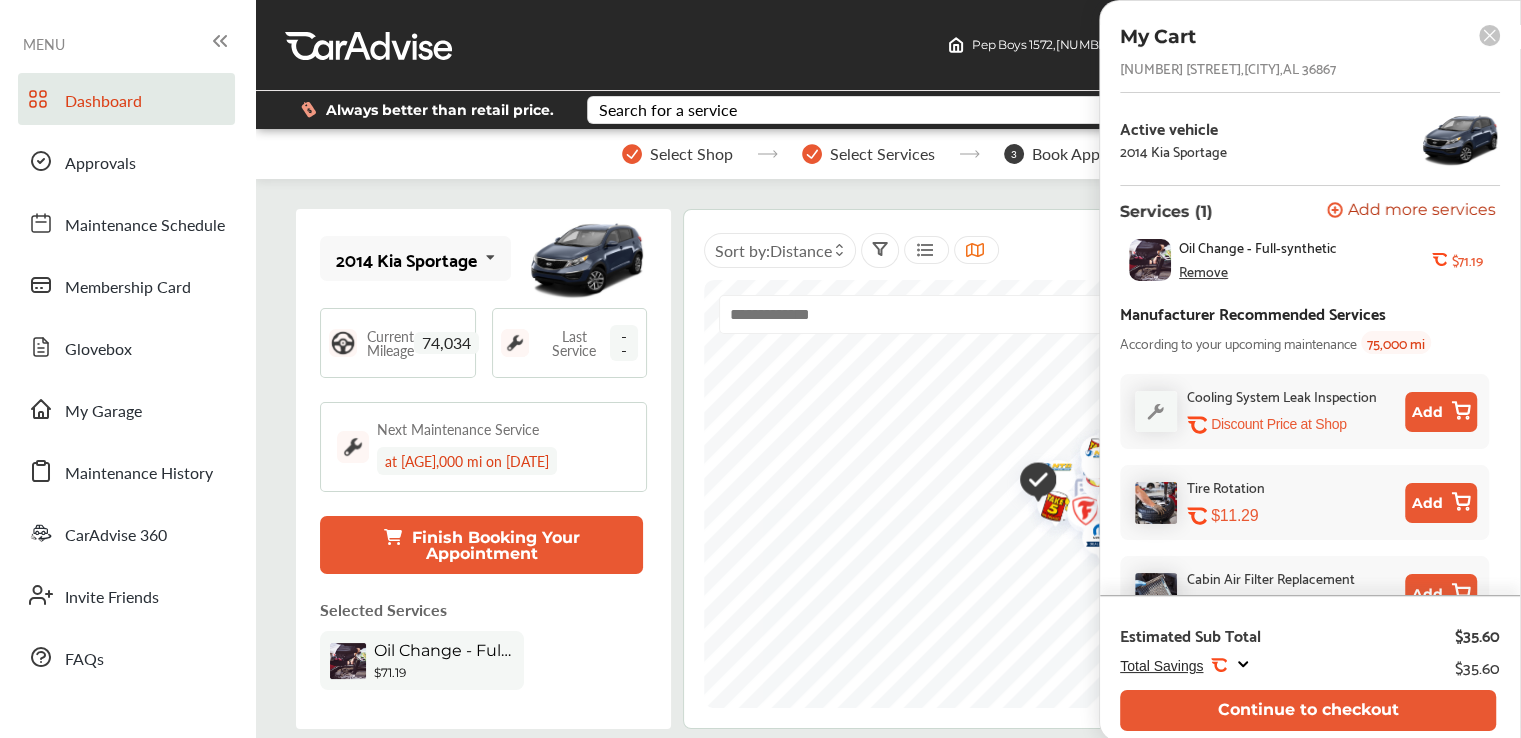 scroll, scrollTop: 109, scrollLeft: 0, axis: vertical 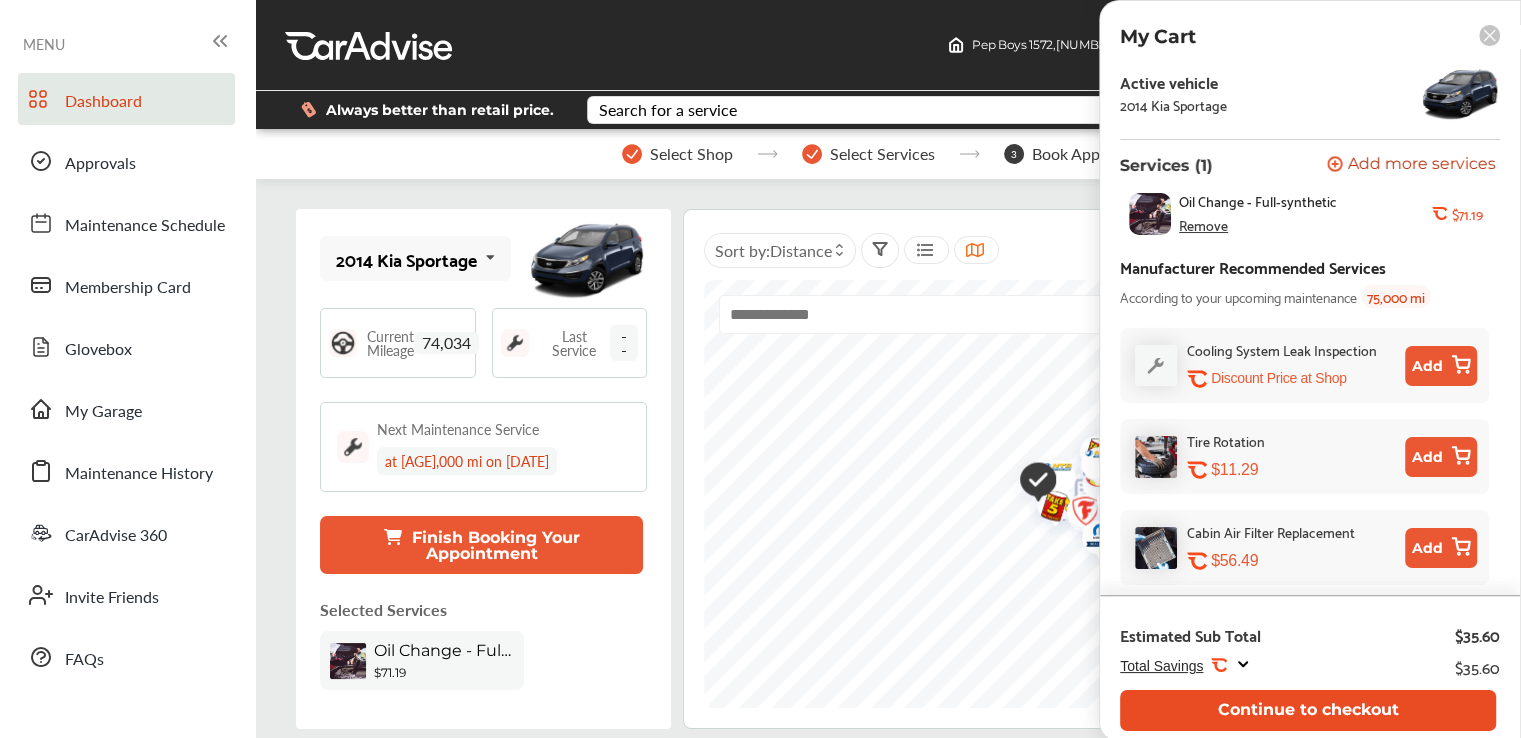 click on "Continue to checkout" at bounding box center (1308, 710) 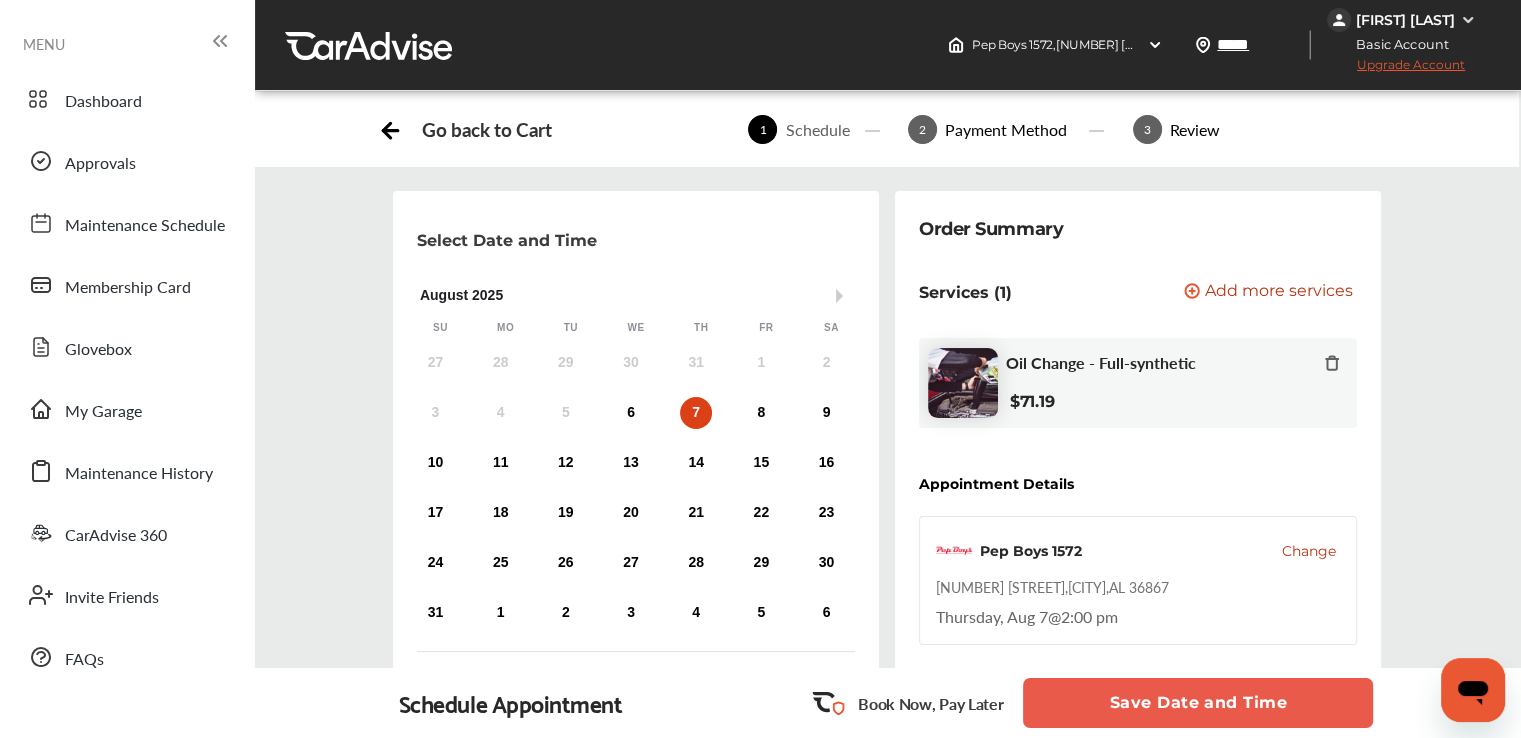 scroll, scrollTop: 500, scrollLeft: 0, axis: vertical 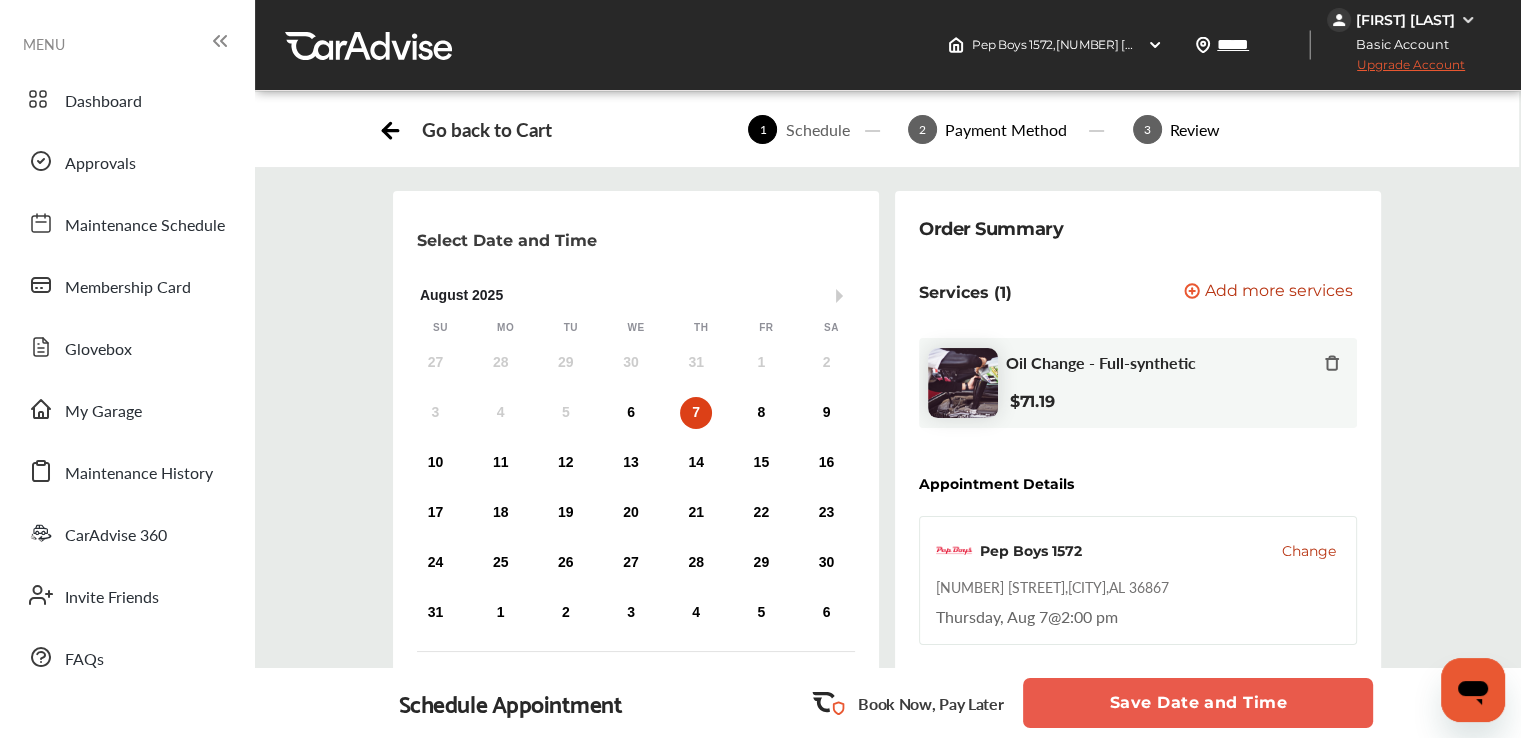 click 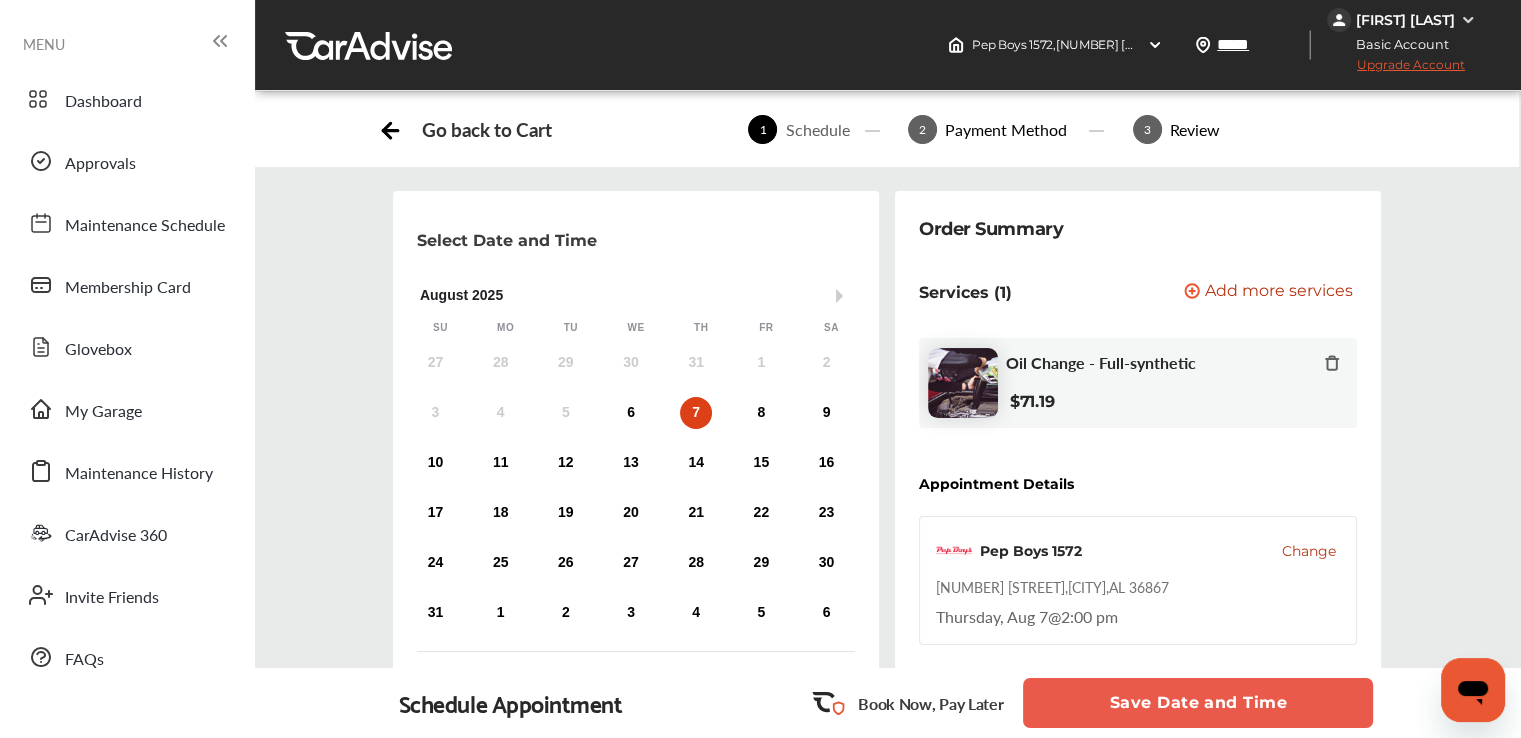 scroll, scrollTop: 772, scrollLeft: 0, axis: vertical 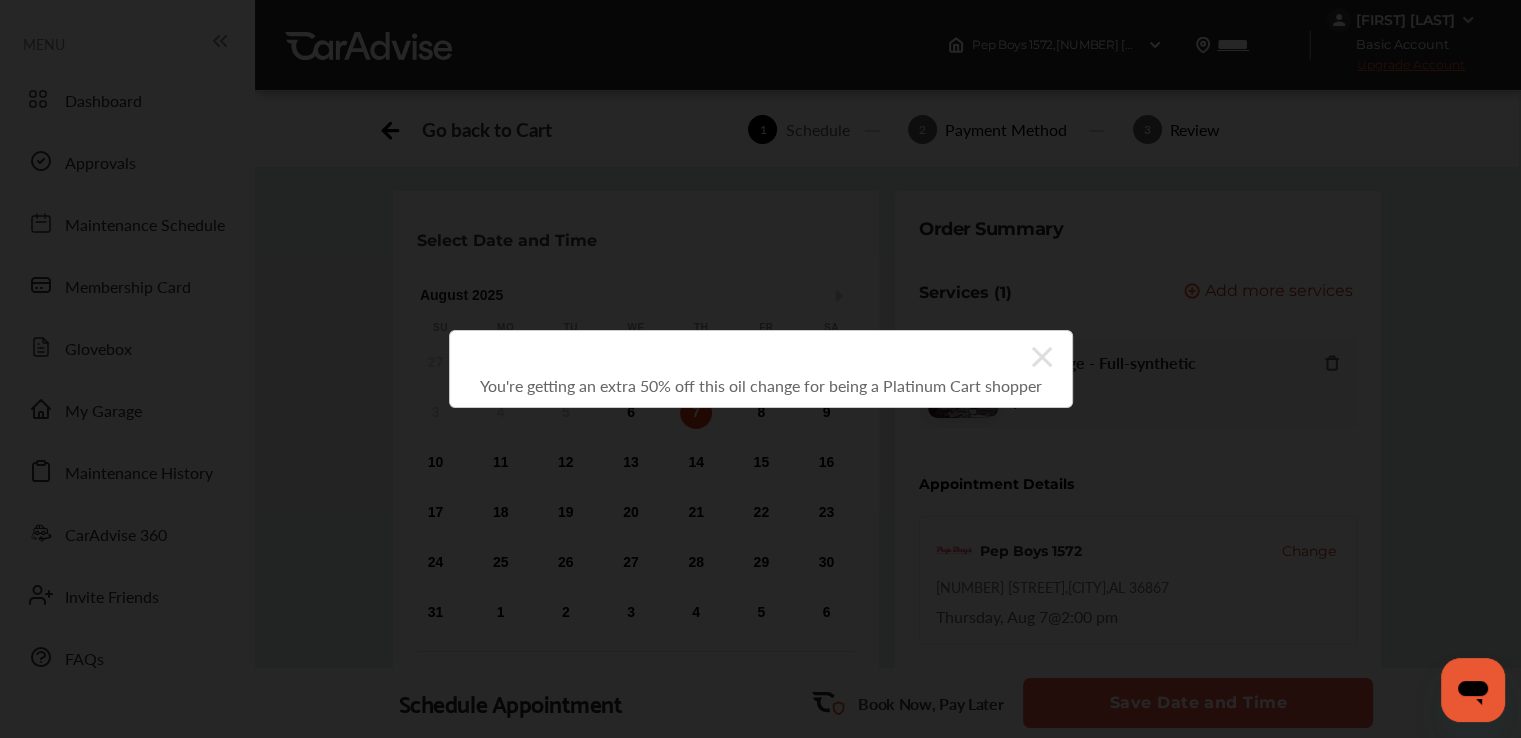 click 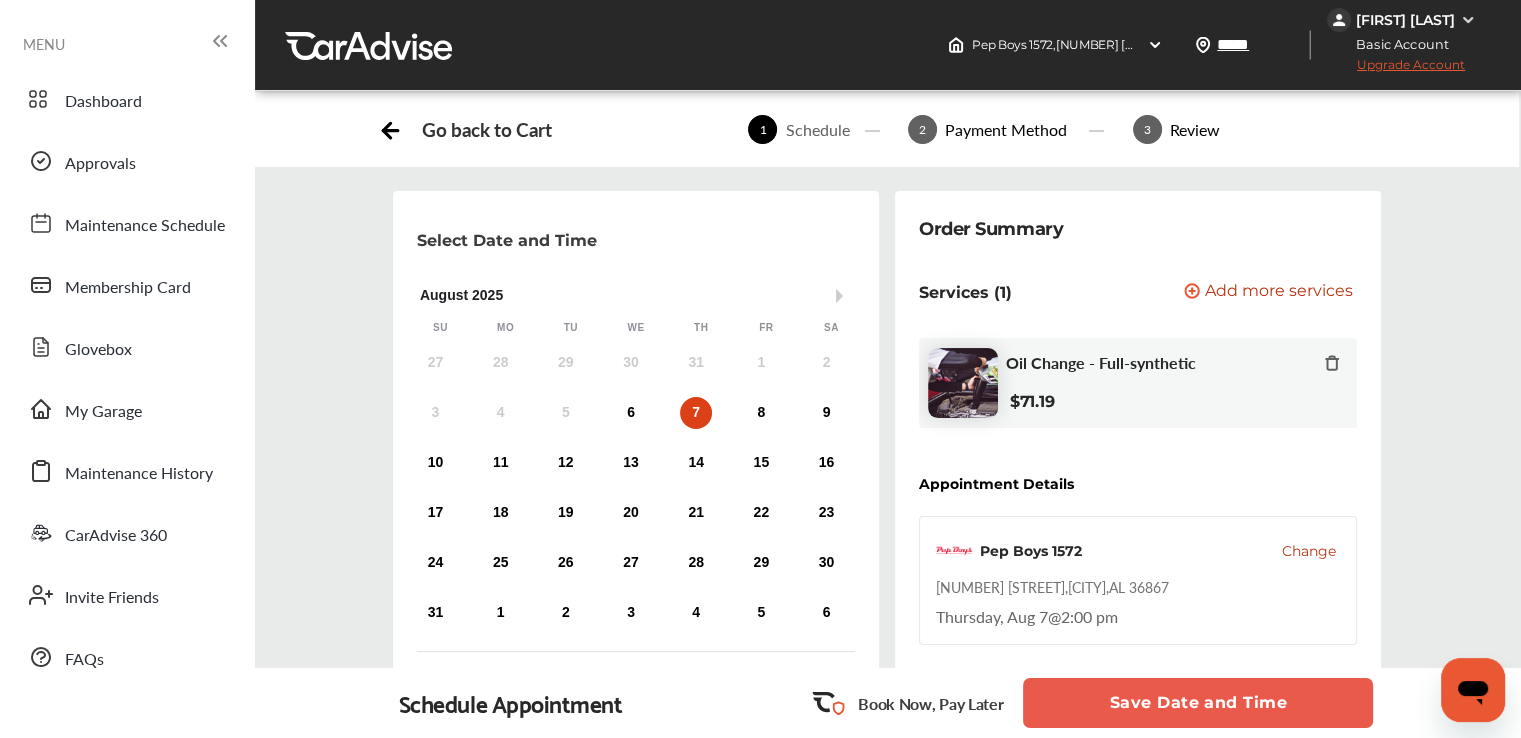 scroll, scrollTop: 772, scrollLeft: 0, axis: vertical 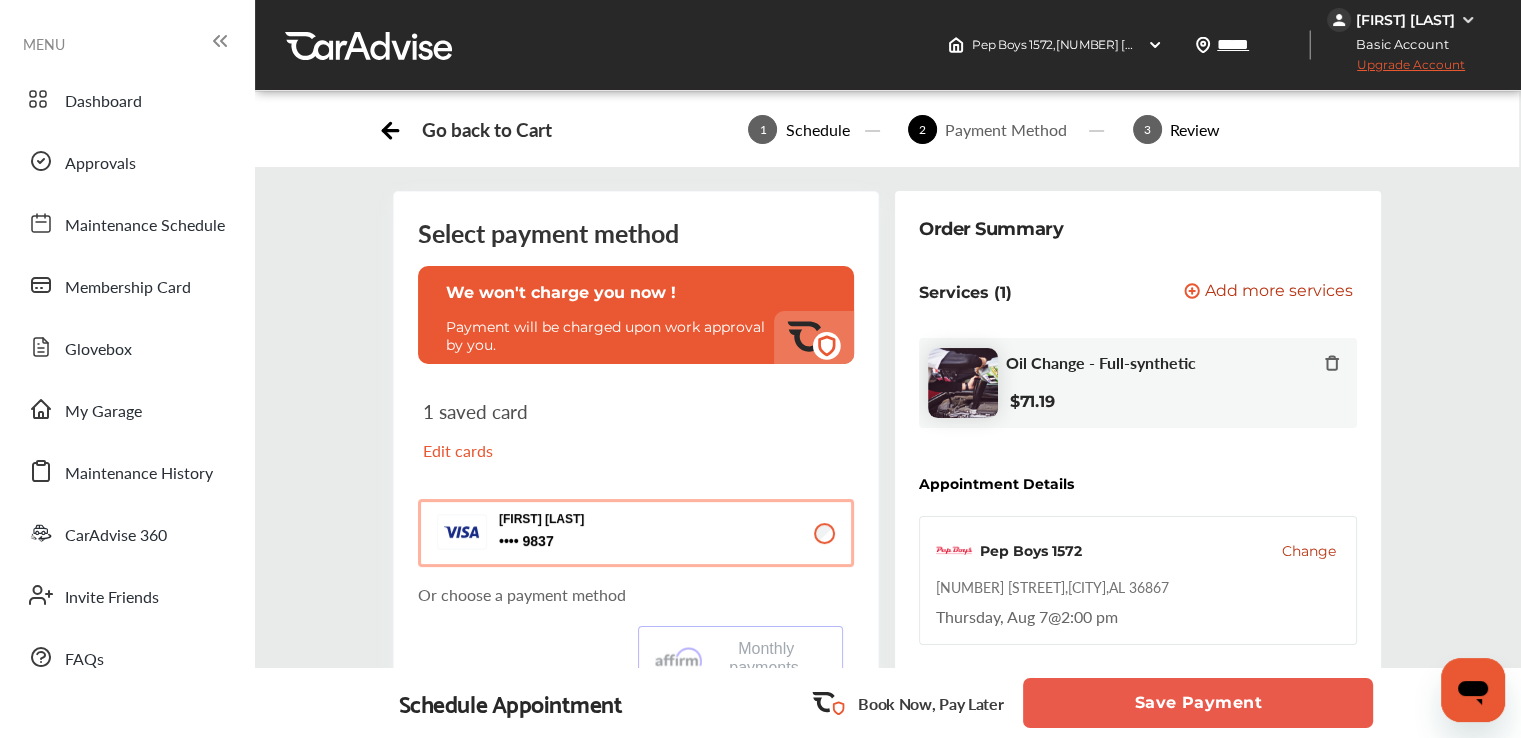 click on "Save Payment" at bounding box center (1198, 703) 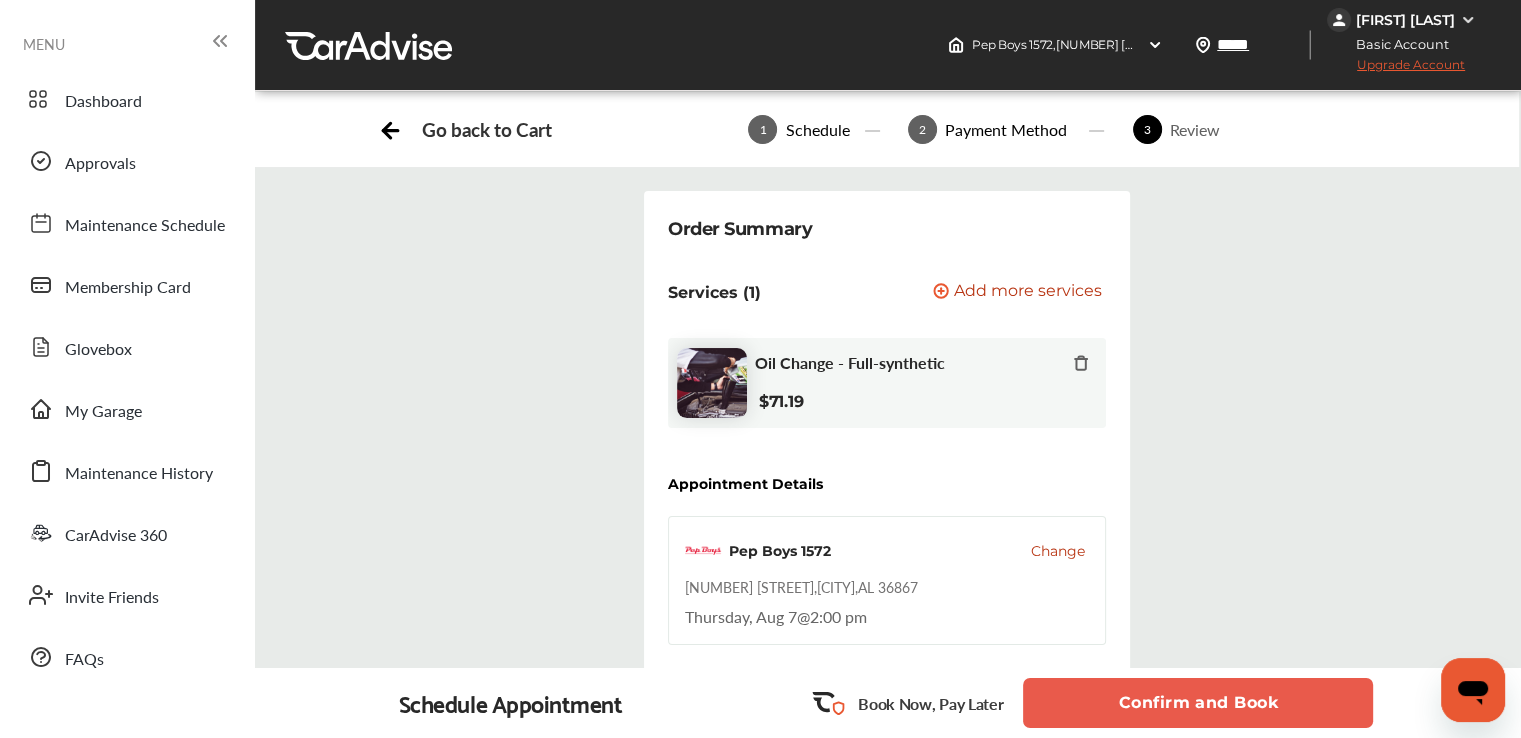 scroll, scrollTop: 900, scrollLeft: 0, axis: vertical 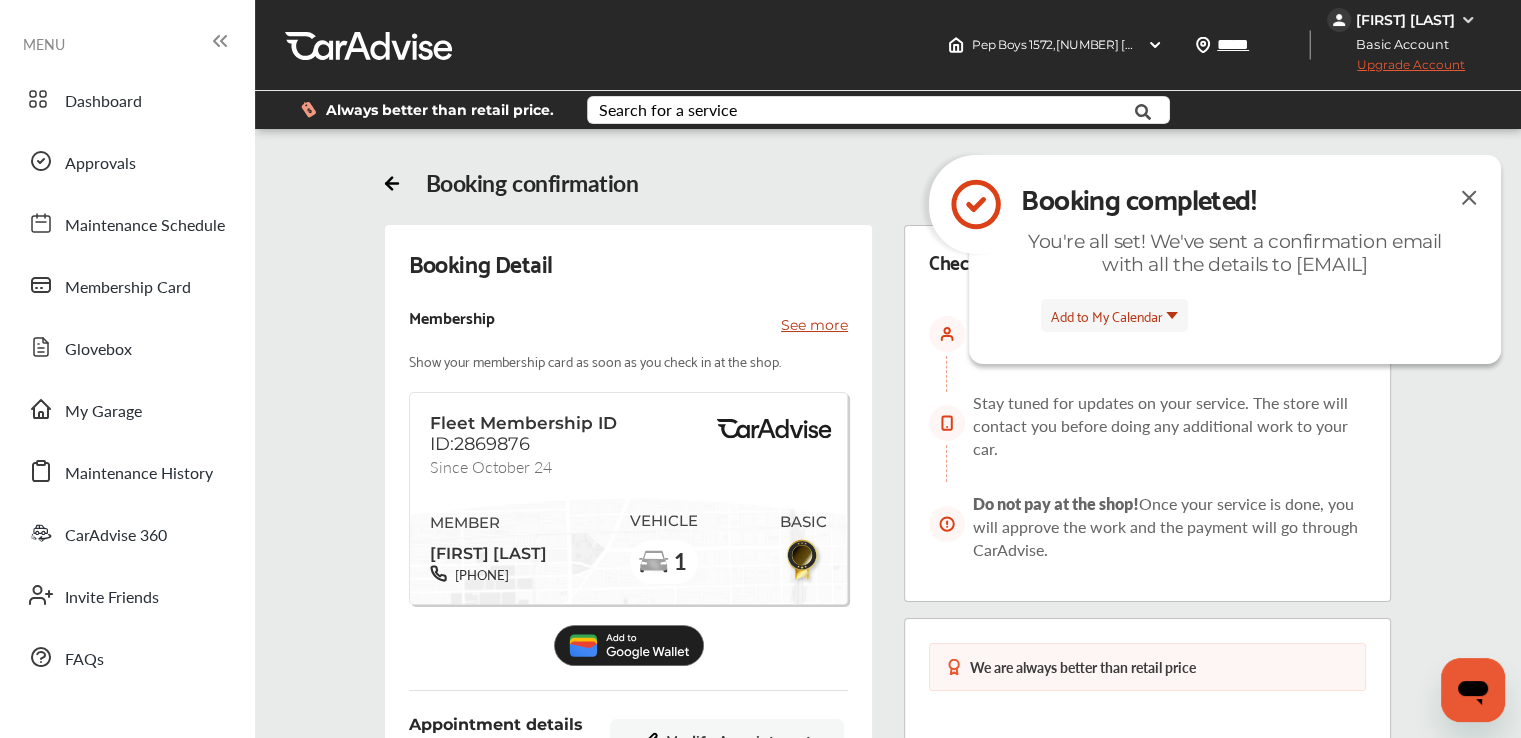 type on "*" 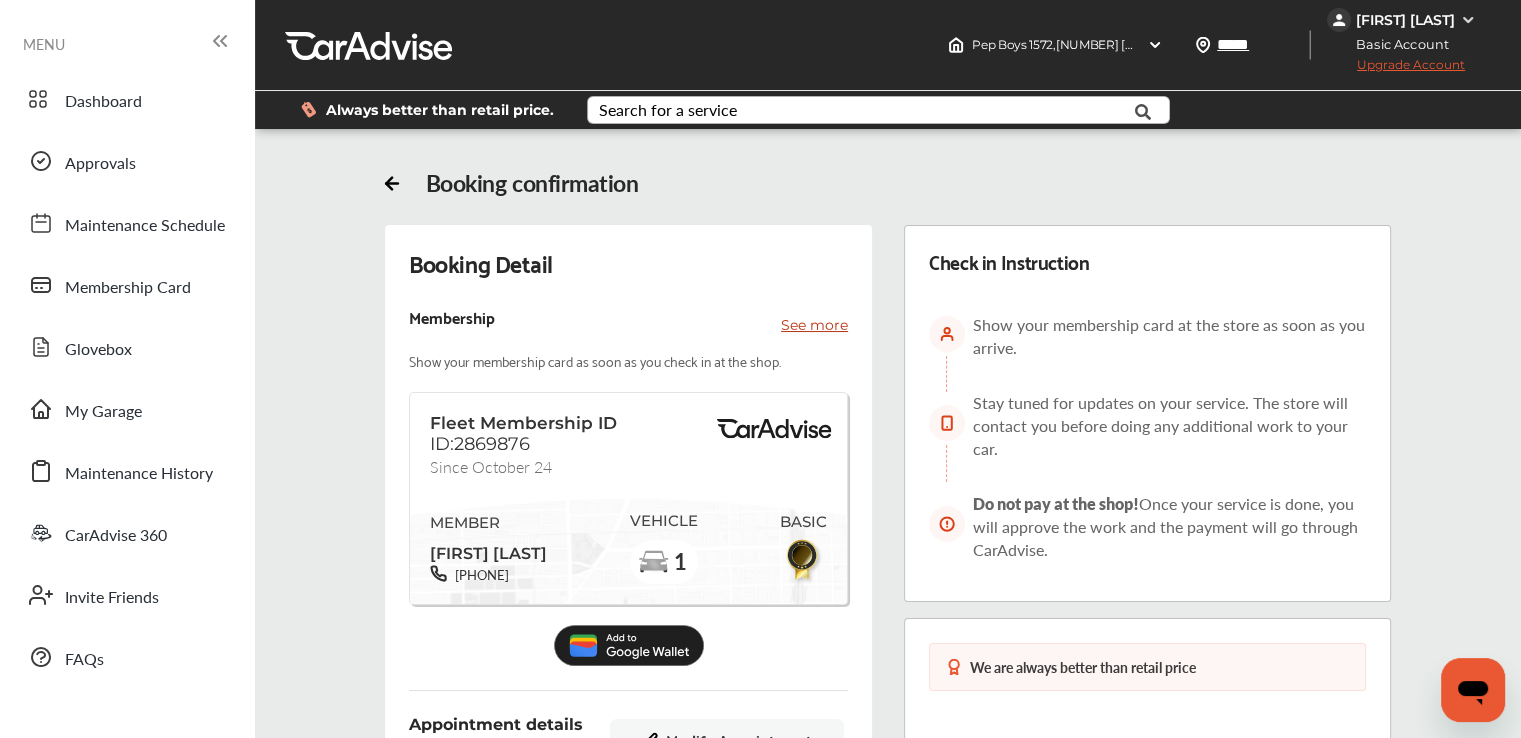 click on "Search for a service" at bounding box center [668, 110] 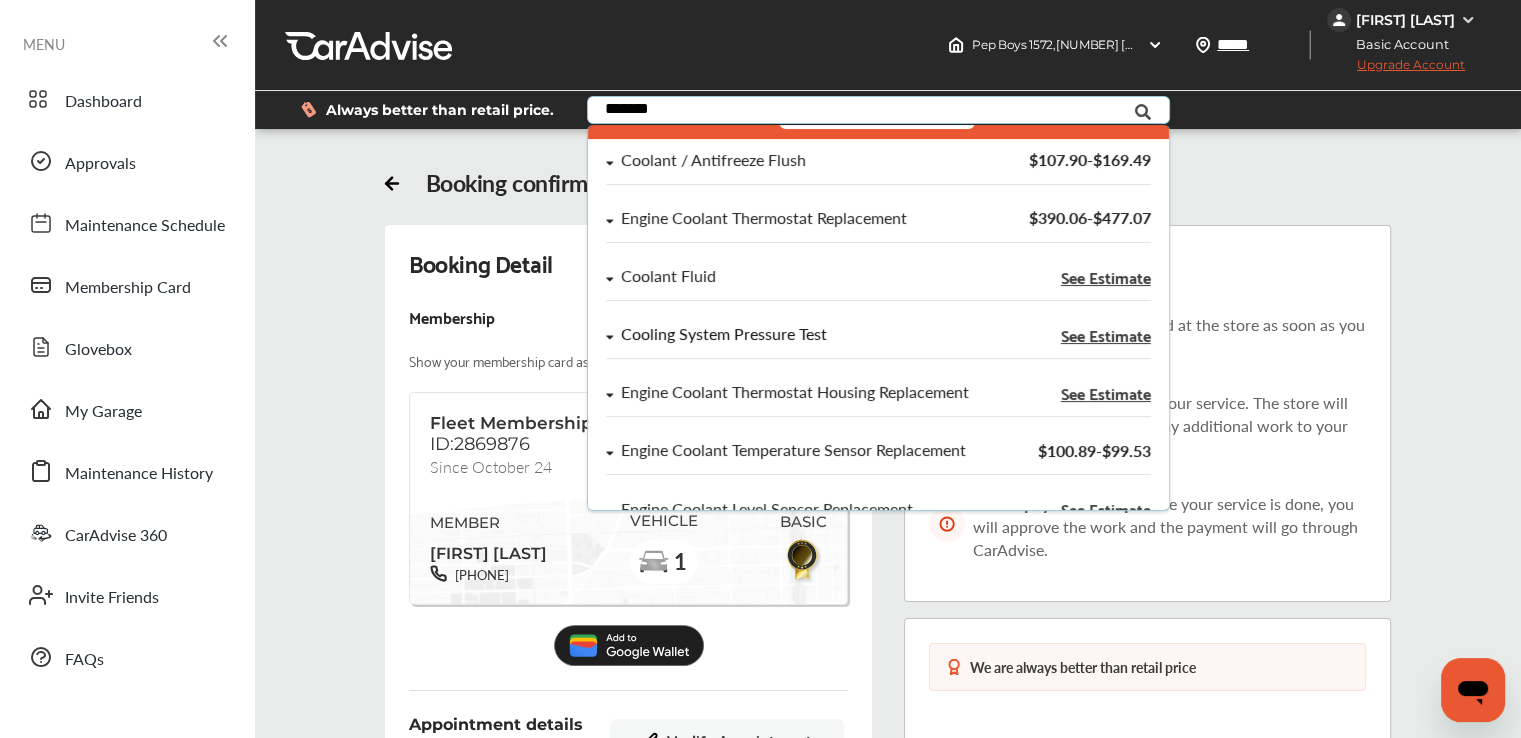 scroll, scrollTop: 100, scrollLeft: 0, axis: vertical 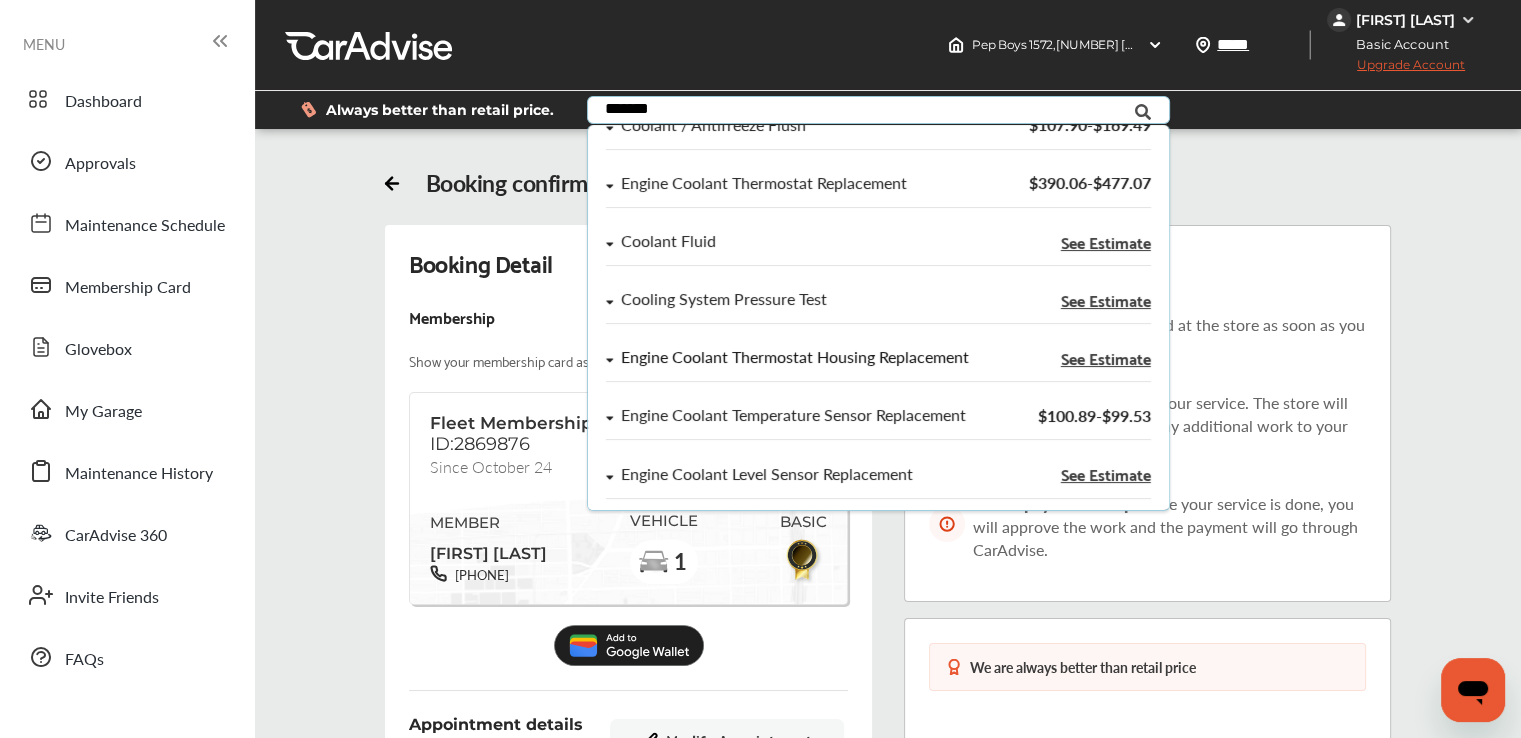 type on "*******" 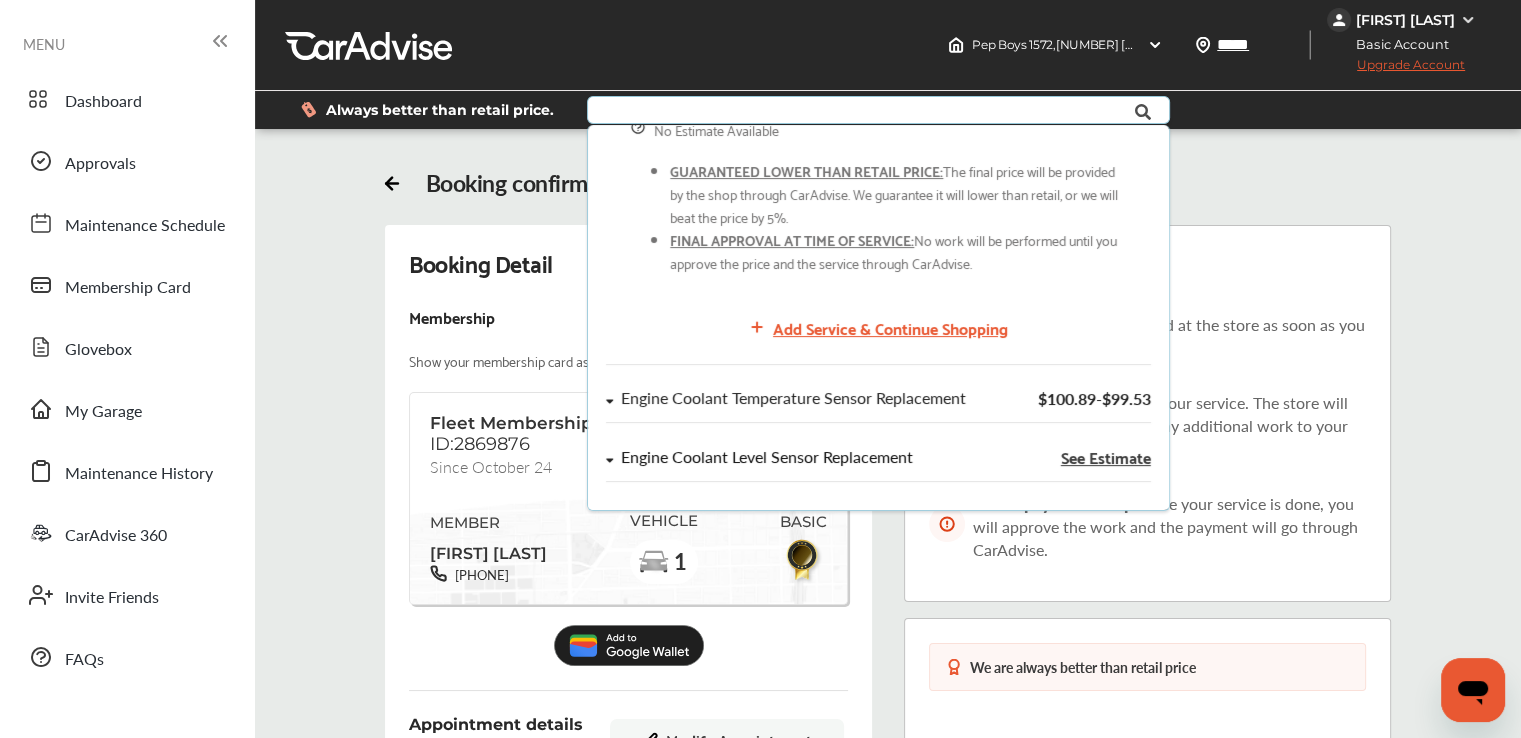 scroll, scrollTop: 0, scrollLeft: 0, axis: both 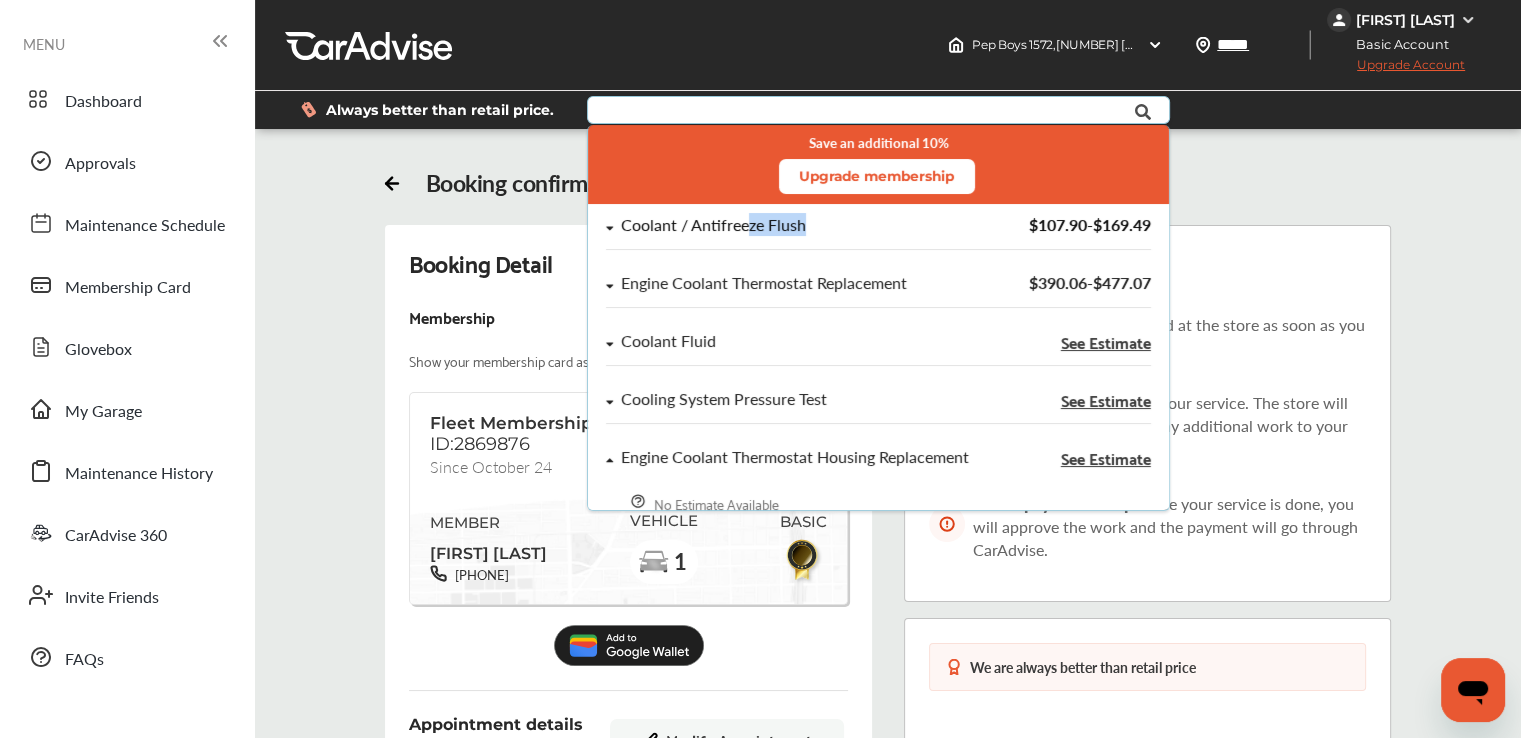 drag, startPoint x: 750, startPoint y: 226, endPoint x: 844, endPoint y: 209, distance: 95.524864 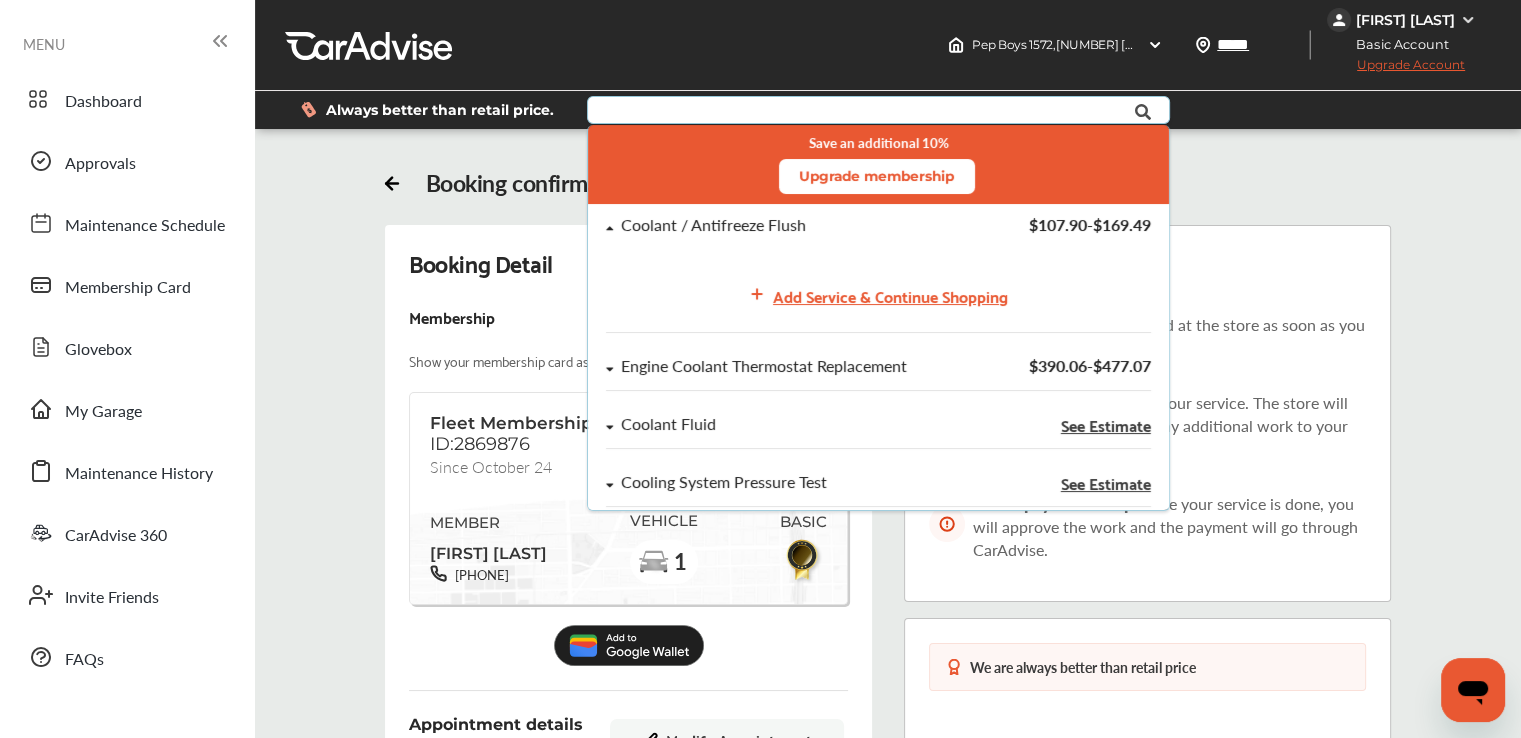 click at bounding box center [860, 112] 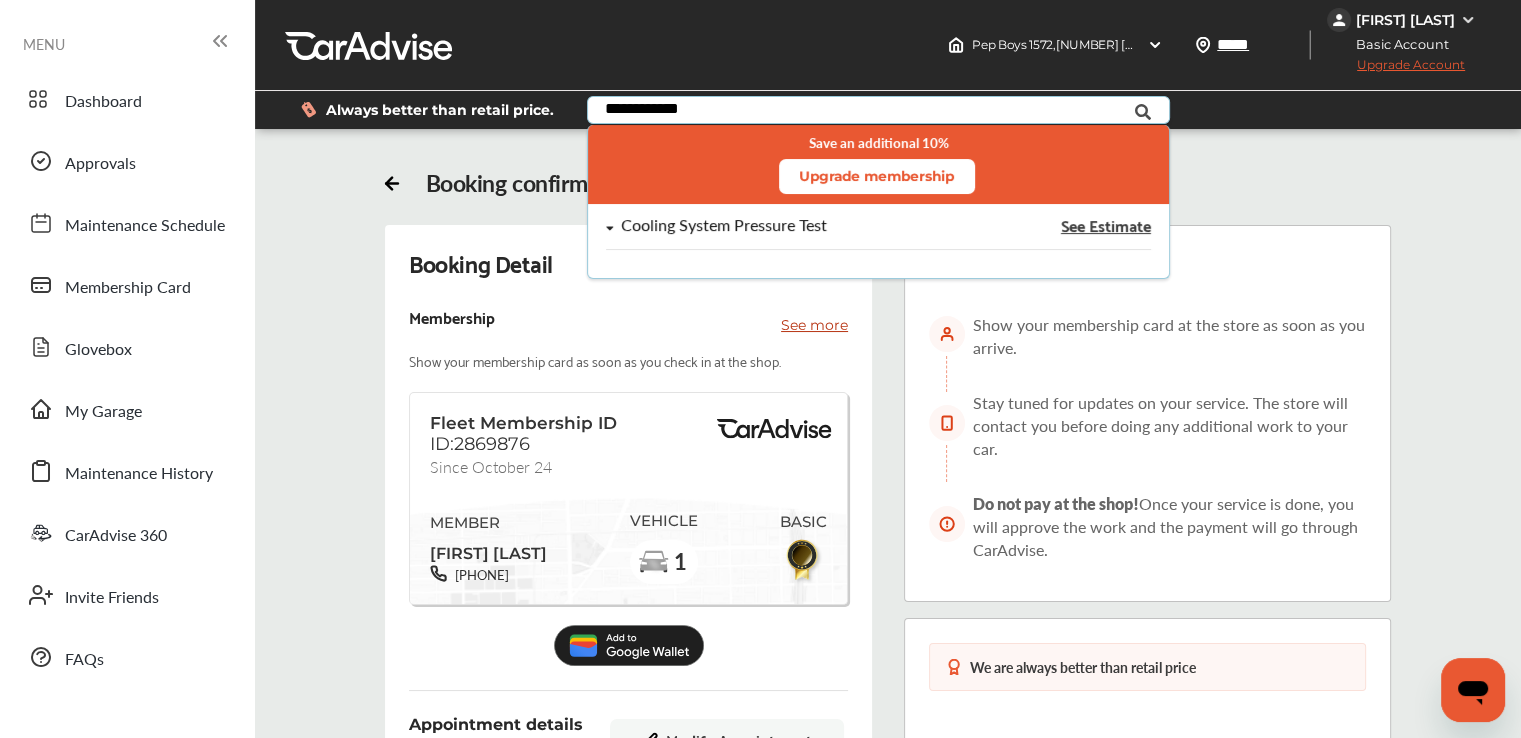 type on "**********" 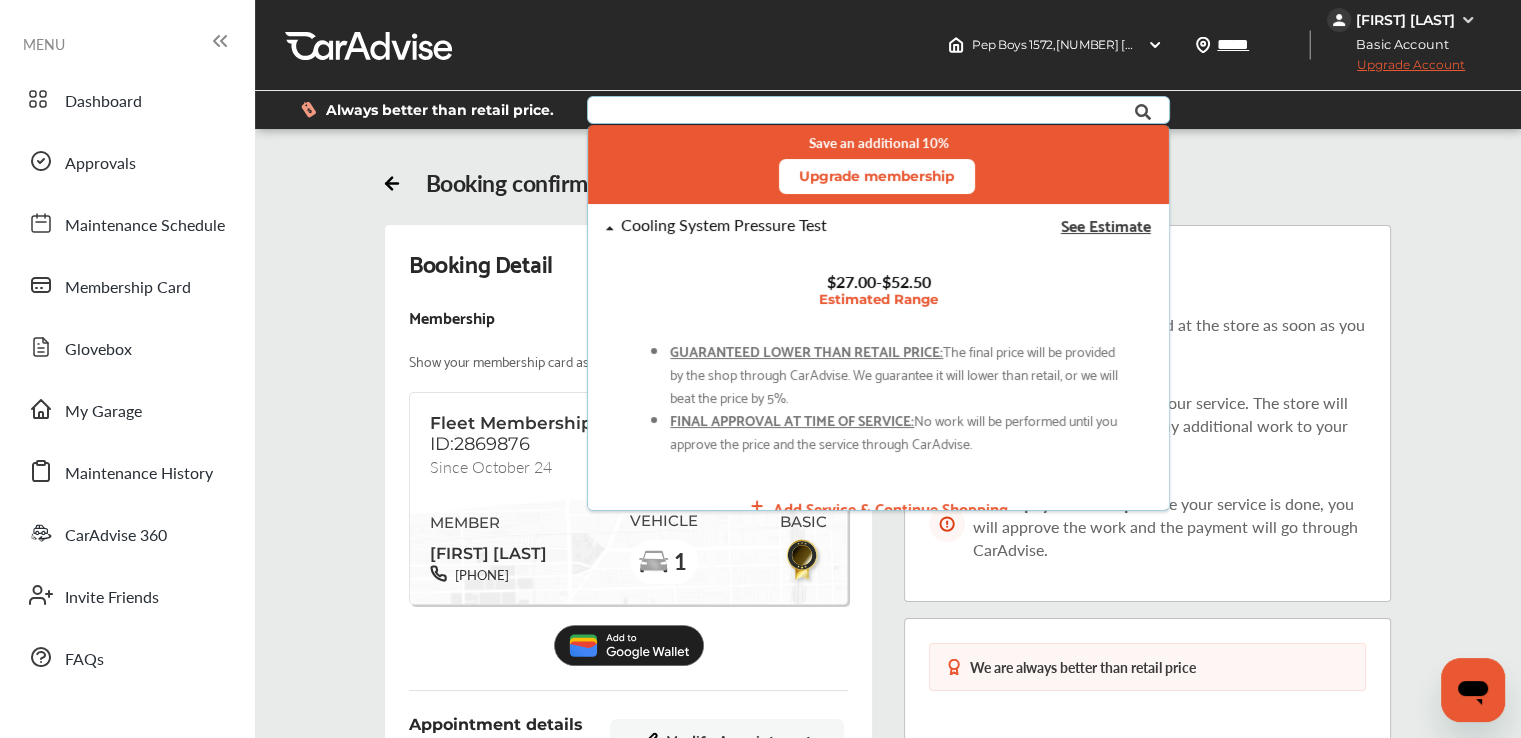 scroll, scrollTop: 68, scrollLeft: 0, axis: vertical 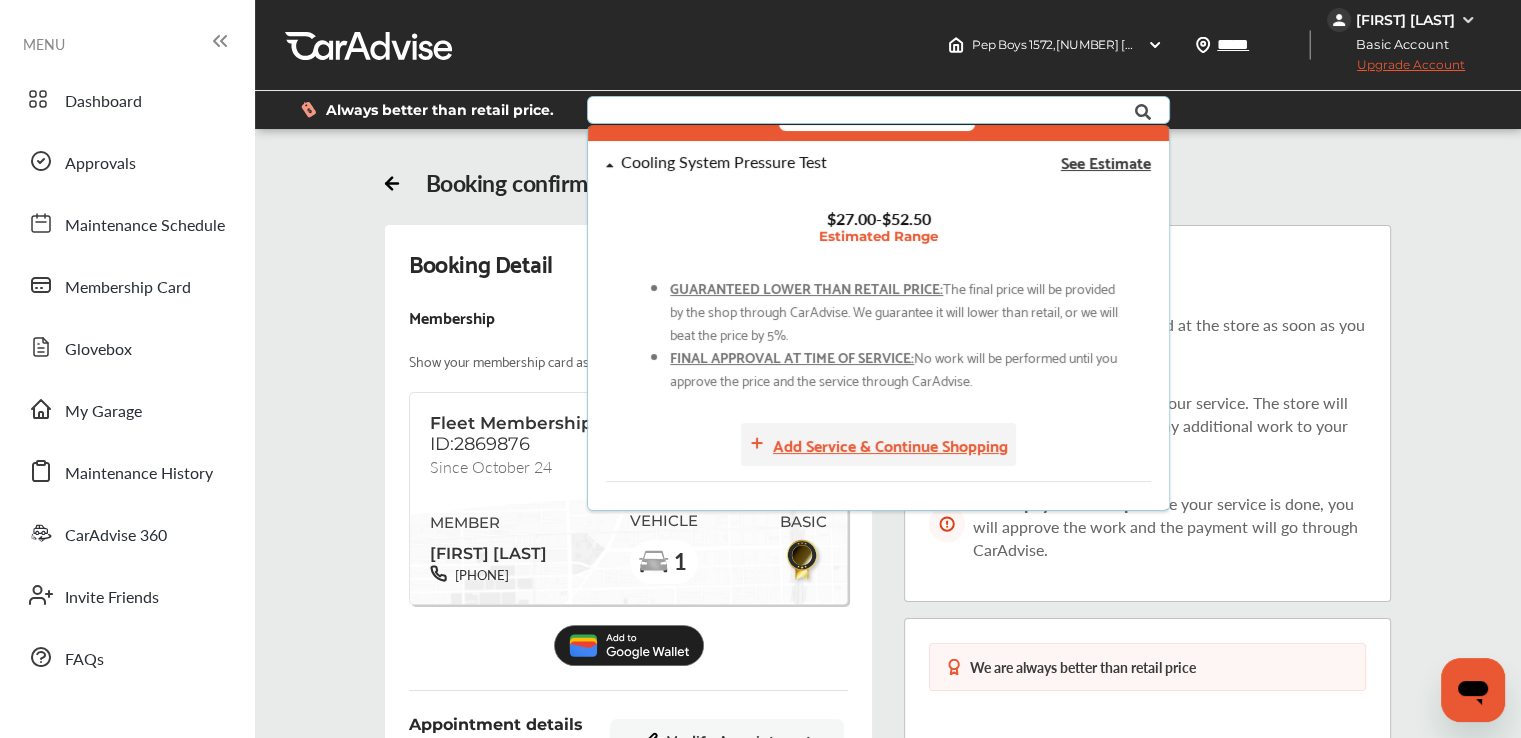 click on "Add Service & Continue Shopping" at bounding box center [890, 444] 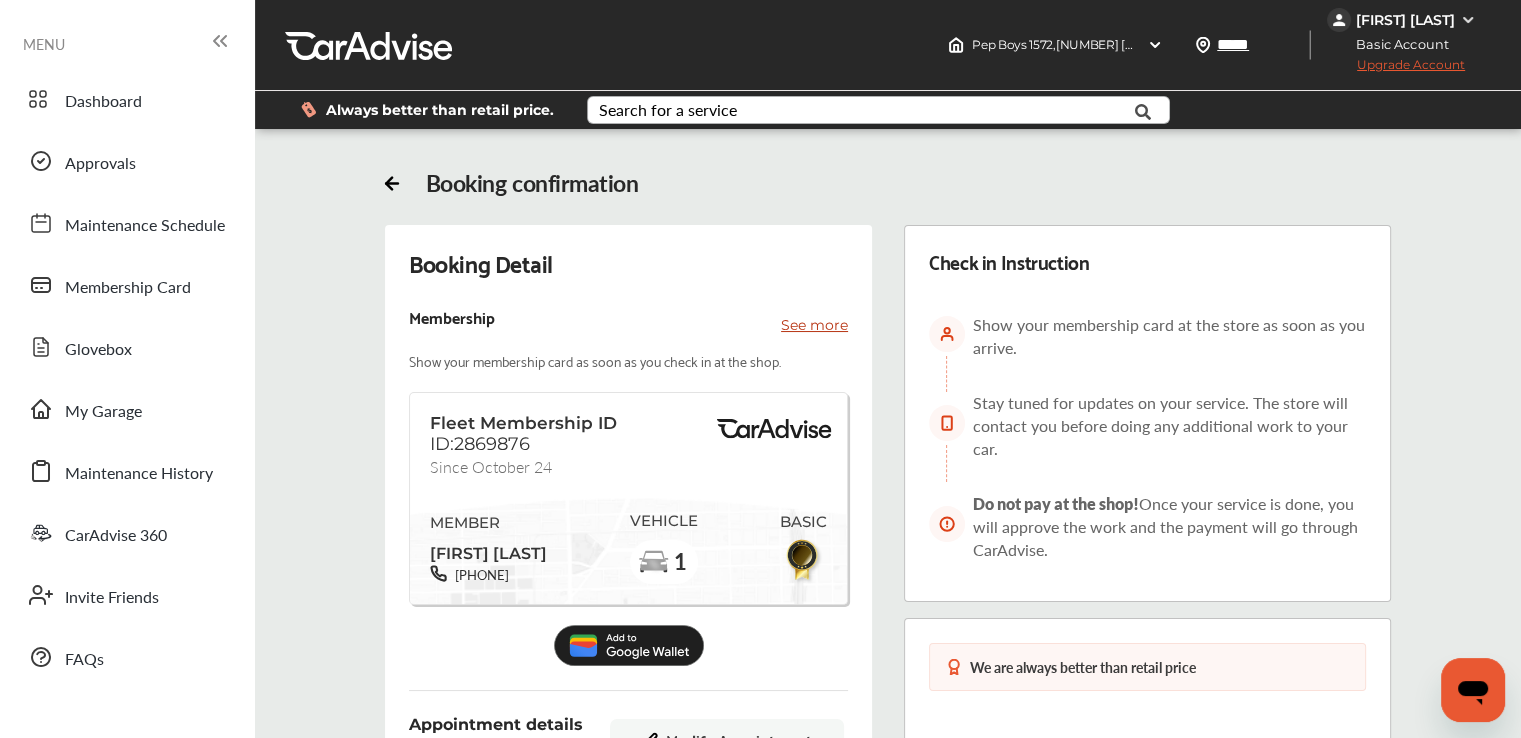 click on "Membership See more" at bounding box center [628, 325] 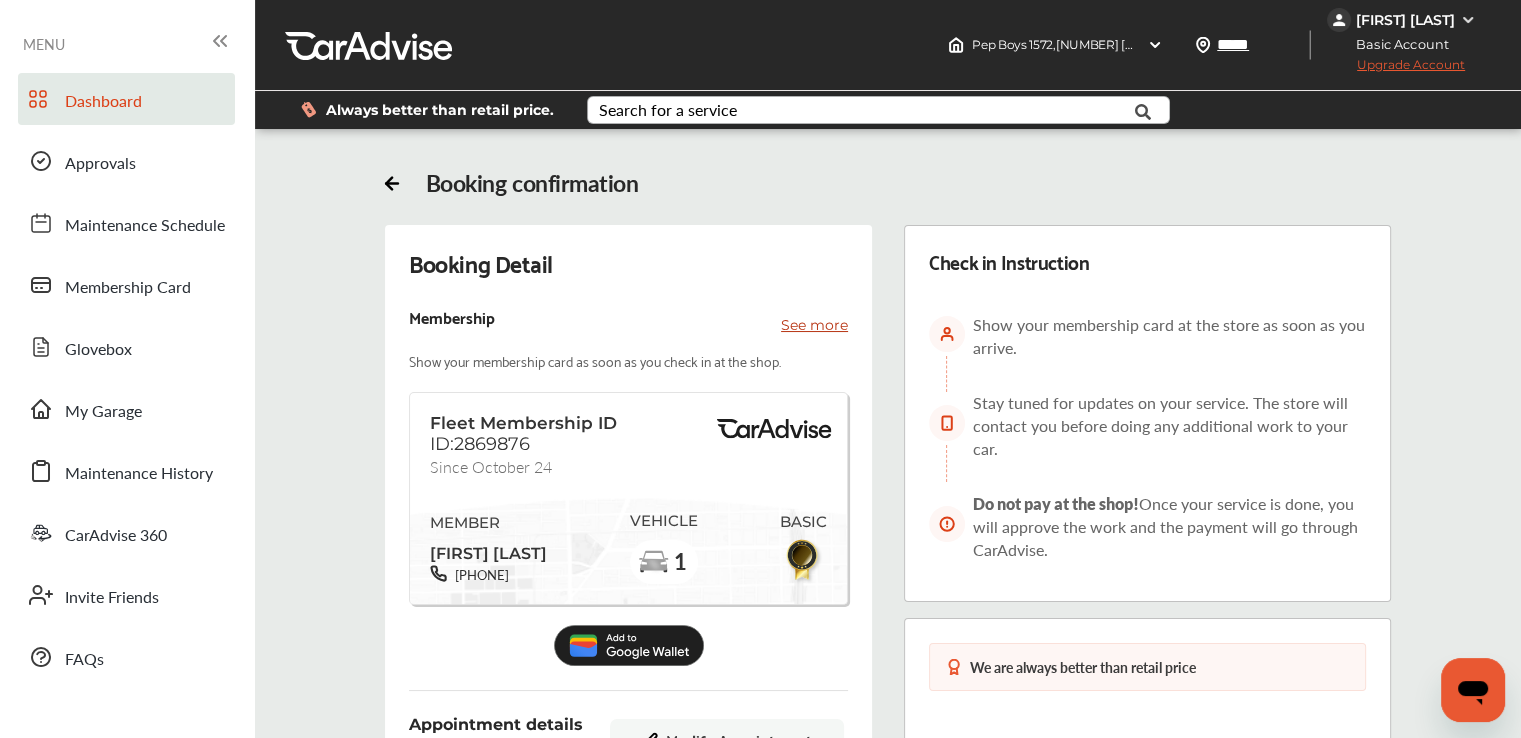 click on "Dashboard" at bounding box center (126, 99) 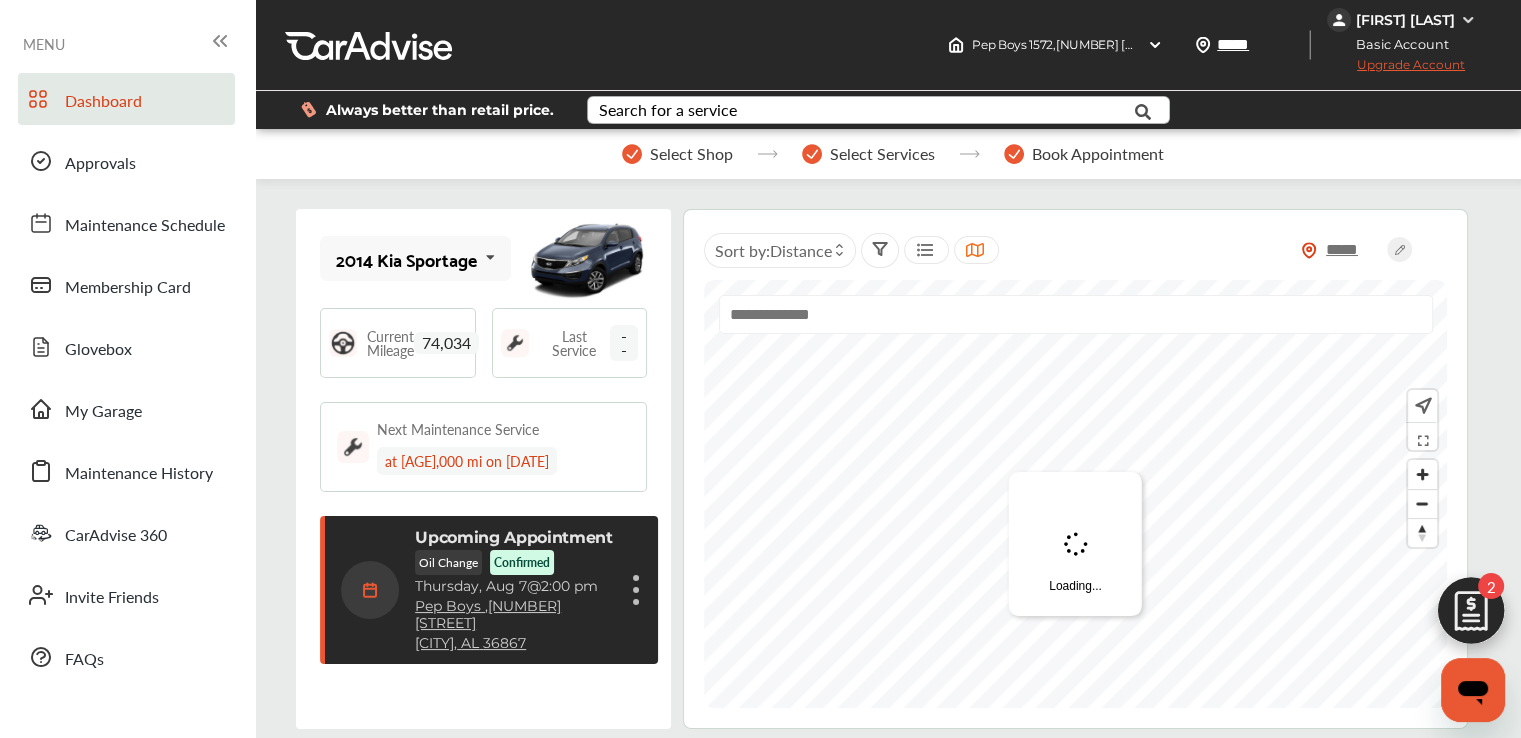 scroll, scrollTop: 263, scrollLeft: 0, axis: vertical 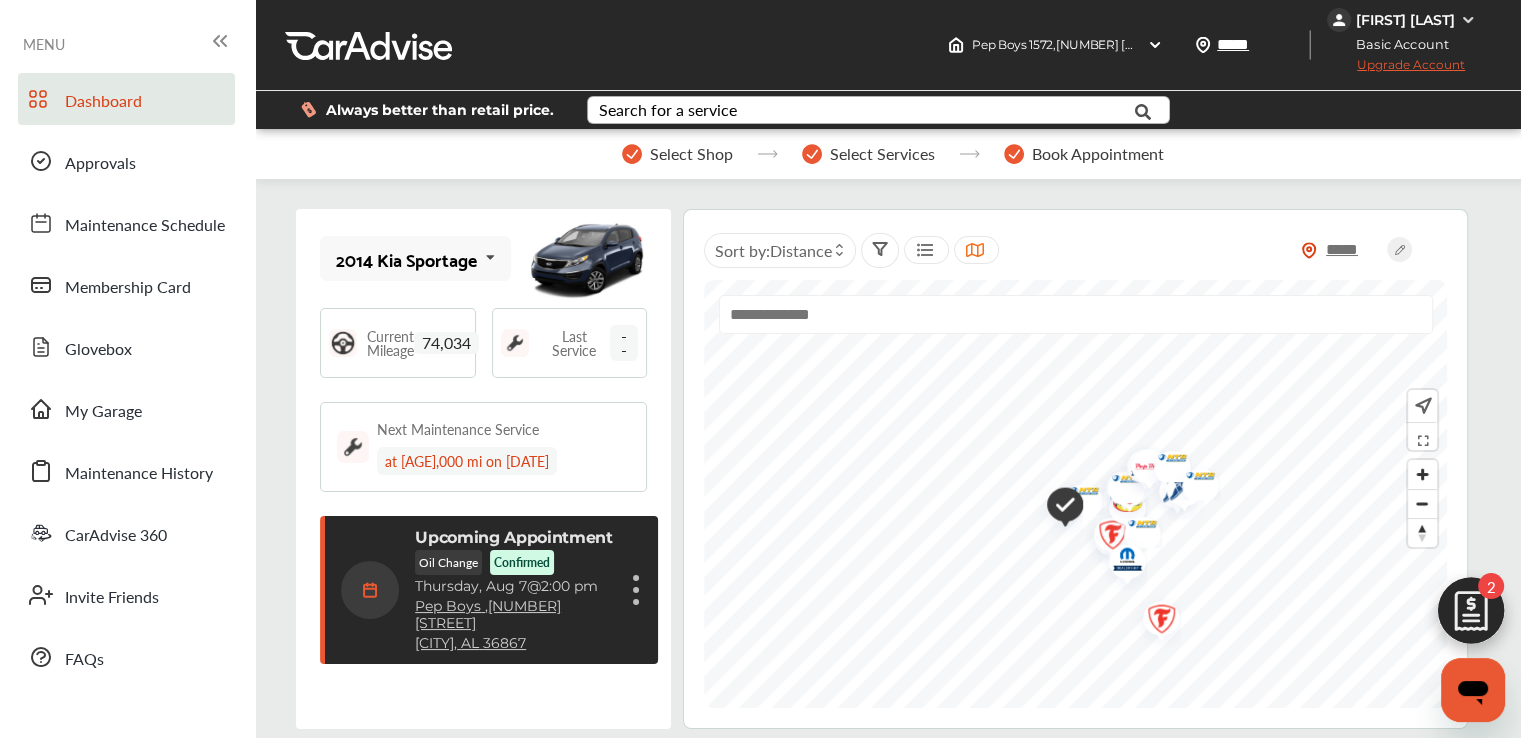 click on "Cancel appointment Modify appointment Show details" at bounding box center [636, 590] 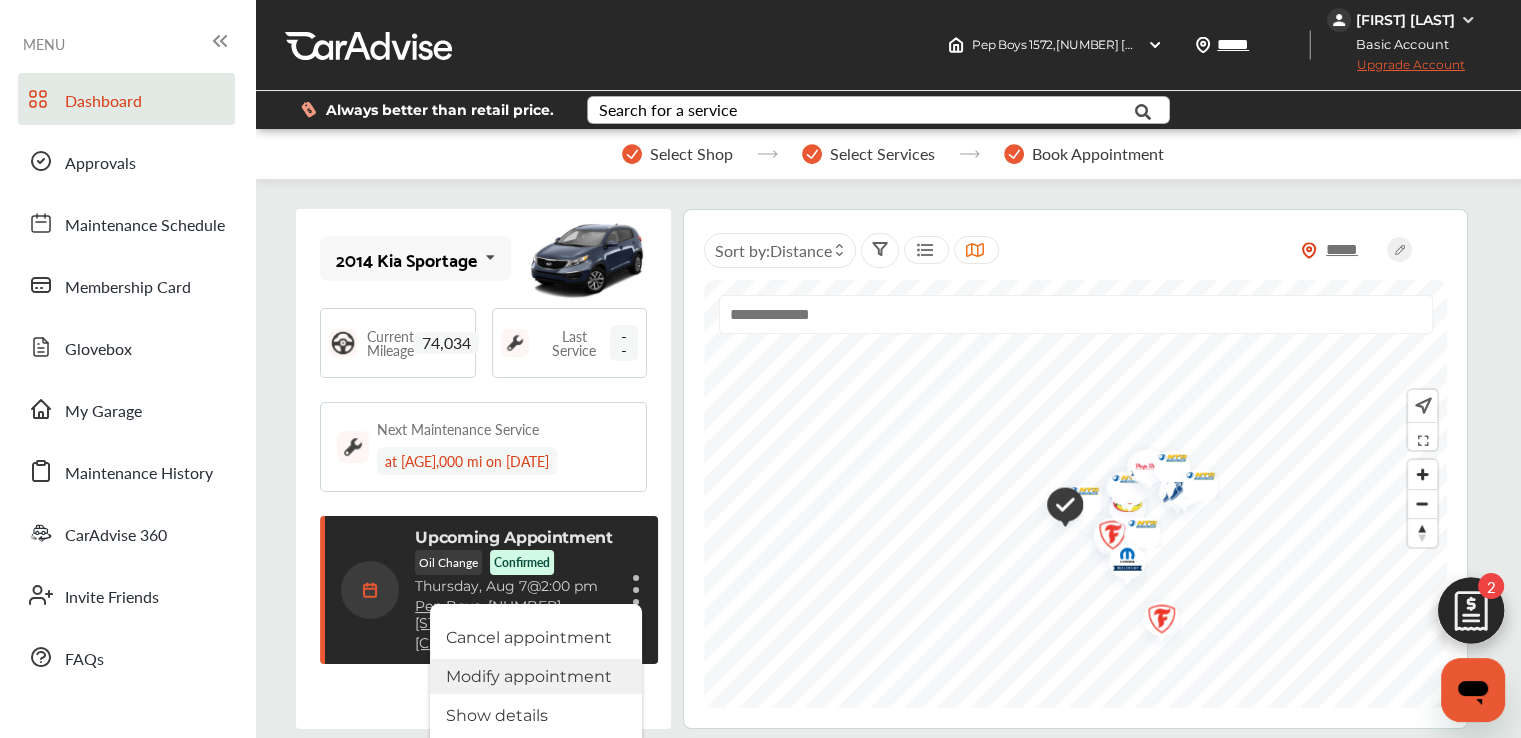 click on "Modify appointment" at bounding box center (536, 676) 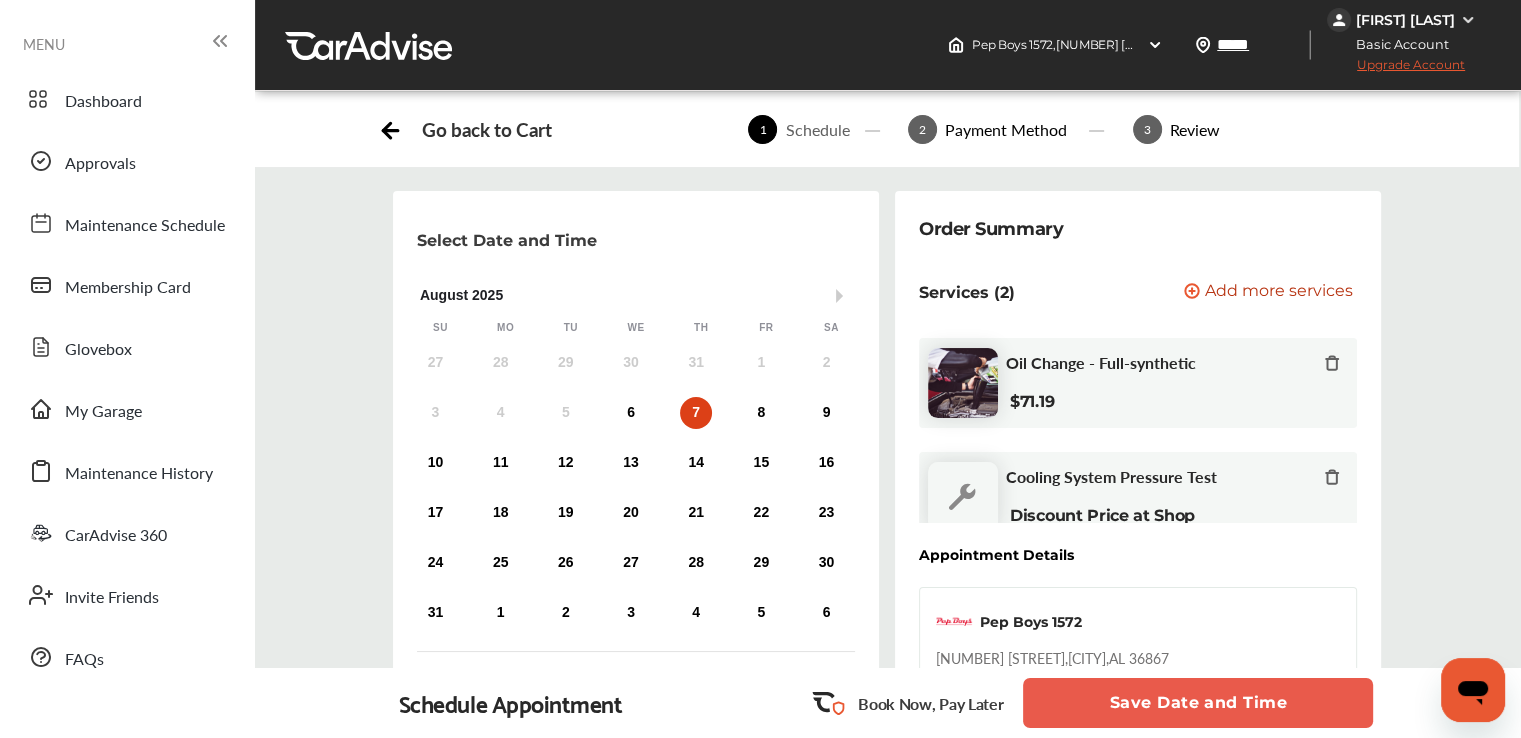 scroll, scrollTop: 200, scrollLeft: 0, axis: vertical 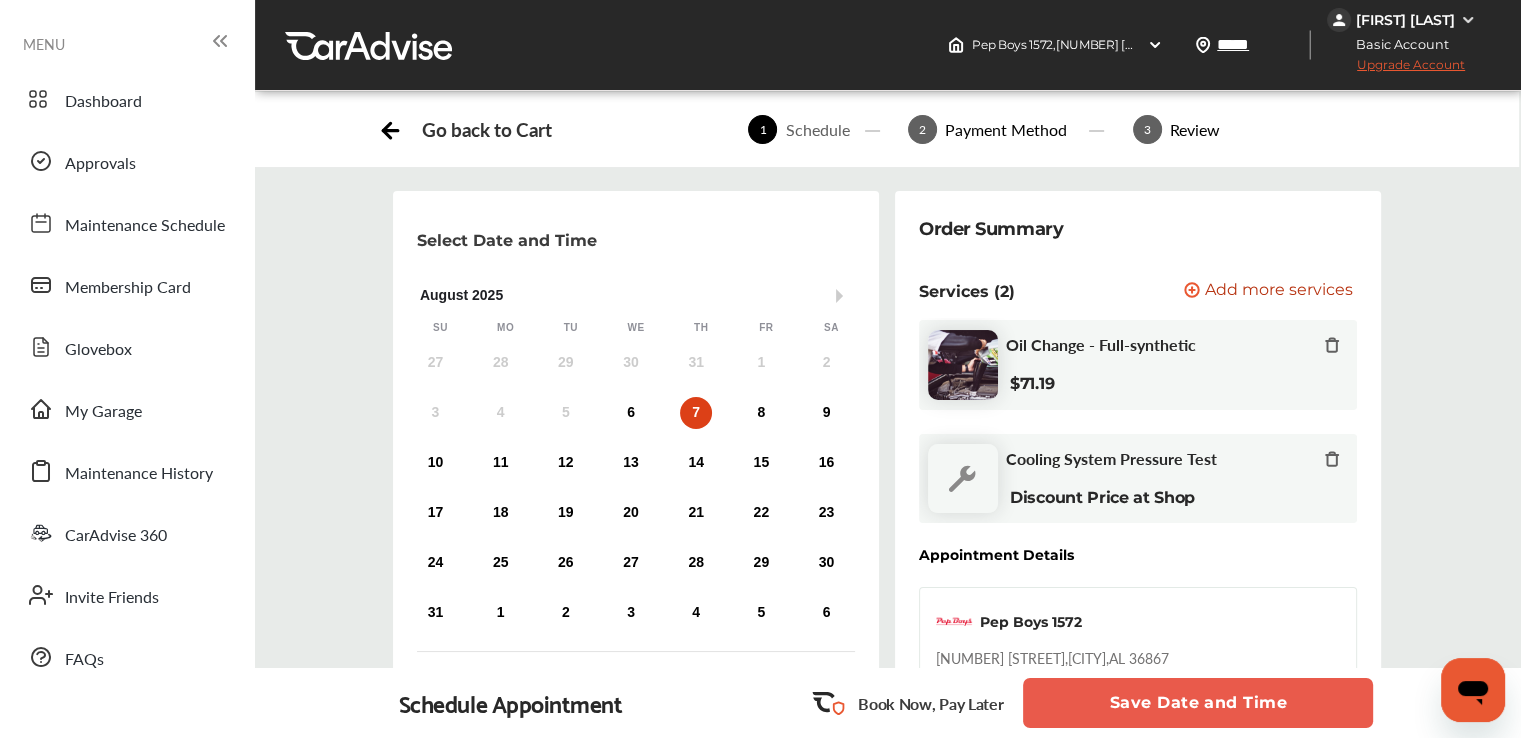 click 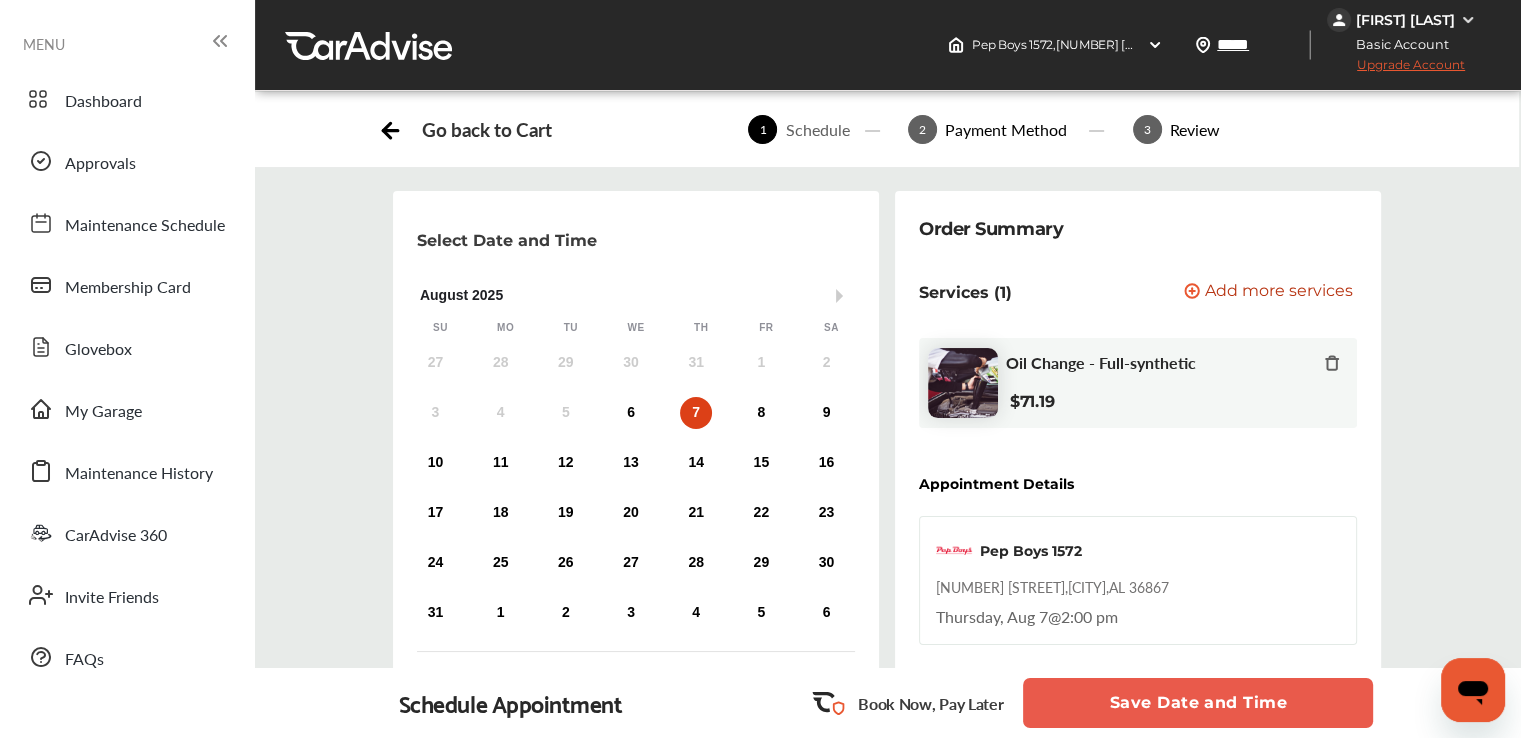 scroll, scrollTop: 0, scrollLeft: 0, axis: both 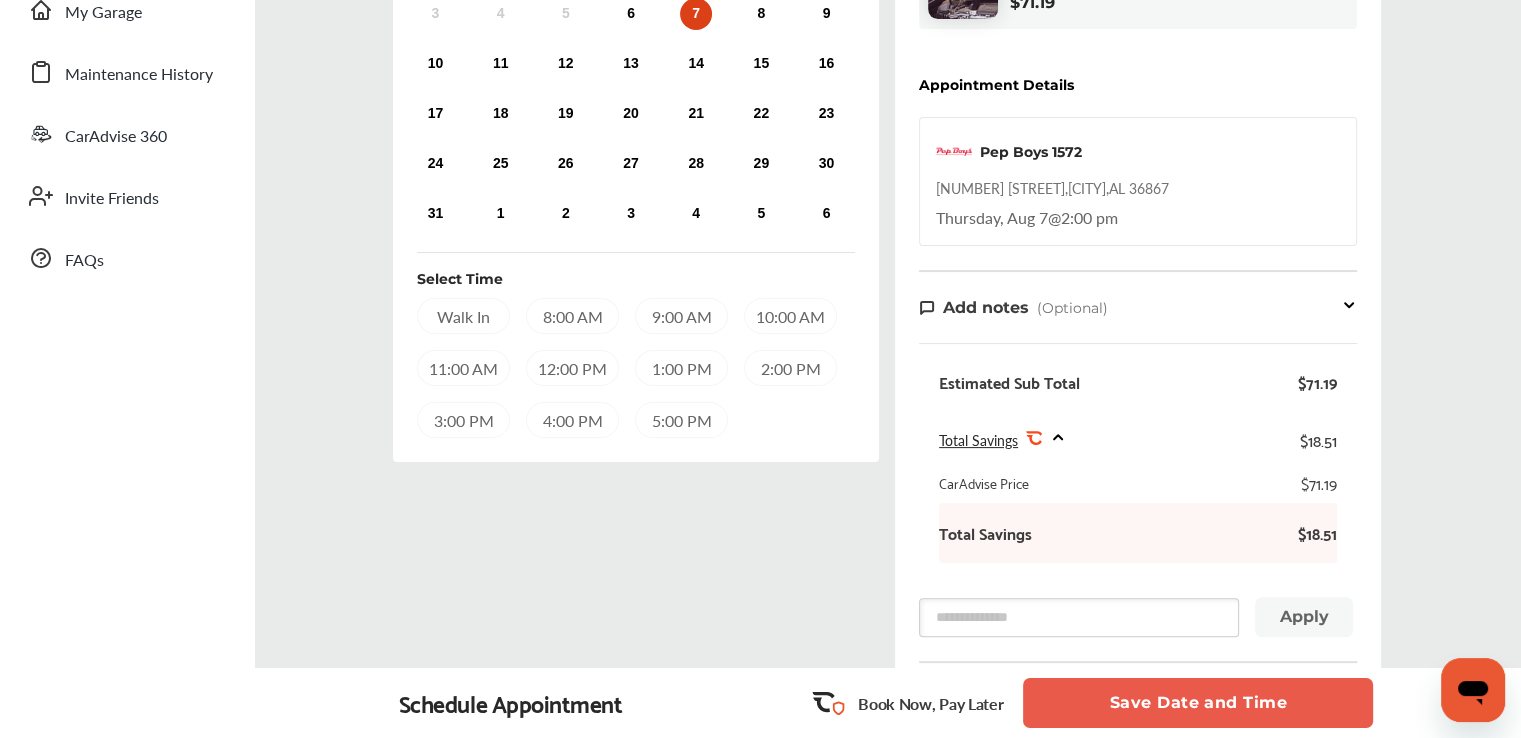 click 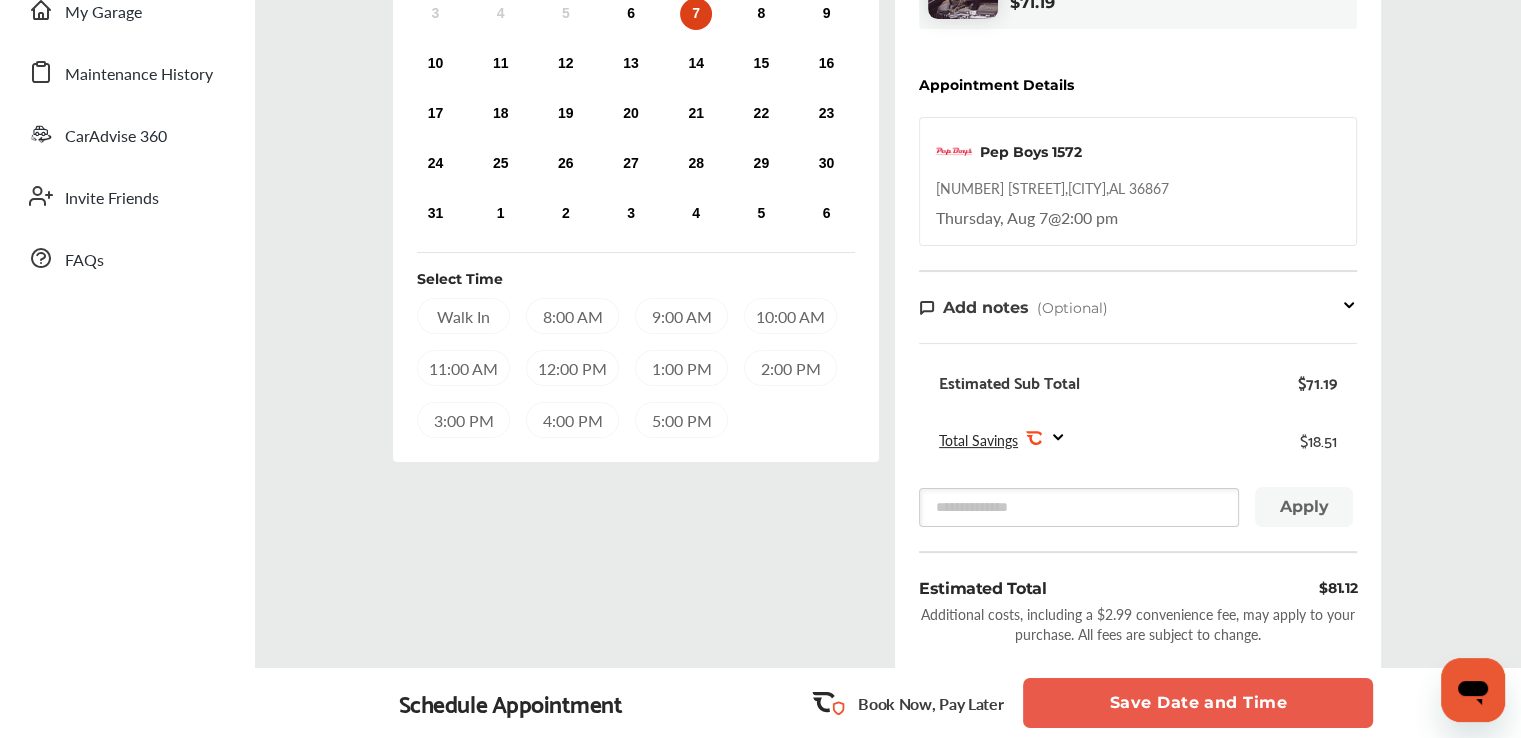 click 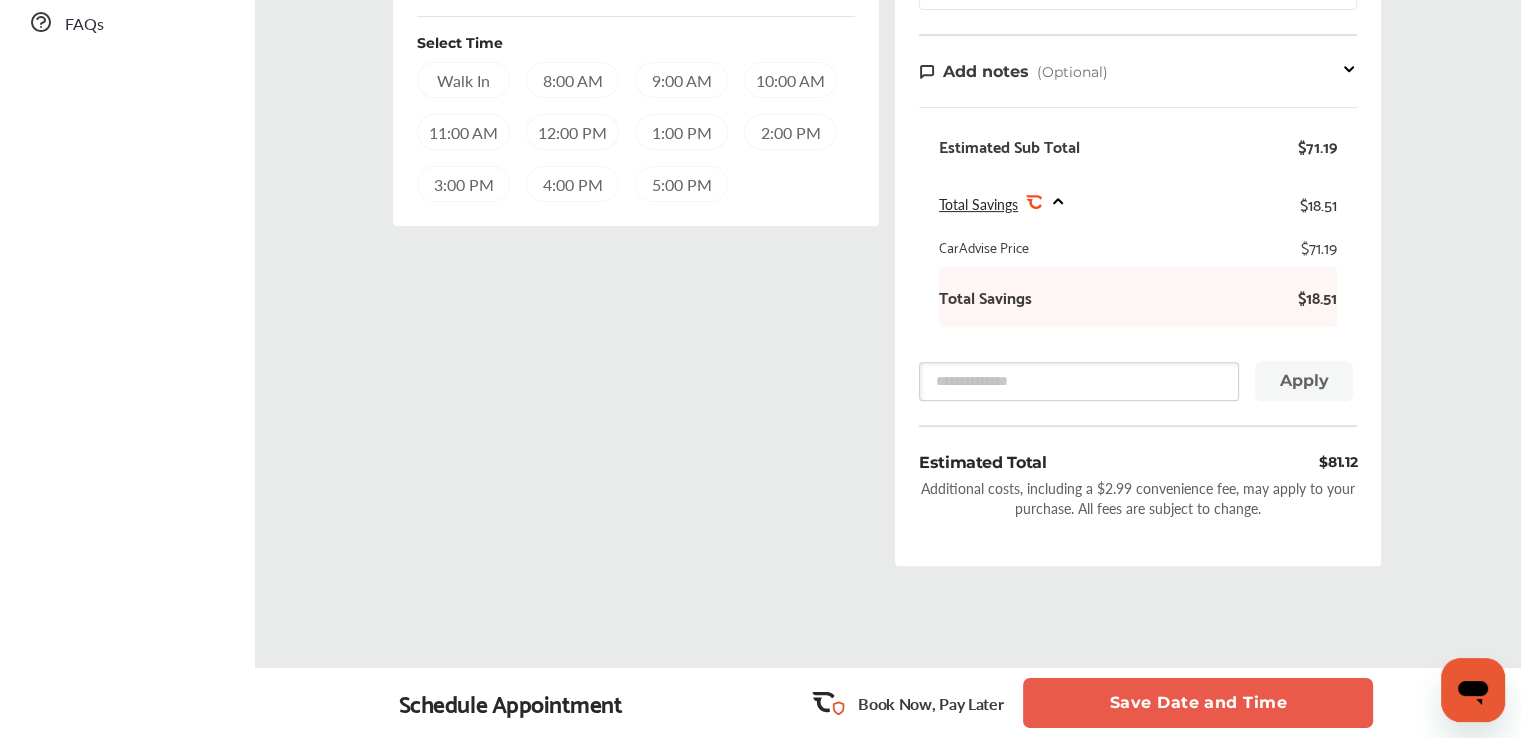 scroll, scrollTop: 711, scrollLeft: 0, axis: vertical 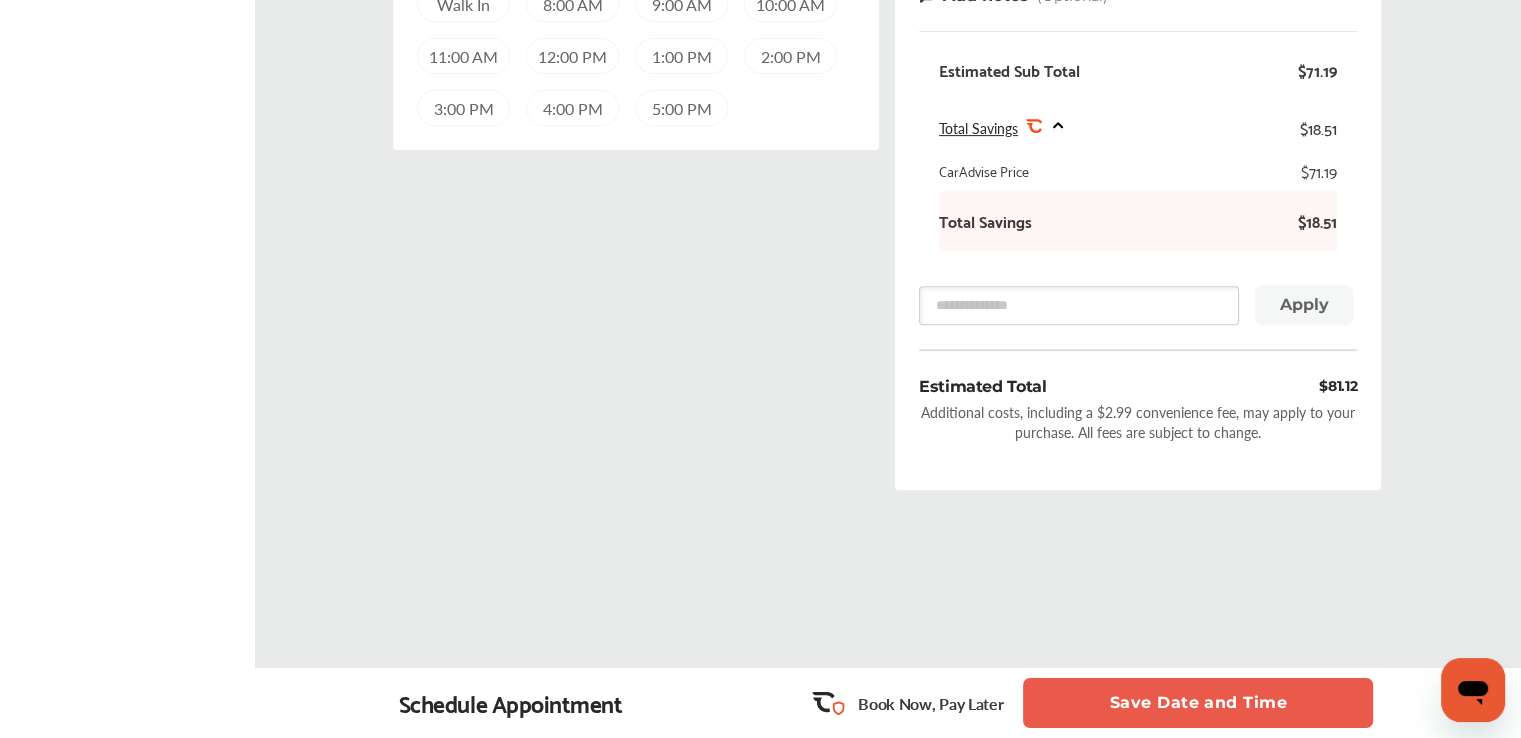 click 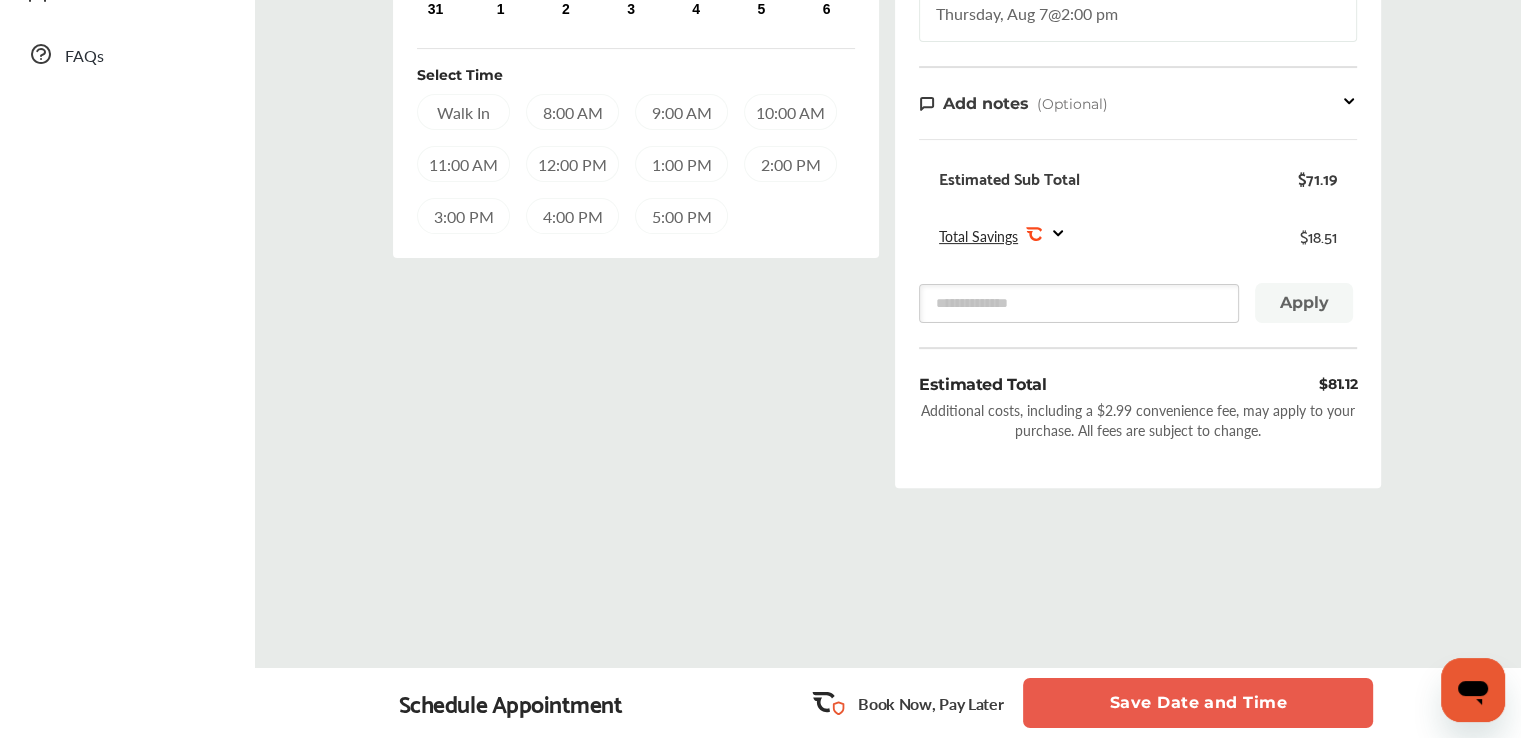 scroll, scrollTop: 600, scrollLeft: 0, axis: vertical 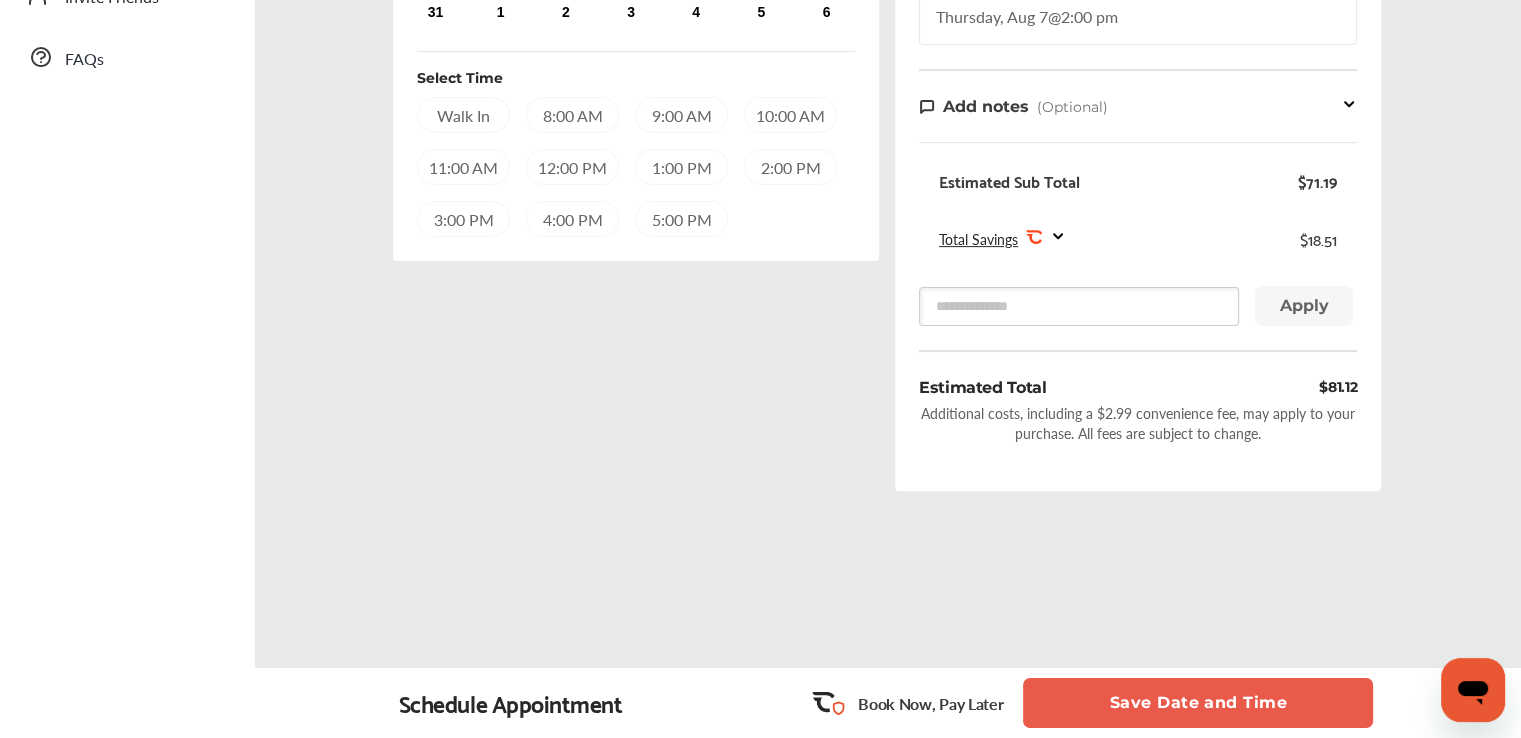 click 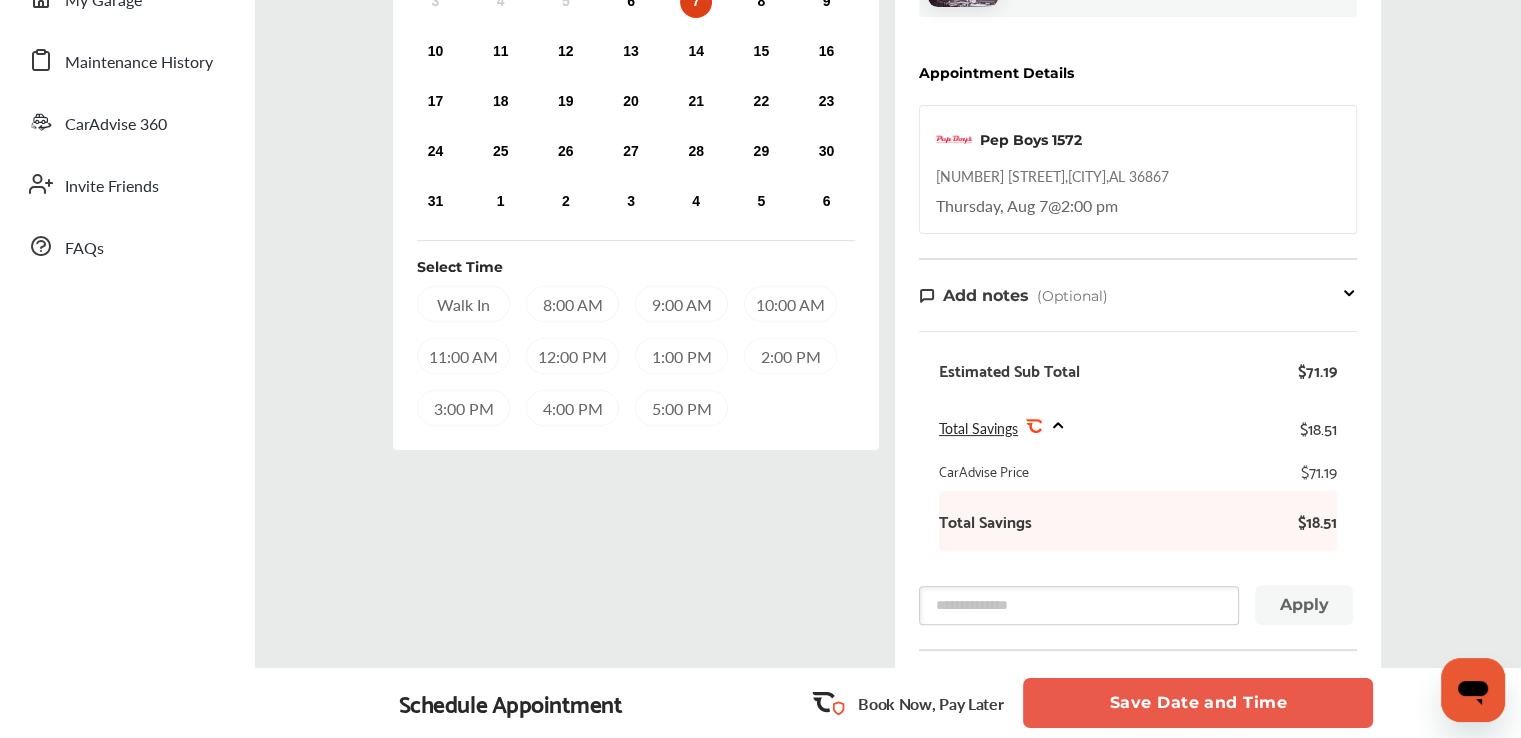 scroll, scrollTop: 0, scrollLeft: 0, axis: both 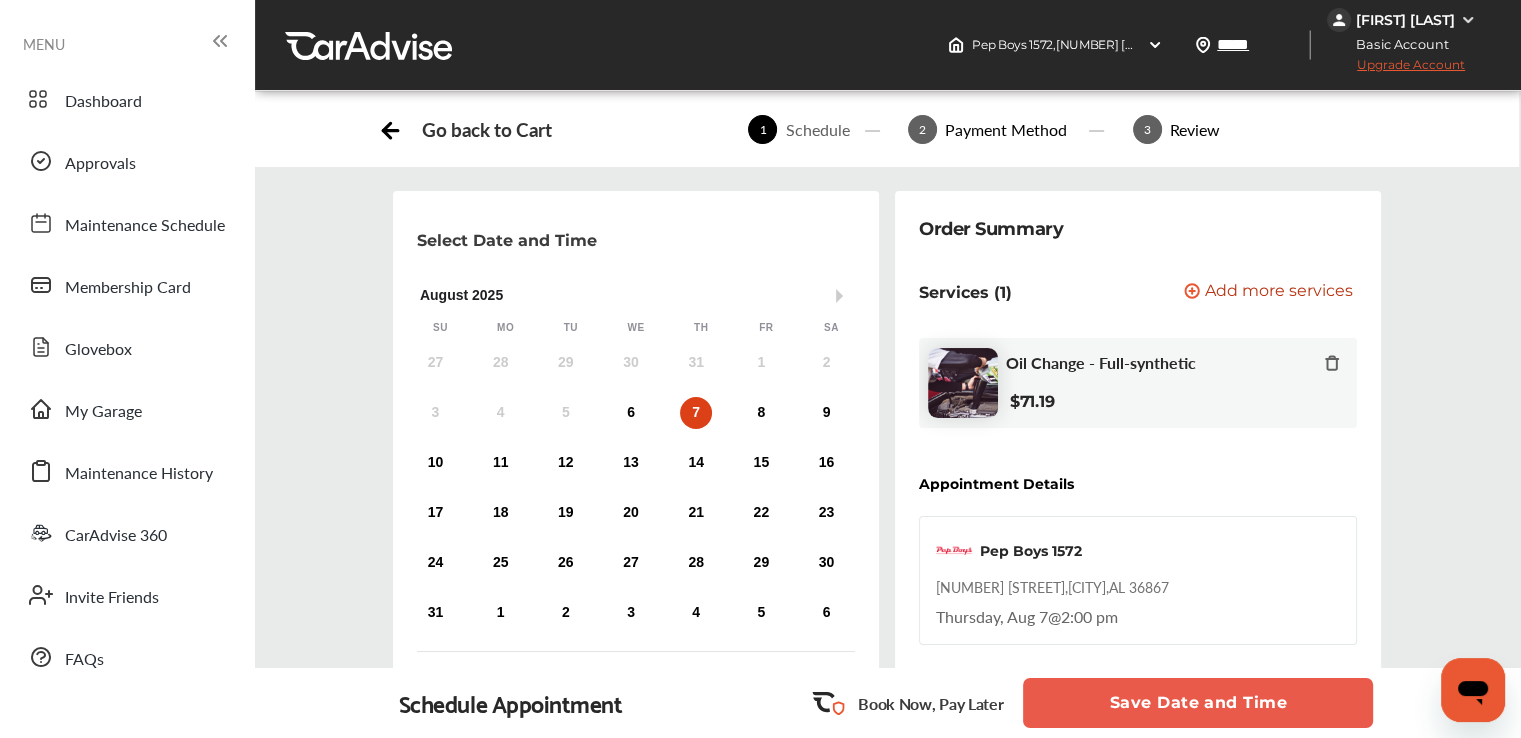 click on "[FIRST] [LAST]" at bounding box center [1405, 20] 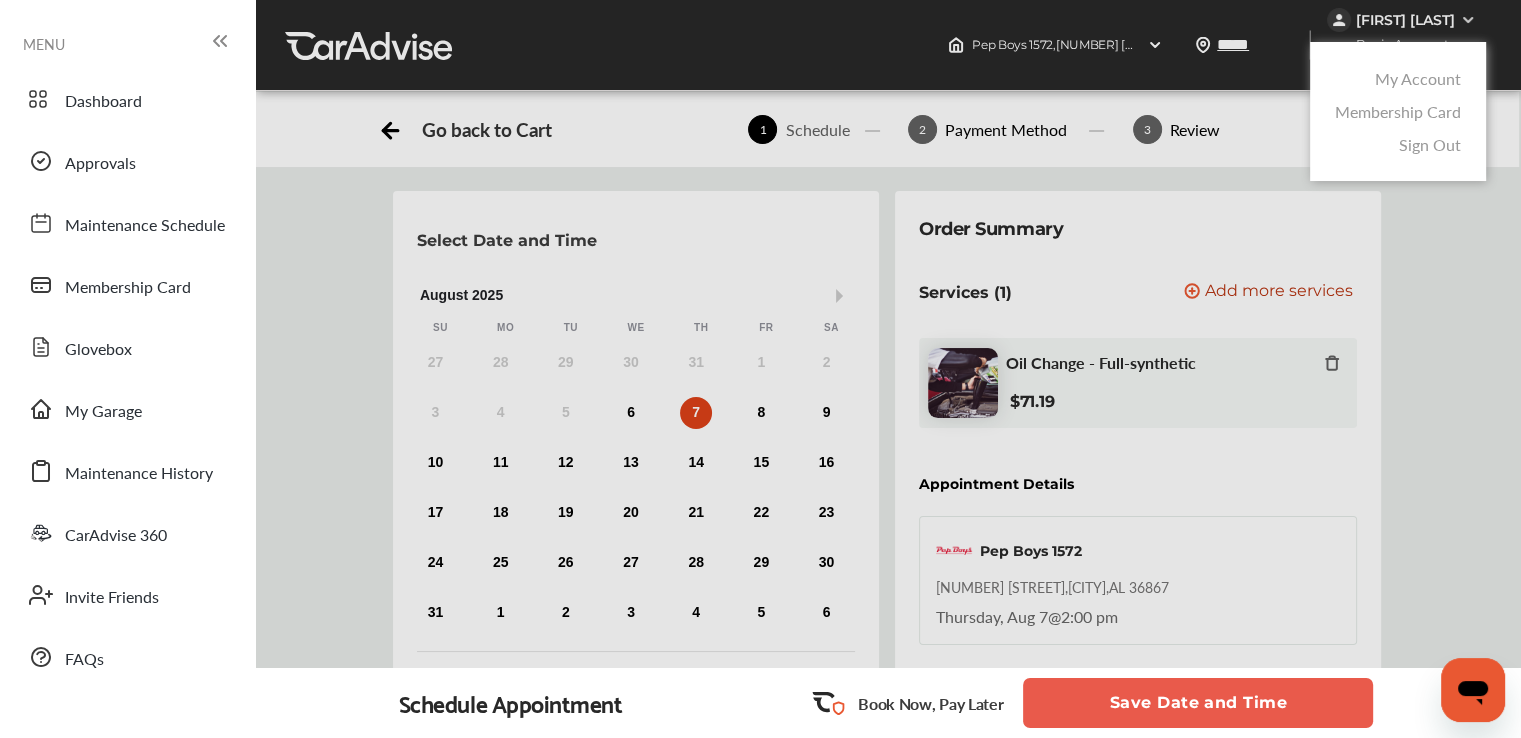 click on "Sign Out" at bounding box center (1430, 144) 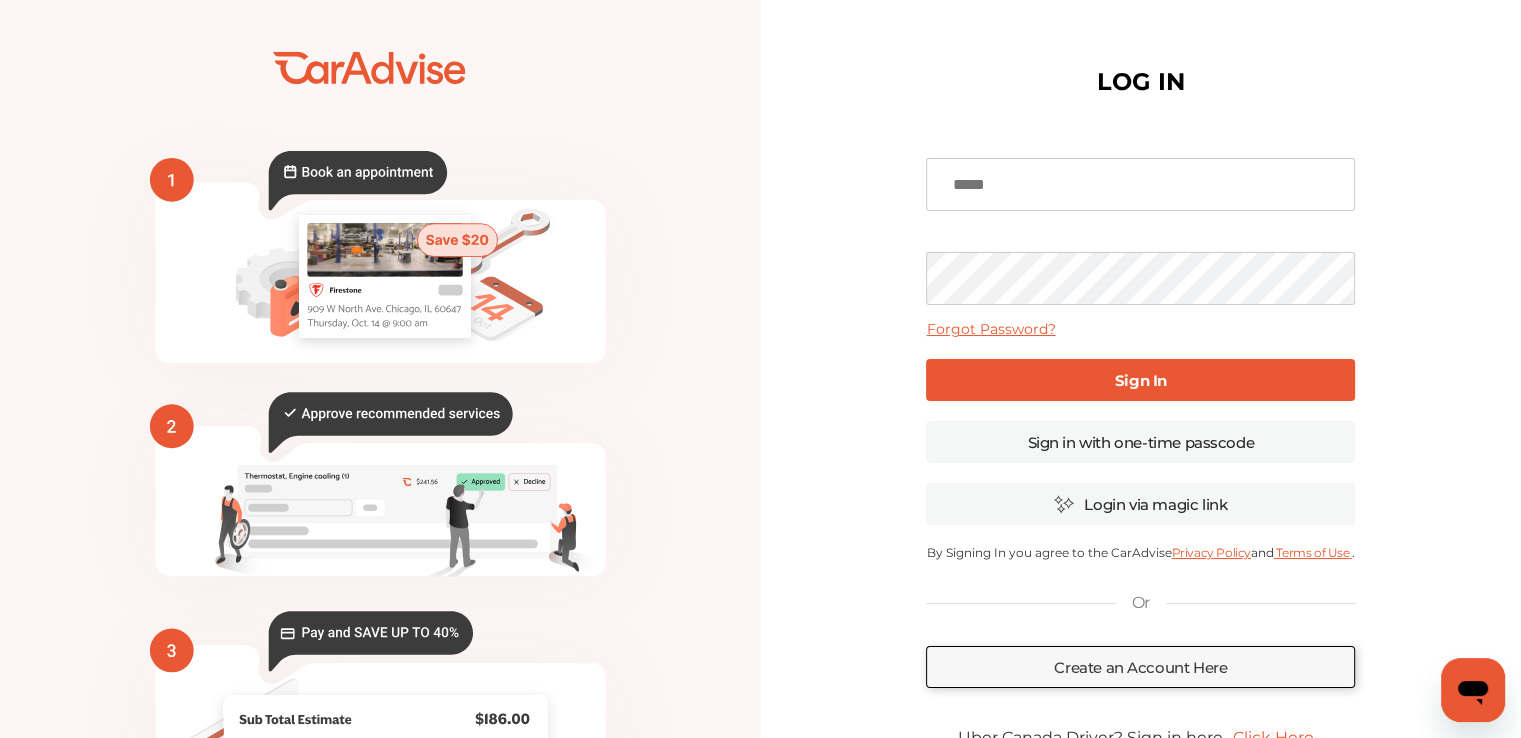 type on "**********" 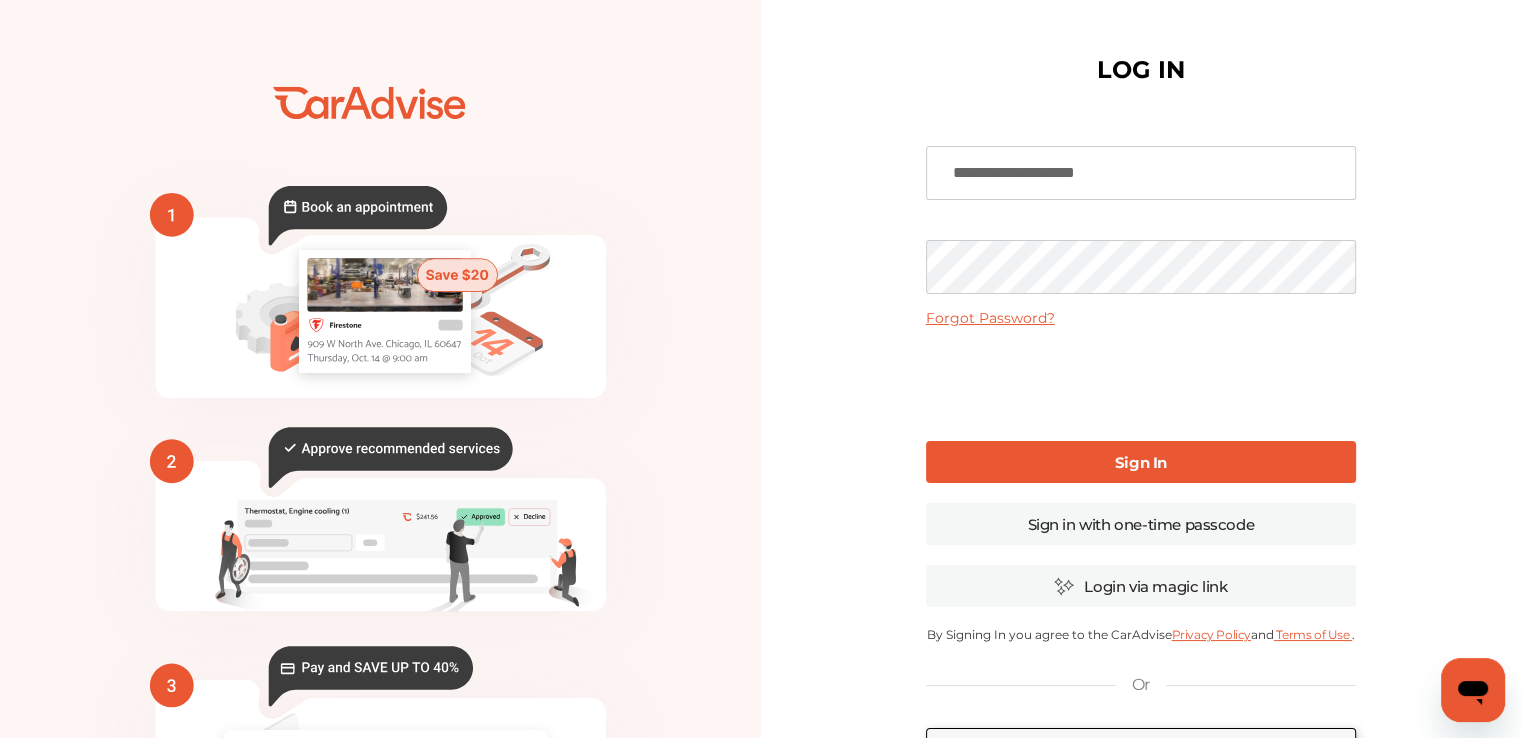 click on "Sign In" at bounding box center (1141, 462) 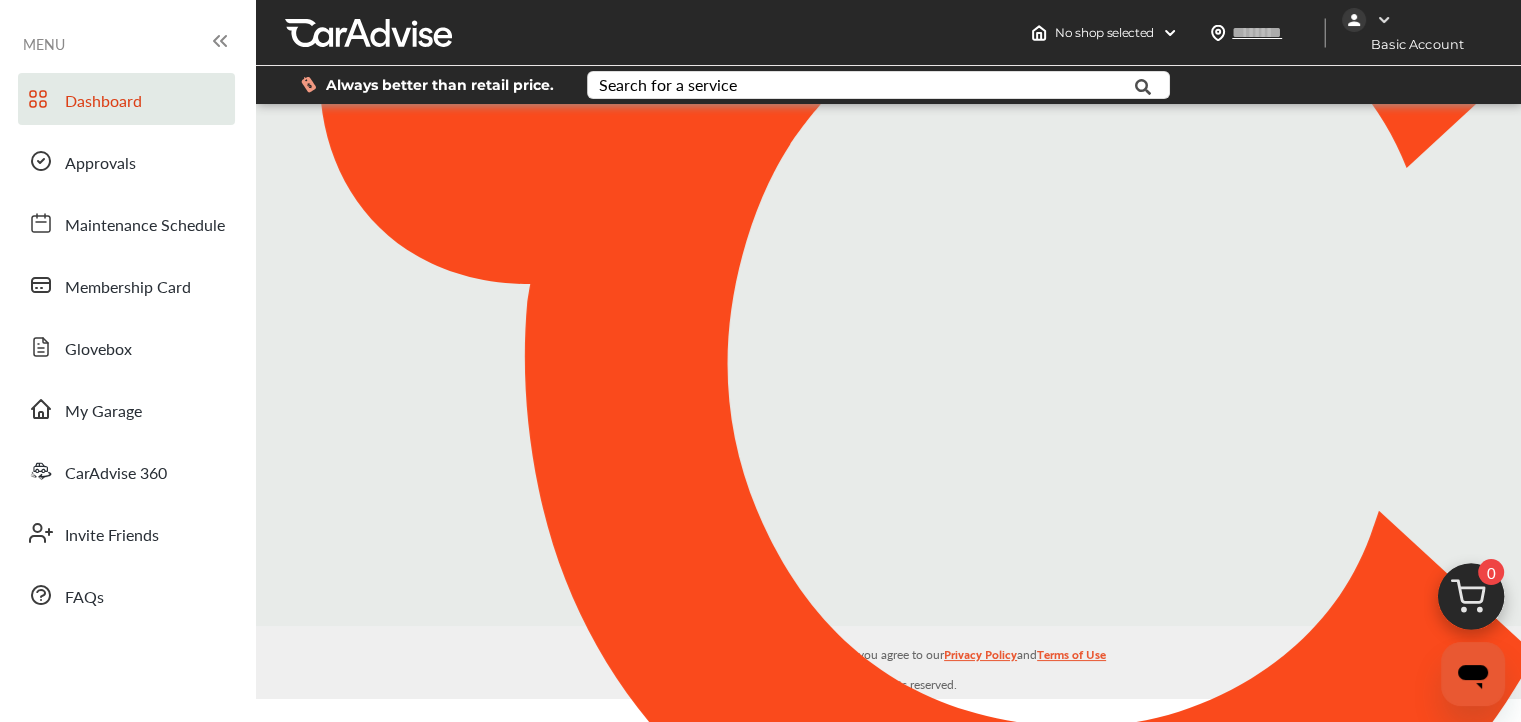 type on "*****" 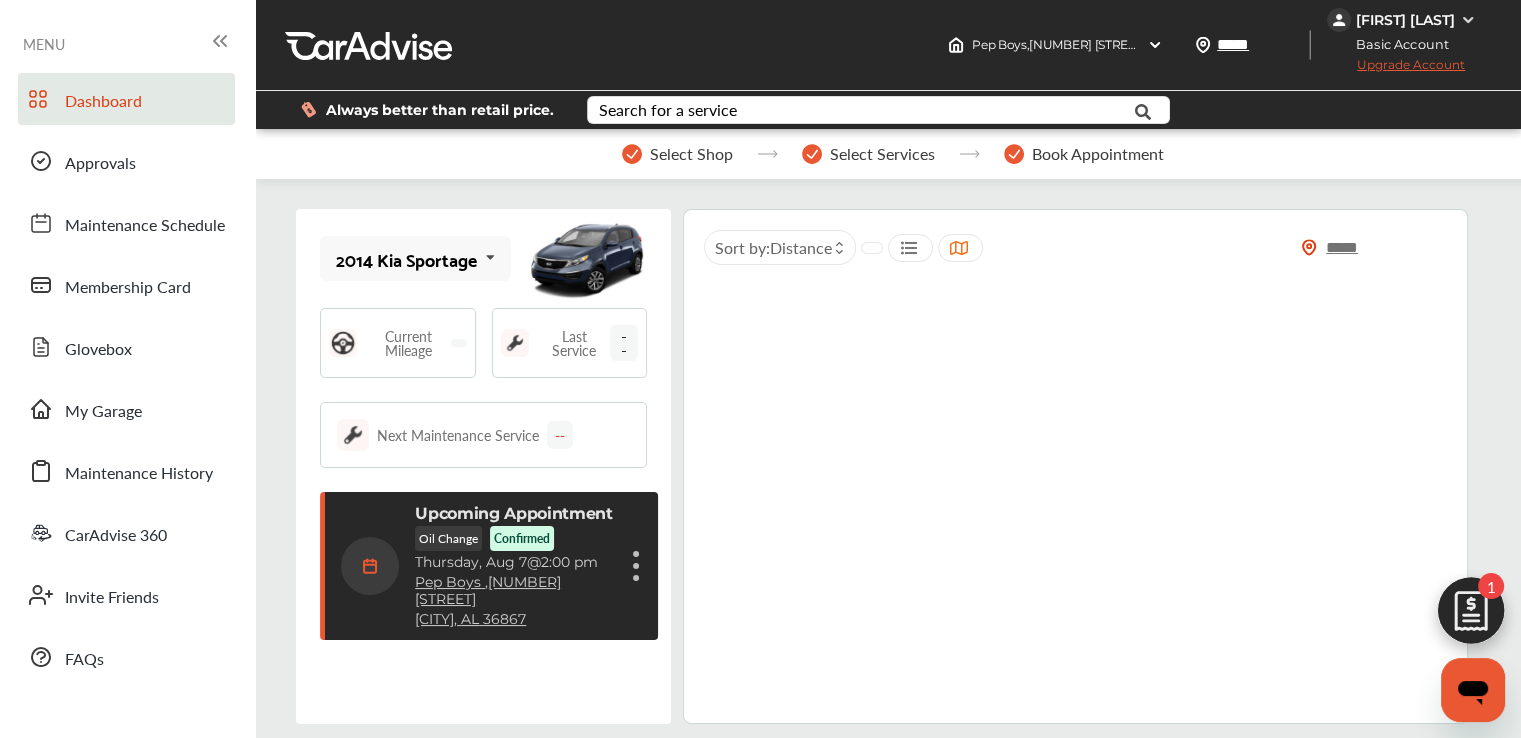 scroll, scrollTop: 323, scrollLeft: 0, axis: vertical 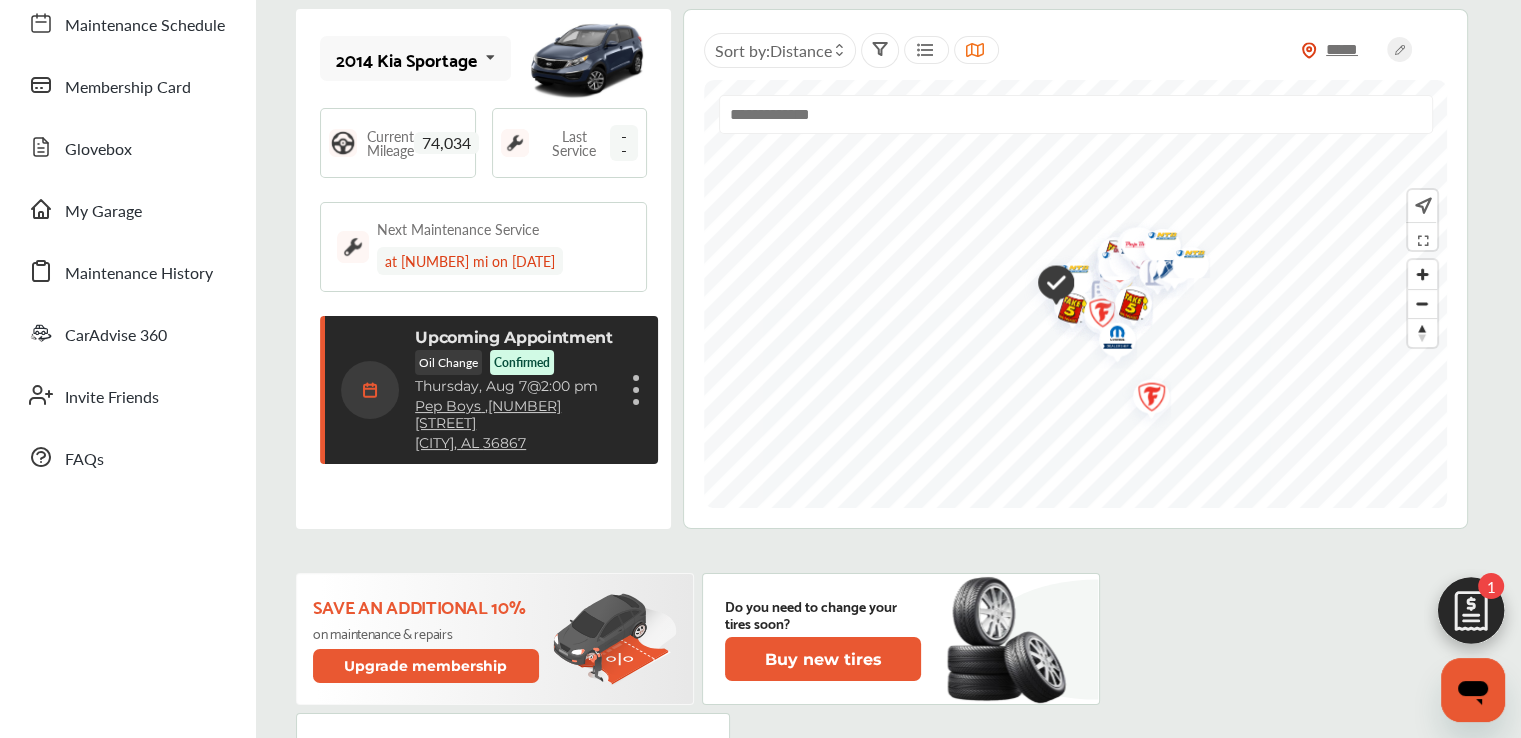 click at bounding box center [636, 390] 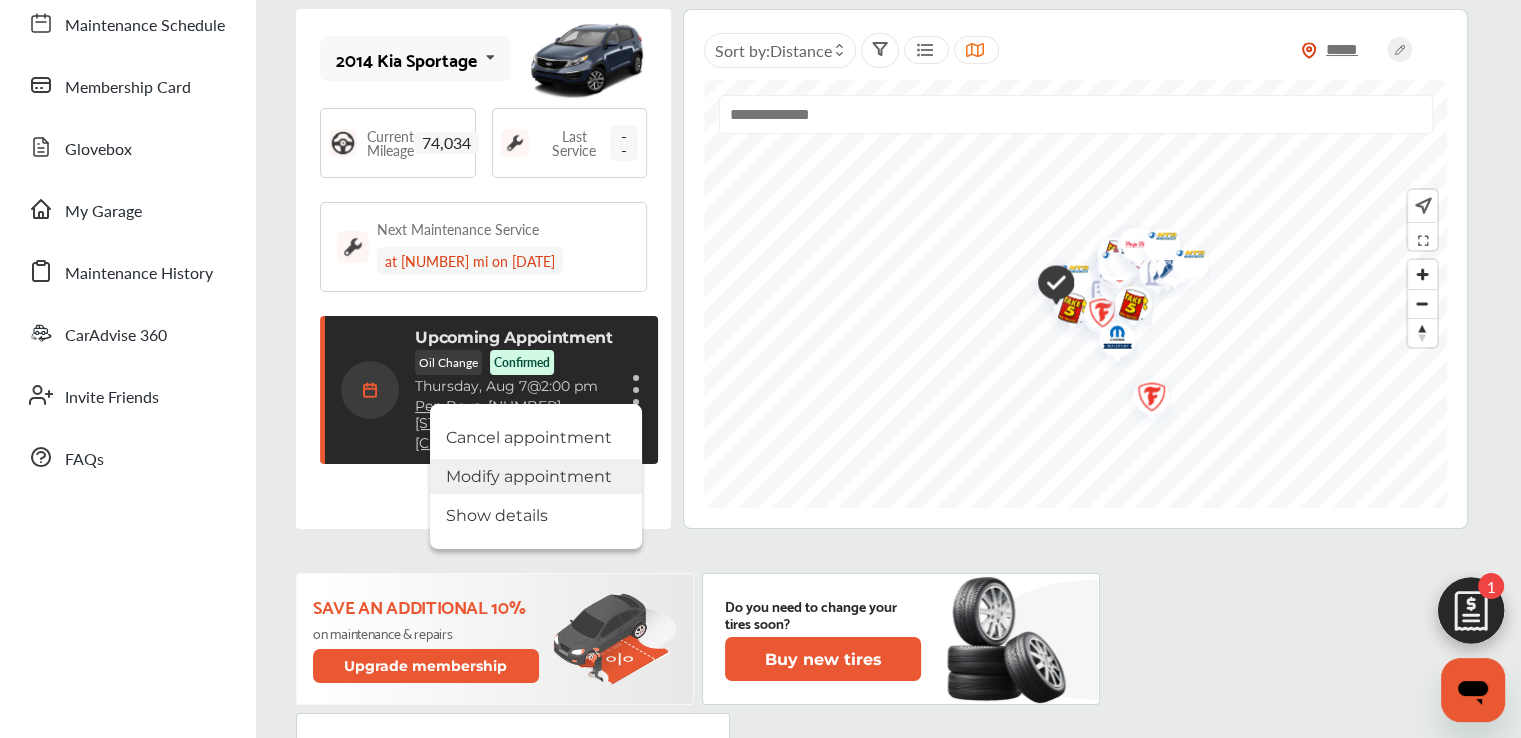 click on "Modify appointment" at bounding box center [536, 476] 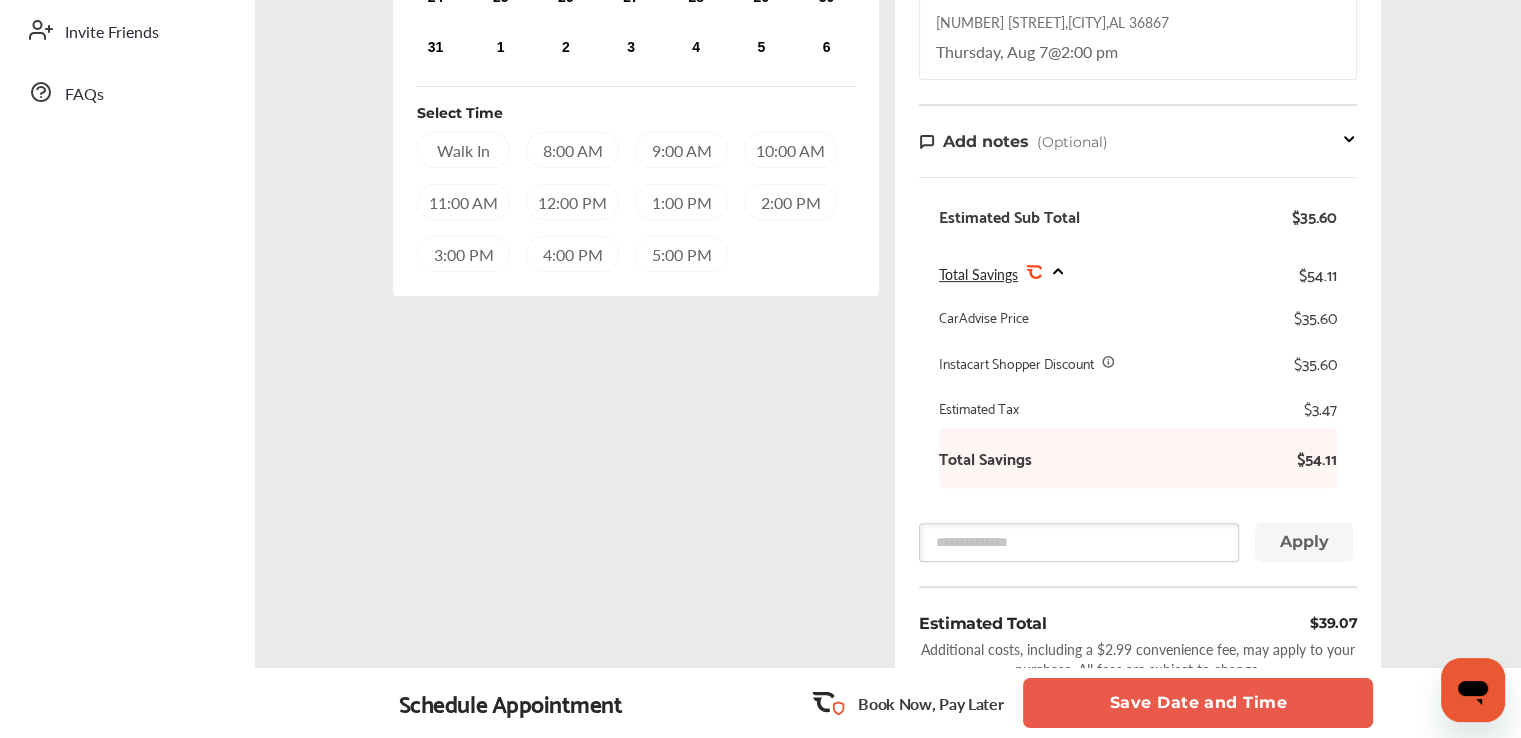 scroll, scrollTop: 600, scrollLeft: 0, axis: vertical 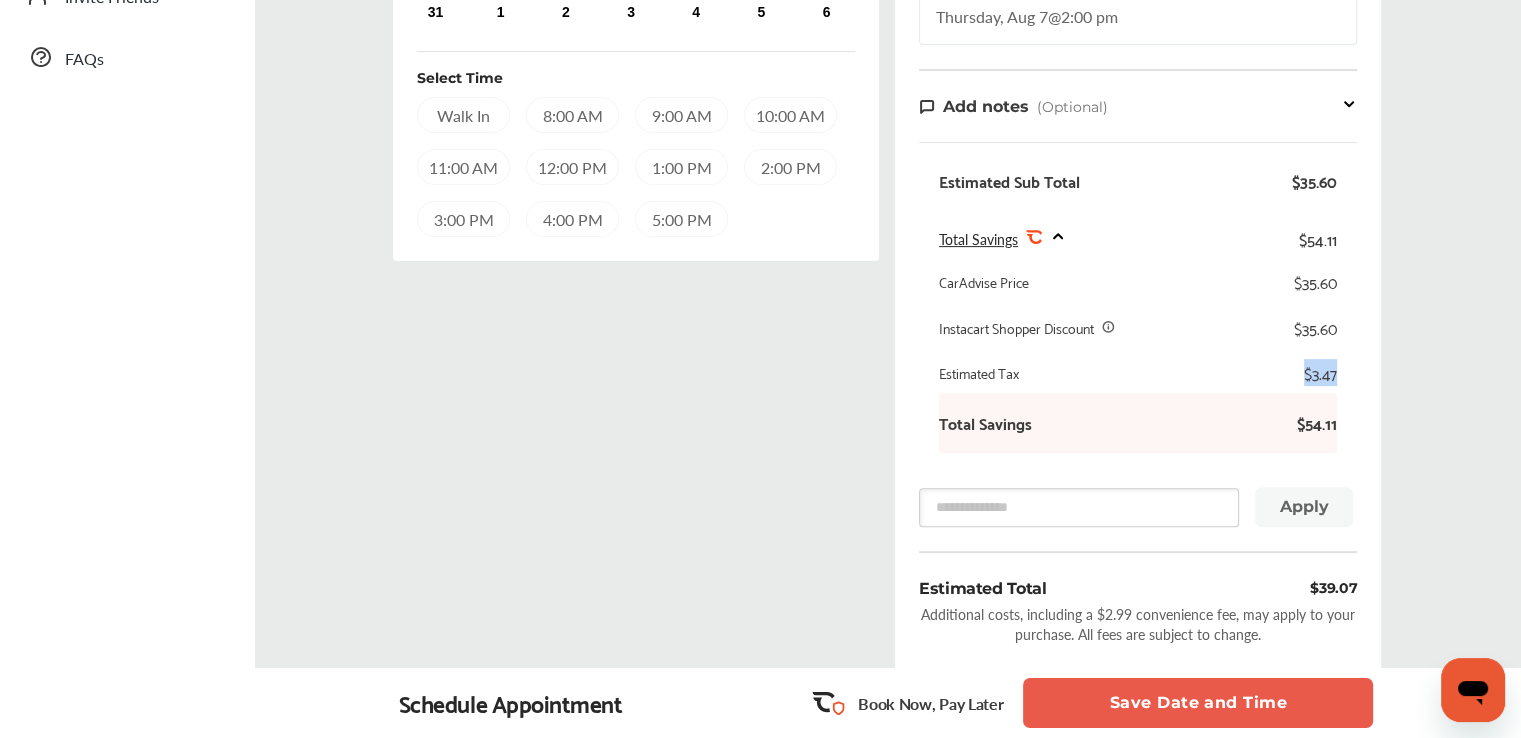 drag, startPoint x: 1307, startPoint y: 375, endPoint x: 1346, endPoint y: 377, distance: 39.051247 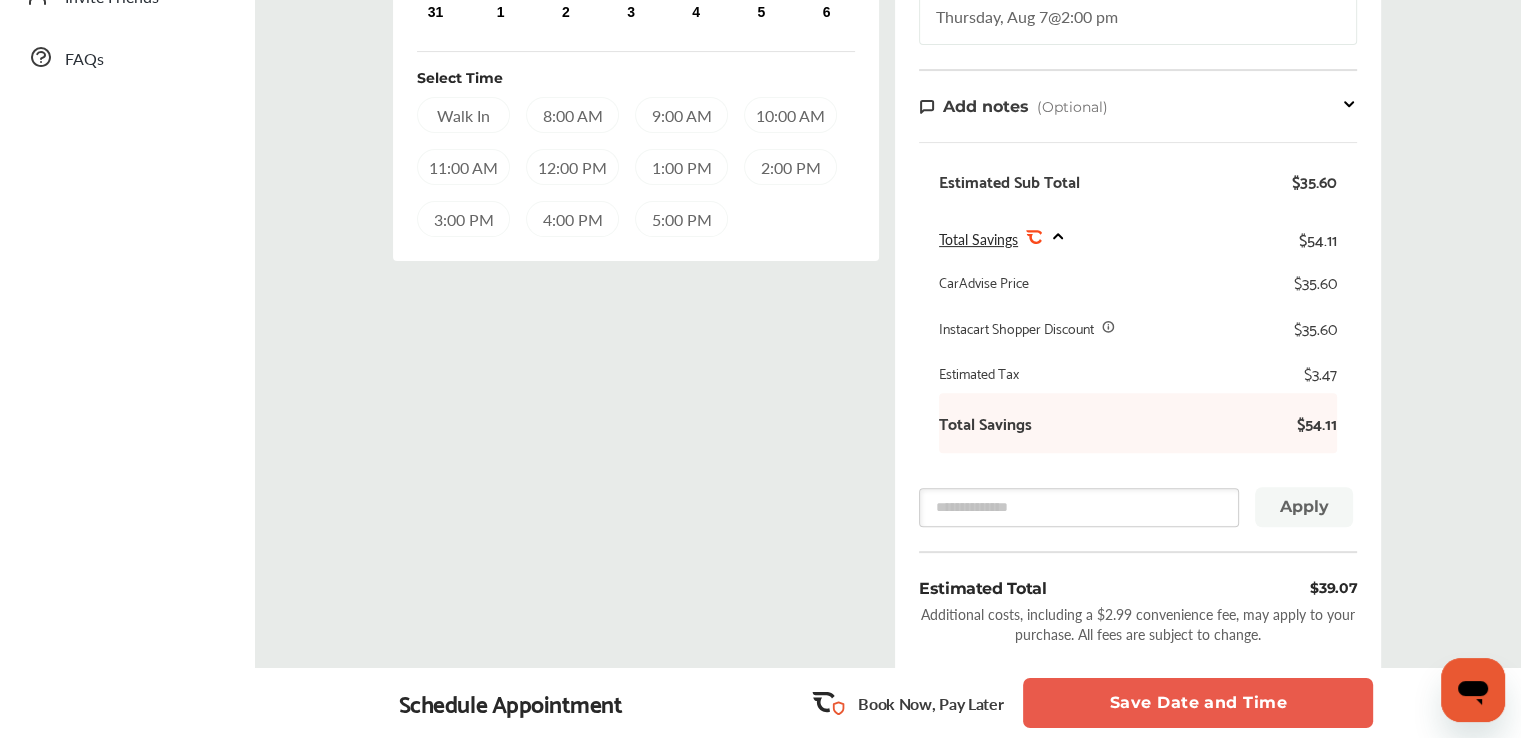 click on "CarAdvise Price $35.60 Instacart Shopper Discount
$35.60 Estimated Tax $3.47 Total Savings $54.11" at bounding box center [1138, 362] 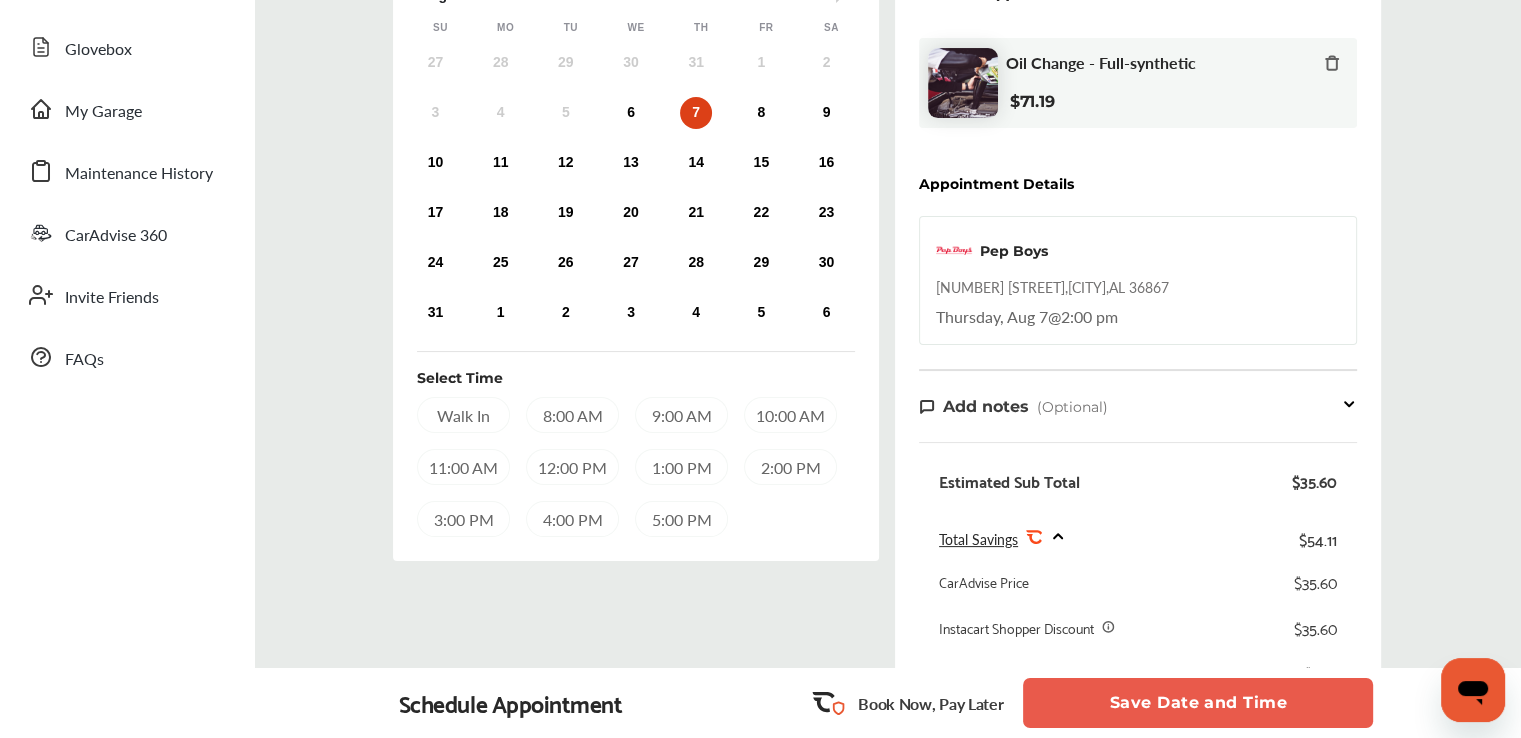 scroll, scrollTop: 0, scrollLeft: 0, axis: both 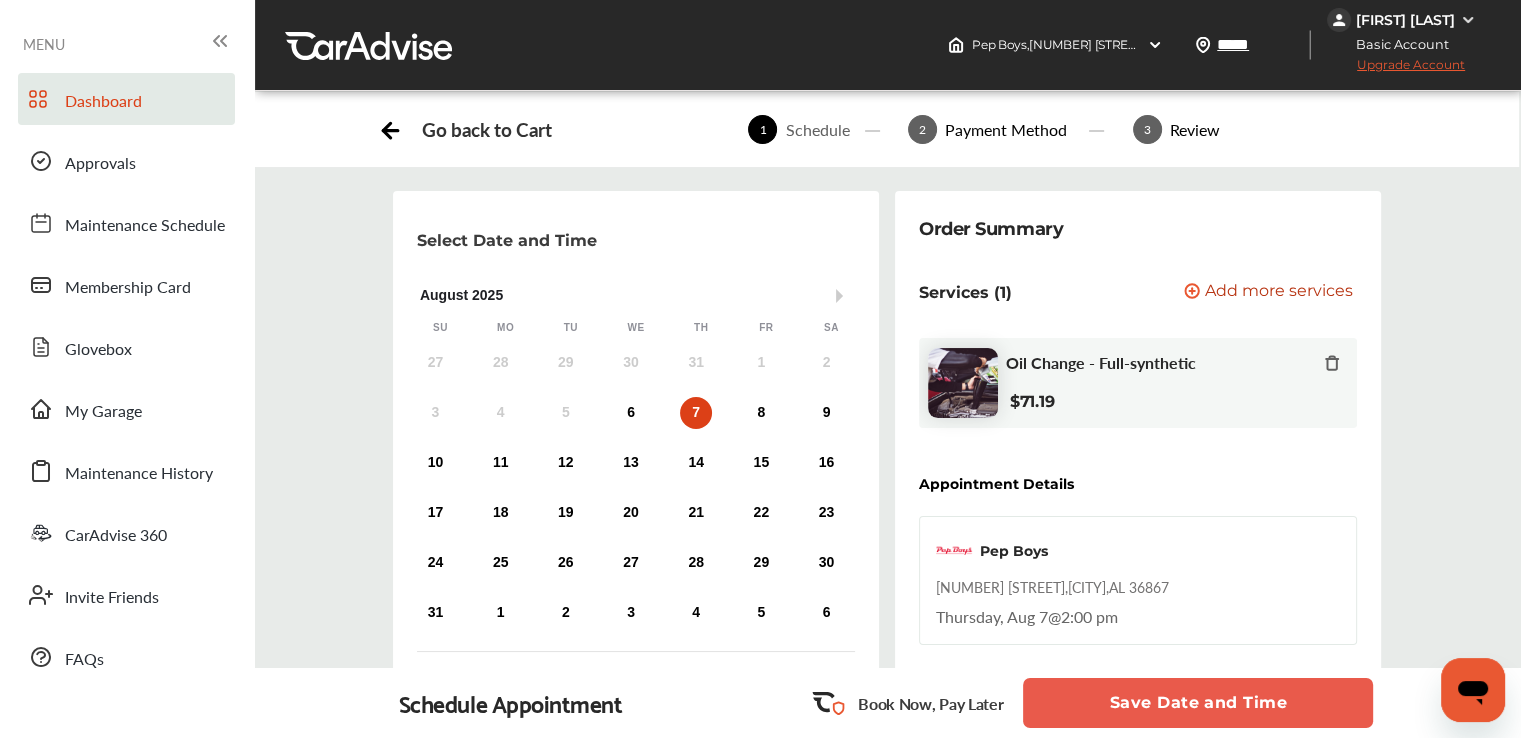 click on "Dashboard" at bounding box center (103, 102) 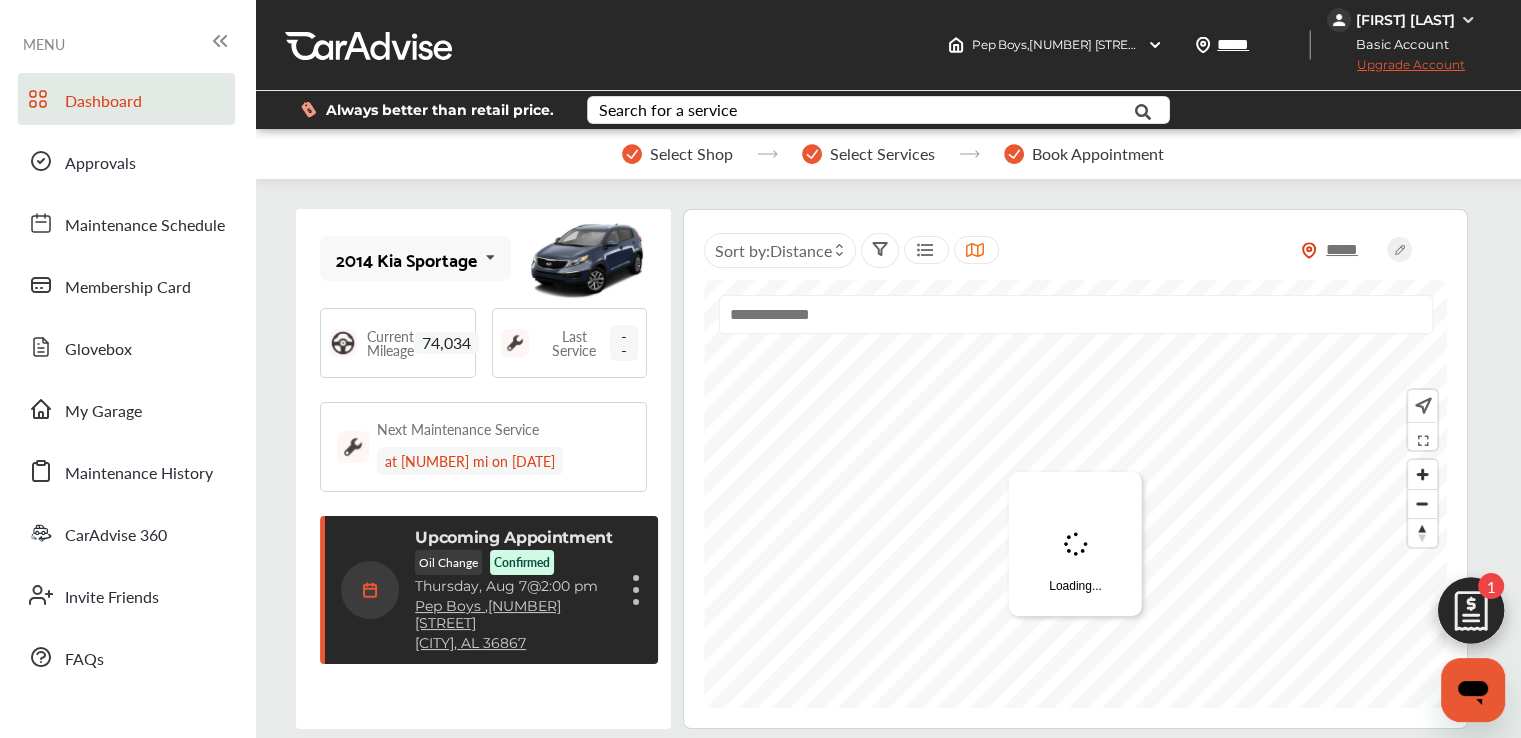 scroll, scrollTop: 323, scrollLeft: 0, axis: vertical 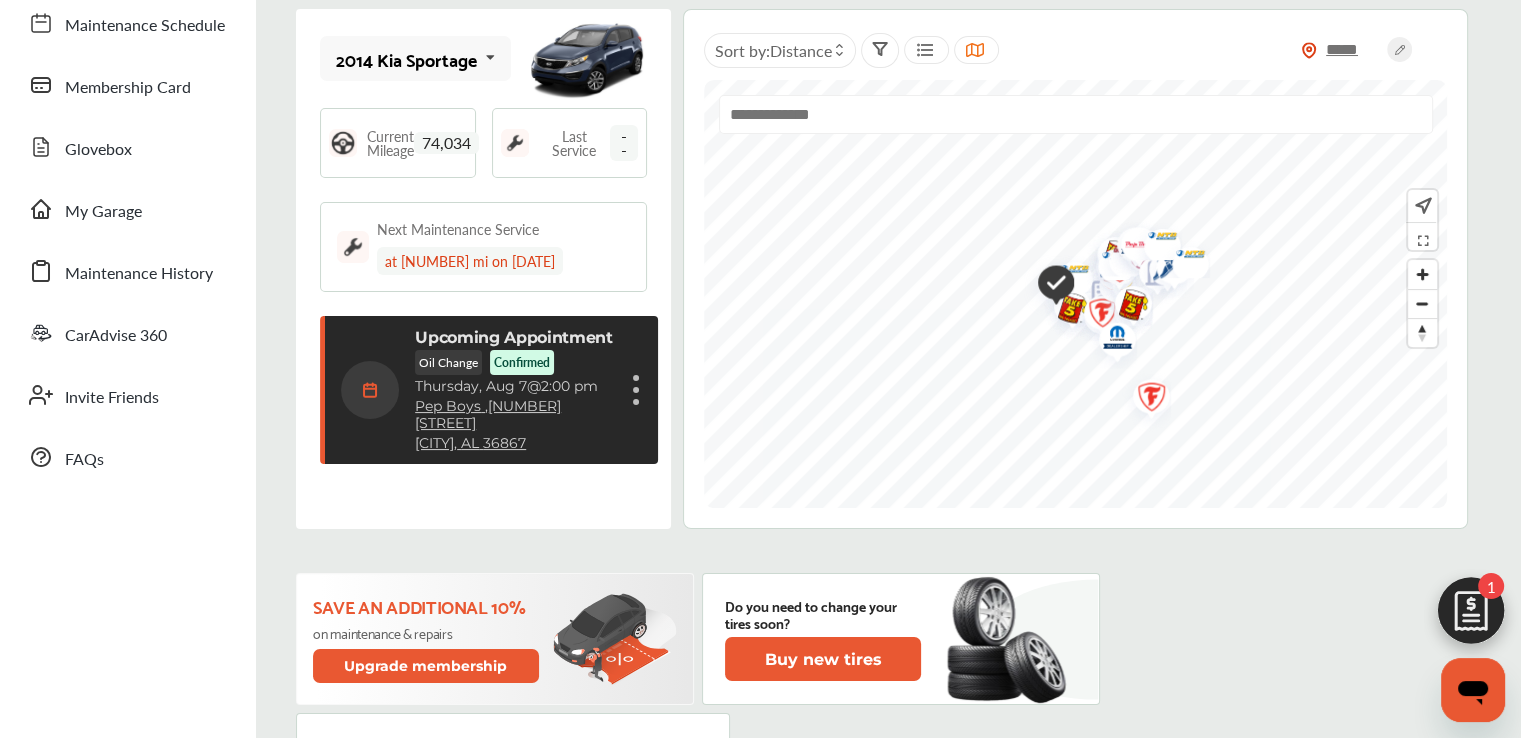 click at bounding box center [636, 402] 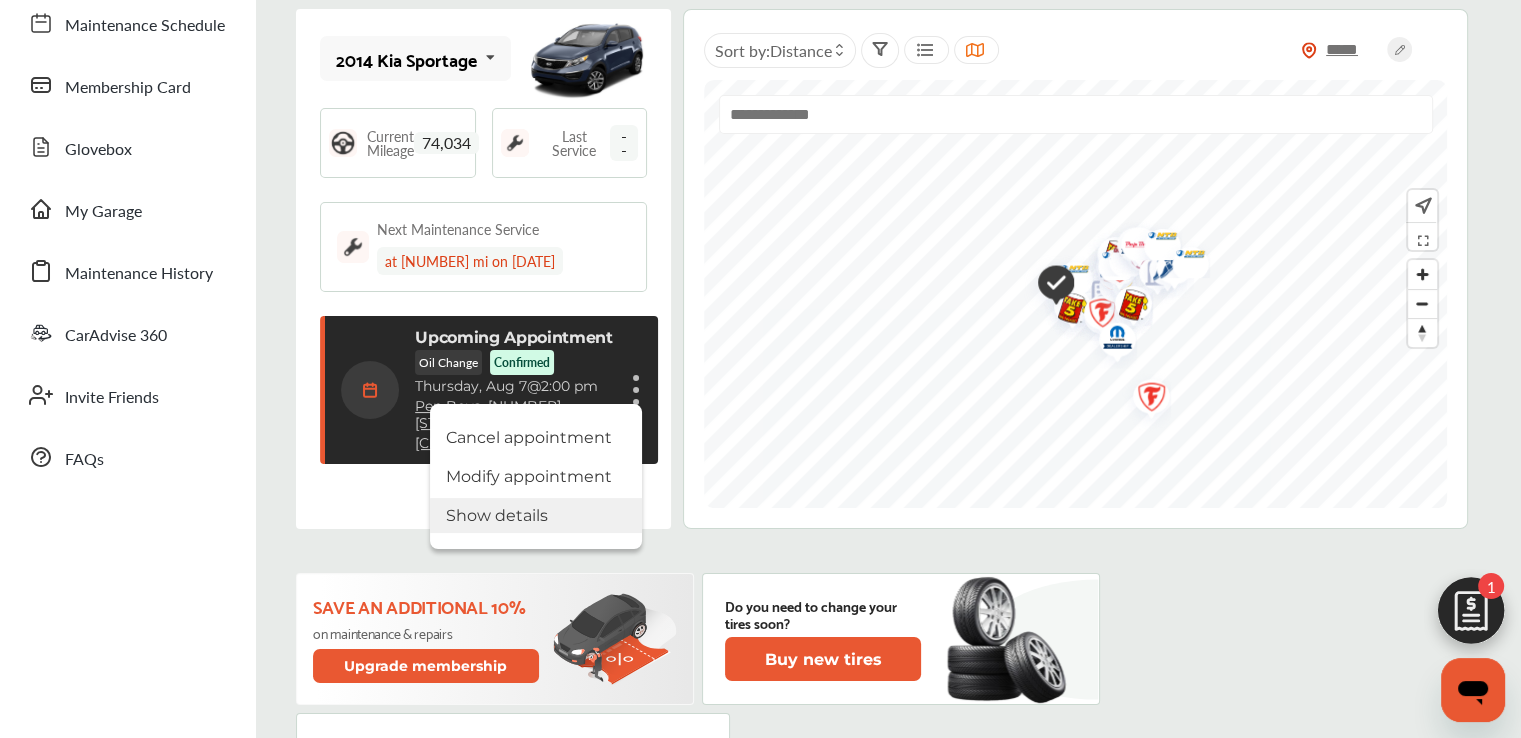 click on "Show details" at bounding box center (536, 515) 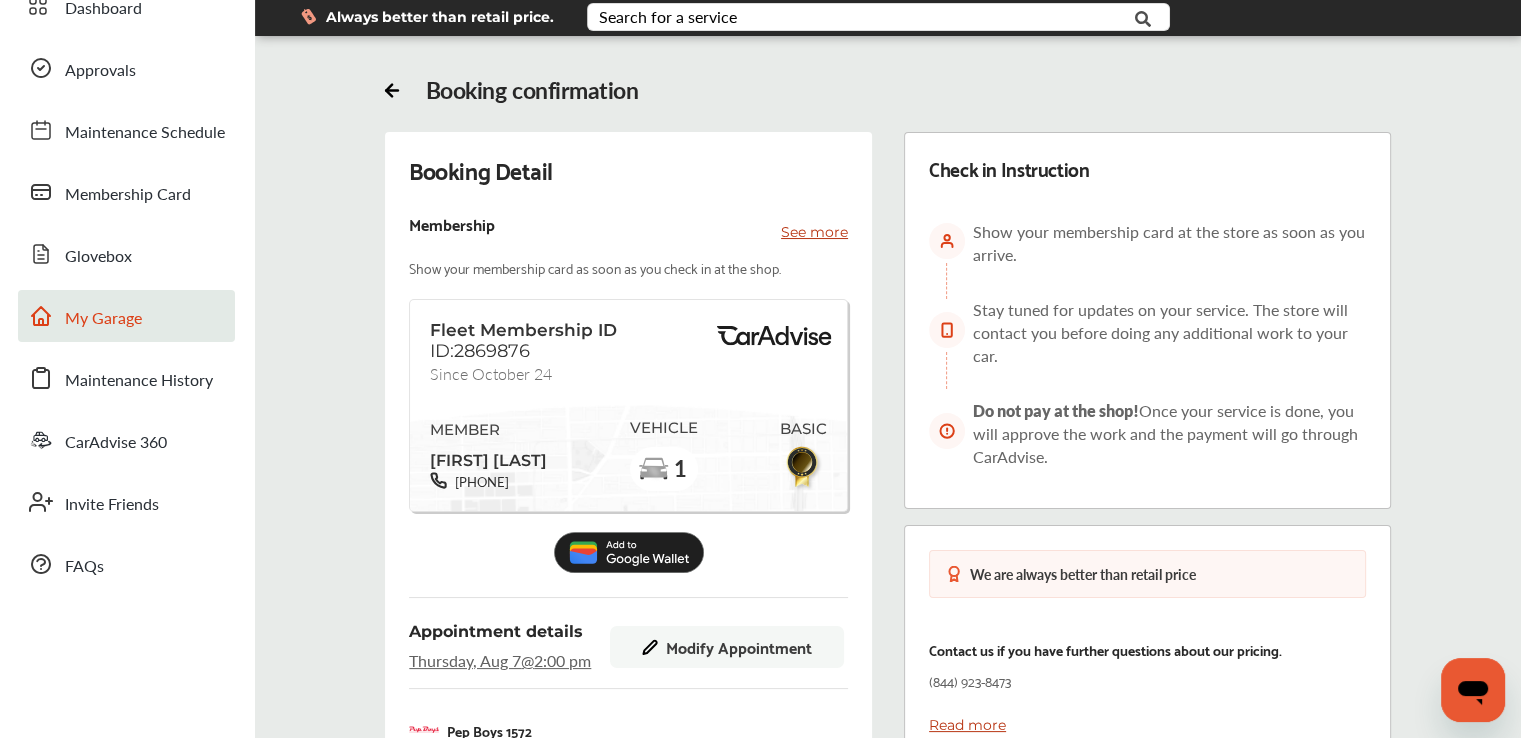 scroll, scrollTop: 0, scrollLeft: 0, axis: both 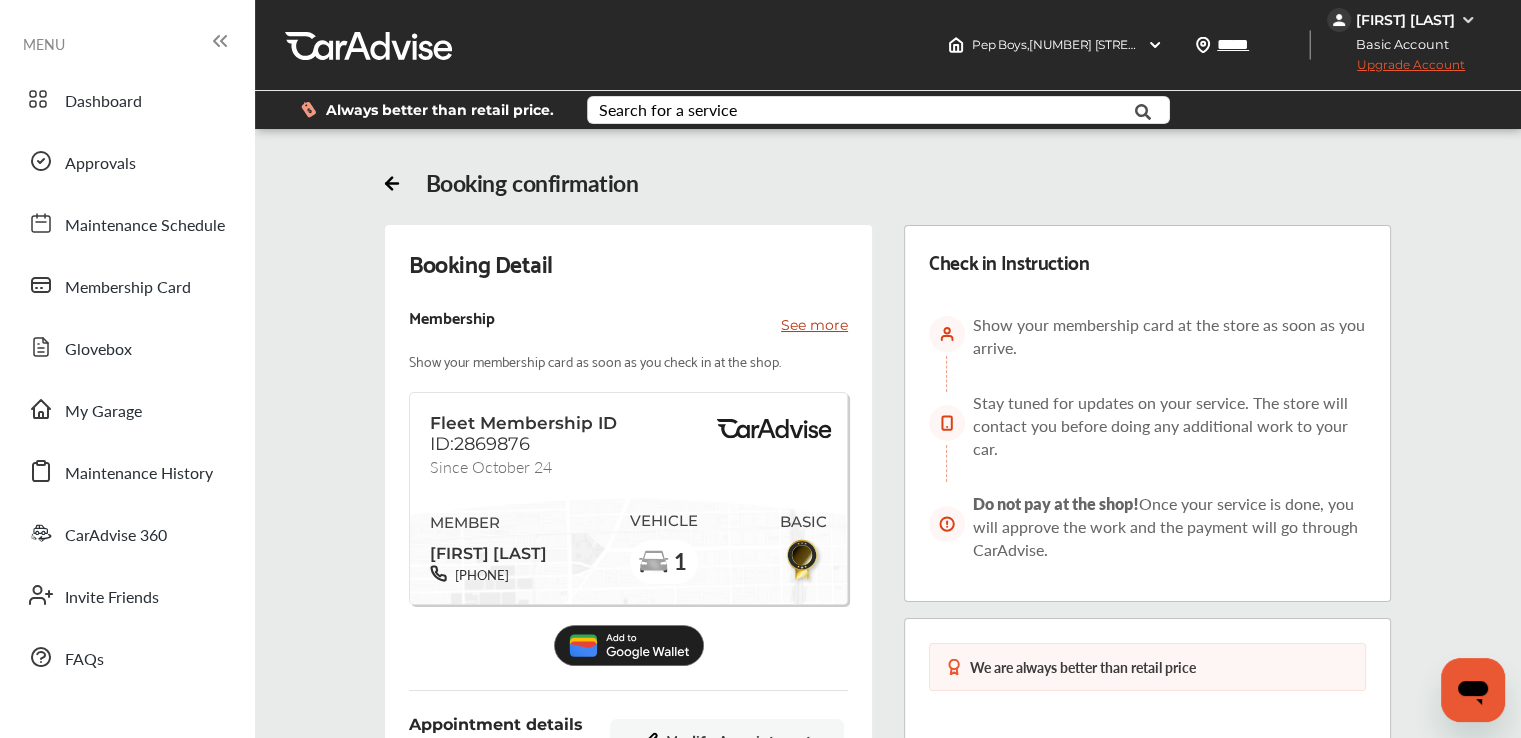 click on "Membership See more" at bounding box center [628, 325] 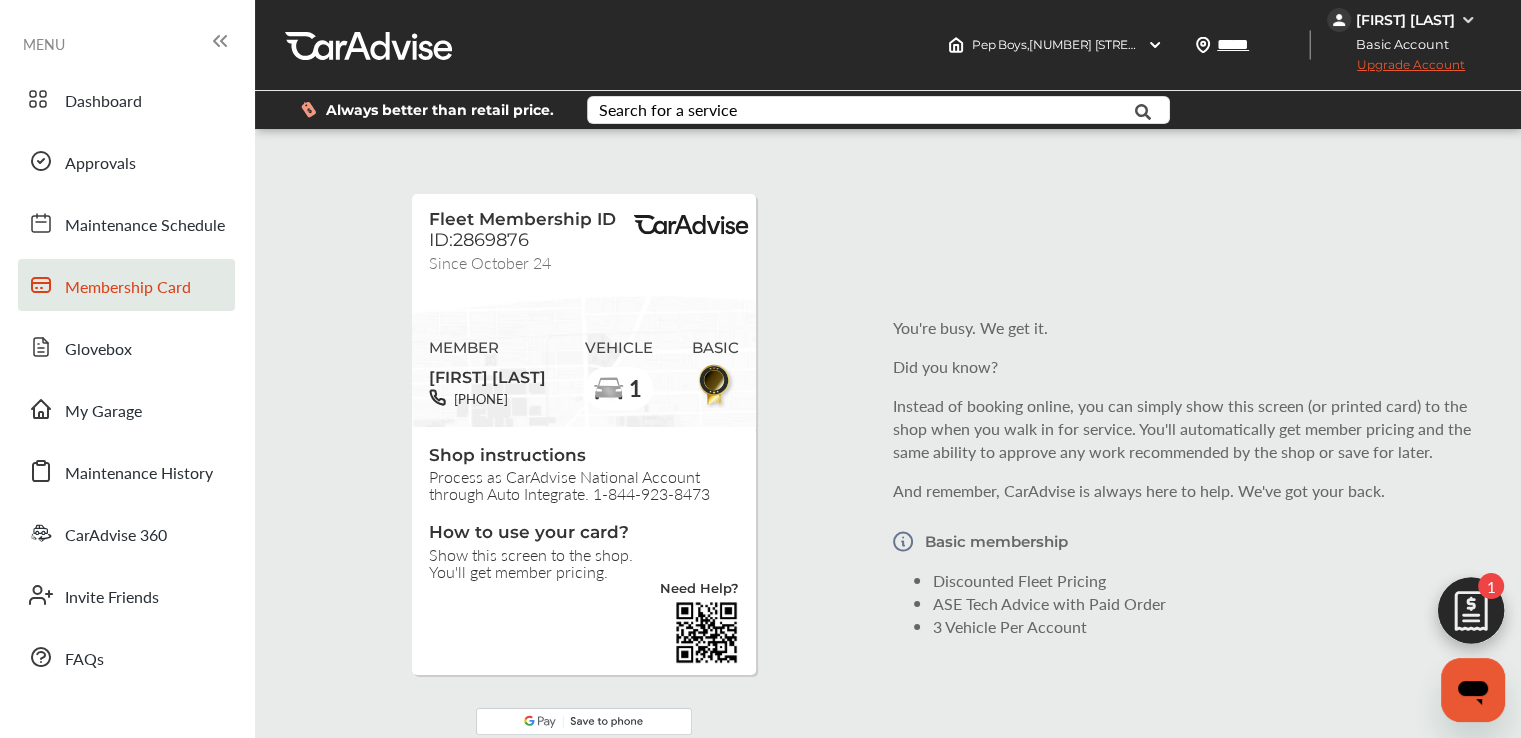 scroll, scrollTop: 323, scrollLeft: 0, axis: vertical 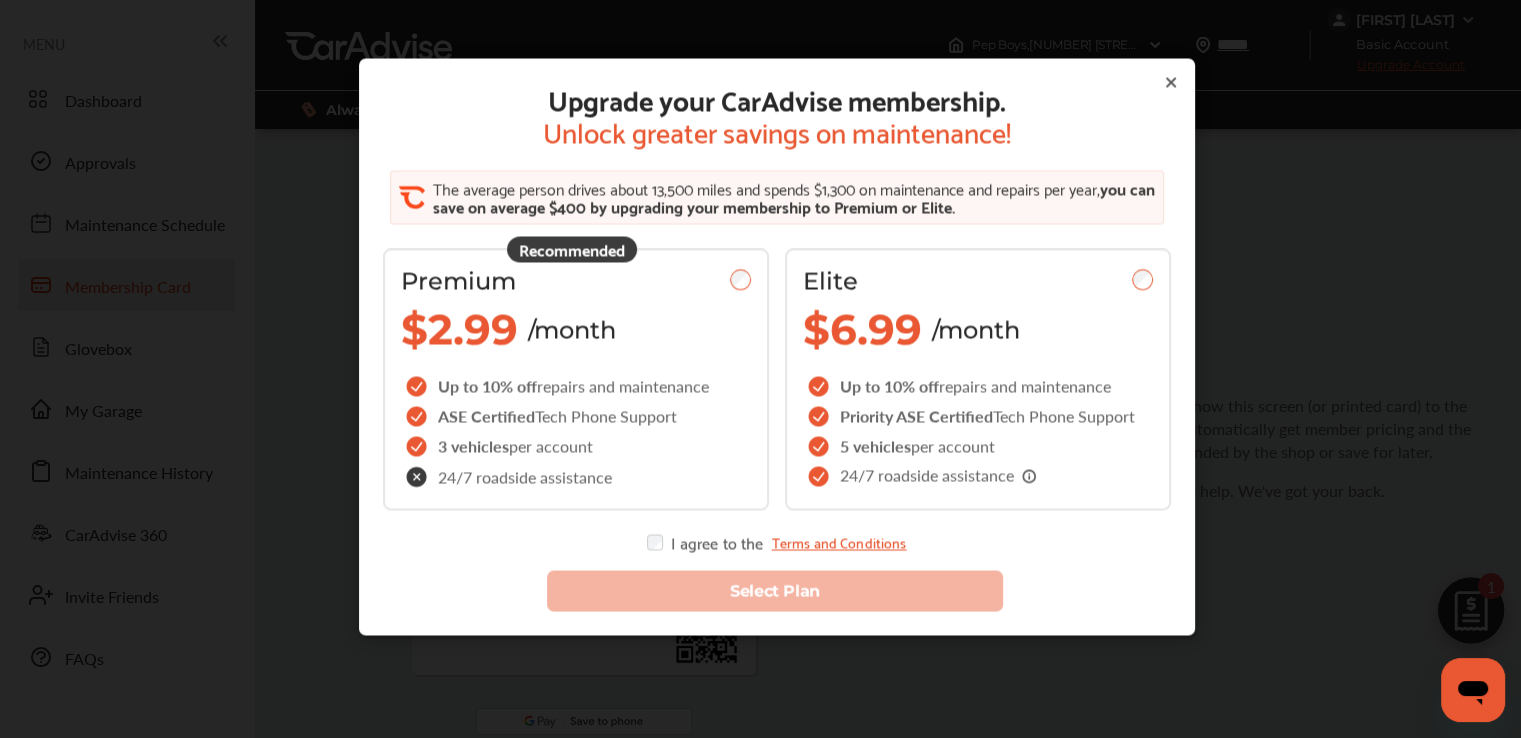 click 